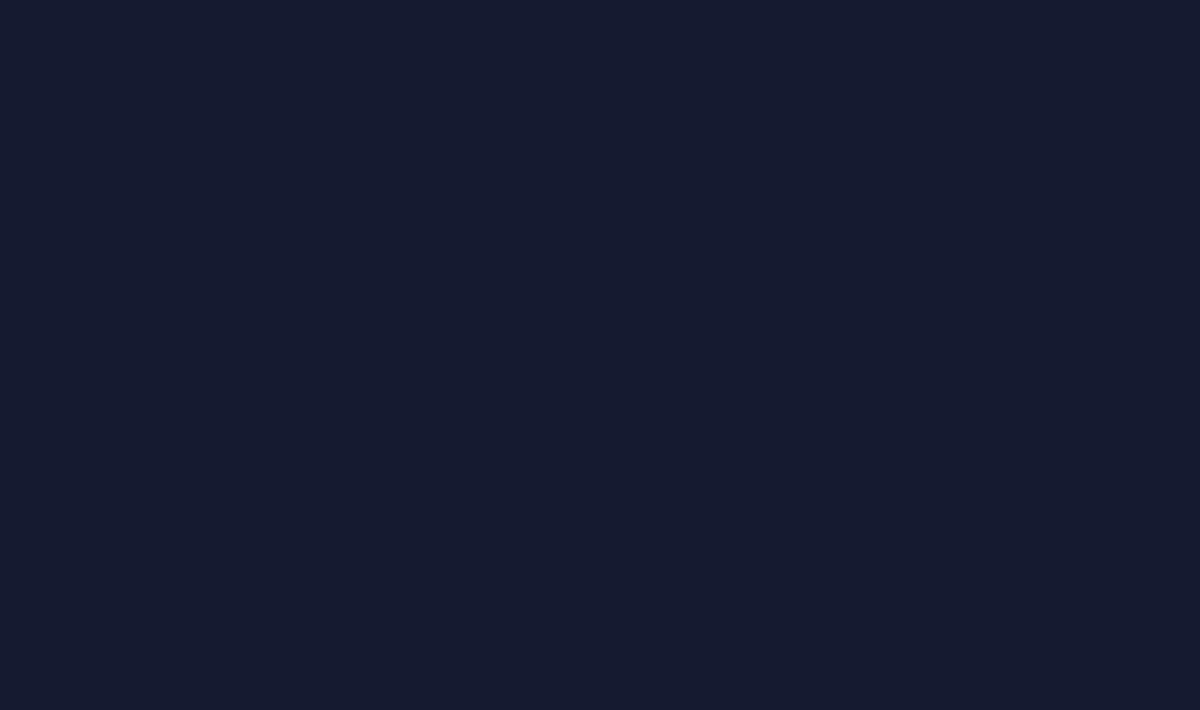 scroll, scrollTop: 0, scrollLeft: 0, axis: both 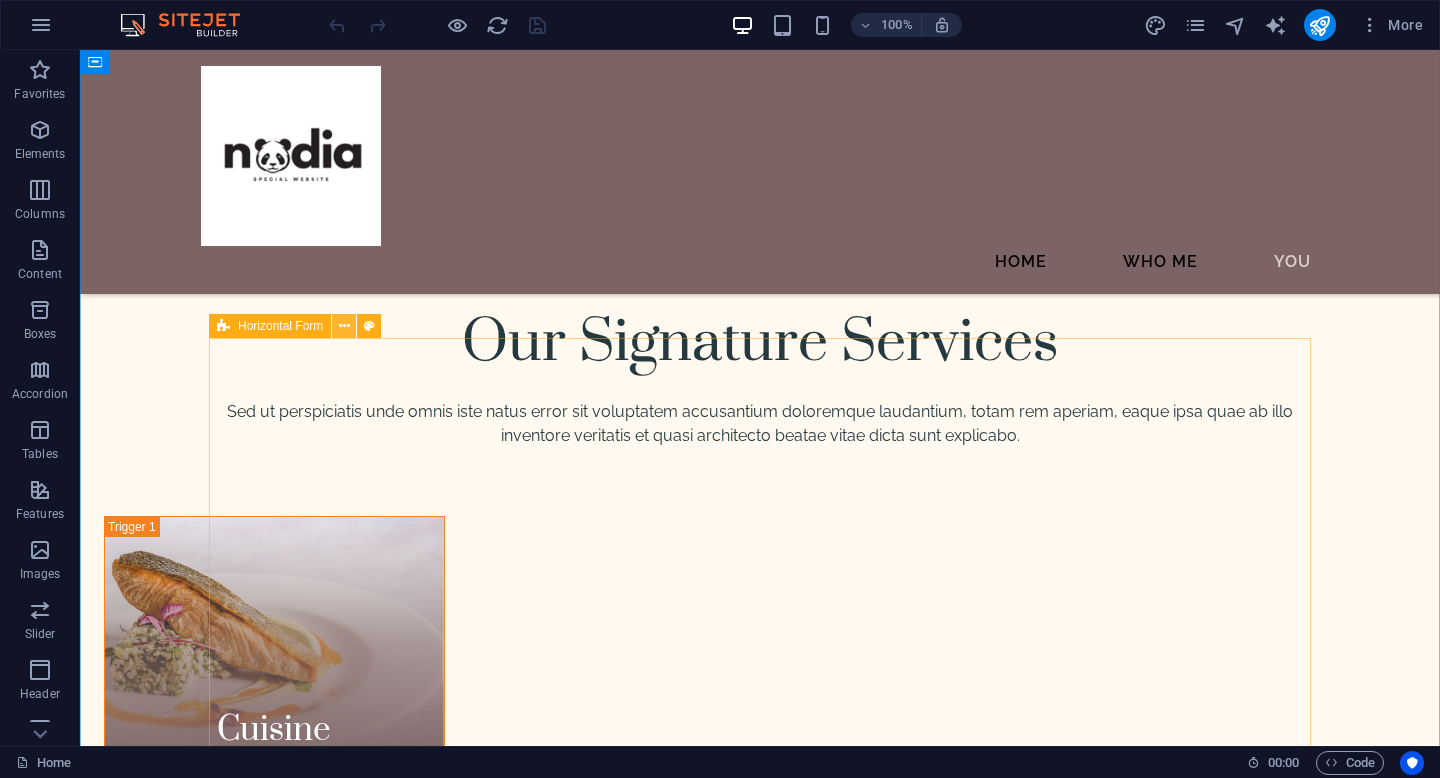 click at bounding box center [344, 326] 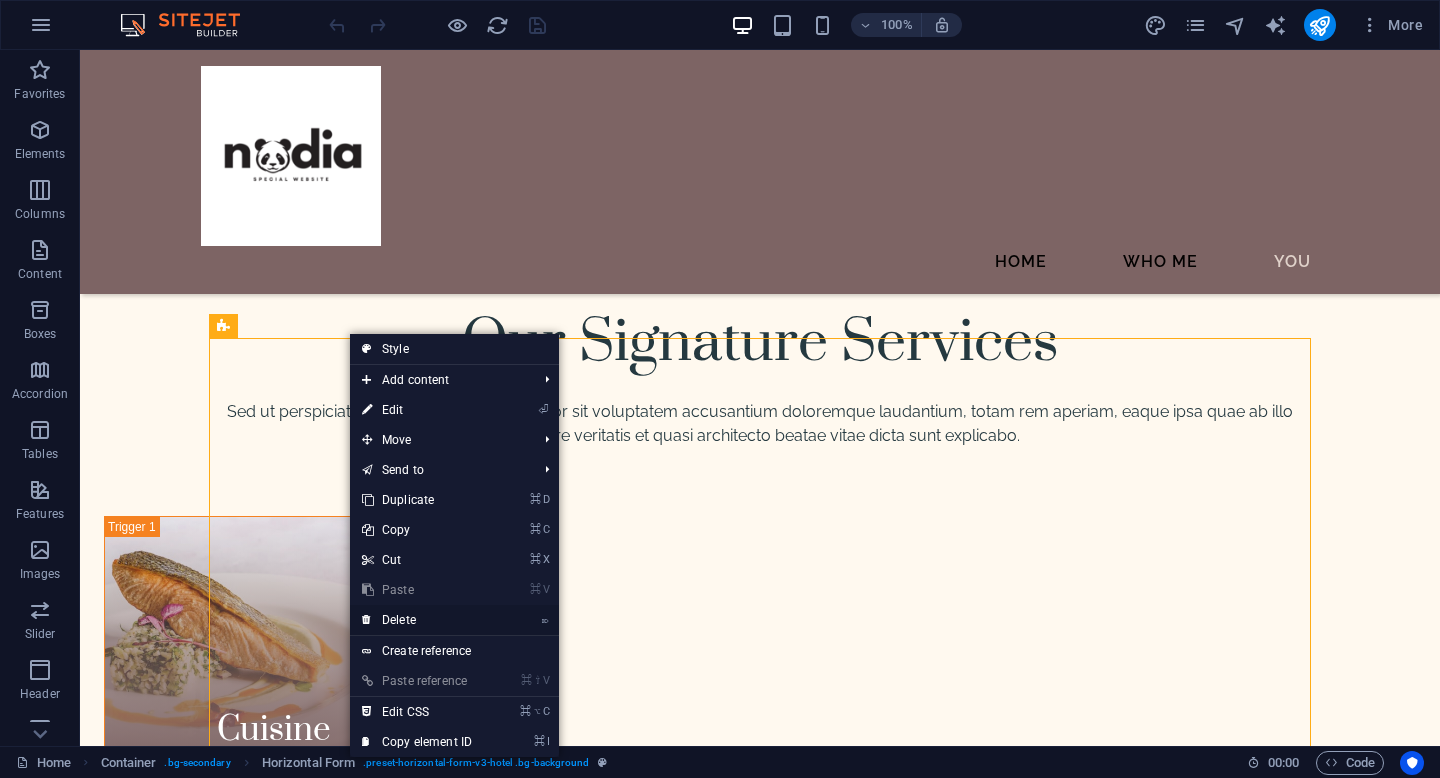 click on "⌦  Delete" at bounding box center [417, 620] 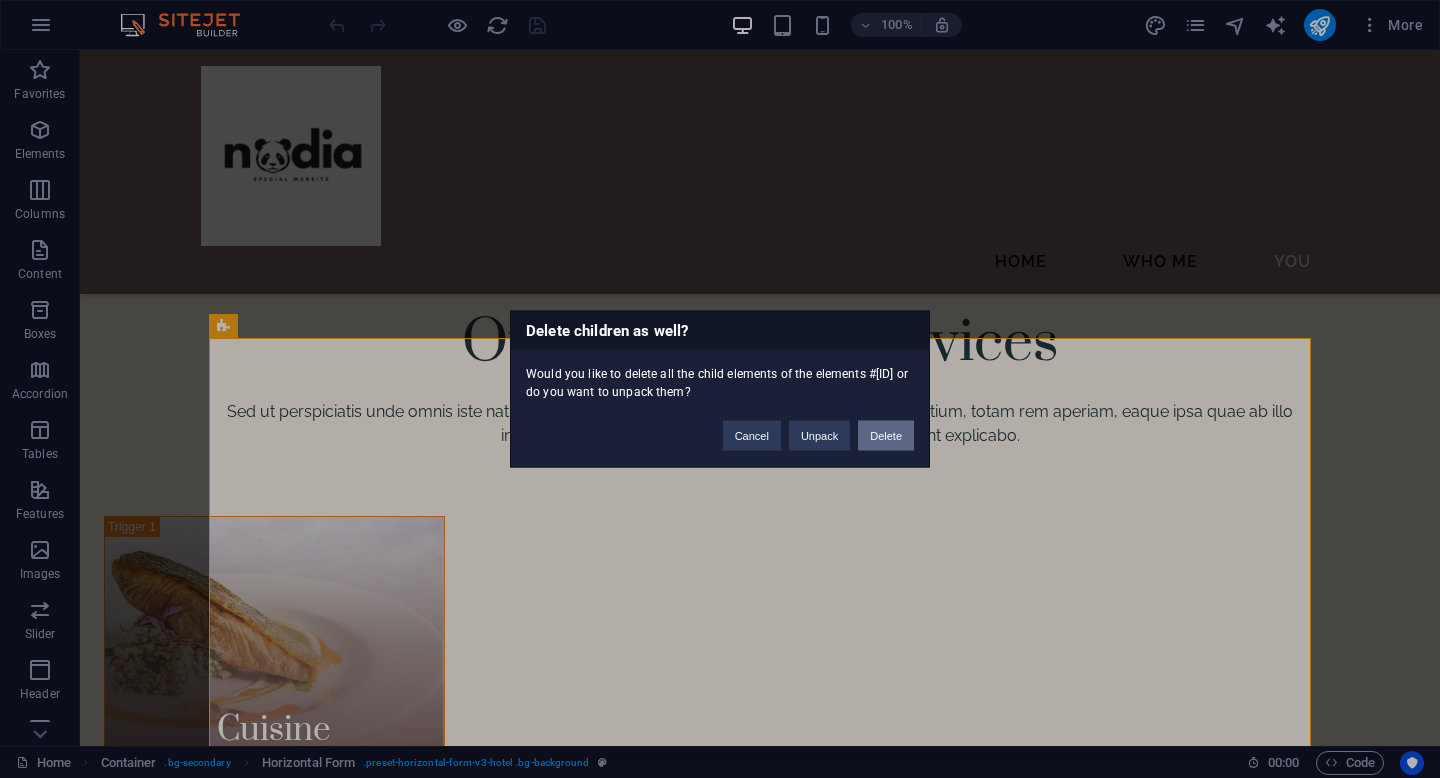 click on "Delete" at bounding box center [886, 436] 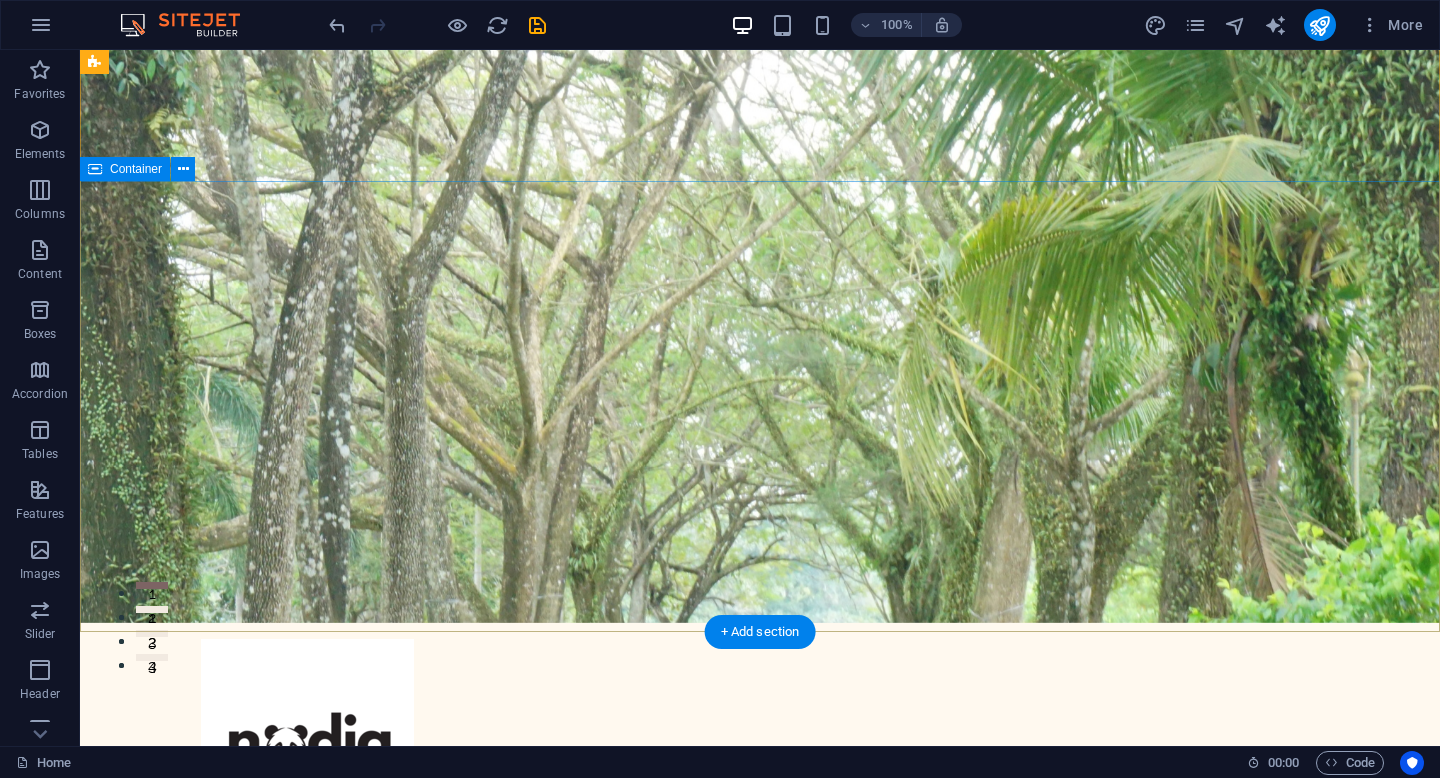 scroll, scrollTop: 128, scrollLeft: 0, axis: vertical 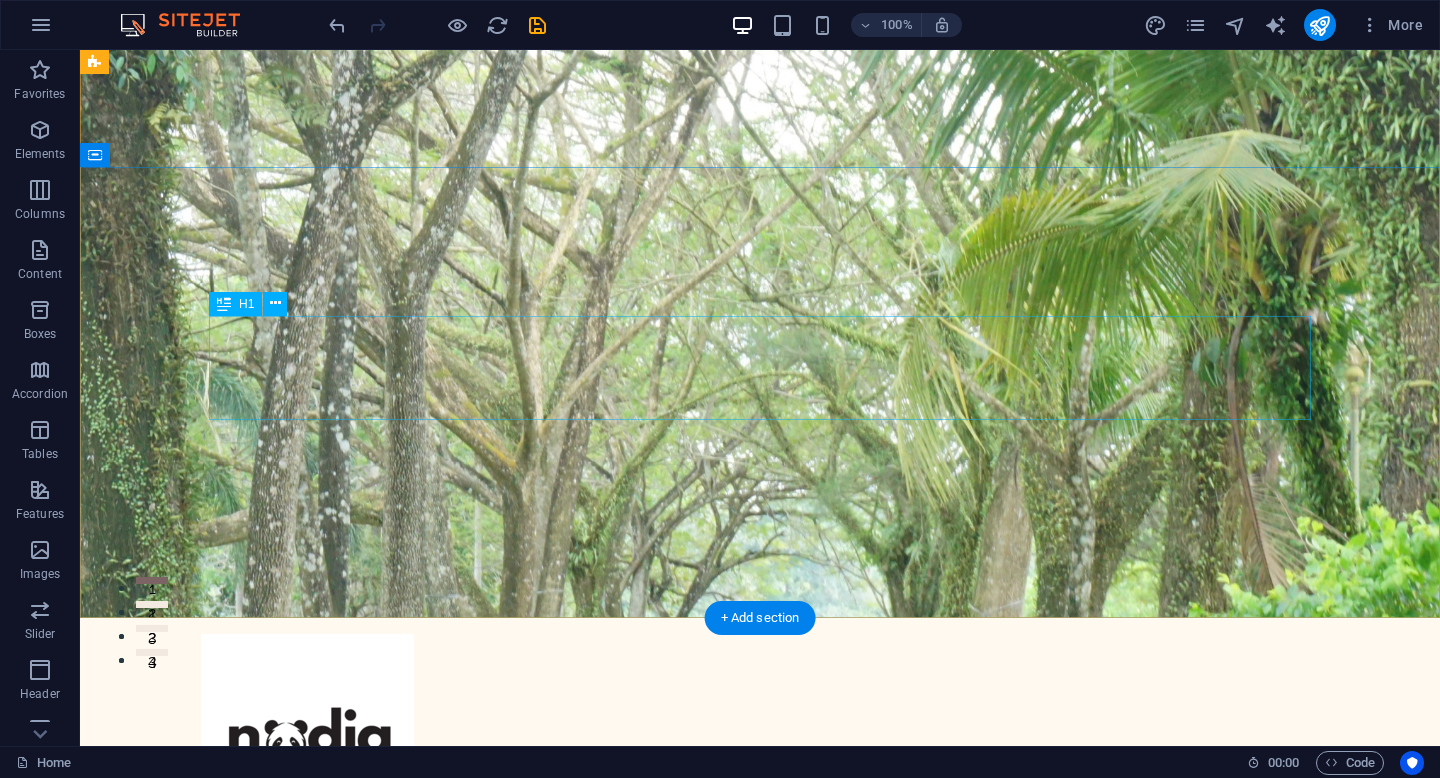 click on "Where Dreams Meet Real Life" at bounding box center [760, 1027] 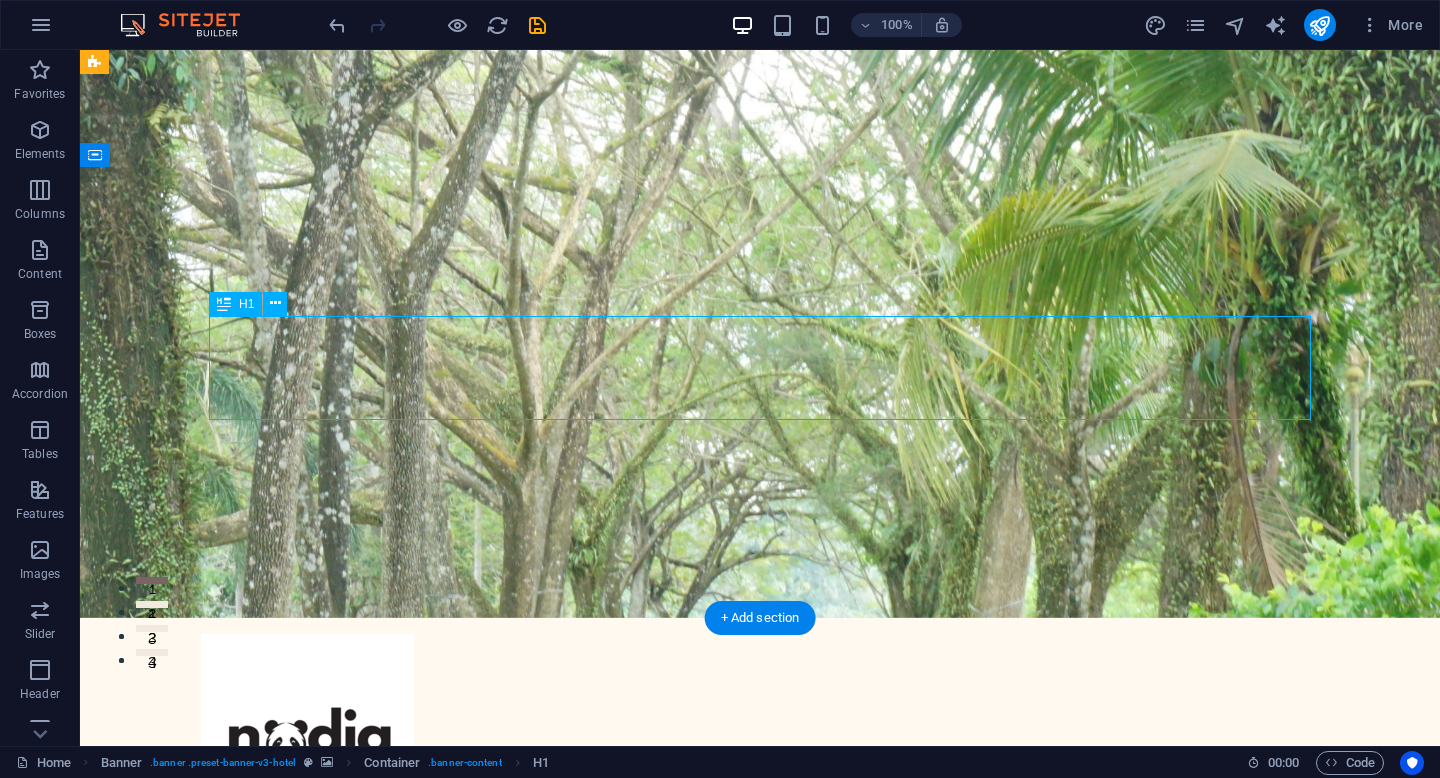 click on "Where Dreams Meet Real Life" at bounding box center (760, 1027) 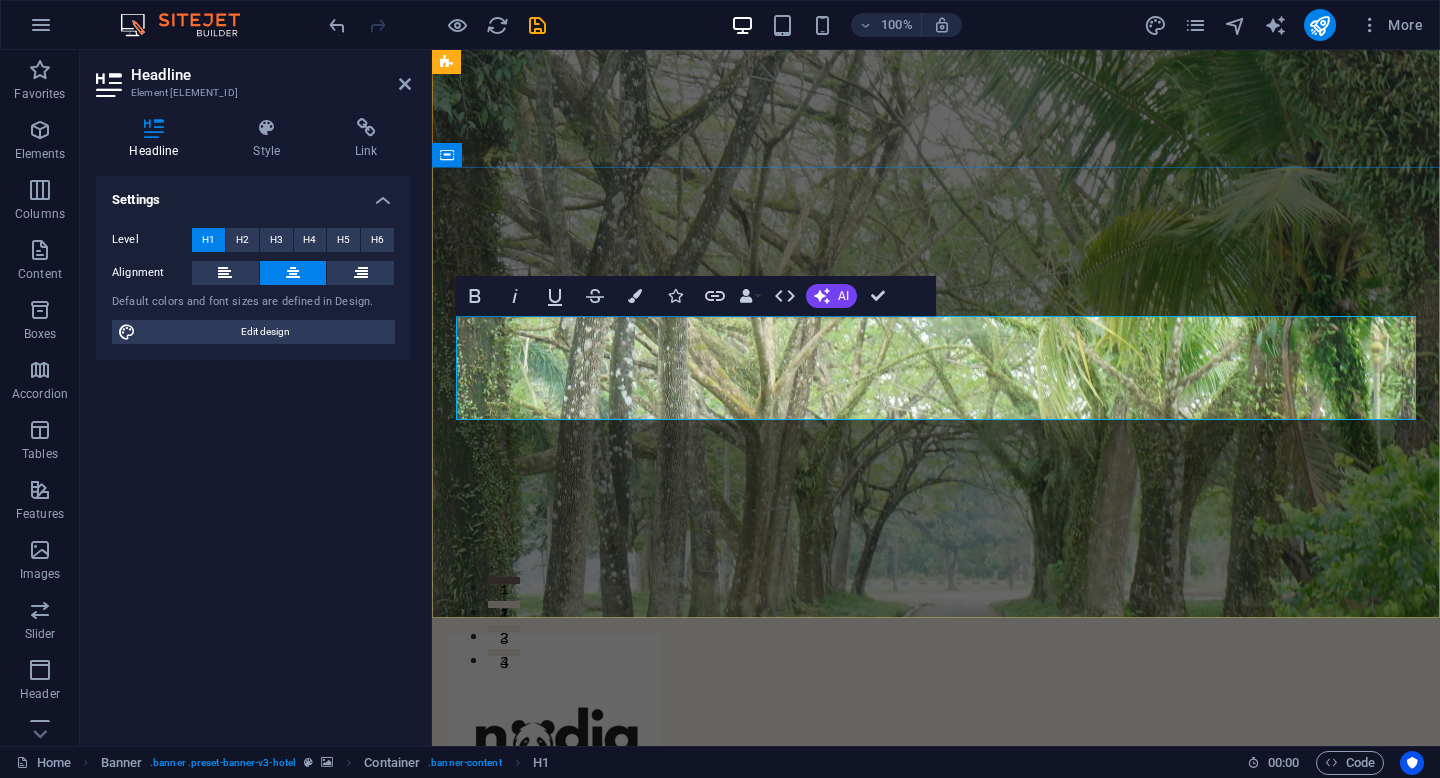 type 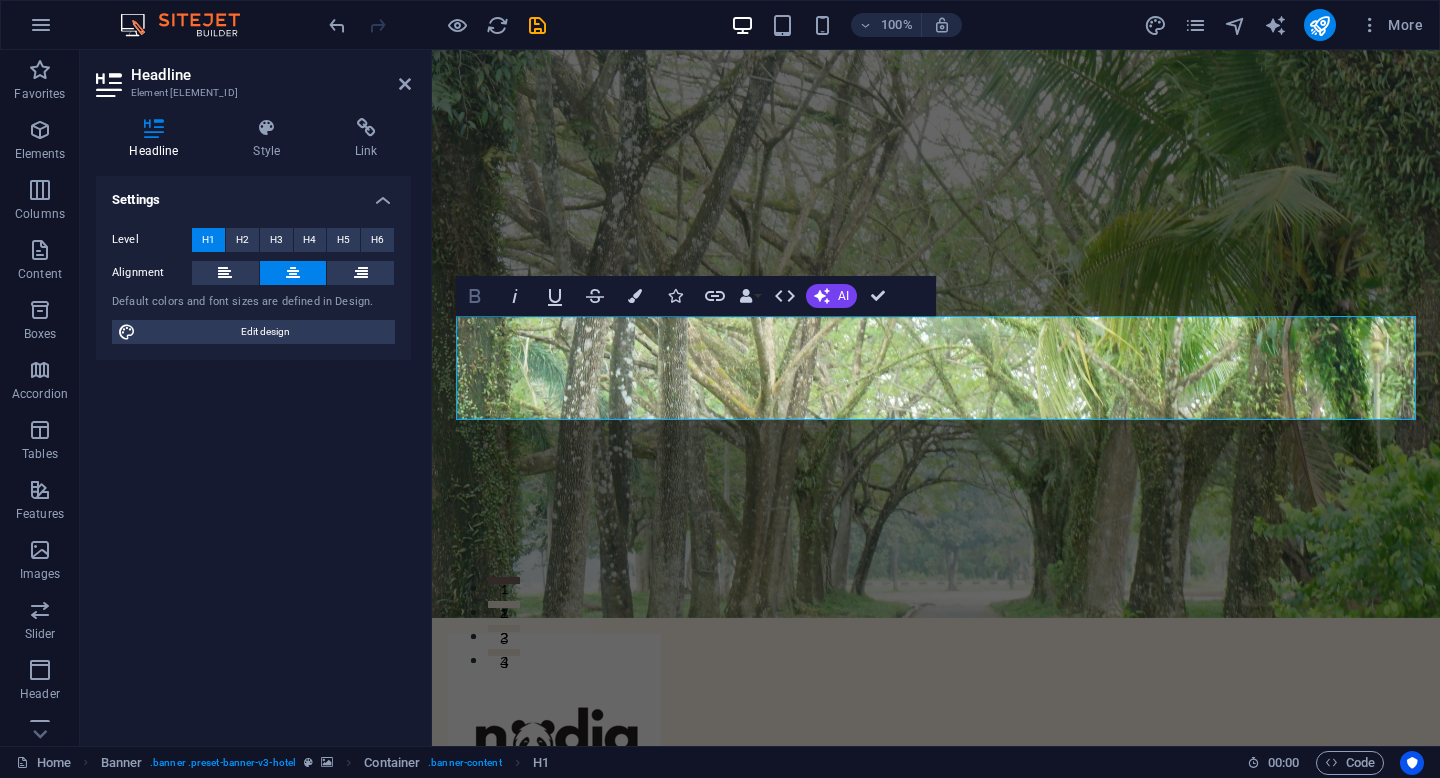 click 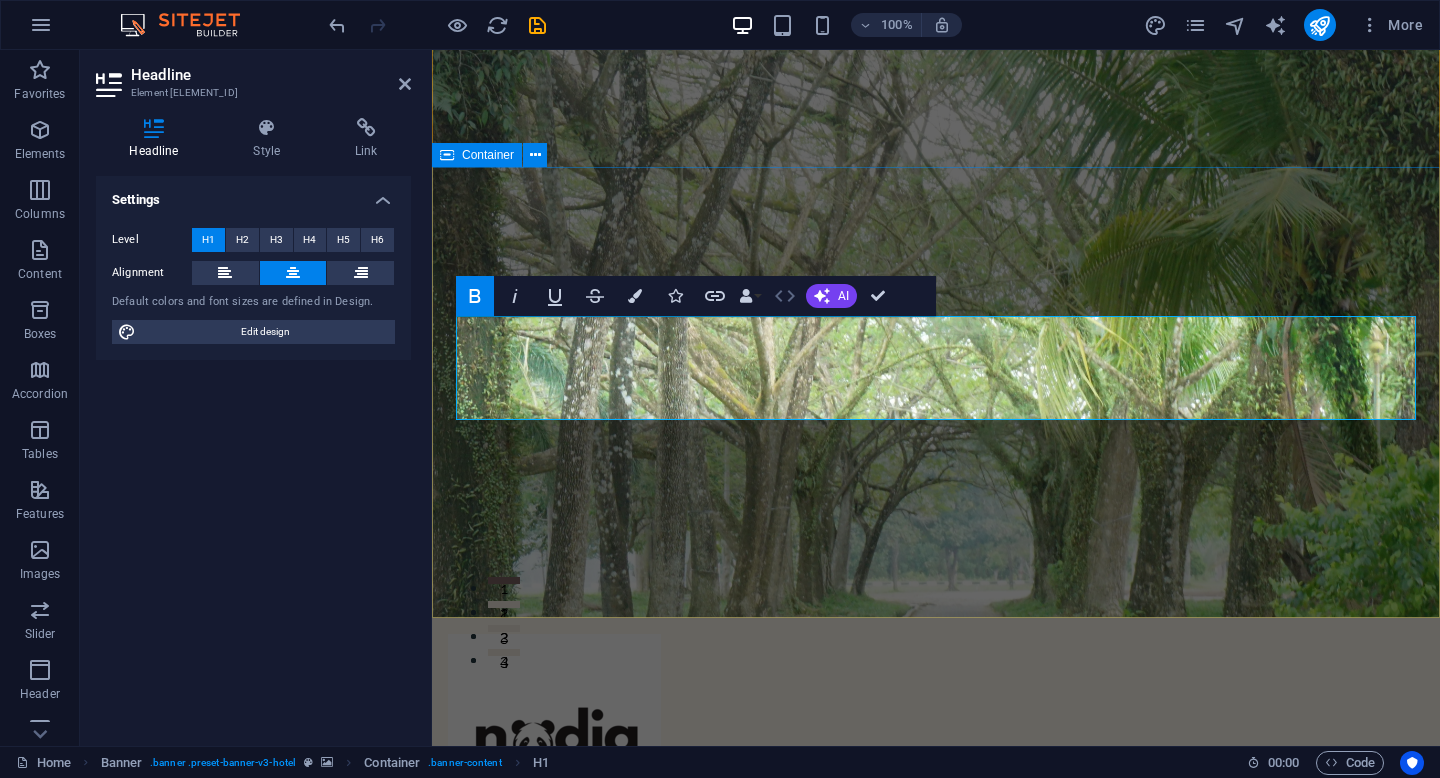 scroll, scrollTop: 76, scrollLeft: 0, axis: vertical 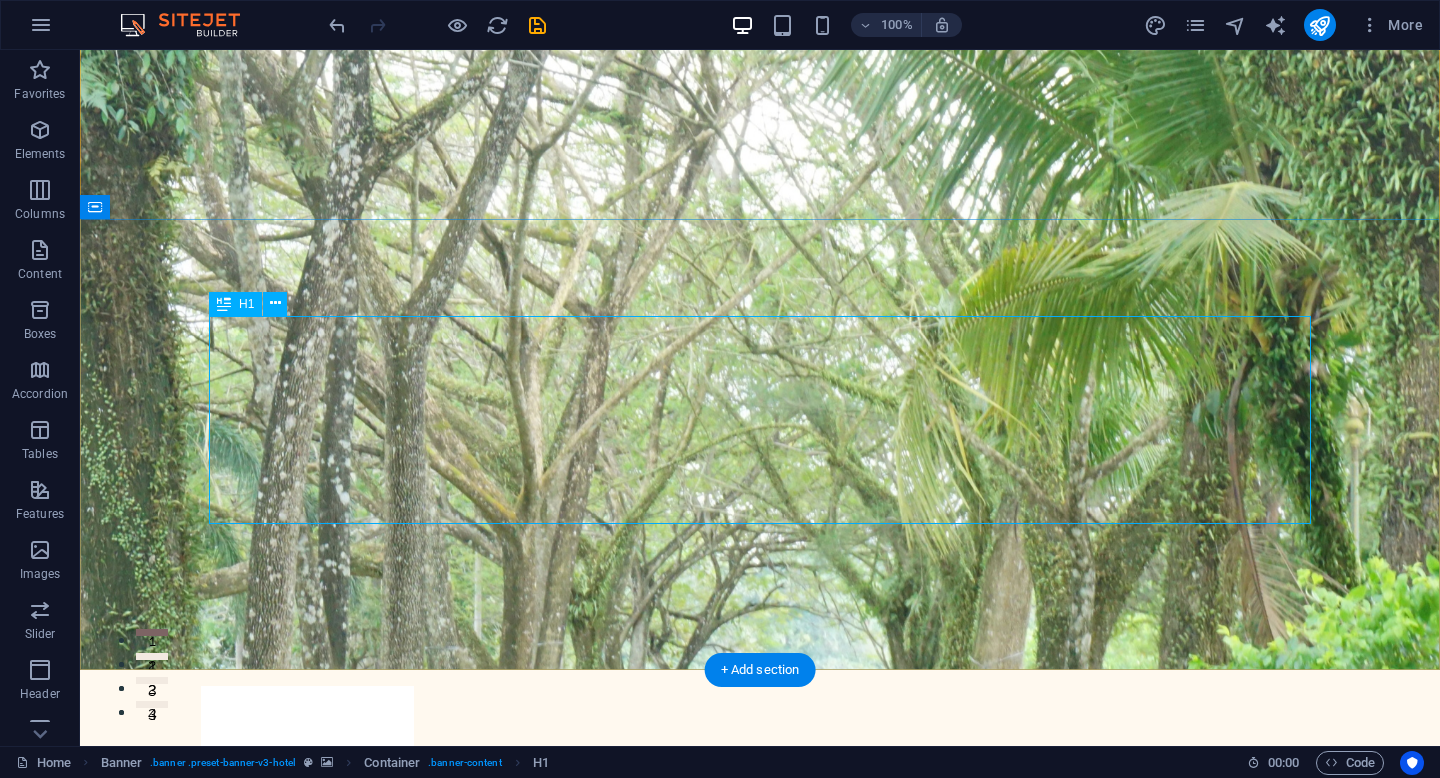 click on "MEMORY AT CLOUD AND AT OUR HEART" at bounding box center (760, 1131) 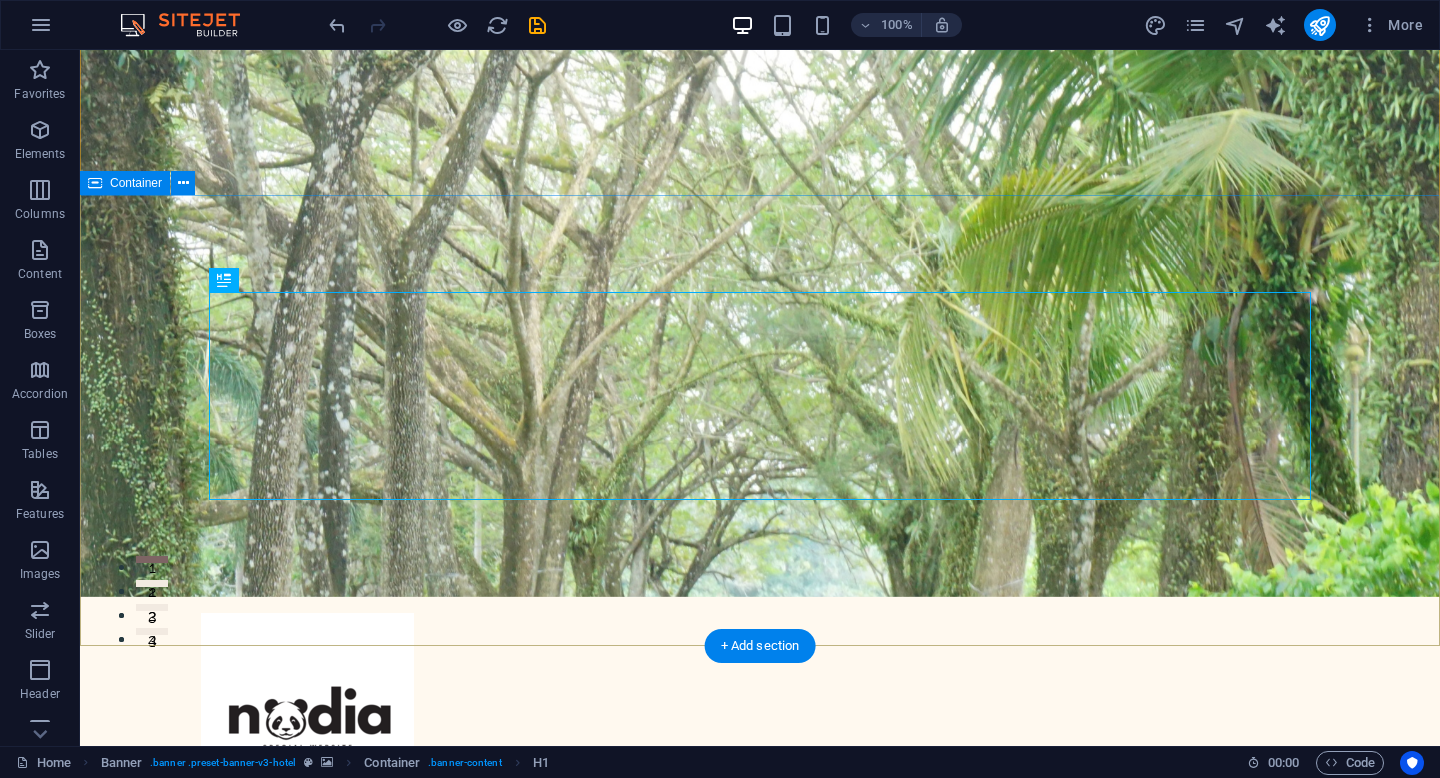 scroll, scrollTop: 155, scrollLeft: 0, axis: vertical 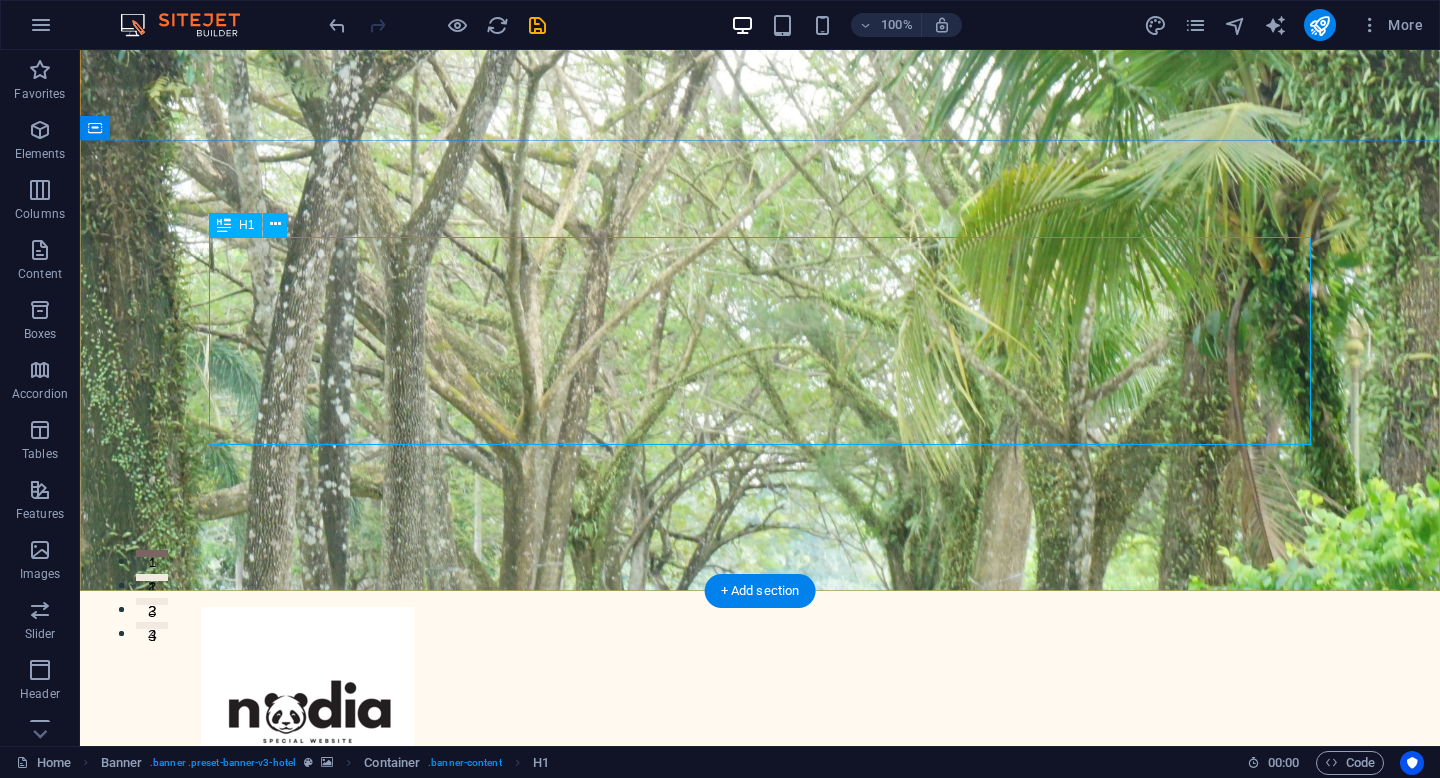 click on "MEMORY AT CLOUD AND AT OUR HEART" at bounding box center [760, 1052] 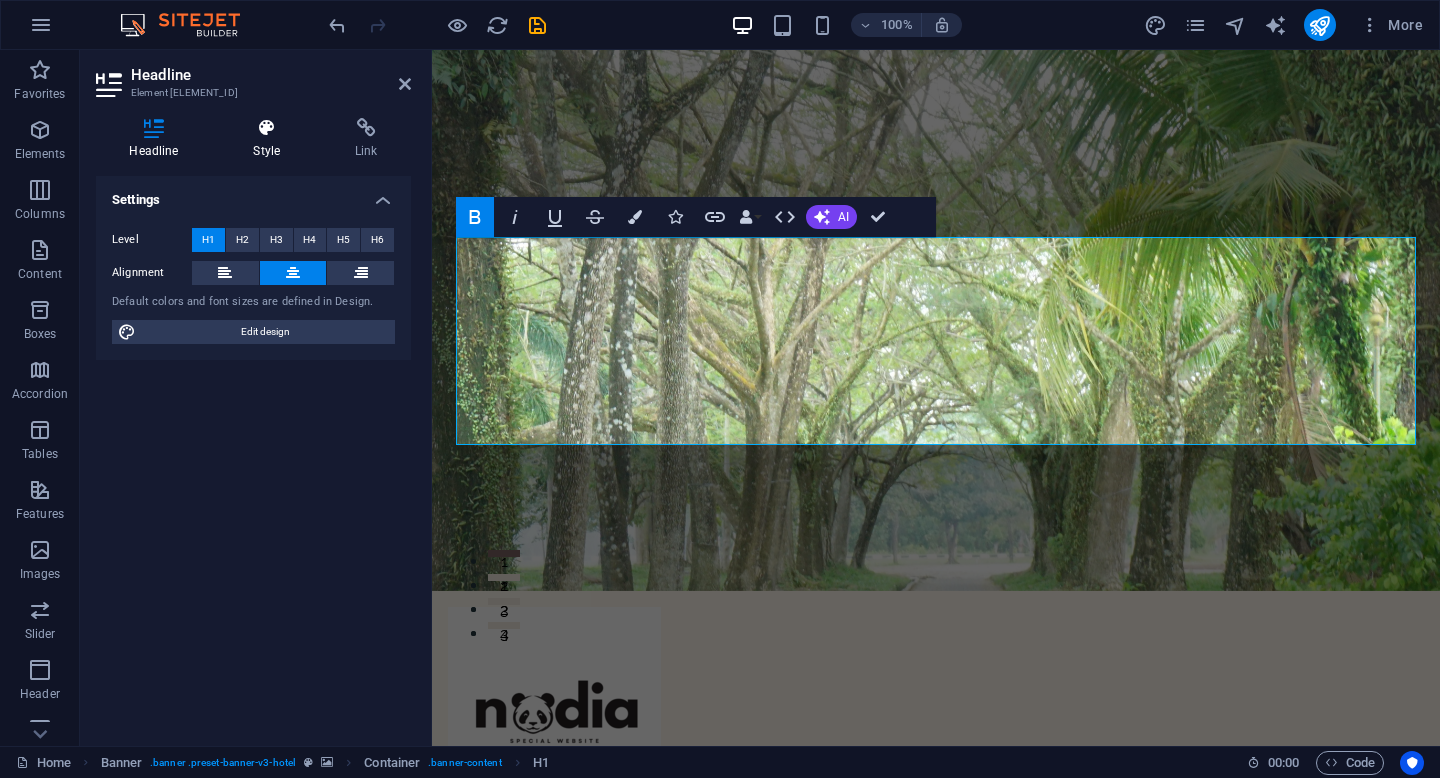 click at bounding box center (267, 128) 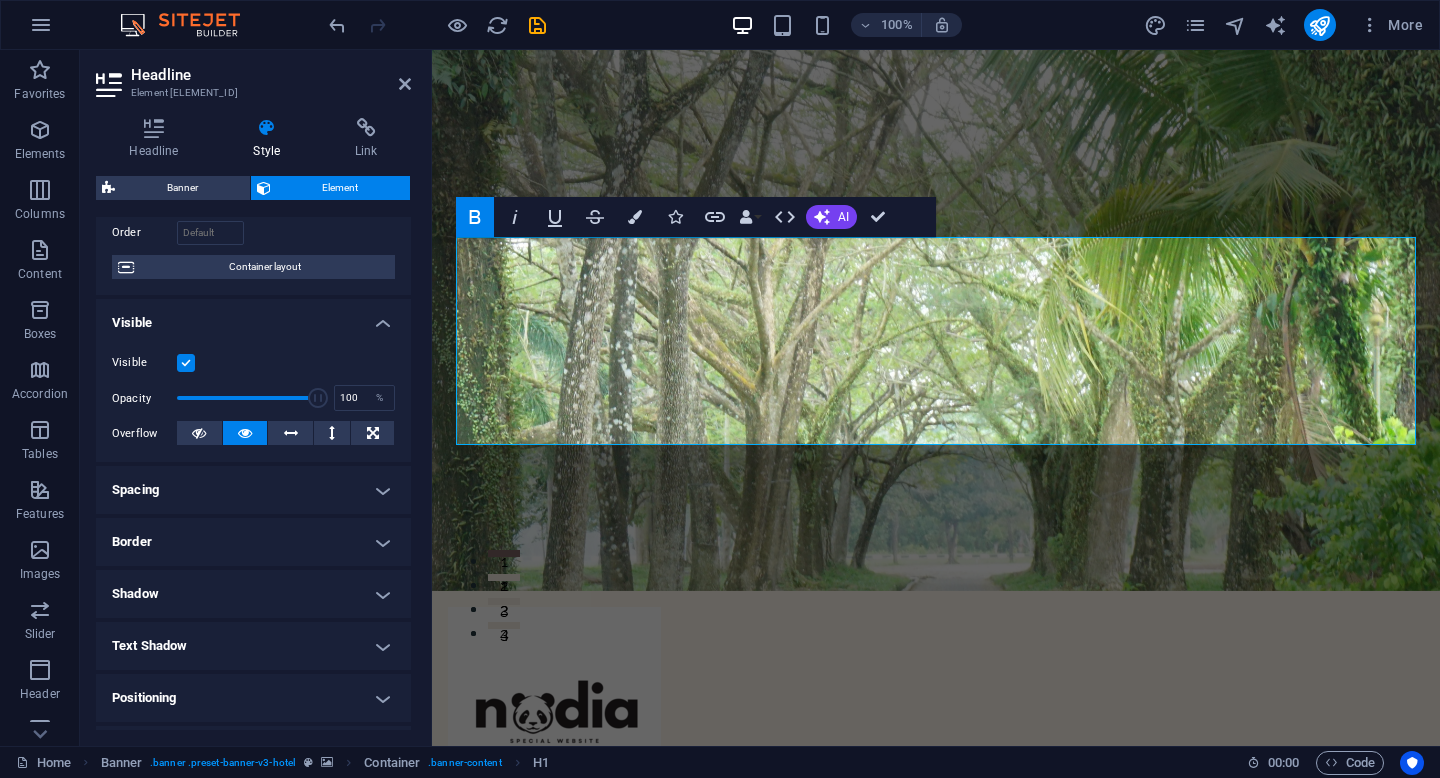 scroll, scrollTop: 332, scrollLeft: 0, axis: vertical 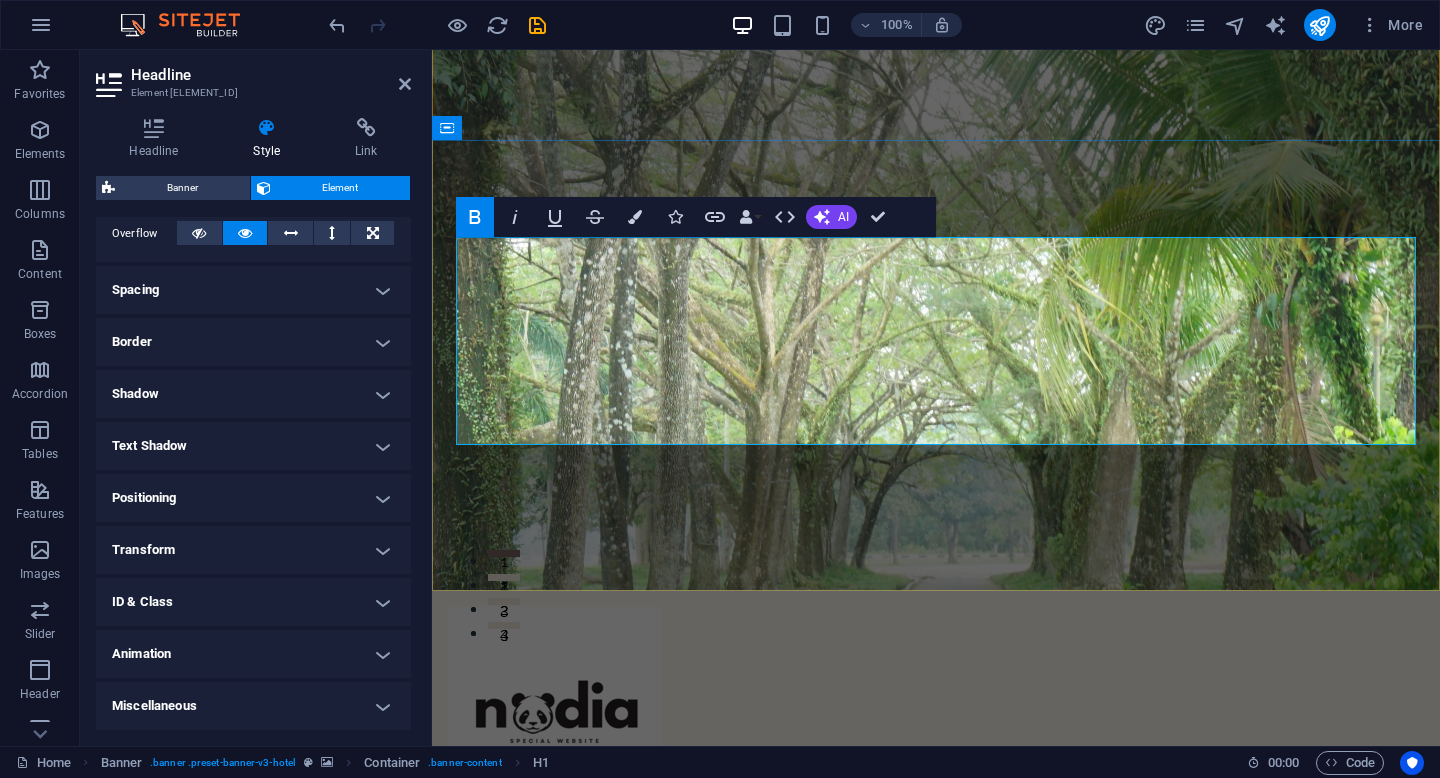 click on "MEMORY AT CLOUD AND AT OUR HEART" at bounding box center (936, 1051) 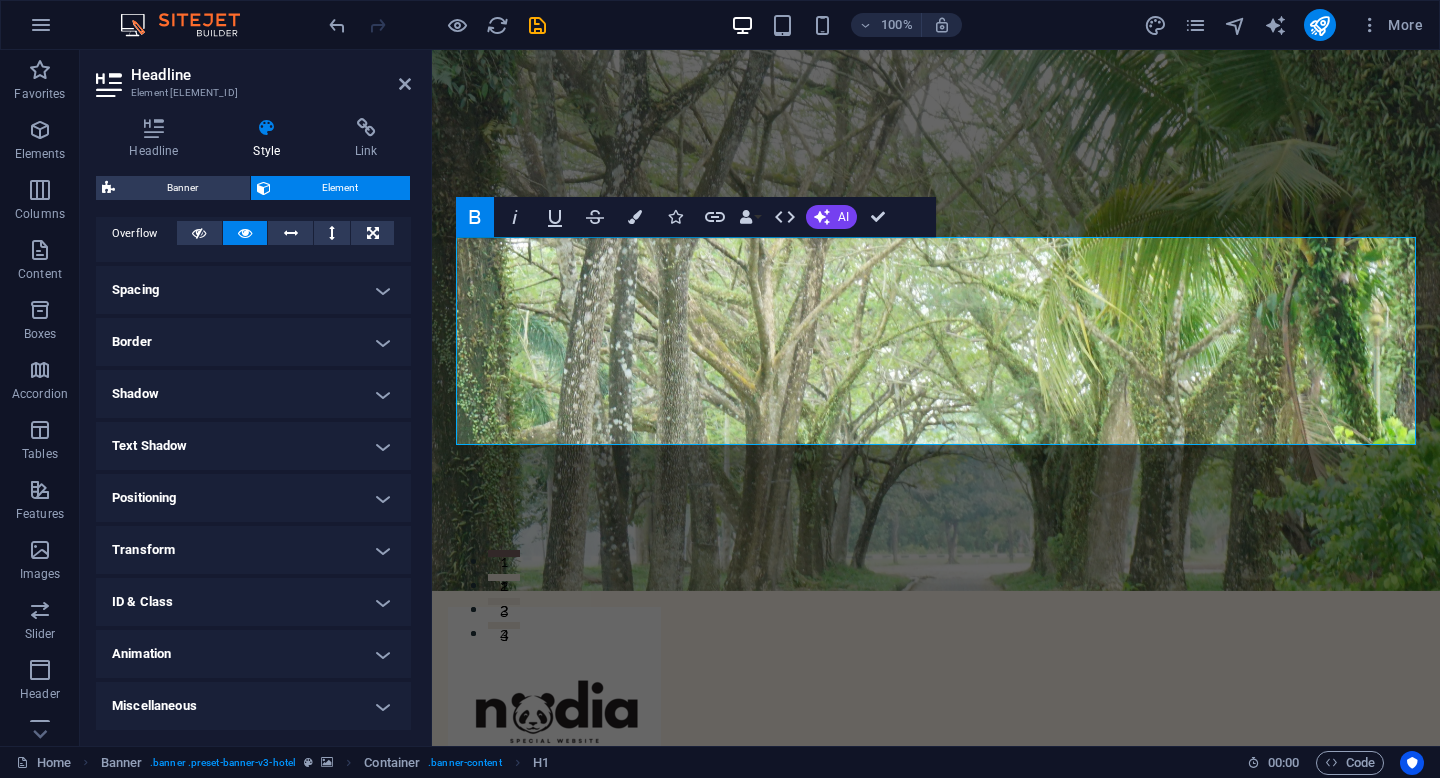 click on "Spacing" at bounding box center (253, 290) 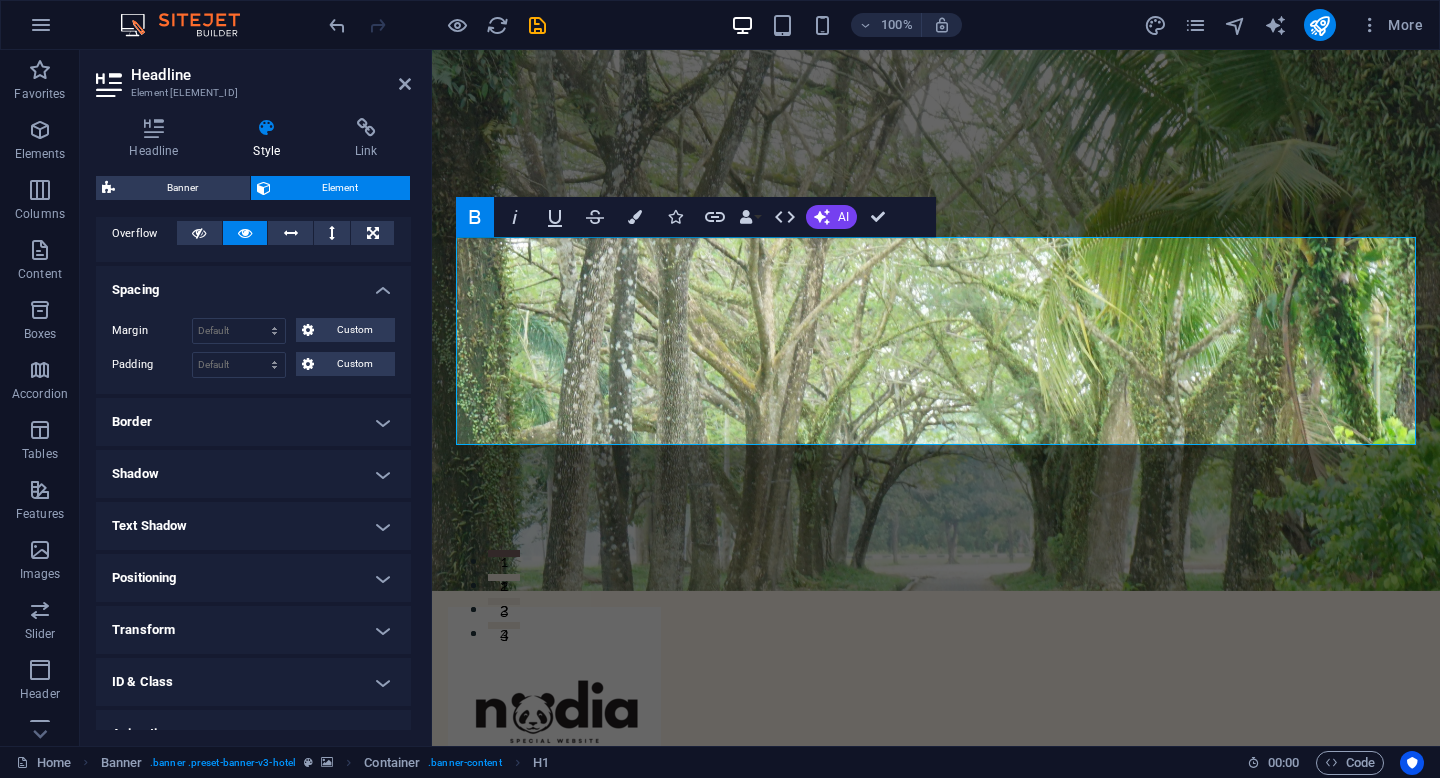 click on "Spacing" at bounding box center (253, 284) 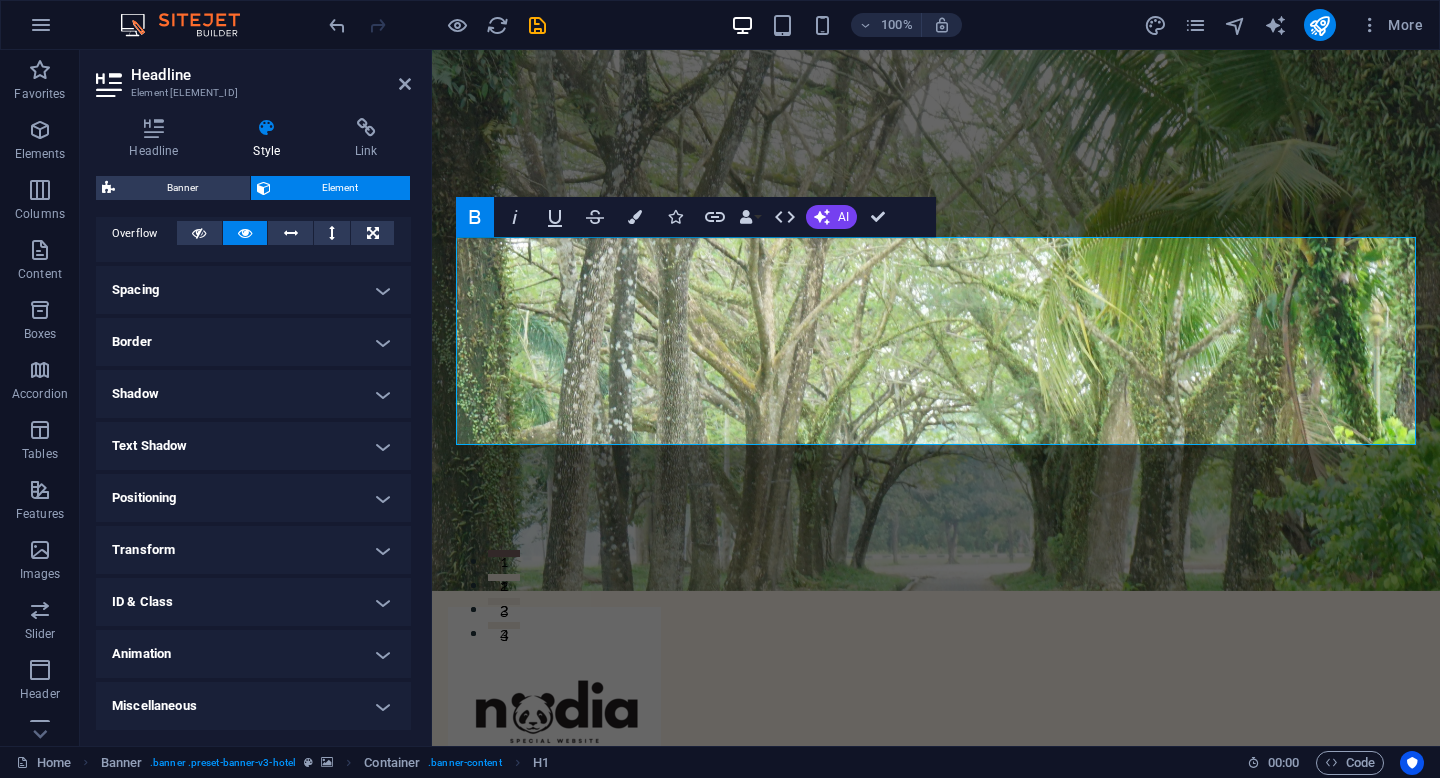 click on "Border" at bounding box center [253, 342] 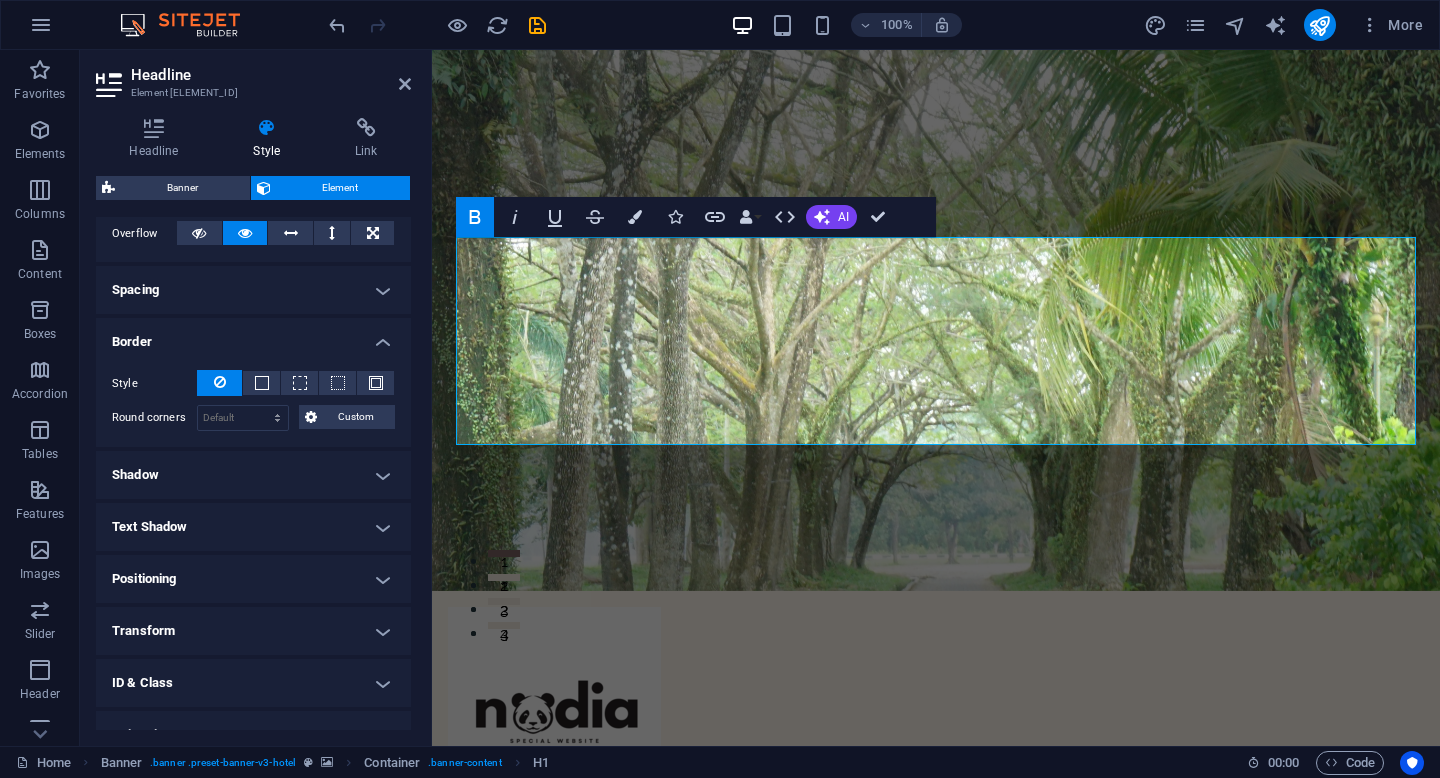 click on "Style              - Width 1 auto px rem % vh vw Custom Custom 1 auto px rem % vh vw 1 auto px rem % vh vw 1 auto px rem % vh vw 1 auto px rem % vh vw  - Color Round corners Default px rem % vh vw Custom Custom px rem % vh vw px rem % vh vw px rem % vh vw px rem % vh vw" at bounding box center [253, 400] 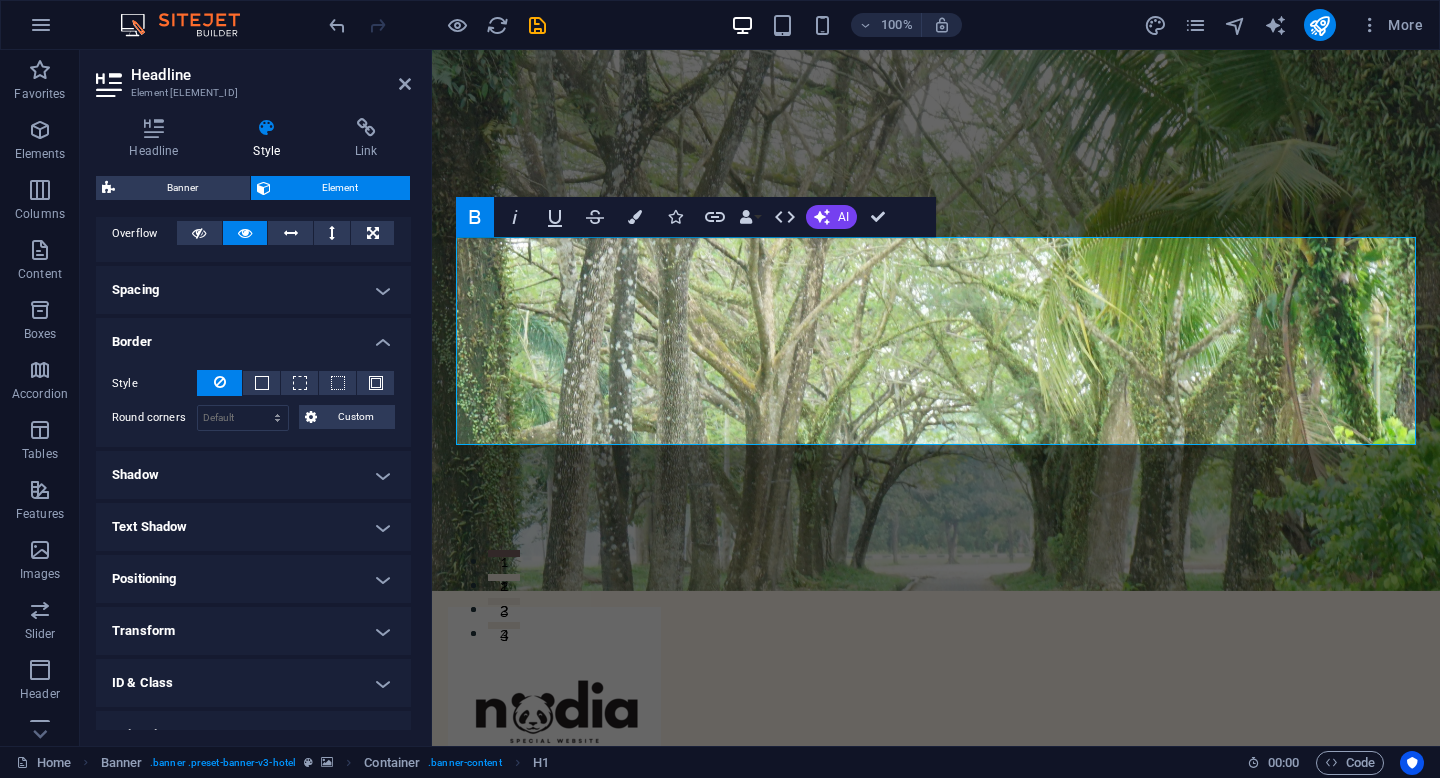 click on "Border" at bounding box center (253, 336) 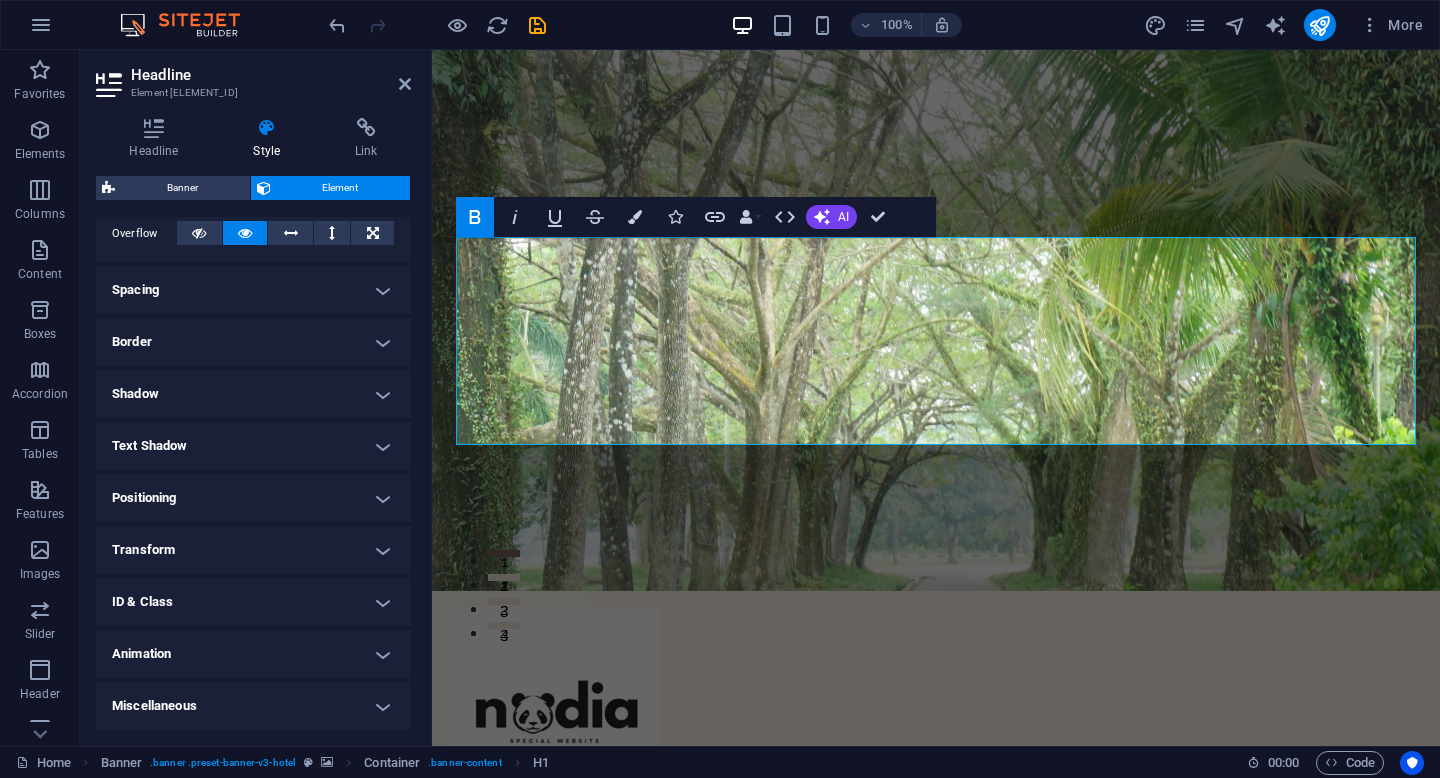 click on "Shadow" at bounding box center [253, 394] 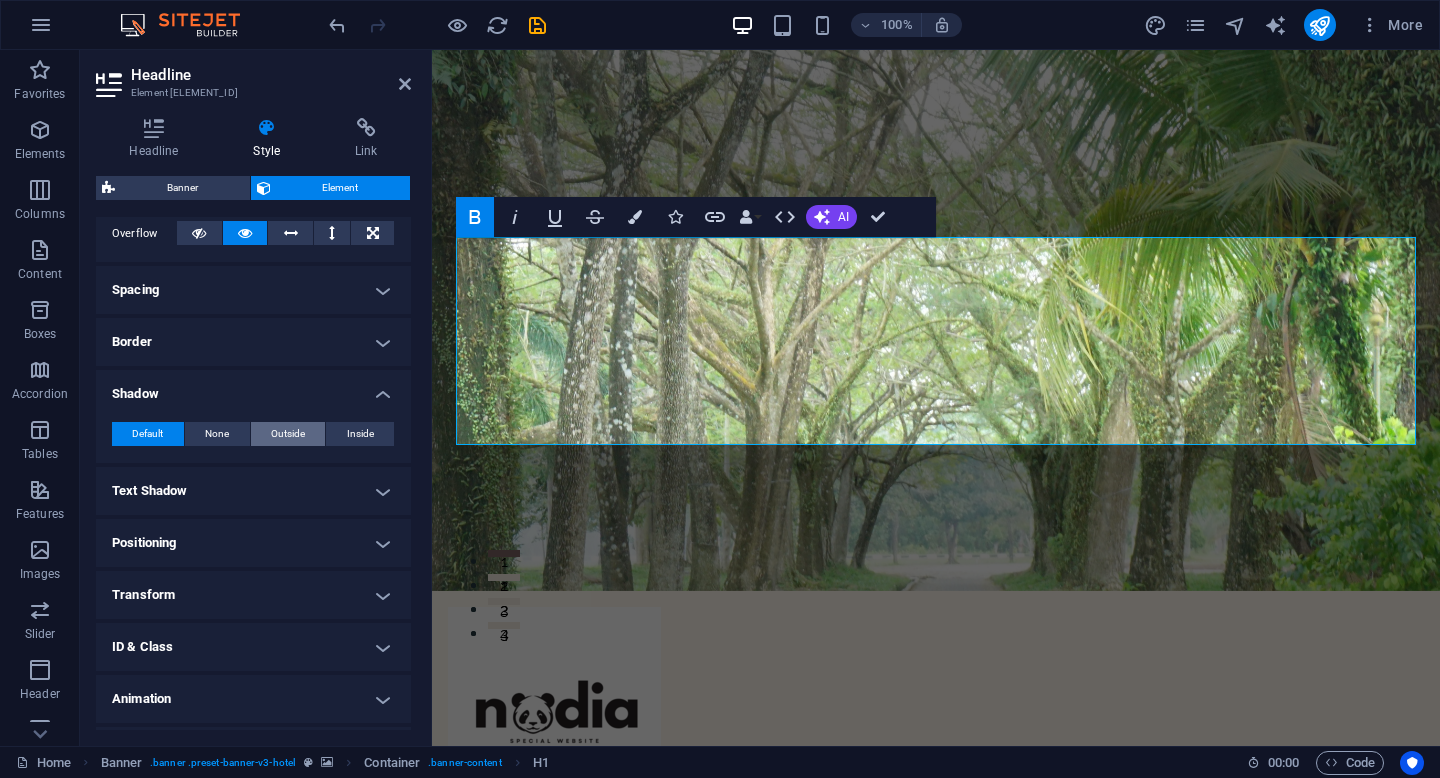 scroll, scrollTop: 377, scrollLeft: 0, axis: vertical 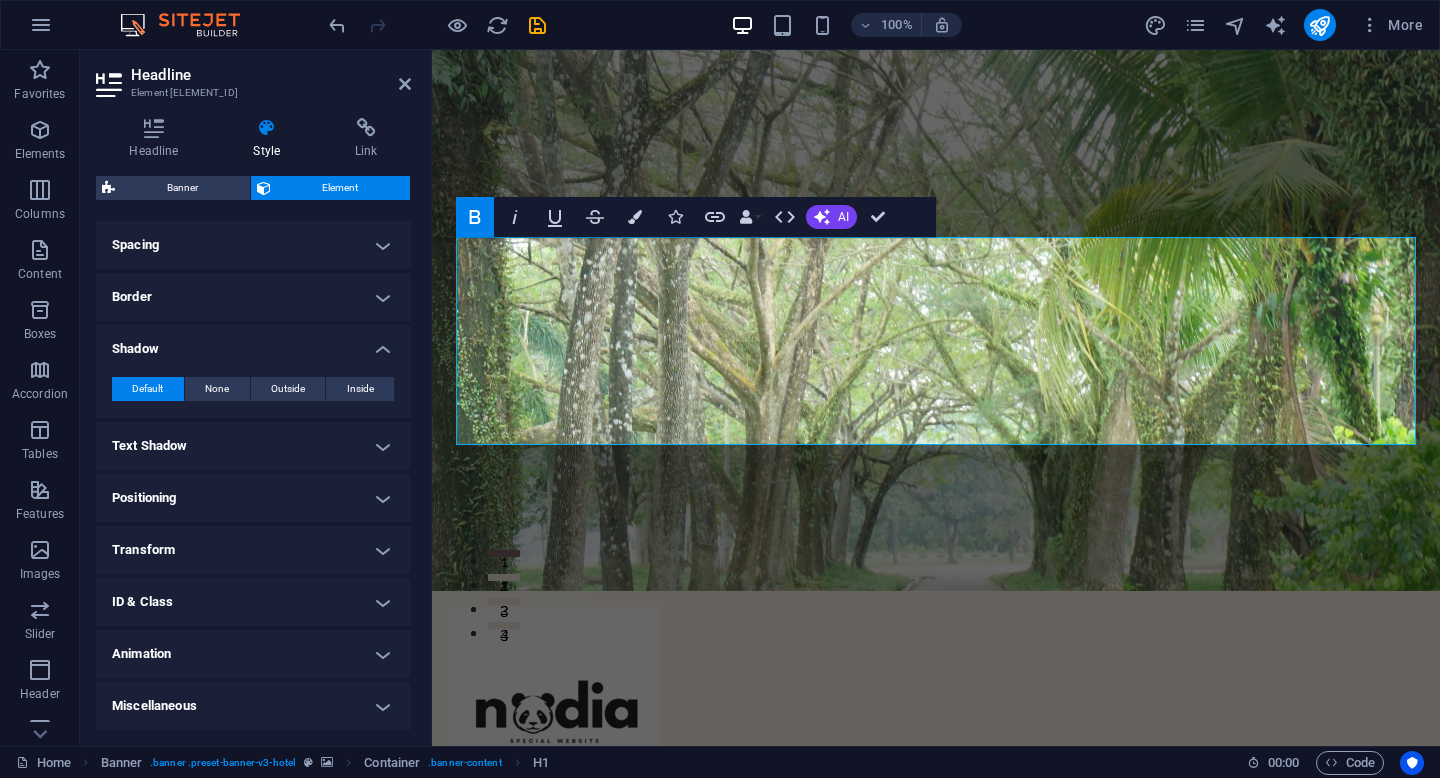 click on "Text Shadow" at bounding box center (253, 446) 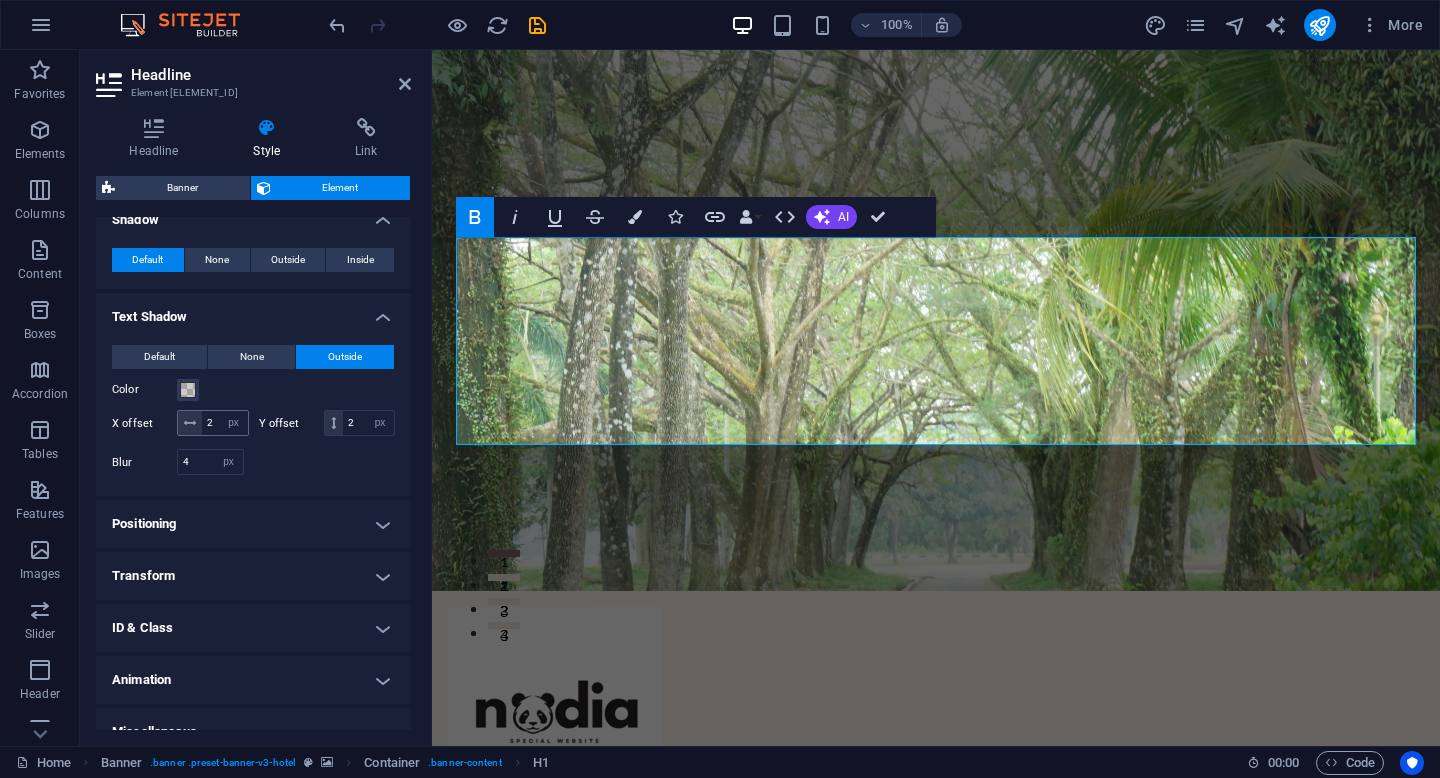 scroll, scrollTop: 558, scrollLeft: 0, axis: vertical 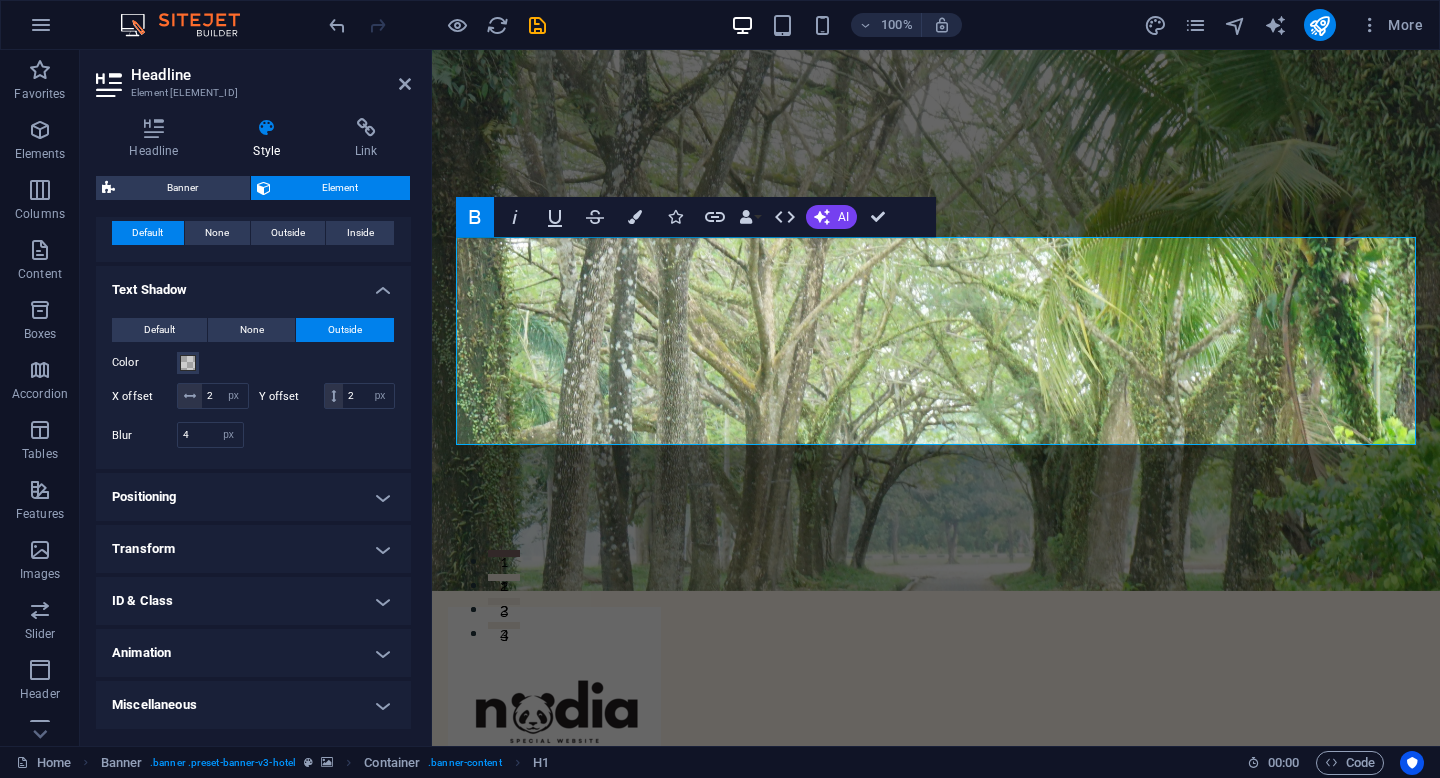 click on "Positioning" at bounding box center [253, 497] 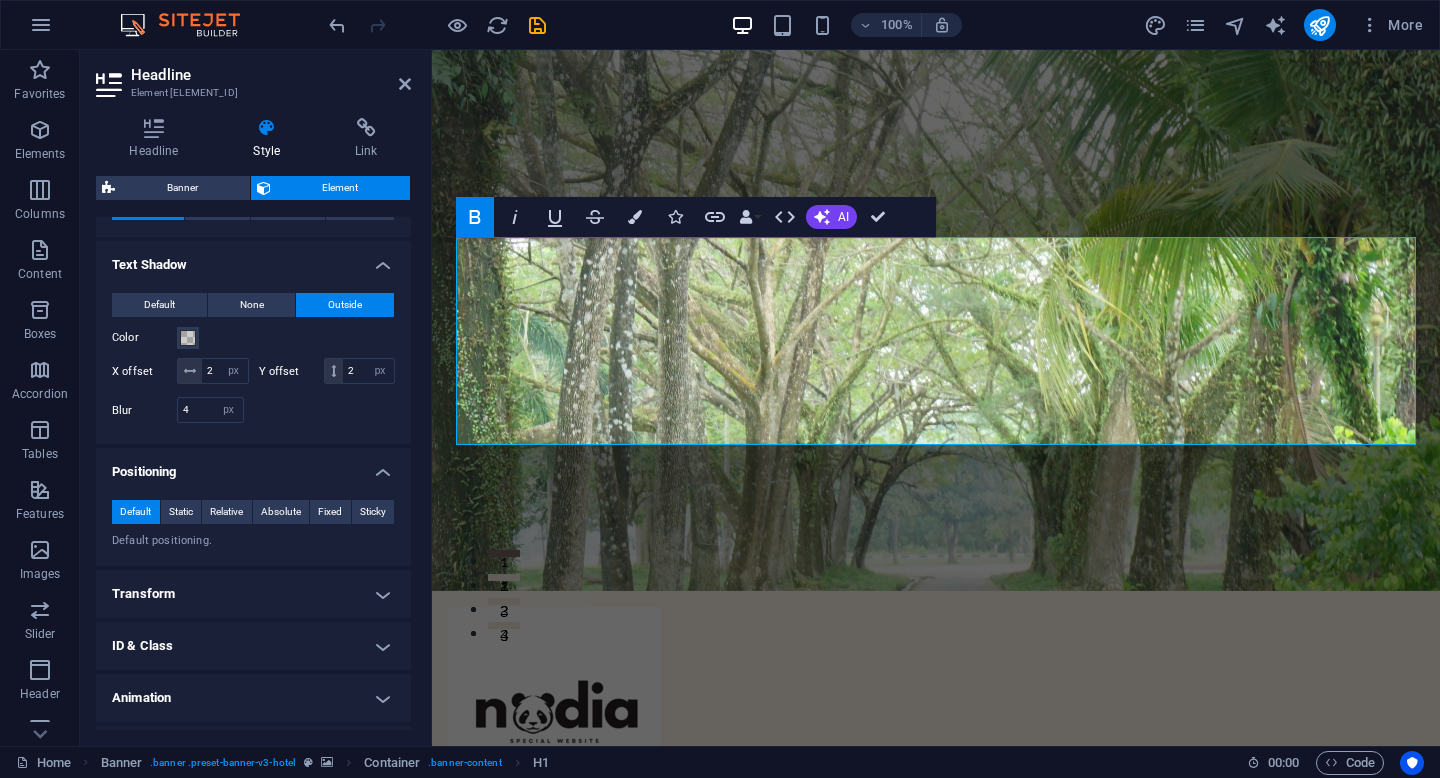 click on "Transform" at bounding box center (253, 594) 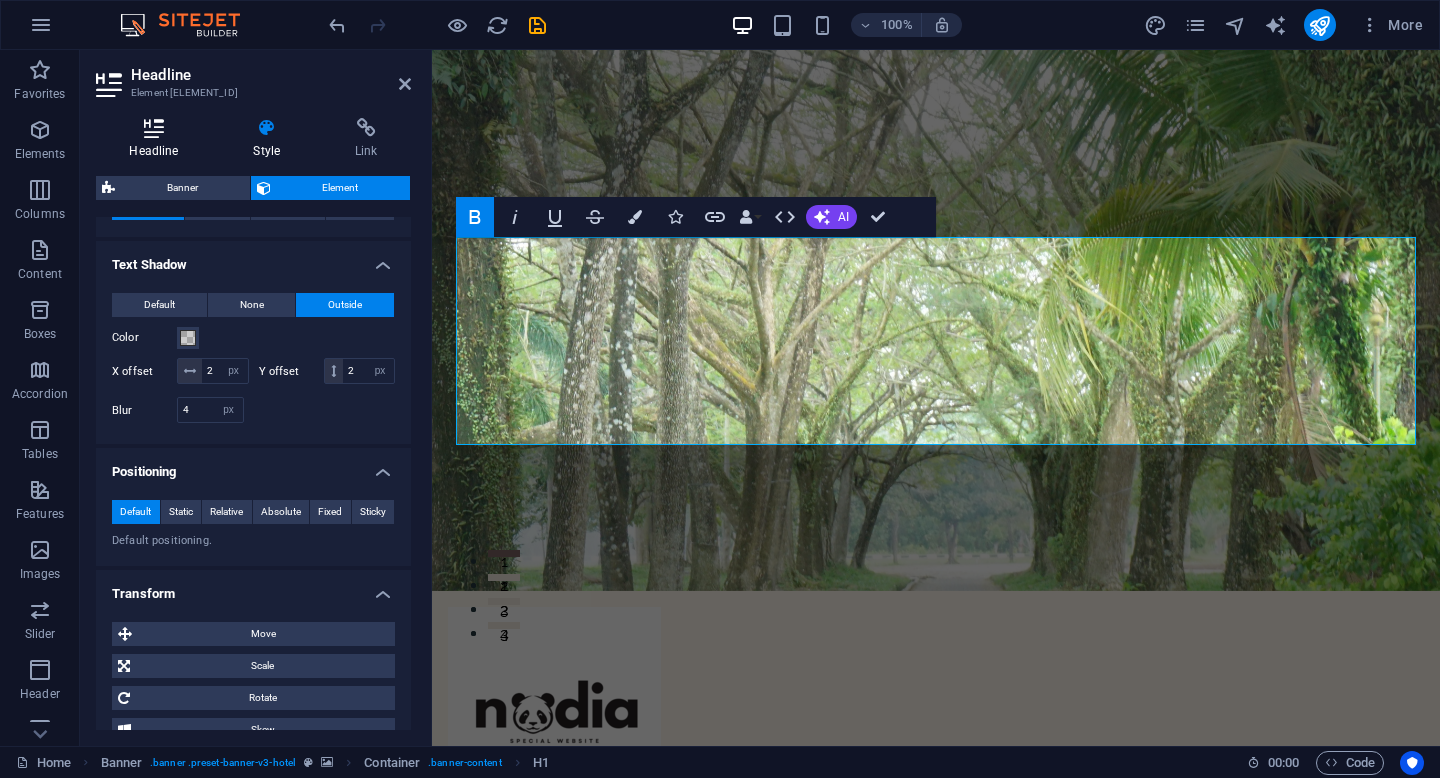 click on "Headline" at bounding box center [158, 139] 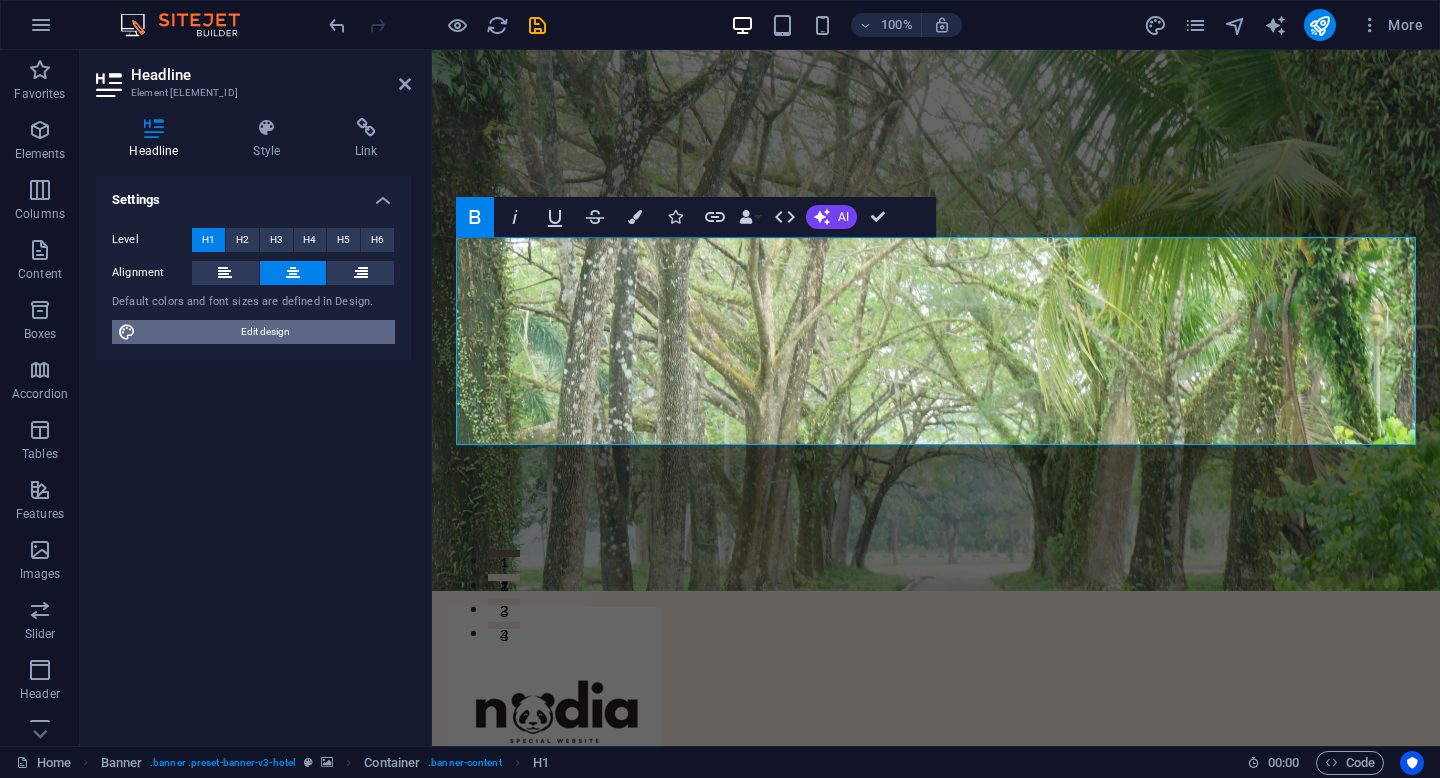 click on "Edit design" at bounding box center (265, 332) 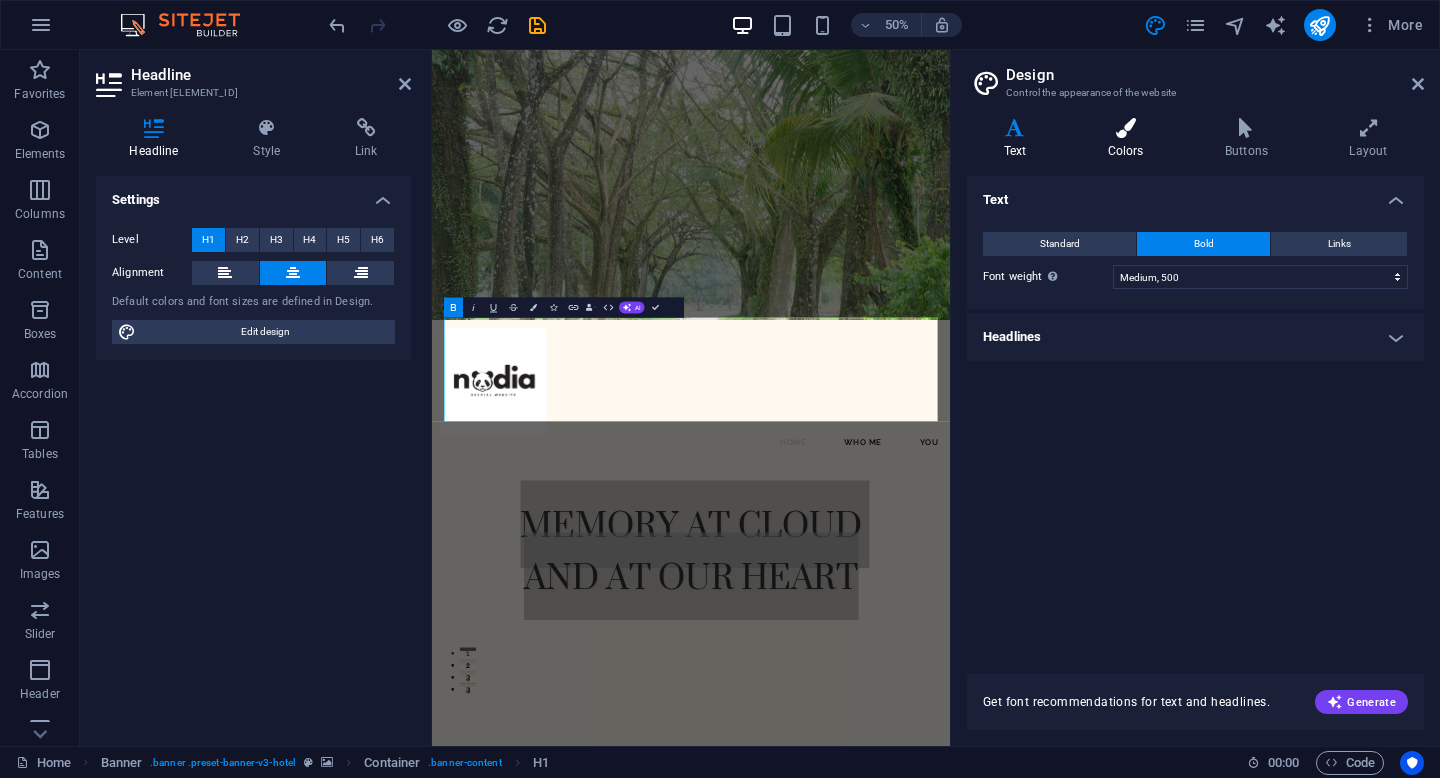 click on "Colors" at bounding box center (1129, 139) 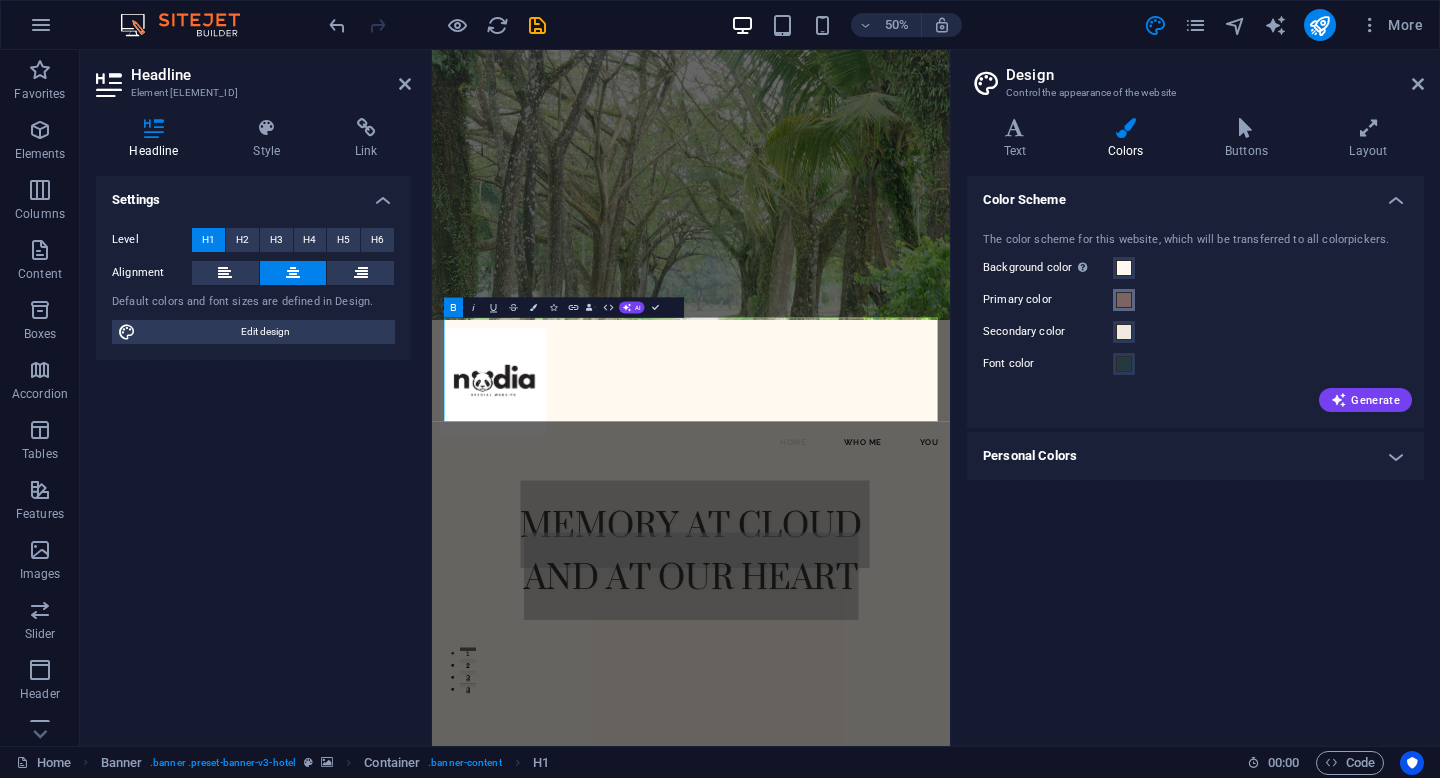 click at bounding box center (1124, 300) 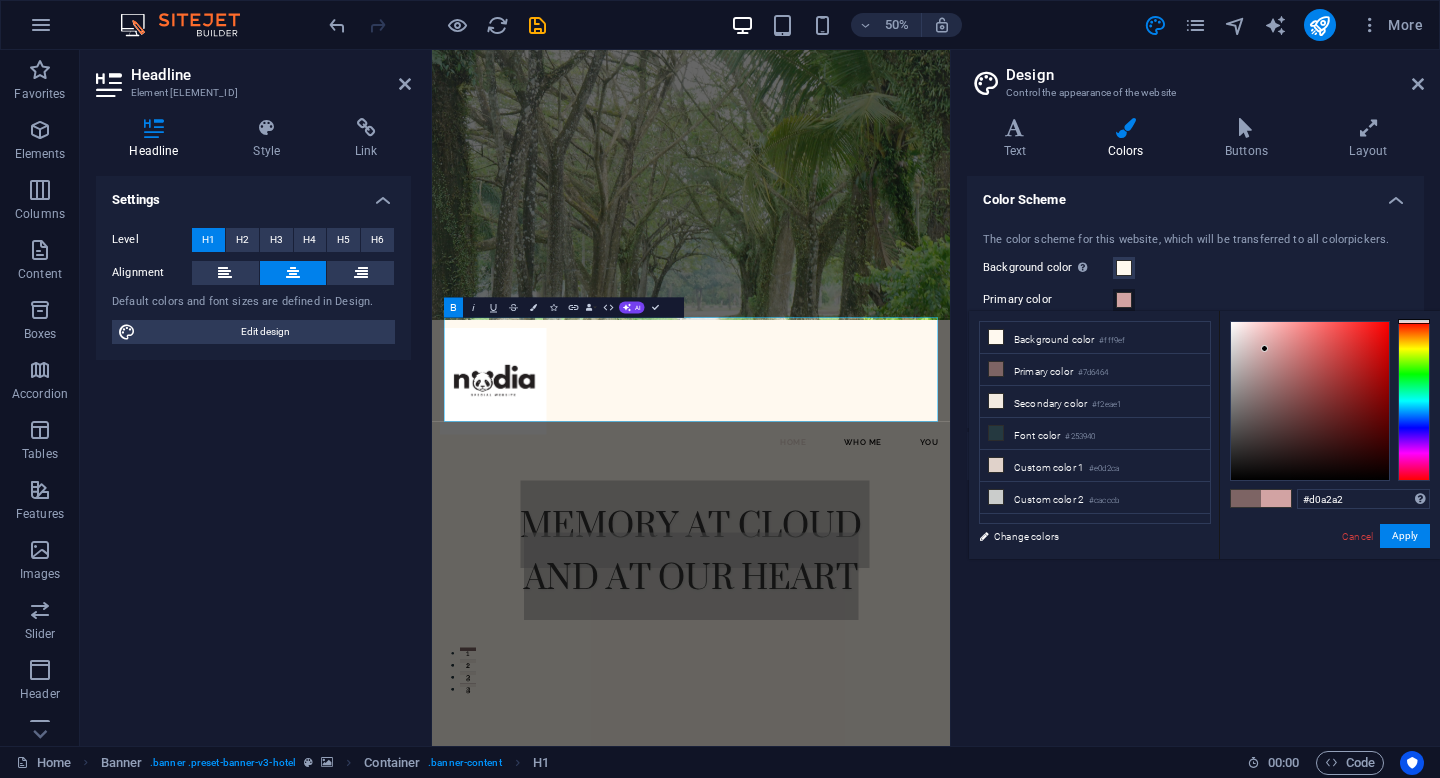 drag, startPoint x: 1265, startPoint y: 402, endPoint x: 1265, endPoint y: 350, distance: 52 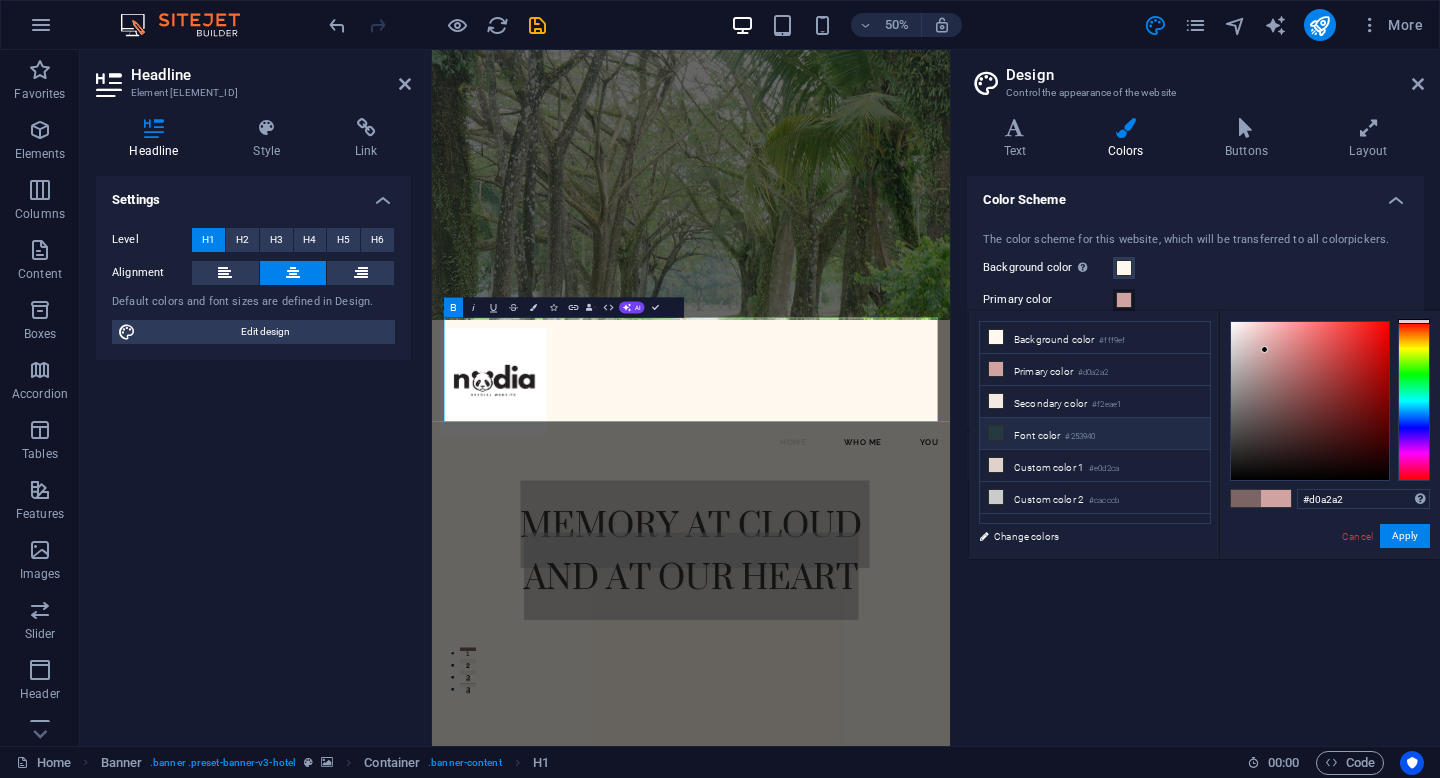 click on "Font color
#253940" at bounding box center (1095, 434) 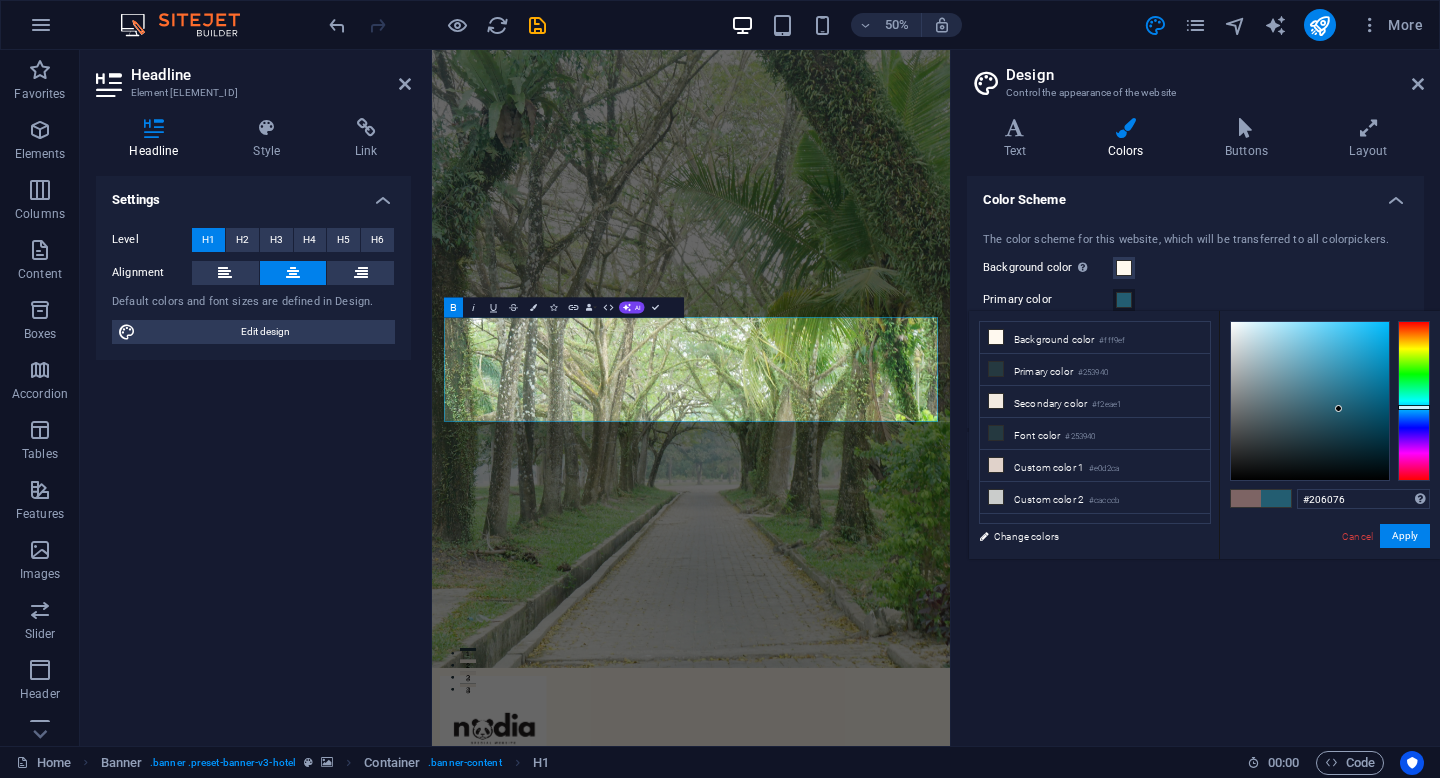 type on "#1f6178" 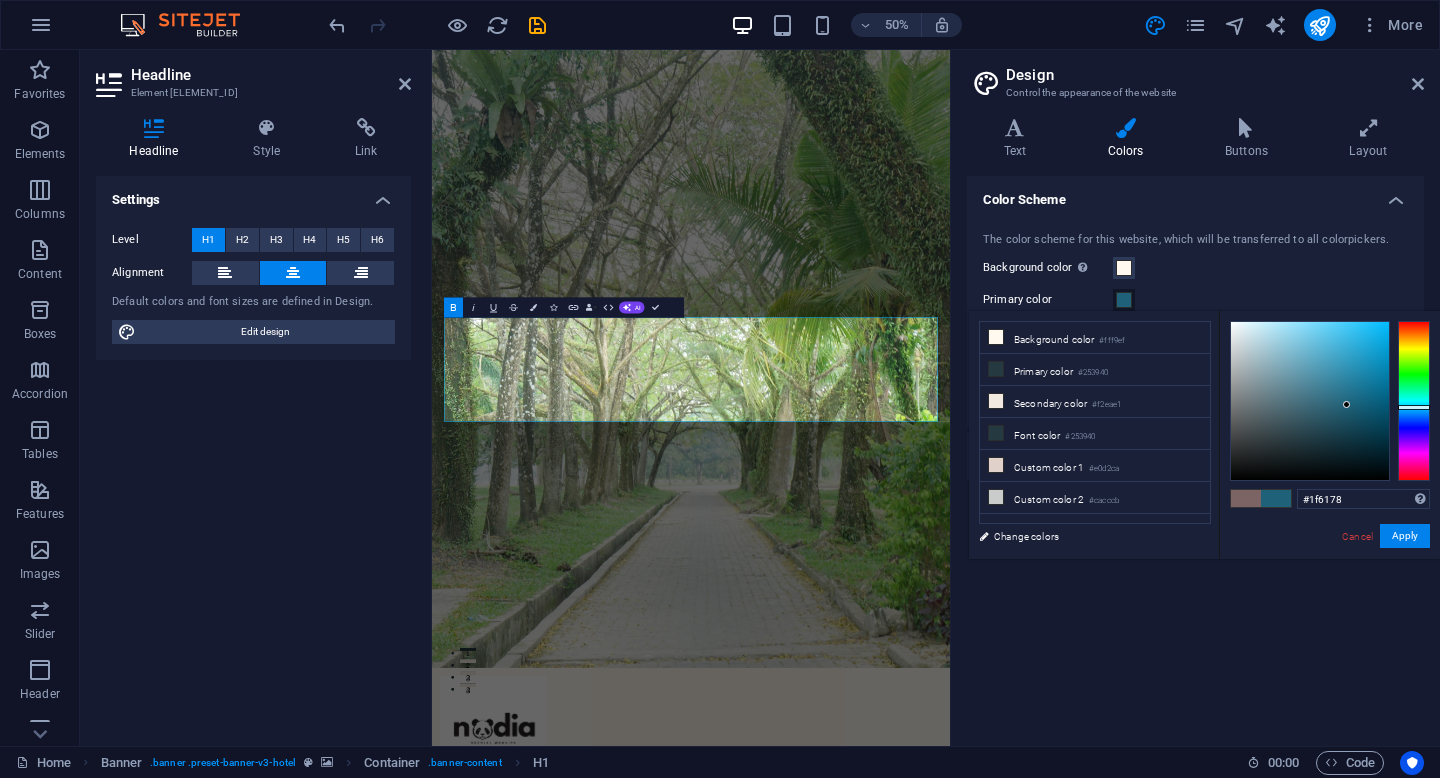 drag, startPoint x: 1298, startPoint y: 437, endPoint x: 1347, endPoint y: 405, distance: 58.5235 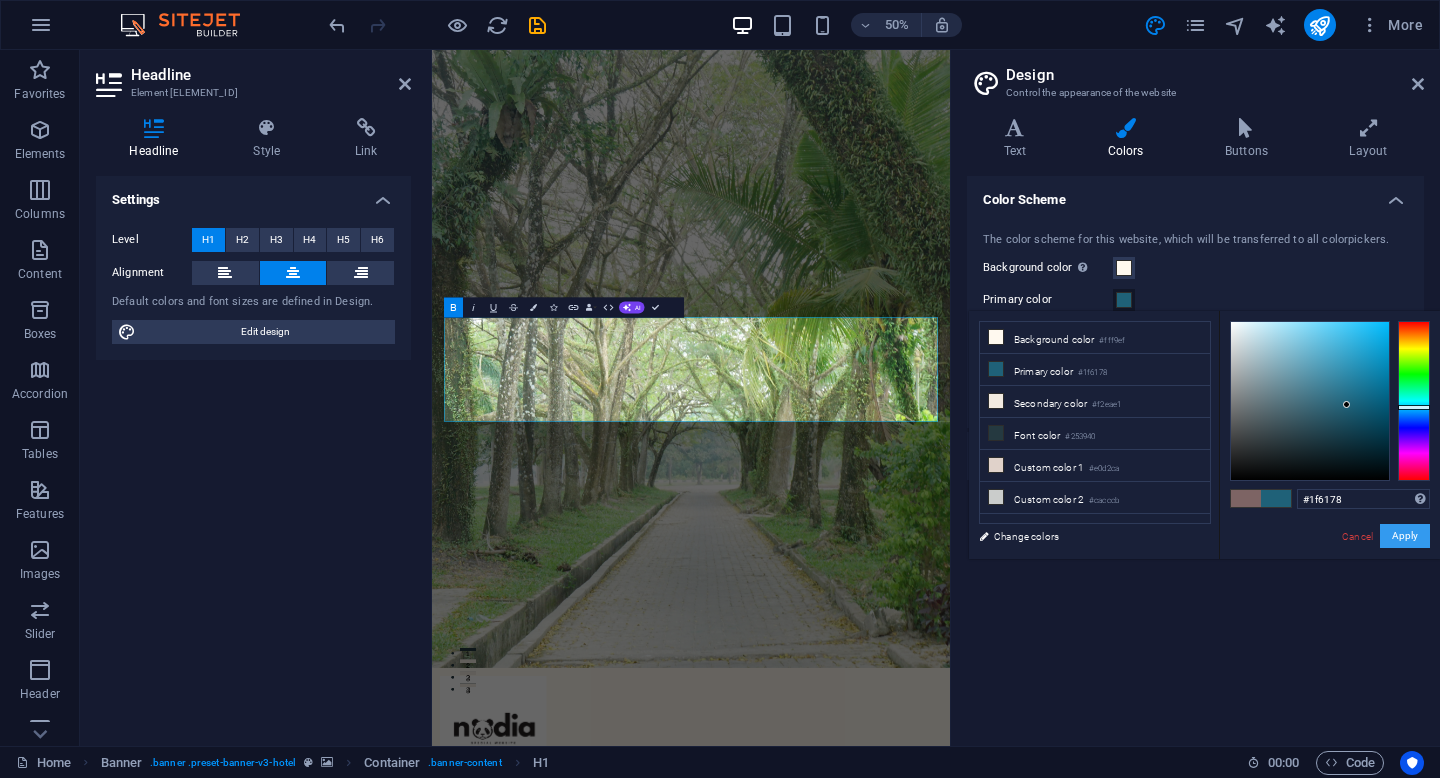 click on "Apply" at bounding box center [1405, 536] 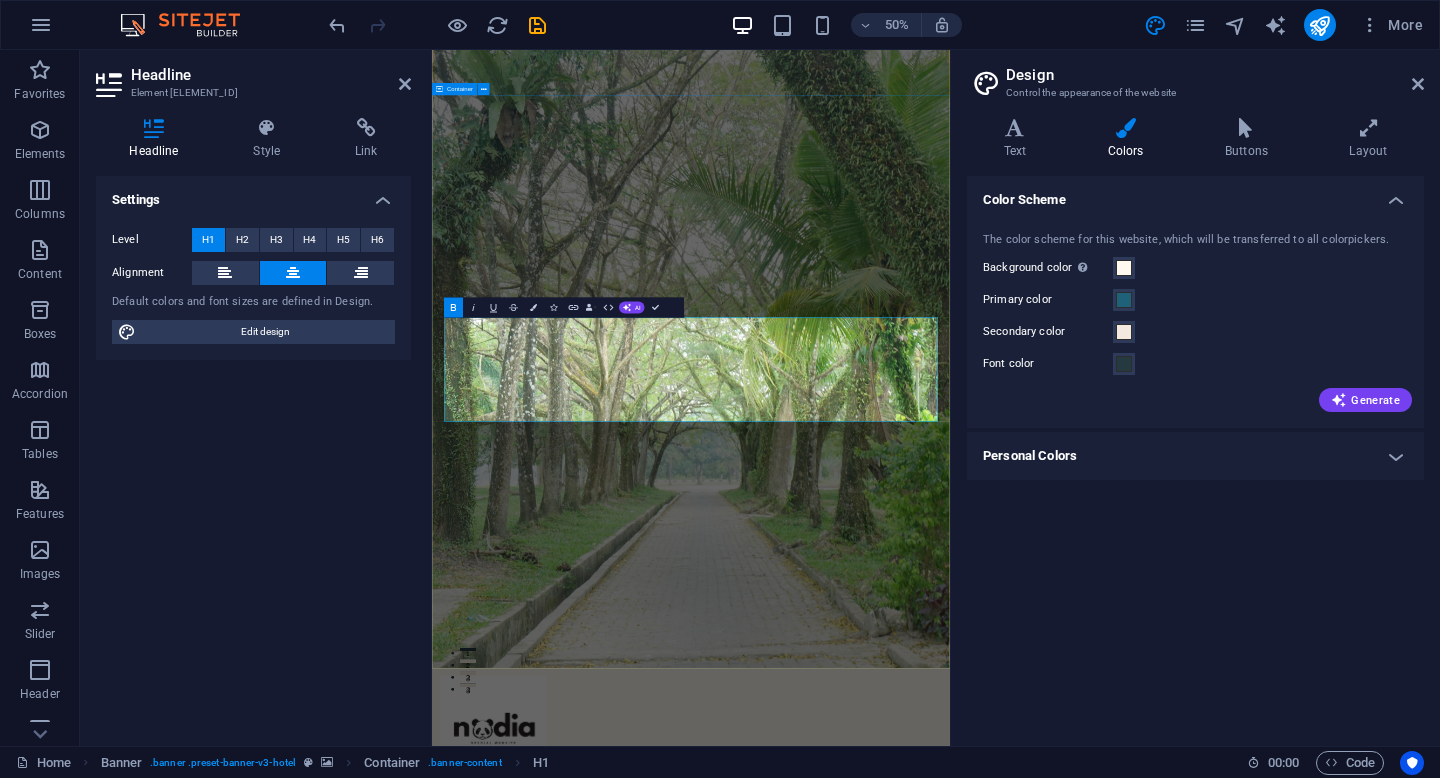 click on "MEMORY AT CLOUD AND AT OUR HEART" at bounding box center (950, 1773) 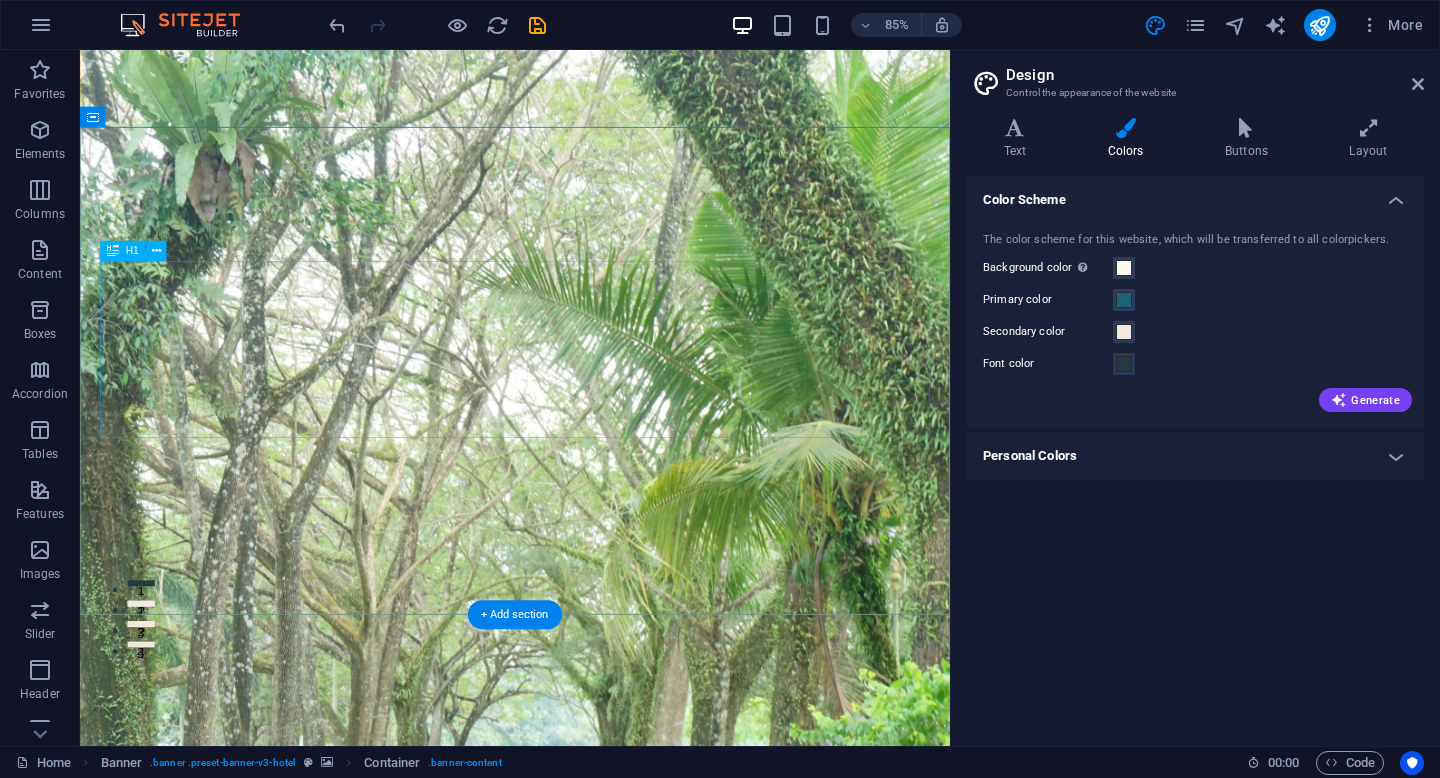 click on "MEMORY AT CLOUD AND AT OUR HEART" at bounding box center (592, 1748) 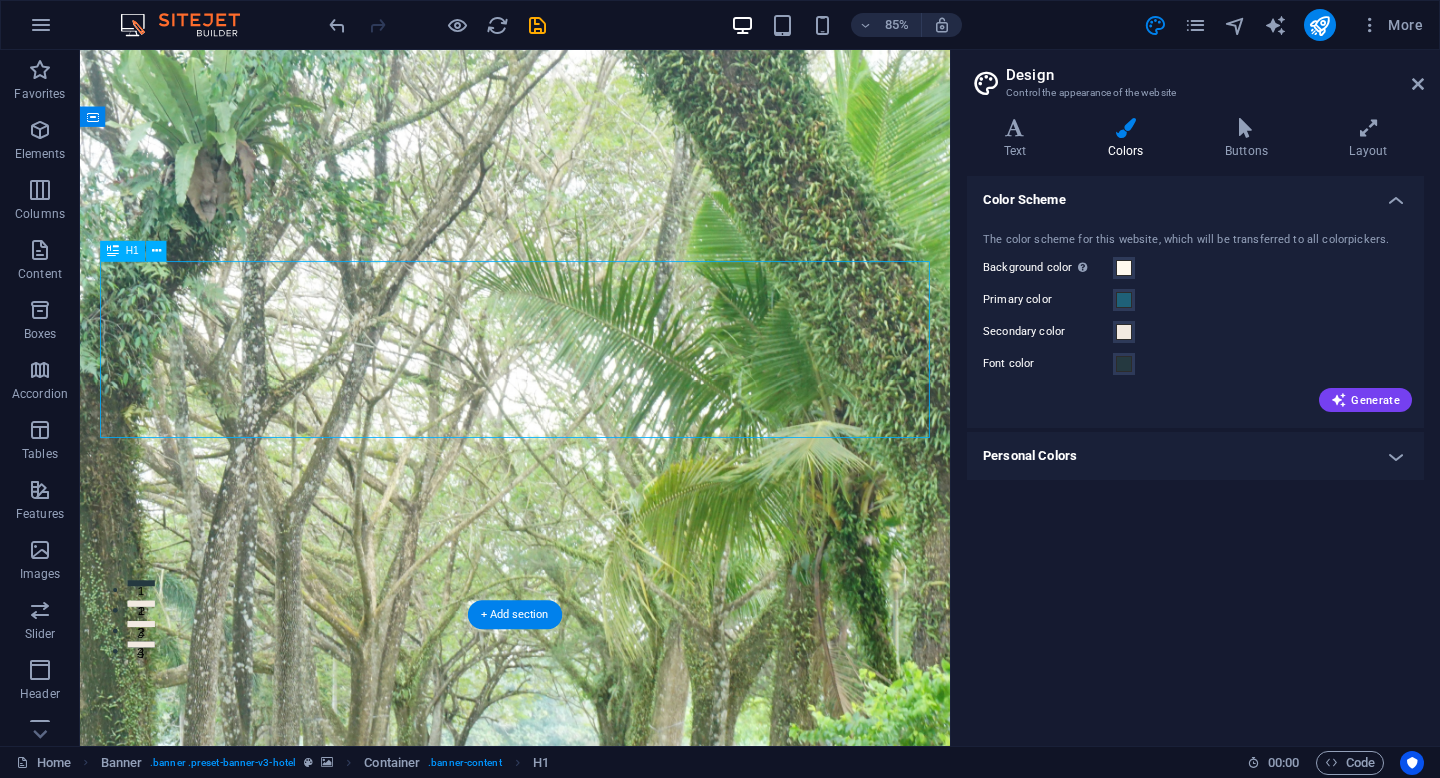 click on "MEMORY AT CLOUD AND AT OUR HEART" at bounding box center (592, 1748) 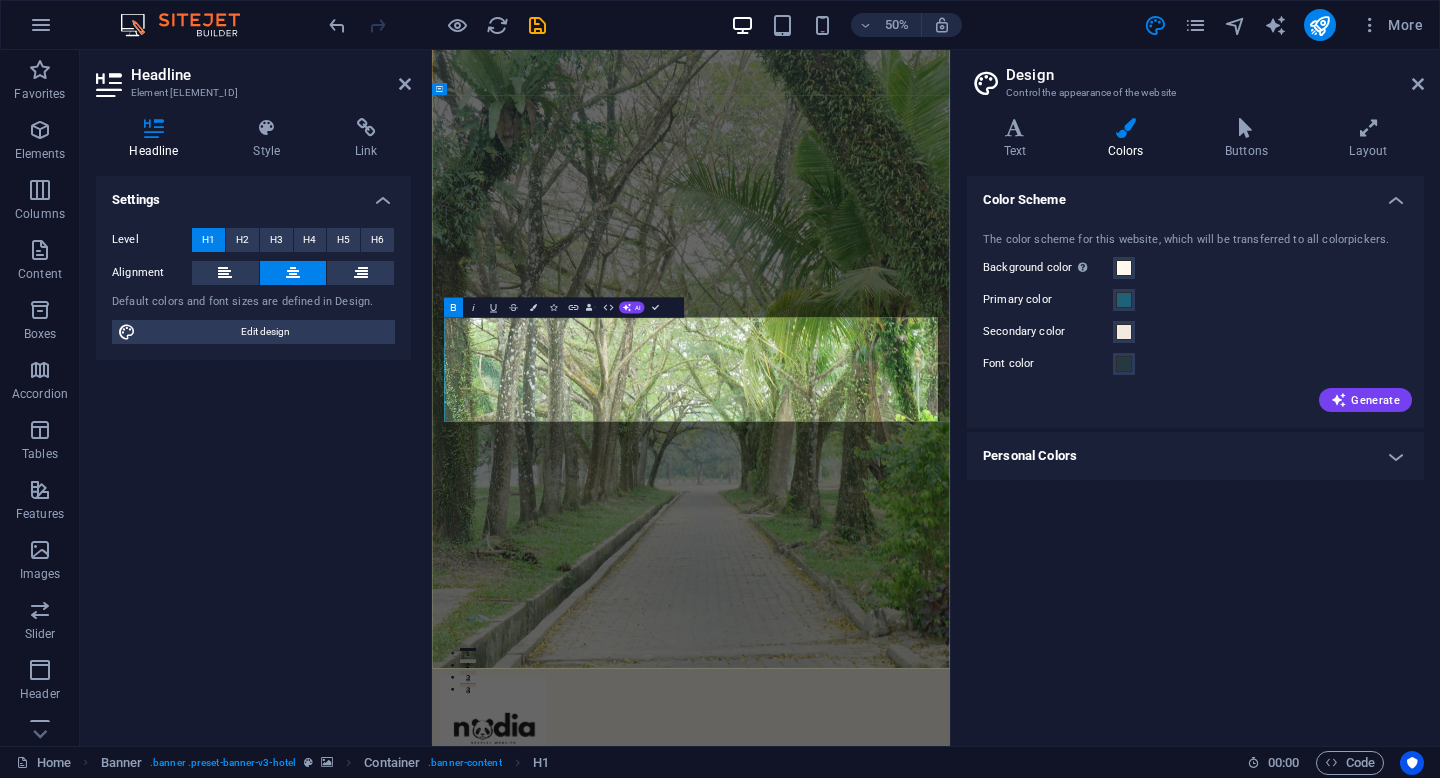 click on "MEMORY AT CLOUD AND AT OUR HEART" at bounding box center (950, 1748) 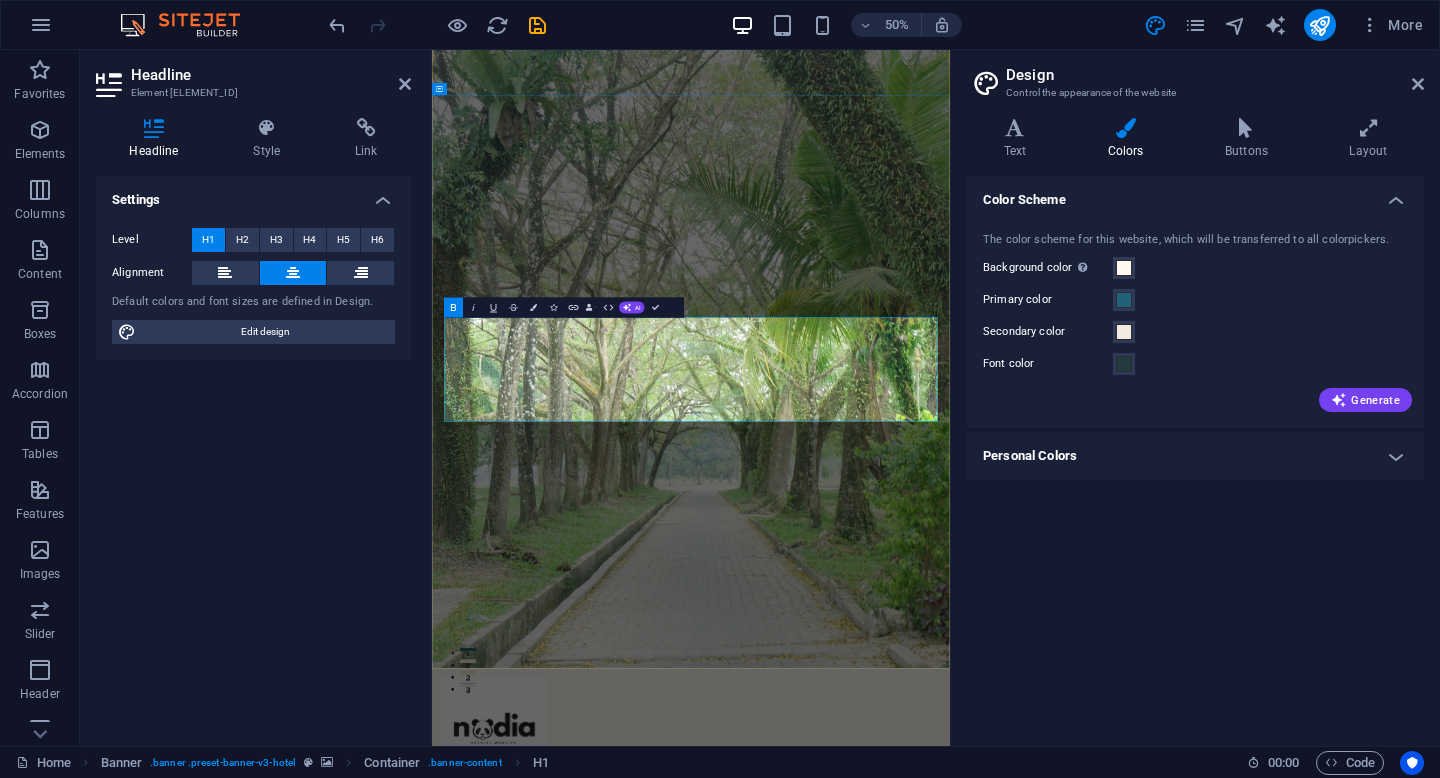 drag, startPoint x: 611, startPoint y: 647, endPoint x: 1180, endPoint y: 751, distance: 578.42633 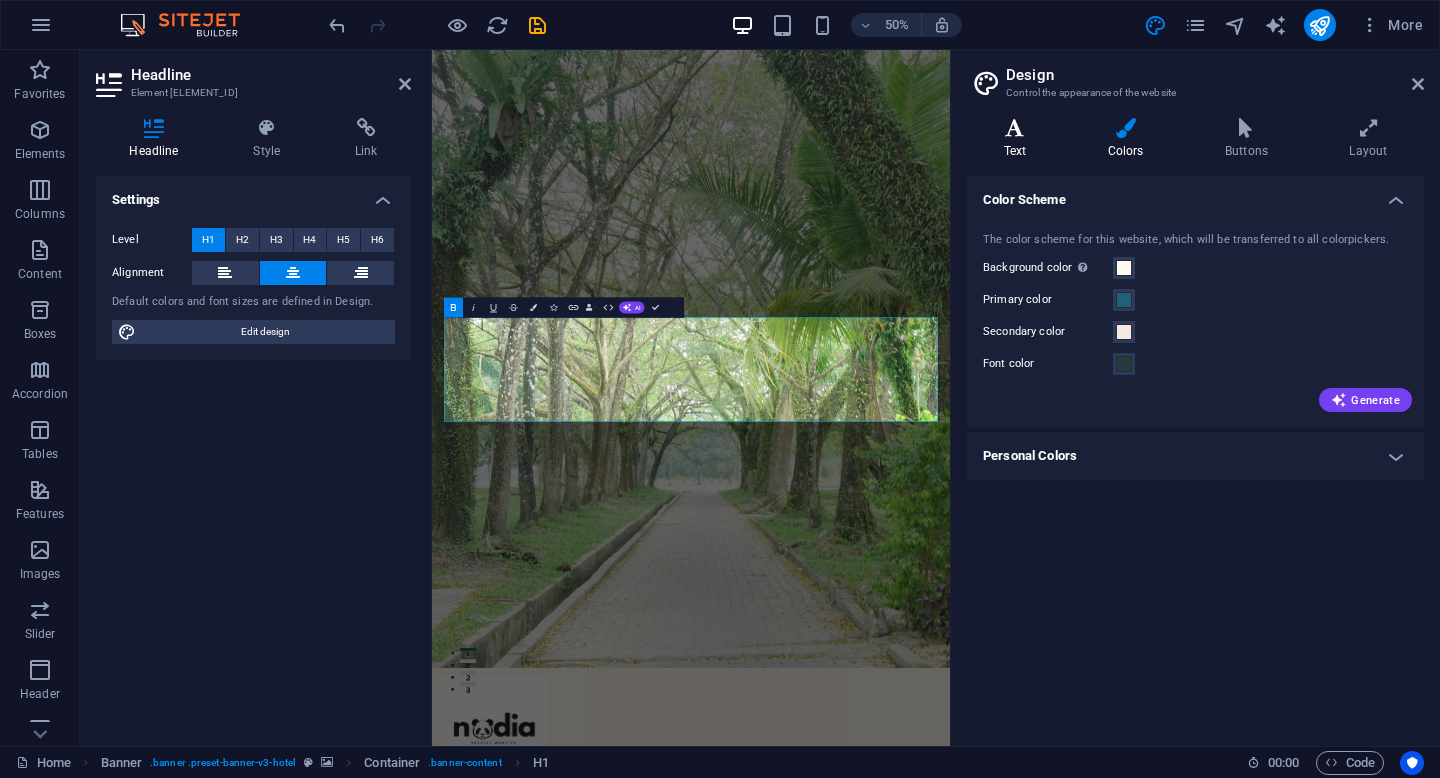 click on "Text" at bounding box center [1019, 139] 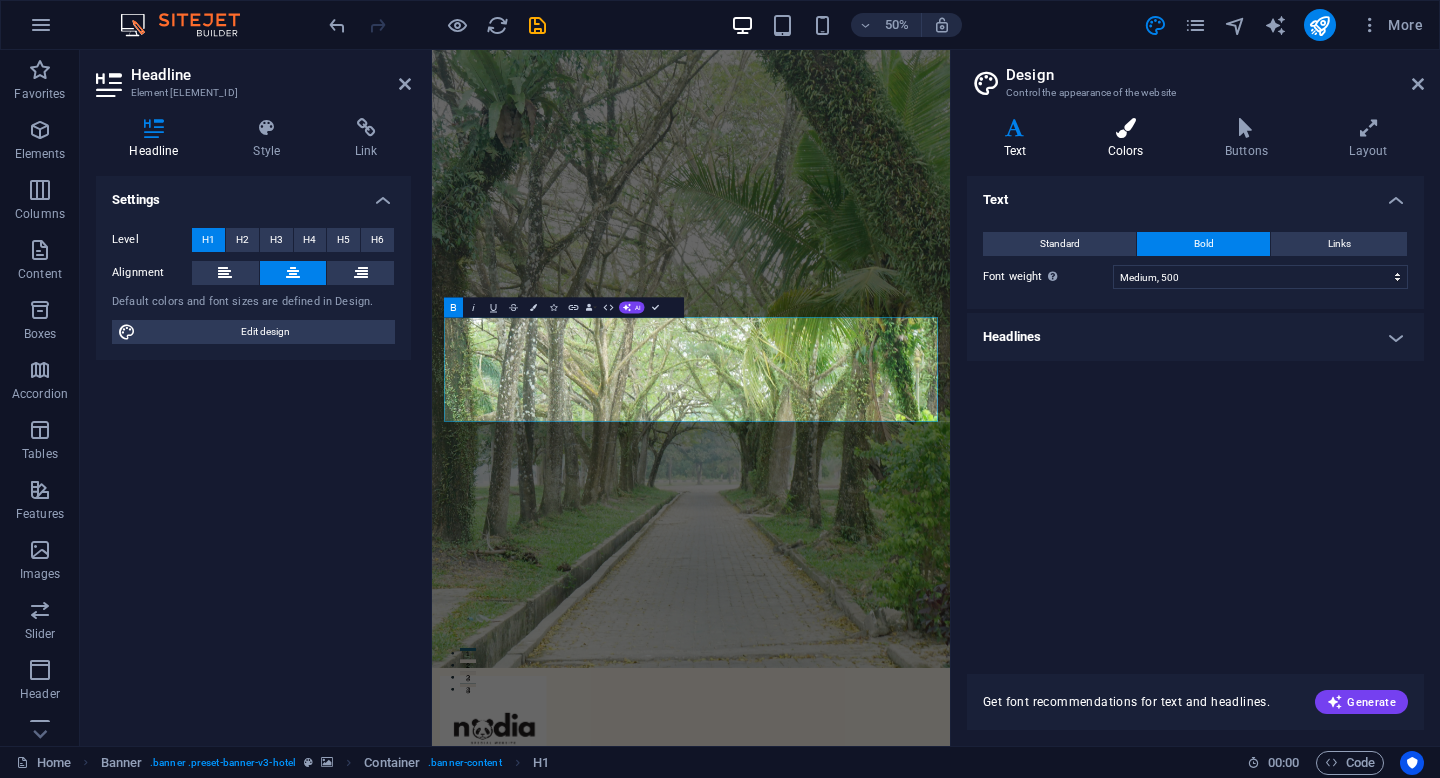 click on "Colors" at bounding box center (1129, 139) 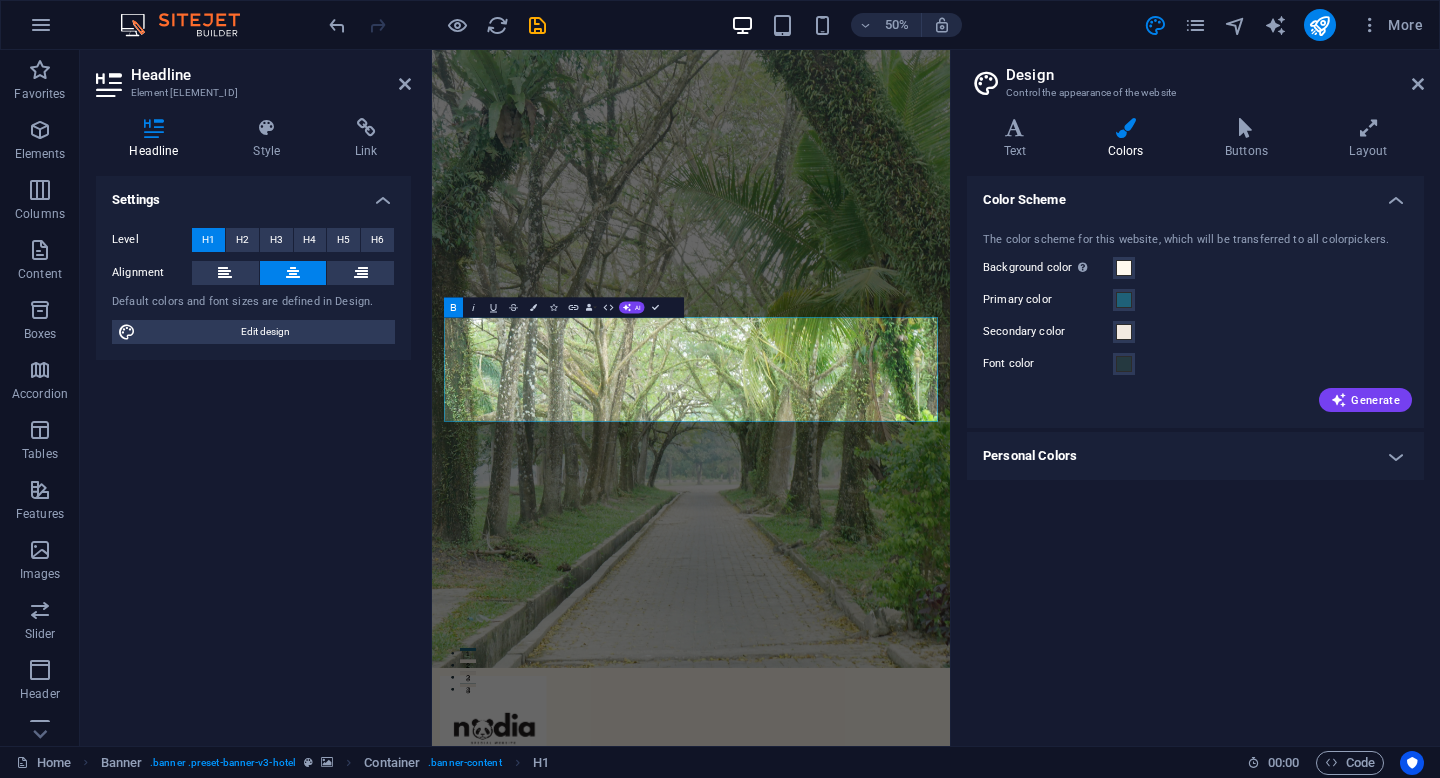click on "Personal Colors" at bounding box center [1195, 456] 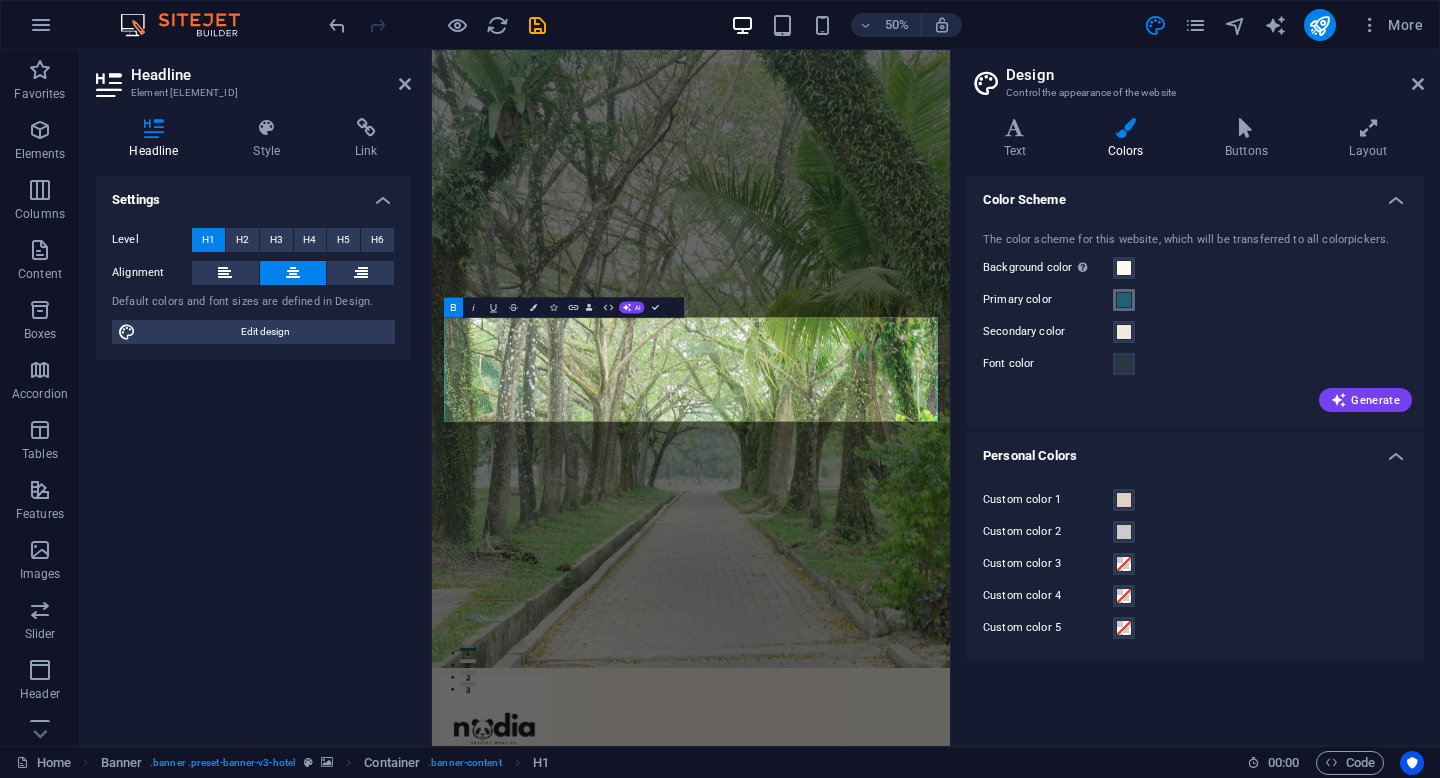 click at bounding box center (1124, 300) 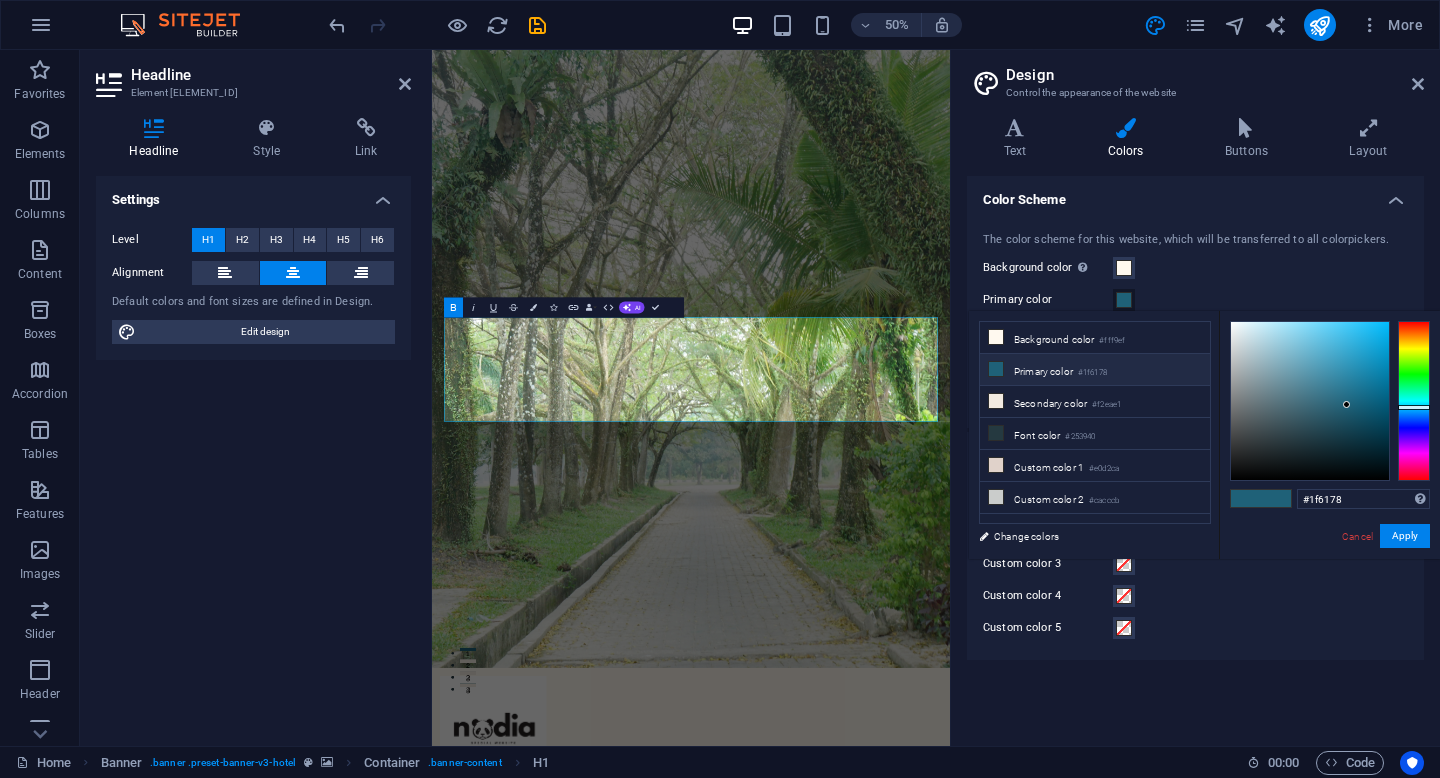 click on "#1f6178" at bounding box center [1092, 373] 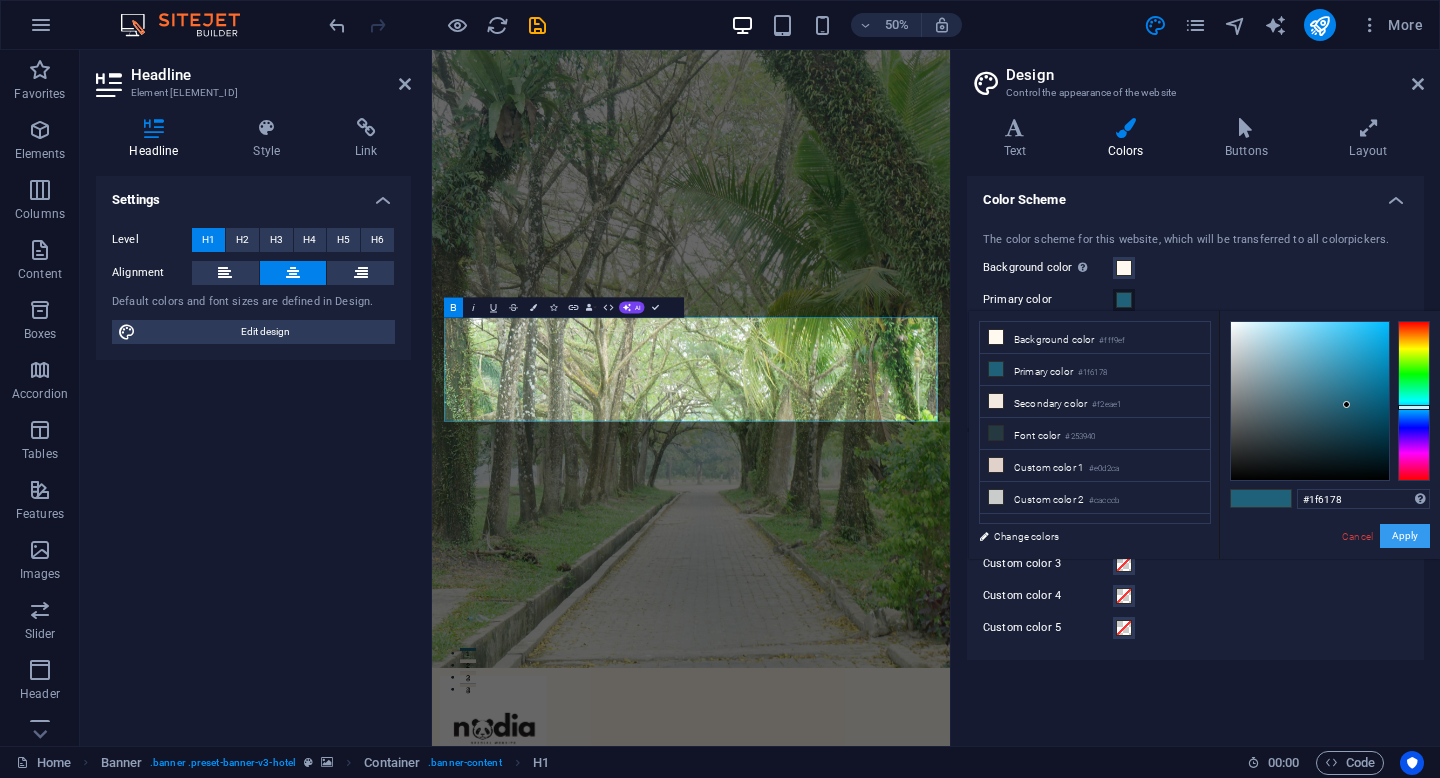 click on "Apply" at bounding box center [1405, 536] 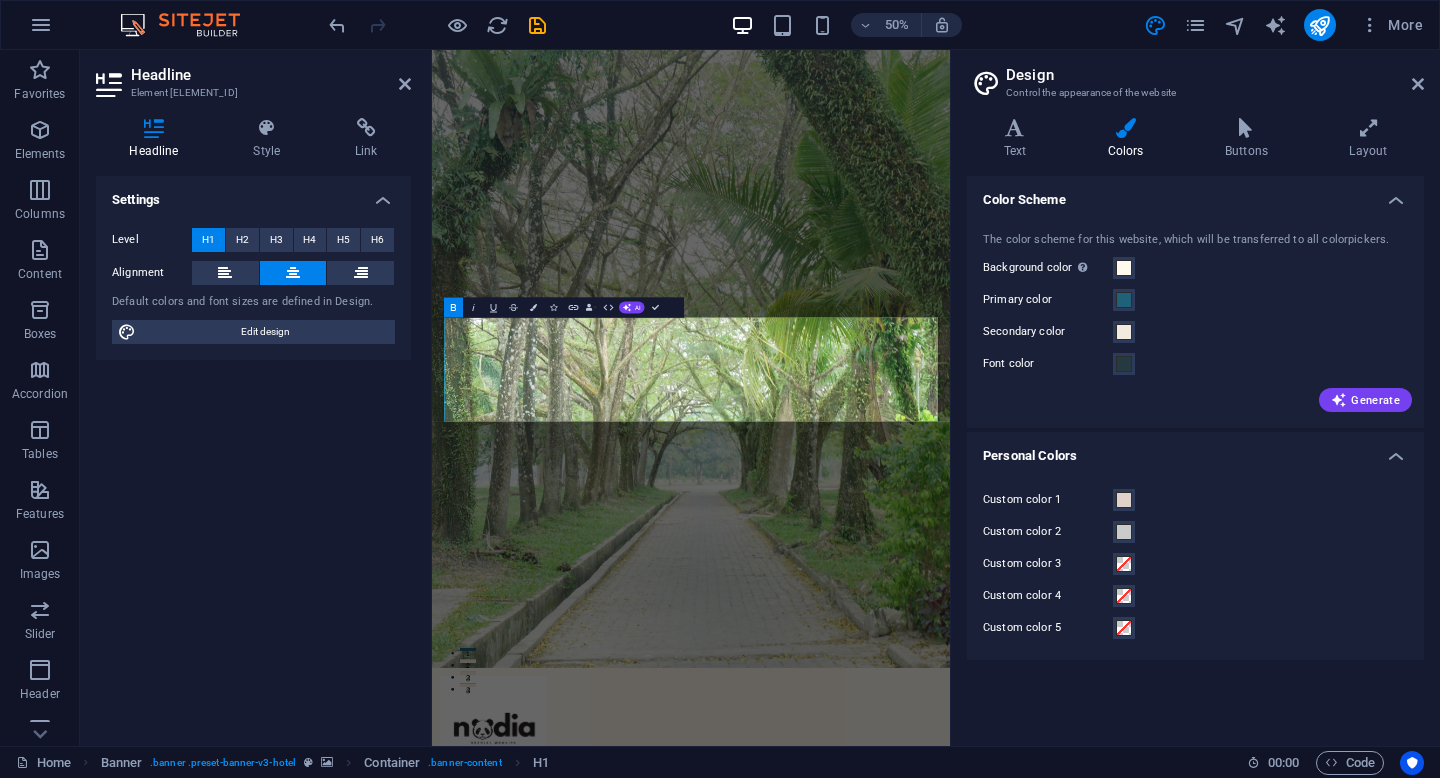 click on "Custom color 2" at bounding box center [1195, 532] 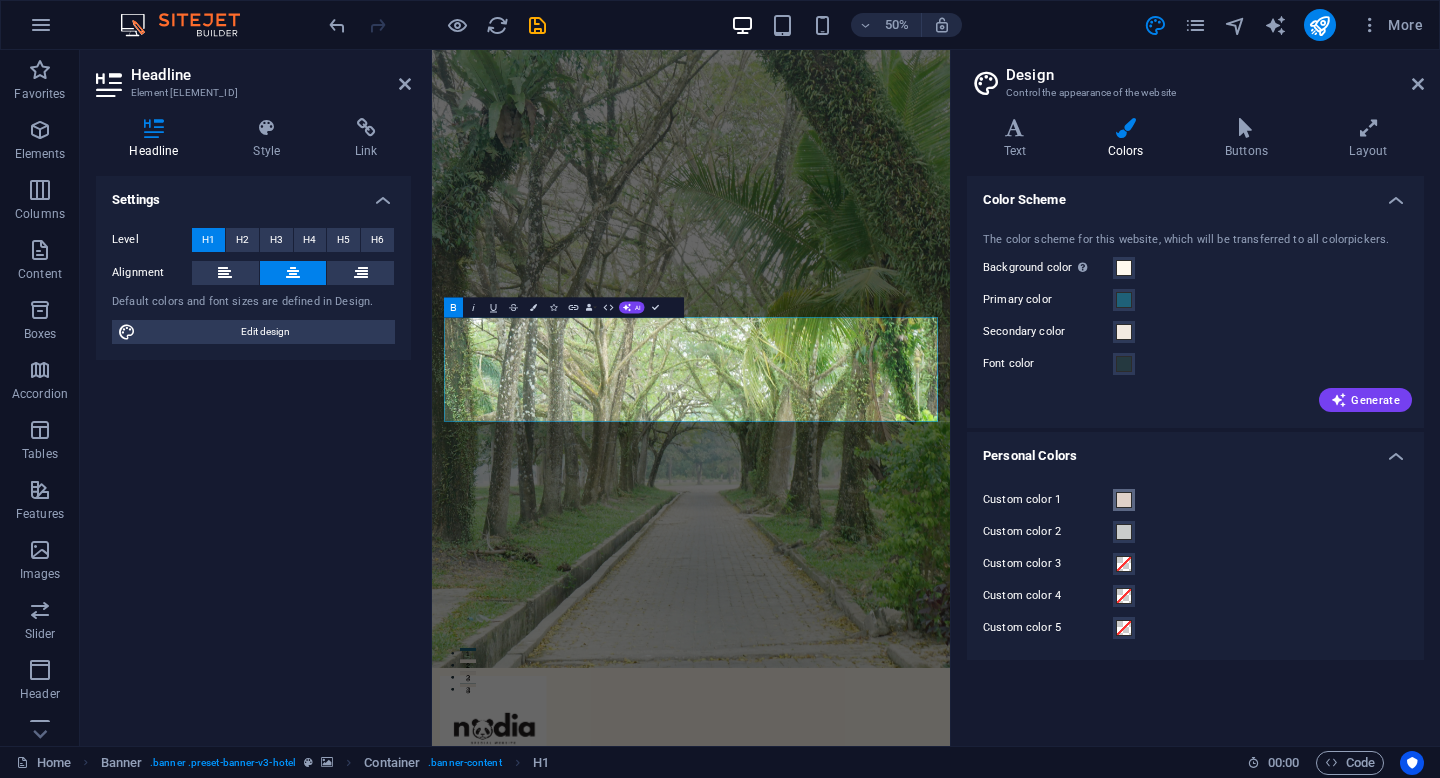 click at bounding box center (1124, 500) 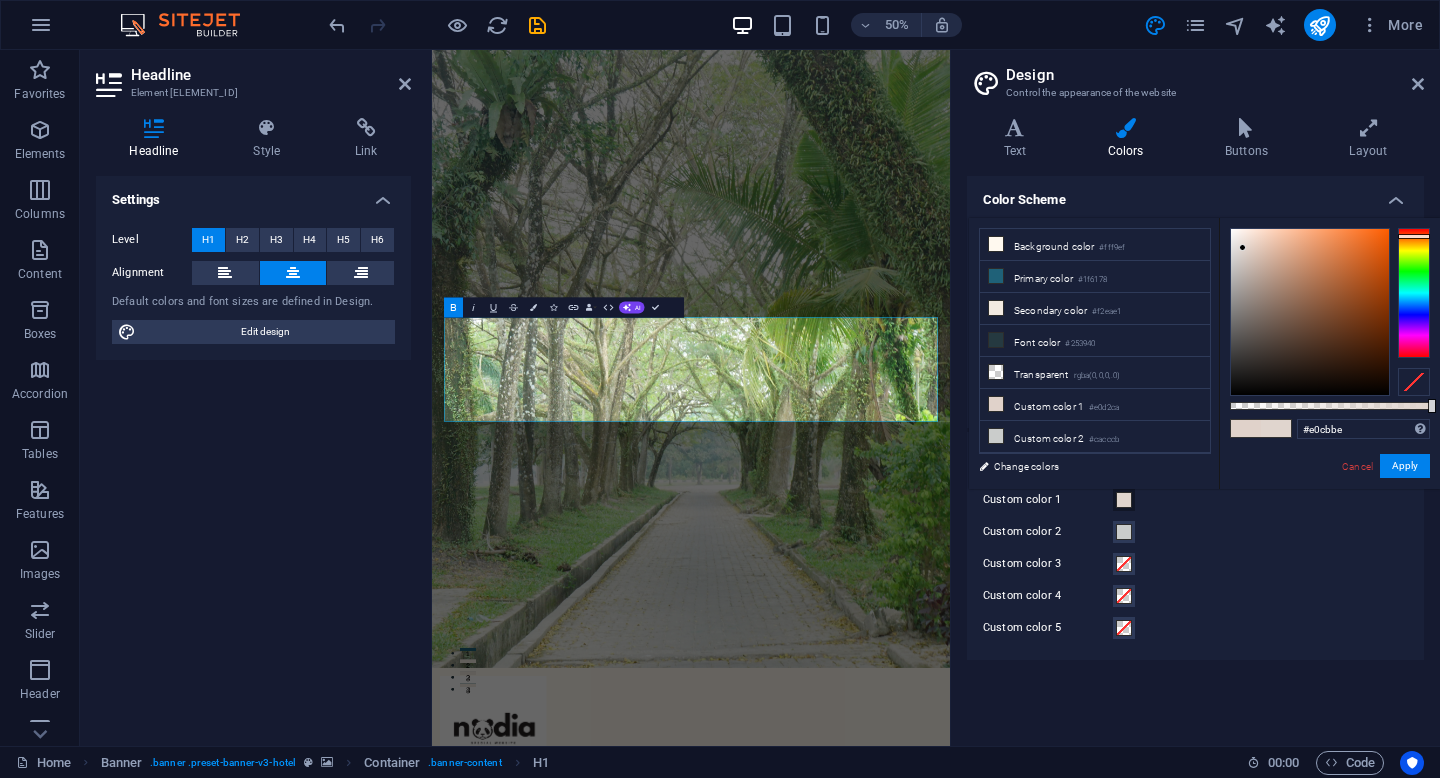drag, startPoint x: 1243, startPoint y: 248, endPoint x: 1264, endPoint y: 248, distance: 21 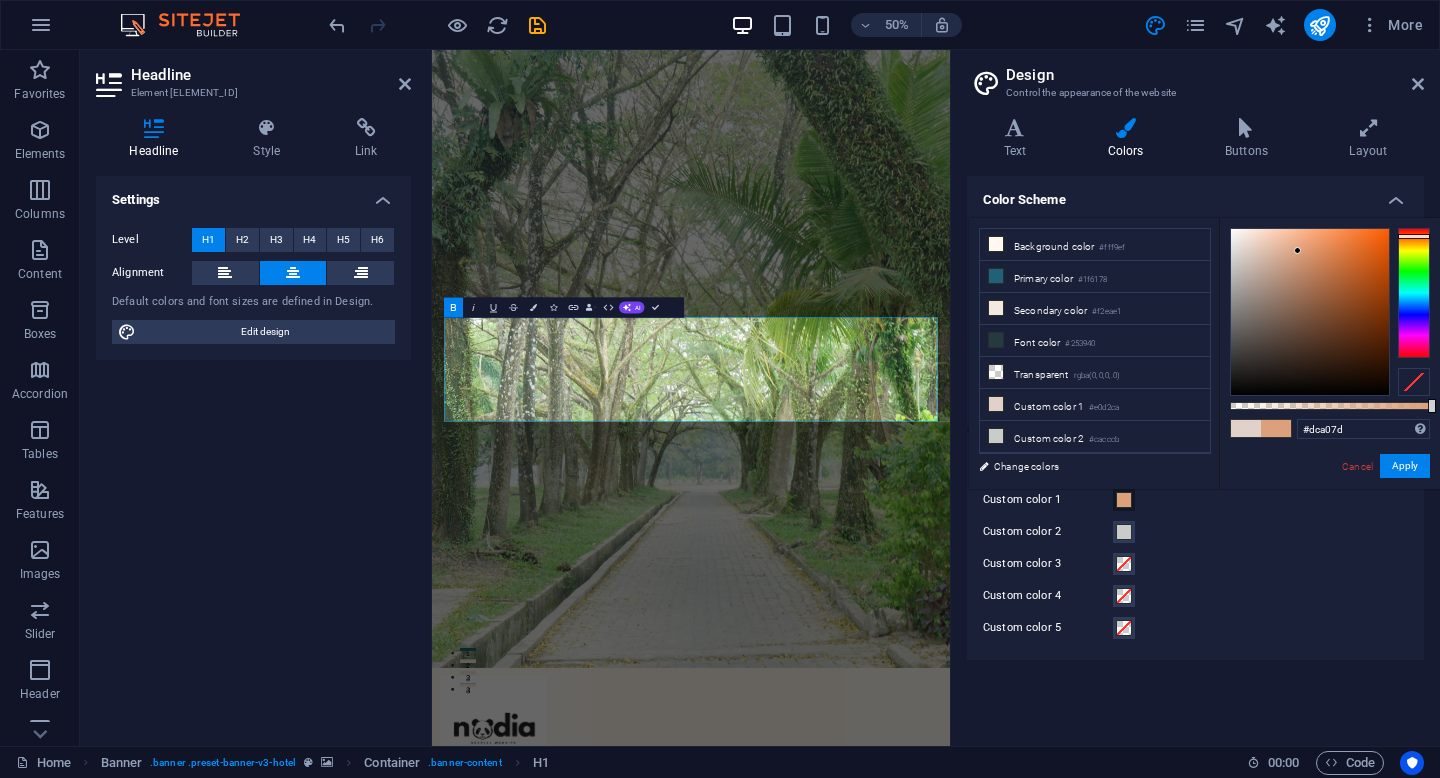 click at bounding box center (1310, 312) 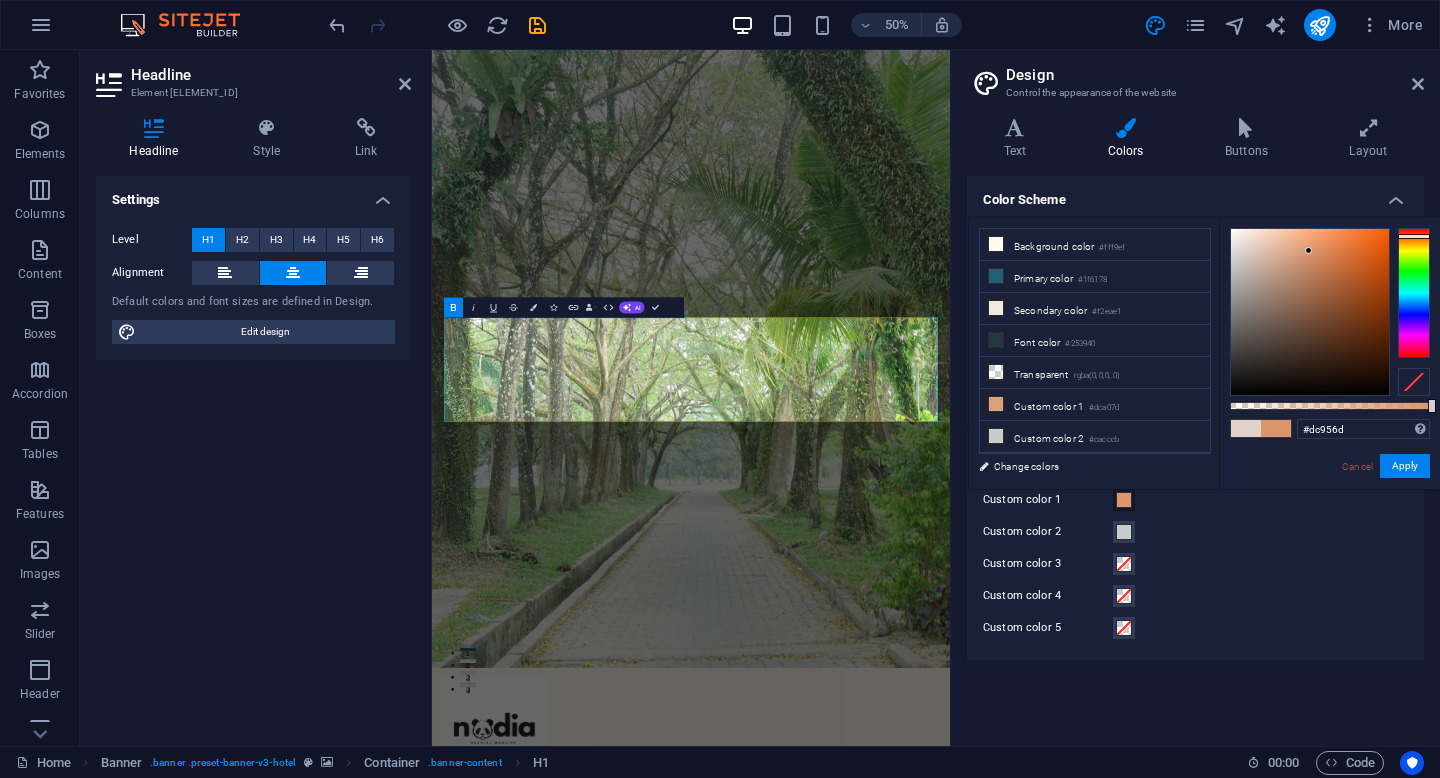 type on "#da946c" 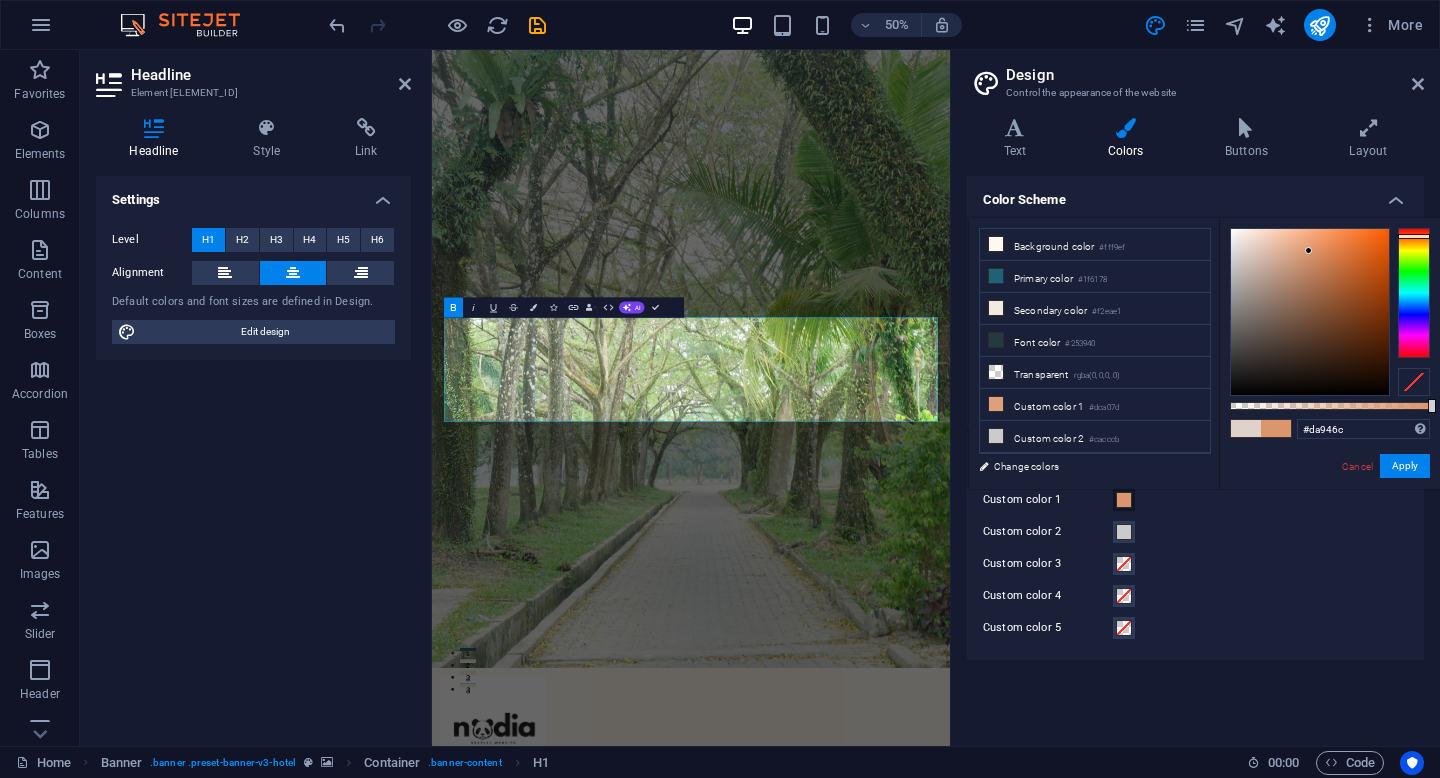 drag, startPoint x: 1298, startPoint y: 251, endPoint x: 1310, endPoint y: 252, distance: 12.0415945 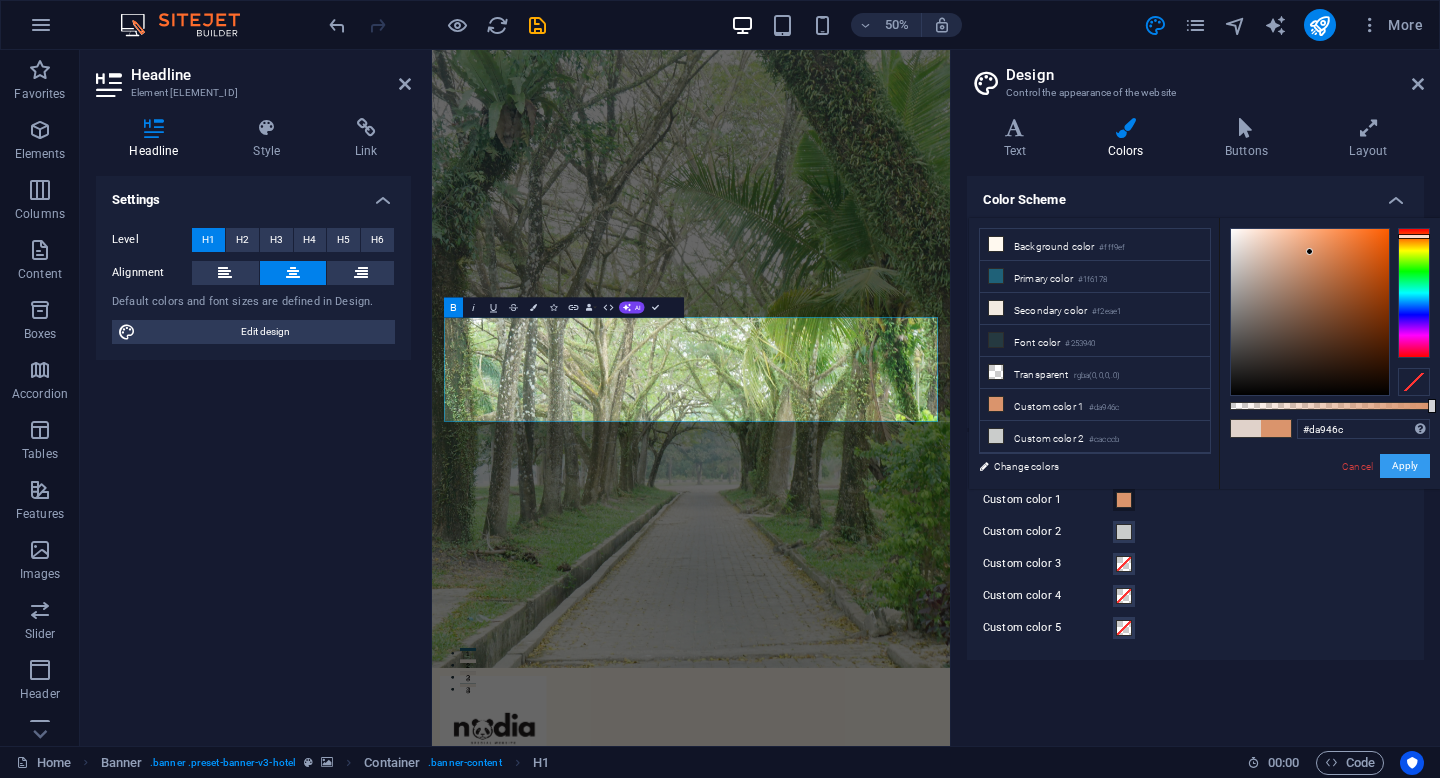 click on "Apply" at bounding box center [1405, 466] 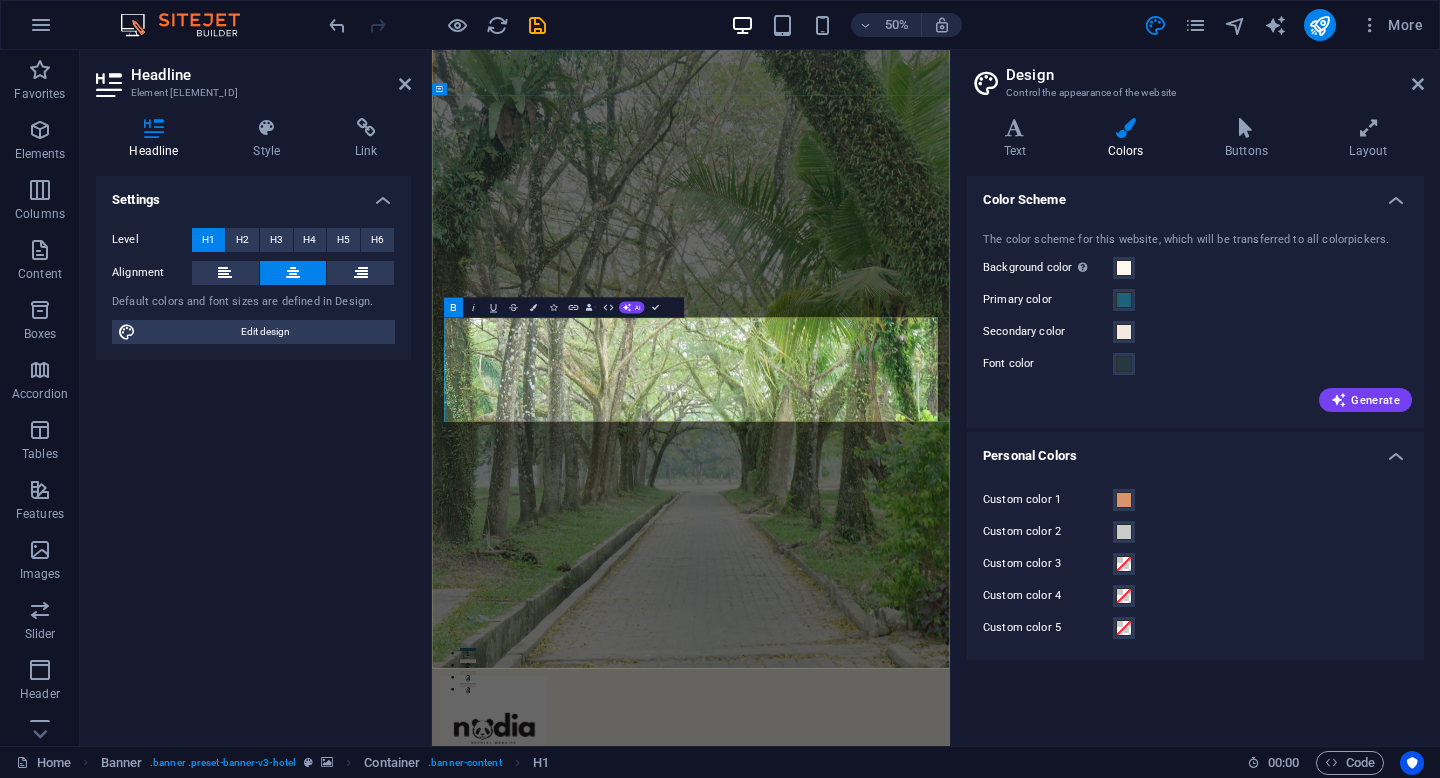 click on "MEMORY AT CLOUD AND AT OUR HEART" at bounding box center (950, 1748) 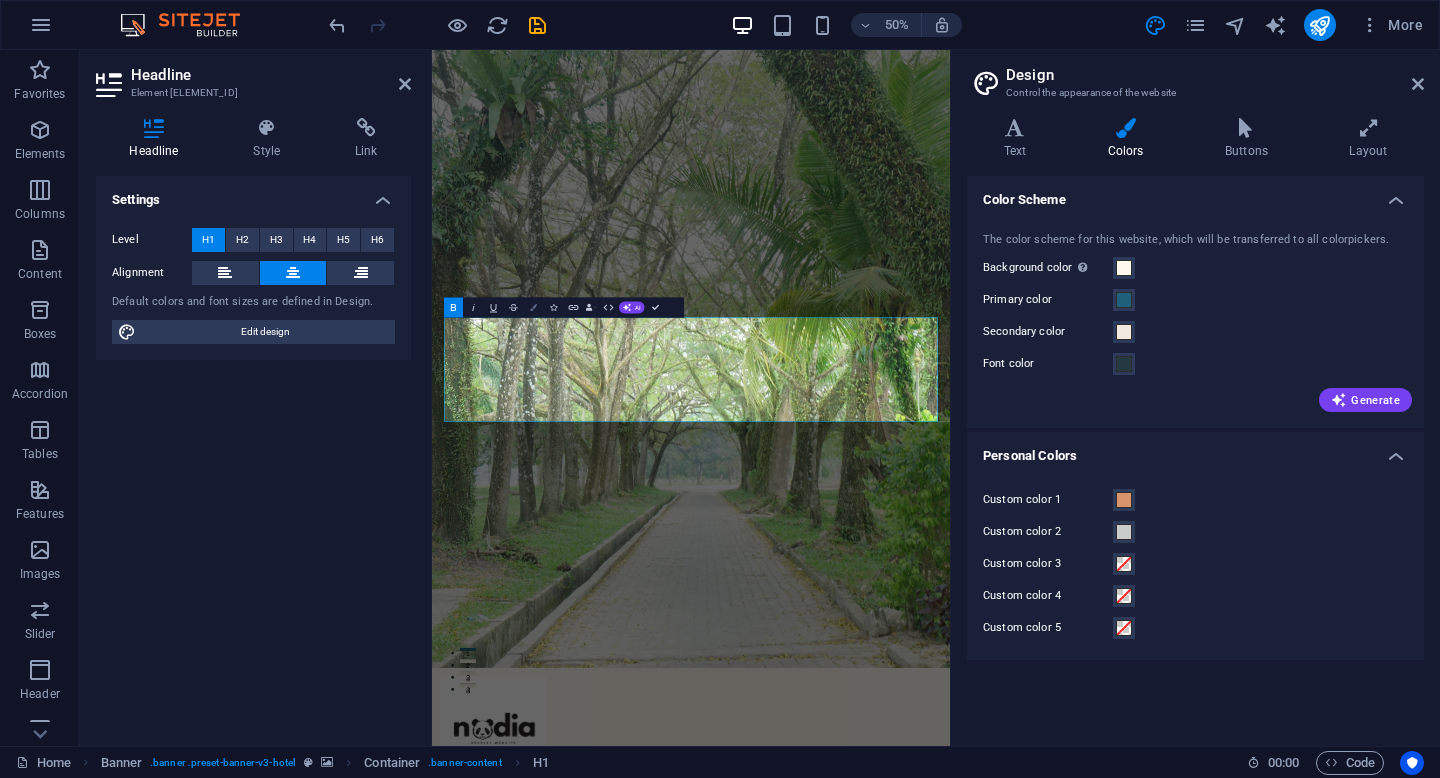 click on "Colors" at bounding box center [533, 307] 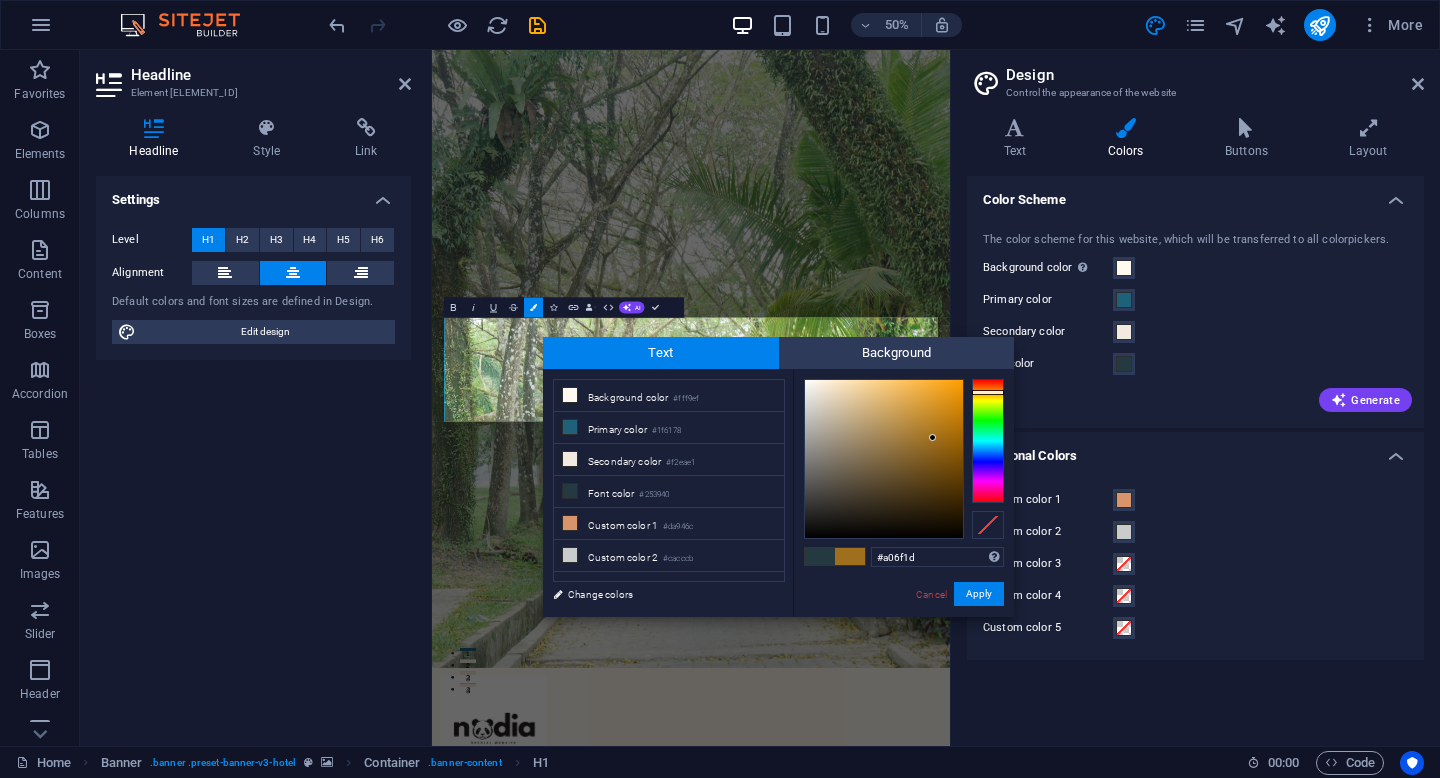 drag, startPoint x: 818, startPoint y: 385, endPoint x: 933, endPoint y: 438, distance: 126.625435 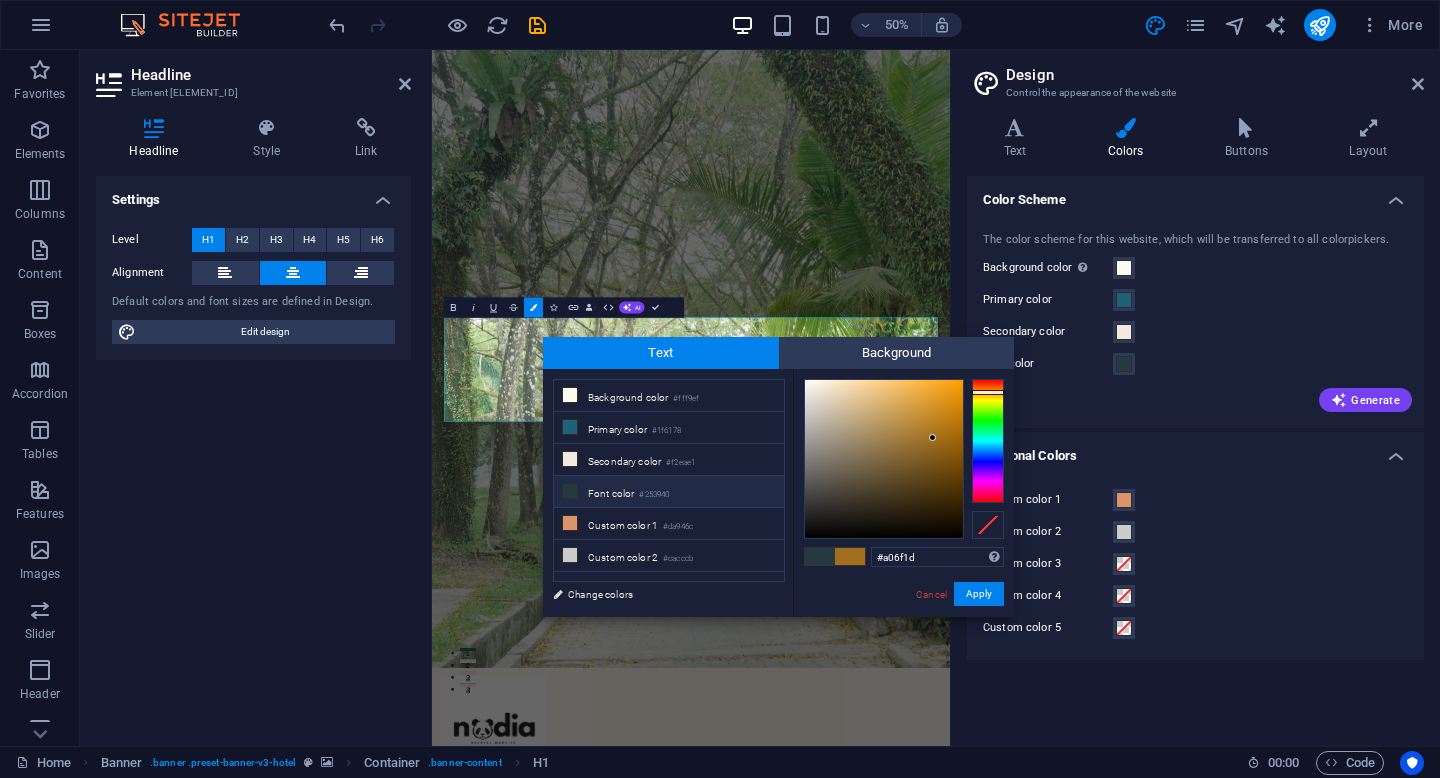 click on "Font color
#253940" at bounding box center (669, 492) 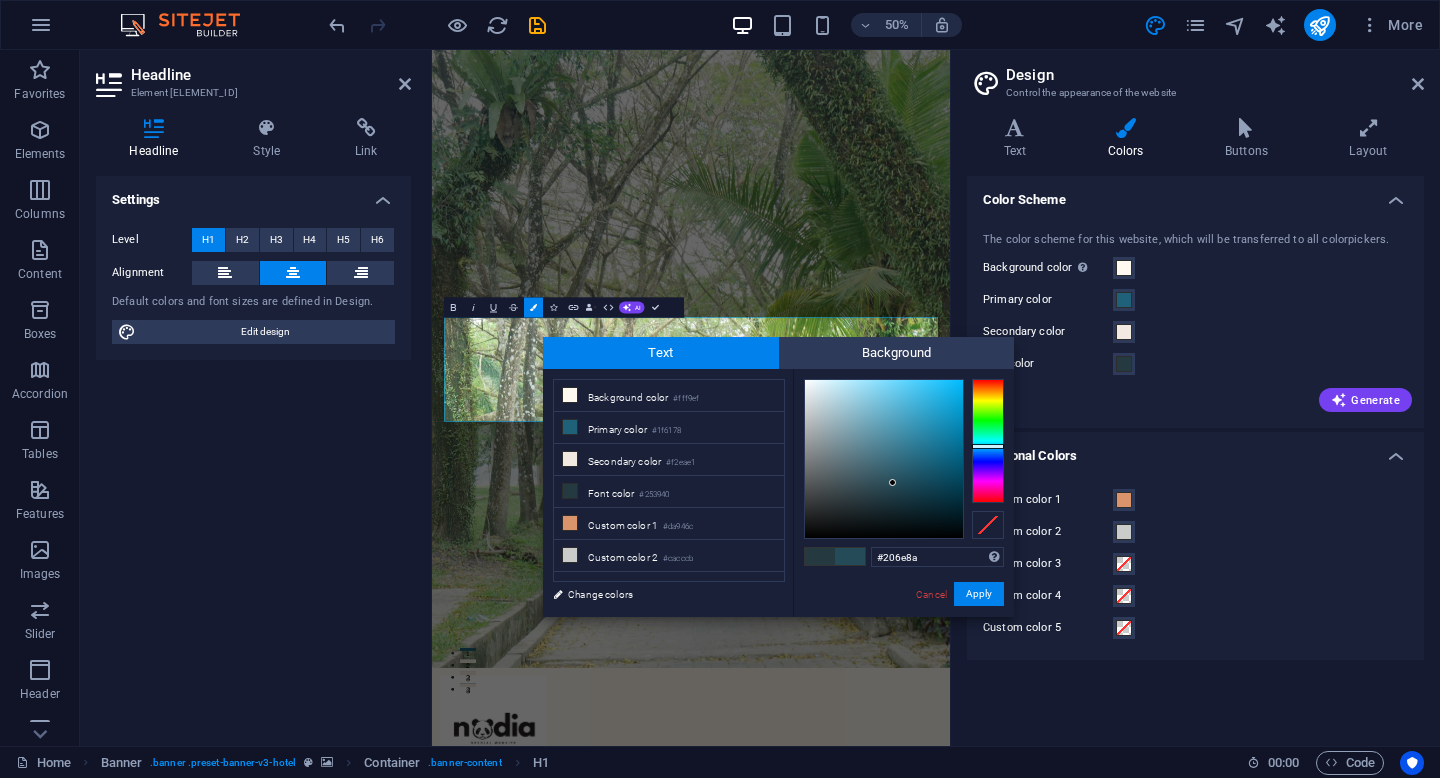 type on "#206f8b" 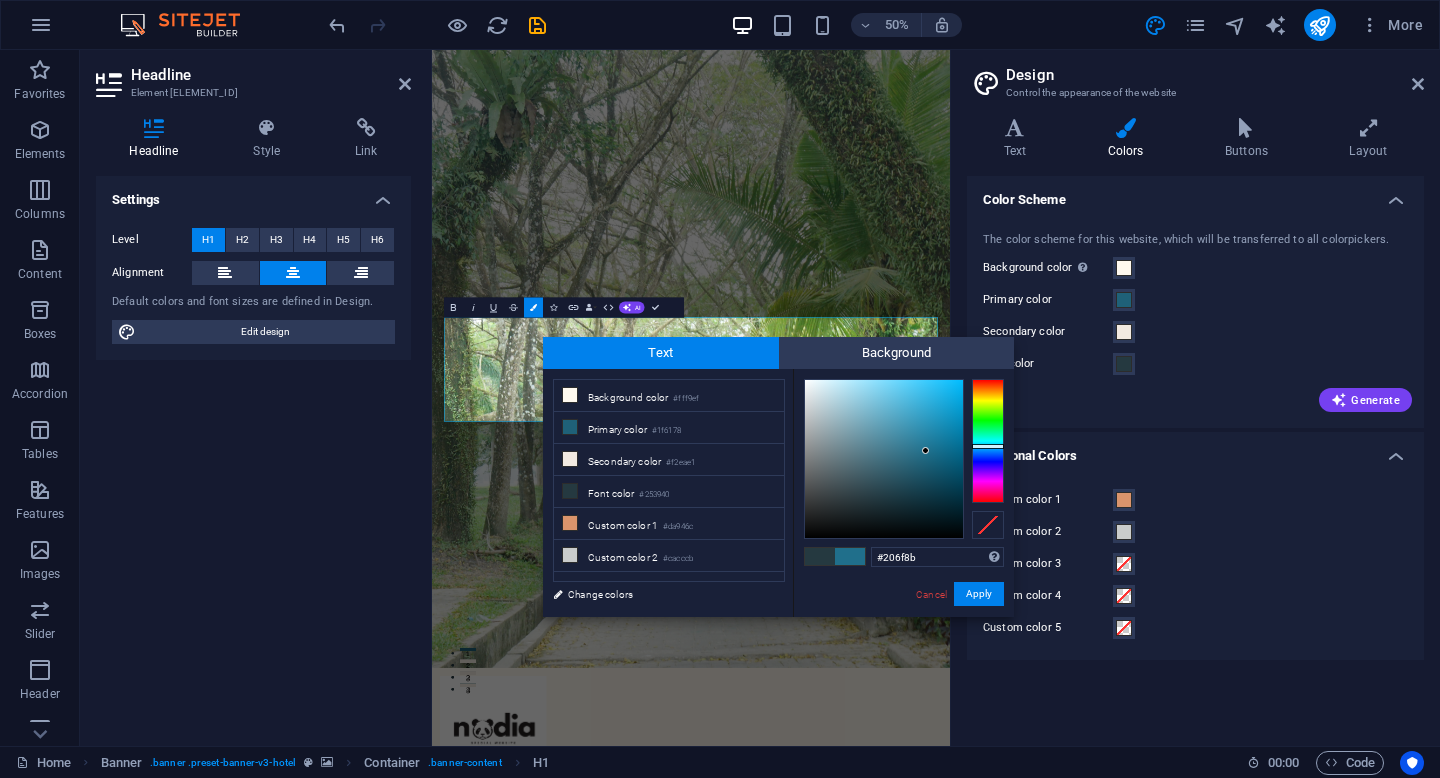 drag, startPoint x: 865, startPoint y: 504, endPoint x: 926, endPoint y: 451, distance: 80.80842 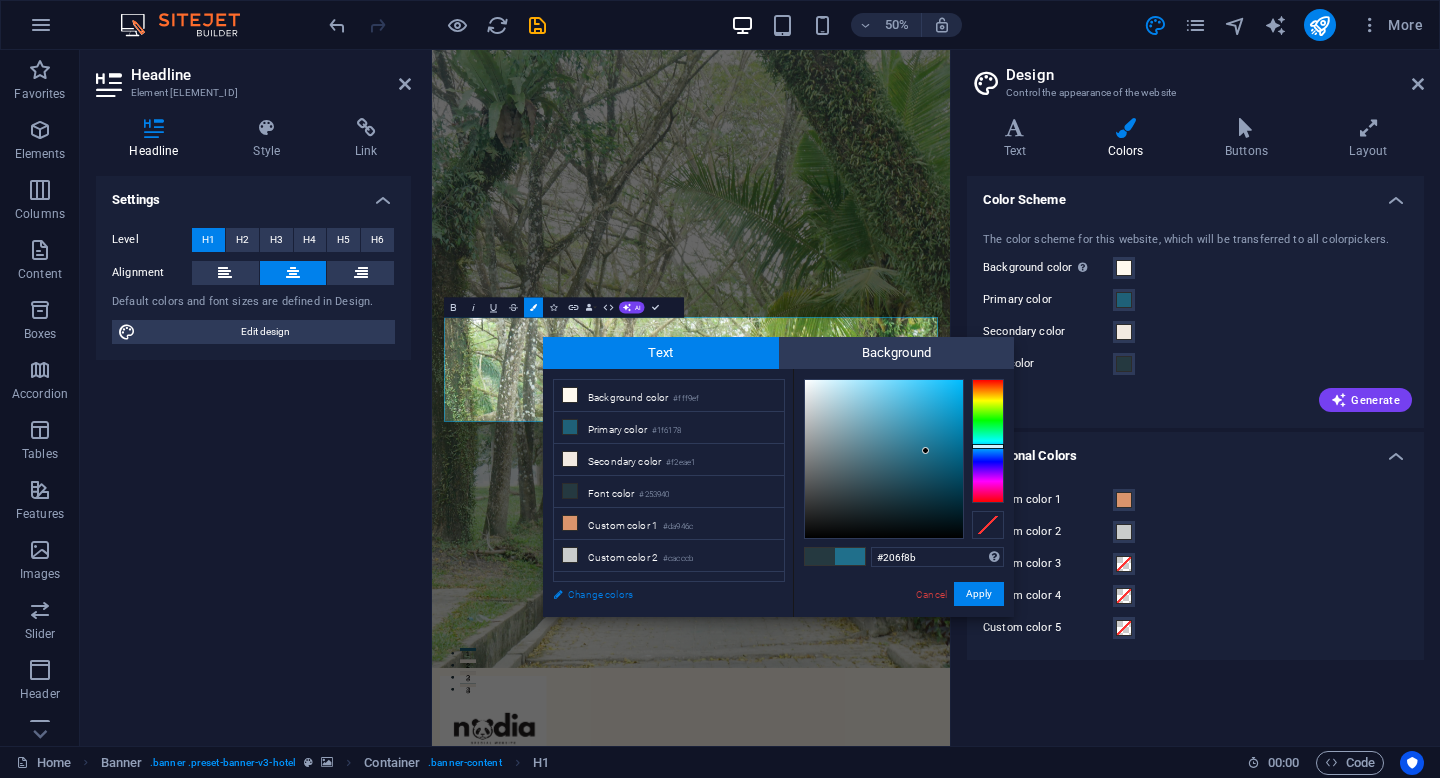 click on "Change colors" at bounding box center [659, 594] 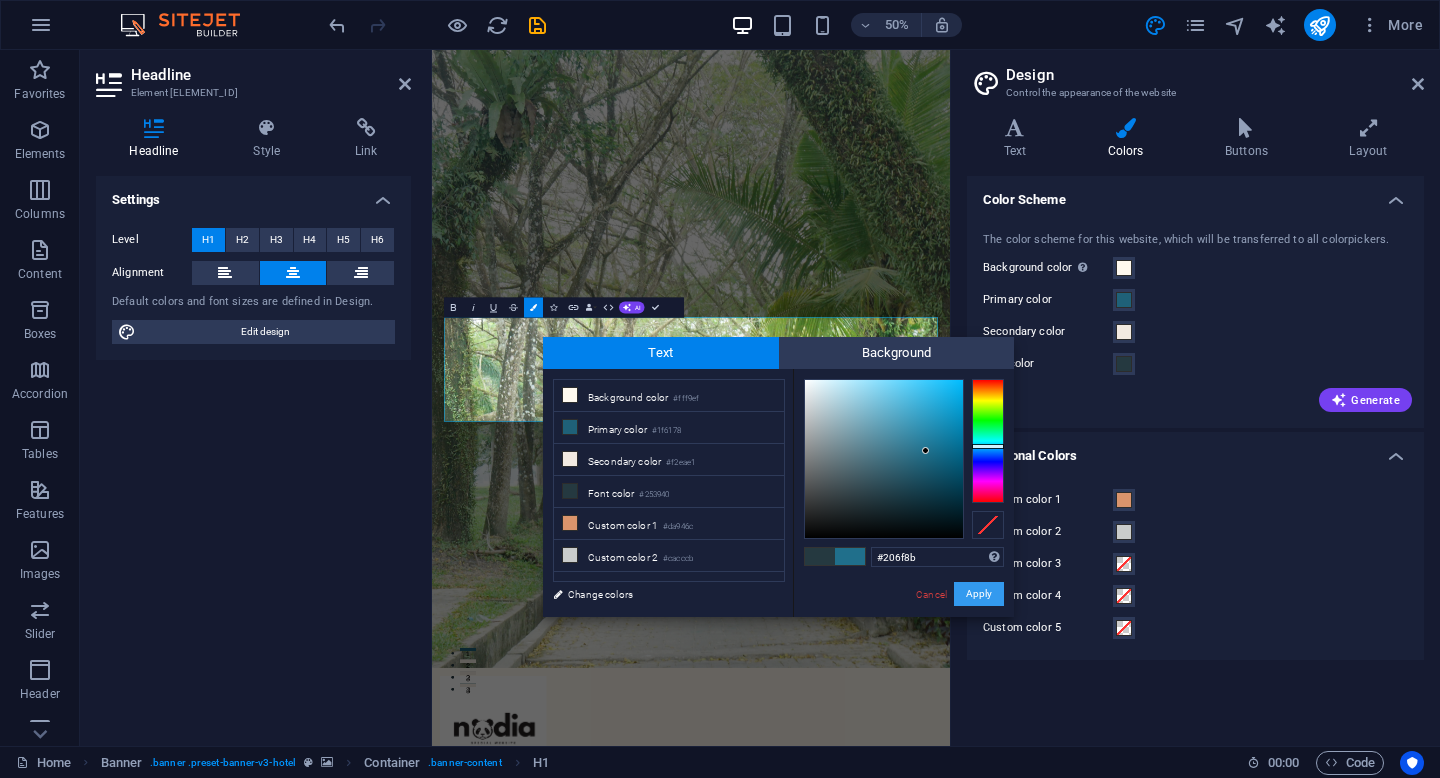 click on "Apply" at bounding box center (979, 594) 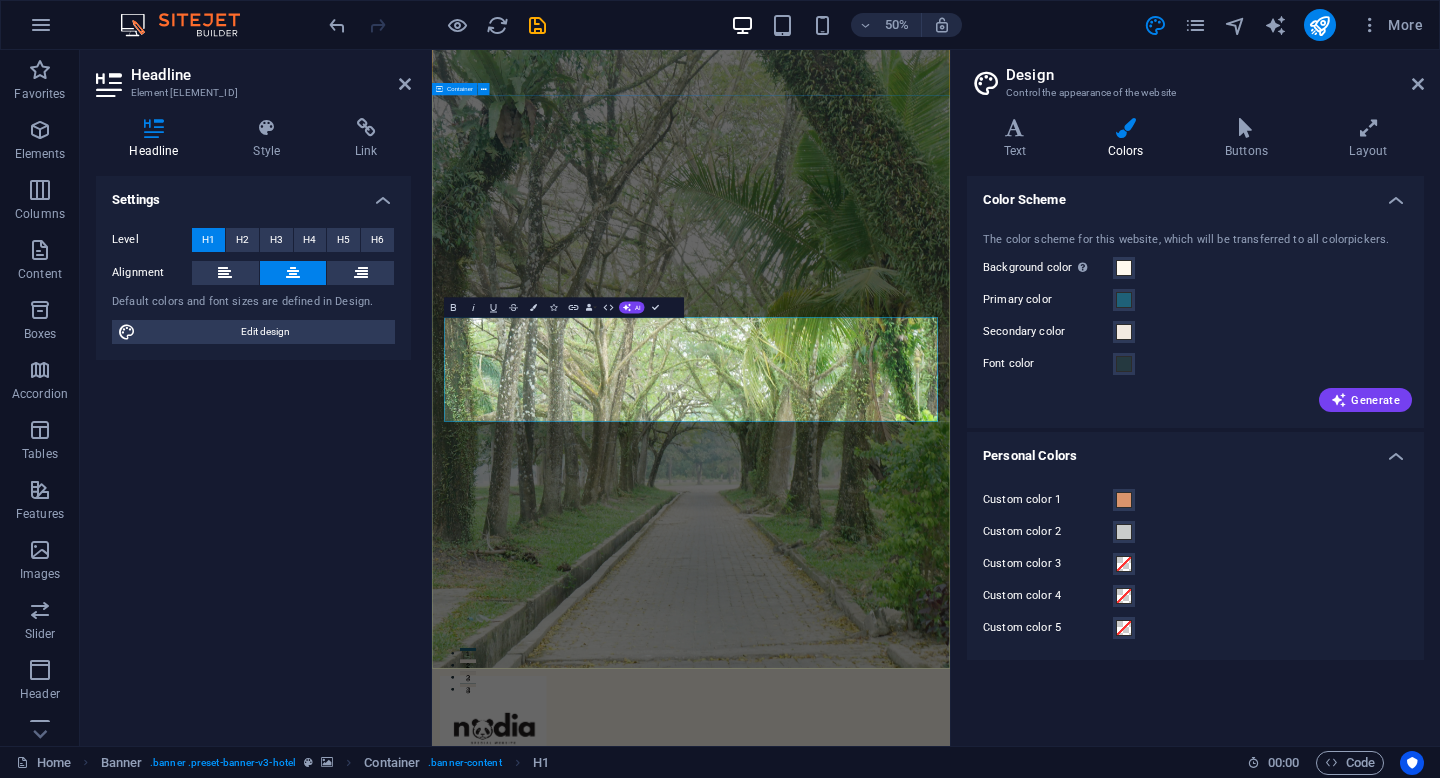 click on "​ ​ MEMORY AT CLOUD AND AT OUR HEART ​" at bounding box center [950, 1773] 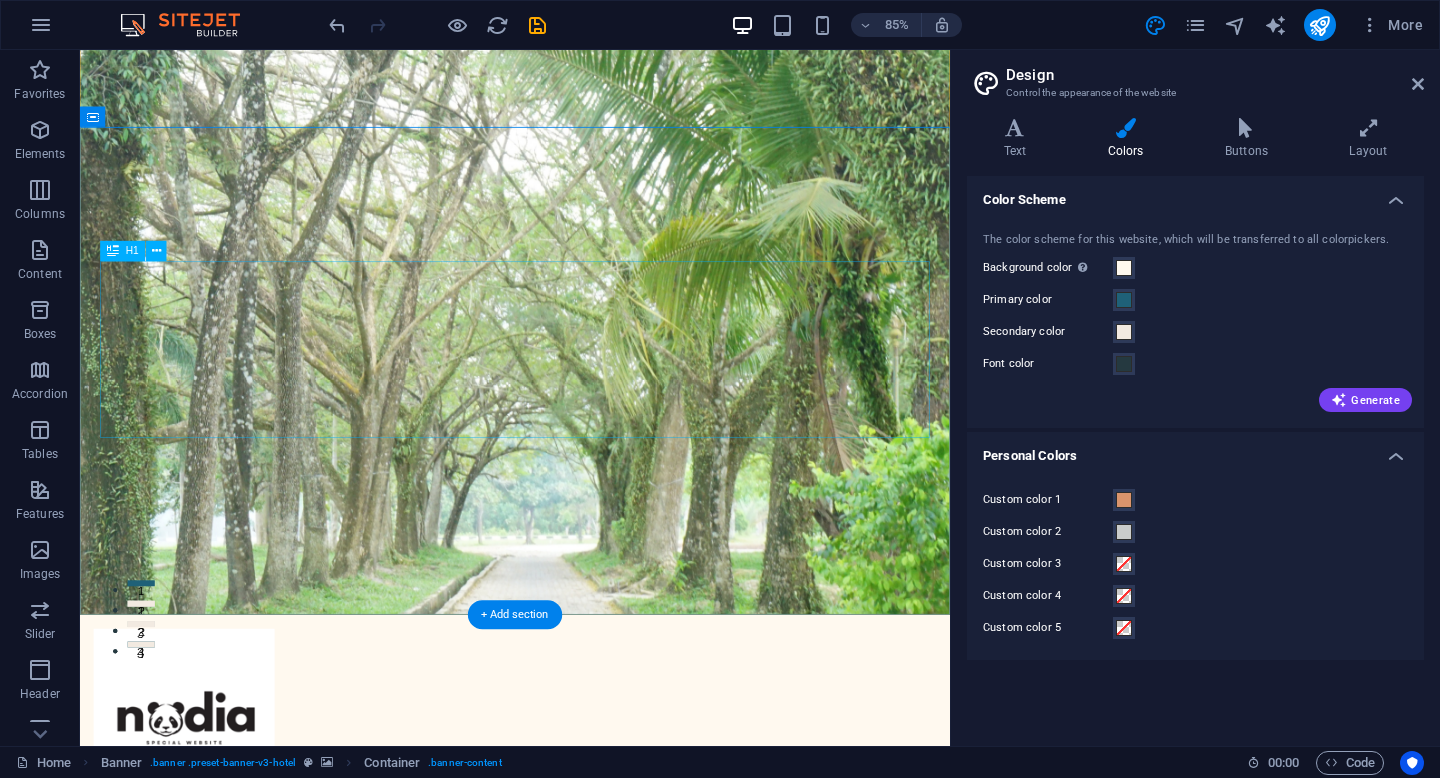 click on "MEMORY AT CLOUD AND AT OUR HEART" at bounding box center (592, 1175) 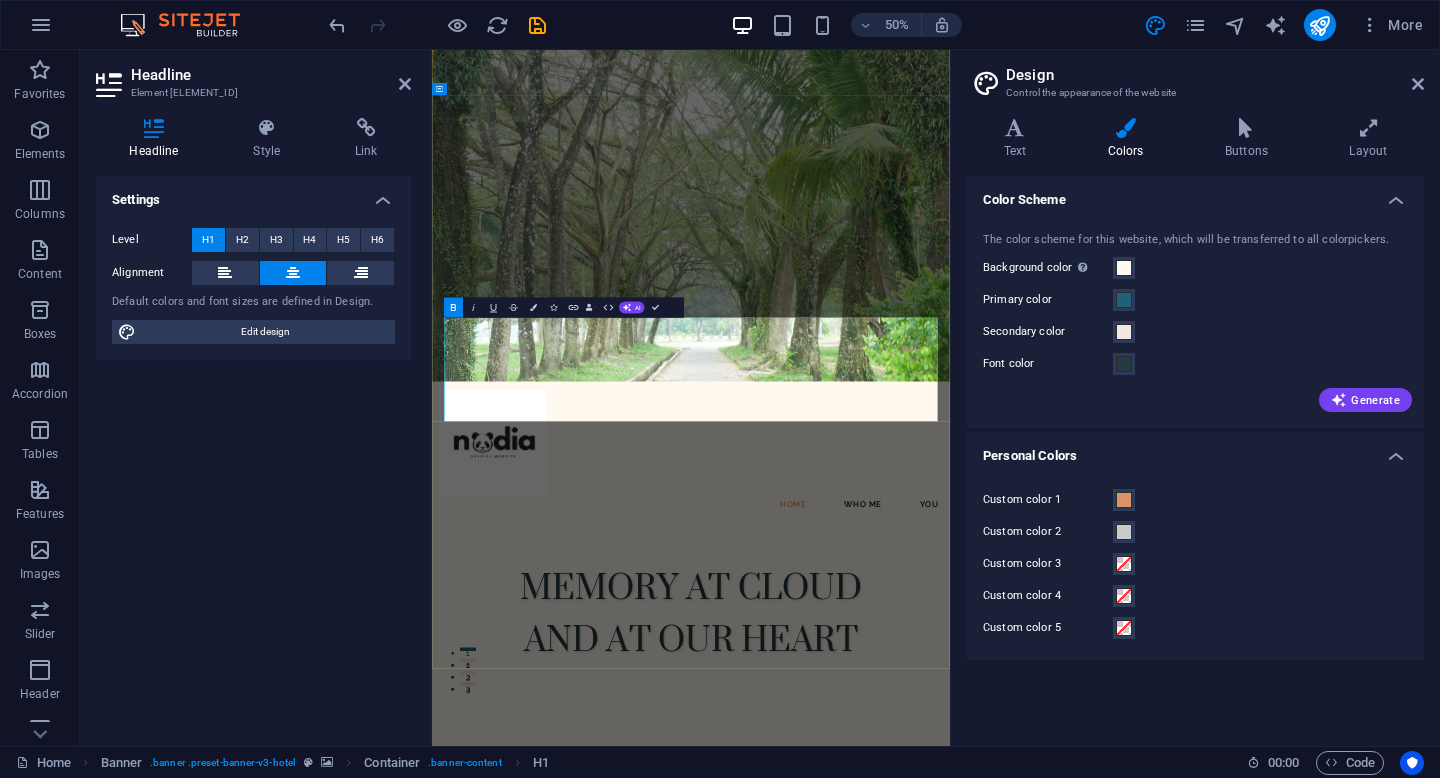 click on "MEMORY AT CLOUD AND AT OUR HEART" at bounding box center [950, 1174] 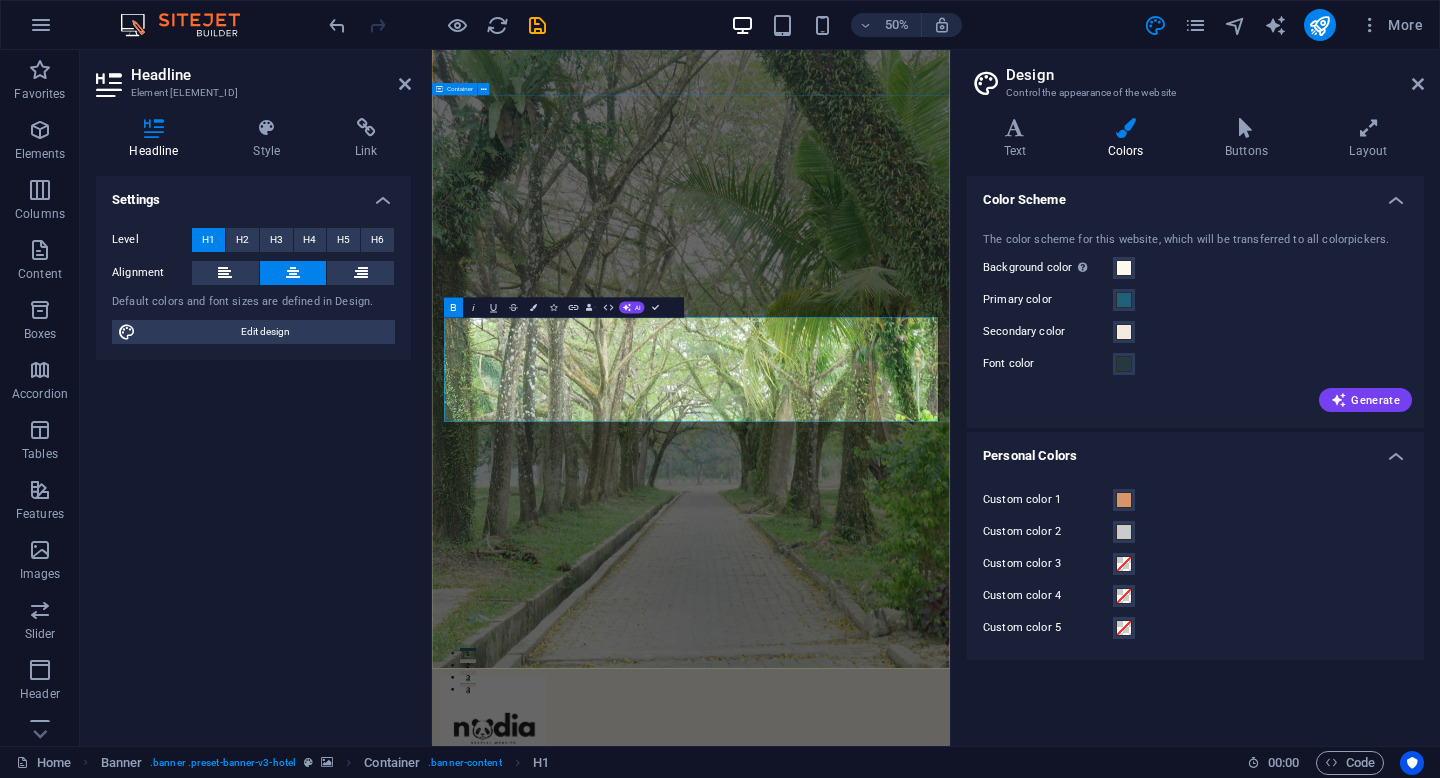 click on "MEMORY AT CLOUD AND AT HEART" at bounding box center [950, 1773] 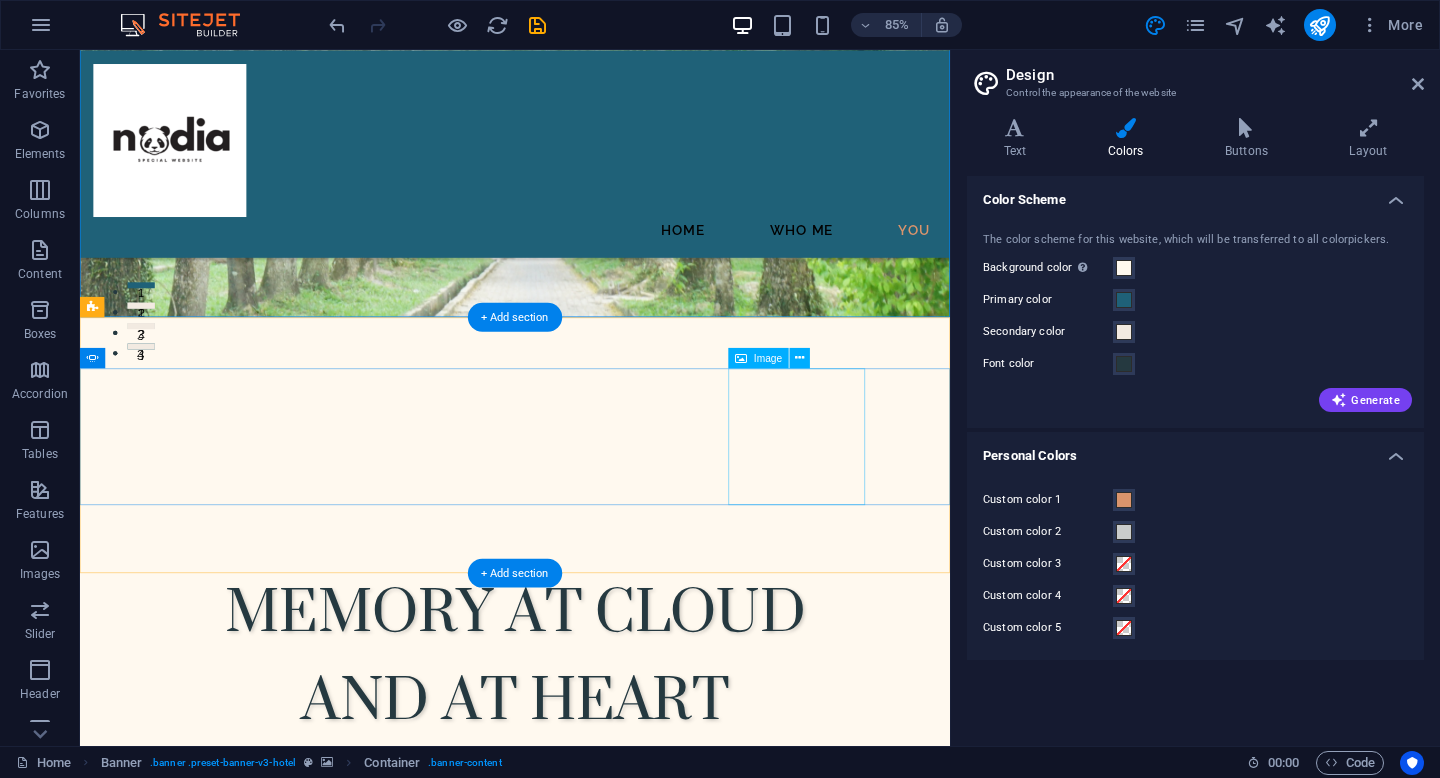 scroll, scrollTop: 590, scrollLeft: 0, axis: vertical 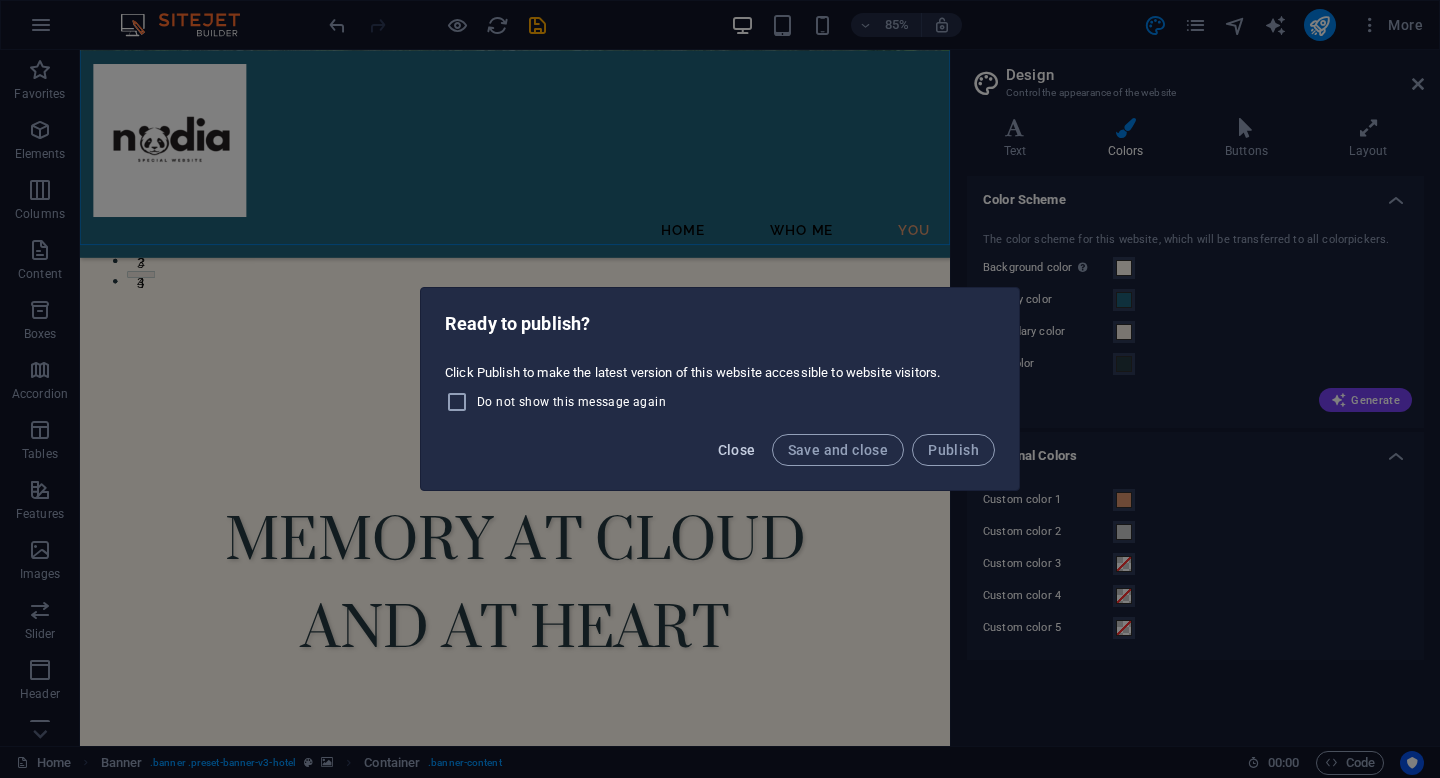 click on "Close" at bounding box center (737, 450) 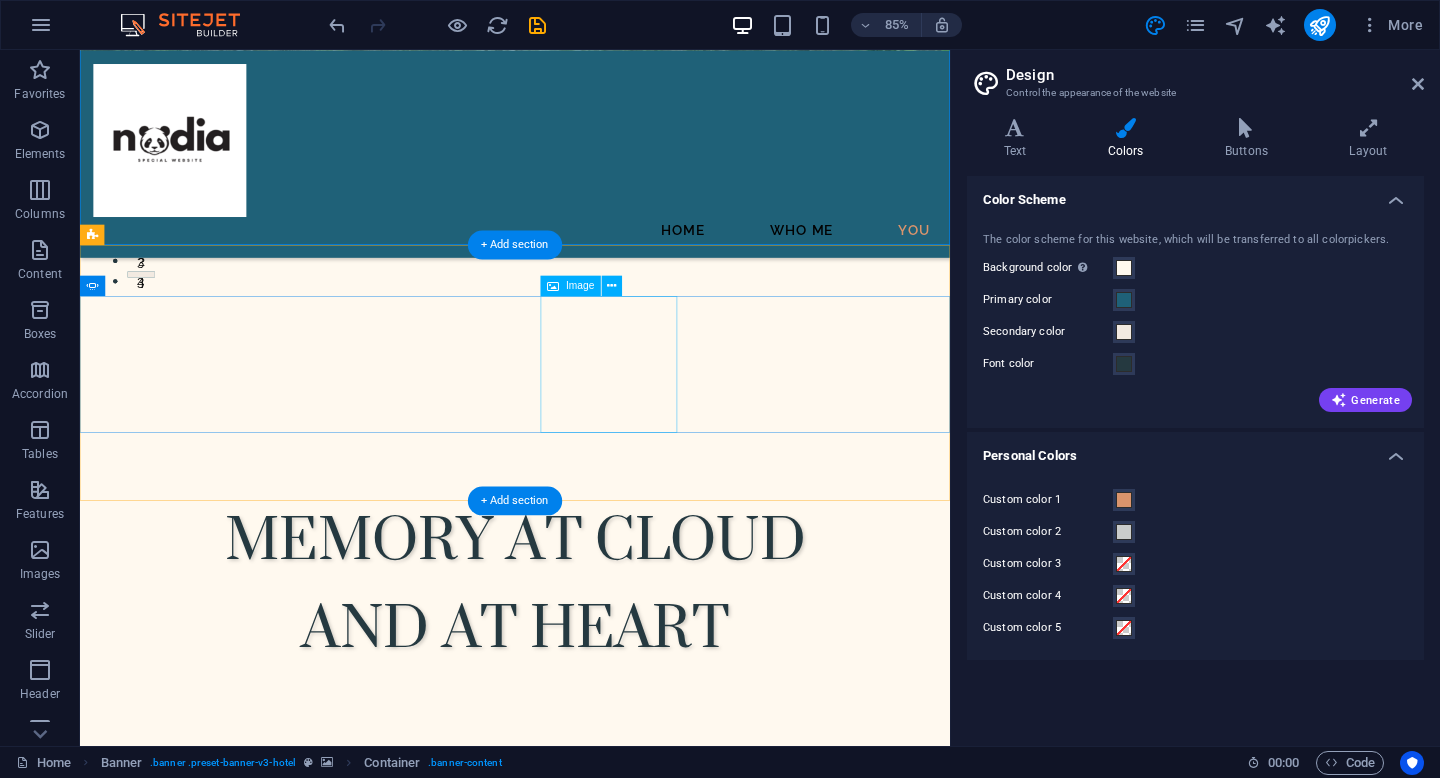 click at bounding box center (-845, 2176) 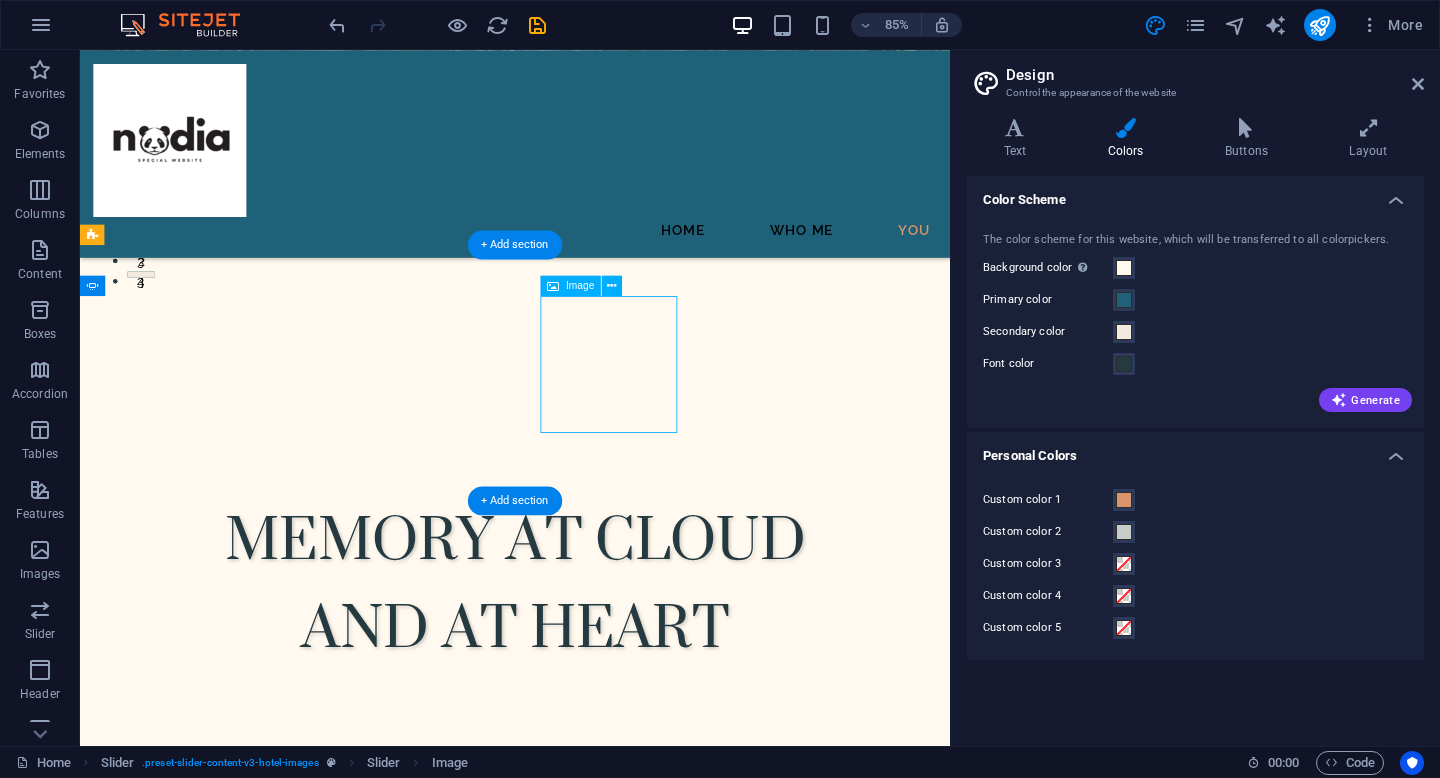 click at bounding box center (-845, 2176) 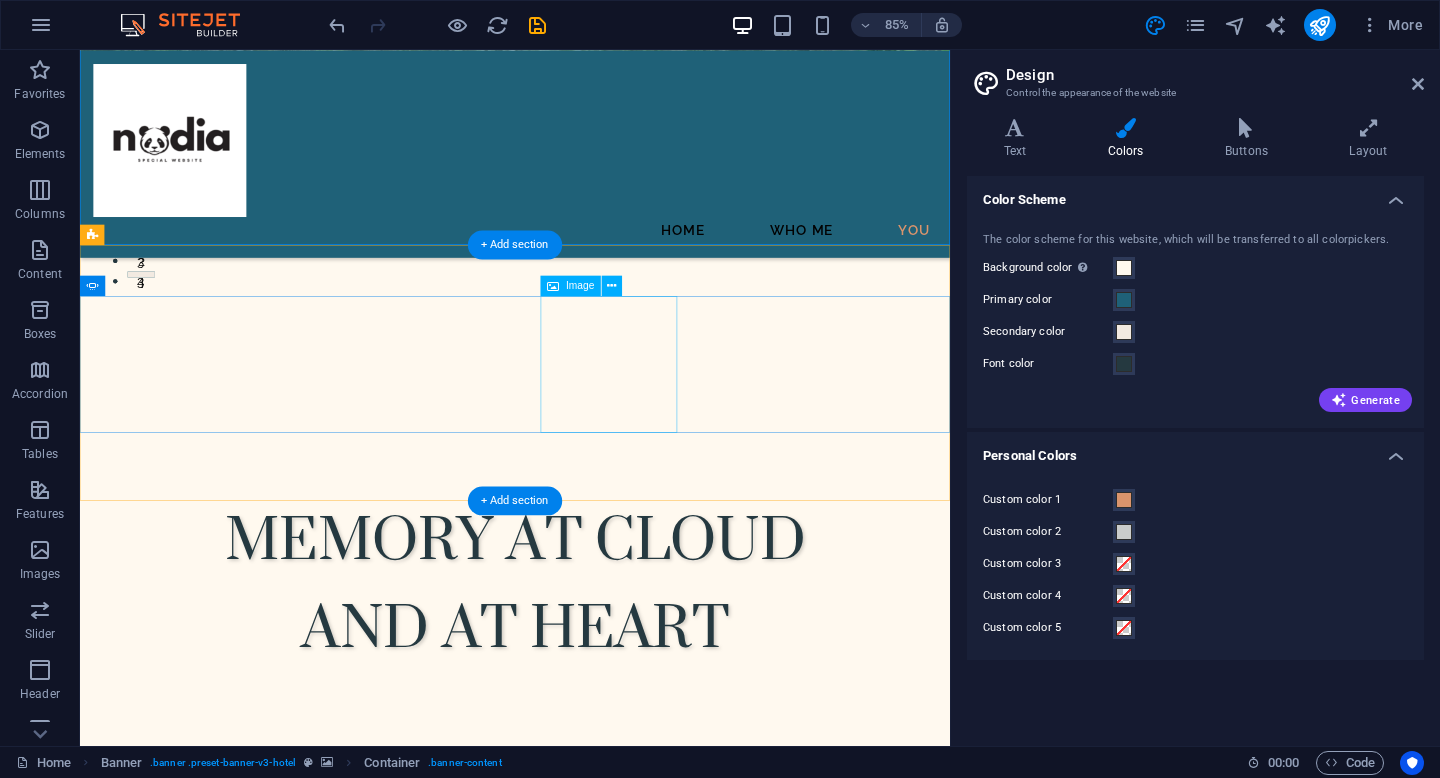 click at bounding box center (-845, 2176) 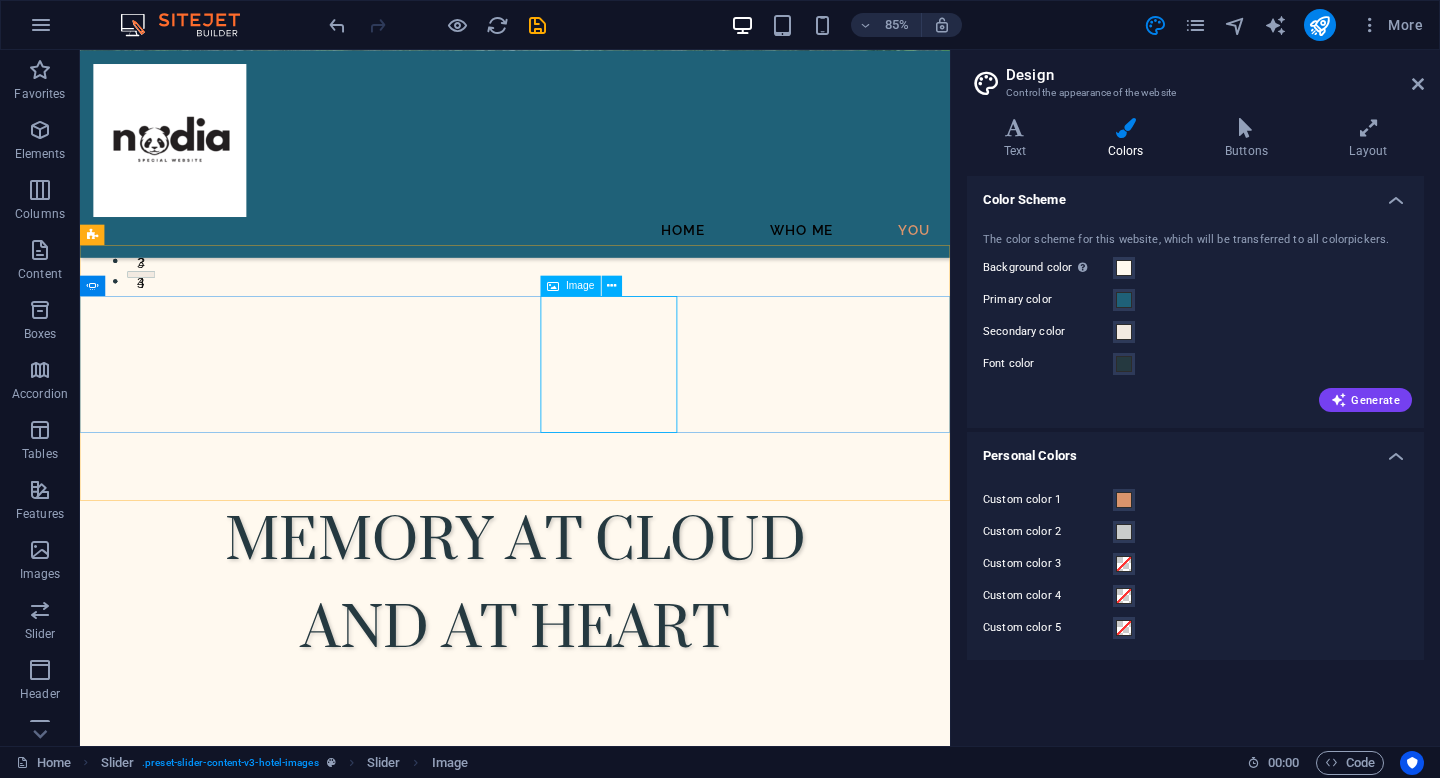 click on "Image" at bounding box center (580, 285) 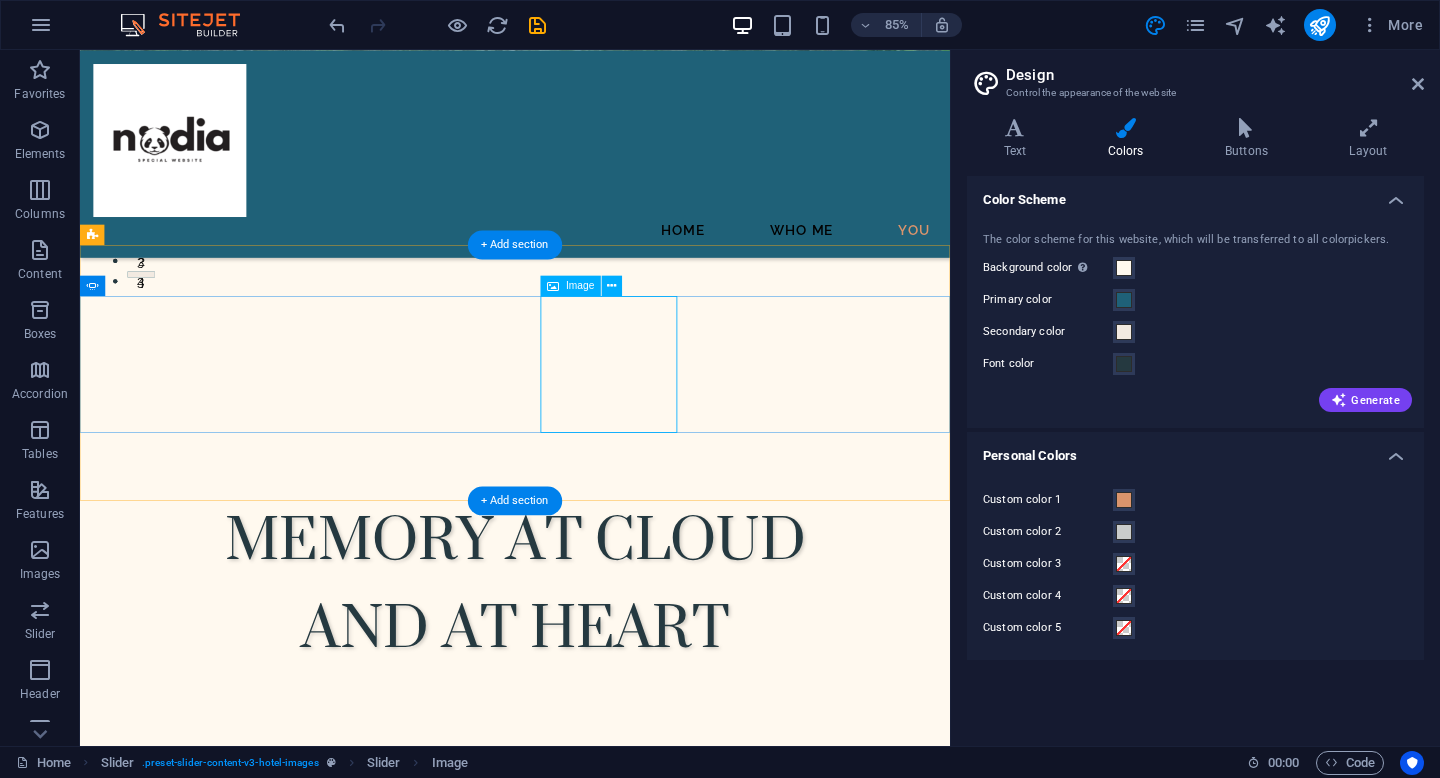 click at bounding box center [-845, 2176] 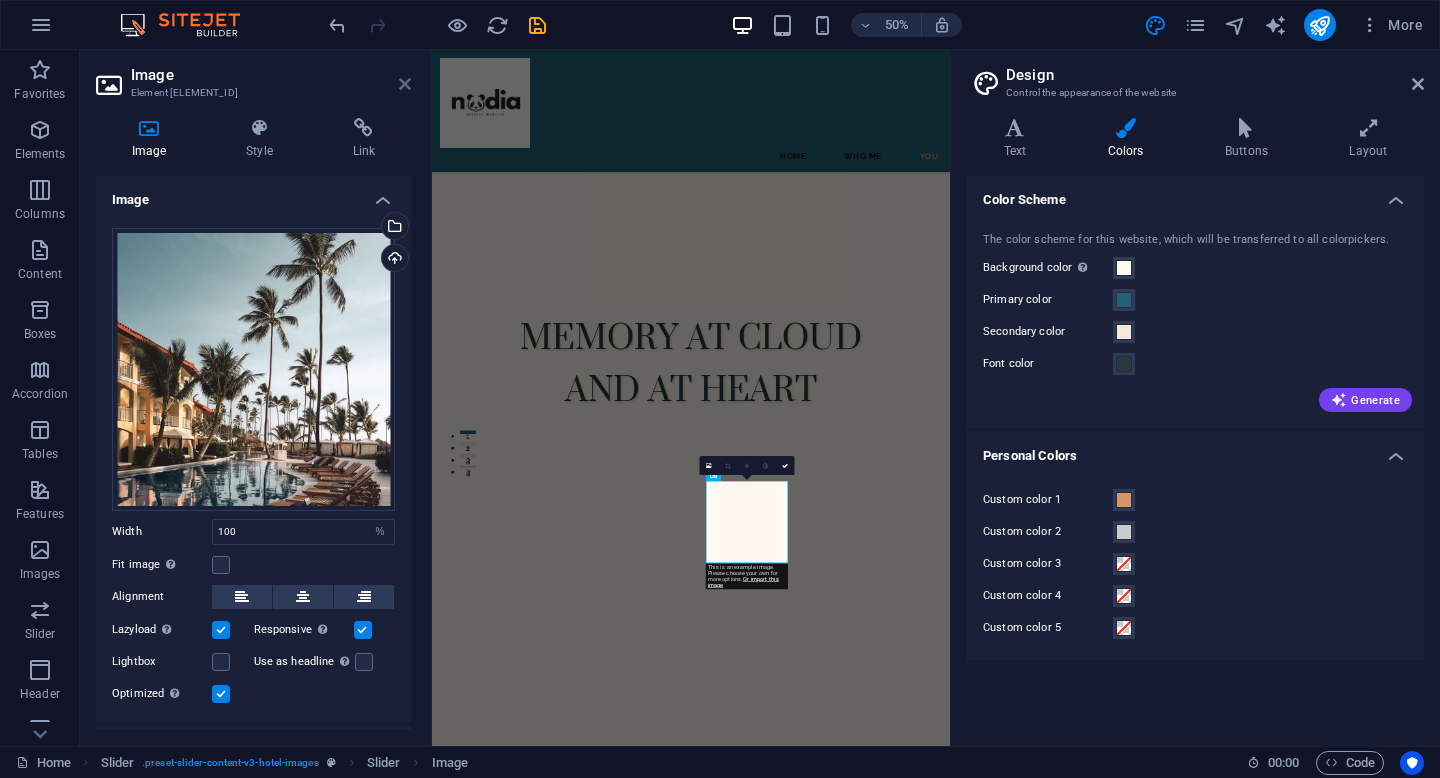 click at bounding box center [405, 84] 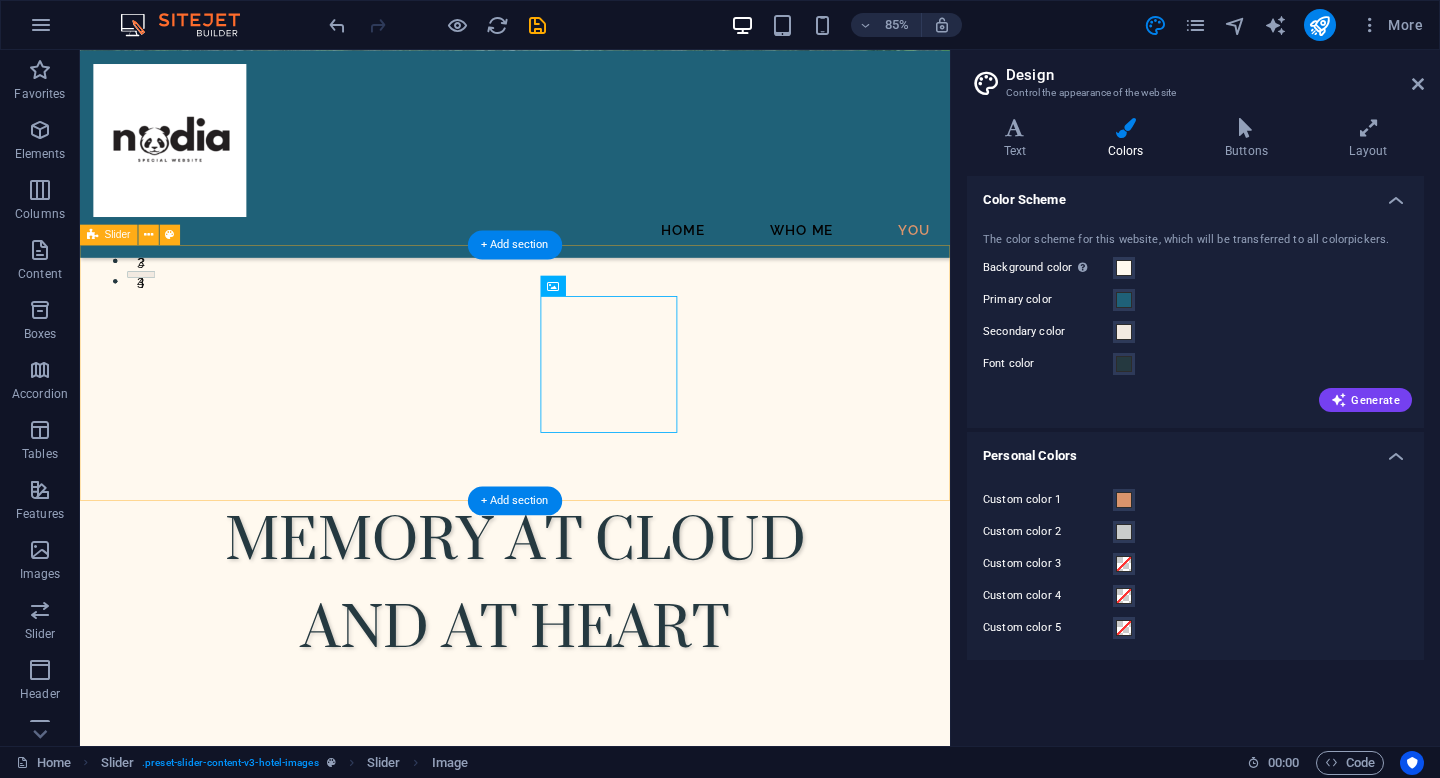 click at bounding box center [592, 2186] 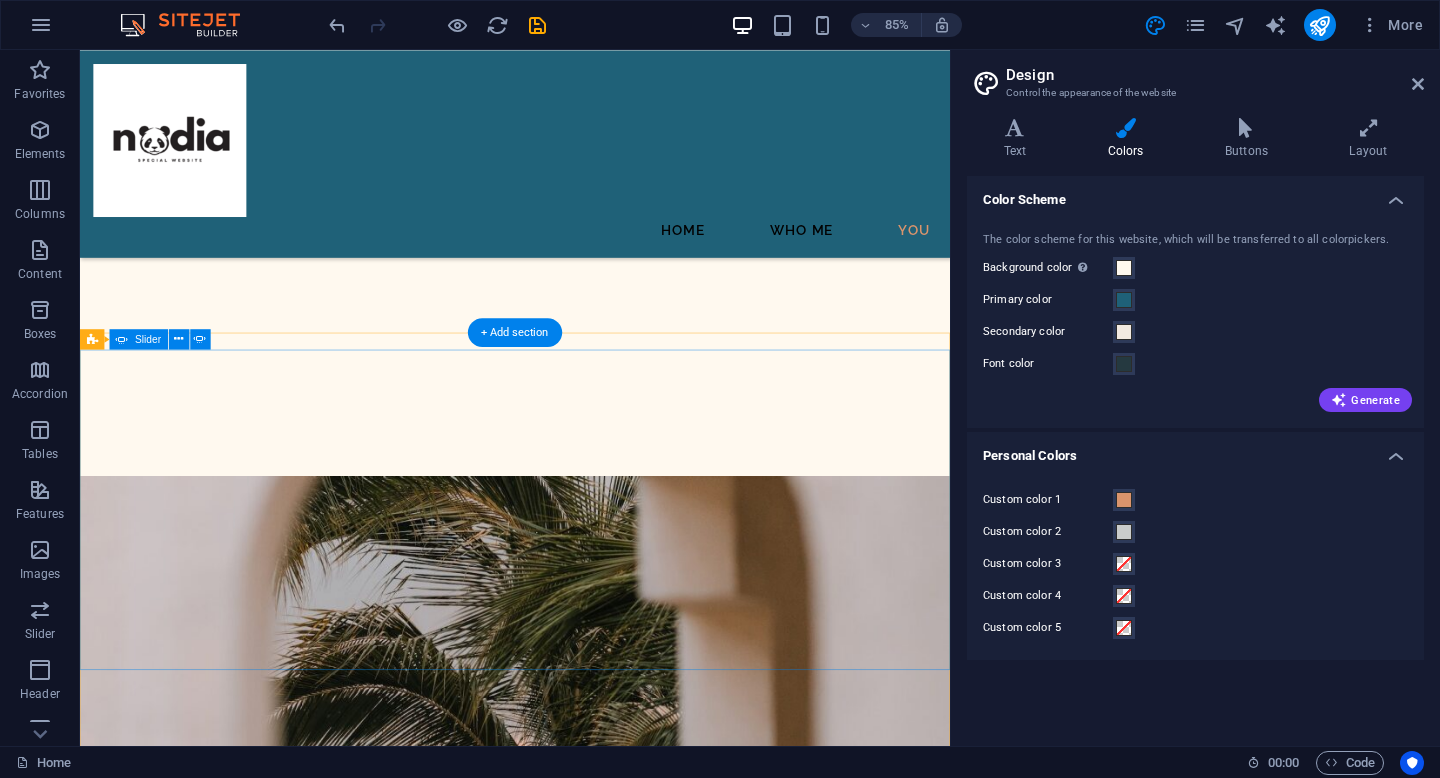 scroll, scrollTop: 3501, scrollLeft: 0, axis: vertical 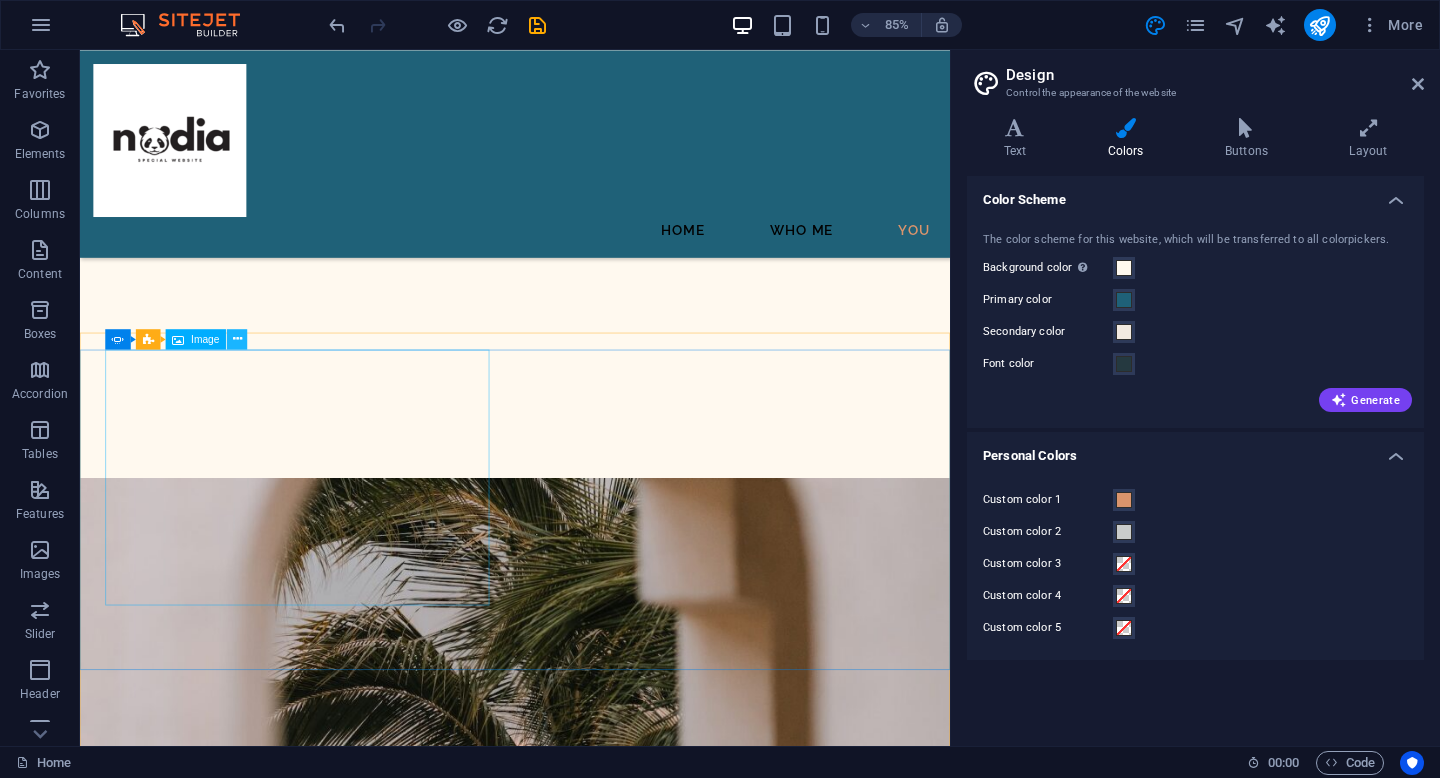 click at bounding box center (237, 339) 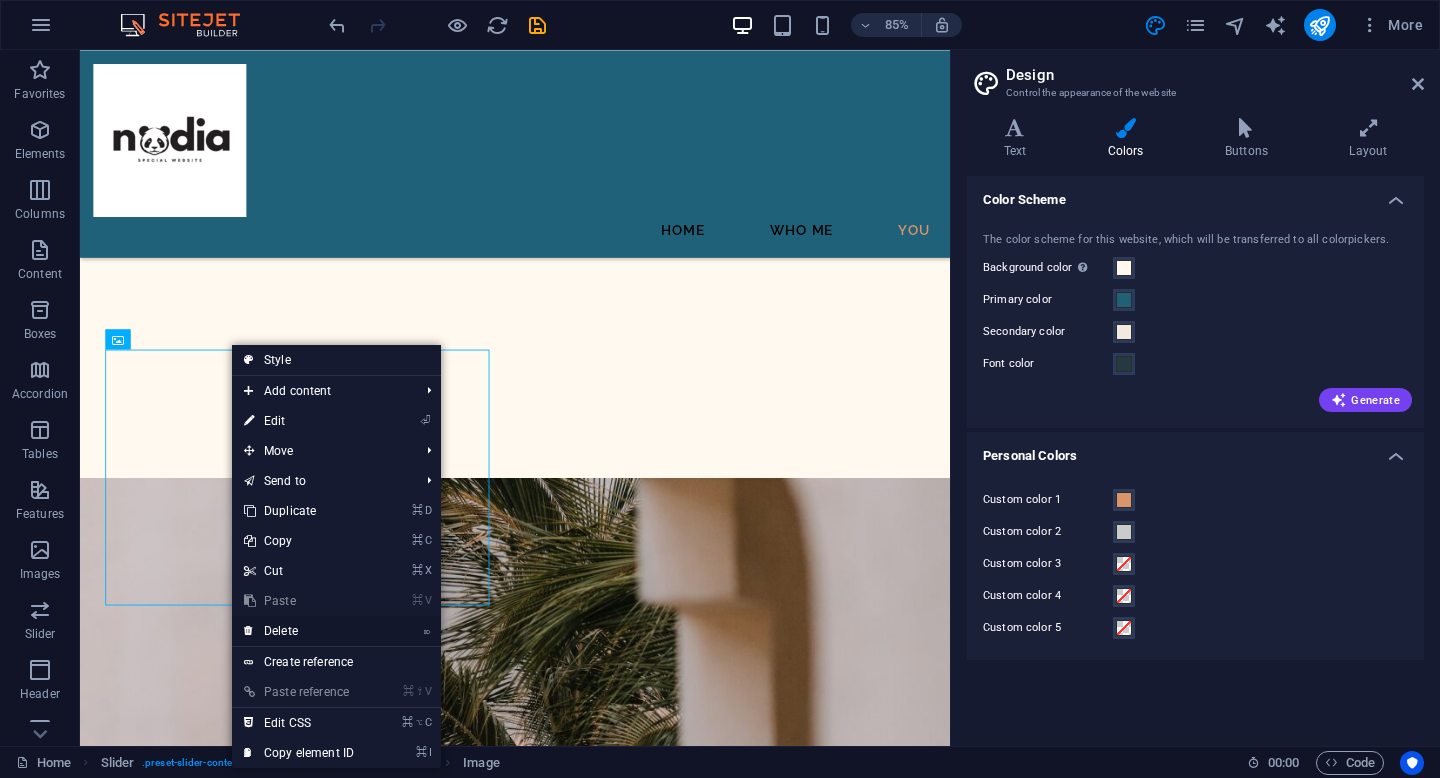click on "⌦  Delete" at bounding box center (299, 631) 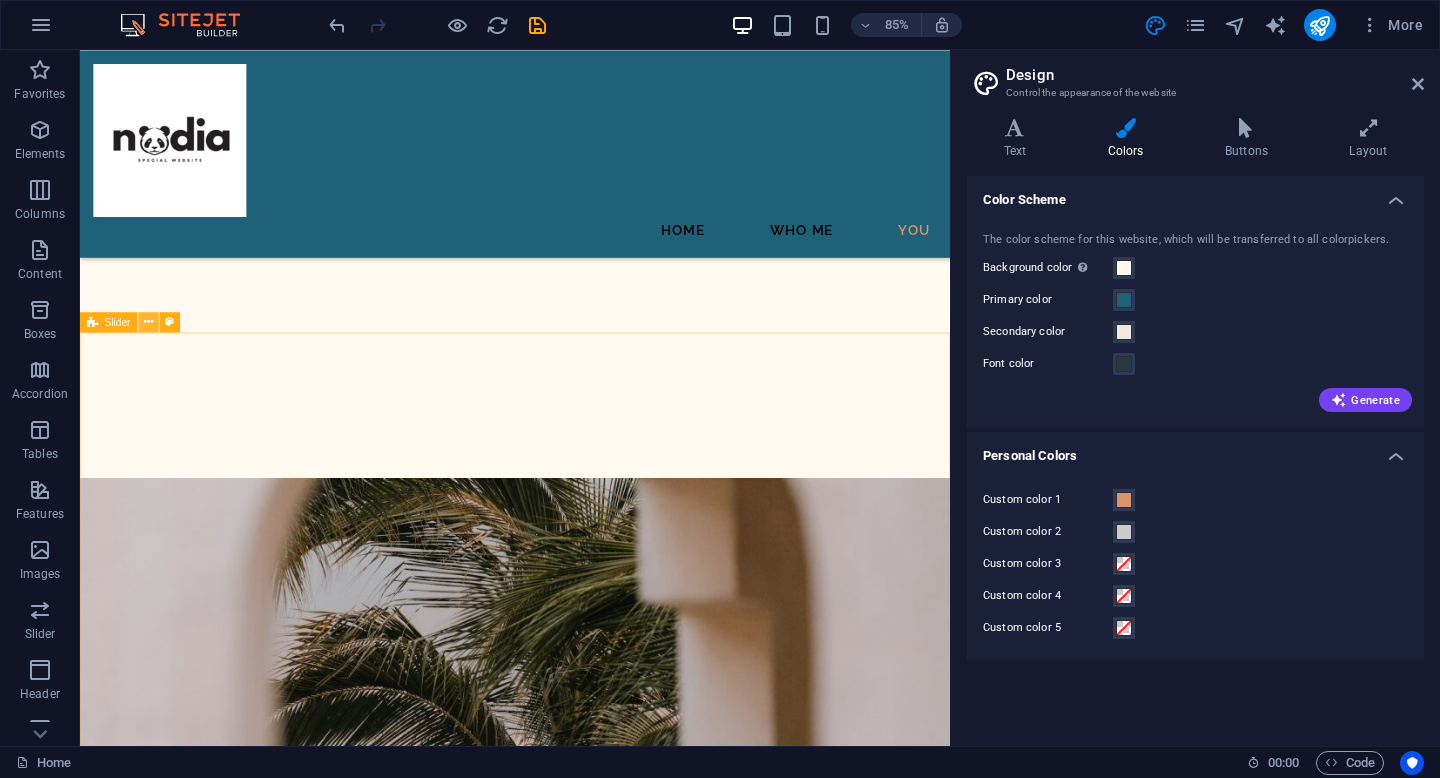 click at bounding box center [148, 322] 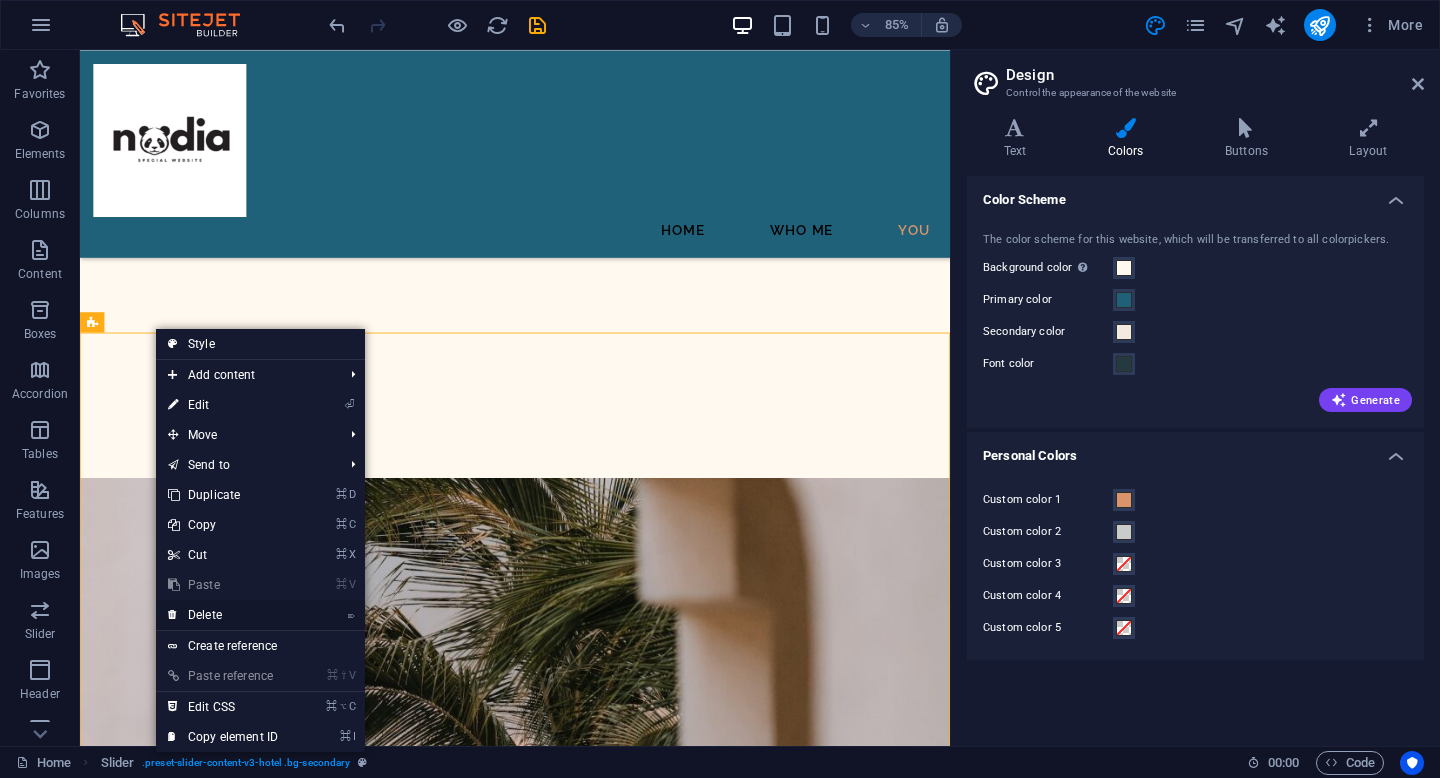 click on "⌦  Delete" at bounding box center (223, 615) 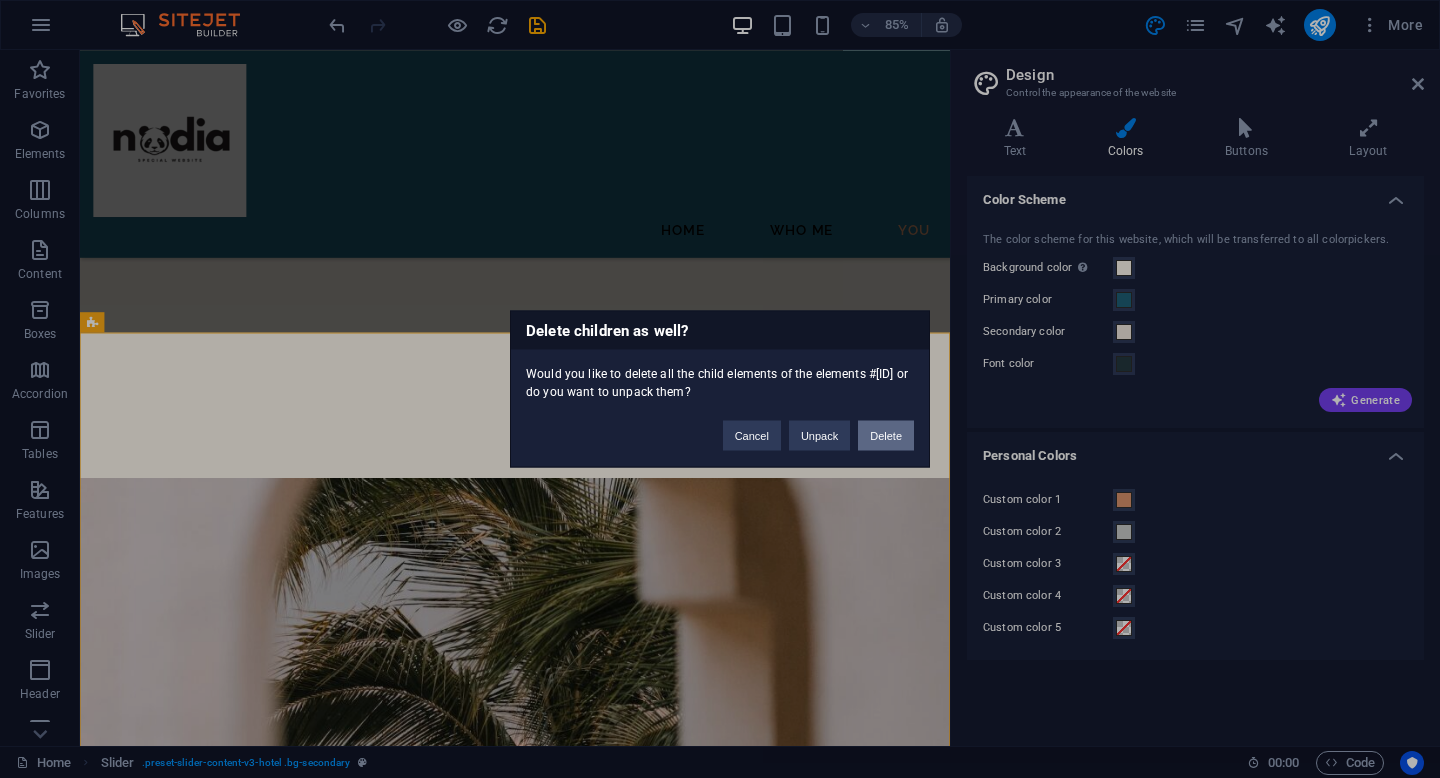 click on "Delete" at bounding box center [886, 436] 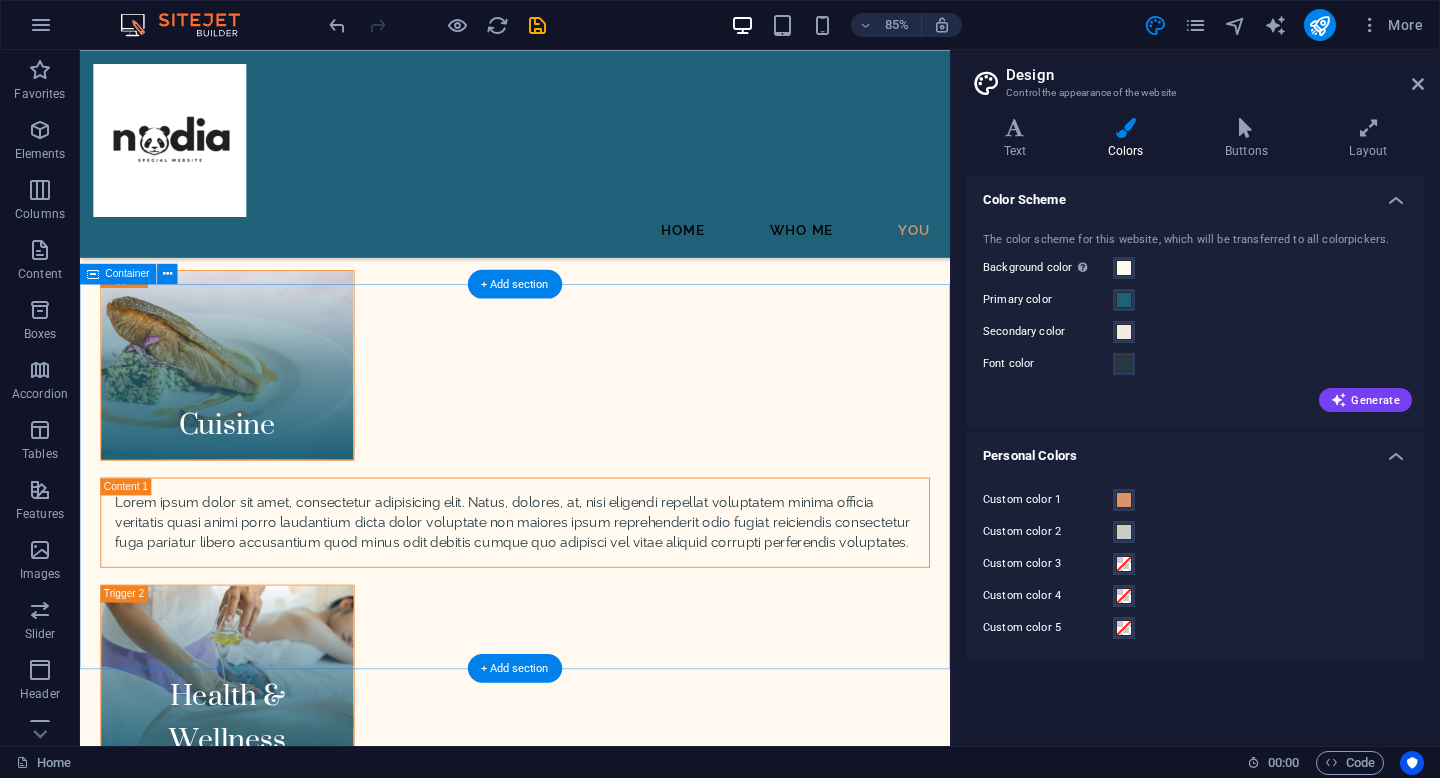 scroll, scrollTop: 5742, scrollLeft: 0, axis: vertical 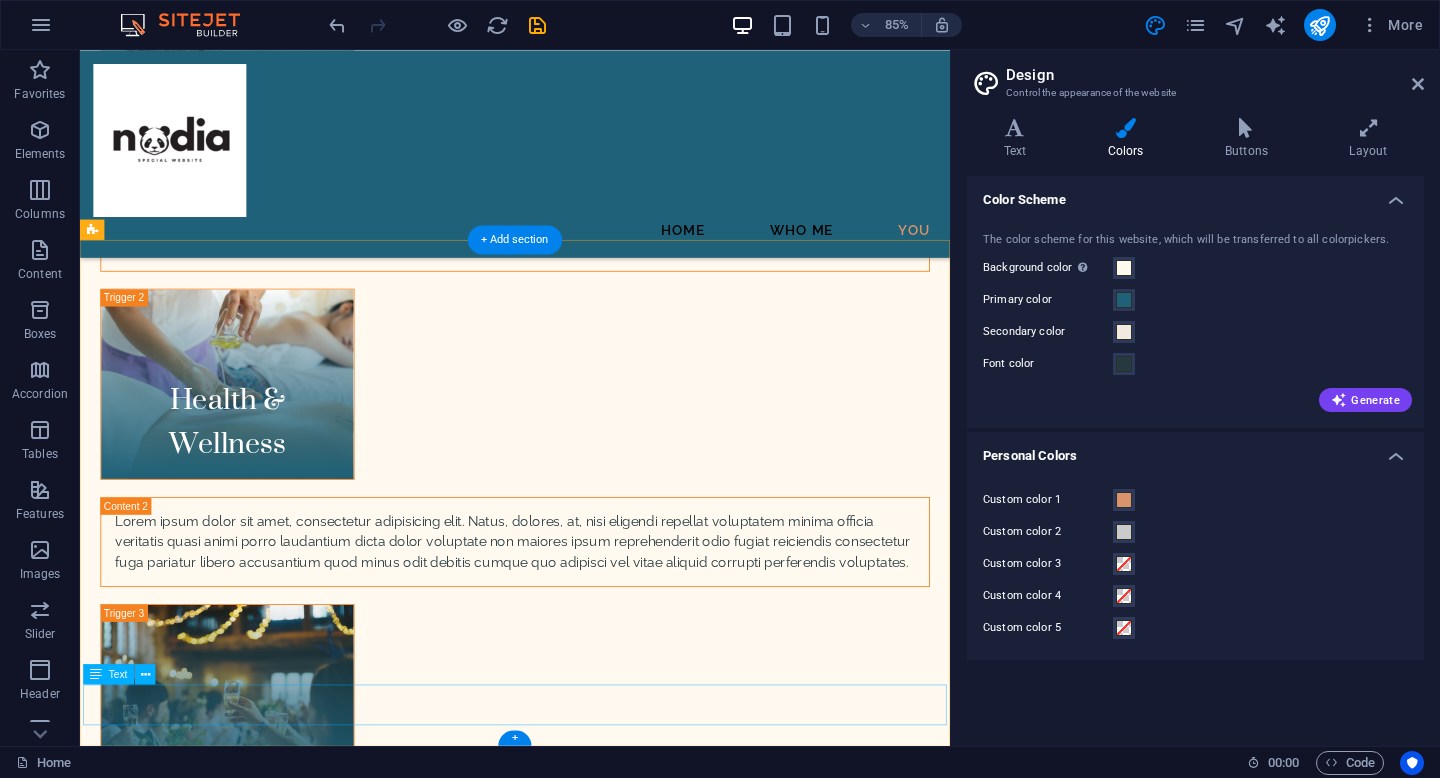 click on "Copyright © 2023 LumeDeAqua. All rights reserved.
Legal Notice & Privacy" at bounding box center [592, 7419] 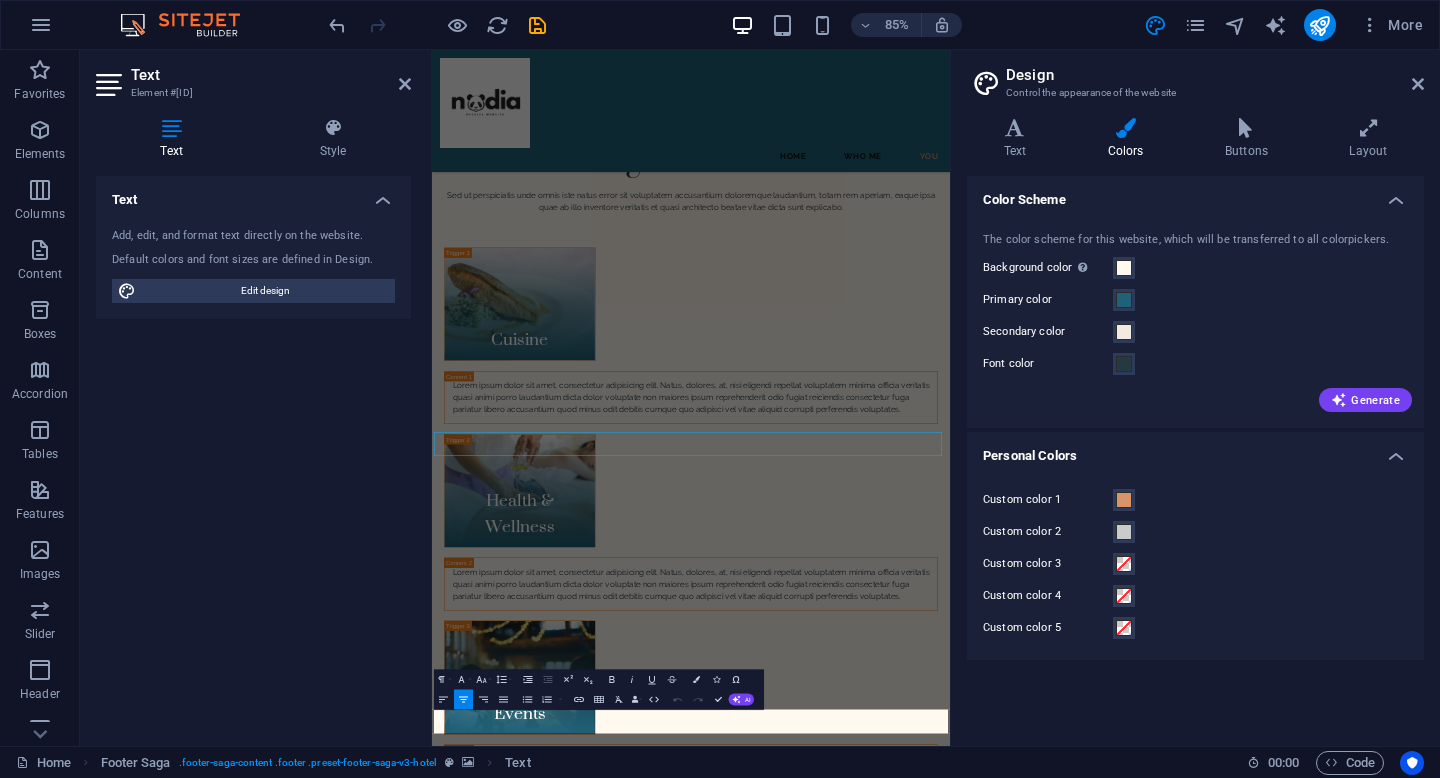scroll, scrollTop: 5728, scrollLeft: 0, axis: vertical 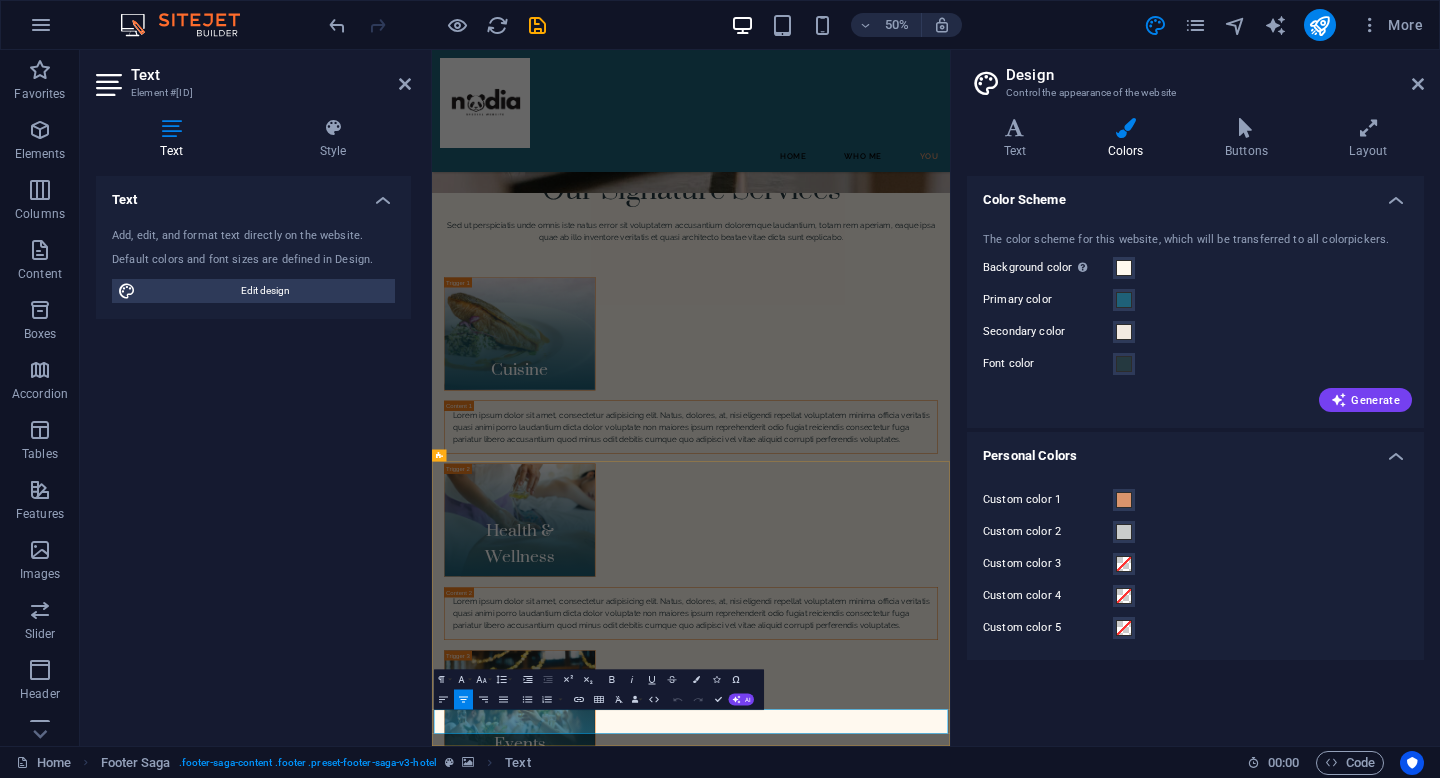click on "Copyright © 2023 LumeDeAqua. All rights reserved." at bounding box center (950, 7884) 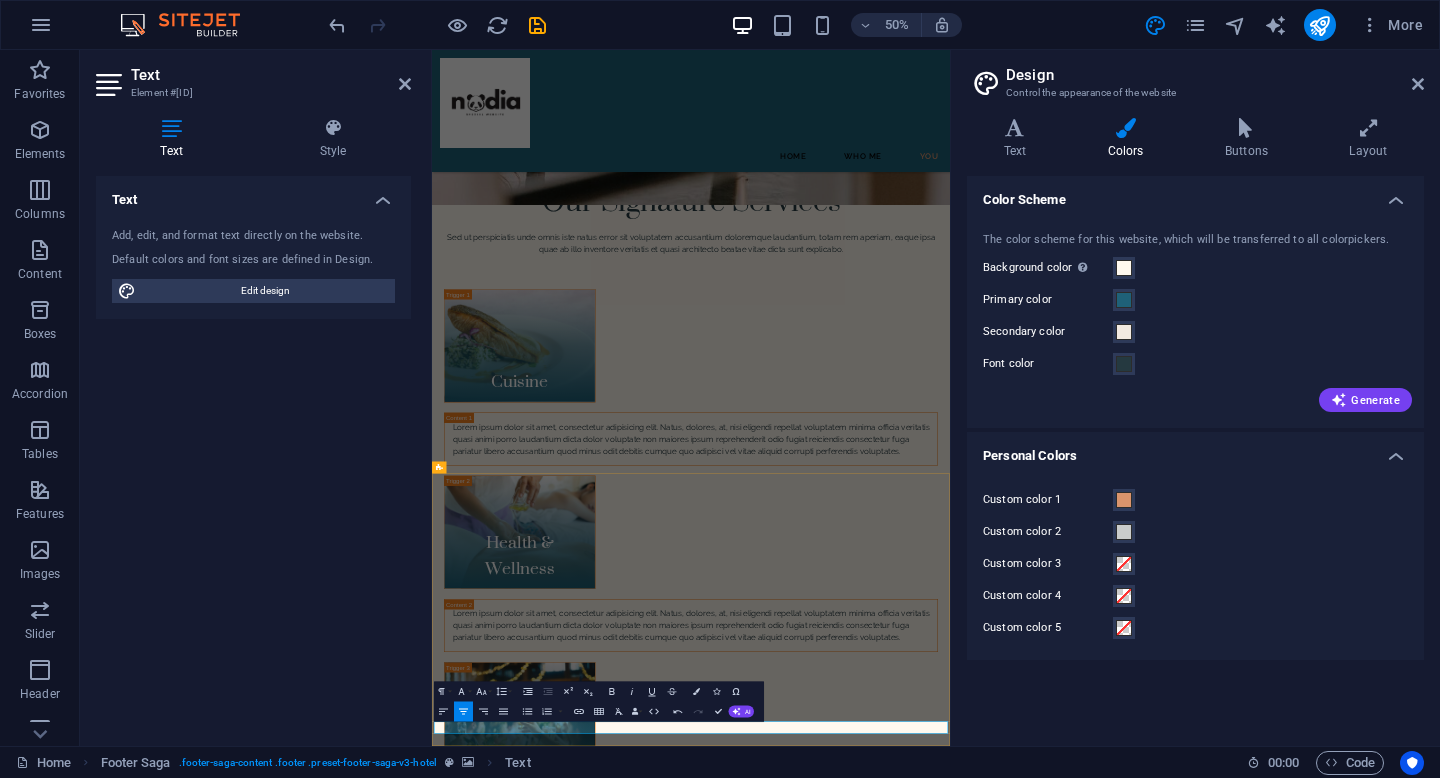 click on "Legal Notice & Privacy" at bounding box center [950, 7933] 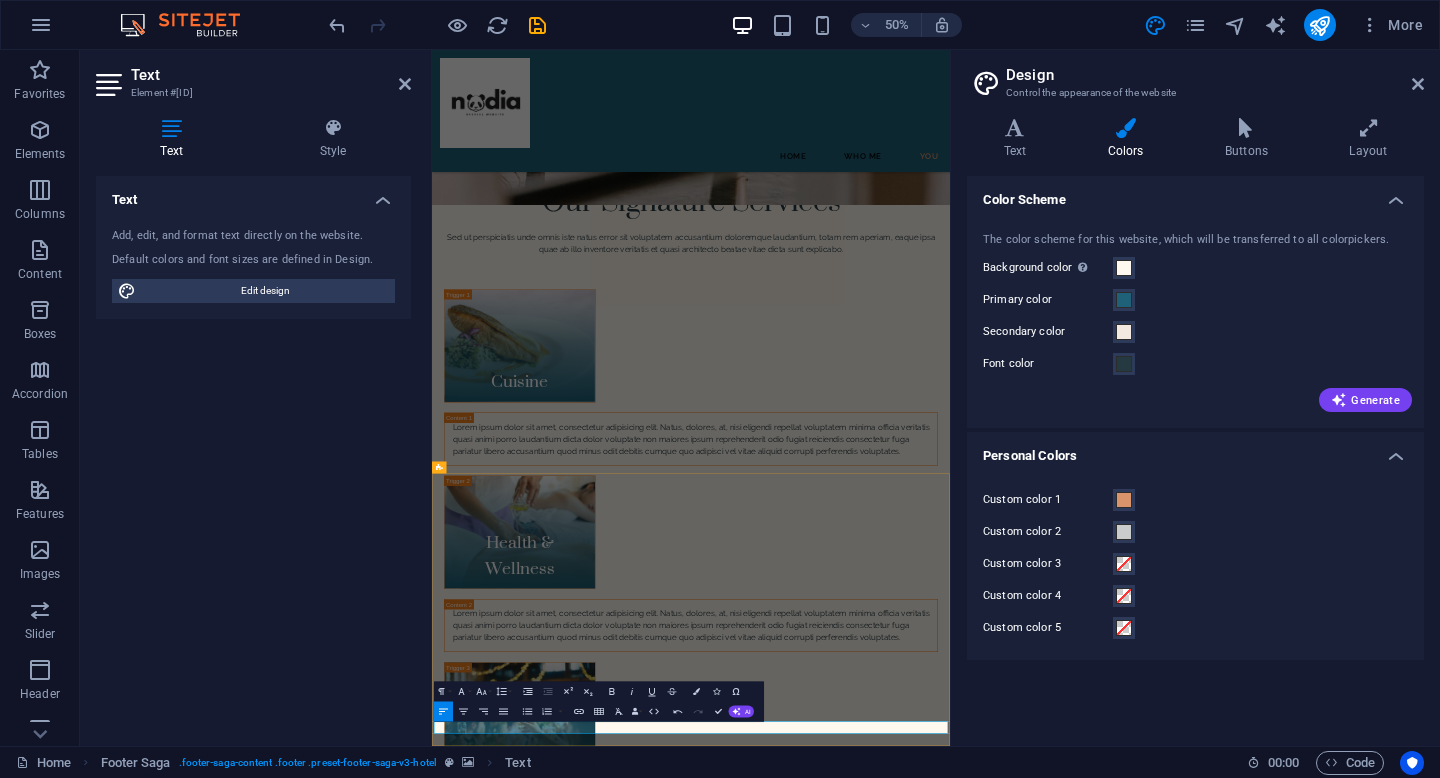 type 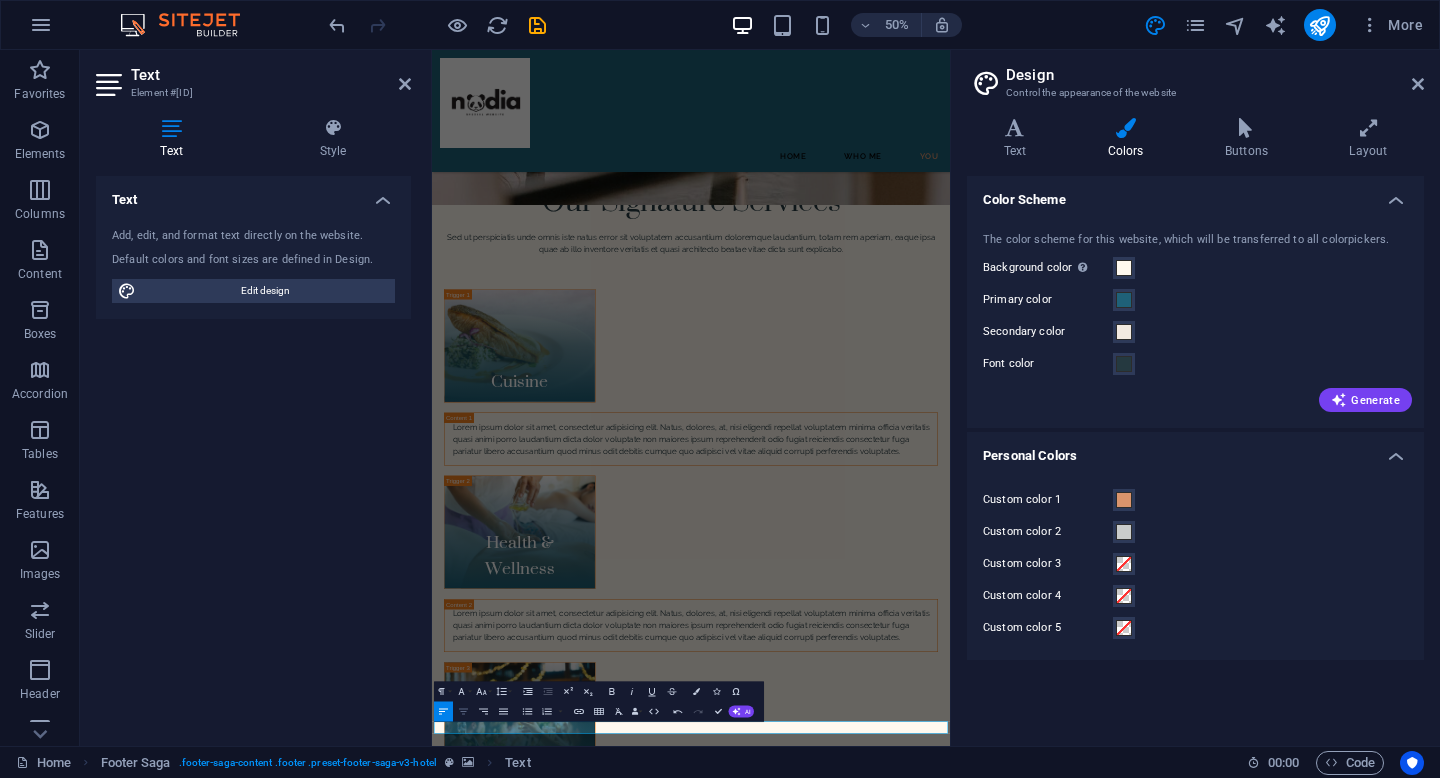 click 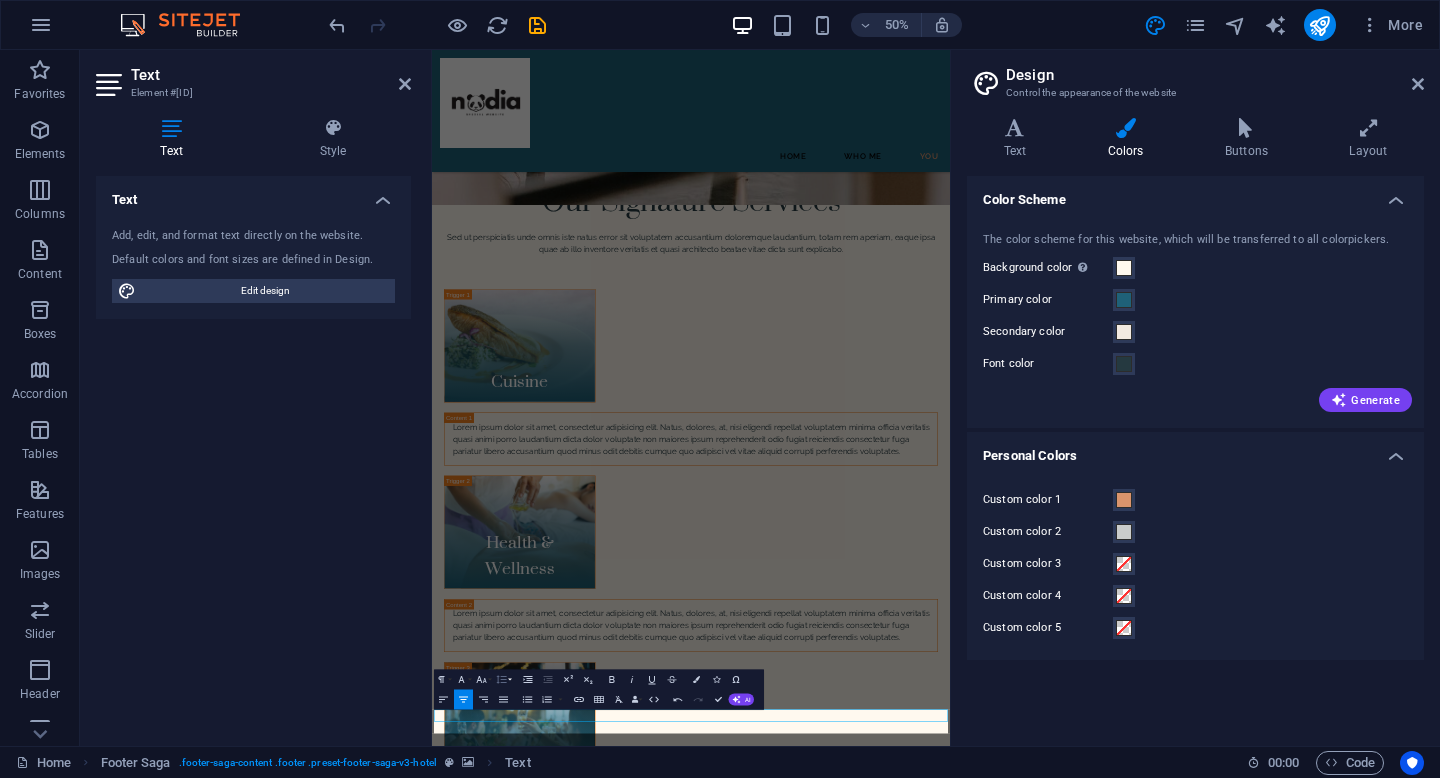 scroll, scrollTop: 5728, scrollLeft: 0, axis: vertical 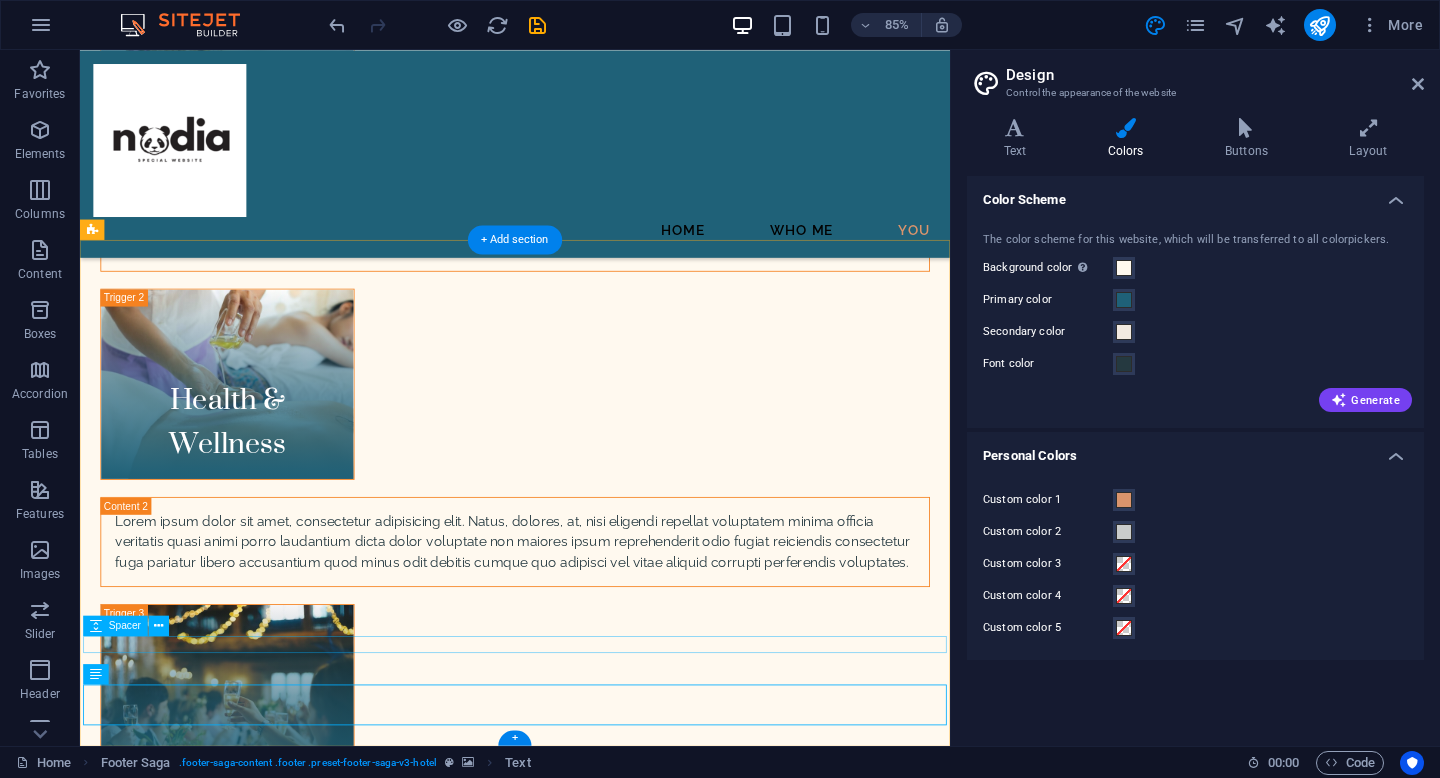 click at bounding box center [592, 7348] 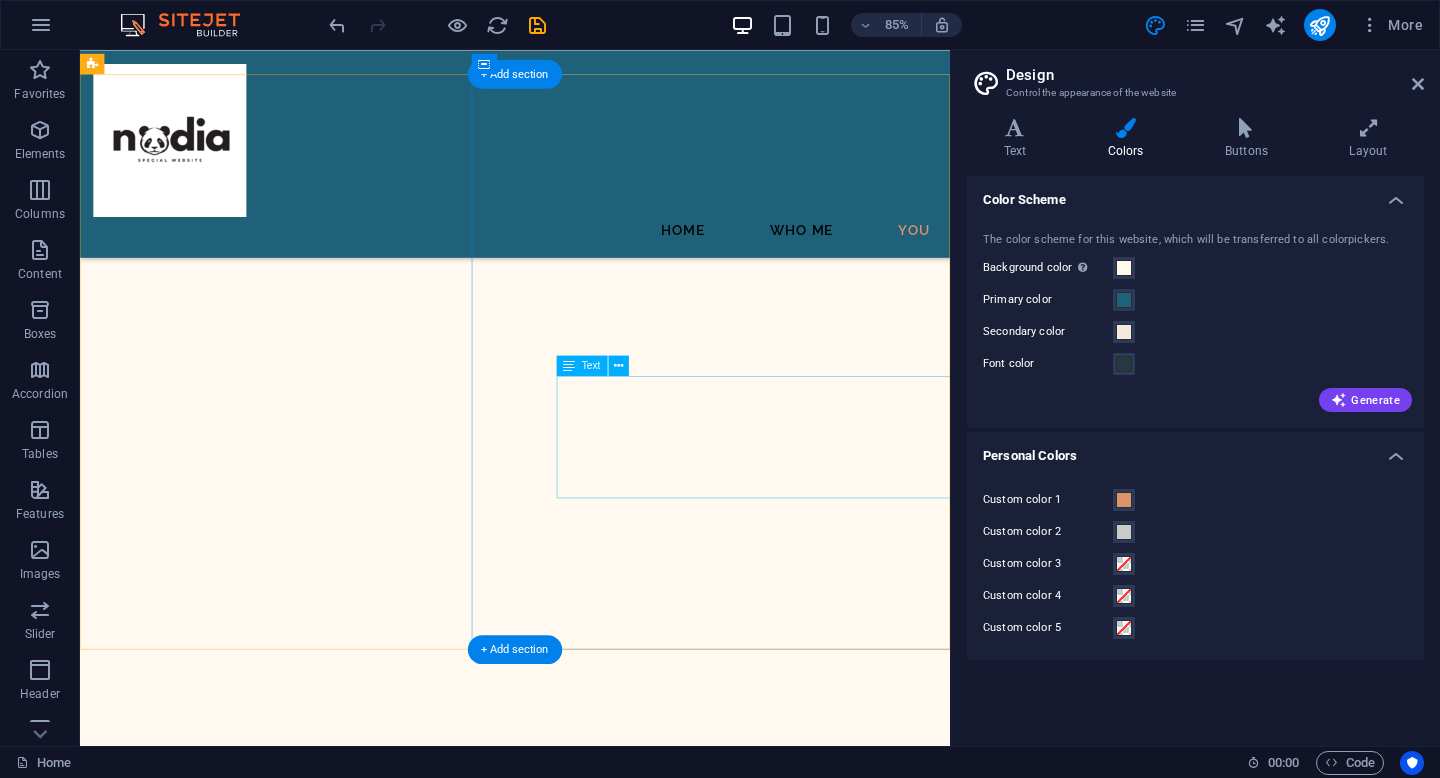 scroll, scrollTop: 1092, scrollLeft: 0, axis: vertical 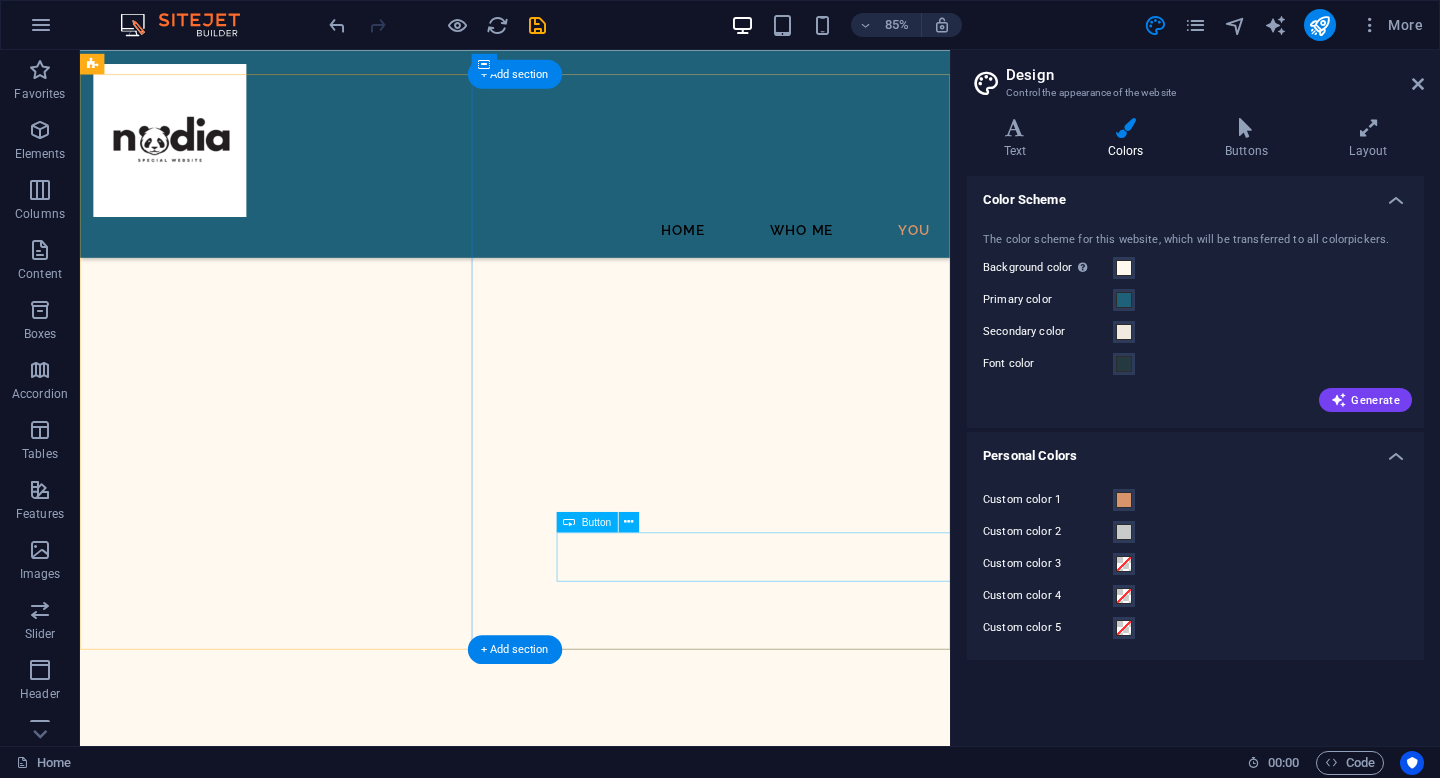 click on "BOOK A STAY" at bounding box center (642, 4121) 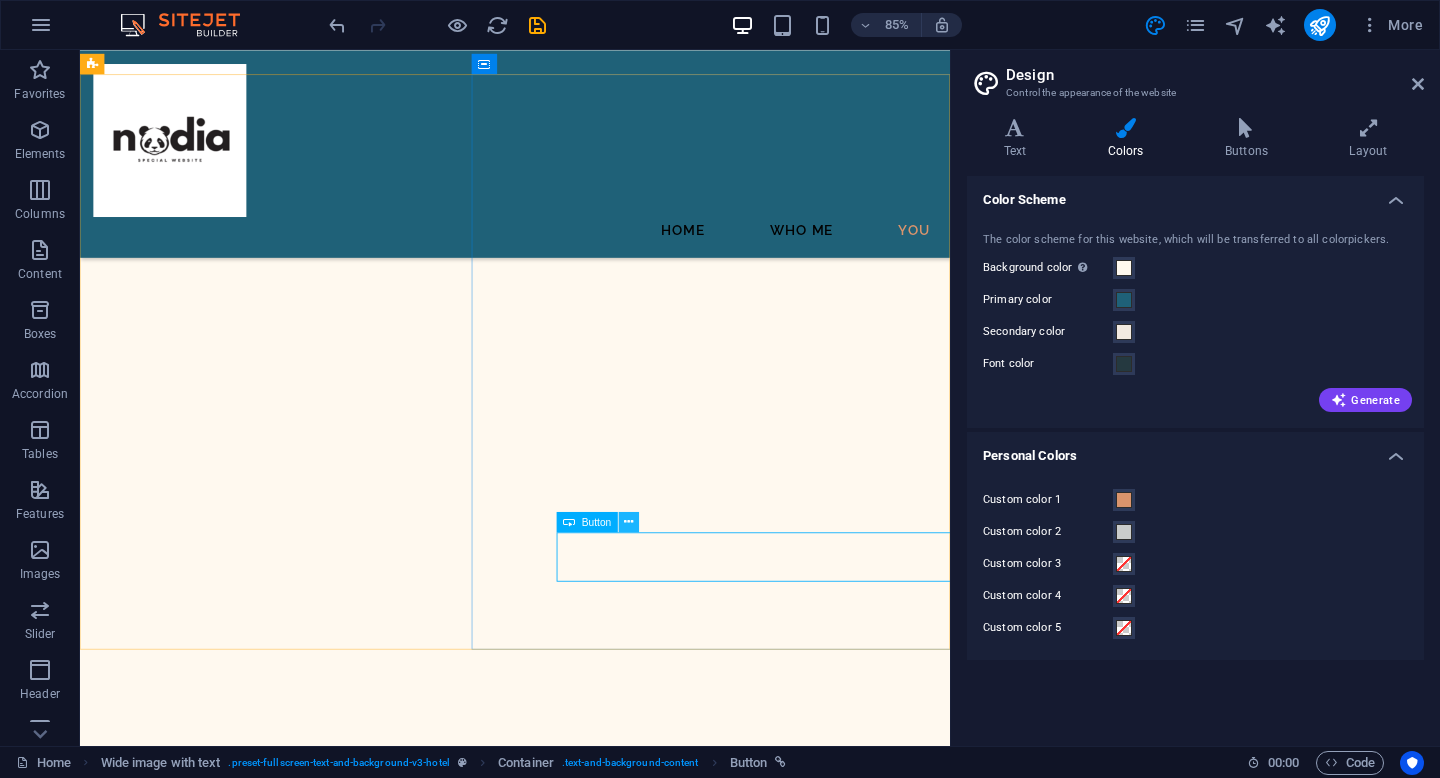 click at bounding box center [629, 522] 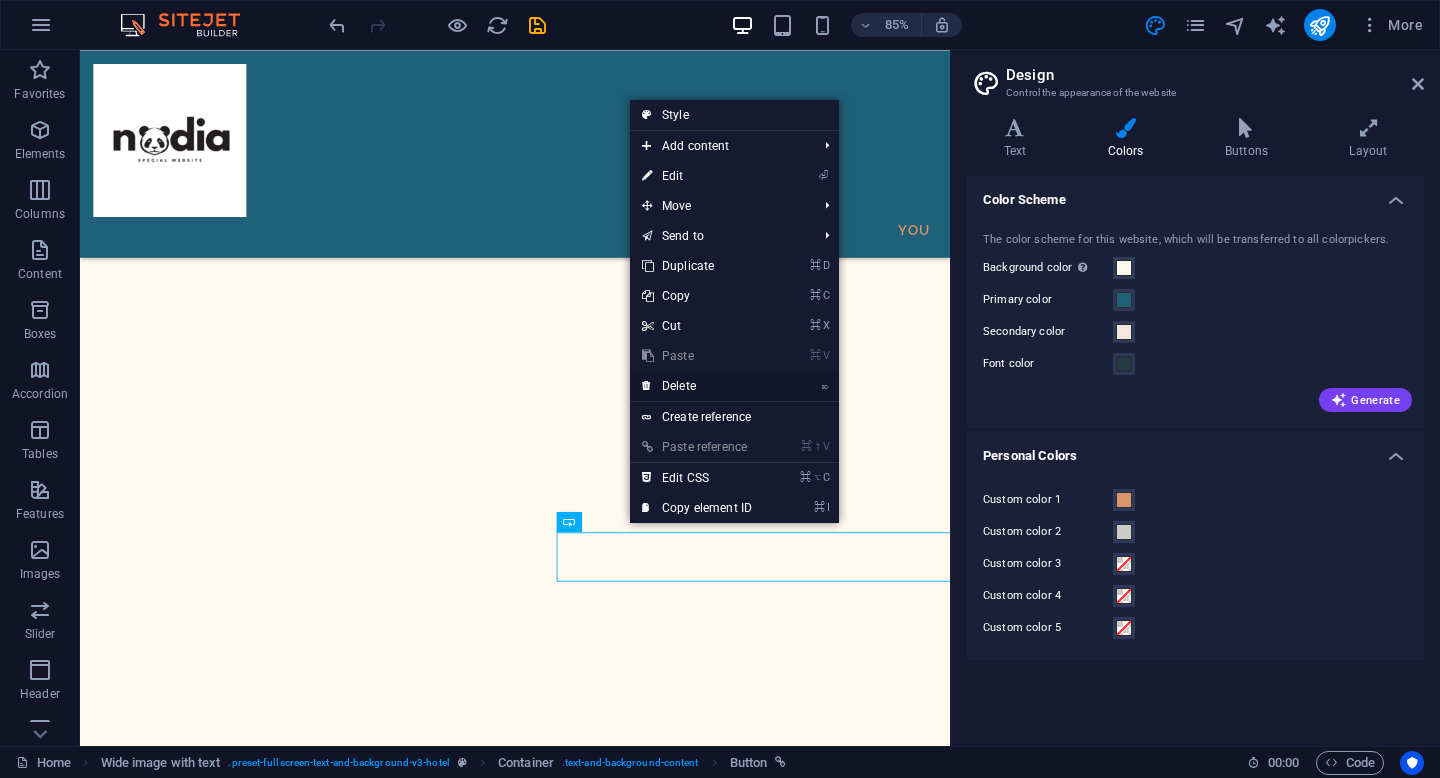 click on "⌦  Delete" at bounding box center (697, 386) 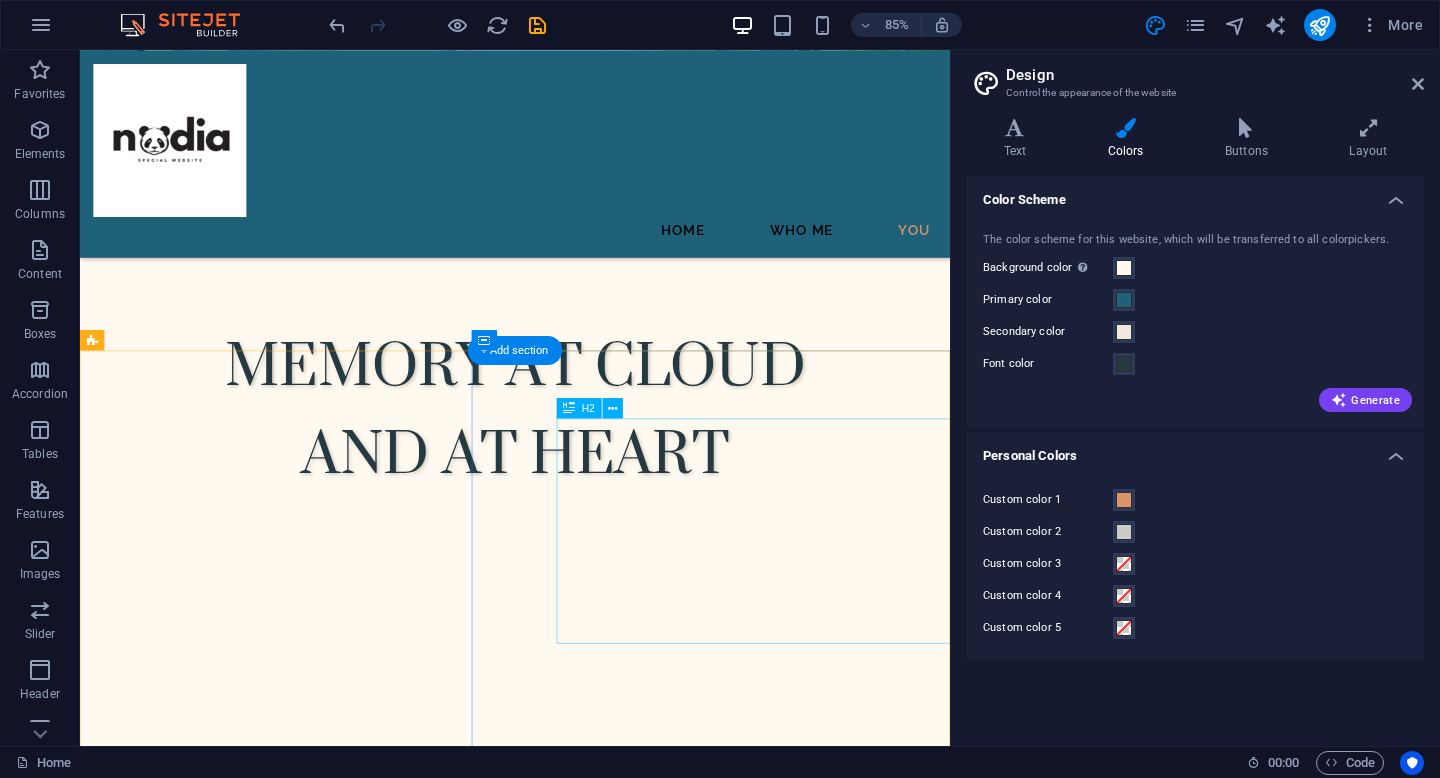 scroll, scrollTop: 750, scrollLeft: 0, axis: vertical 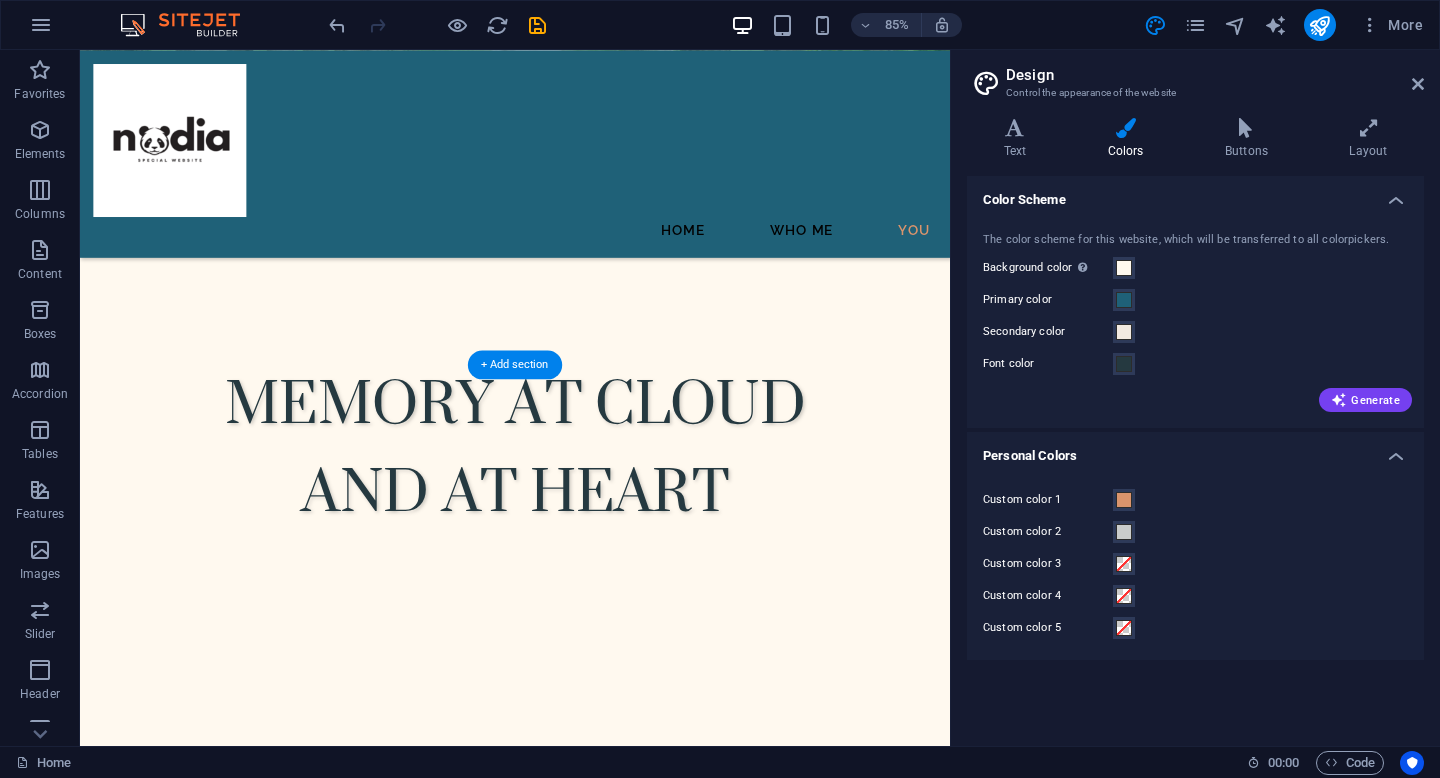 click at bounding box center (592, 3613) 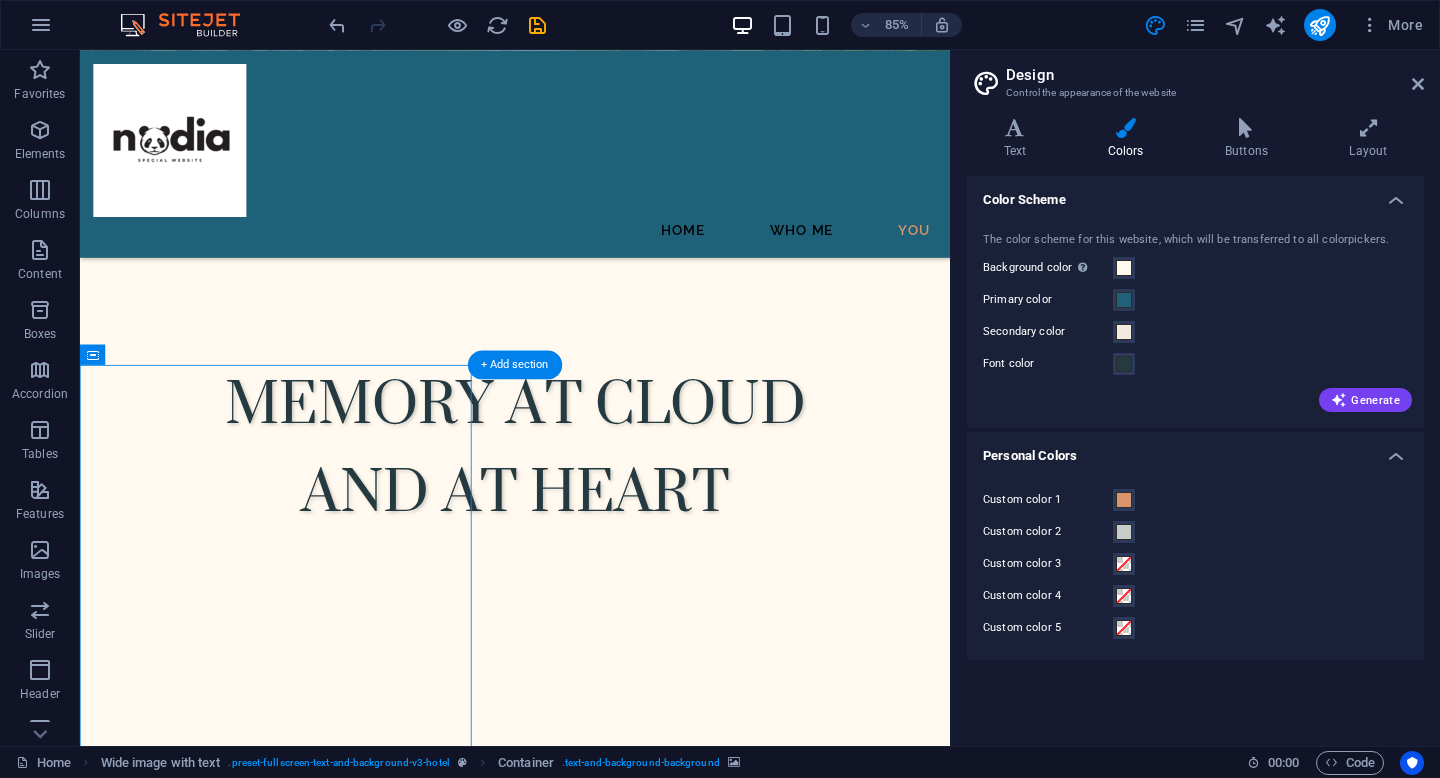 click at bounding box center [592, 3613] 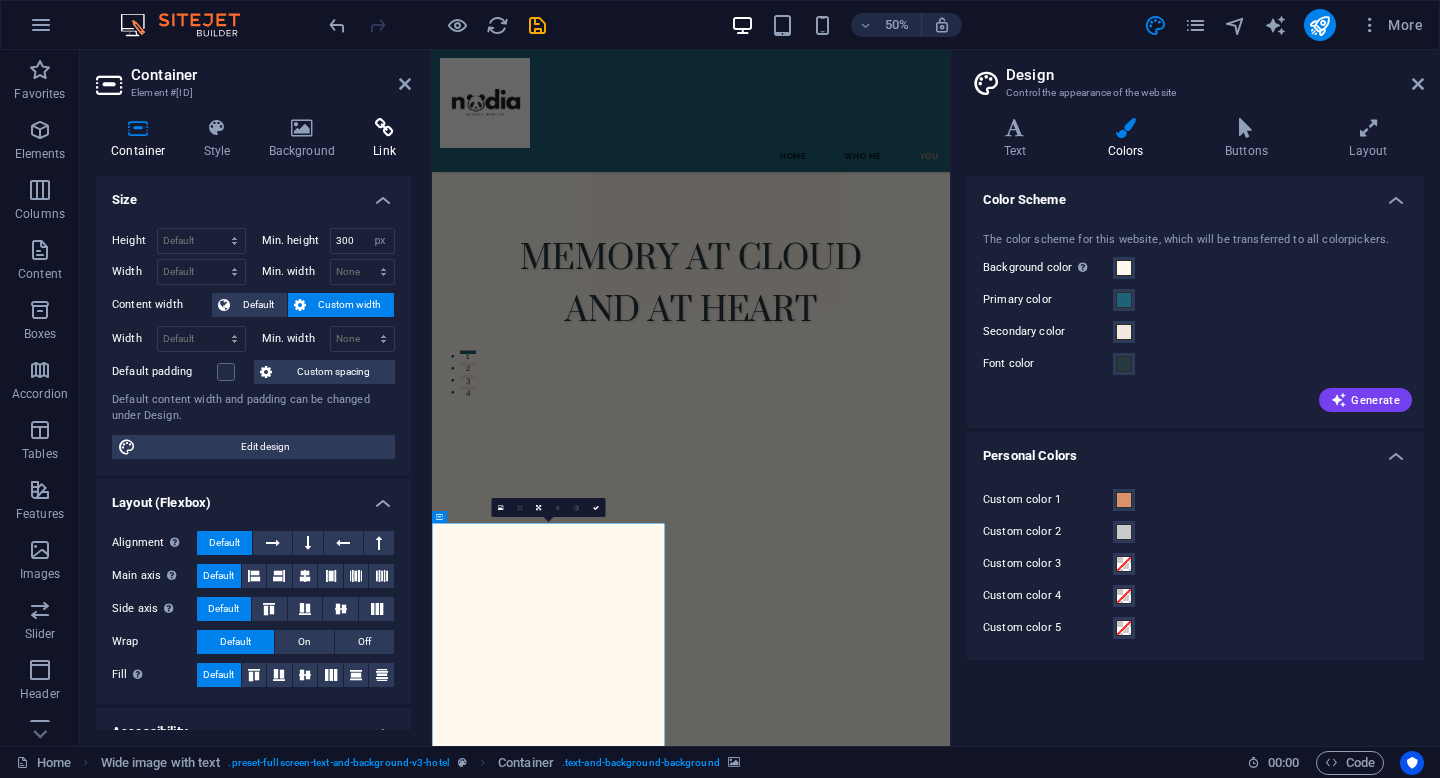 click on "Link" at bounding box center (384, 139) 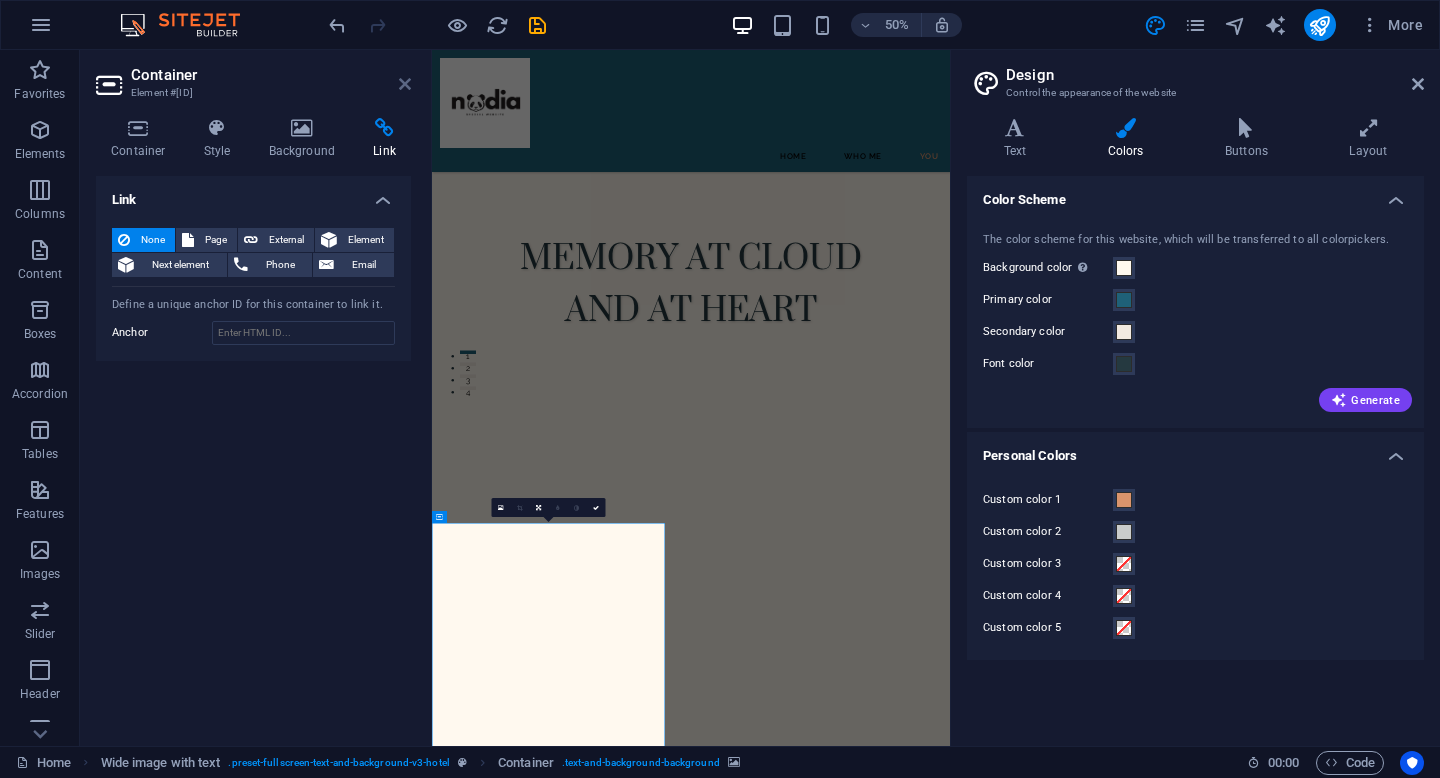 click at bounding box center (405, 84) 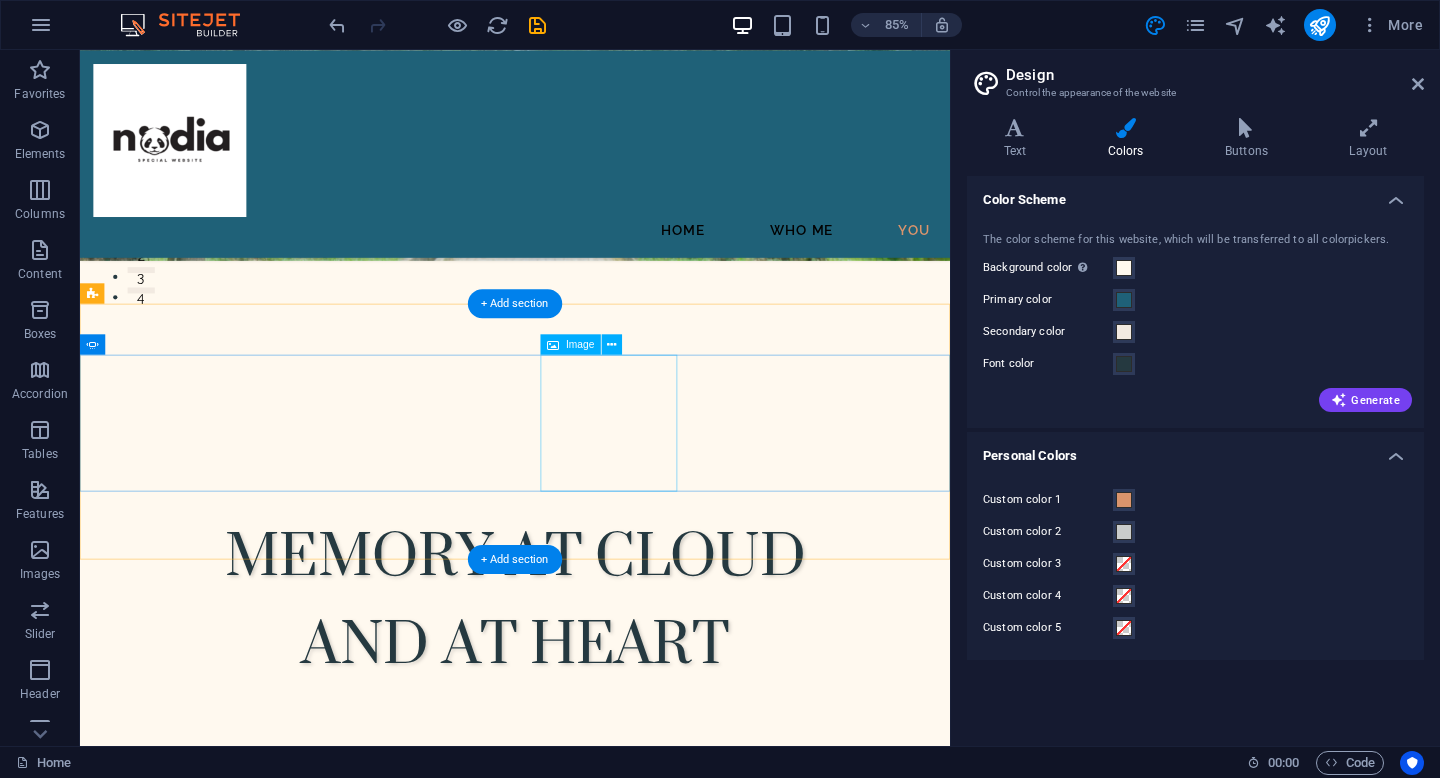 scroll, scrollTop: 616, scrollLeft: 0, axis: vertical 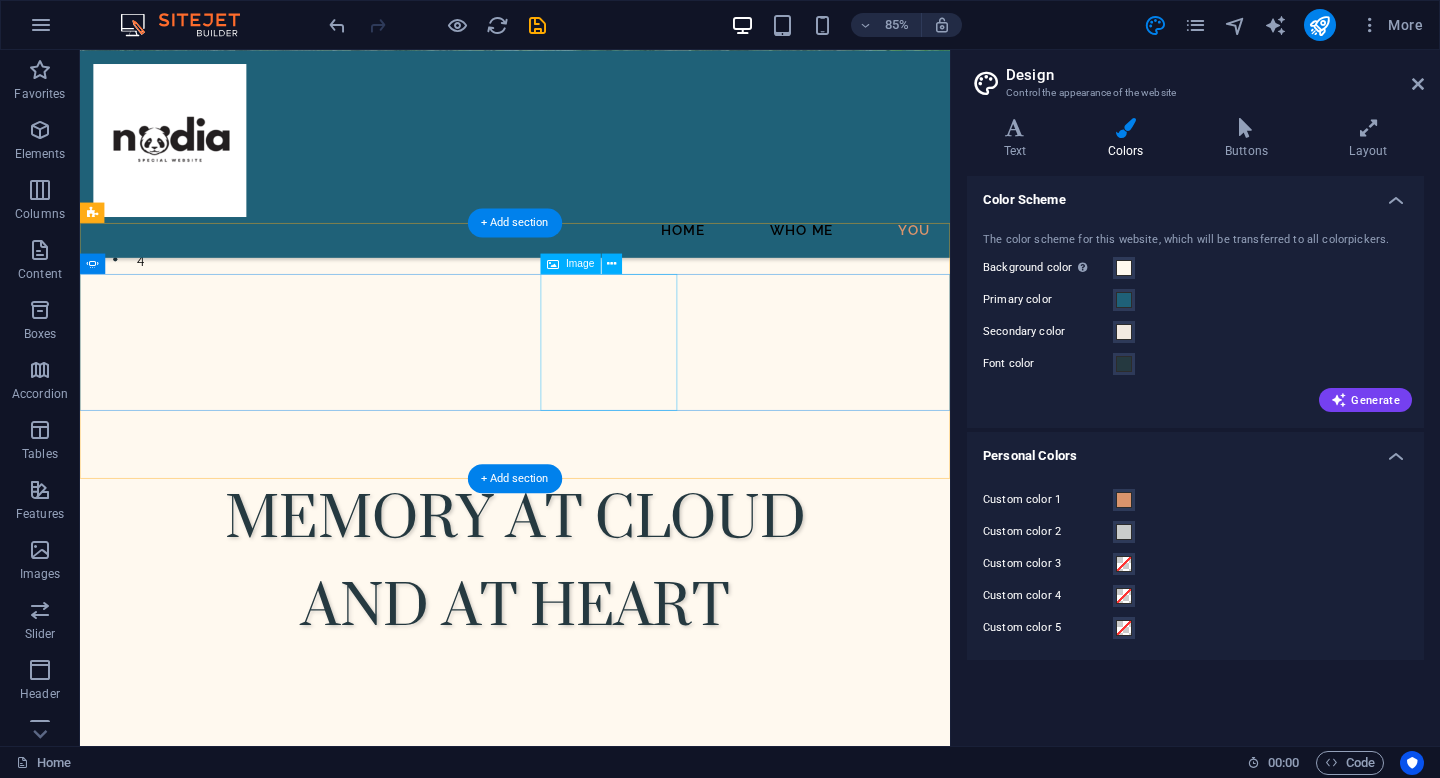 click at bounding box center (-845, 2150) 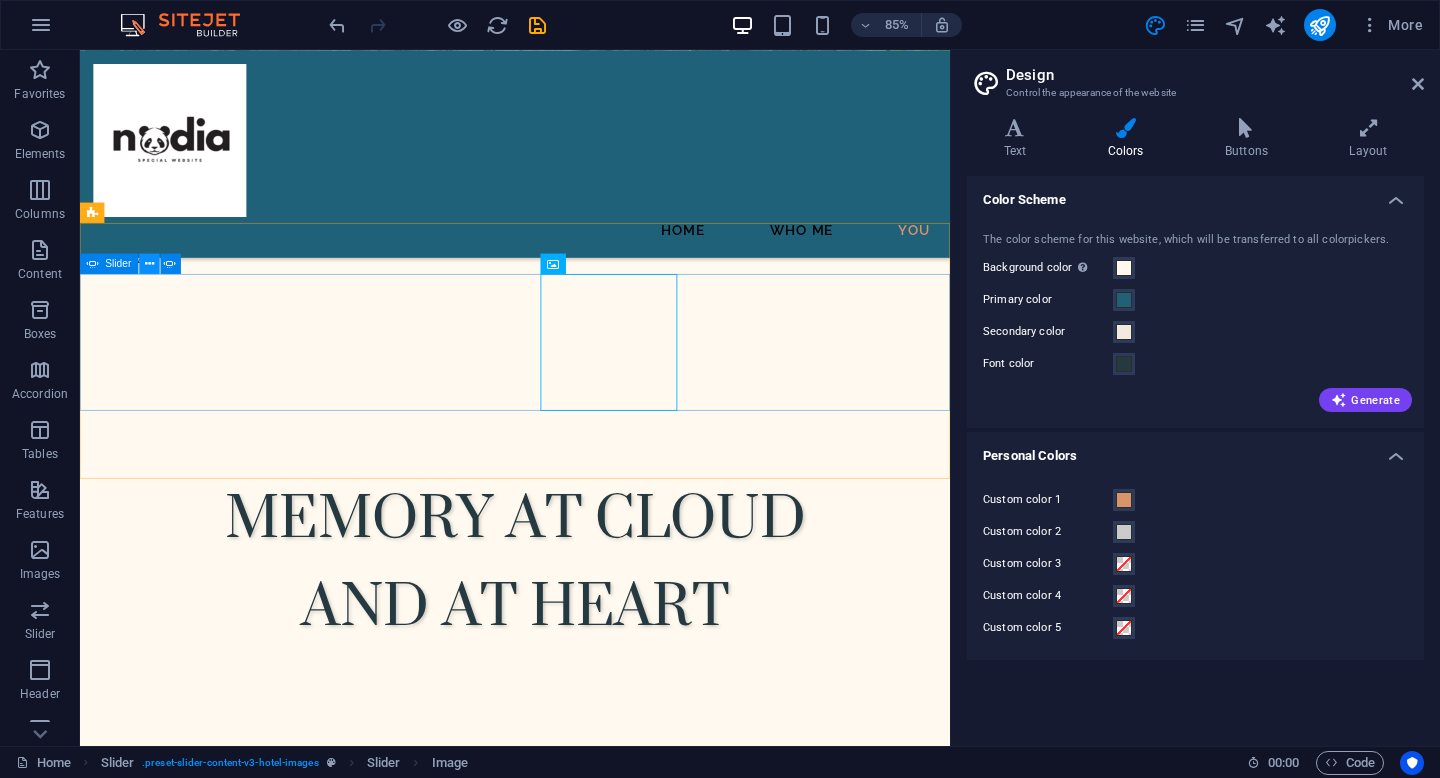 click at bounding box center (149, 263) 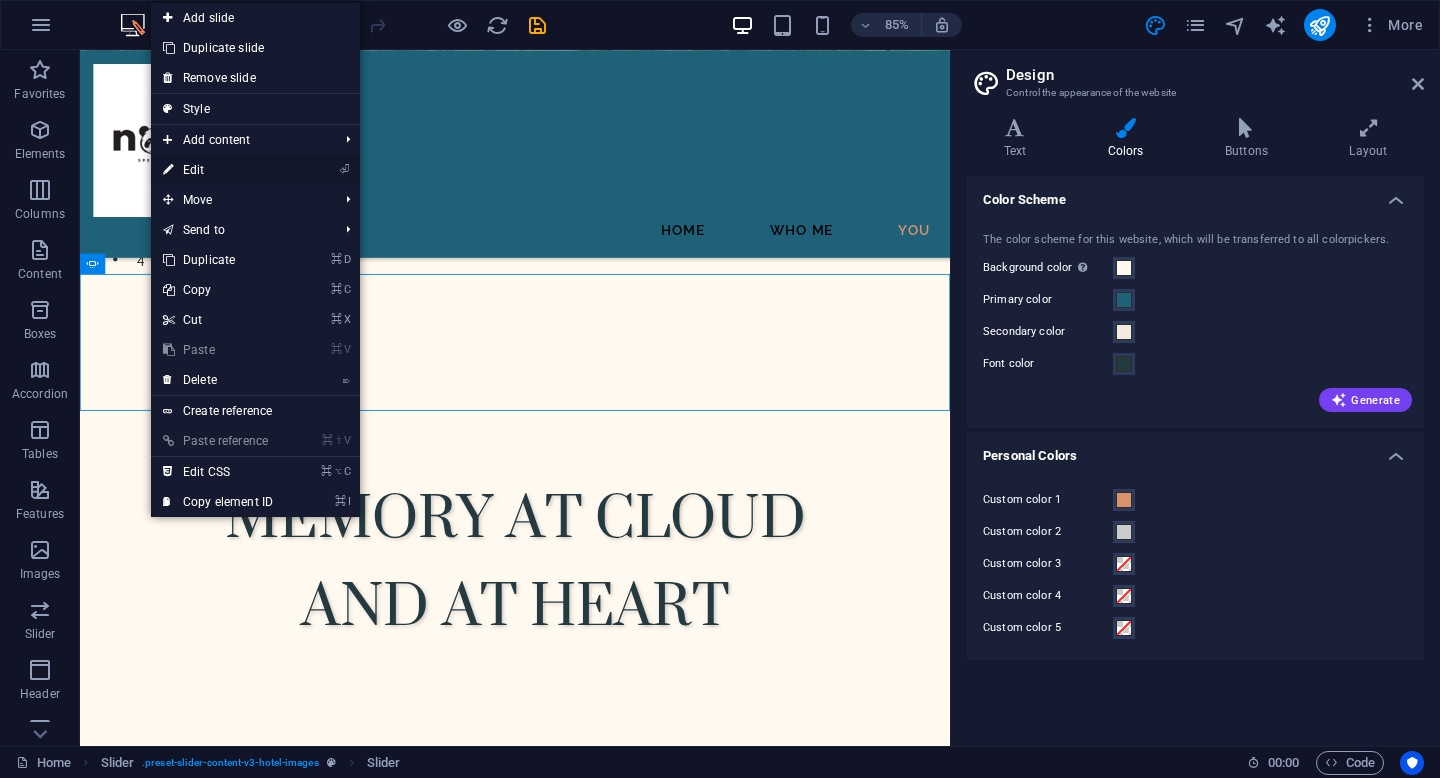 click on "⏎  Edit" at bounding box center [218, 170] 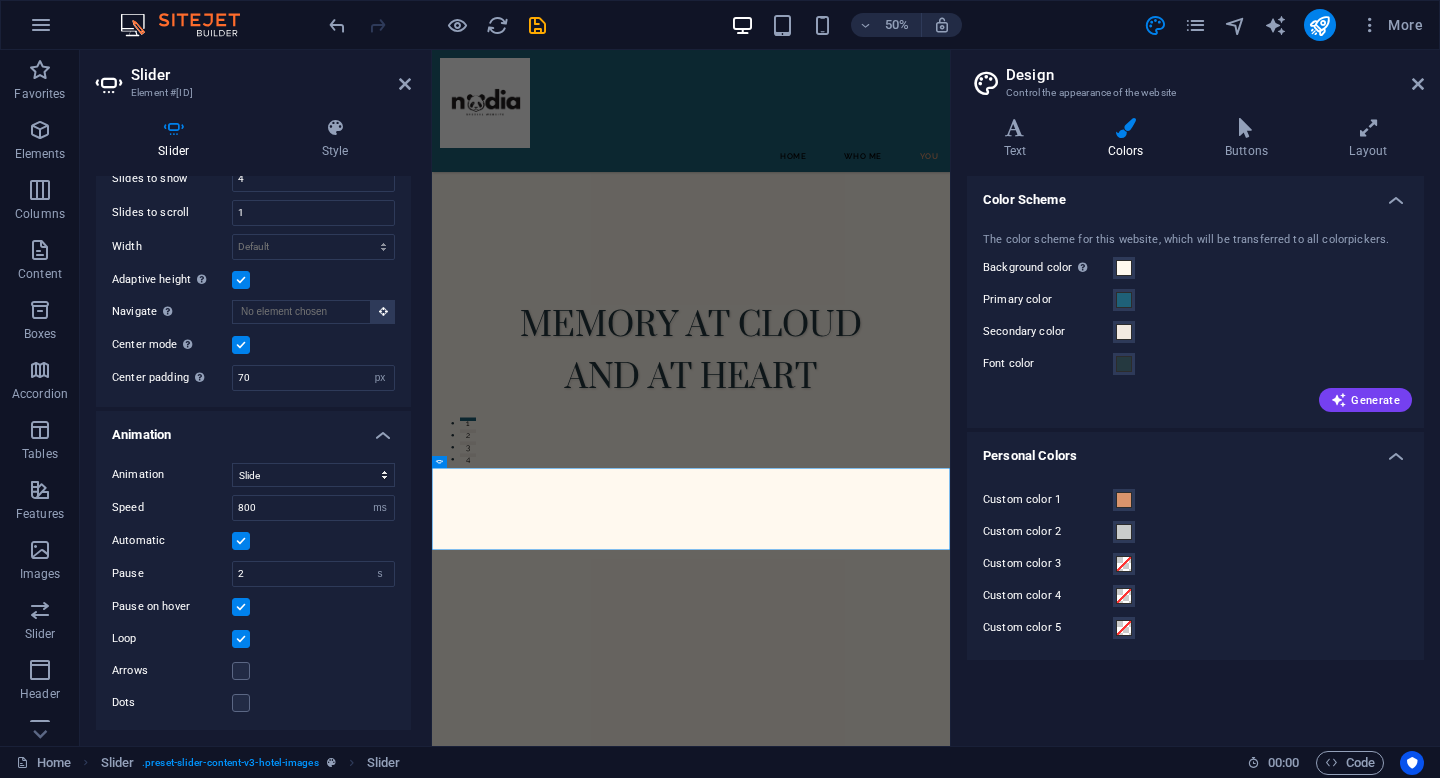 scroll, scrollTop: 0, scrollLeft: 0, axis: both 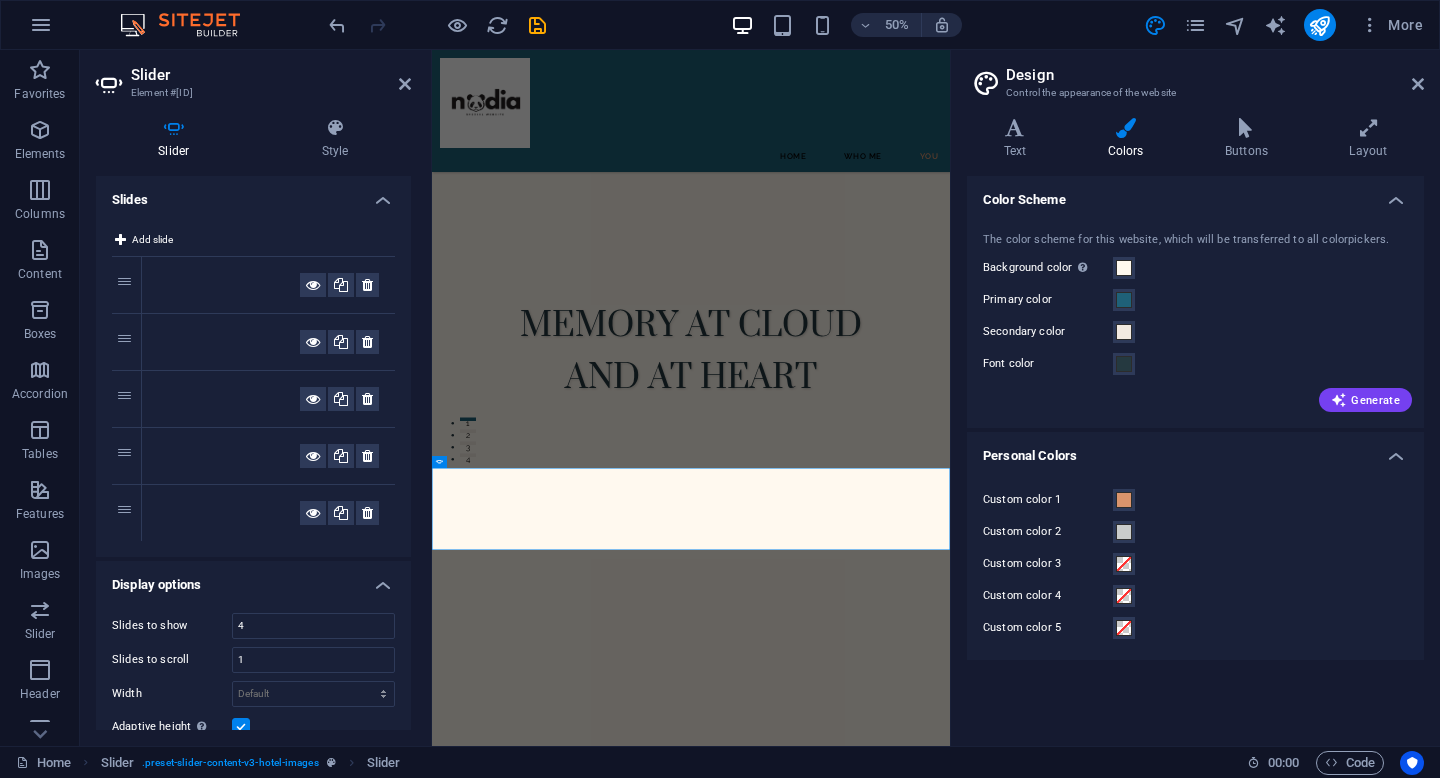 click on "1" at bounding box center (127, 285) 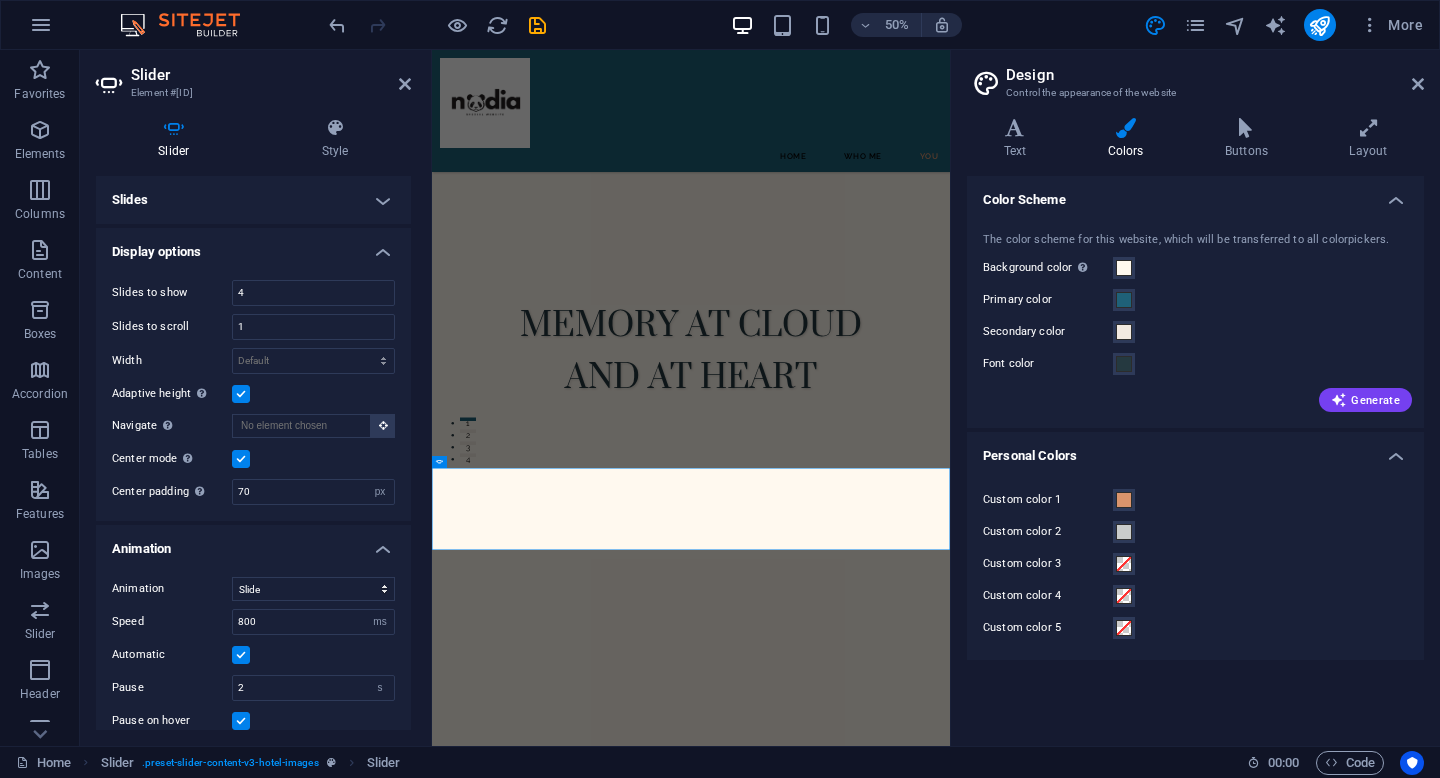 click on "Slides" at bounding box center (253, 200) 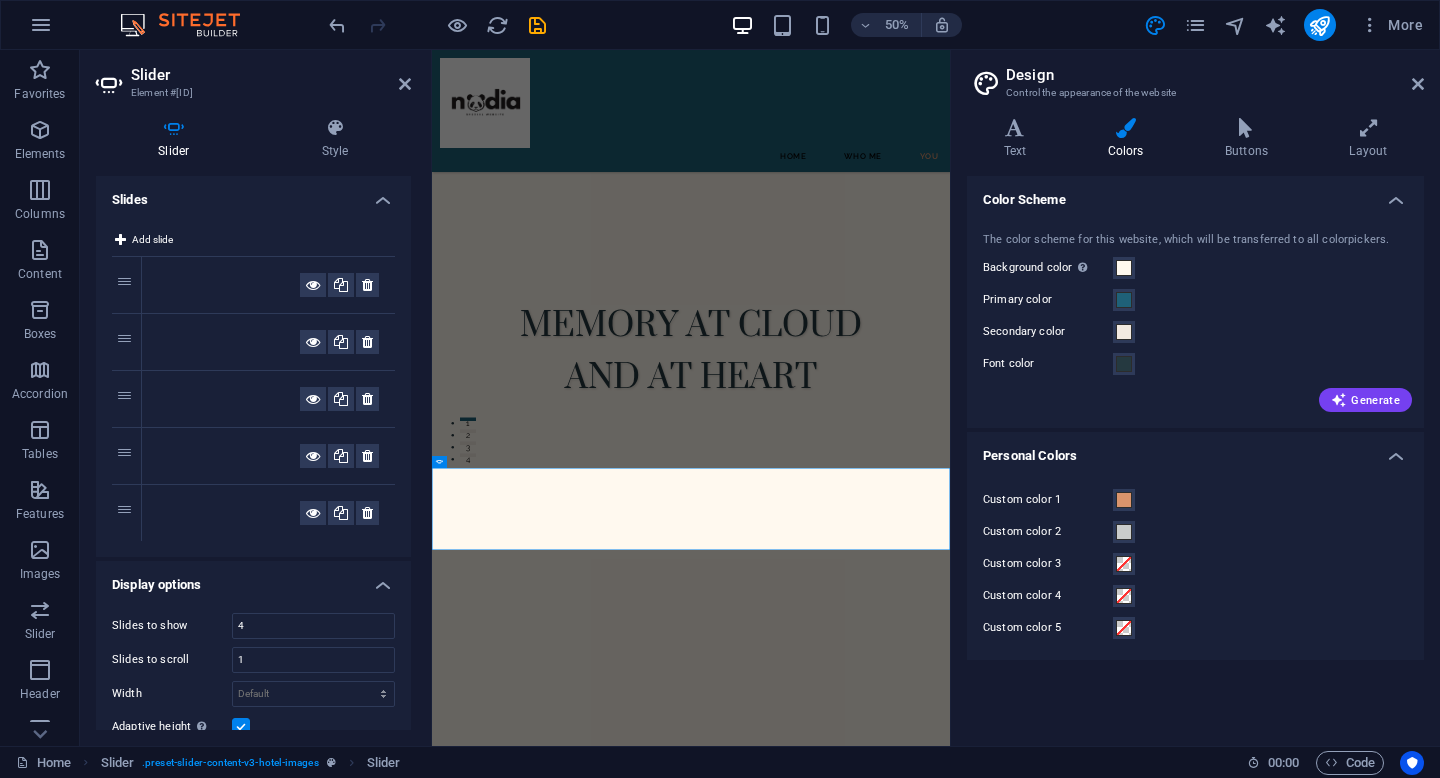 click on "1" at bounding box center (127, 285) 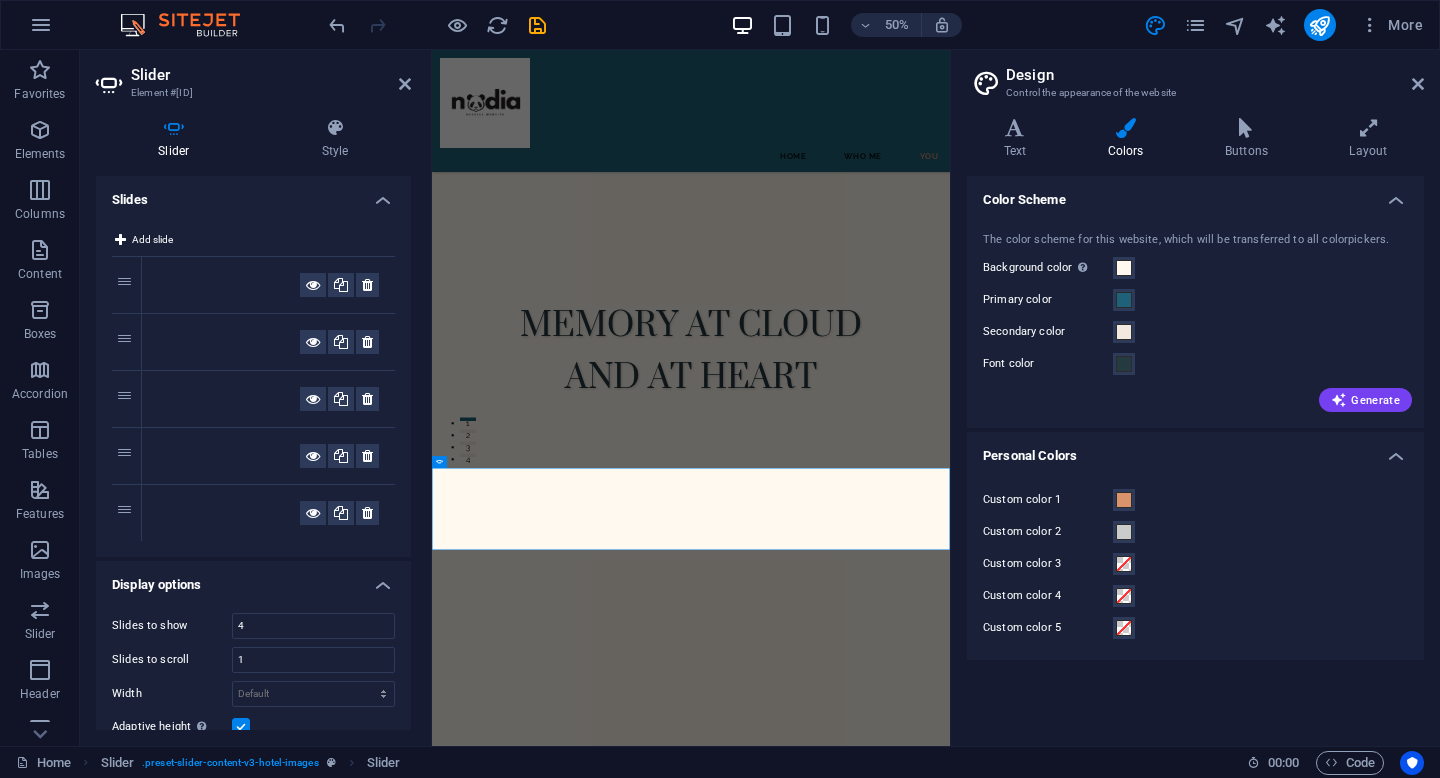 click on "1" at bounding box center (127, 285) 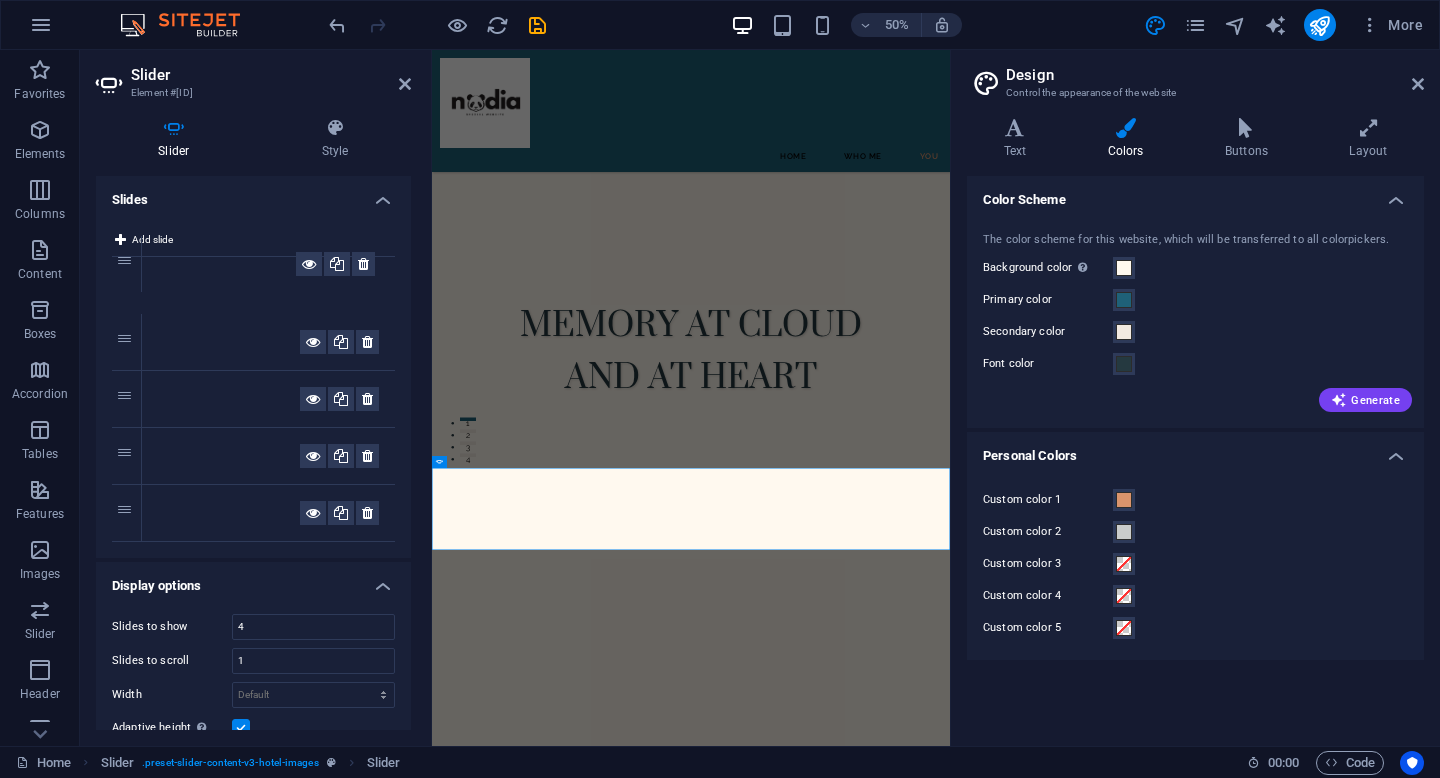 drag, startPoint x: 123, startPoint y: 281, endPoint x: 127, endPoint y: 261, distance: 20.396078 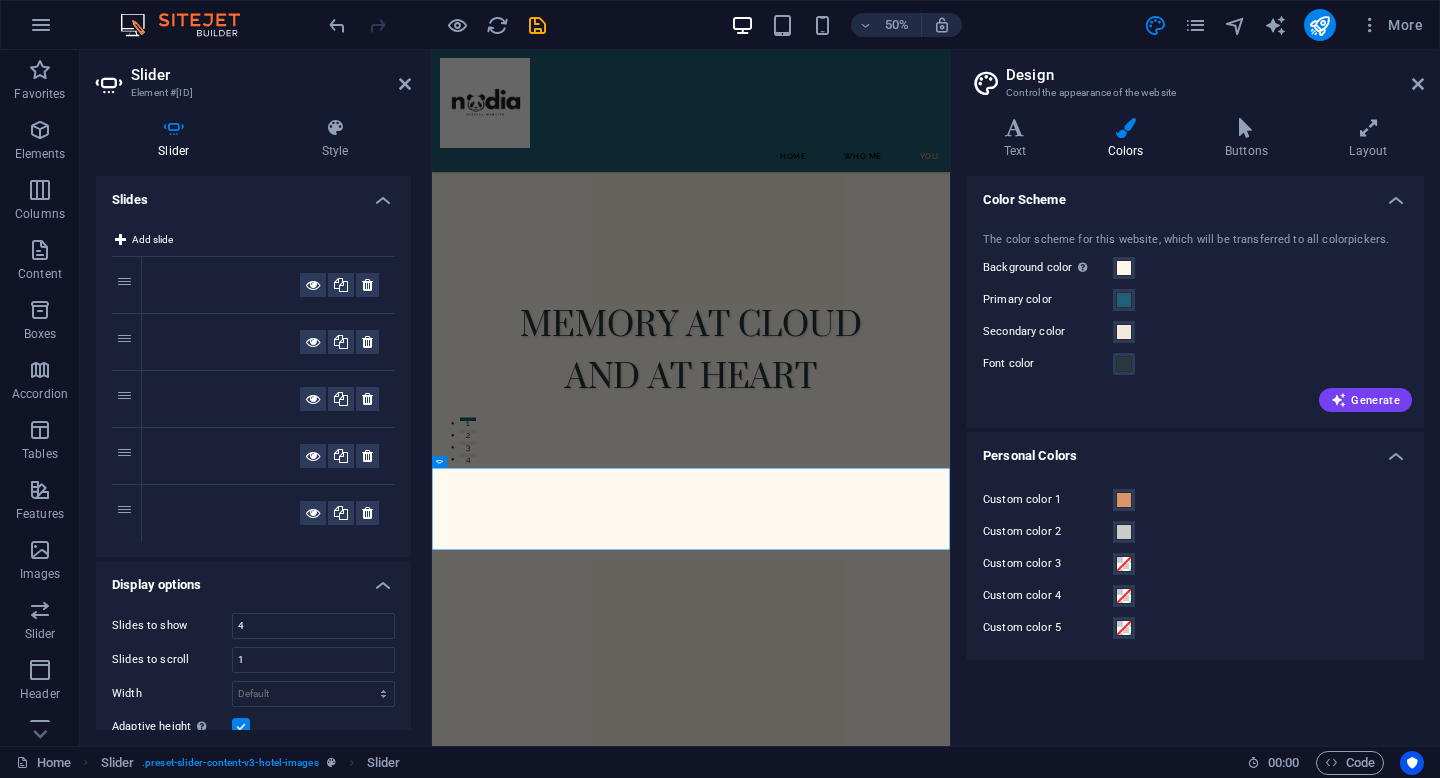click on "Add slide" at bounding box center (253, 242) 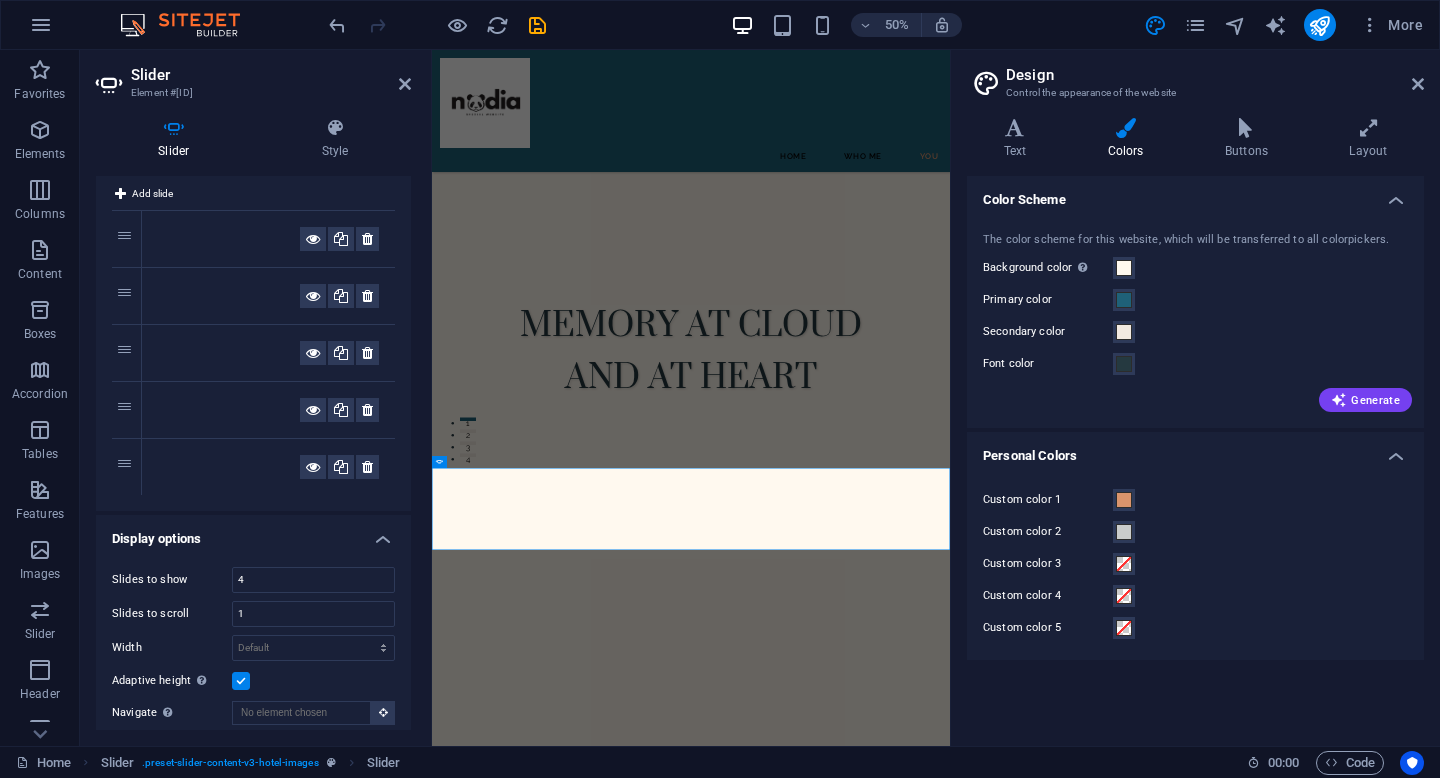 scroll, scrollTop: 0, scrollLeft: 0, axis: both 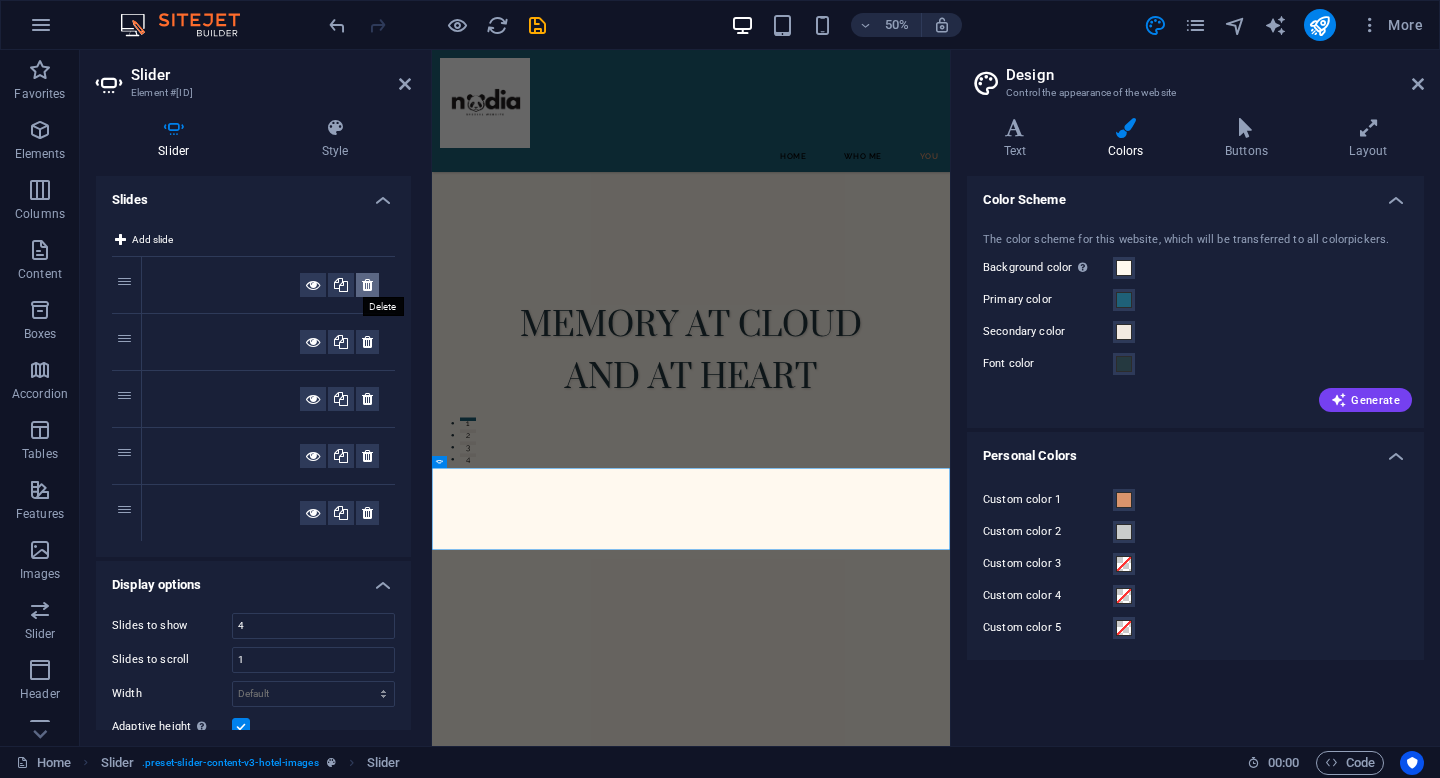 click at bounding box center (367, 285) 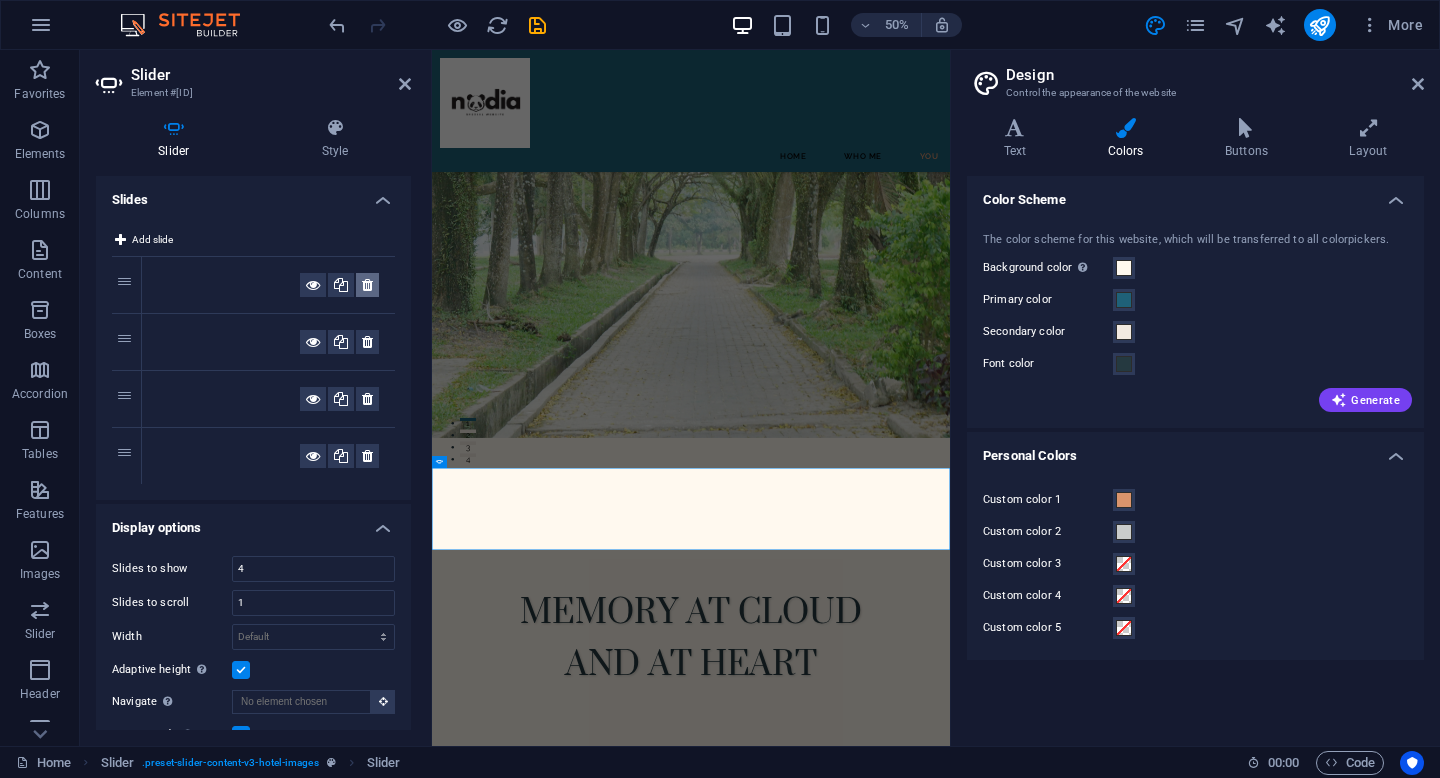 click at bounding box center (367, 285) 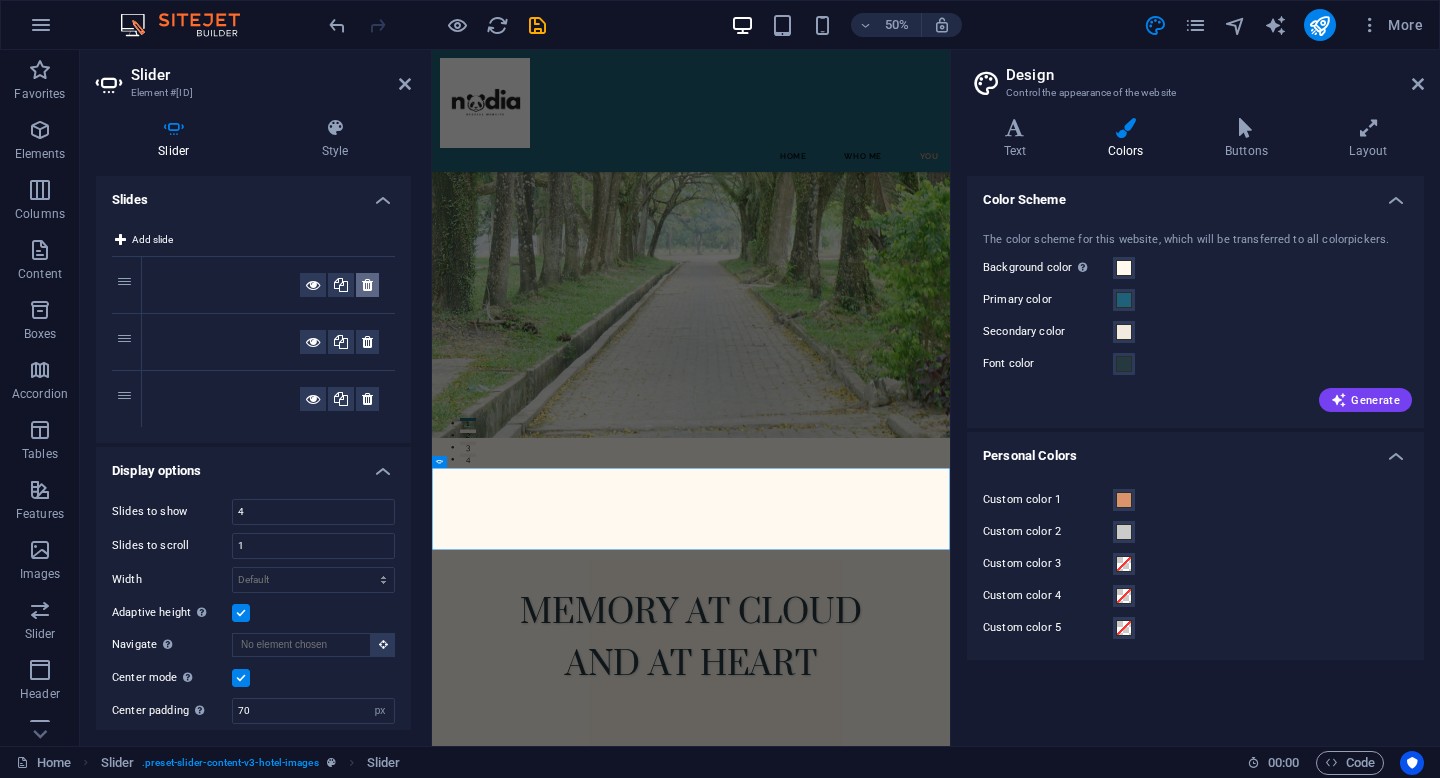 click at bounding box center [367, 285] 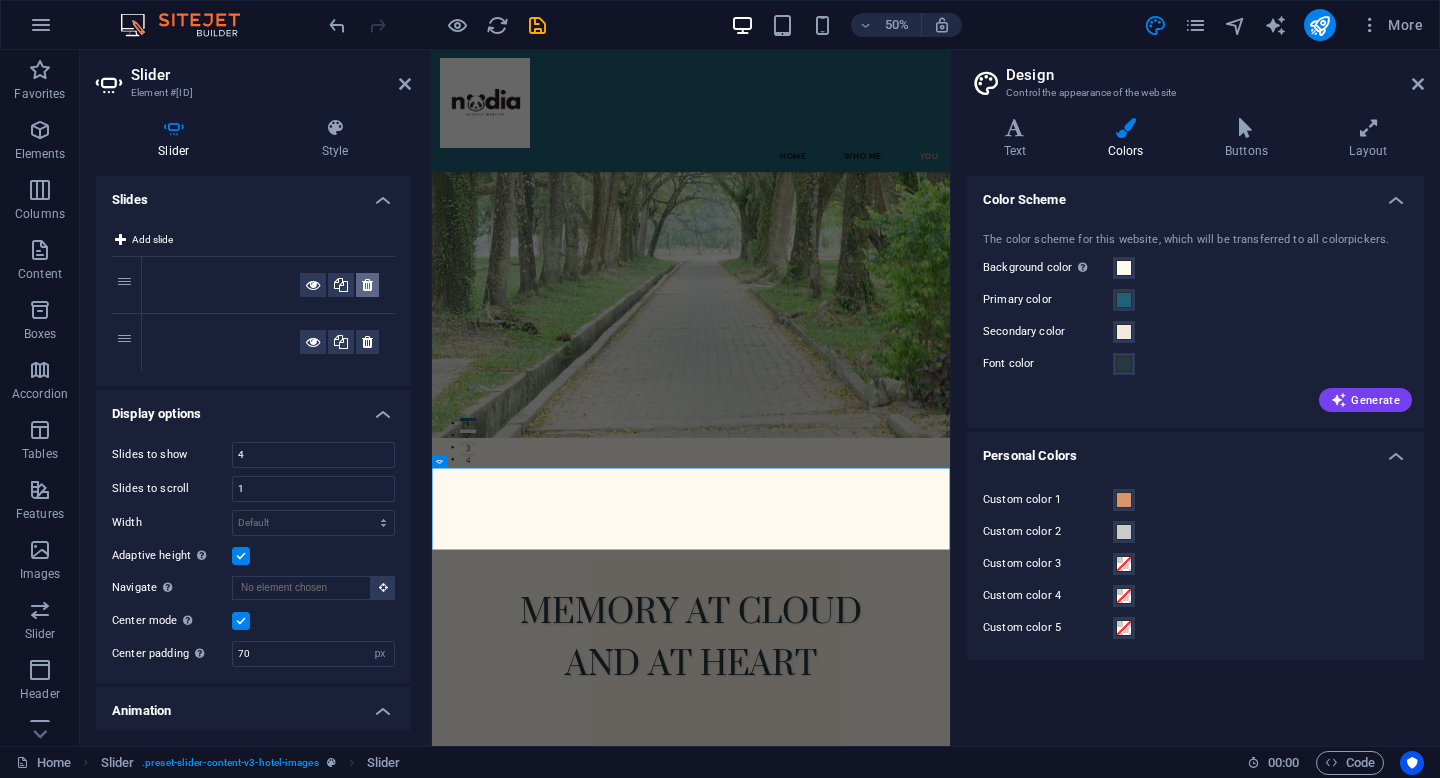 click at bounding box center (367, 285) 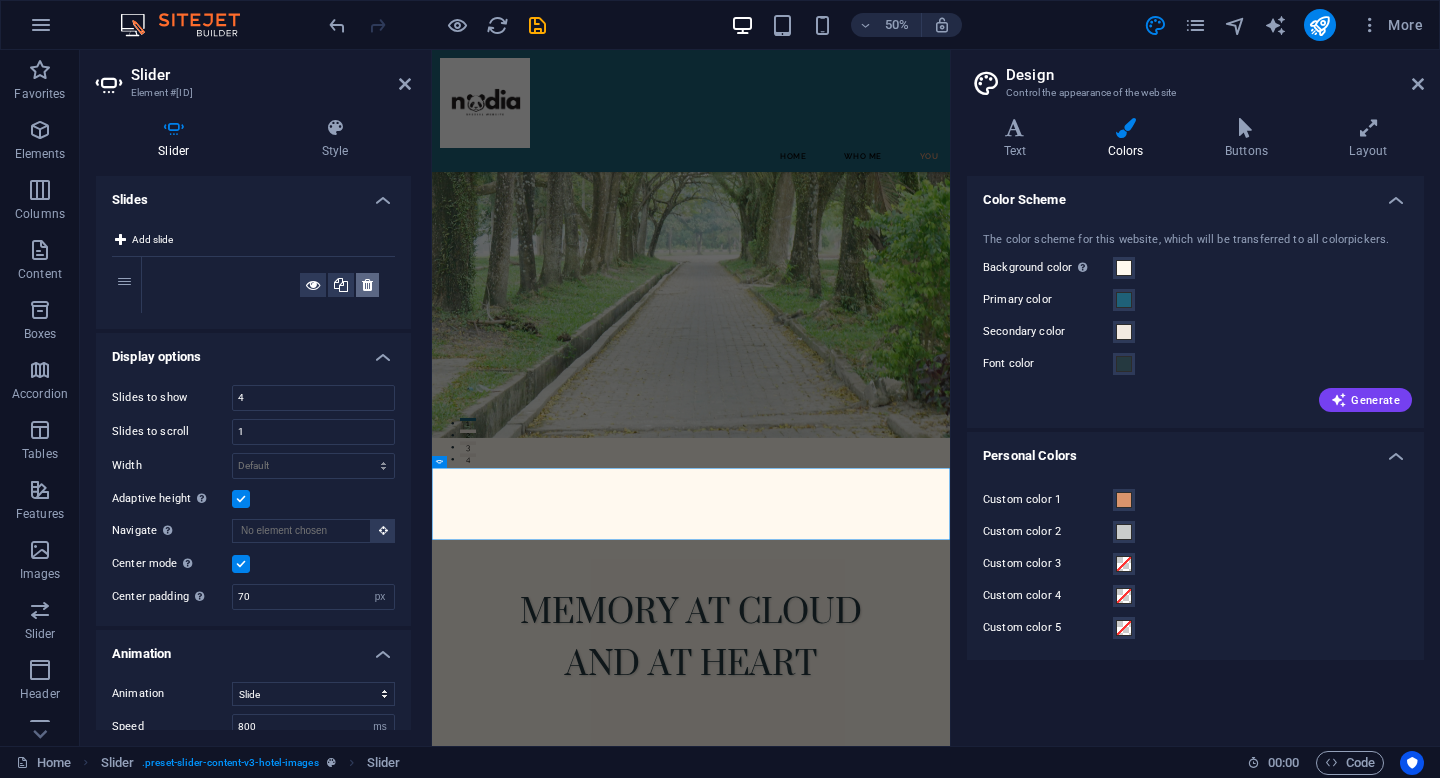 click at bounding box center [367, 285] 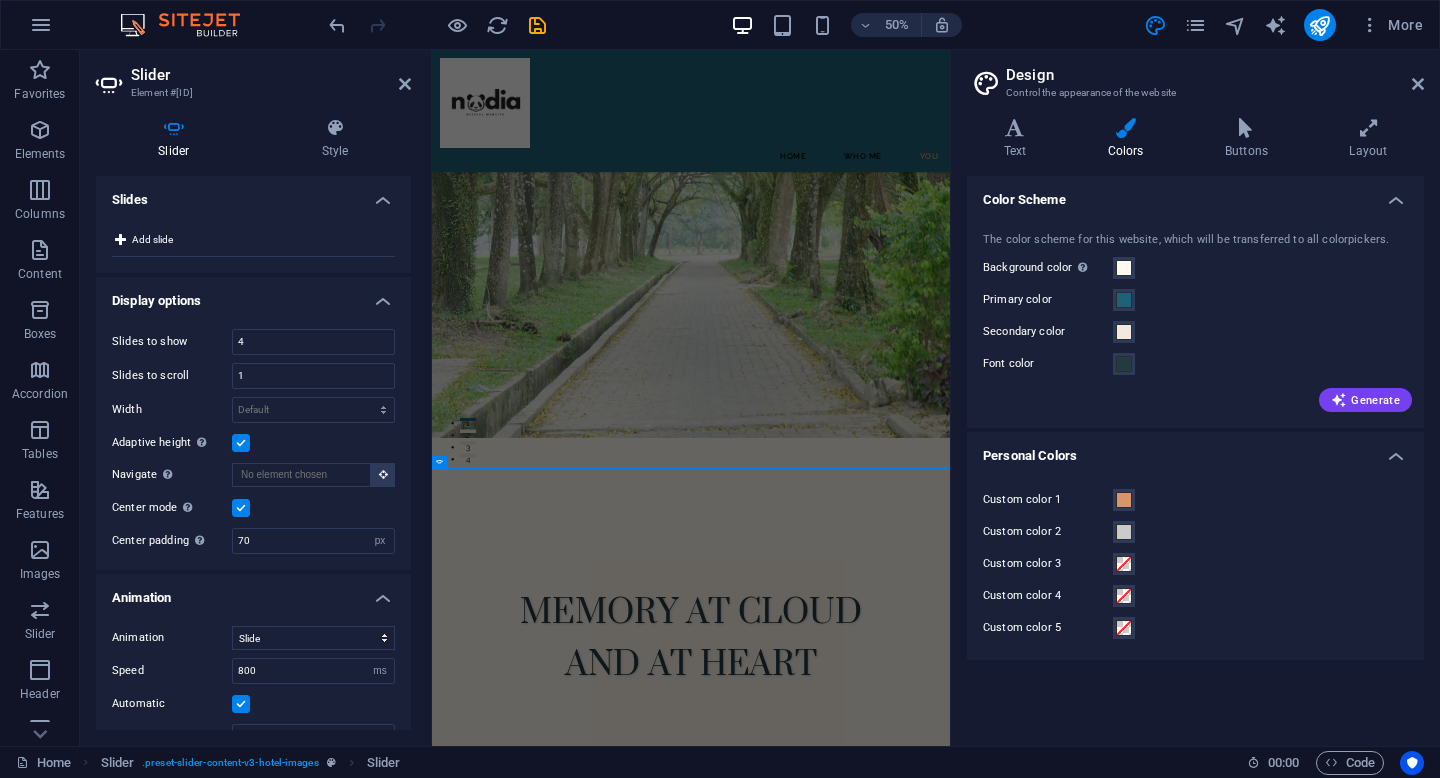 click on "Add slide" at bounding box center (253, 242) 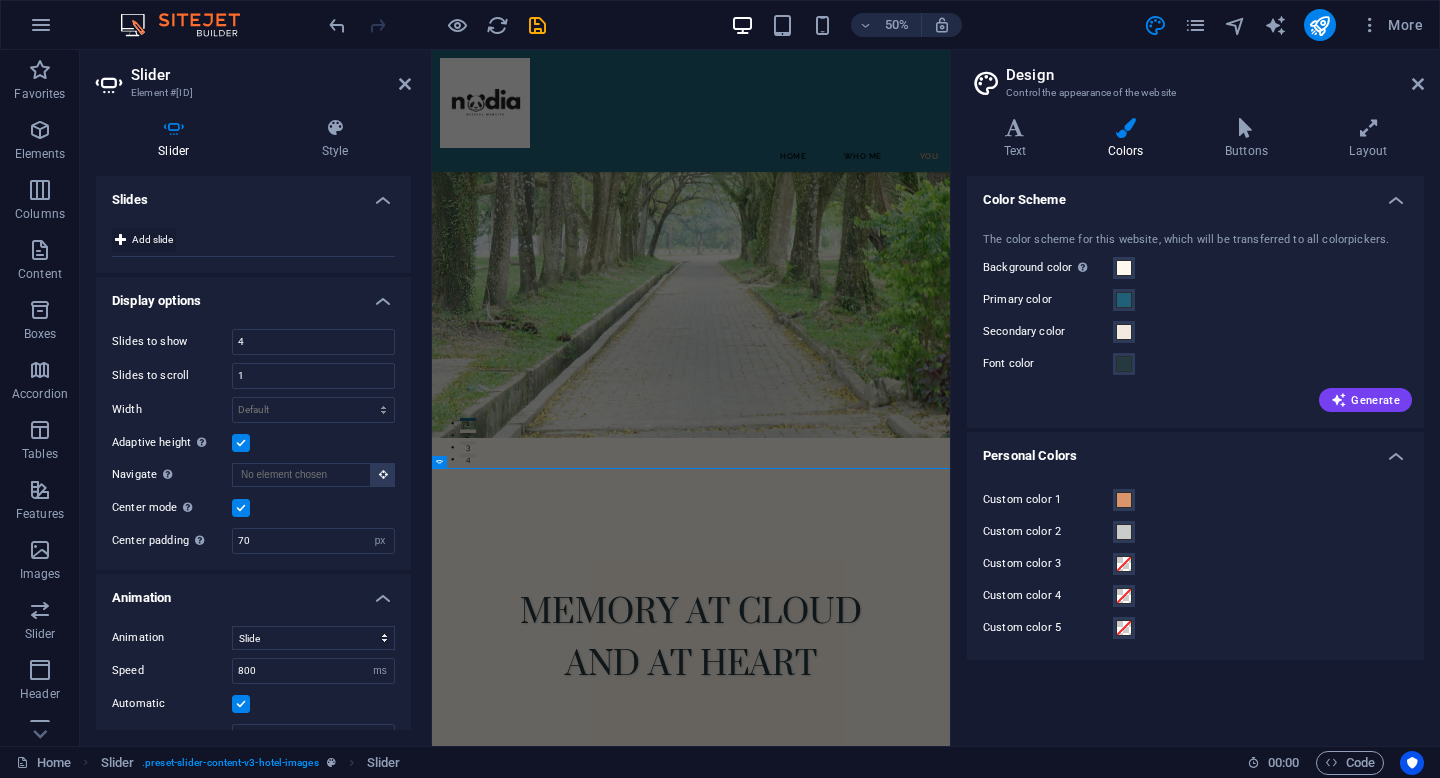 click at bounding box center [120, 240] 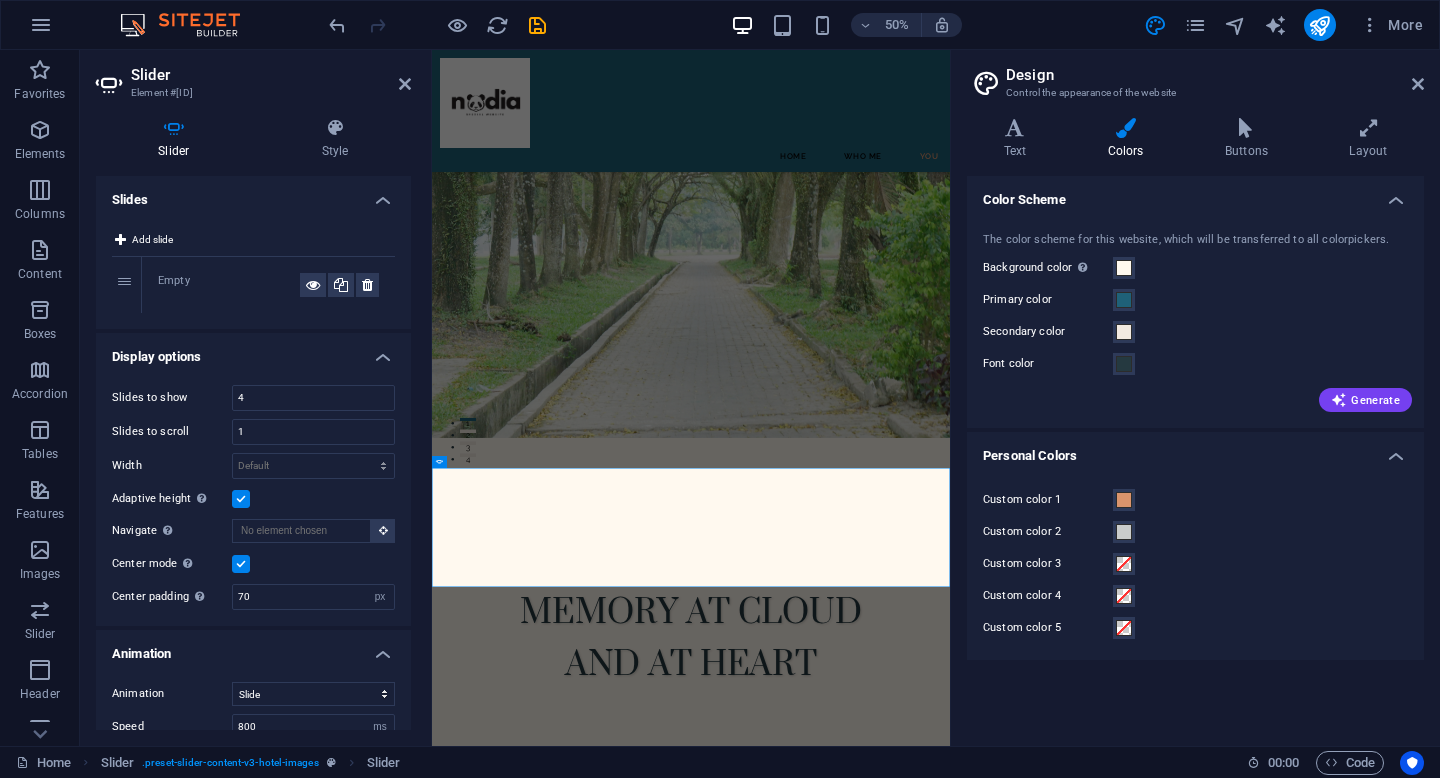 click on "Empty" at bounding box center (229, 285) 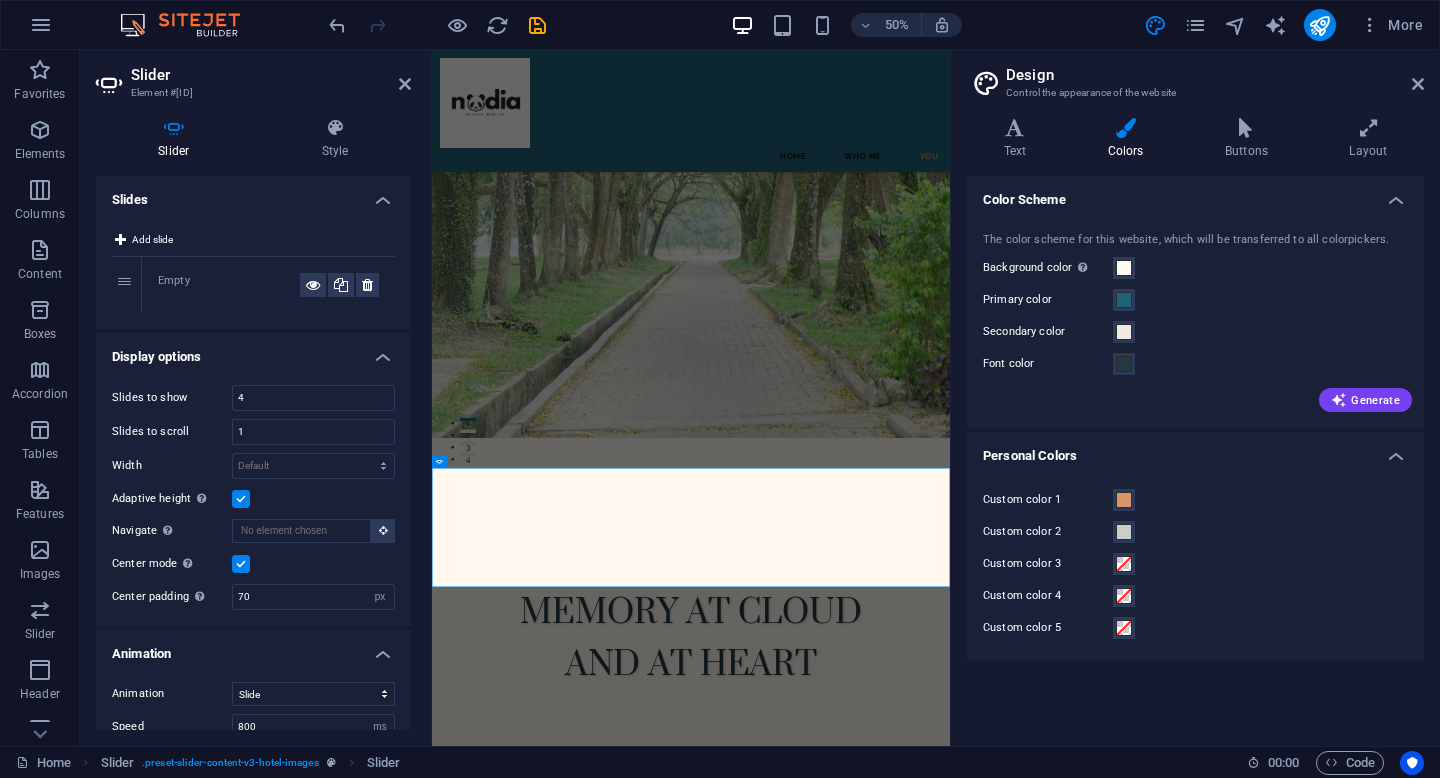 click on "Empty" at bounding box center [229, 285] 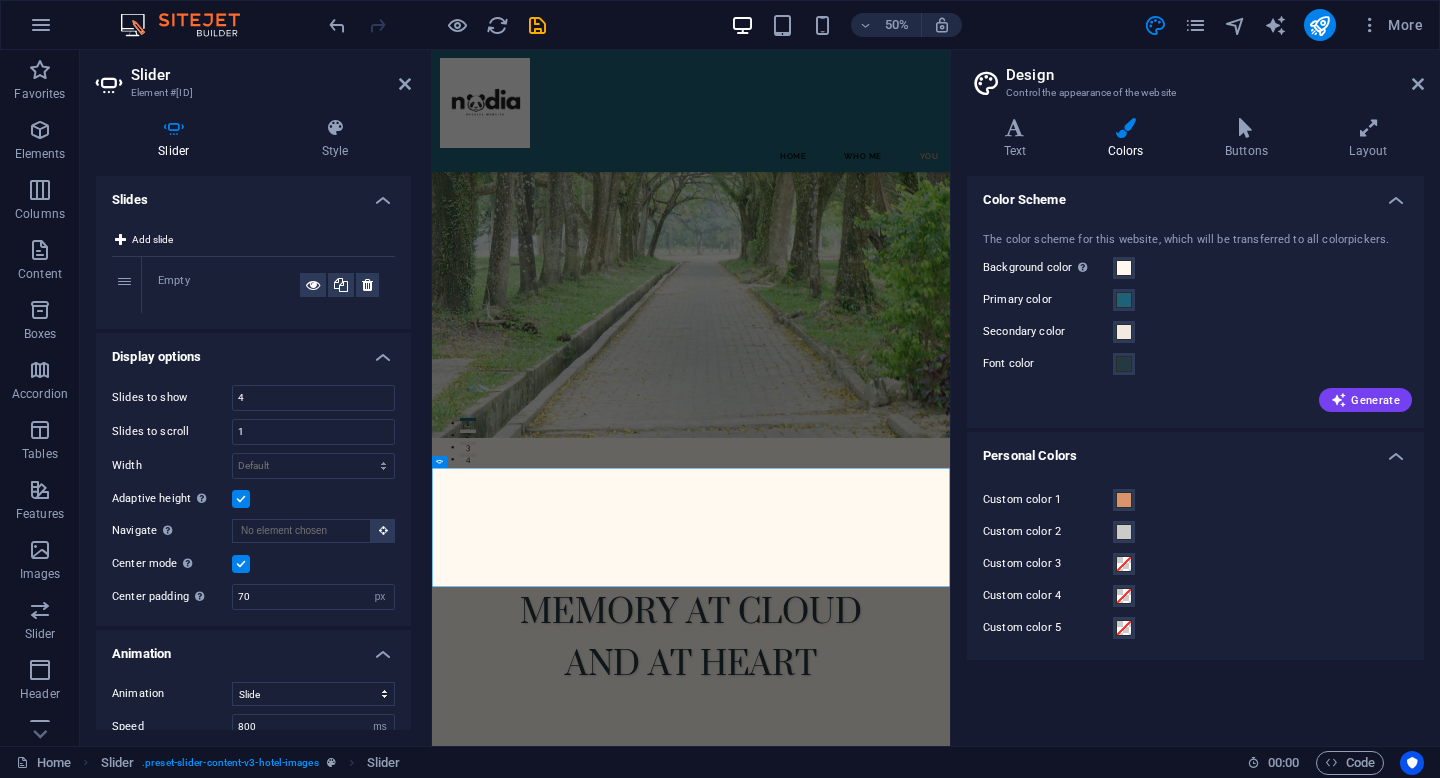 click on "Empty" at bounding box center [229, 285] 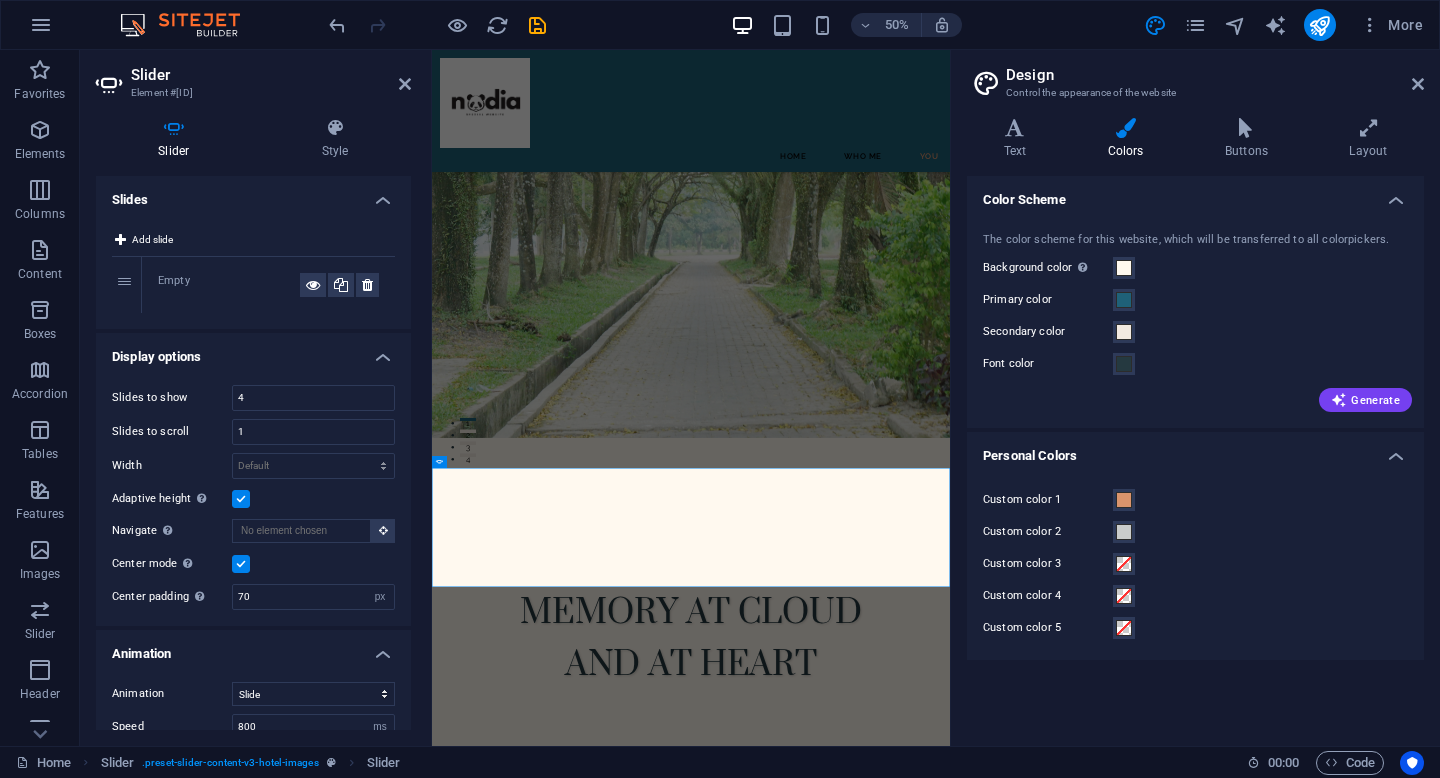 click on "Empty" at bounding box center [229, 285] 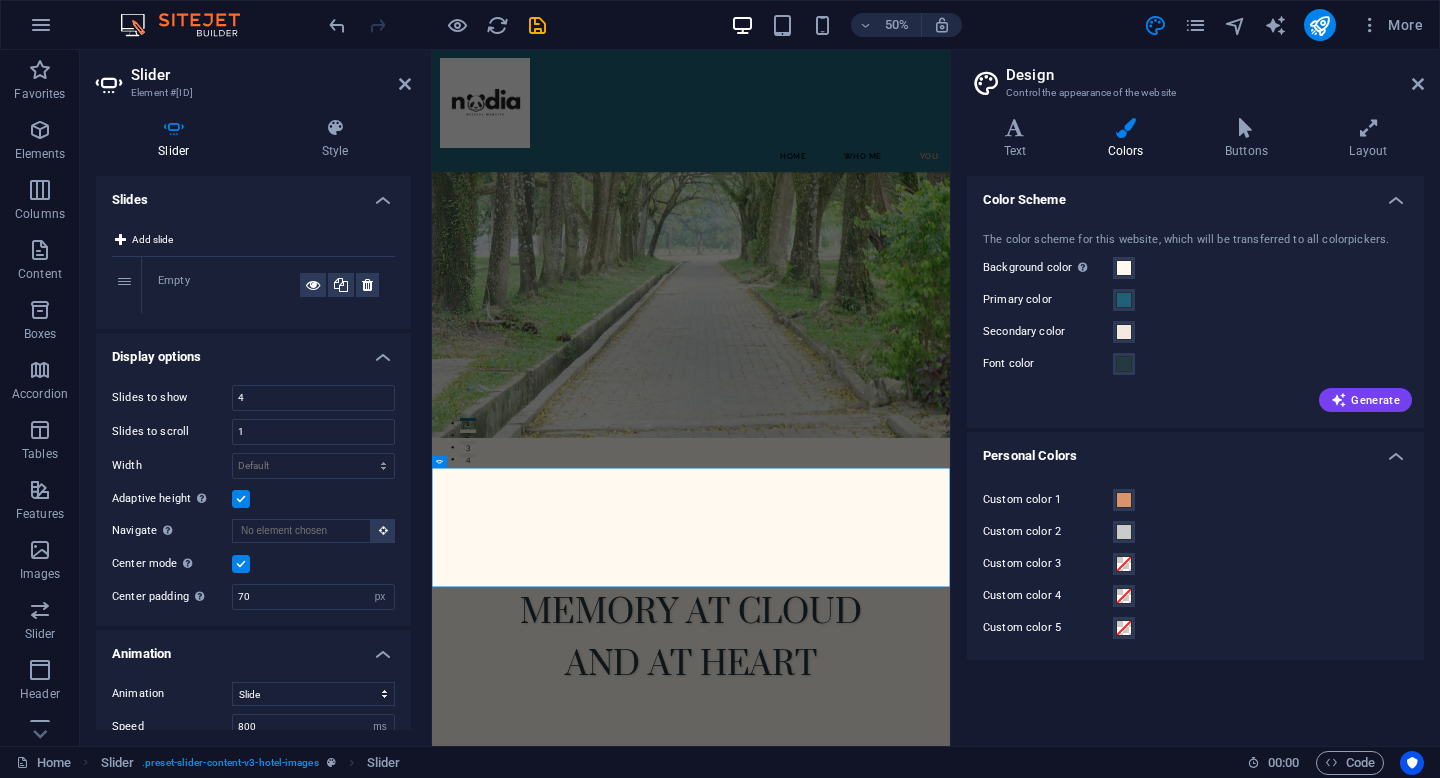 click on "Empty" at bounding box center (268, 285) 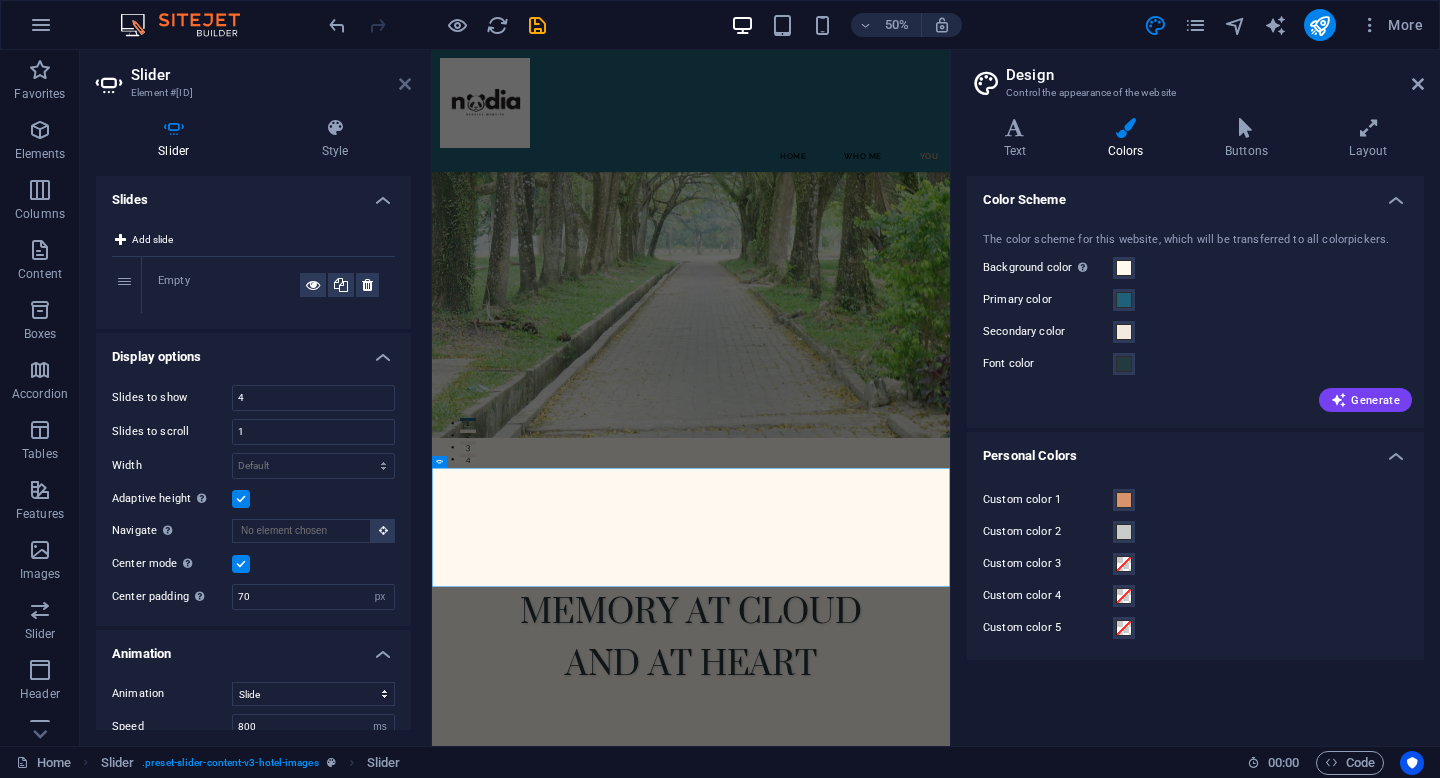 click at bounding box center (405, 84) 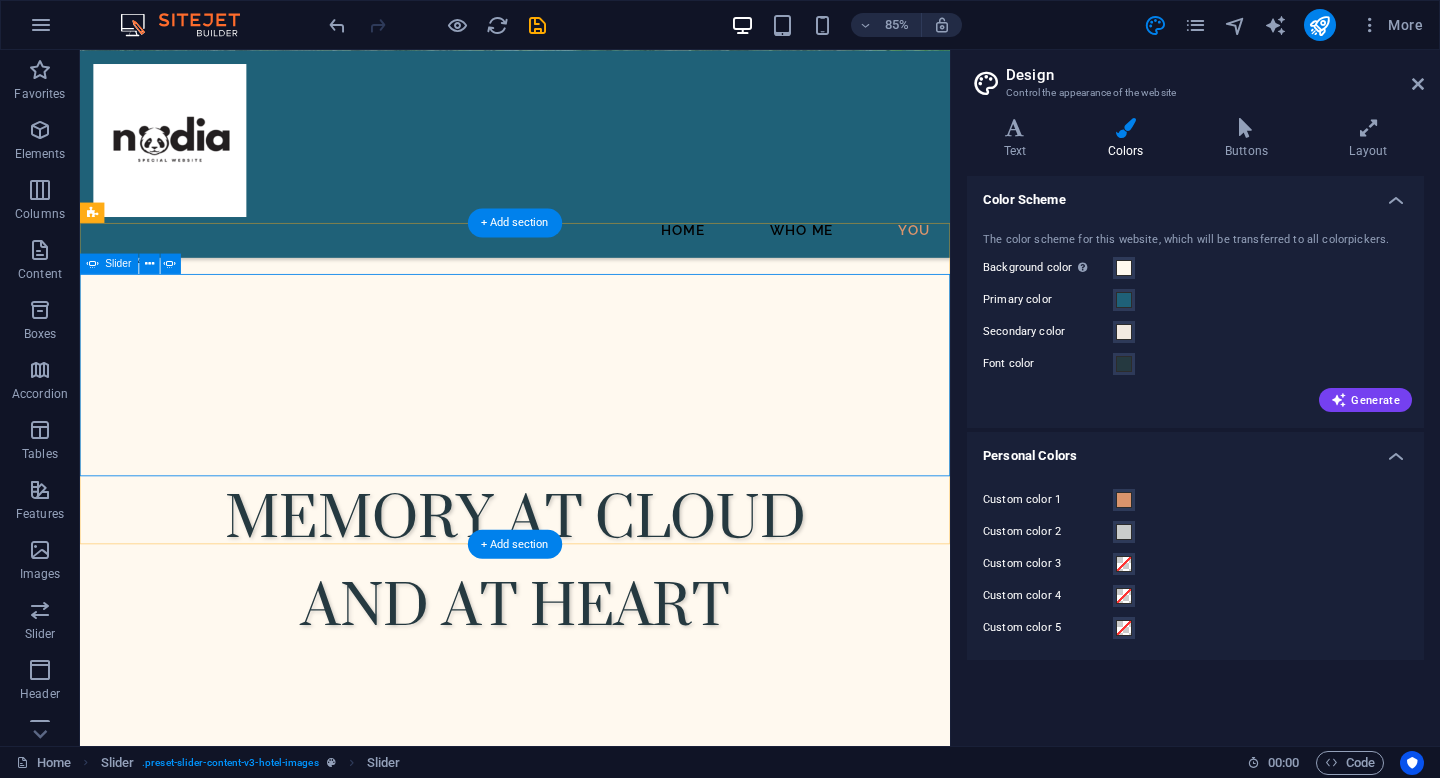 click on "Drop content here or  Add elements  Paste clipboard" at bounding box center [592, 1062] 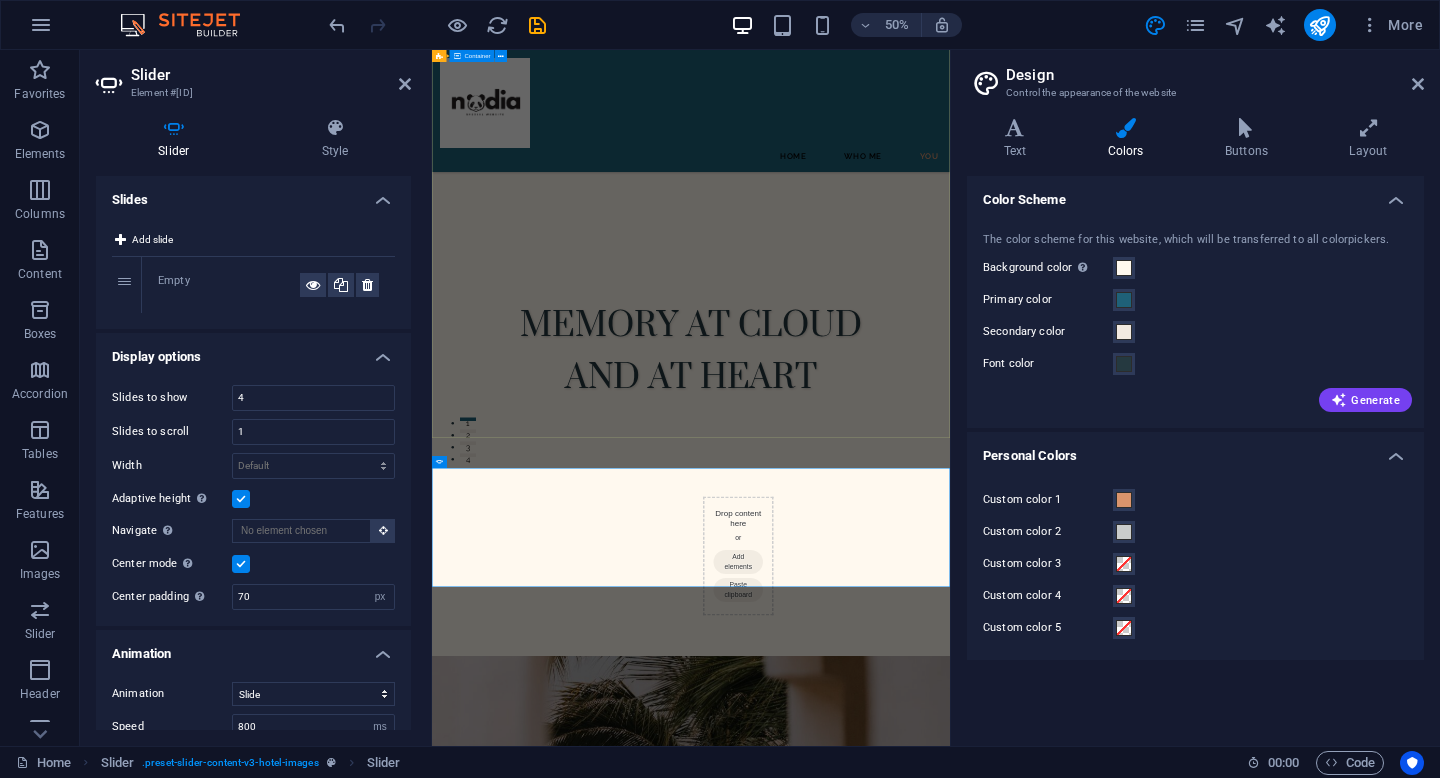 click on "MEMORY AT CLOUD AND AT HEART" at bounding box center (950, 568) 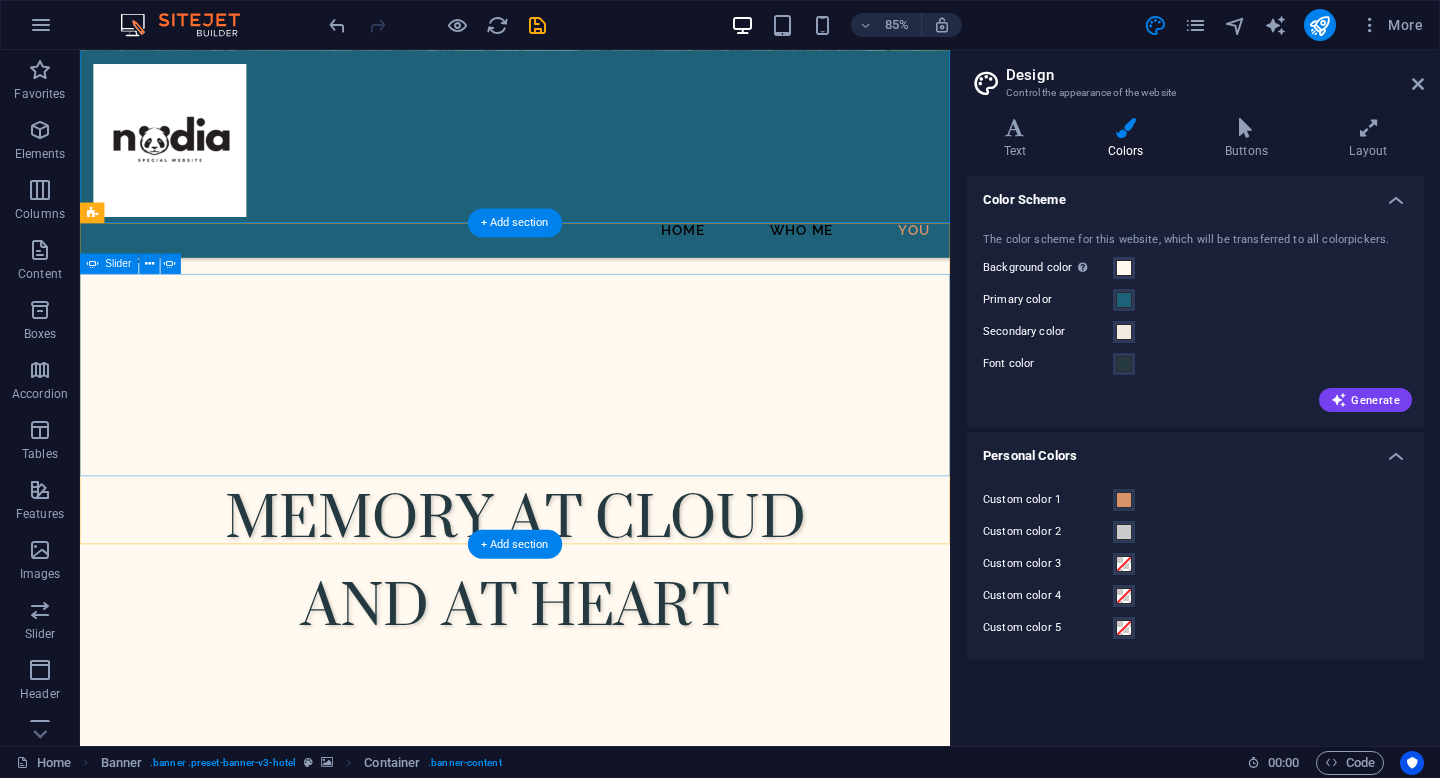 click on "Drop content here or  Add elements  Paste clipboard" at bounding box center [592, 1062] 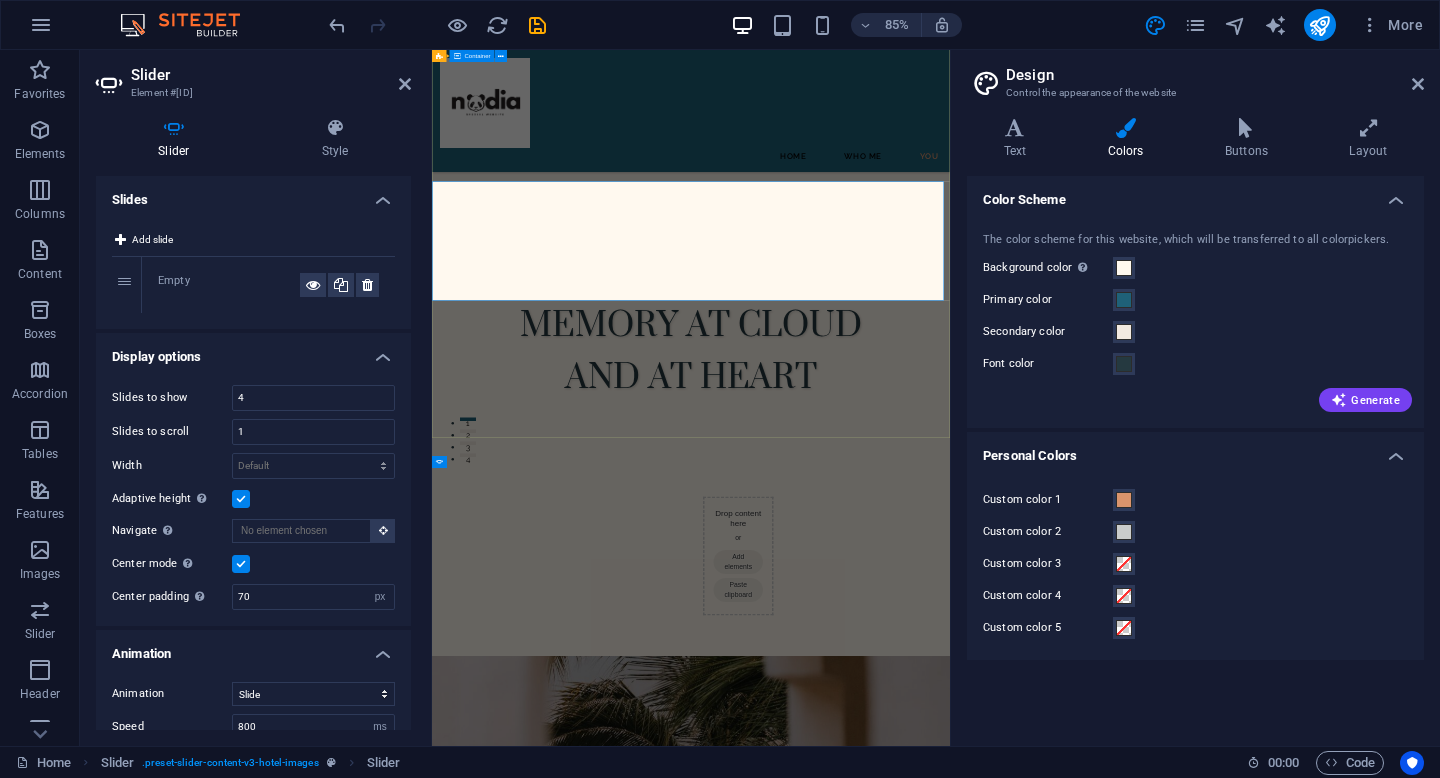 click on "MEMORY AT CLOUD AND AT HEART" at bounding box center [950, 568] 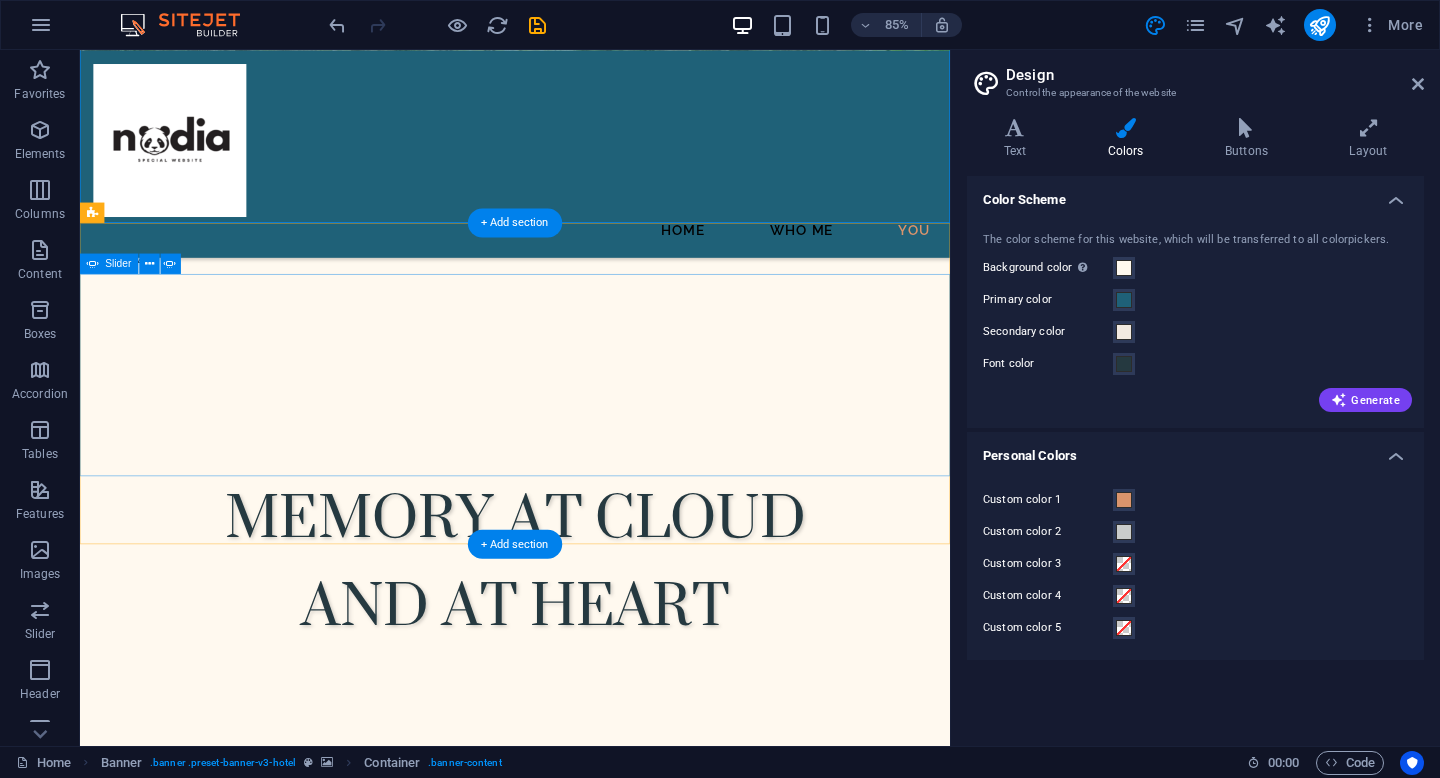 click on "Drop content here or  Add elements  Paste clipboard" at bounding box center (592, 1062) 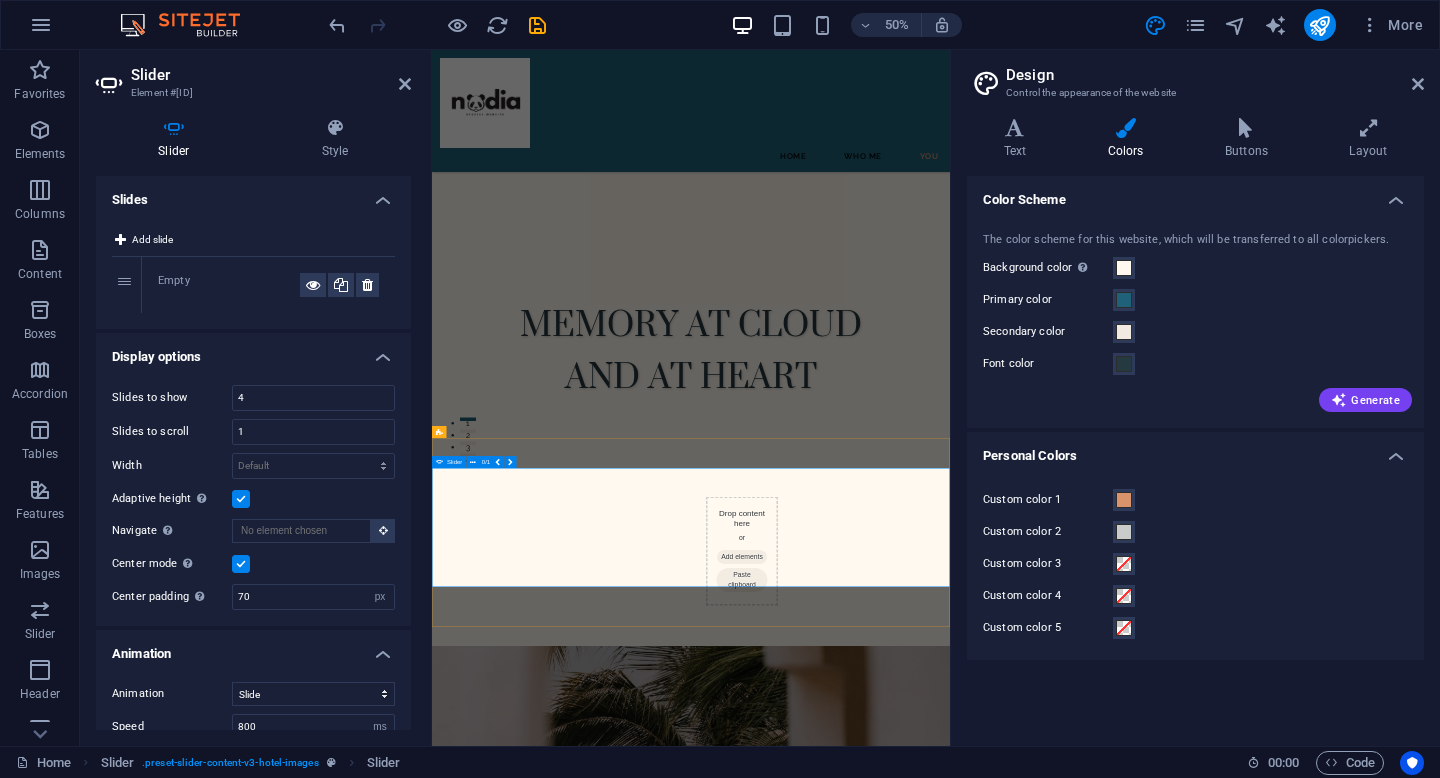 click on "Drop content here or  Add elements  Paste clipboard" at bounding box center [950, 1052] 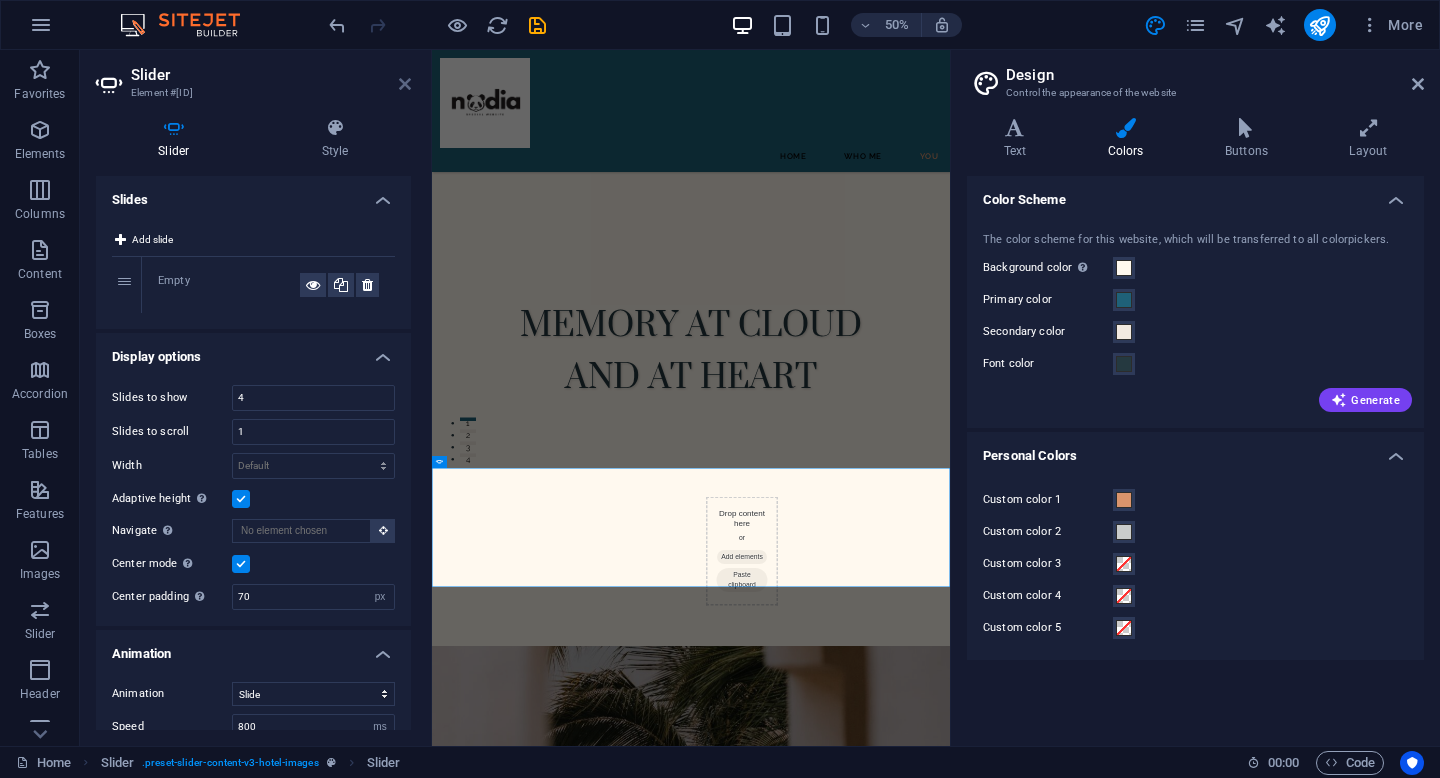 click at bounding box center (405, 84) 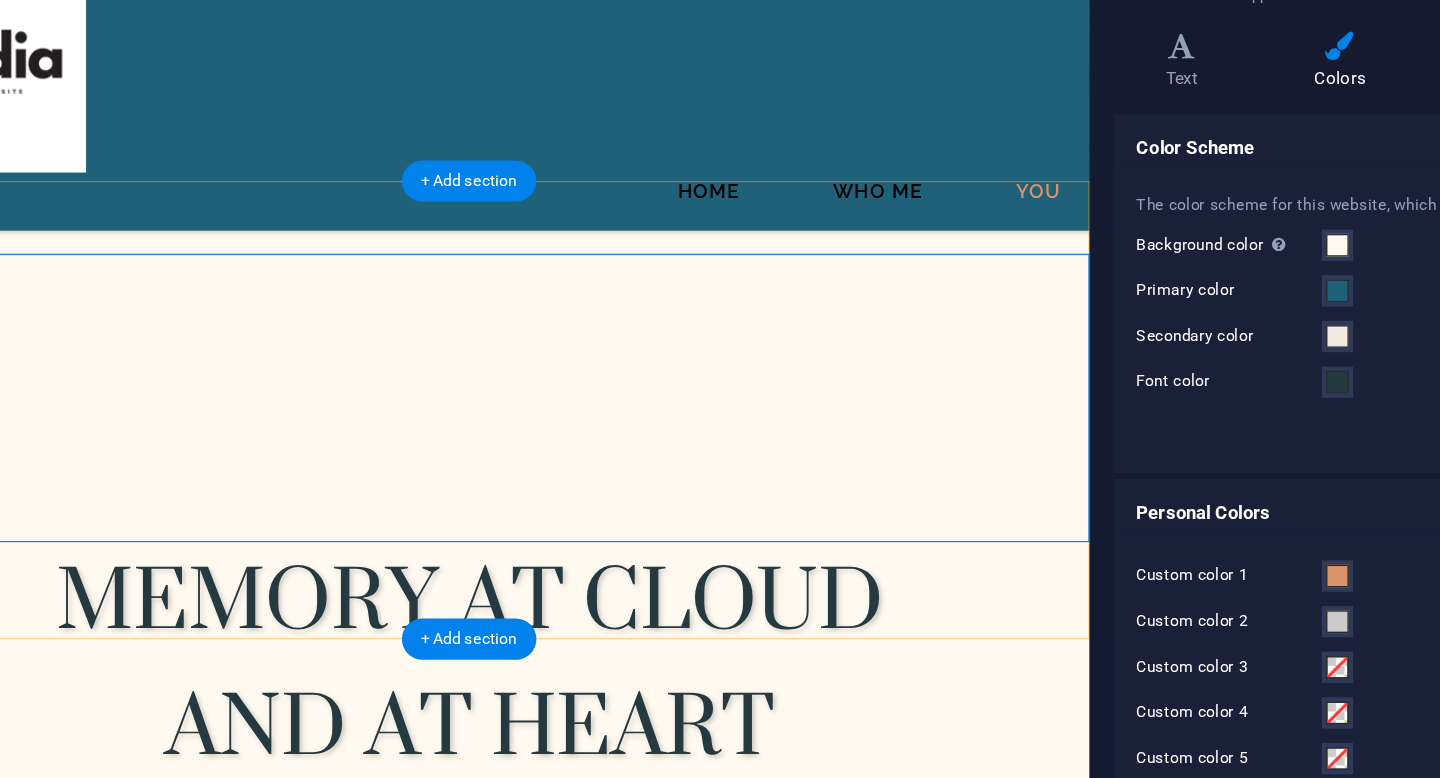 click on "Drop content here or  Add elements  Paste clipboard" at bounding box center [361, 947] 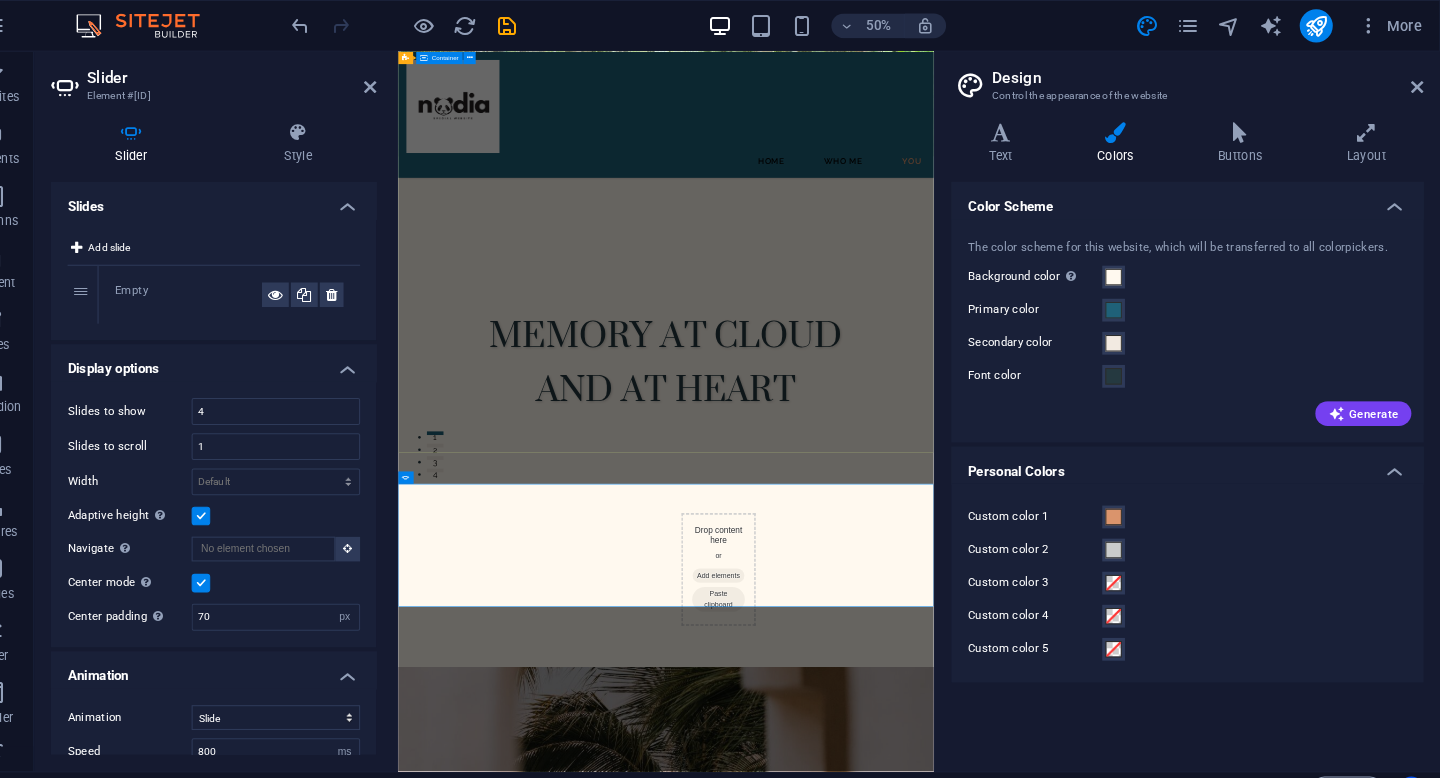 scroll, scrollTop: 0, scrollLeft: 0, axis: both 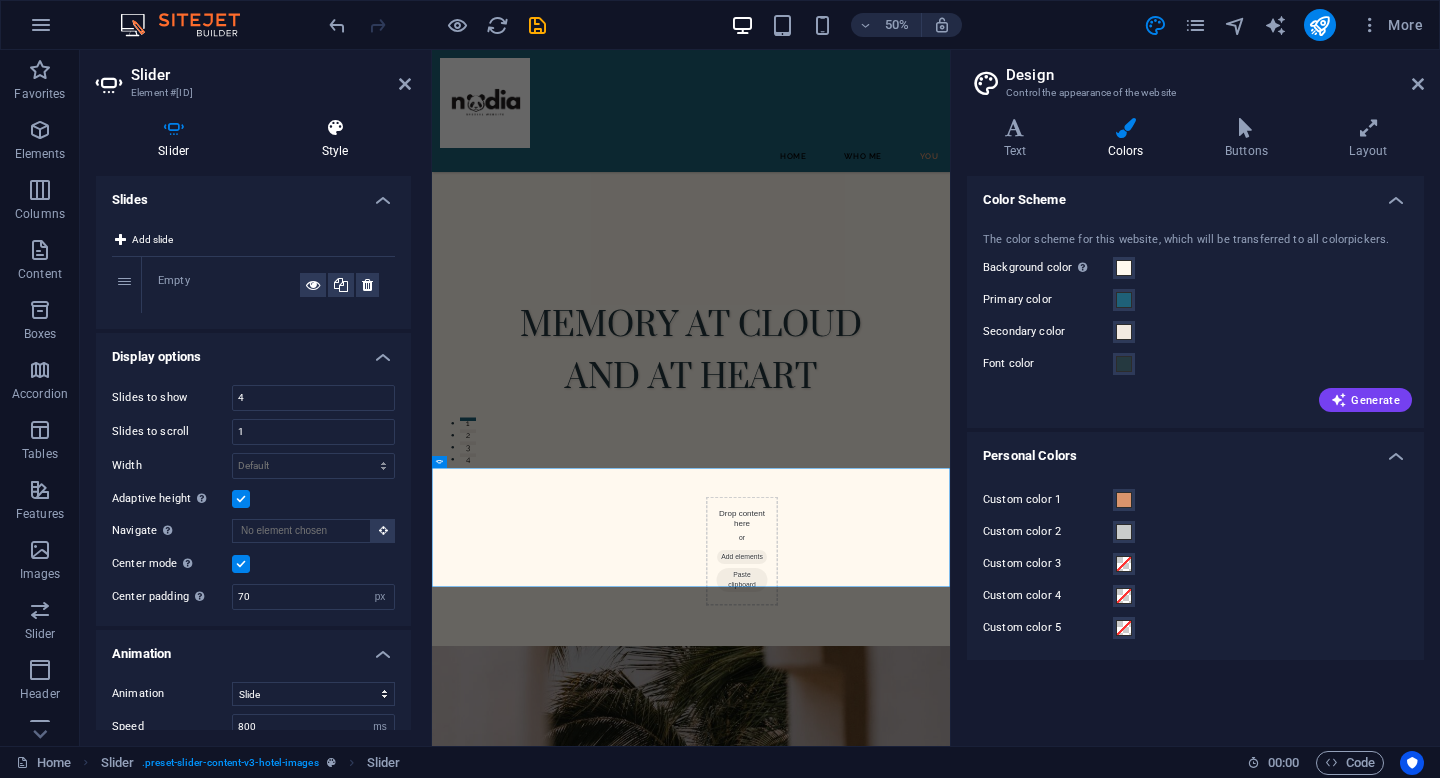 click at bounding box center [335, 128] 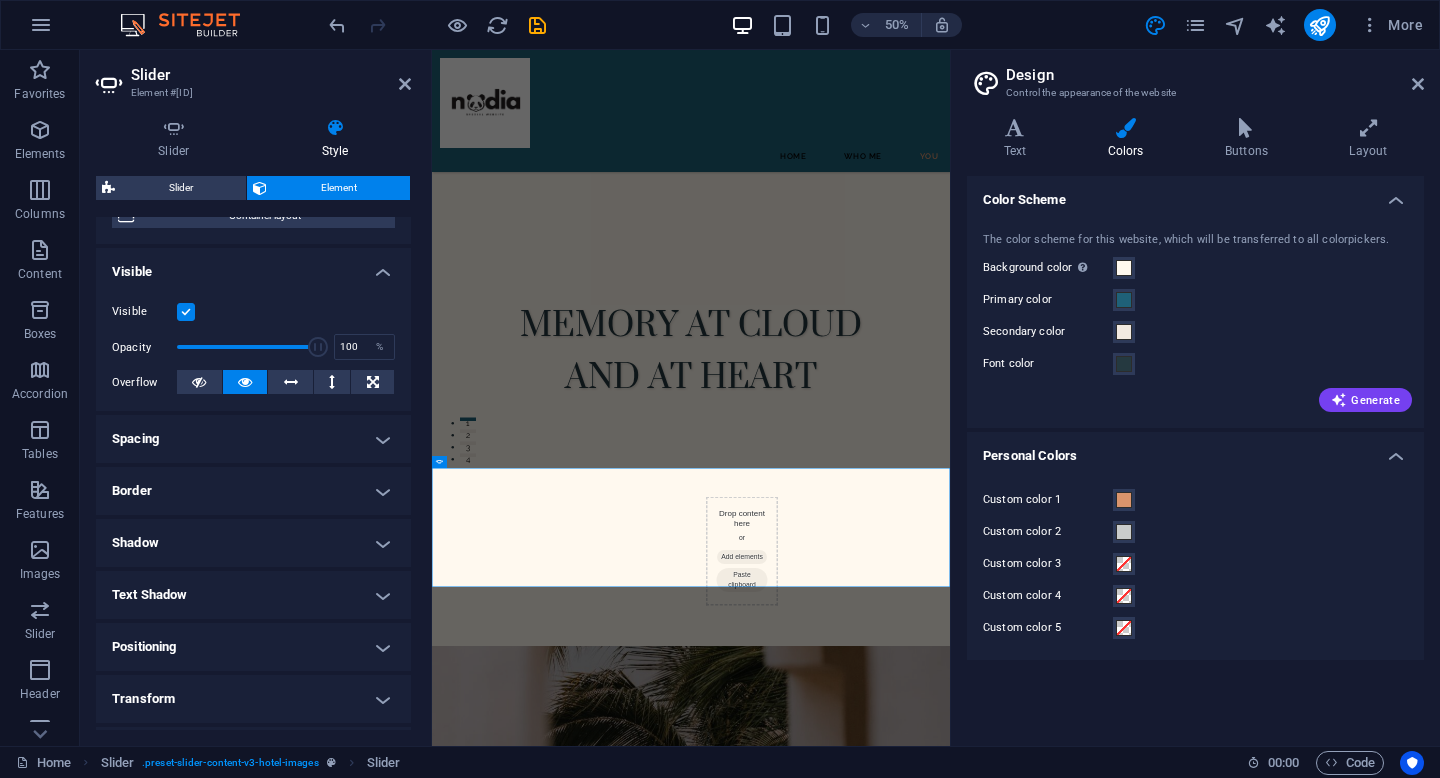 scroll, scrollTop: 0, scrollLeft: 0, axis: both 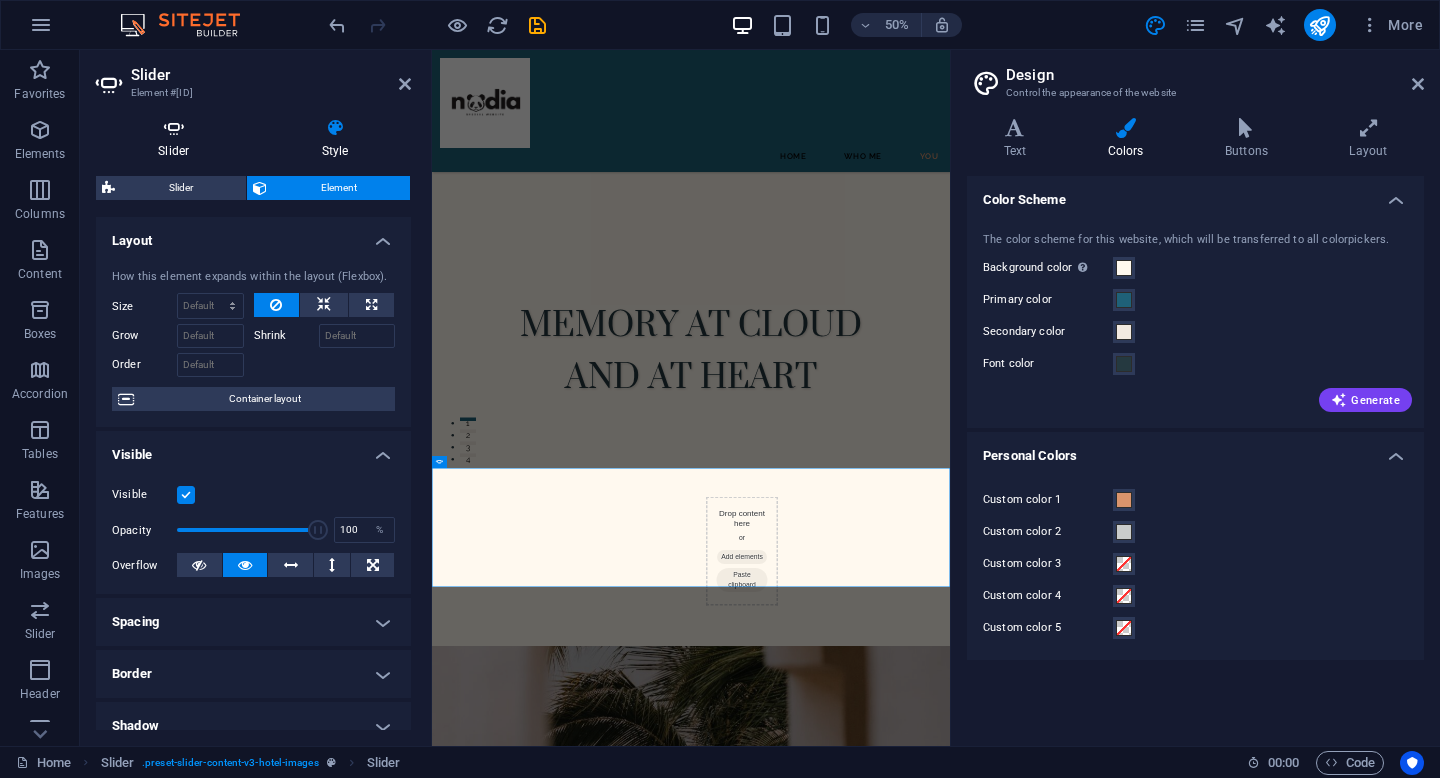 click on "Slider" at bounding box center [178, 139] 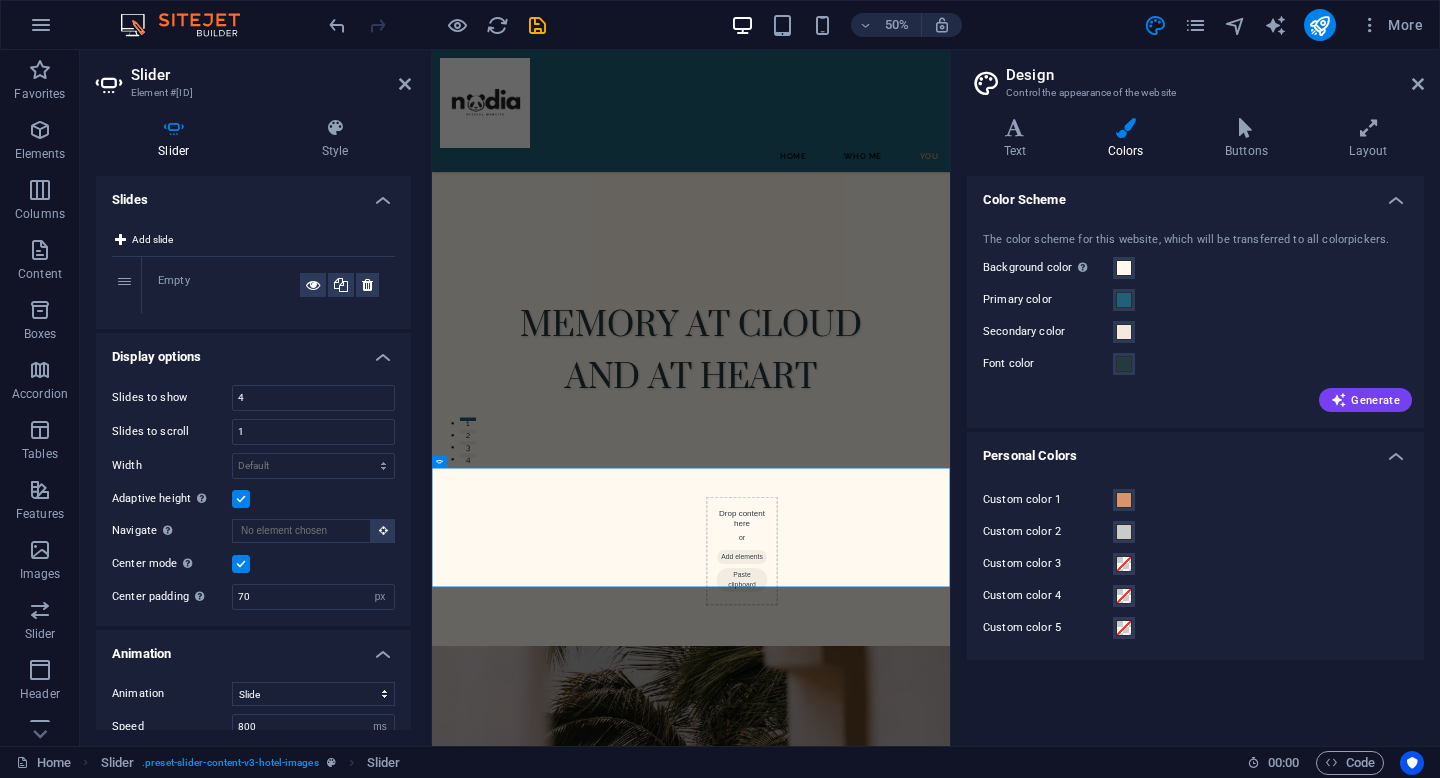 click on "1" at bounding box center [127, 285] 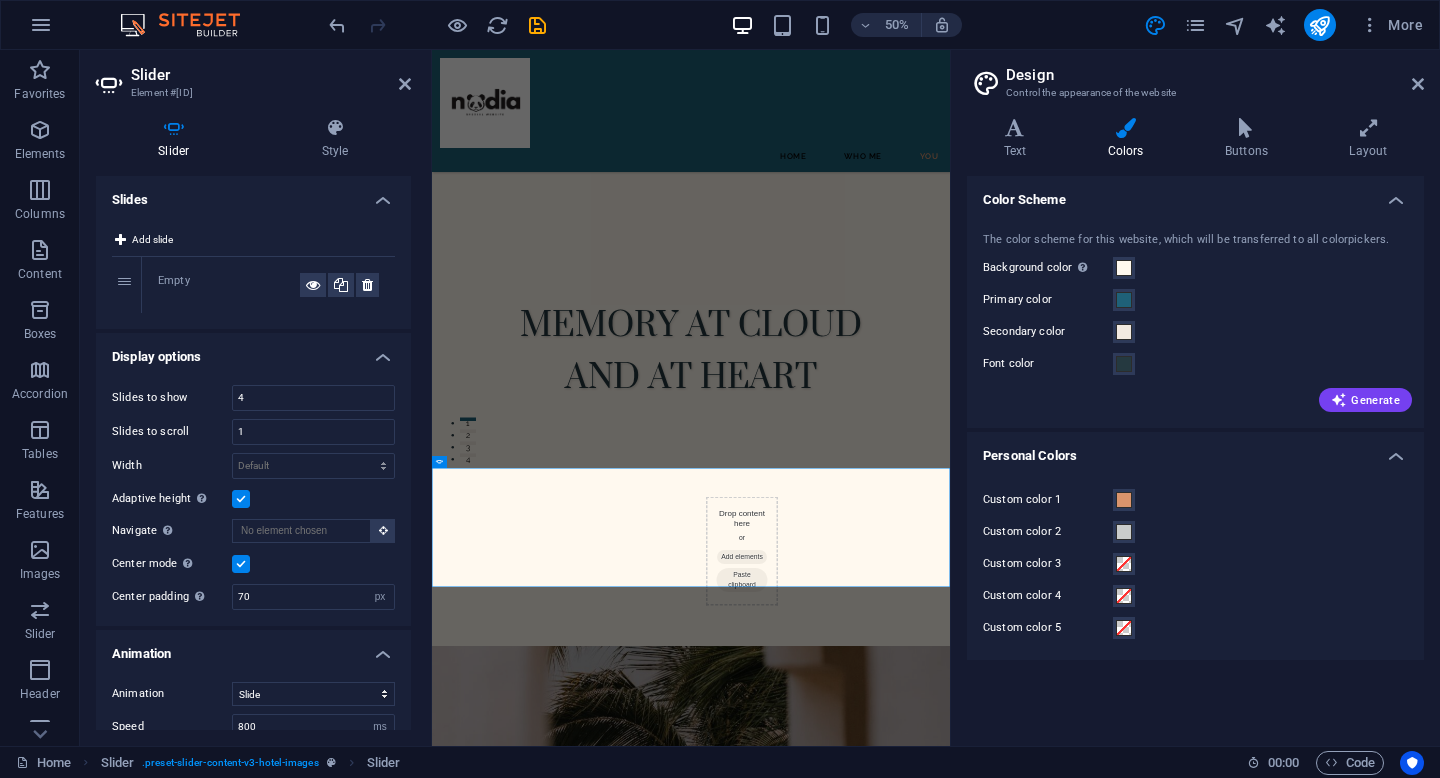 click on "Empty" at bounding box center [229, 285] 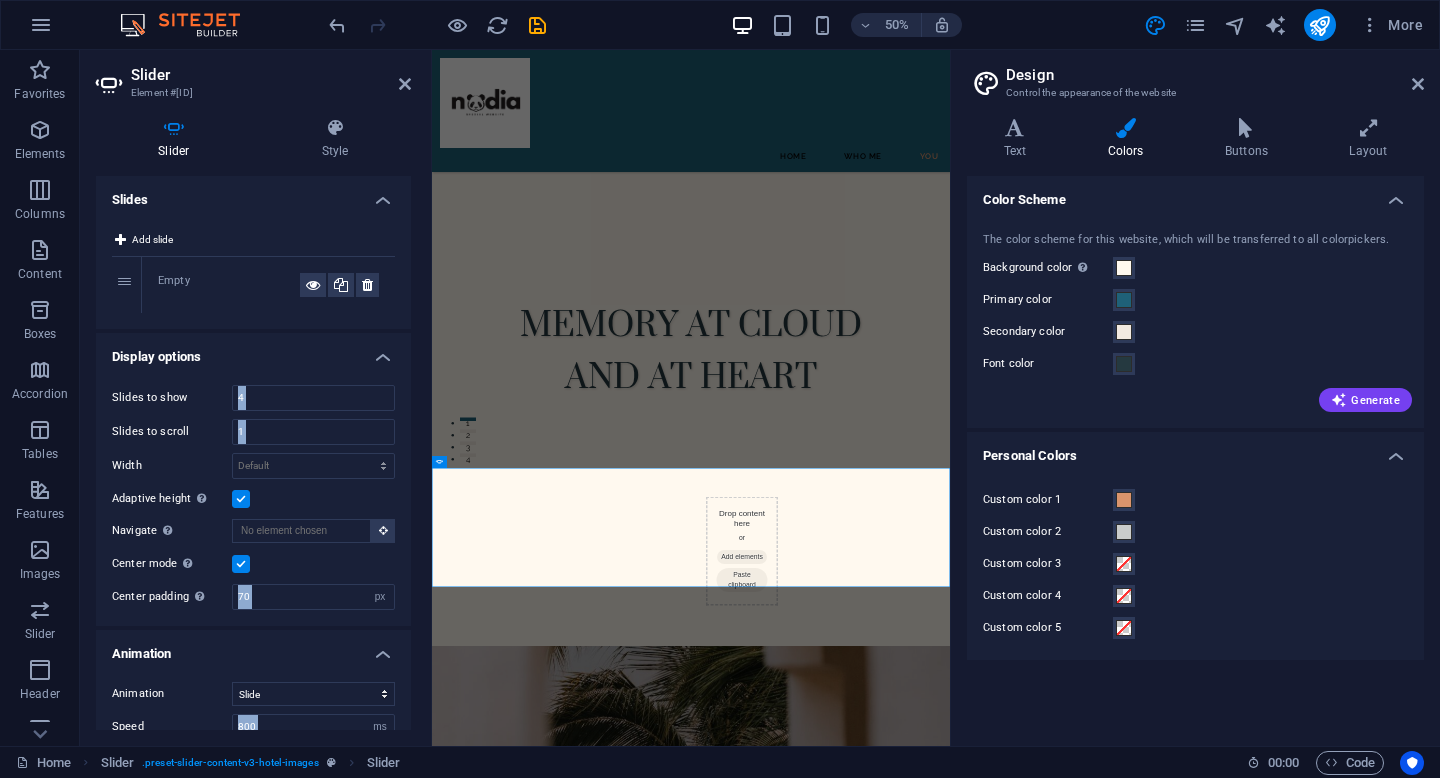 click on "Empty" at bounding box center (229, 285) 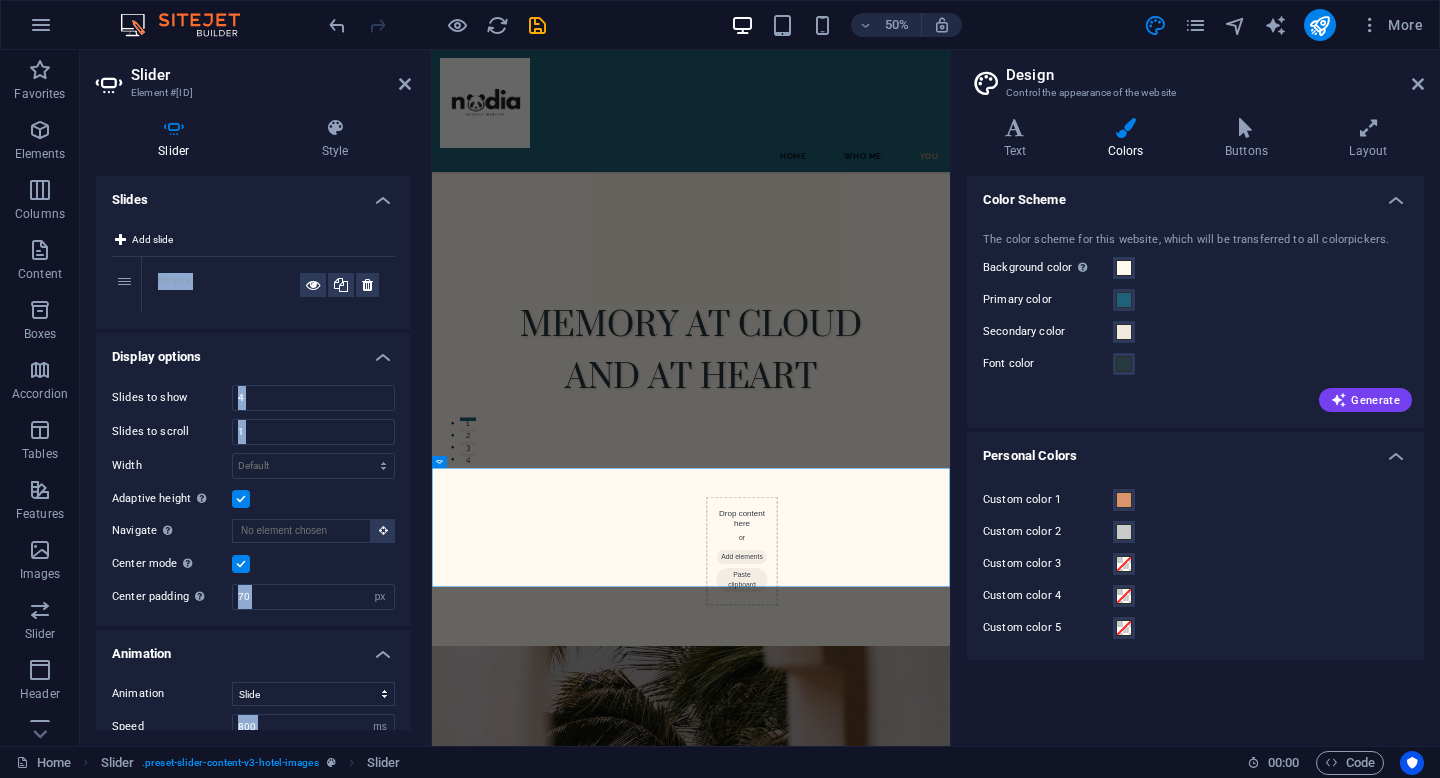 click on "Empty" at bounding box center (229, 285) 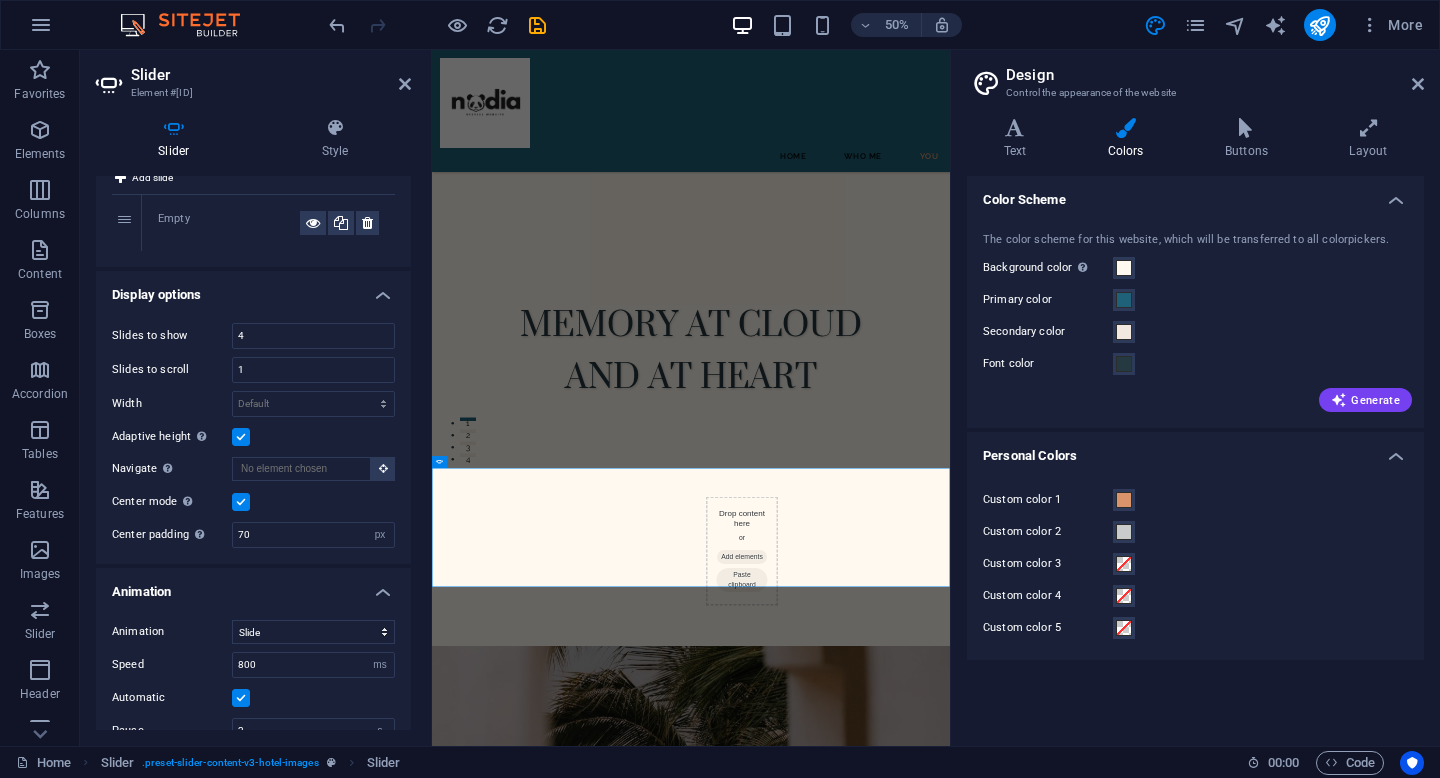 scroll, scrollTop: 0, scrollLeft: 0, axis: both 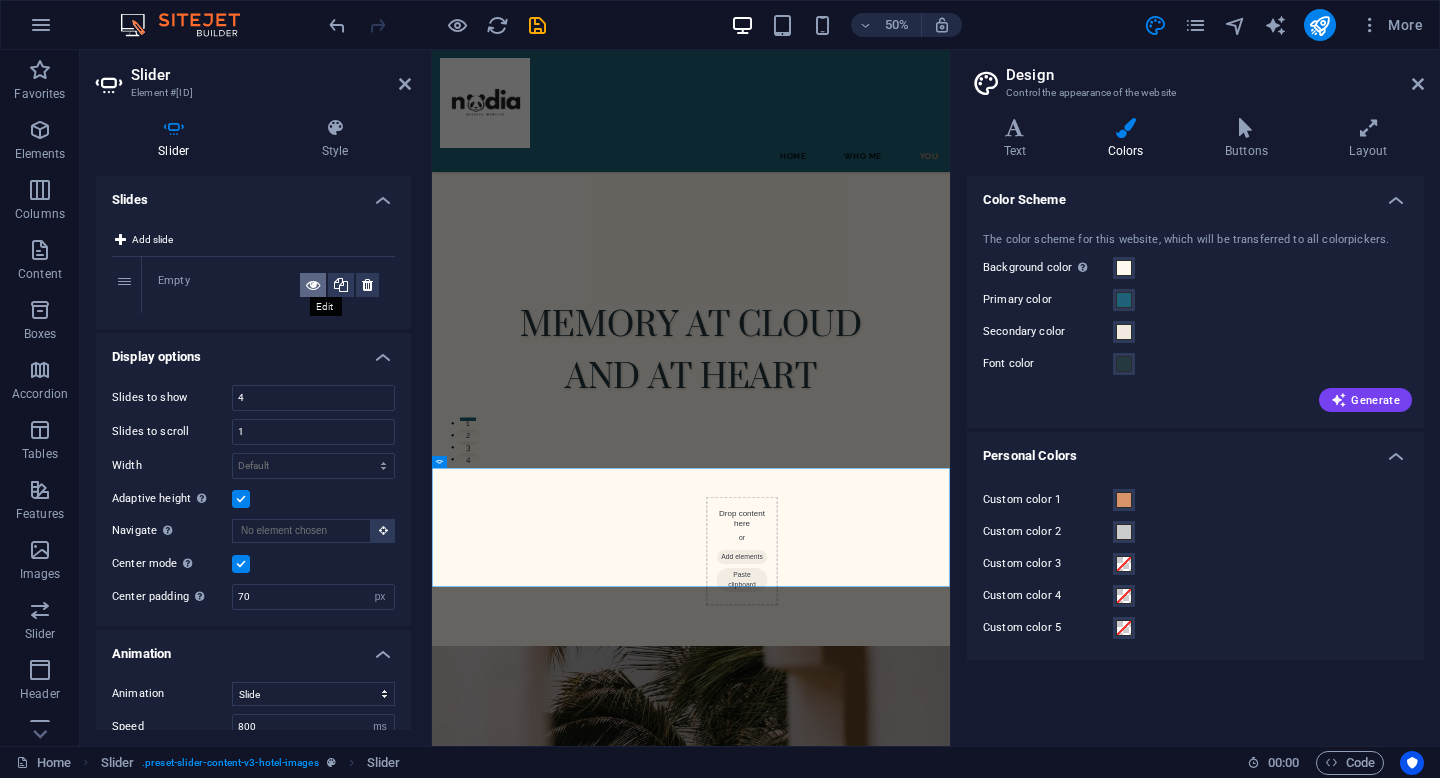 click at bounding box center (313, 285) 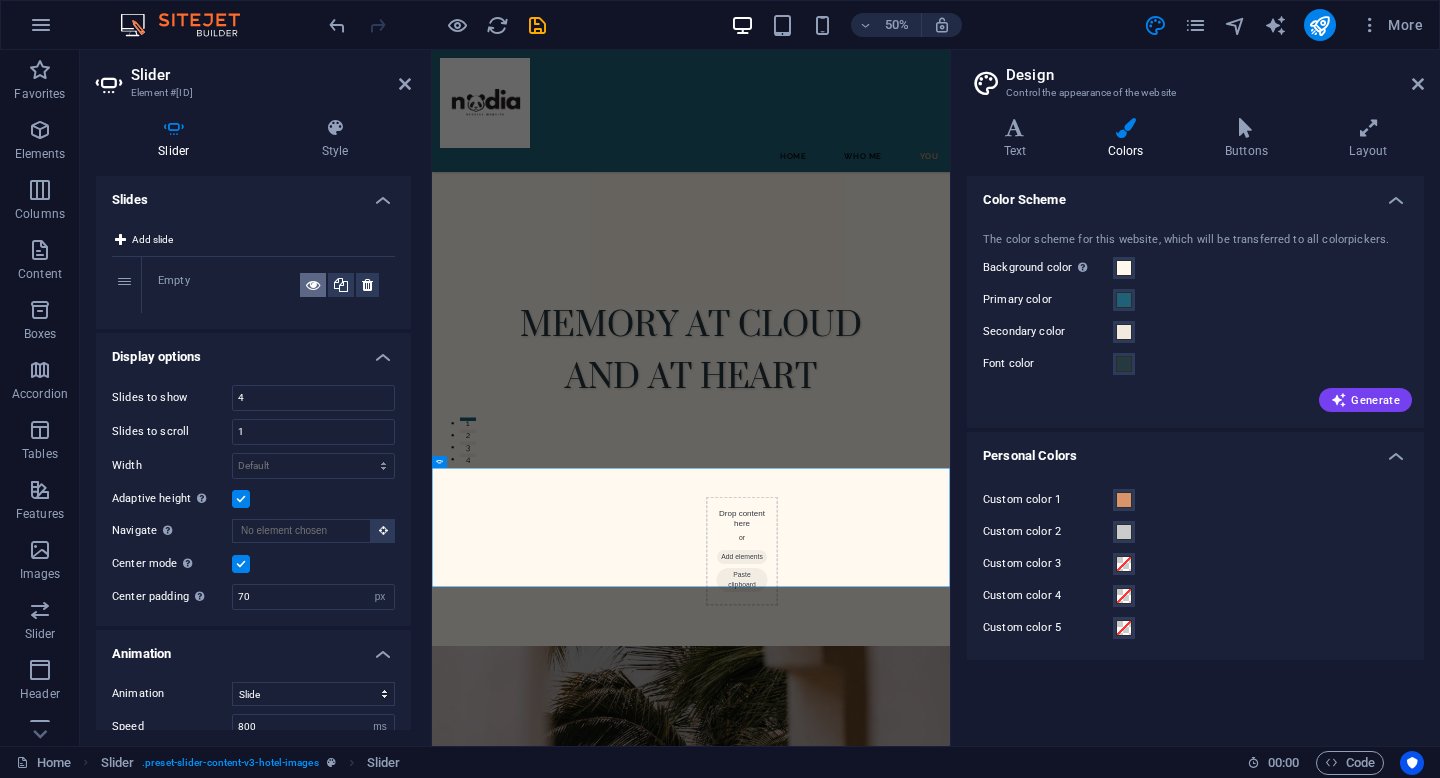 click at bounding box center (313, 285) 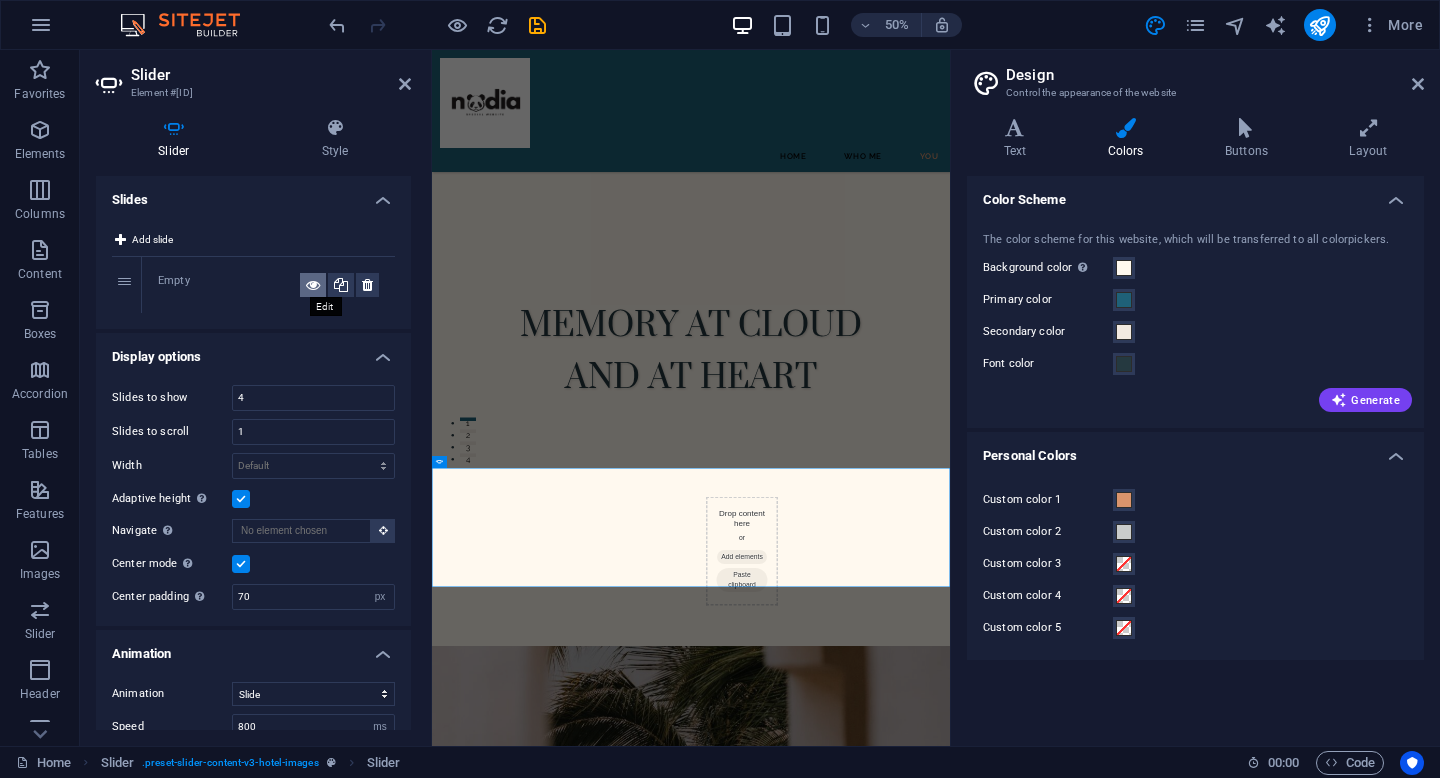 click at bounding box center [313, 285] 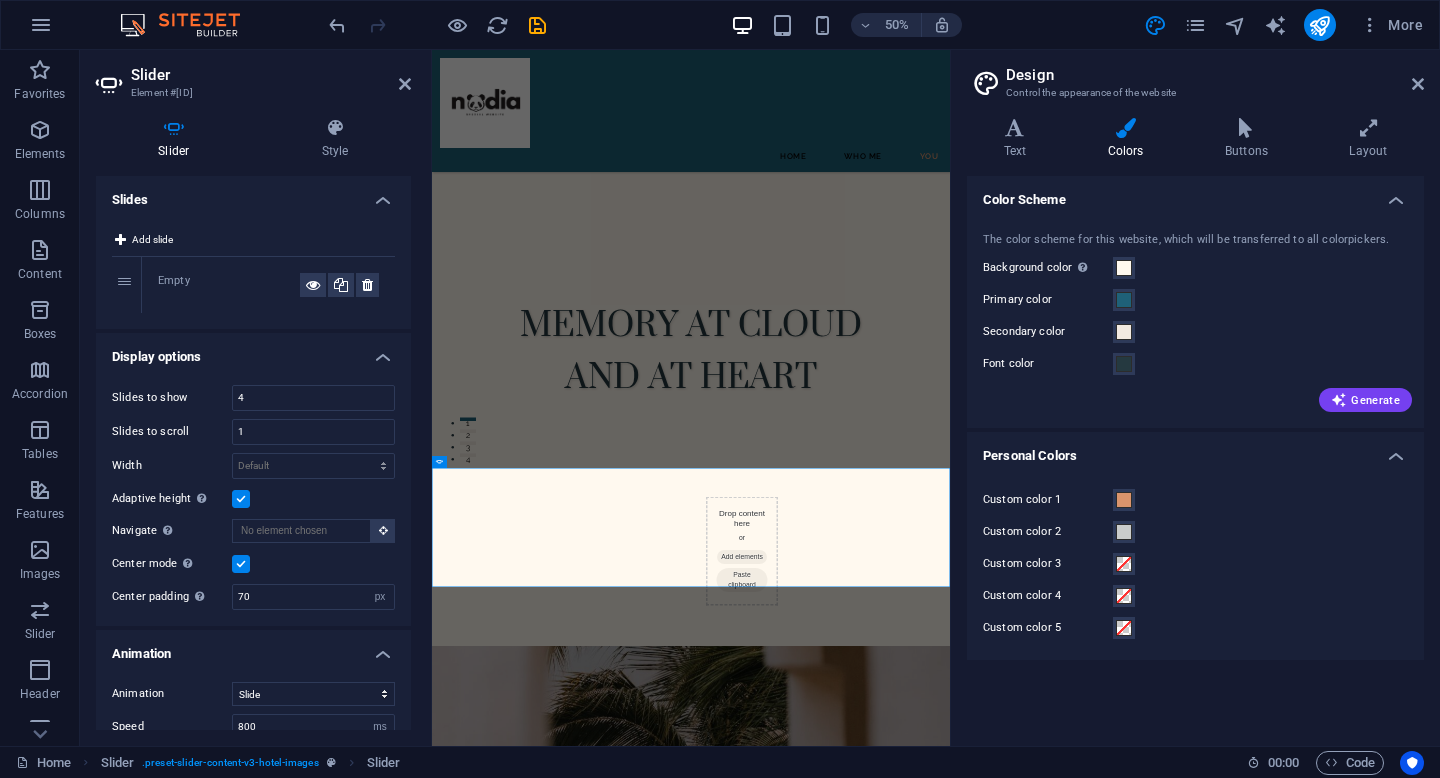 click on "Empty" at bounding box center [229, 285] 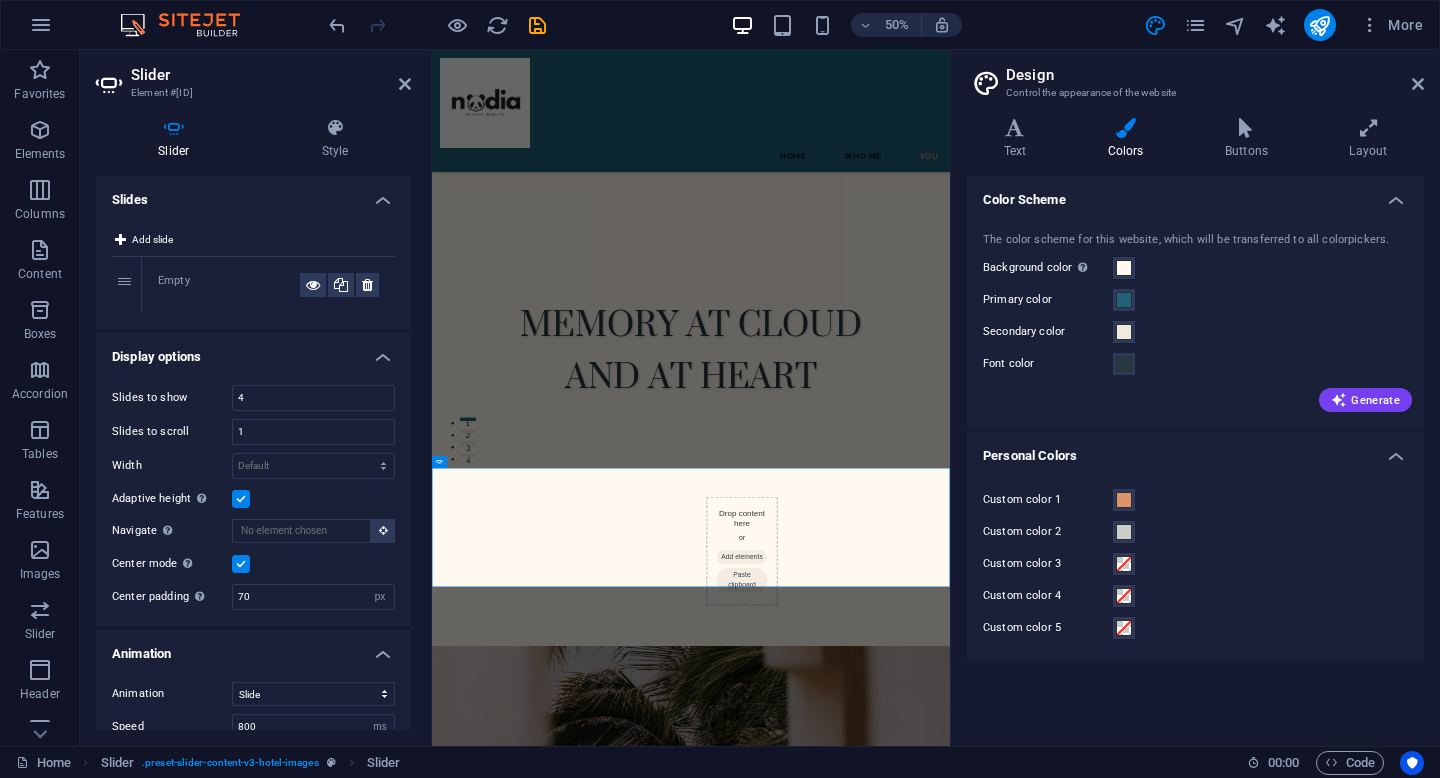 click on "Empty" at bounding box center (229, 285) 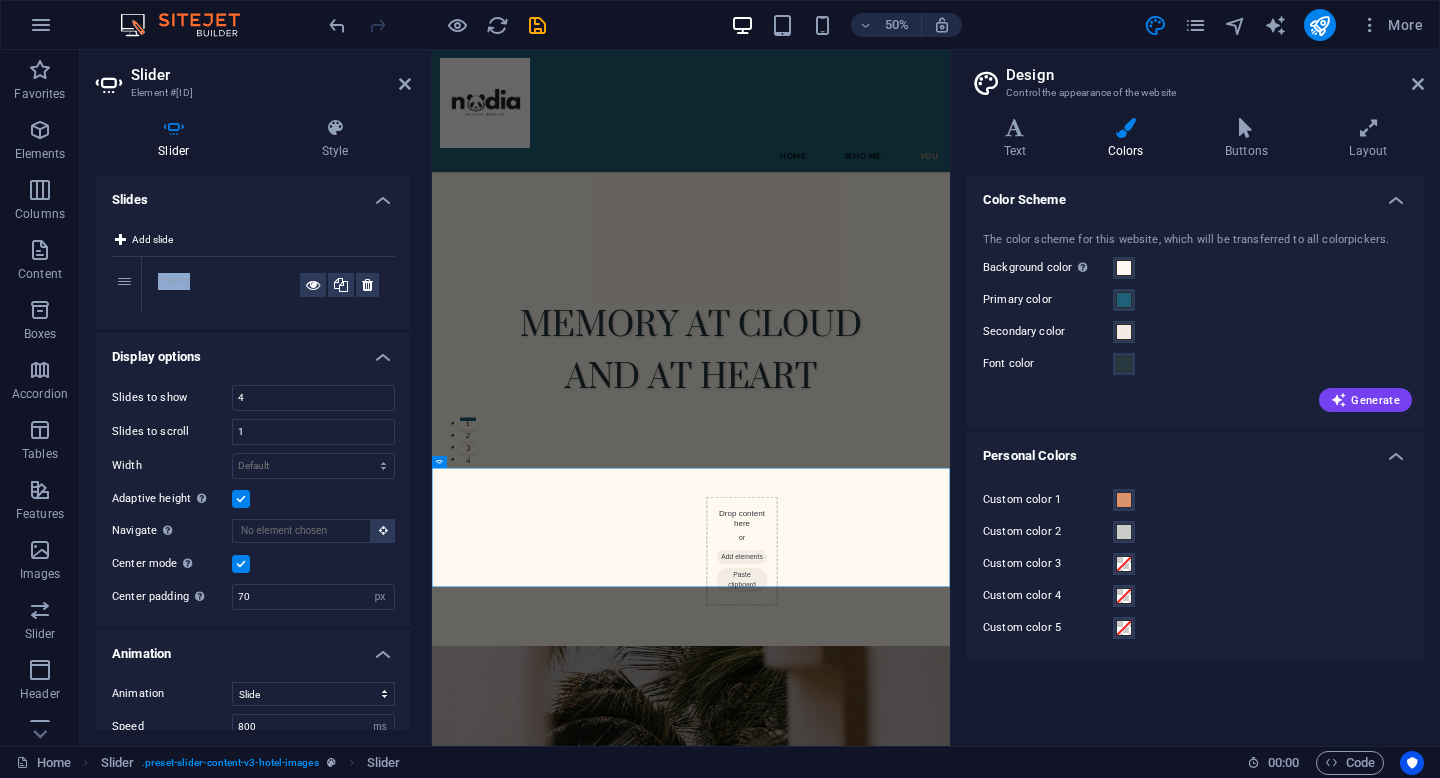 click on "Empty" at bounding box center [229, 285] 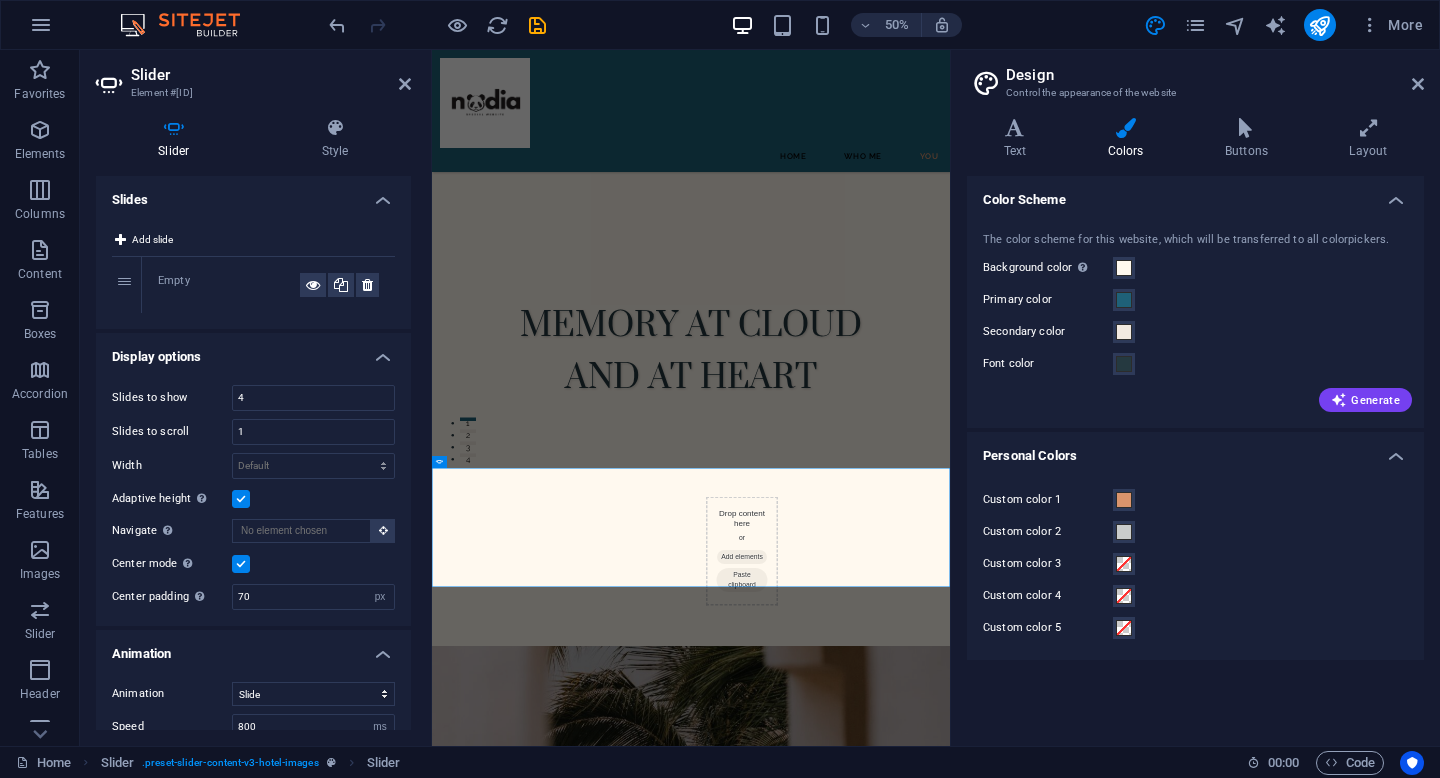 click on "1" at bounding box center [127, 285] 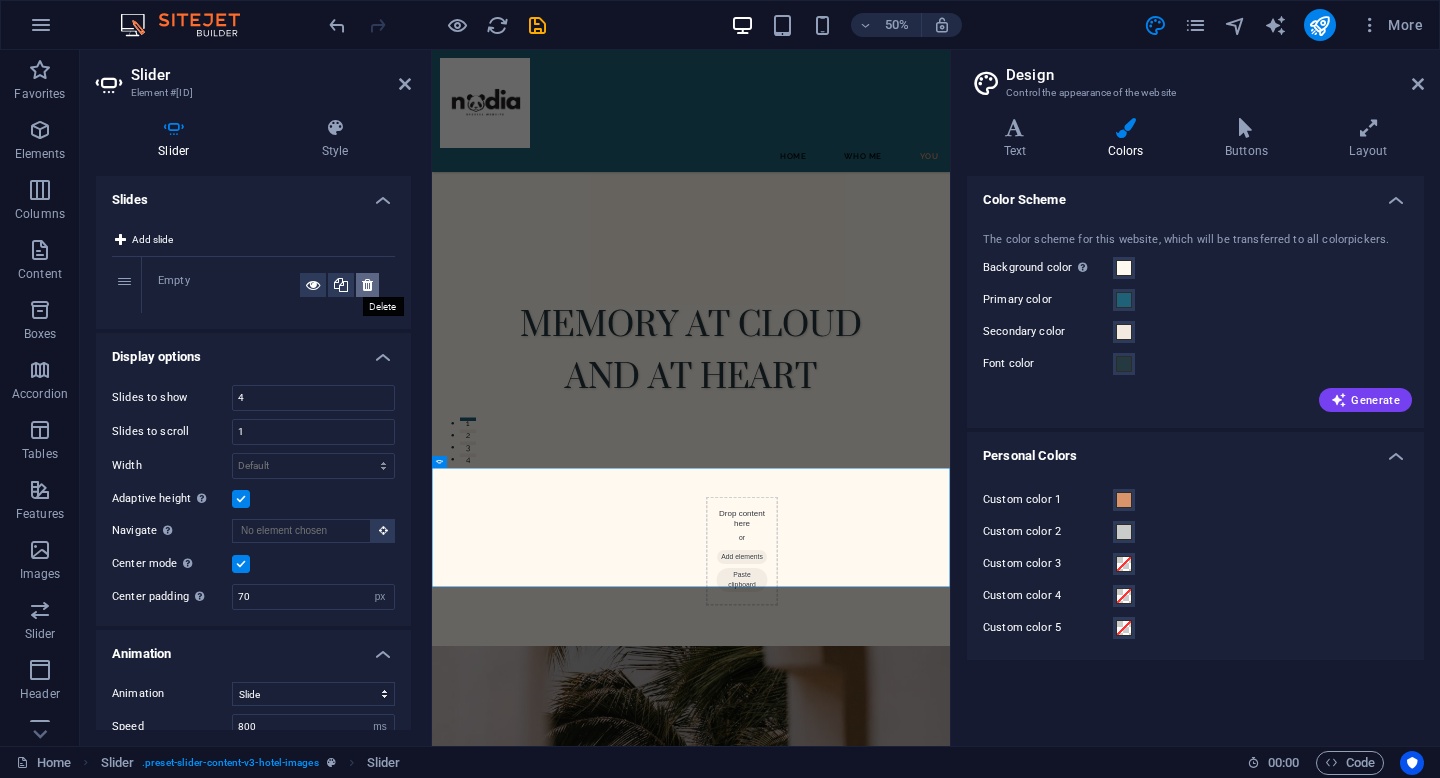click at bounding box center [367, 285] 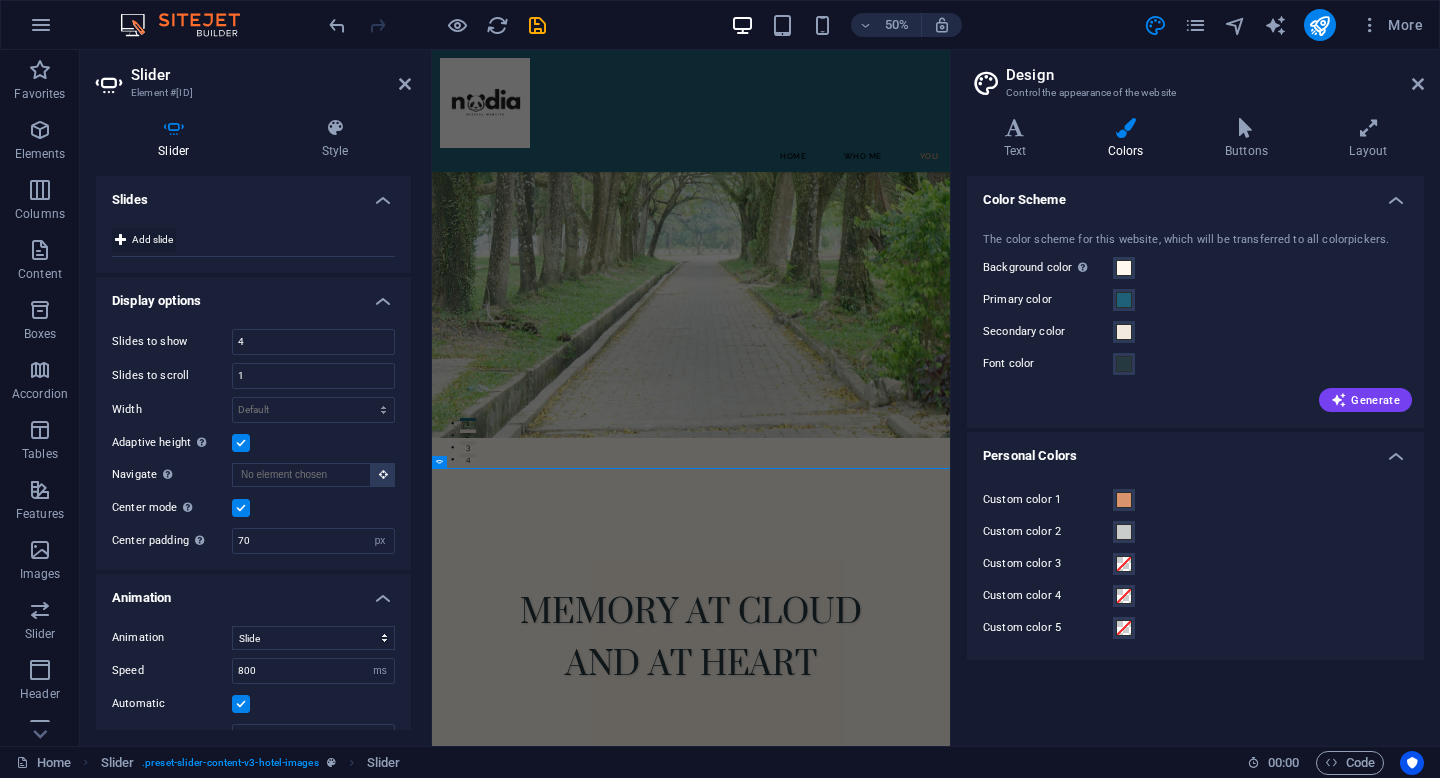 click at bounding box center (120, 240) 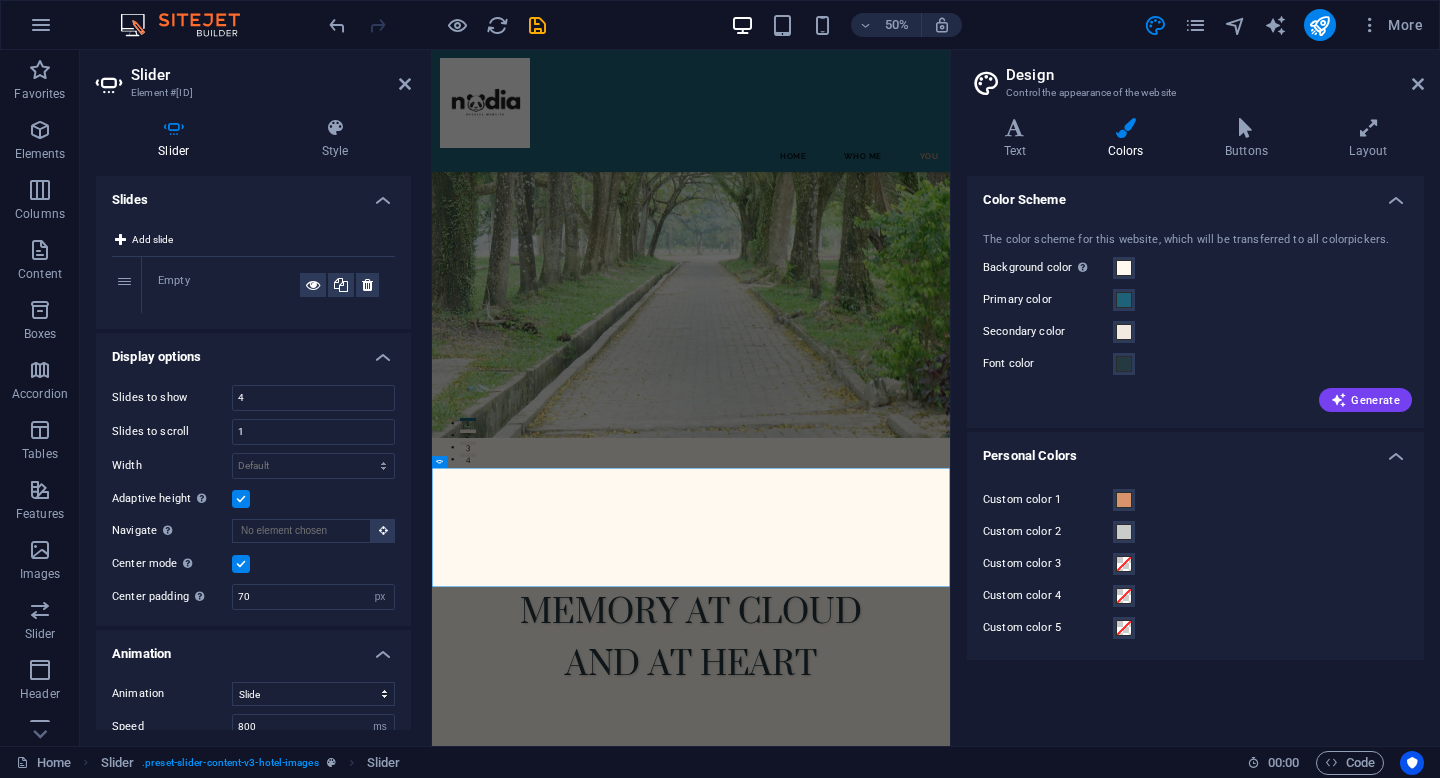 click on "Slider Element #ed-826536667 Slider Style Slides Add slide 1 Empty Display options Slides to show 4 Slides to scroll 1 Width Default px % rem em vw vh Adaptive height Automatically adjust the height for single slide horizontal sliders Navigate Select another slider to be navigated by this one
Center mode Enables centered view with partial previous/next slide. Use with odd numbered "Slides to show" counts. Center padding Not visible while "Variable width" is activated 70 px % Animation Animation Slide Fade Speed 800 s ms Automatic Pause 2 s ms Pause on hover Loop Arrows Dots Slider Element Layout How this element expands within the layout (Flexbox). Size Default auto px % 1/1 1/2 1/3 1/4 1/5 1/6 1/7 1/8 1/9 1/10 Grow Shrink Order Container layout Visible Visible Opacity 100 % Overflow Spacing Margin Default auto px % rem vw vh Custom Custom auto px % rem vw vh auto px % rem vw vh auto px % rem vw vh auto px % rem vw vh Padding Default px rem % vh vw Custom px" at bounding box center [256, 398] 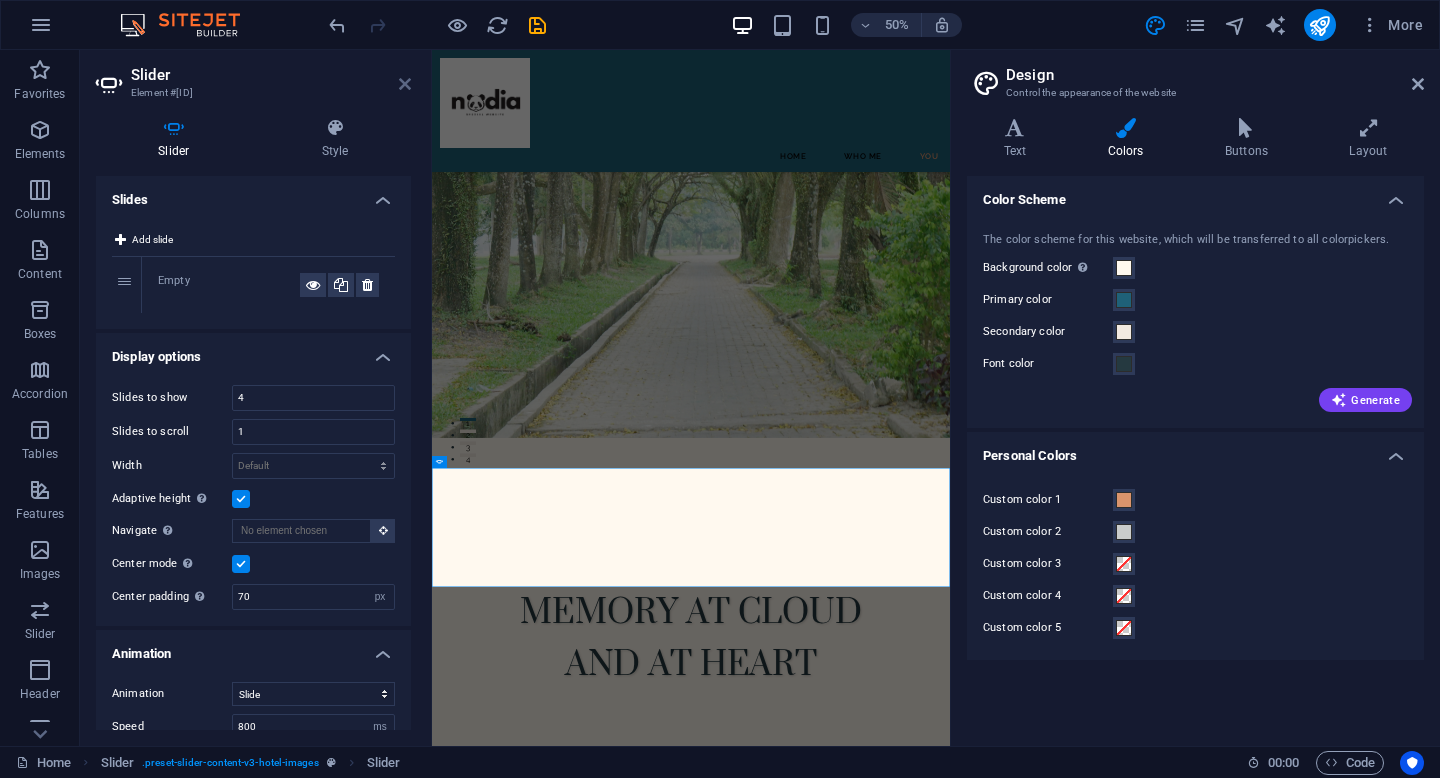 click at bounding box center (405, 84) 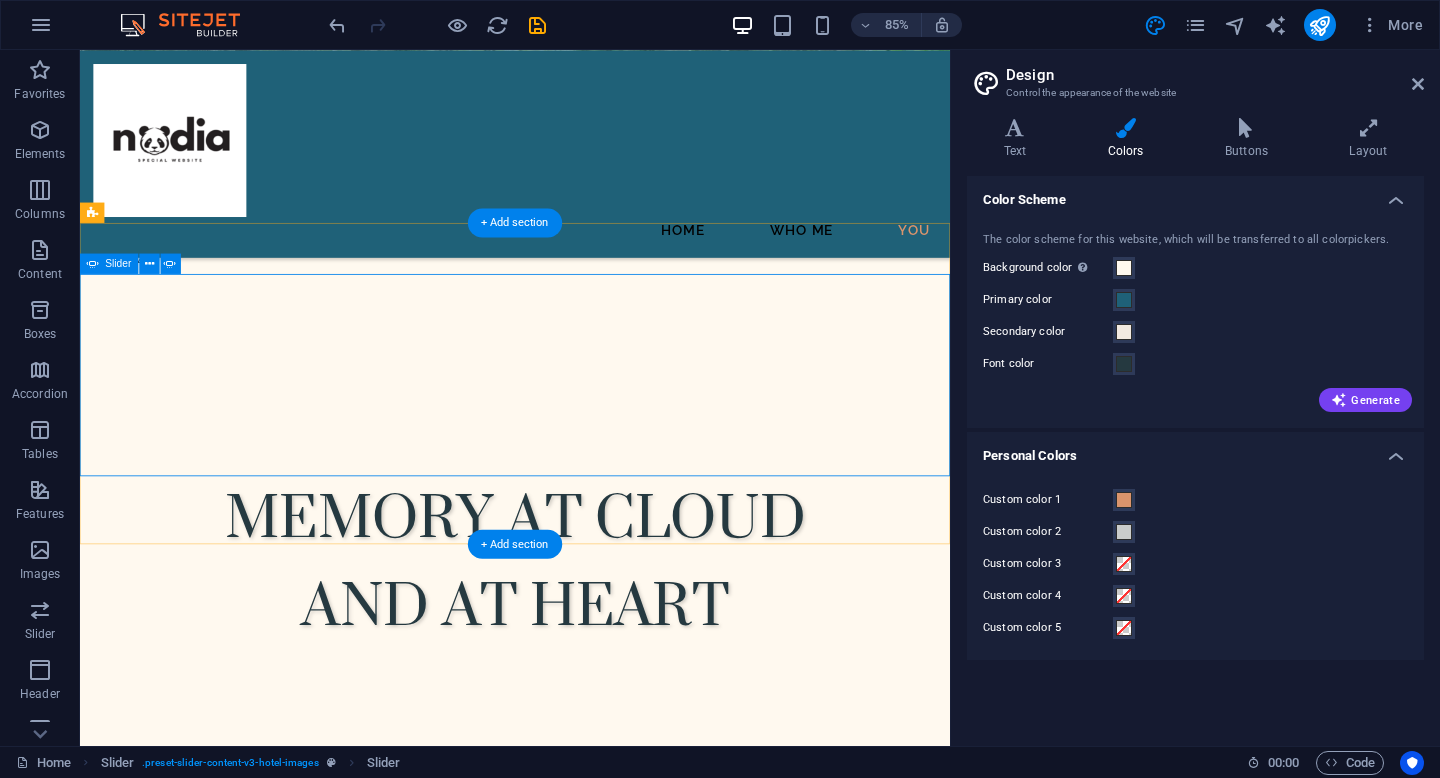 click on "Drop content here or  Add elements  Paste clipboard" at bounding box center [592, 1062] 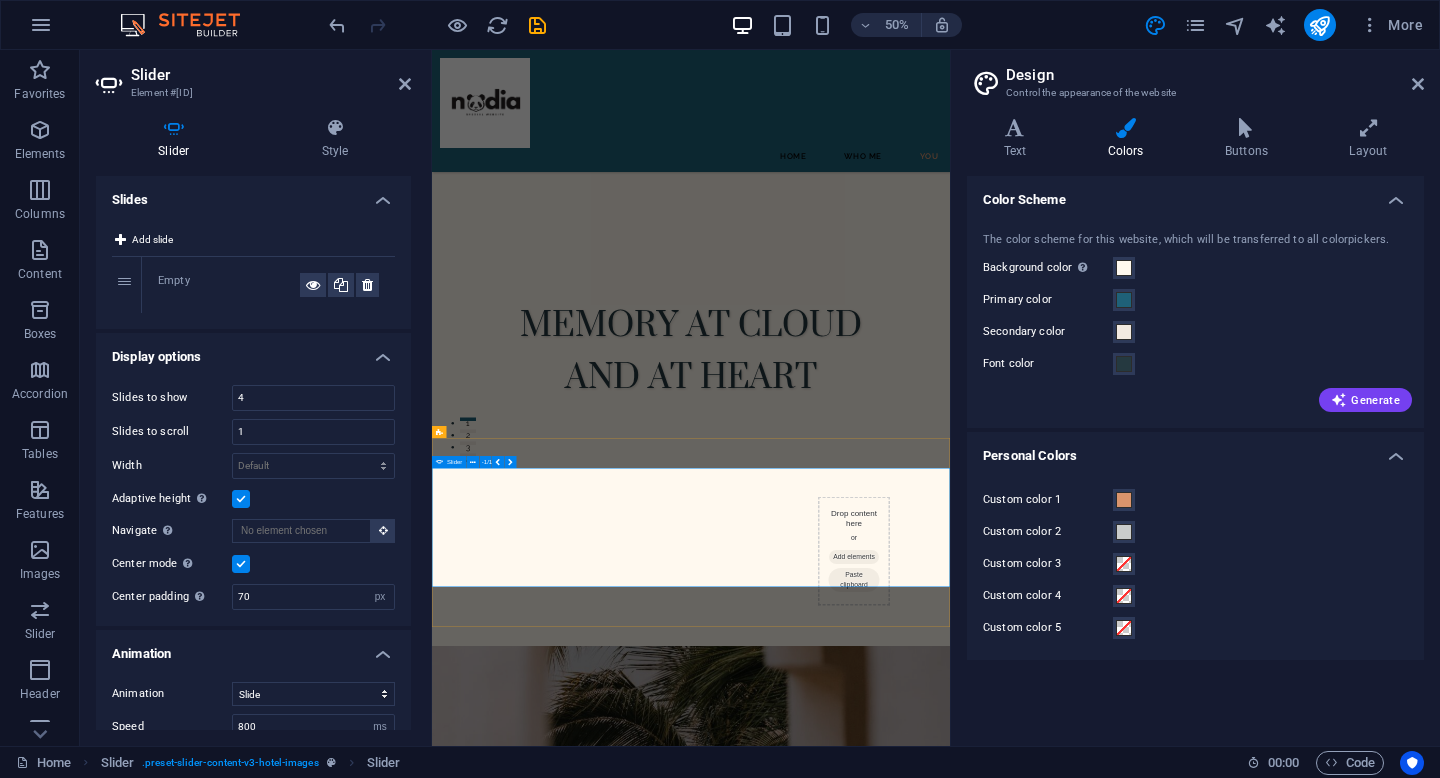 click on "Drop content here or  Add elements  Paste clipboard" at bounding box center [950, 1052] 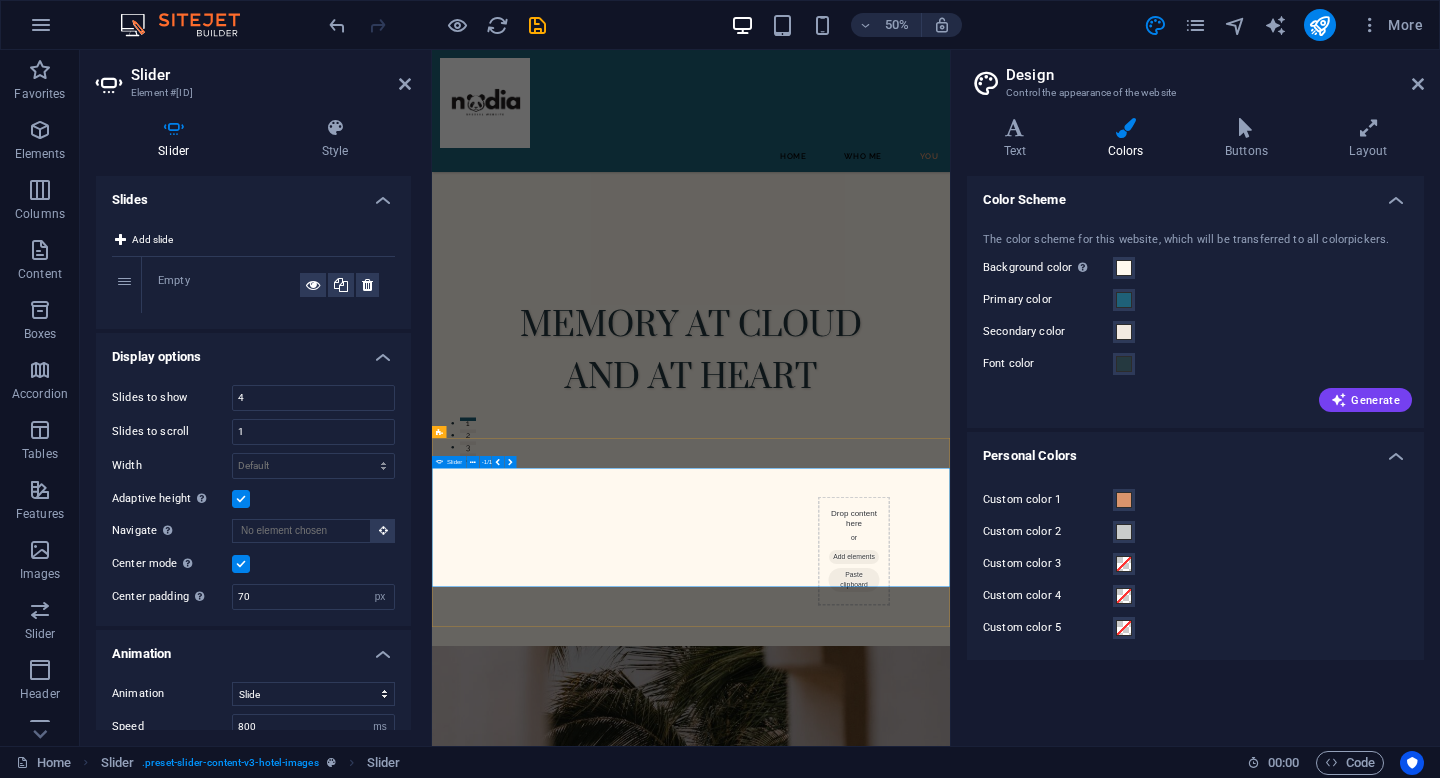click on "Drop content here or  Add elements  Paste clipboard" at bounding box center (950, 1052) 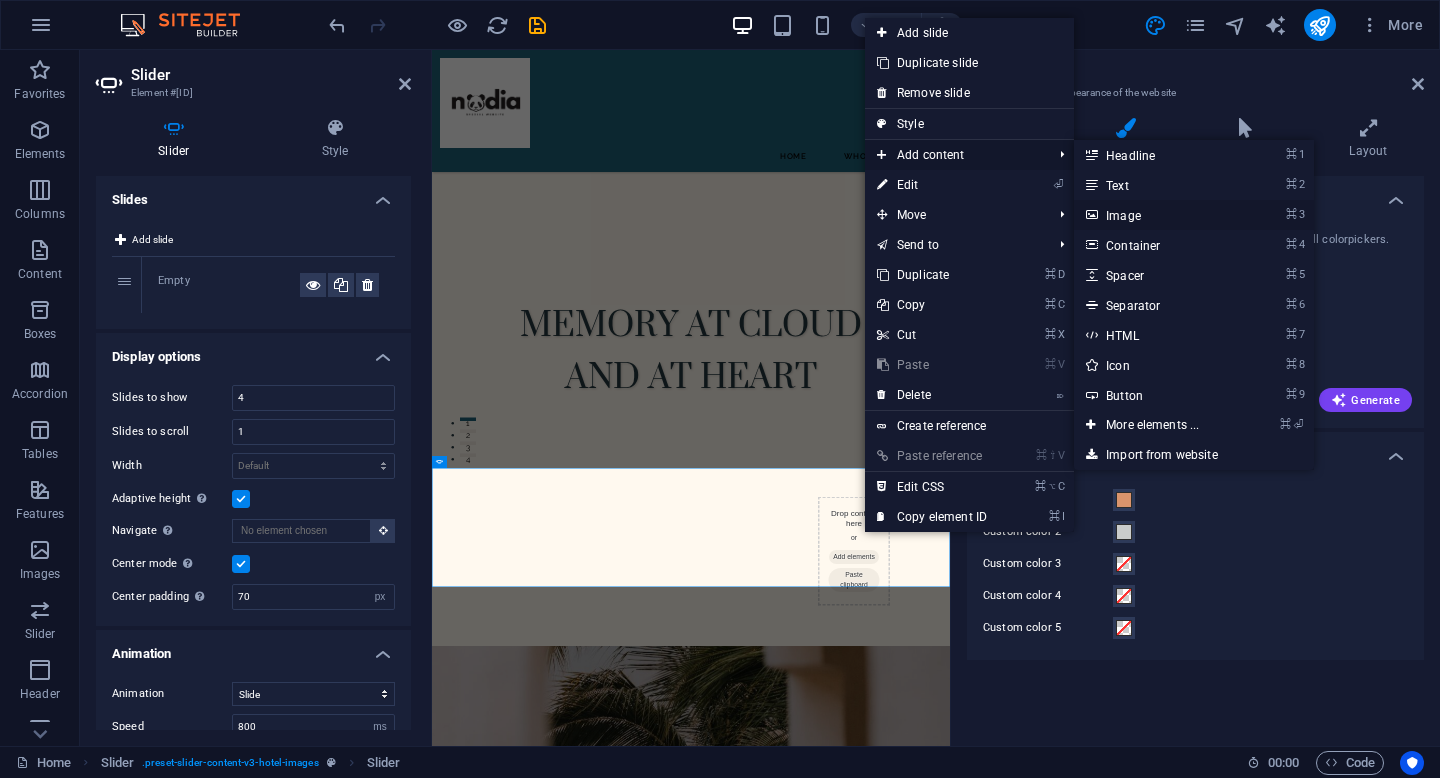 click on "⌘ 3  Image" at bounding box center (1156, 215) 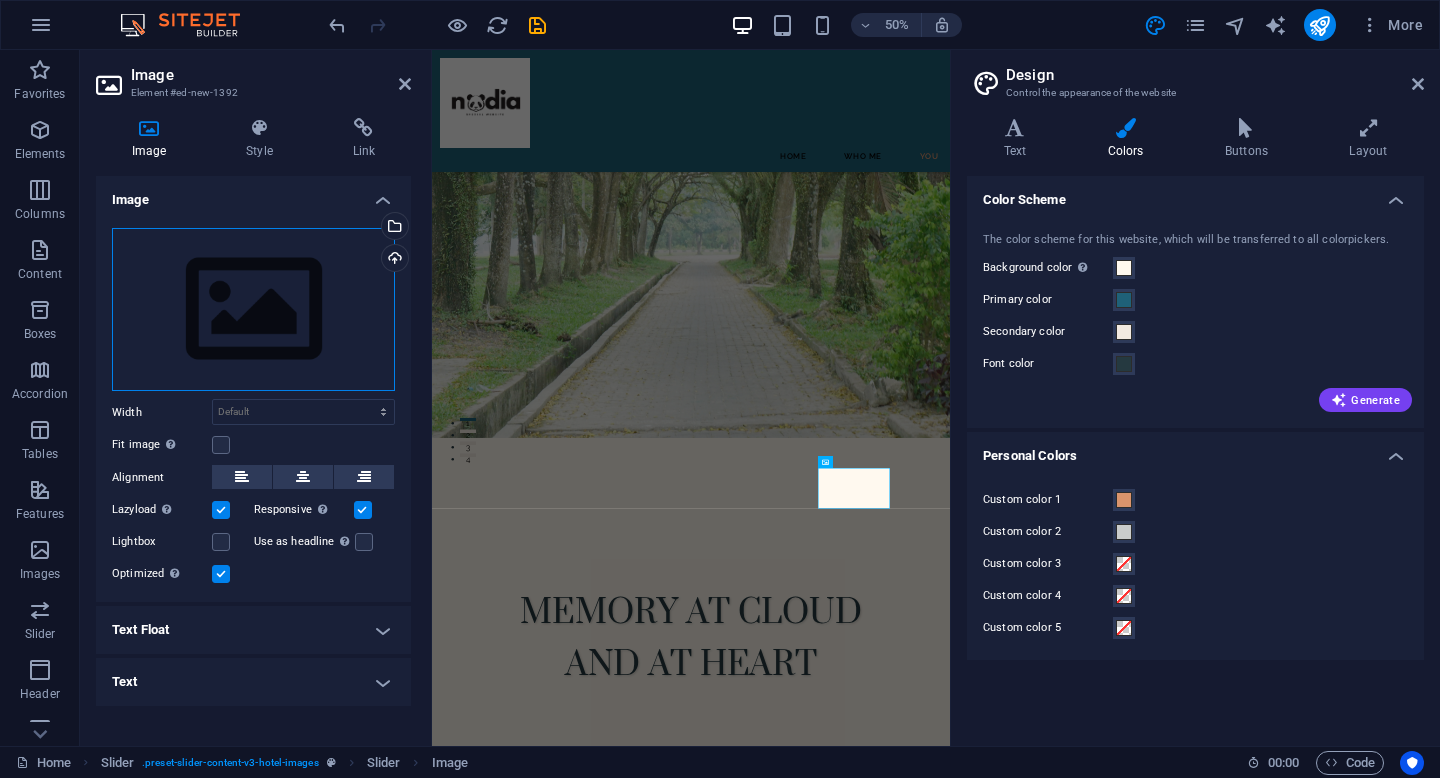 click on "Drag files here, click to choose files or select files from Files or our free stock photos & videos" at bounding box center [253, 310] 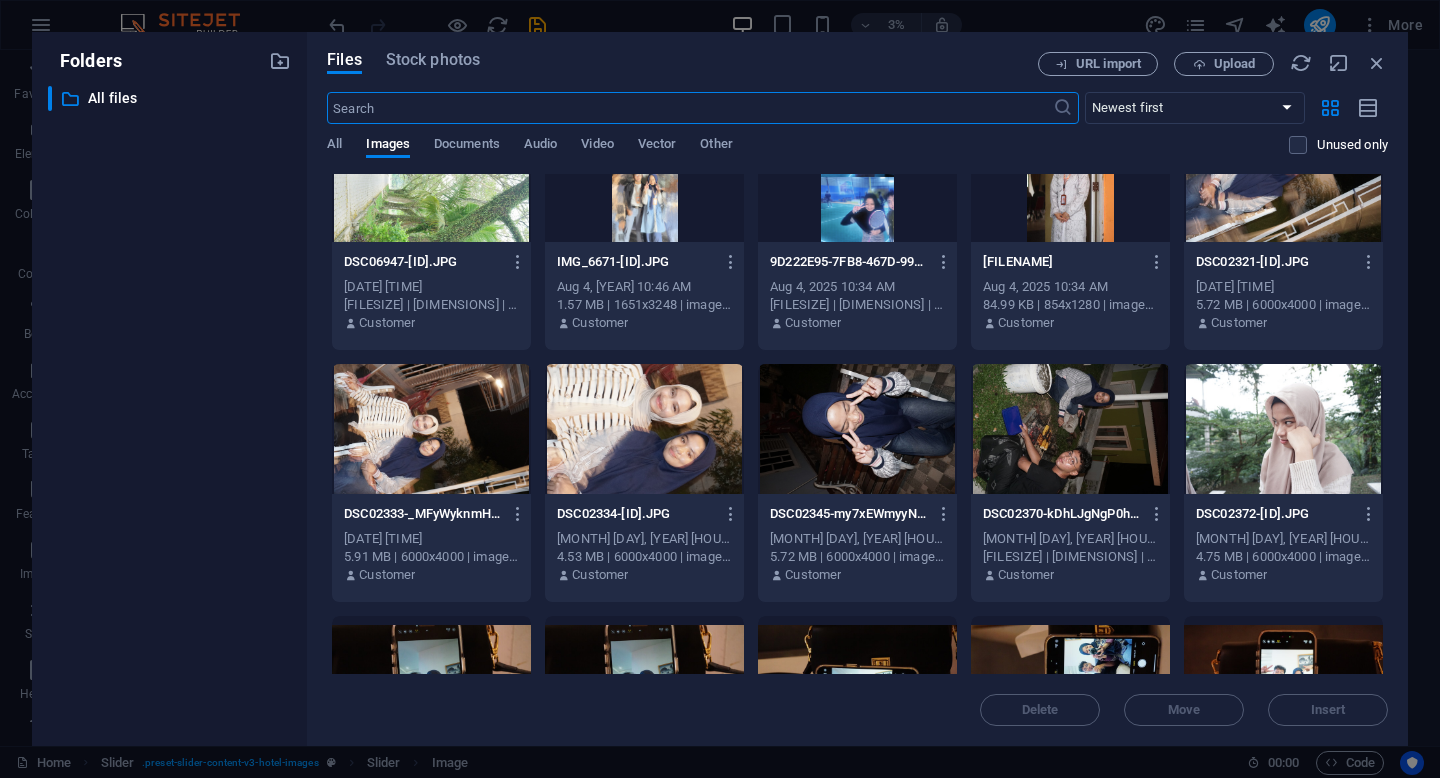 scroll, scrollTop: 0, scrollLeft: 0, axis: both 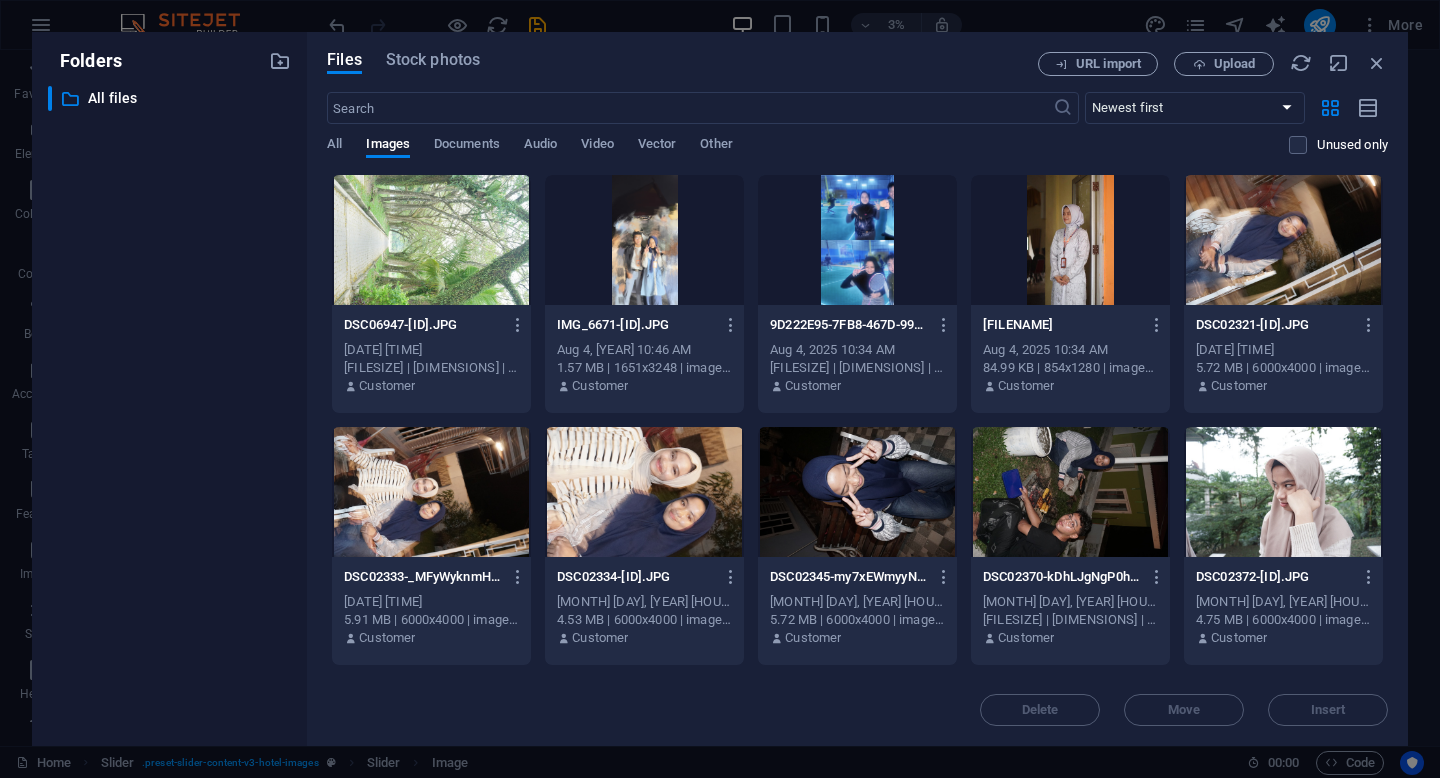 click at bounding box center [644, 240] 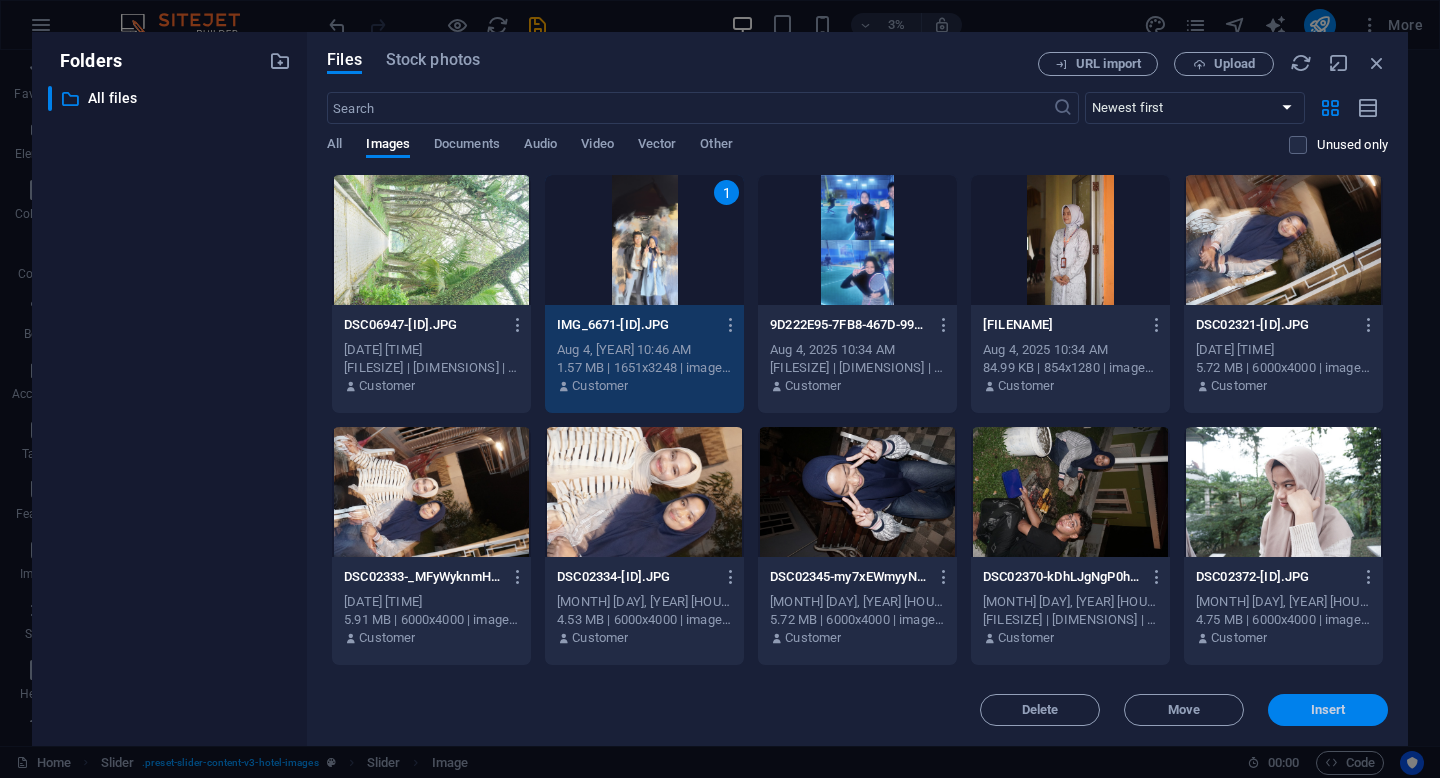 click on "Insert" at bounding box center (1328, 710) 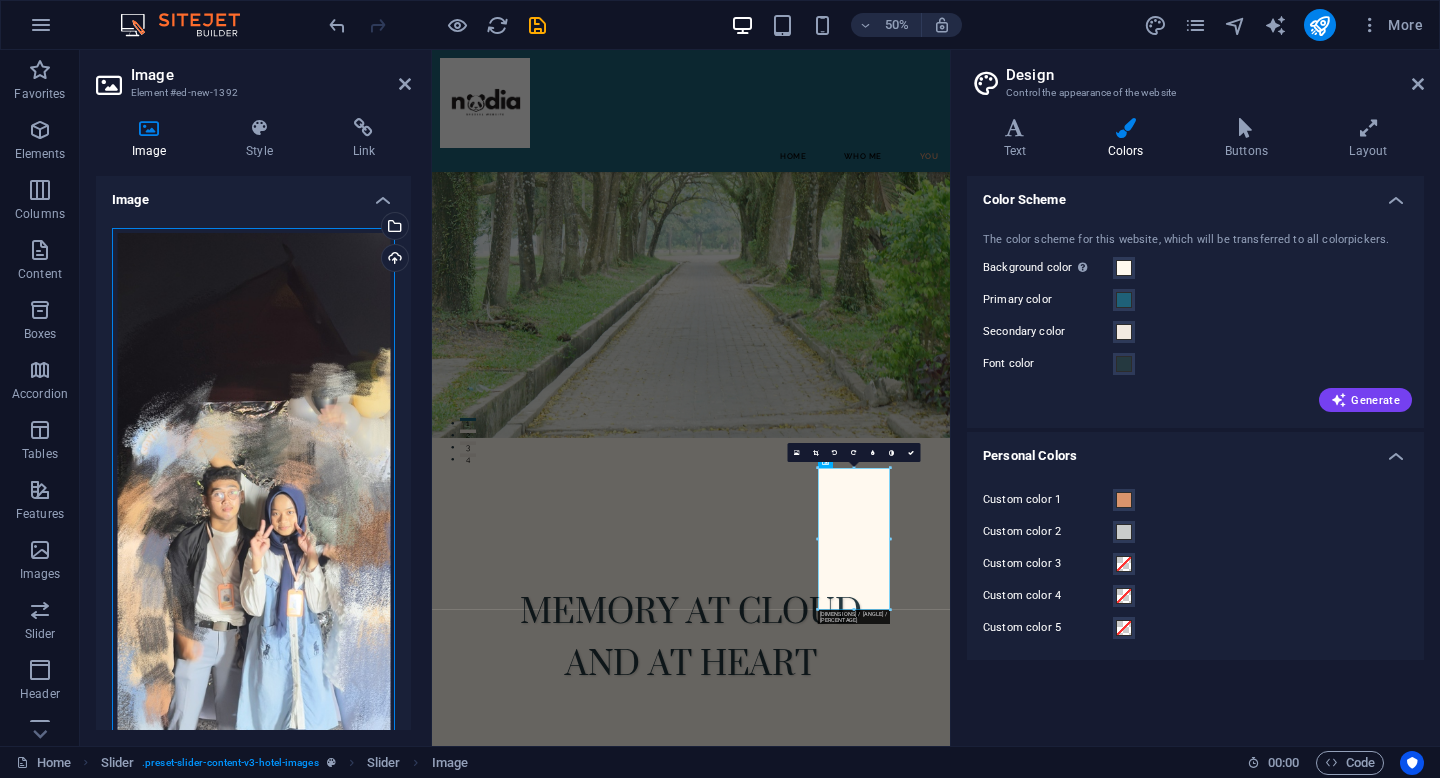 drag, startPoint x: 317, startPoint y: 417, endPoint x: 266, endPoint y: 506, distance: 102.5768 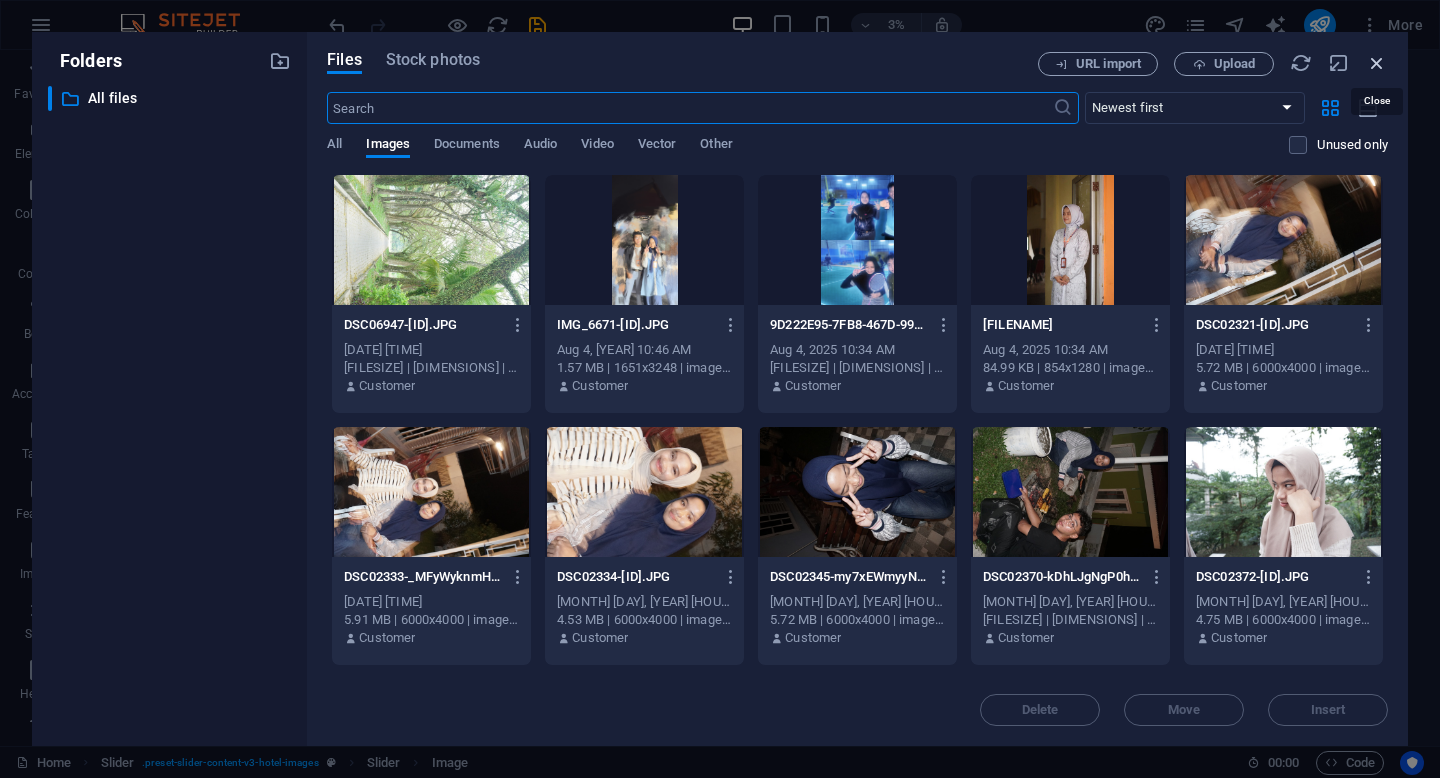 click at bounding box center (1377, 63) 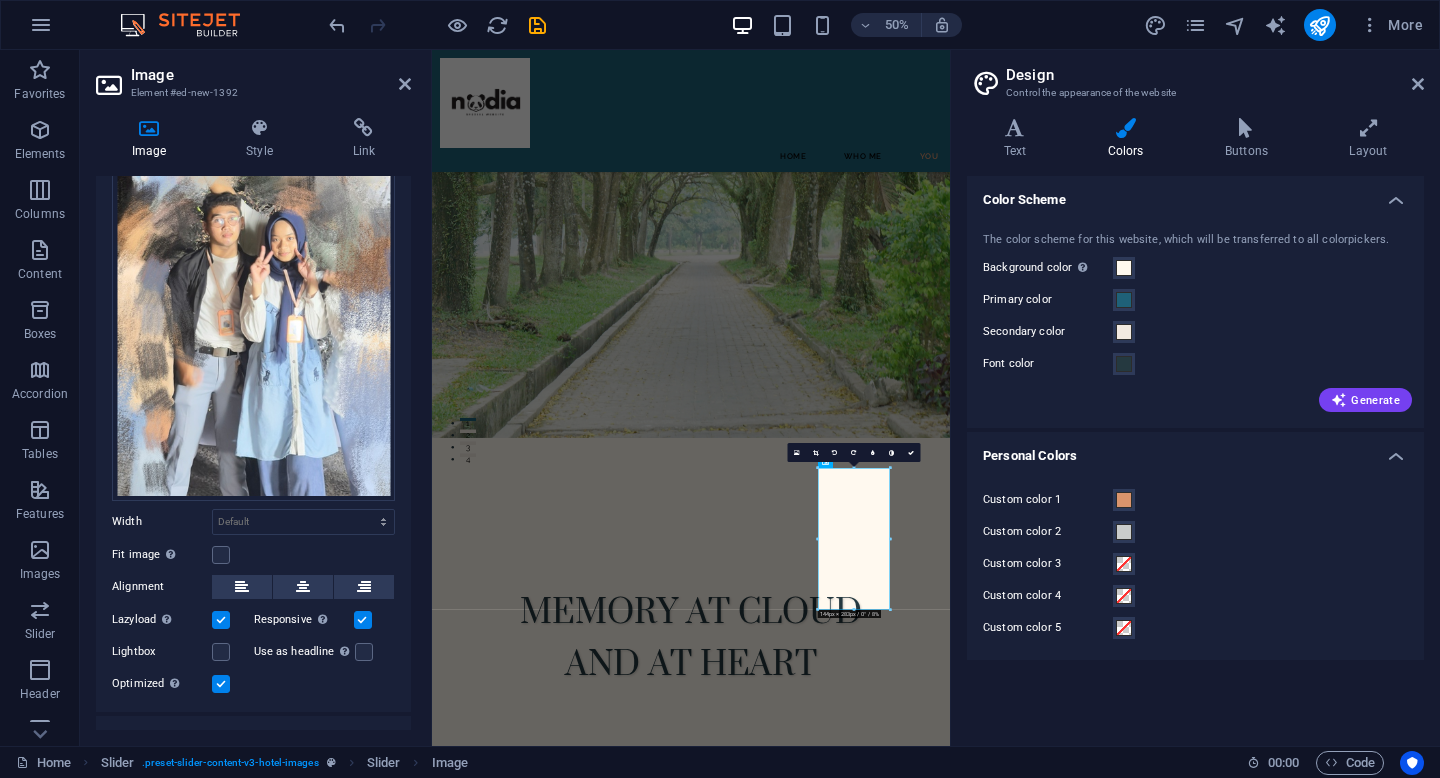 scroll, scrollTop: 352, scrollLeft: 0, axis: vertical 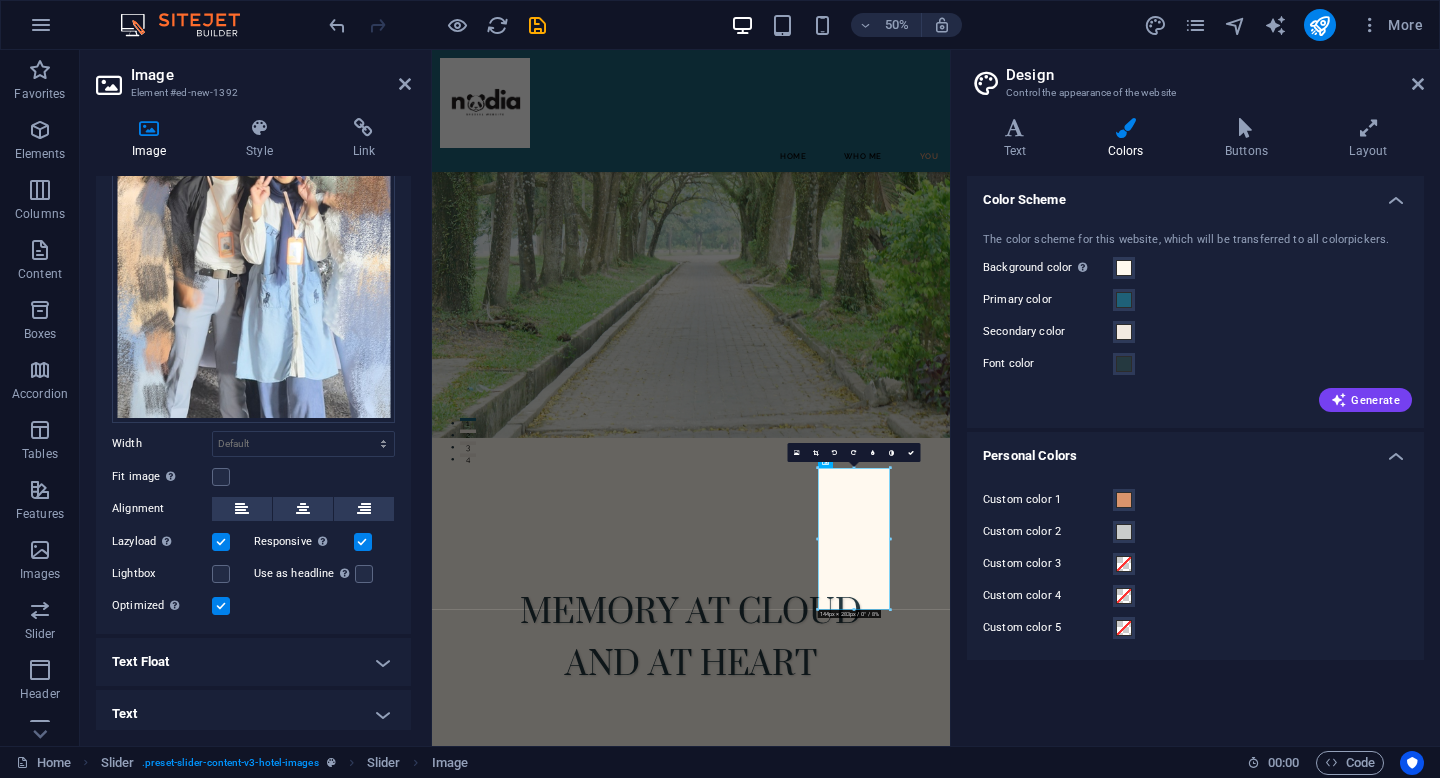 click on "Text" at bounding box center [253, 714] 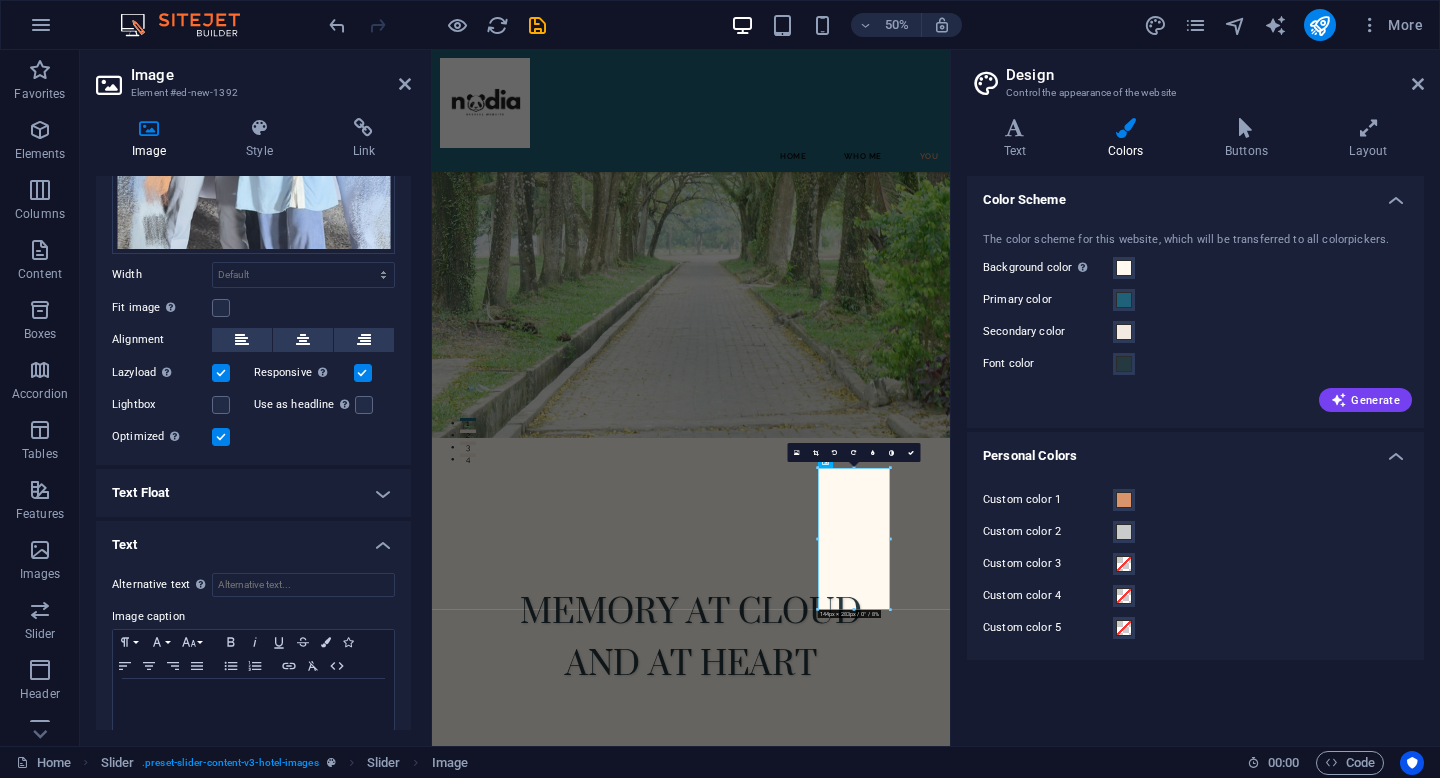 scroll, scrollTop: 523, scrollLeft: 0, axis: vertical 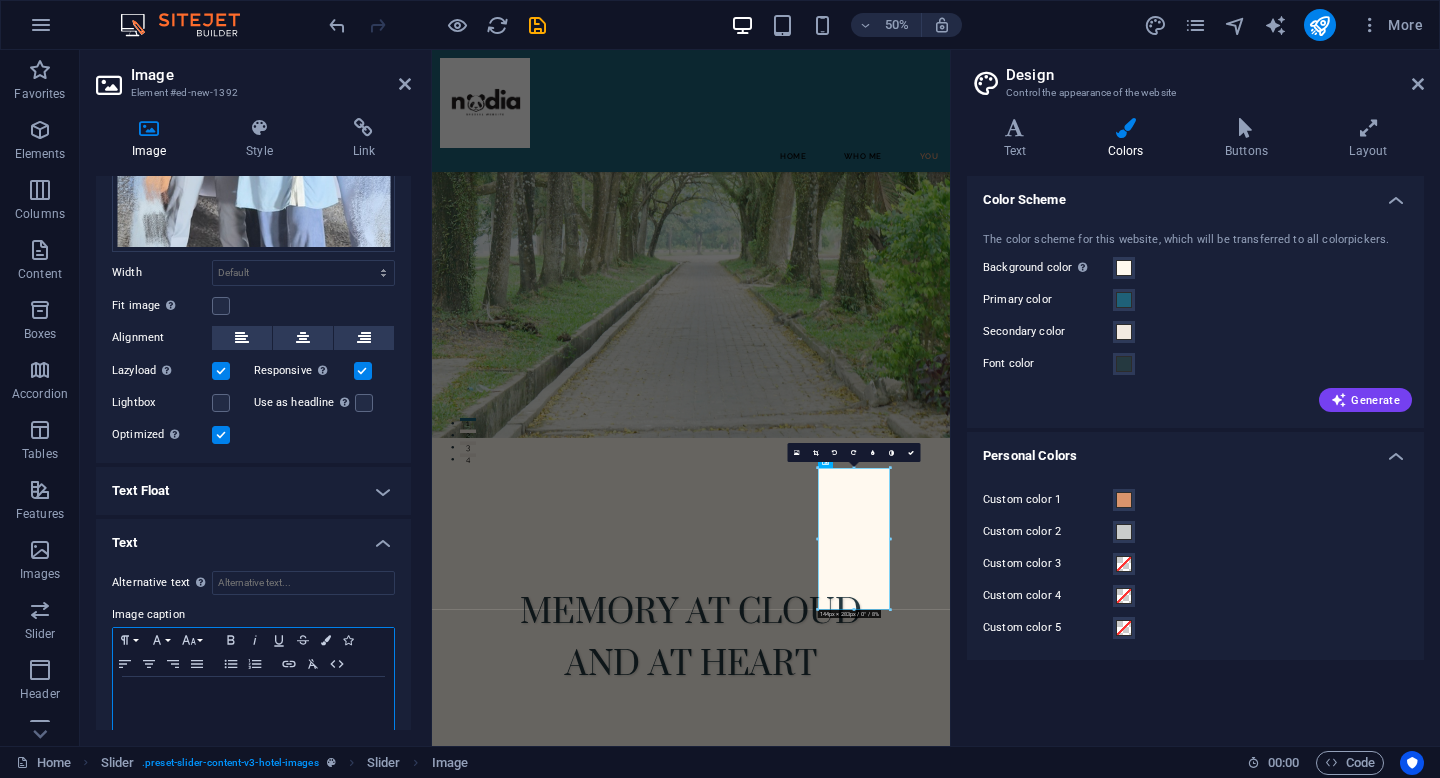 click at bounding box center [253, 696] 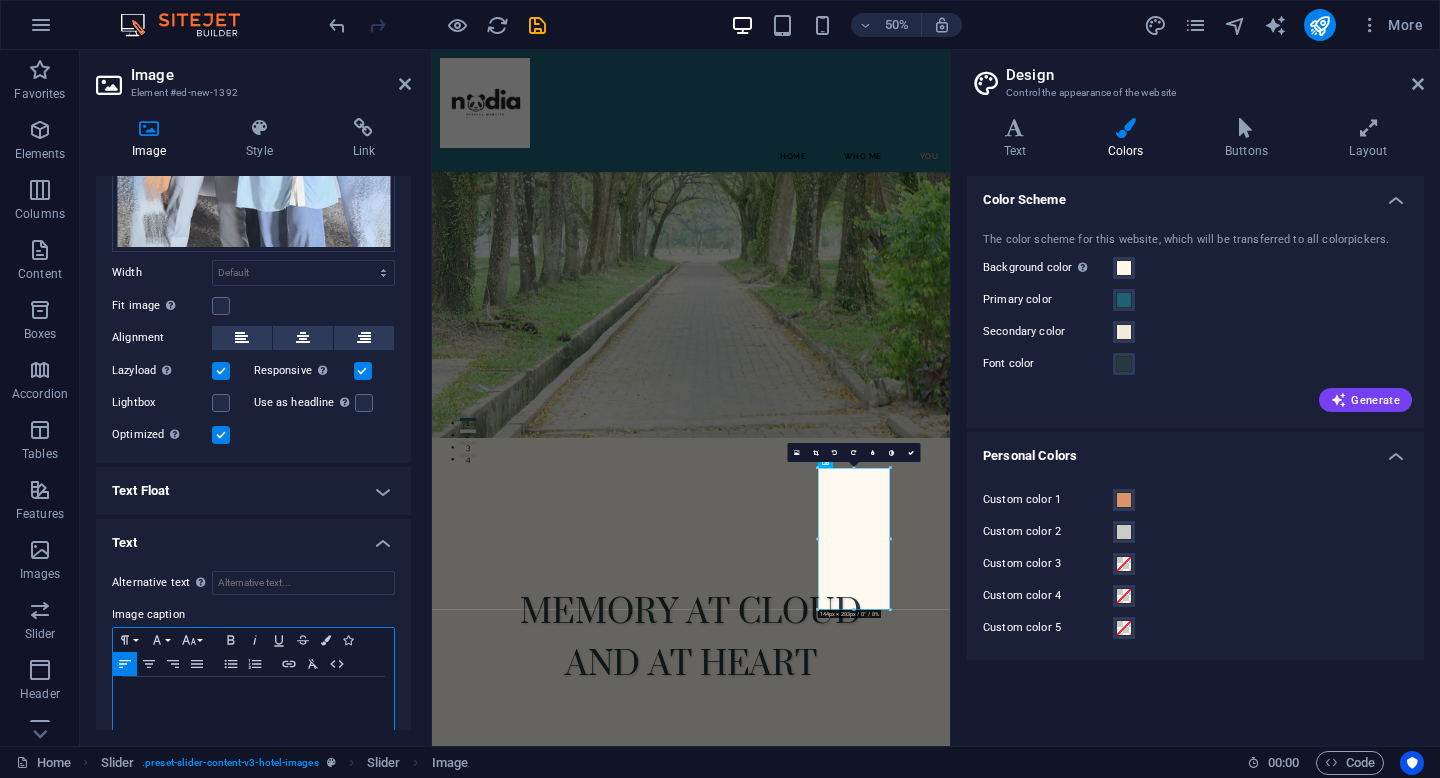 type 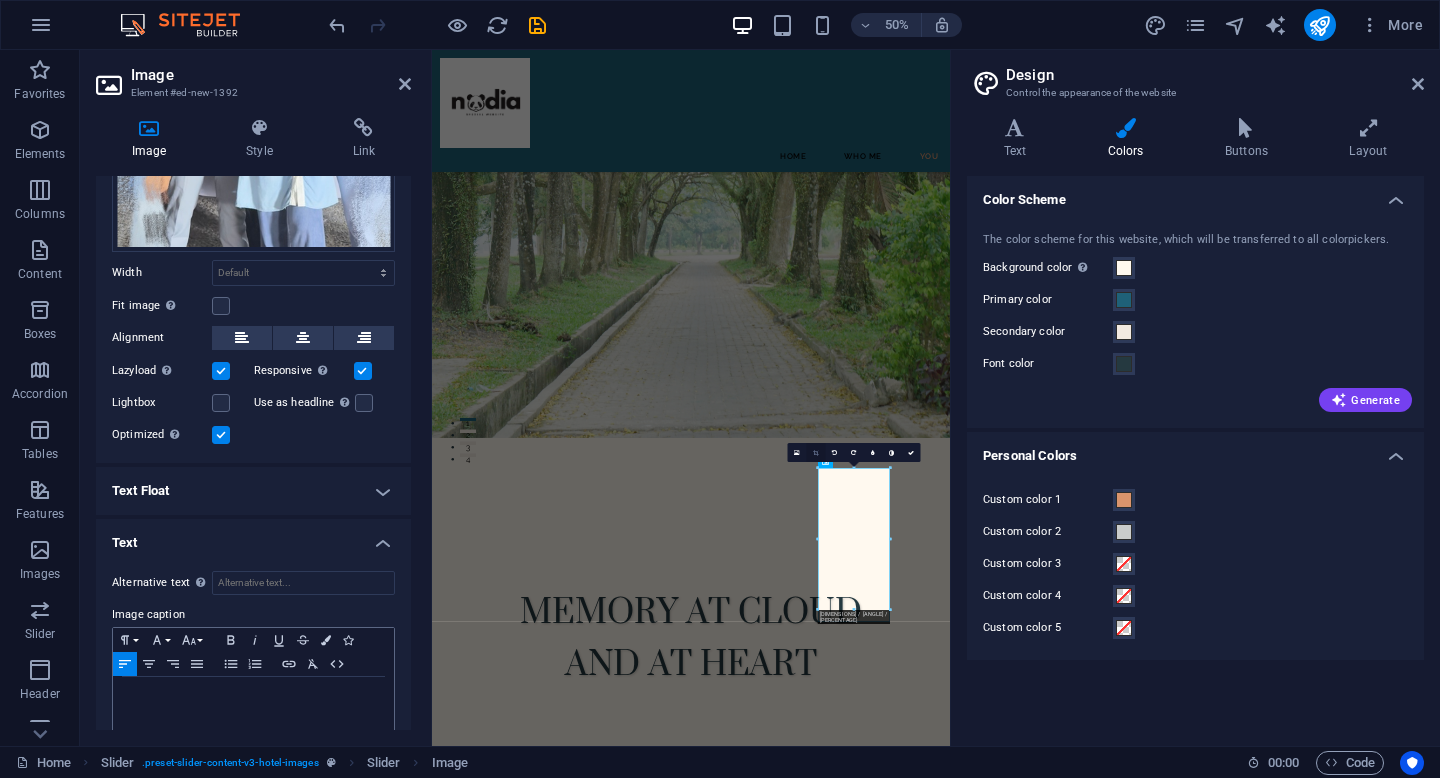 click at bounding box center [816, 452] 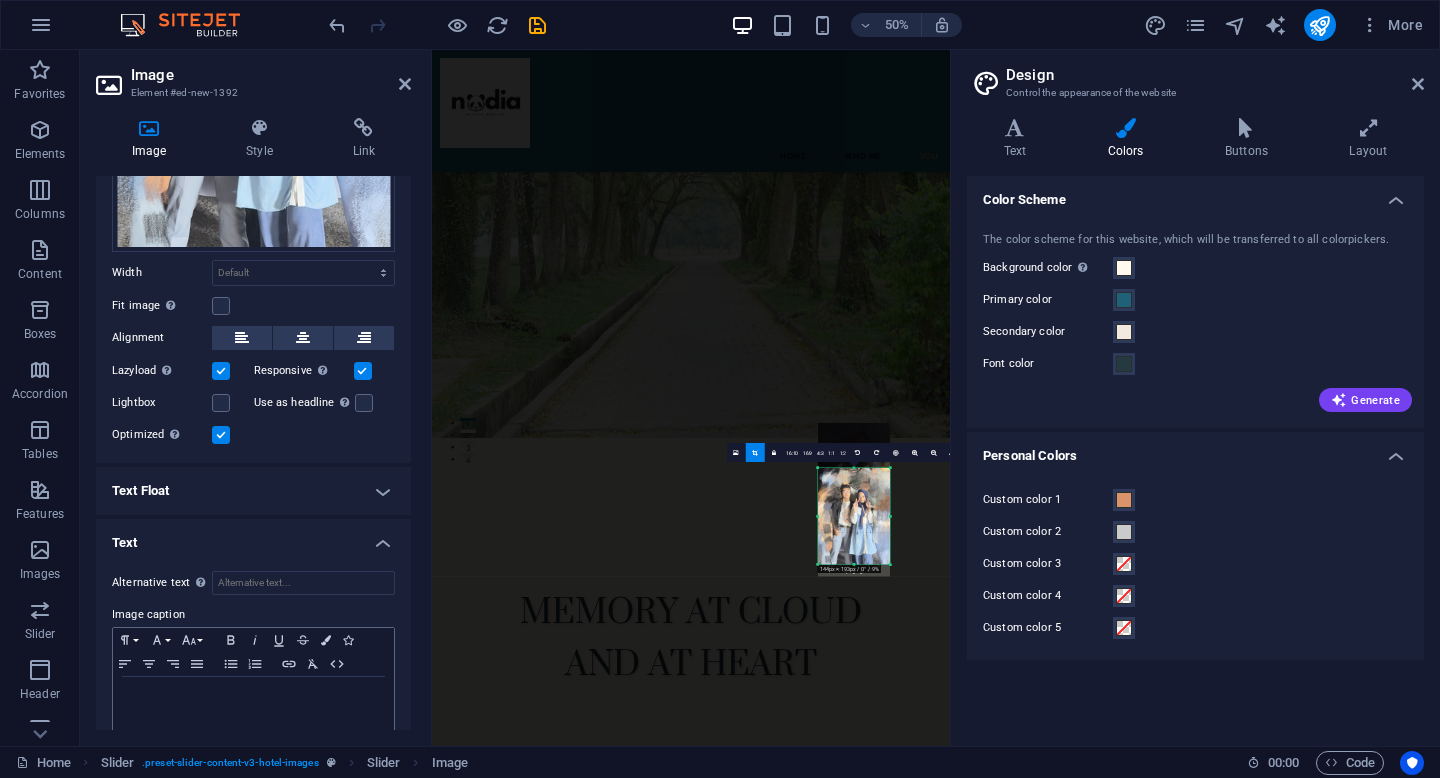 drag, startPoint x: 857, startPoint y: 467, endPoint x: 865, endPoint y: 557, distance: 90.35486 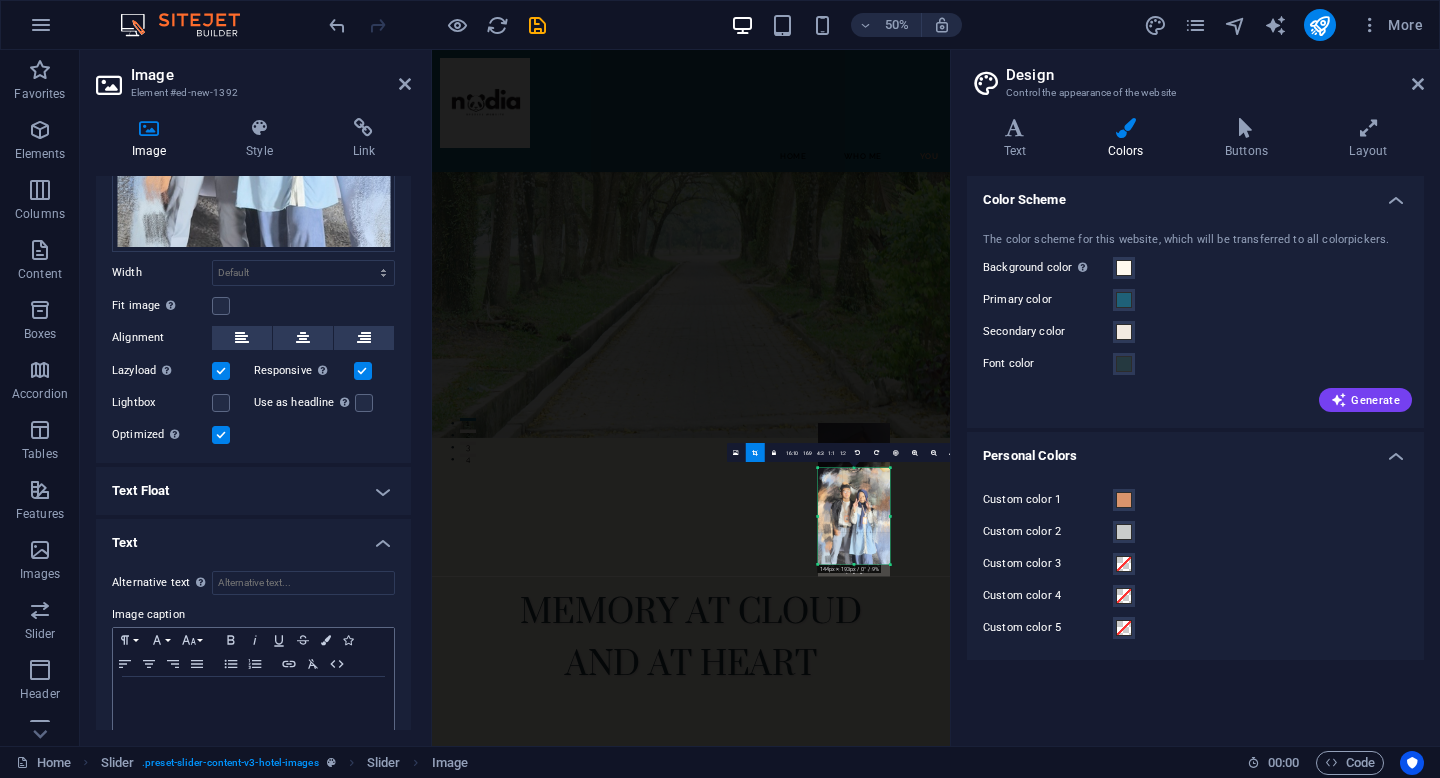 click on "180 170 160 150 140 130 120 110 100 90 80 70 60 50 40 30 20 10 0 -10 -20 -30 -40 -50 -60 -70 -80 -90 -100 -110 -120 -130 -140 -150 -160 -170 144px × 193px / 0° / 9% 16:10 16:9 4:3 1:1 1:2 0" at bounding box center (854, 516) 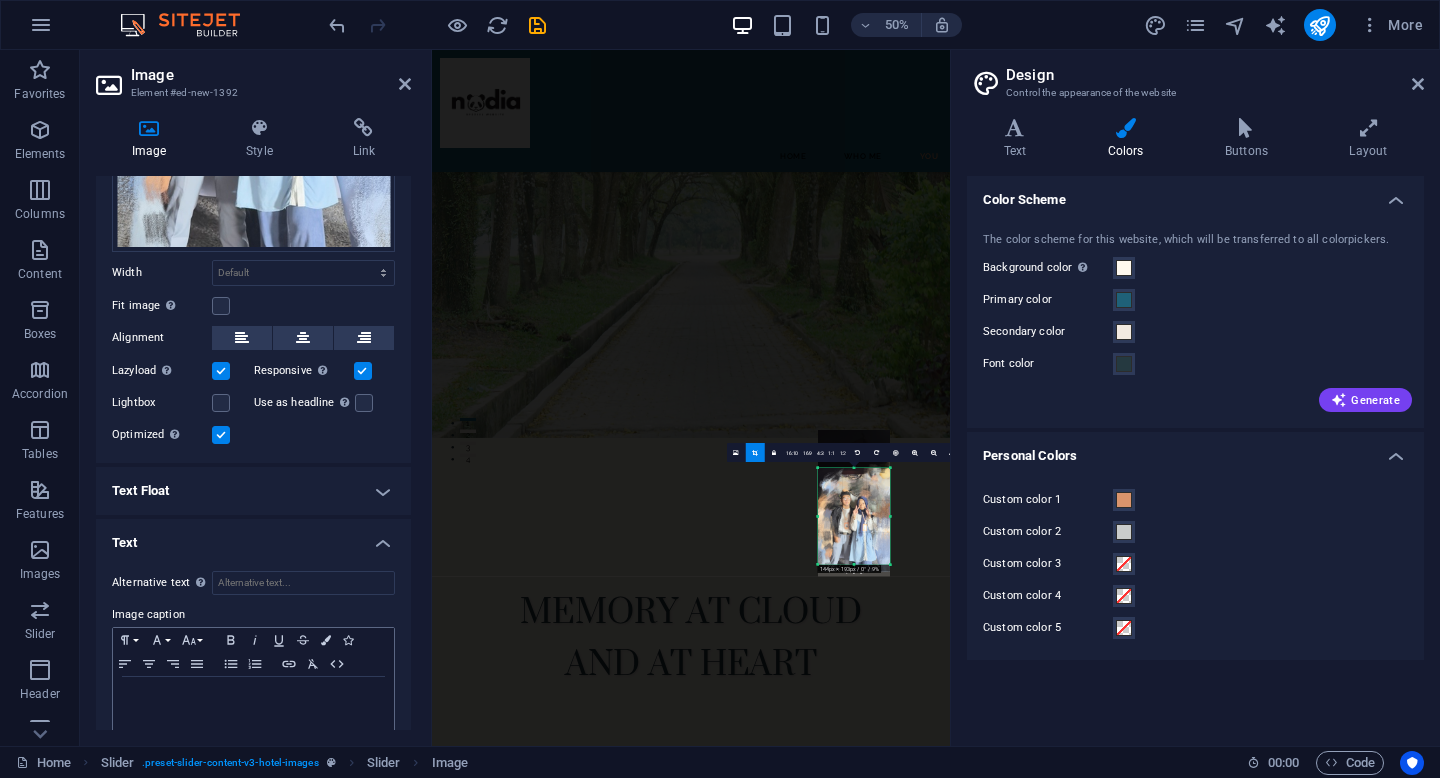 drag, startPoint x: 855, startPoint y: 465, endPoint x: 855, endPoint y: 434, distance: 31 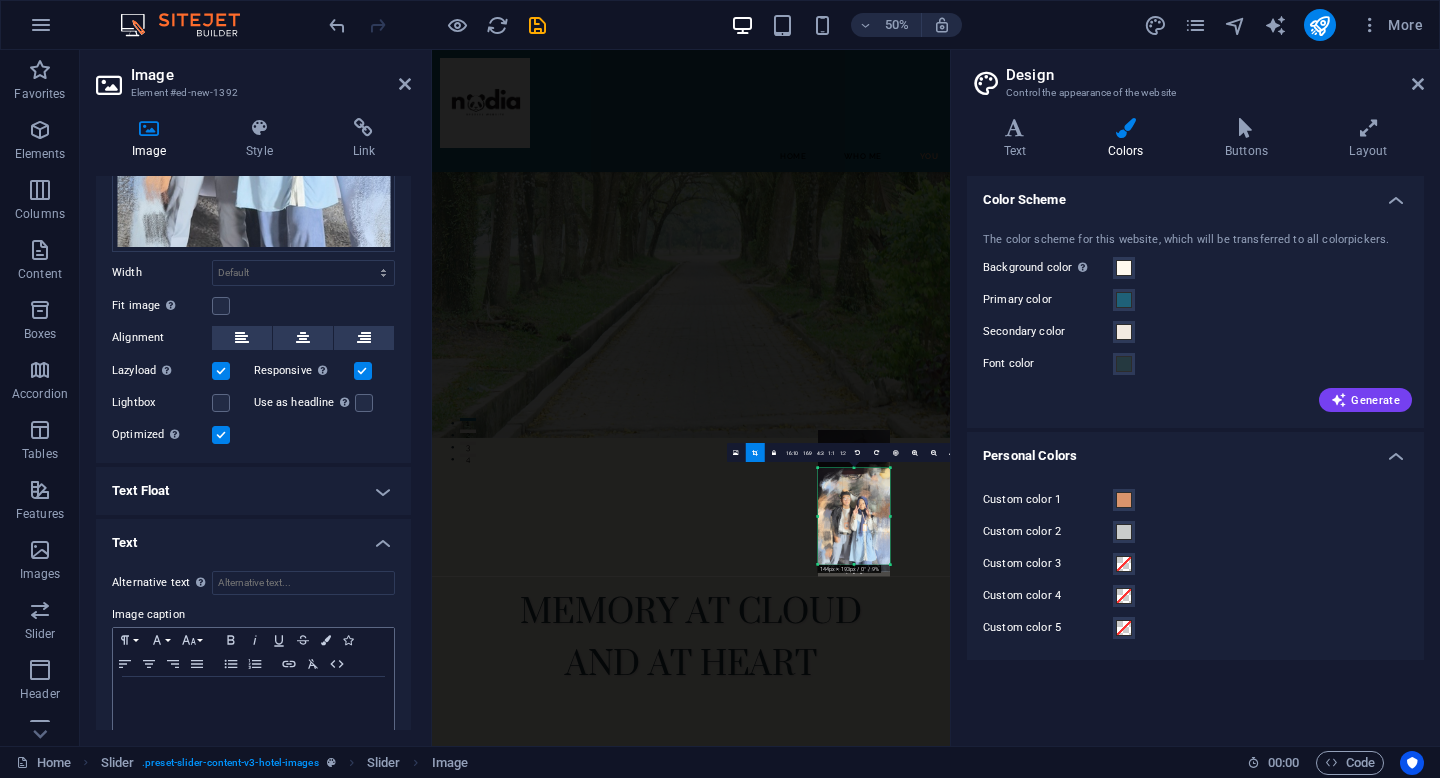 click at bounding box center [854, 501] 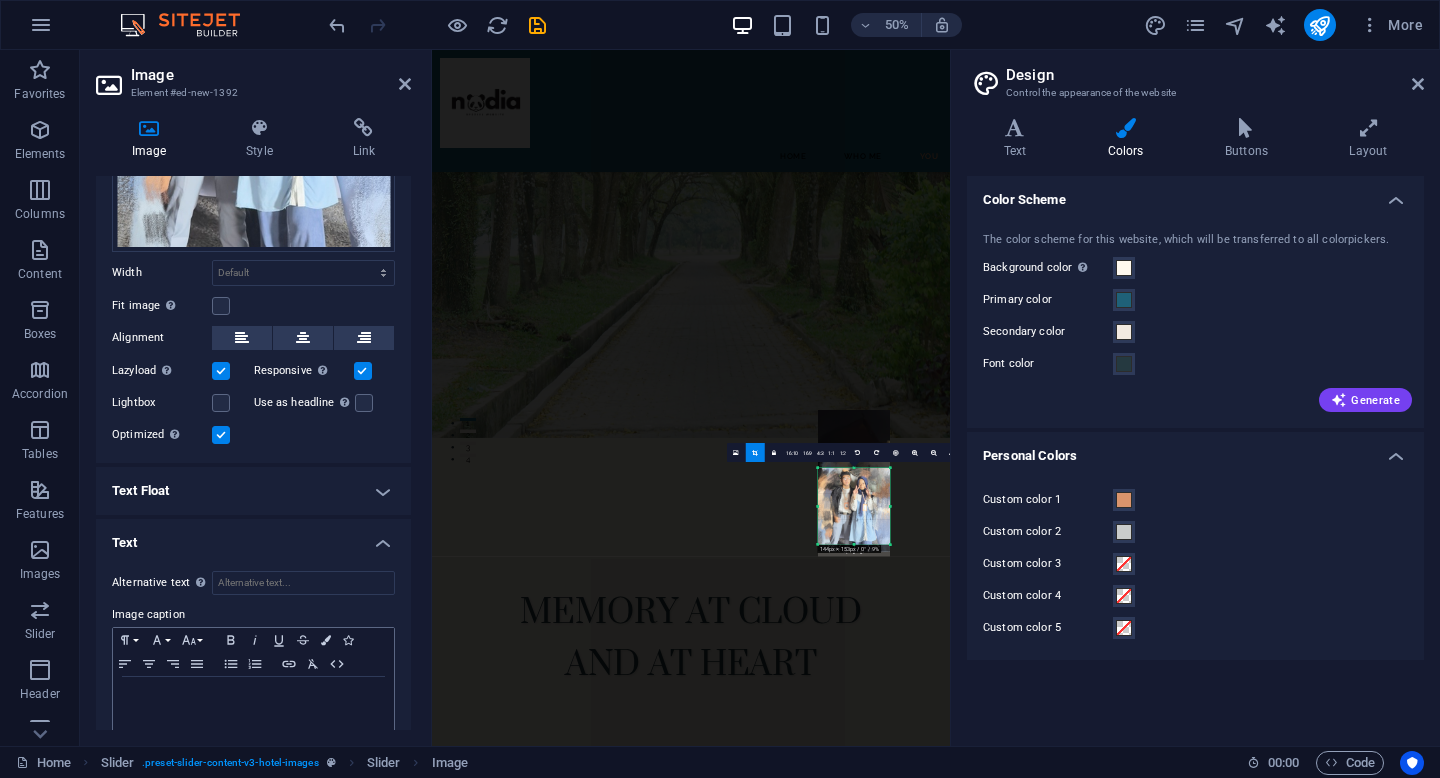 drag, startPoint x: 851, startPoint y: 467, endPoint x: 862, endPoint y: 507, distance: 41.484936 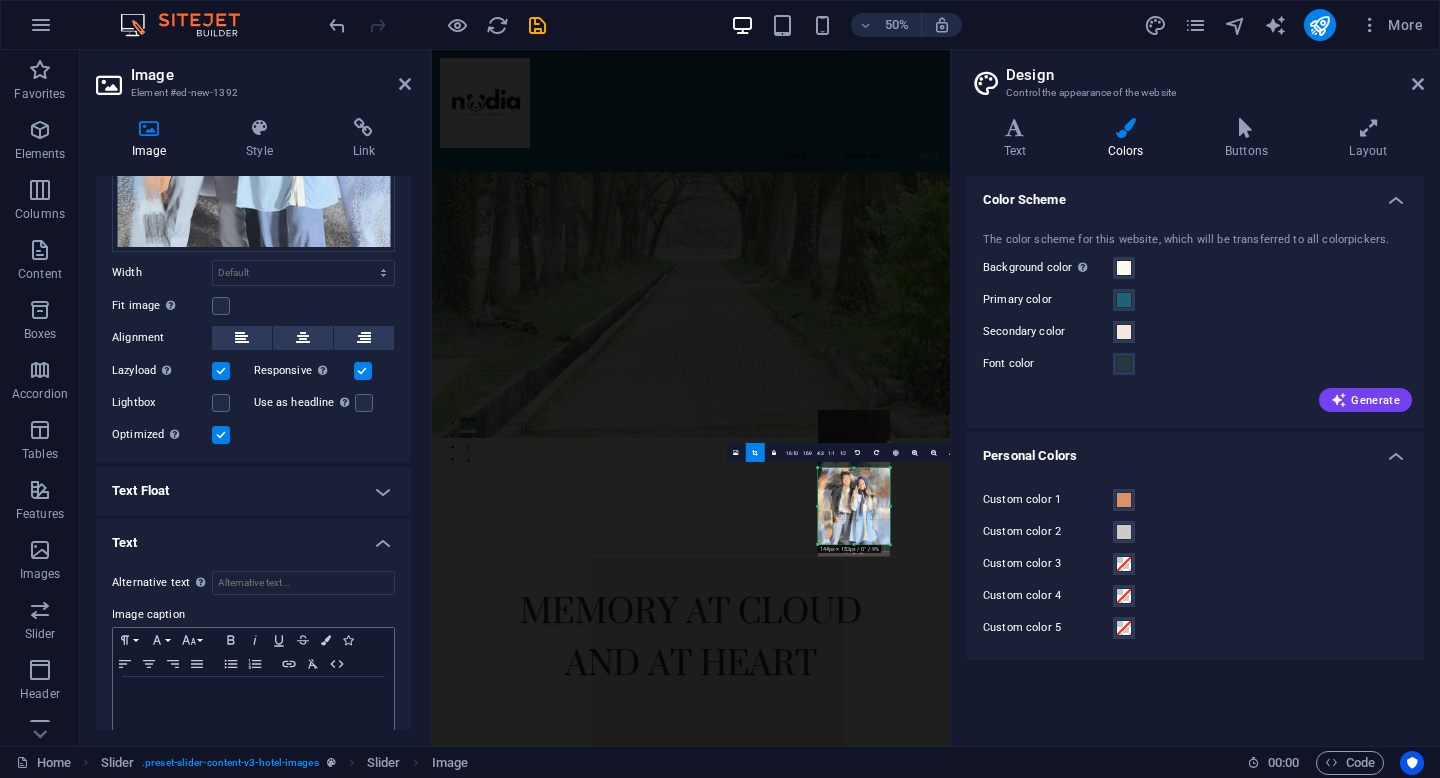 click on "180 170 160 150 140 130 120 110 100 90 80 70 60 50 40 30 20 10 0 -10 -20 -30 -40 -50 -60 -70 -80 -90 -100 -110 -120 -130 -140 -150 -160 -170 144px × 153px / 0° / 9% 16:10 16:9 4:3 1:1 1:2 0" at bounding box center [854, 506] 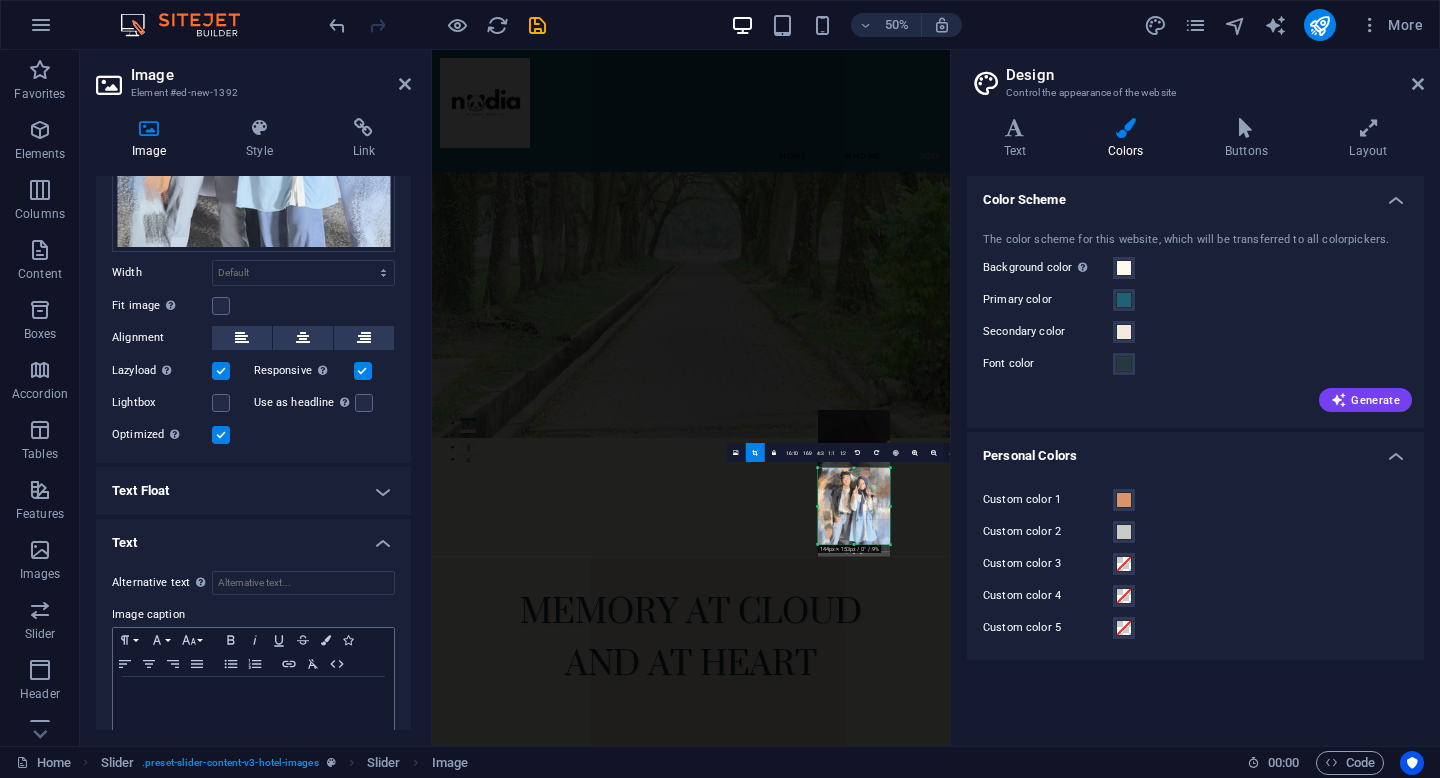 click at bounding box center [952, 453] 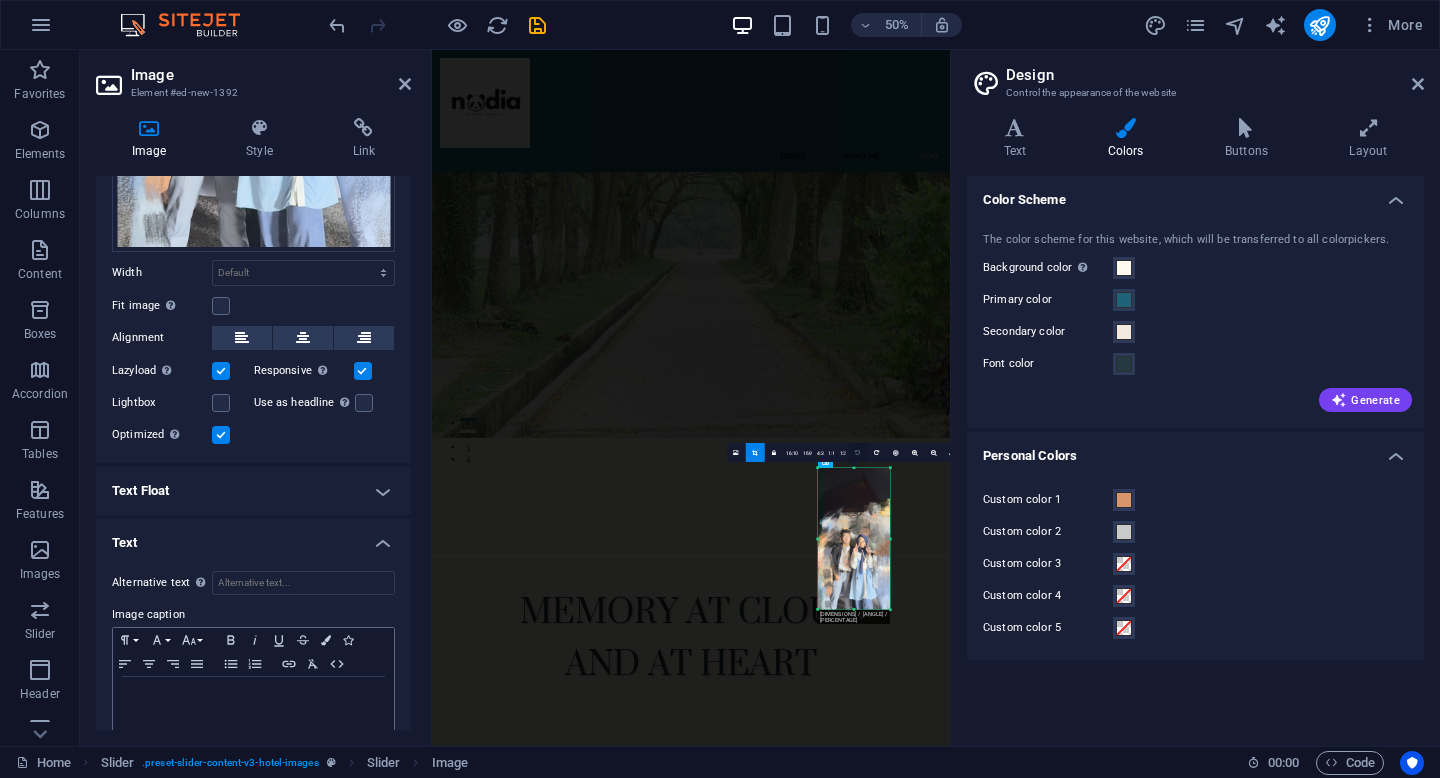 click at bounding box center [857, 452] 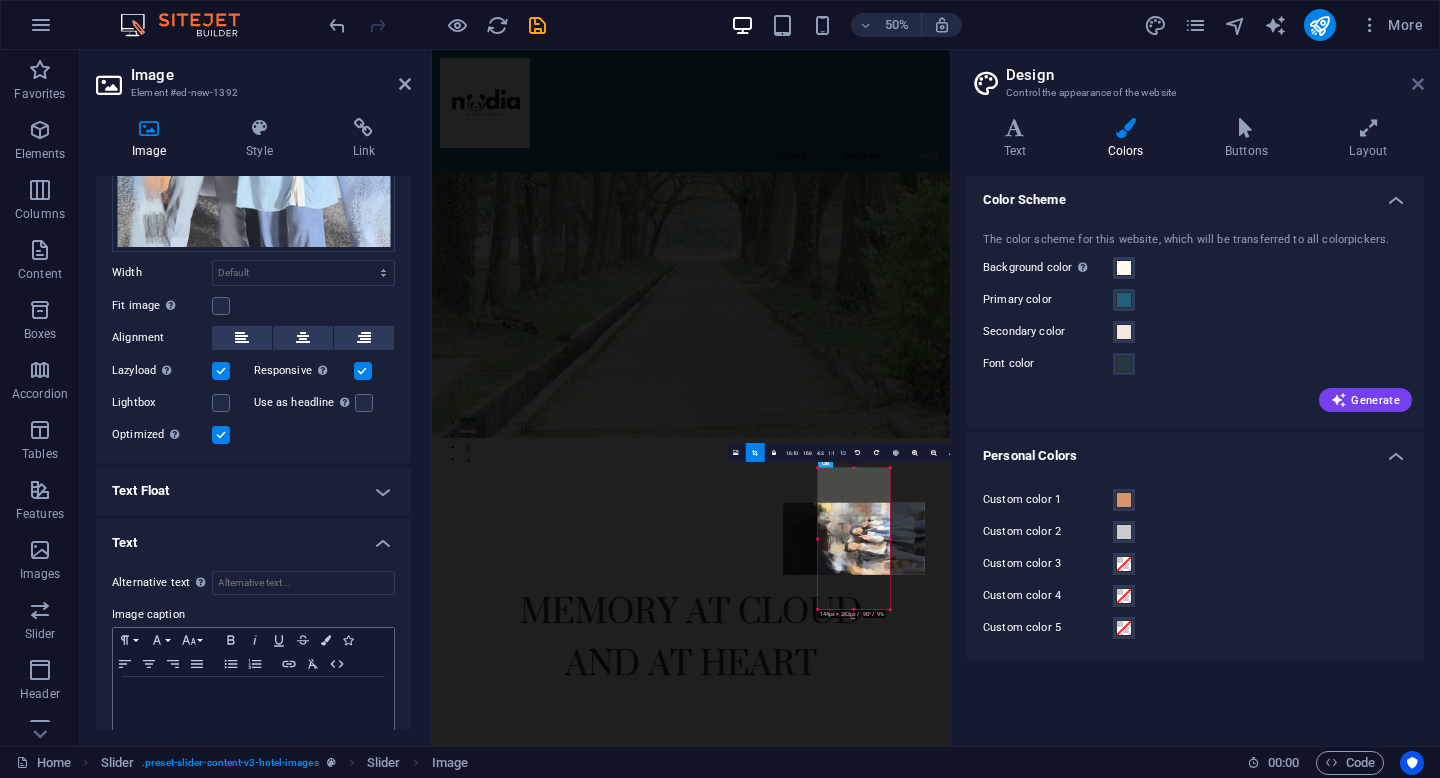 click at bounding box center (1418, 84) 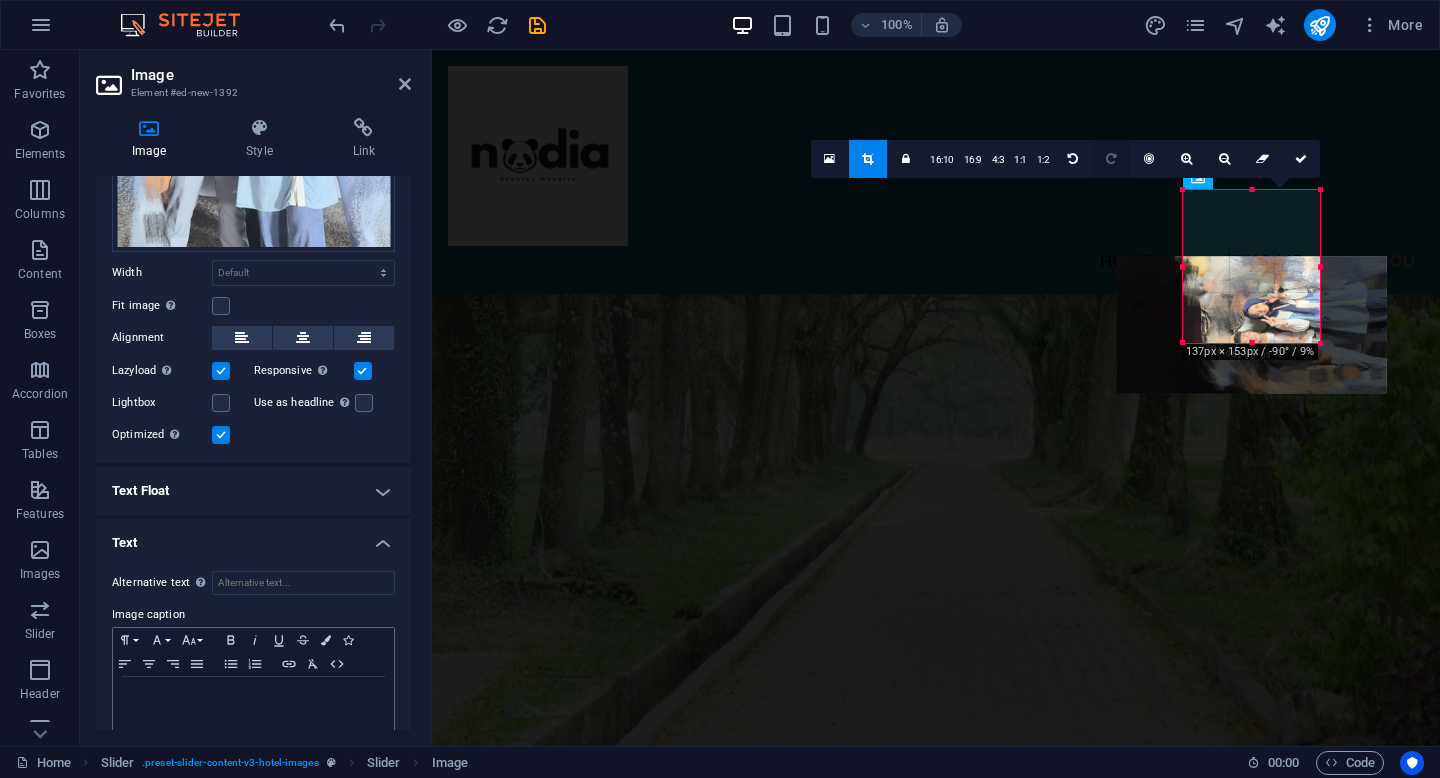 click at bounding box center (1111, 159) 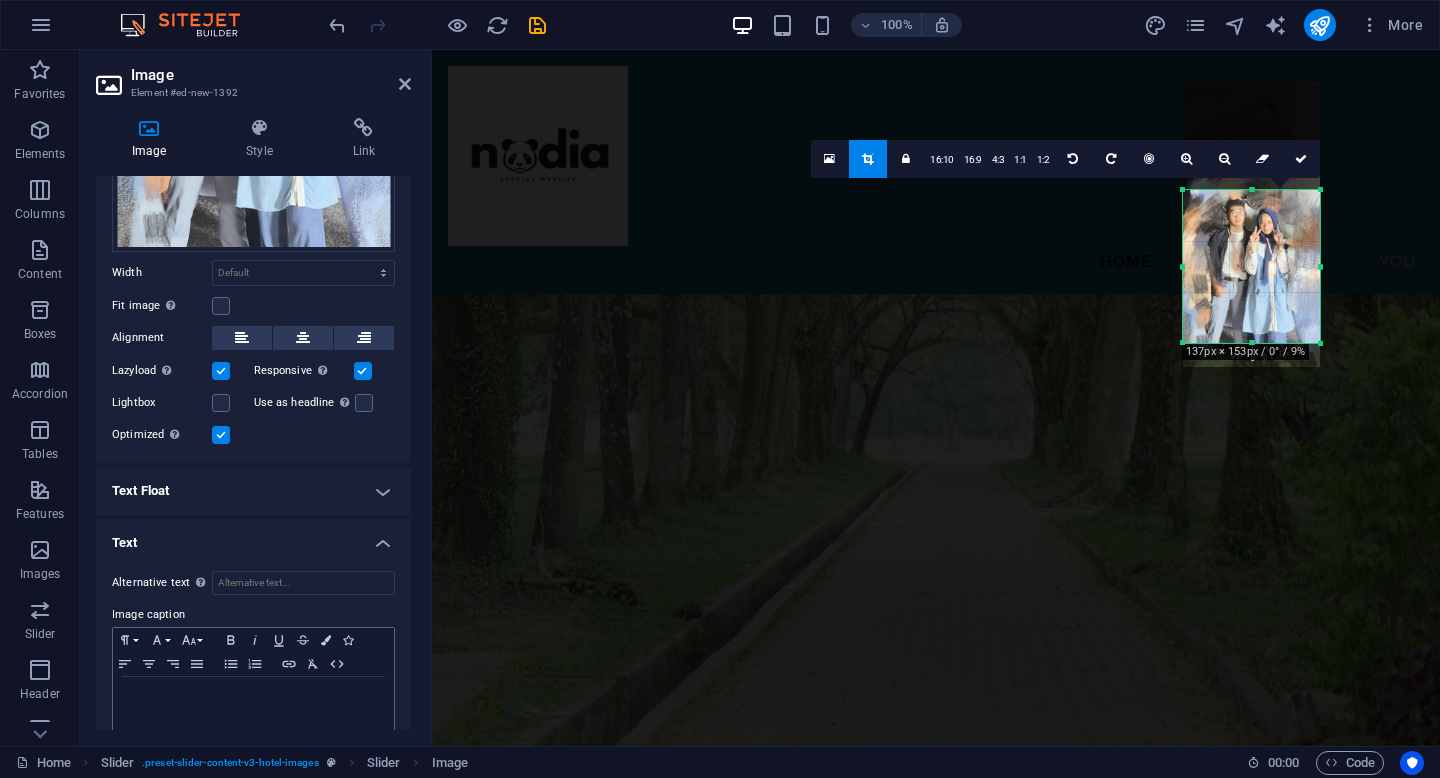 drag, startPoint x: 1276, startPoint y: 291, endPoint x: 1274, endPoint y: 185, distance: 106.01887 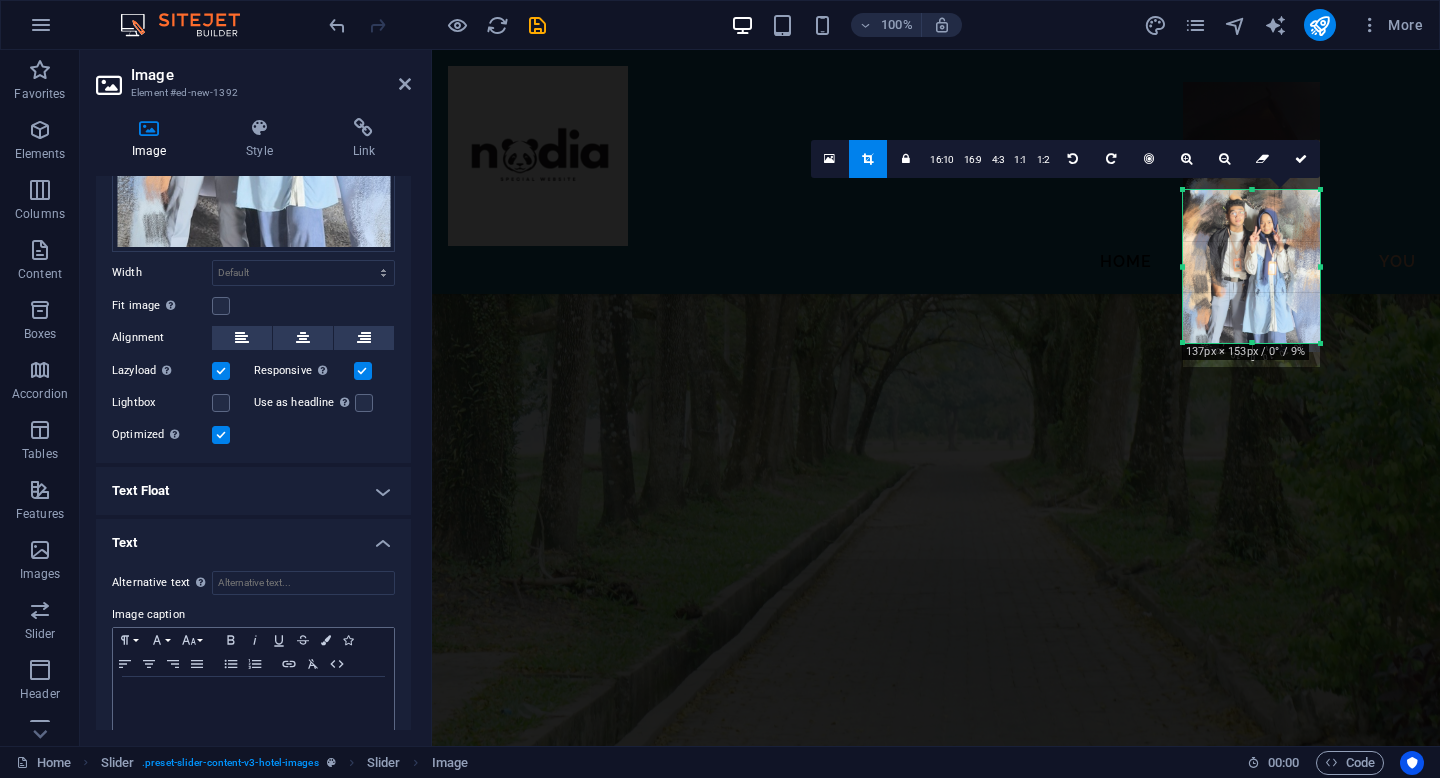 click on "180 170 160 150 140 130 120 110 100 90 80 70 60 50 40 30 20 10 0 -10 -20 -30 -40 -50 -60 -70 -80 -90 -100 -110 -120 -130 -140 -150 -160 -170 137px × 153px / 0° / 9% 16:10 16:9 4:3 1:1 1:2 0" at bounding box center (1251, 266) 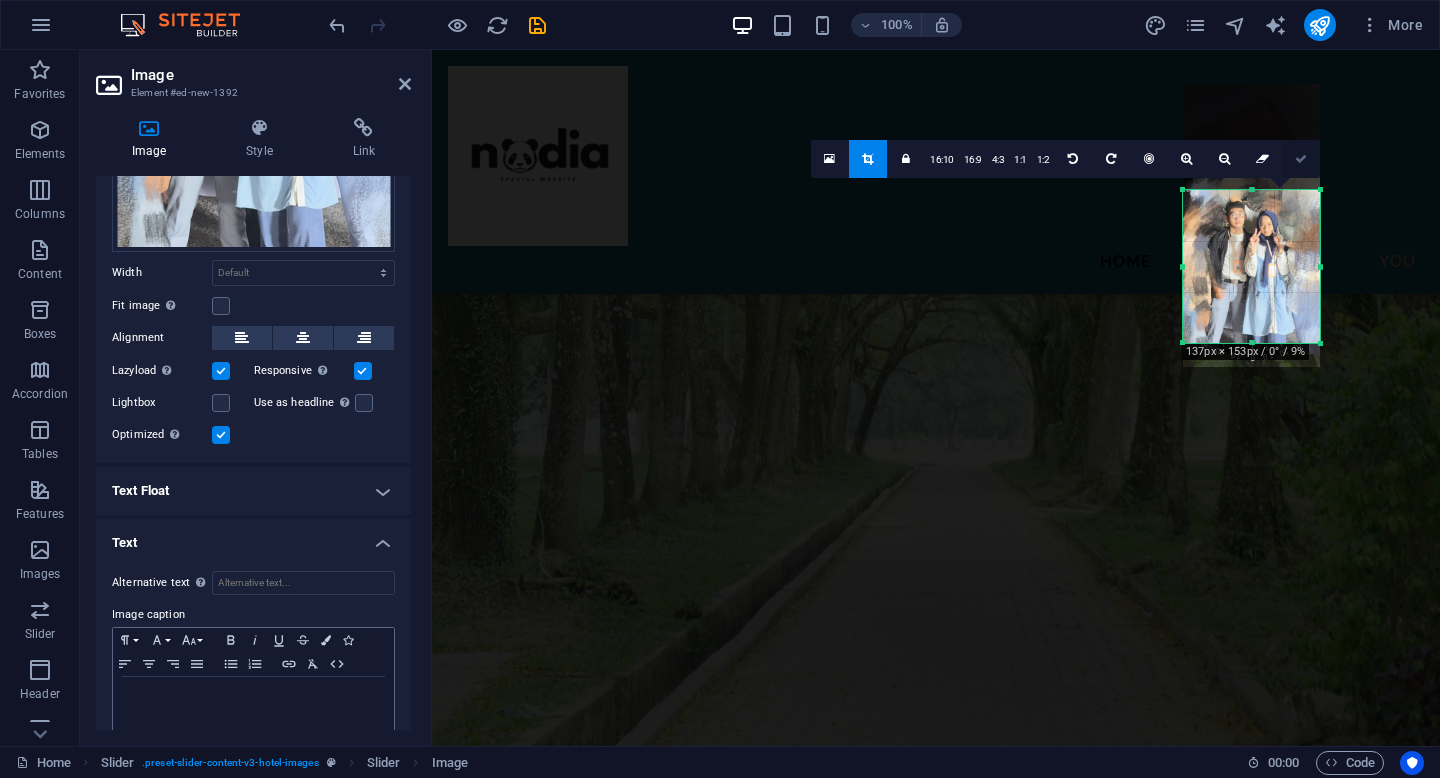 click at bounding box center [1301, 159] 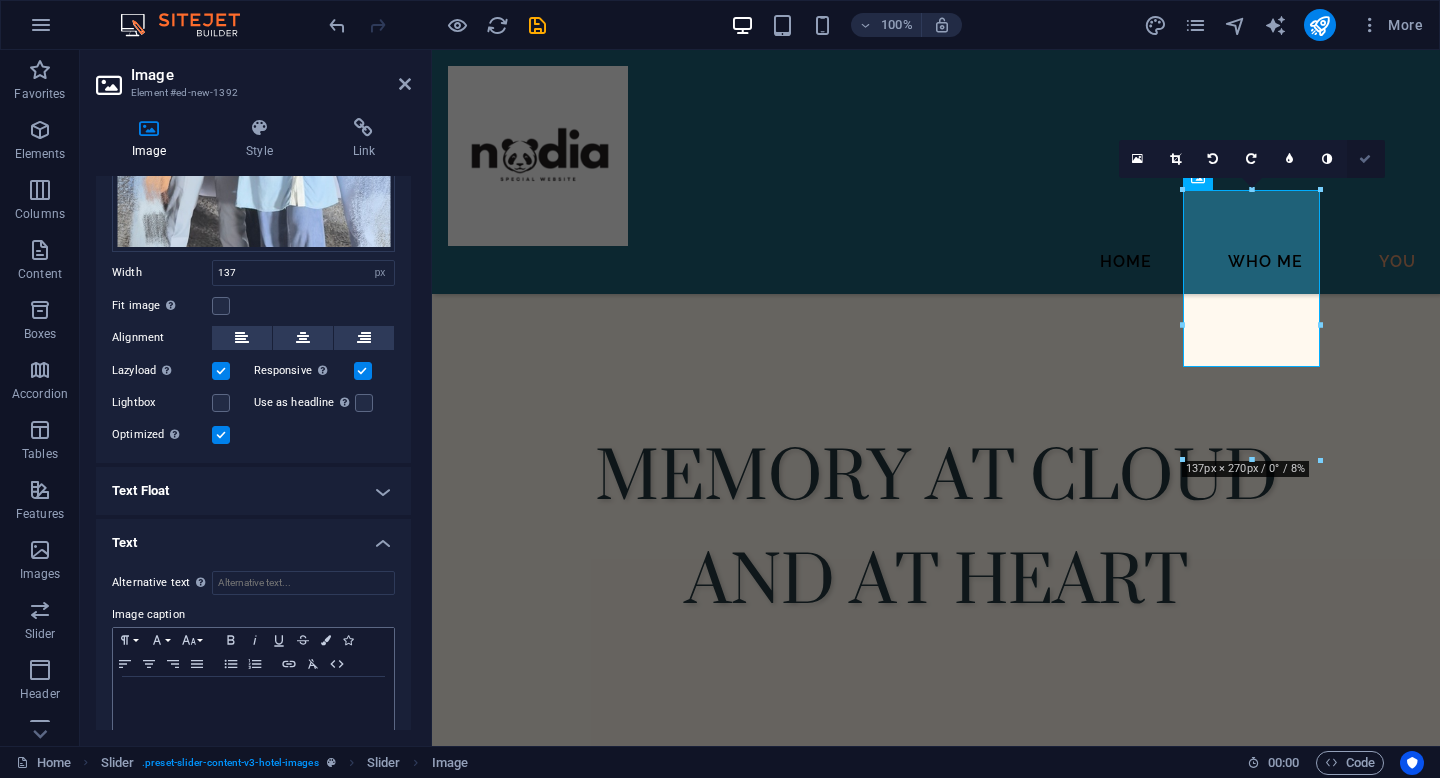 click at bounding box center [1366, 159] 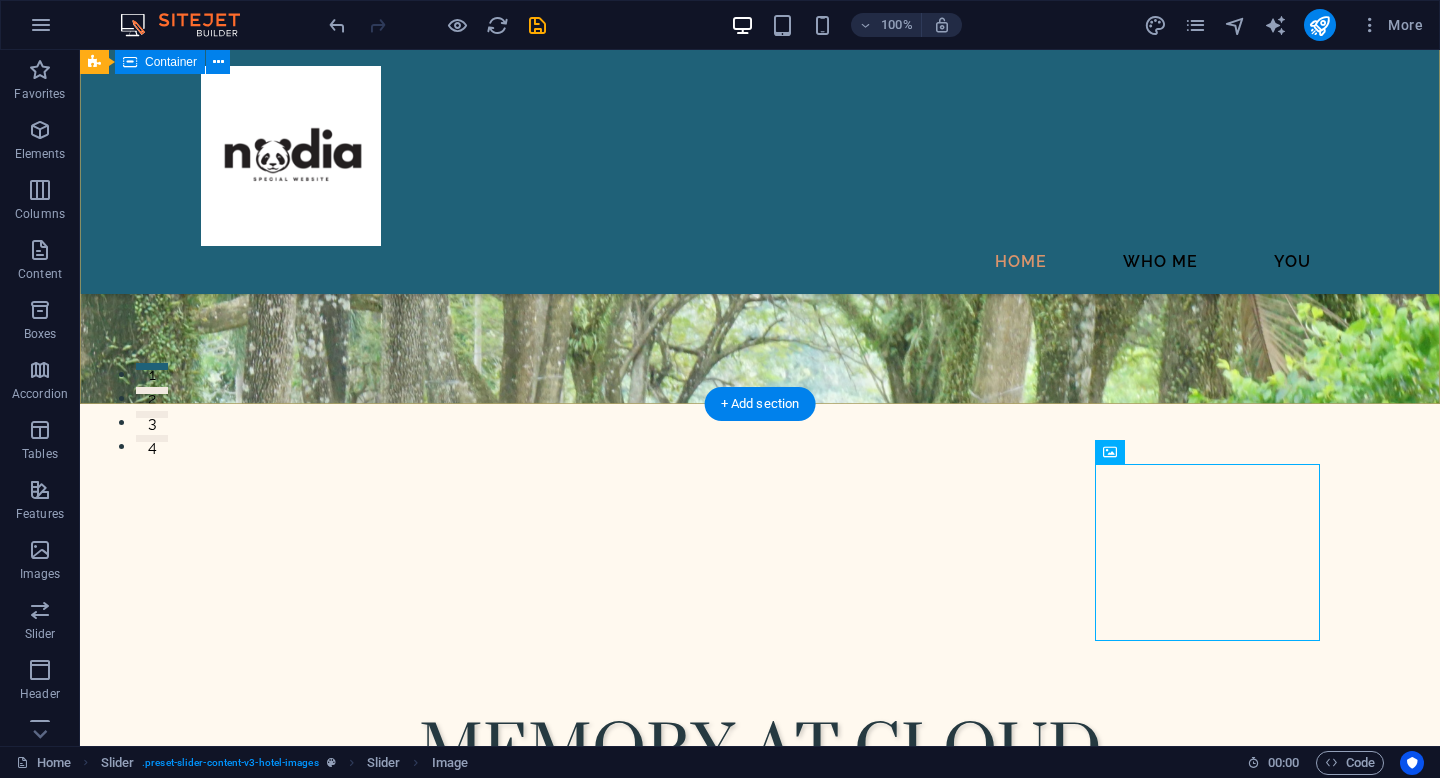 scroll, scrollTop: 379, scrollLeft: 0, axis: vertical 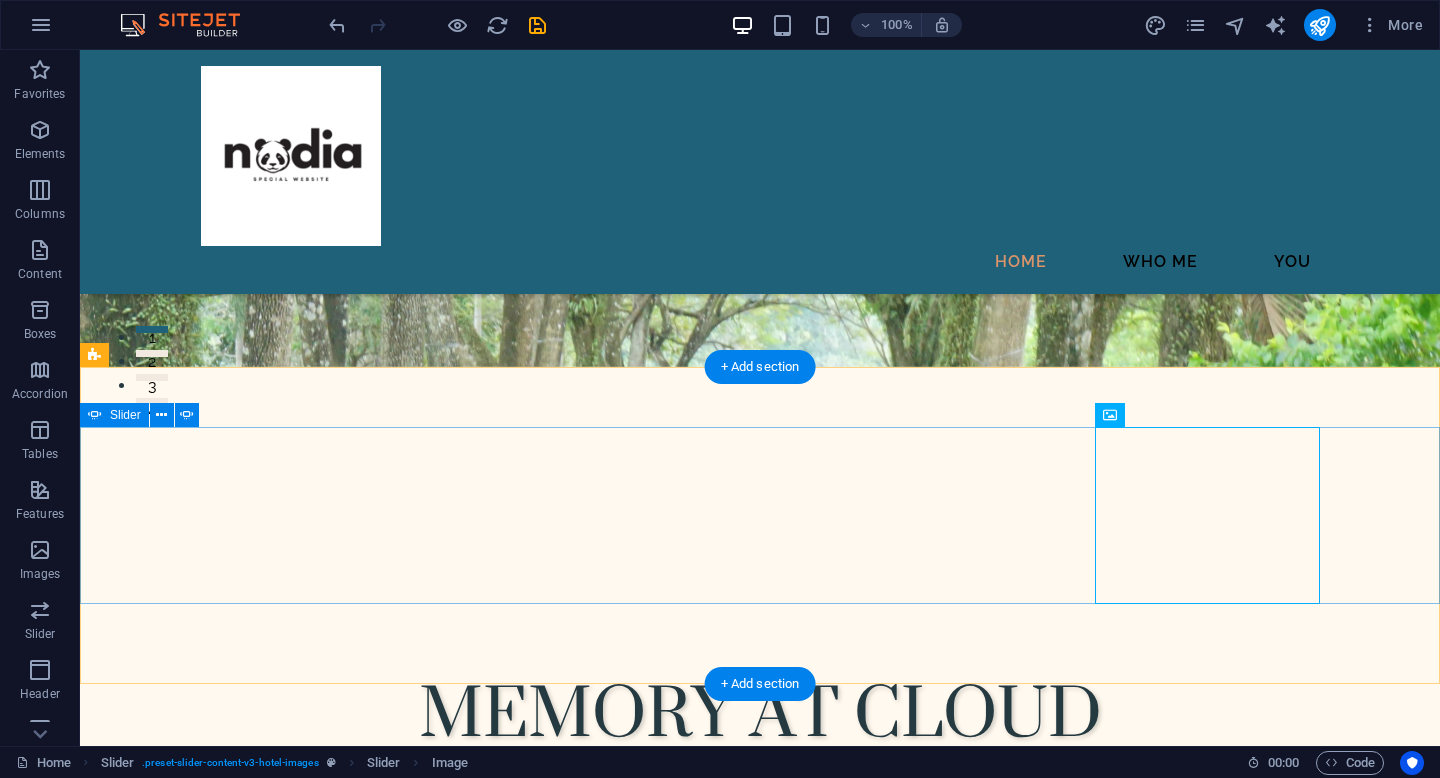 click on "JJJJ" at bounding box center (760, 1145) 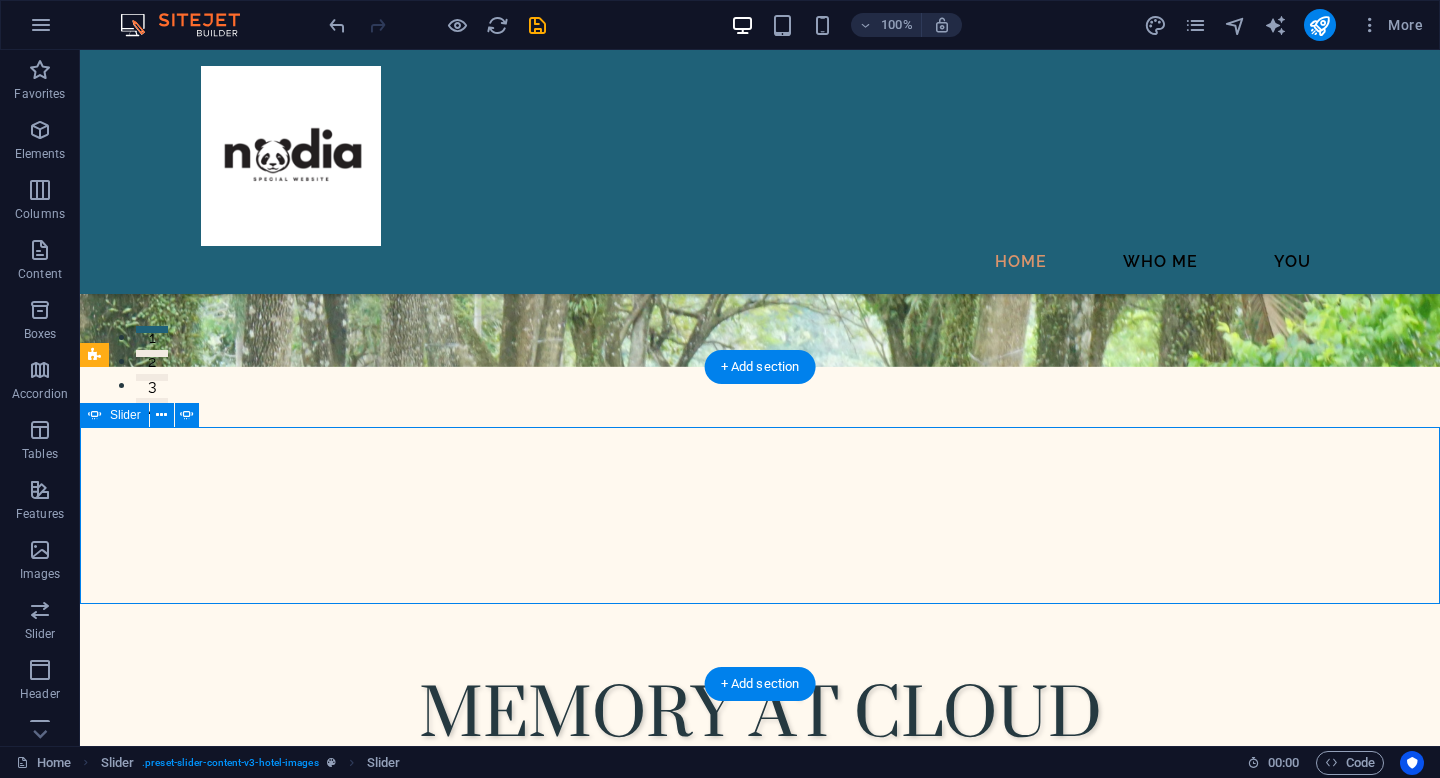 click on "JJJJ" at bounding box center [760, 1145] 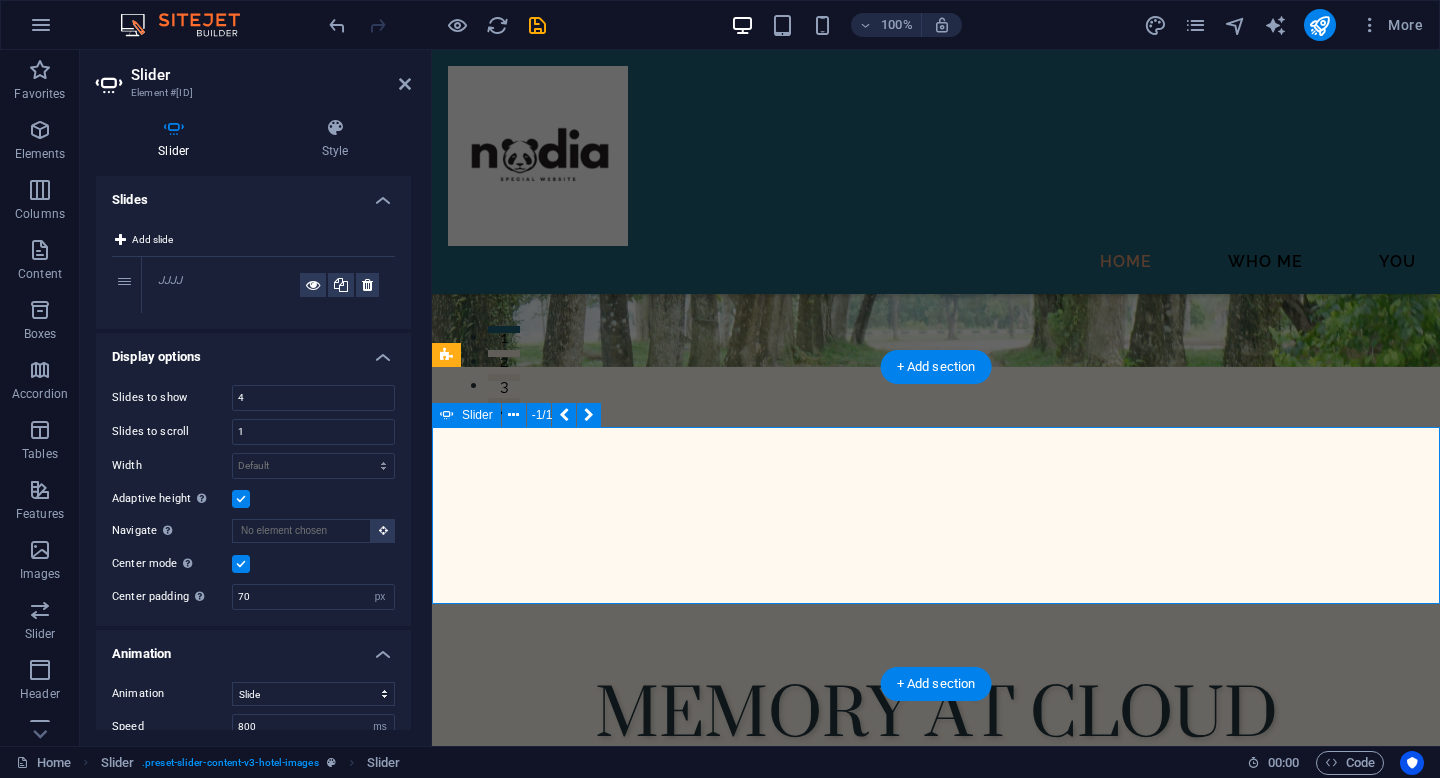 click on "JJJJ" at bounding box center (936, 1145) 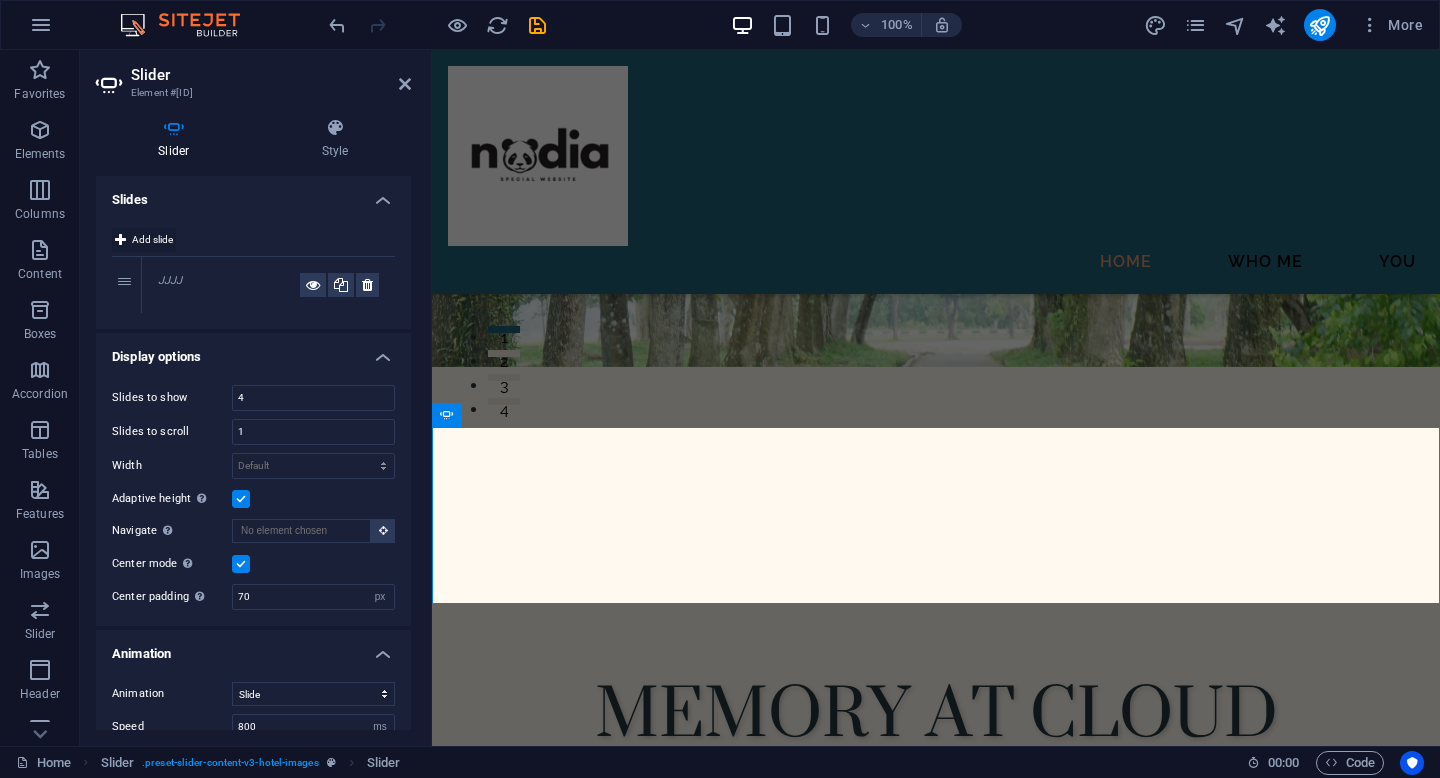 click at bounding box center (120, 240) 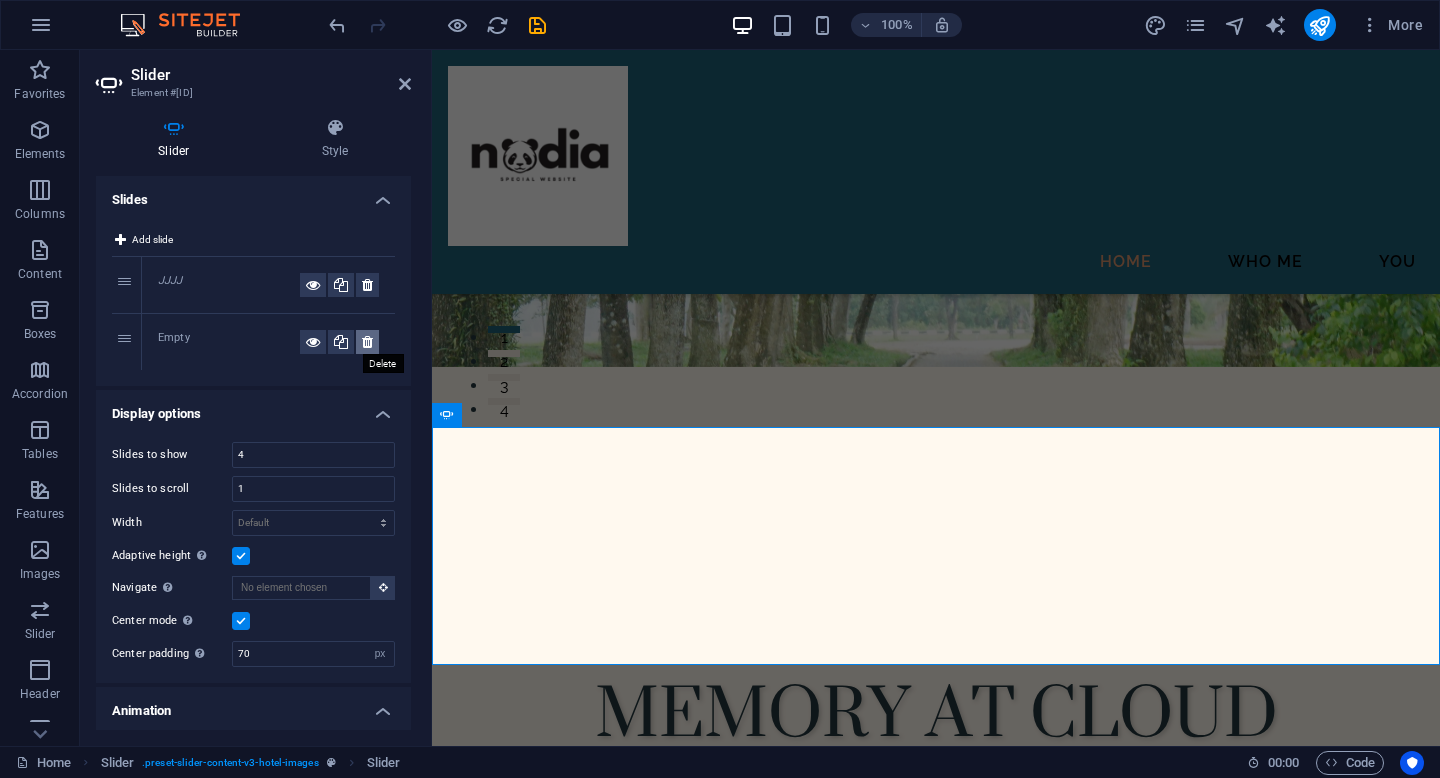 click at bounding box center (367, 342) 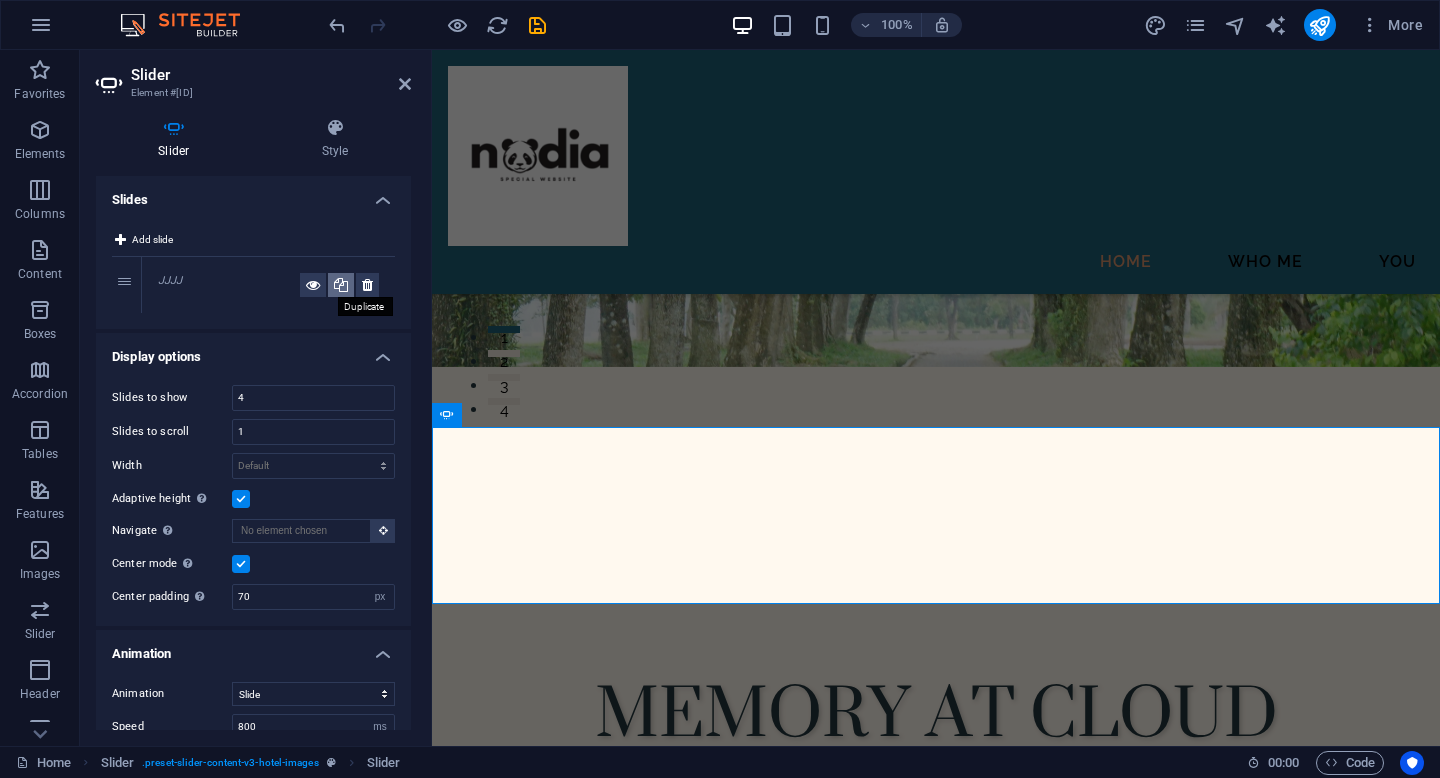 click at bounding box center [341, 285] 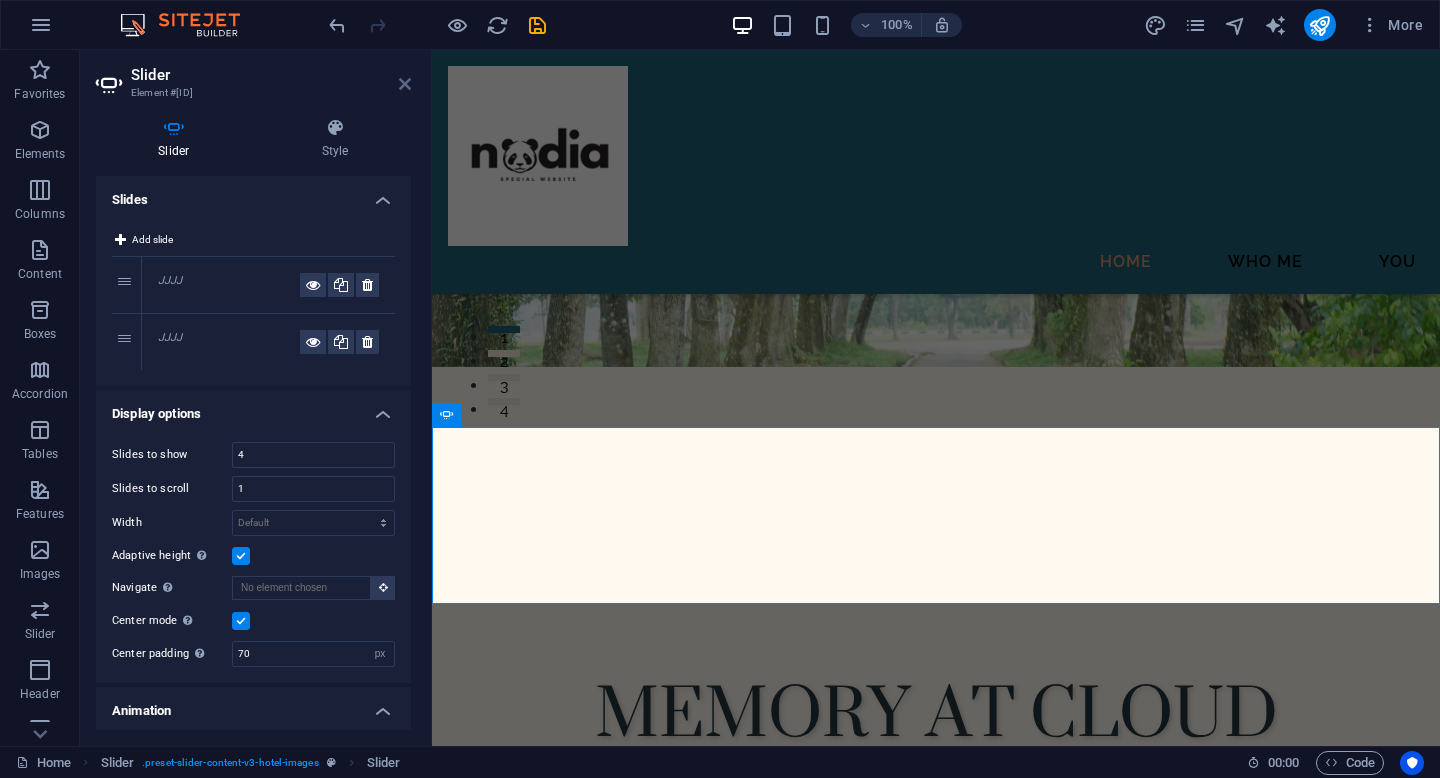 click at bounding box center [405, 84] 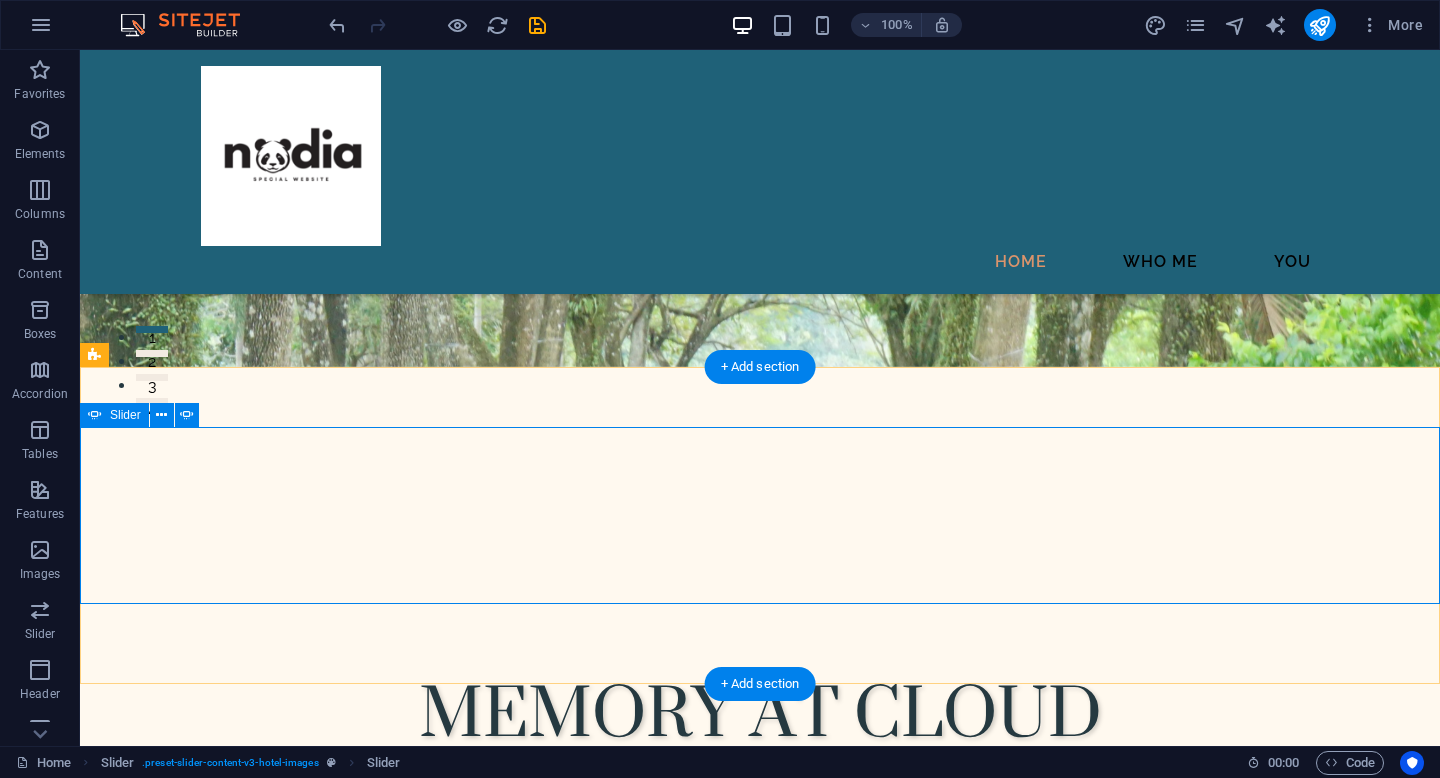 scroll, scrollTop: 275, scrollLeft: 0, axis: vertical 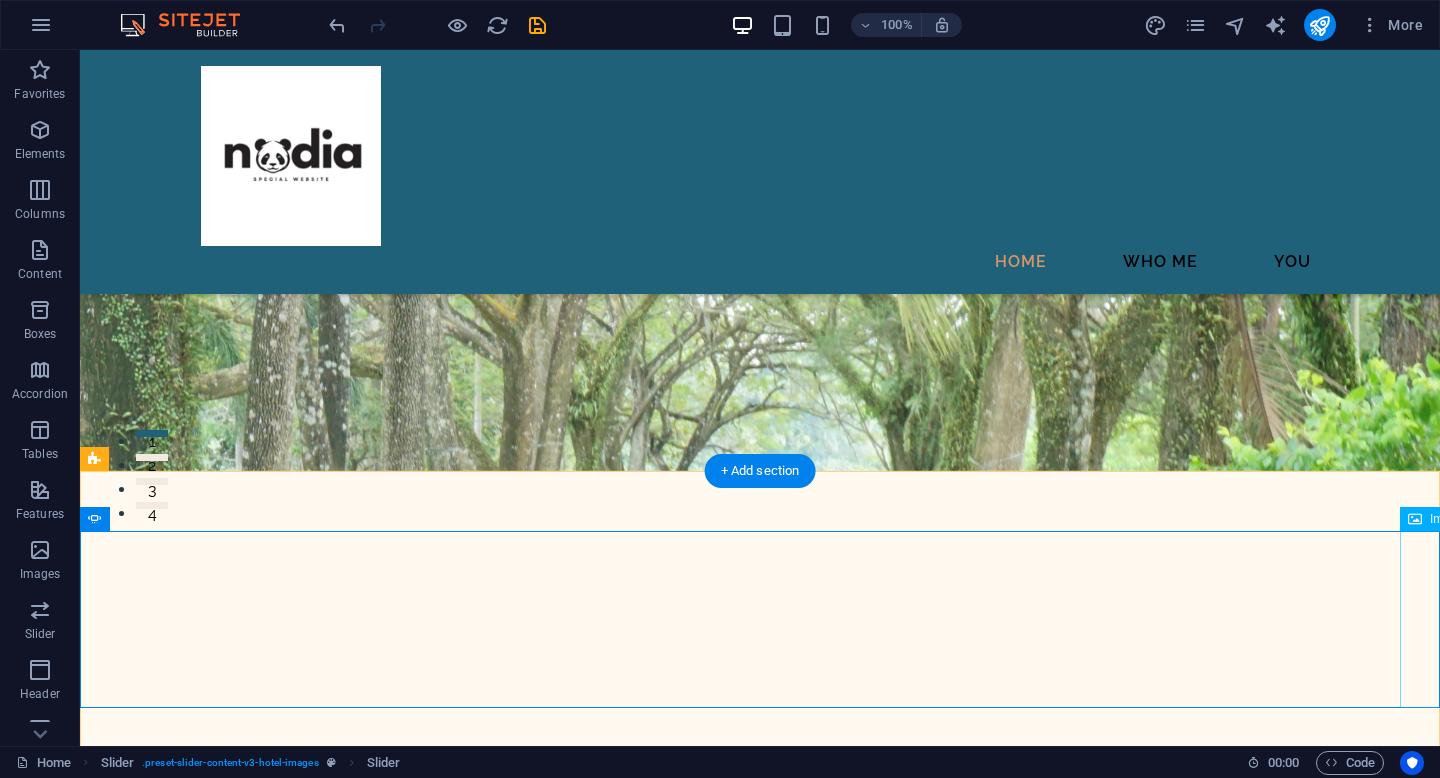 click on "JJJJ" at bounding box center (1522, 1249) 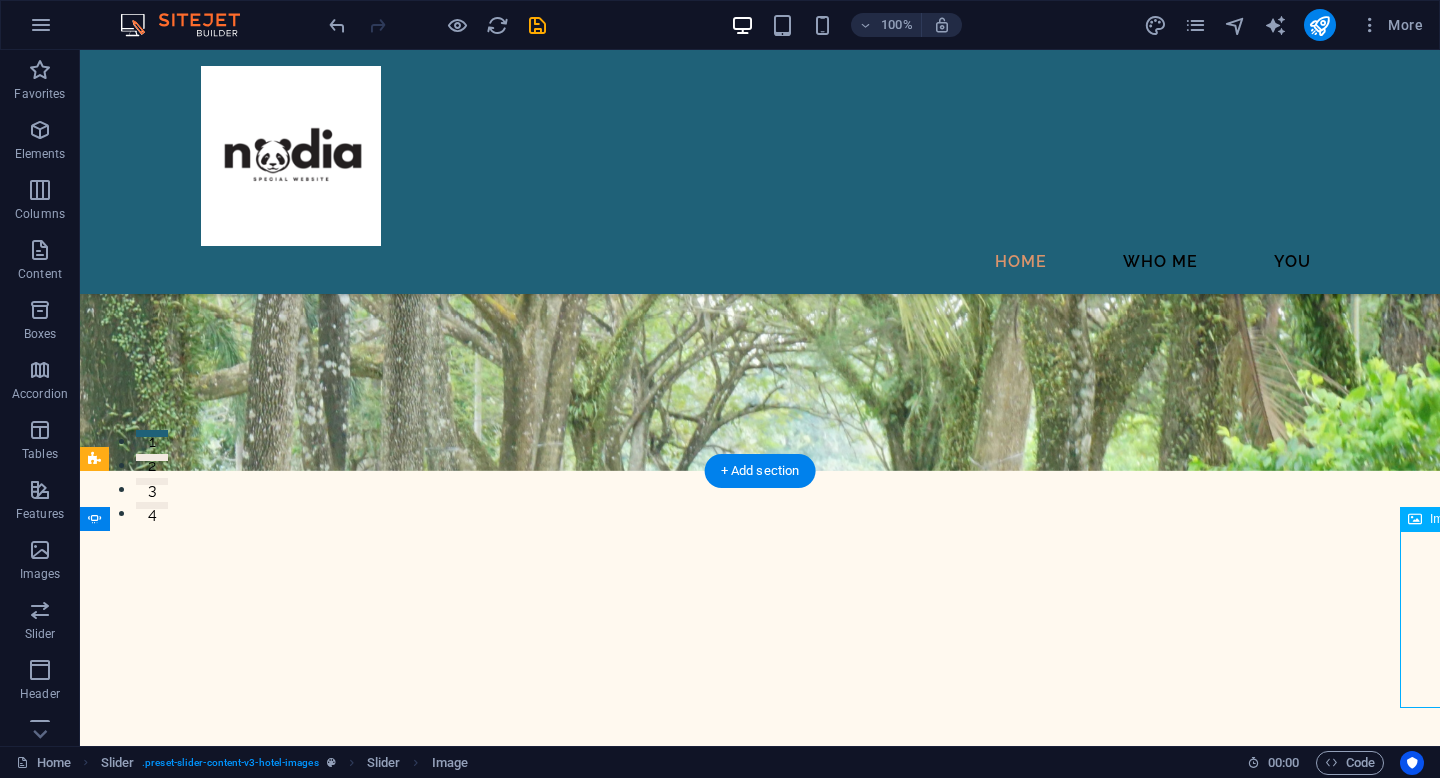 click on "JJJJ" at bounding box center (1522, 1249) 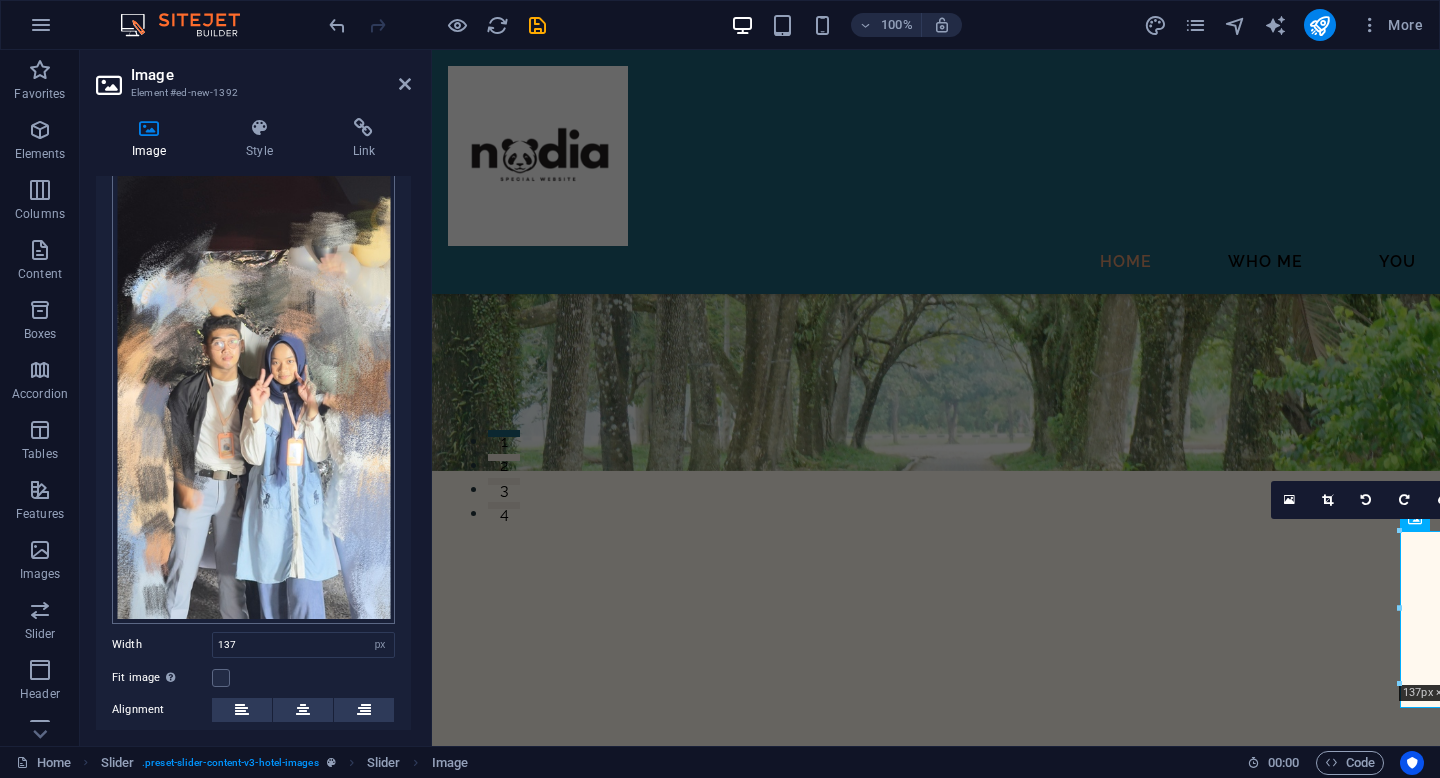scroll, scrollTop: 0, scrollLeft: 0, axis: both 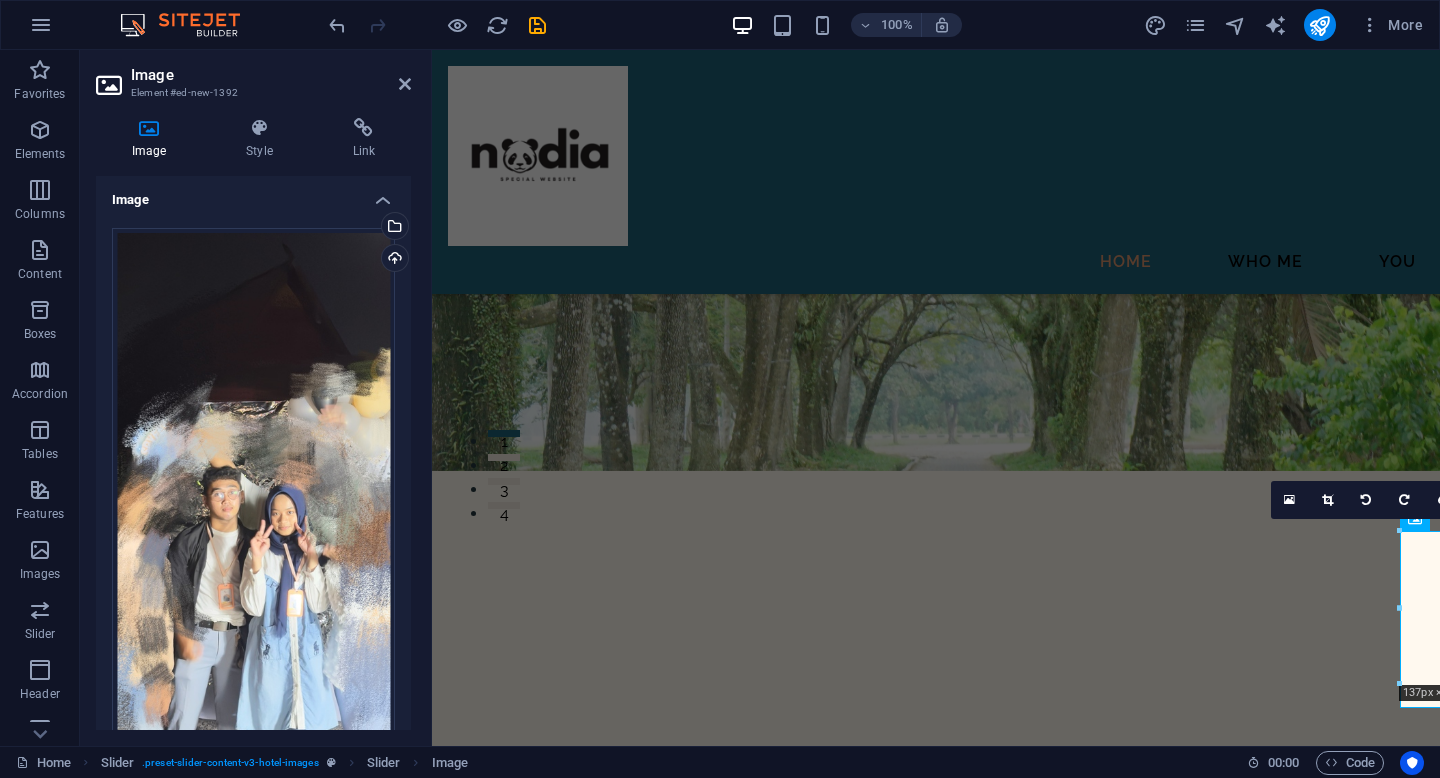 click on "Image" at bounding box center (253, 194) 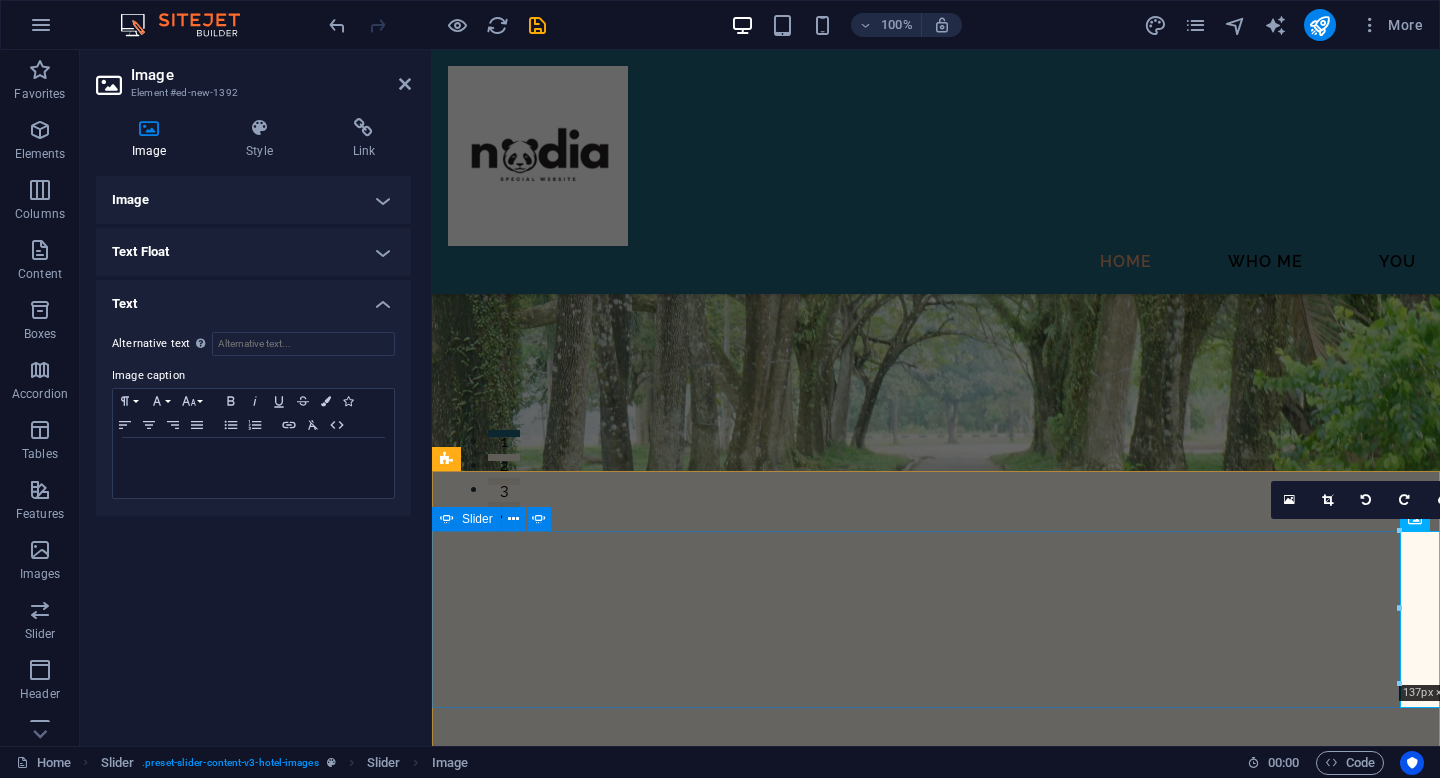 drag, startPoint x: 1305, startPoint y: 616, endPoint x: 1611, endPoint y: 616, distance: 306 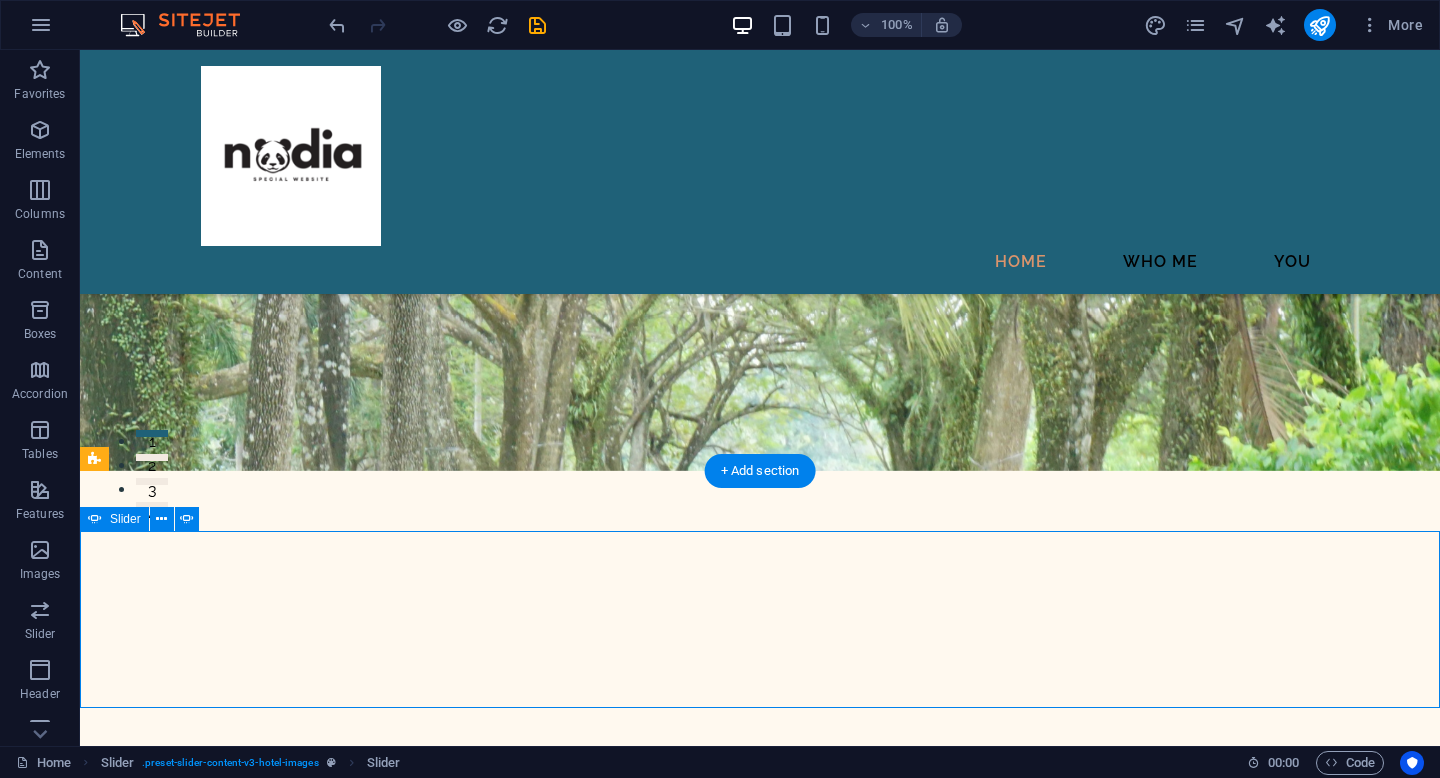 click on "[INITIALS] [INITIALS]" at bounding box center [760, 1338] 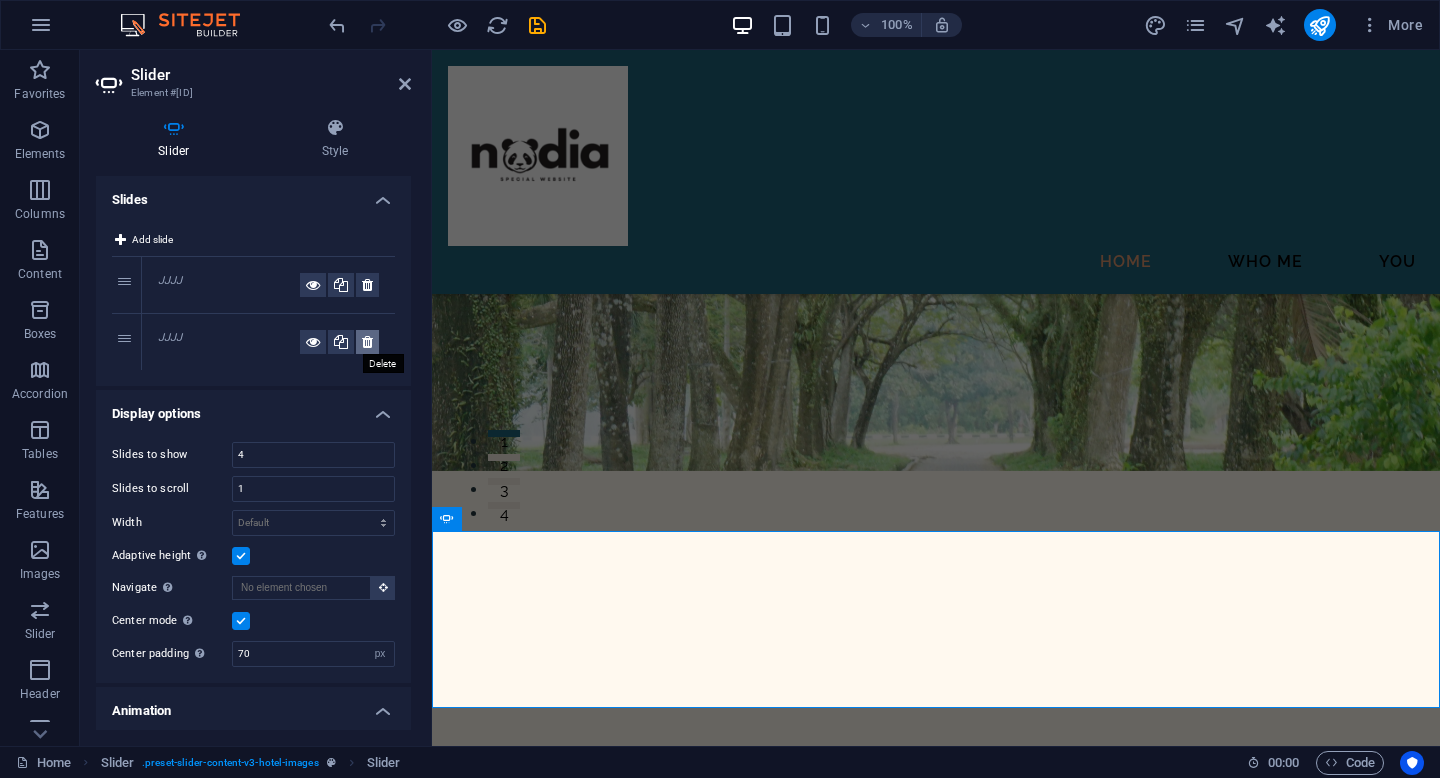 click at bounding box center [367, 342] 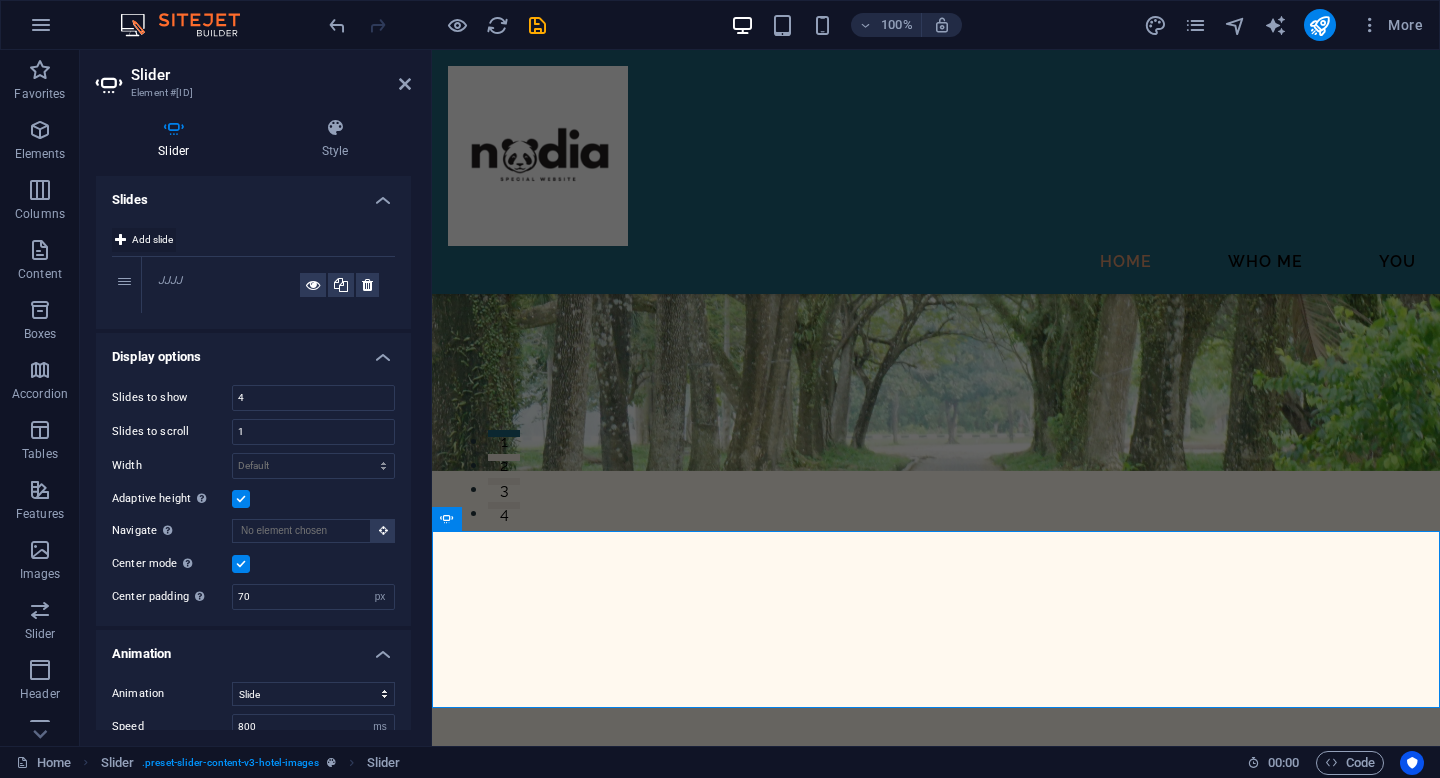 click at bounding box center [120, 240] 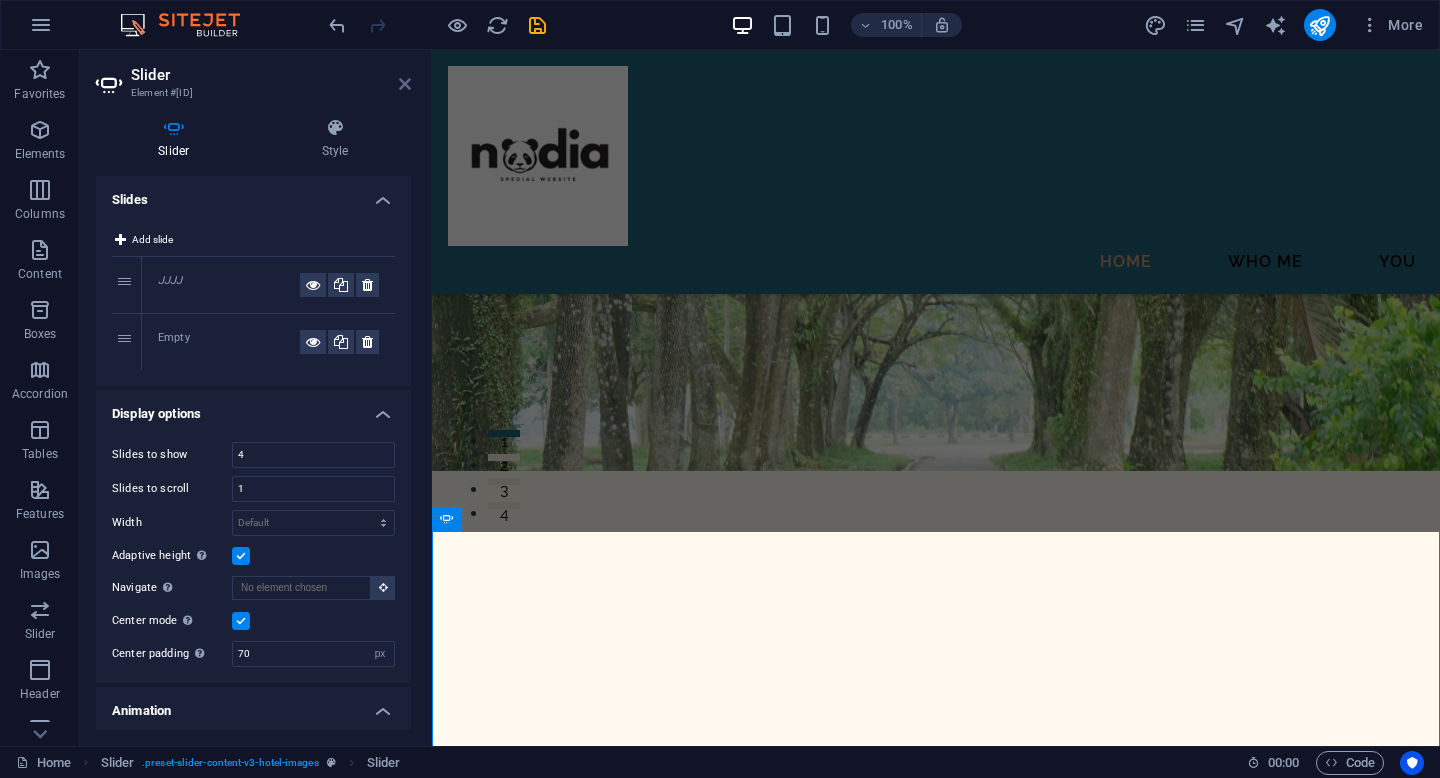 click at bounding box center [405, 84] 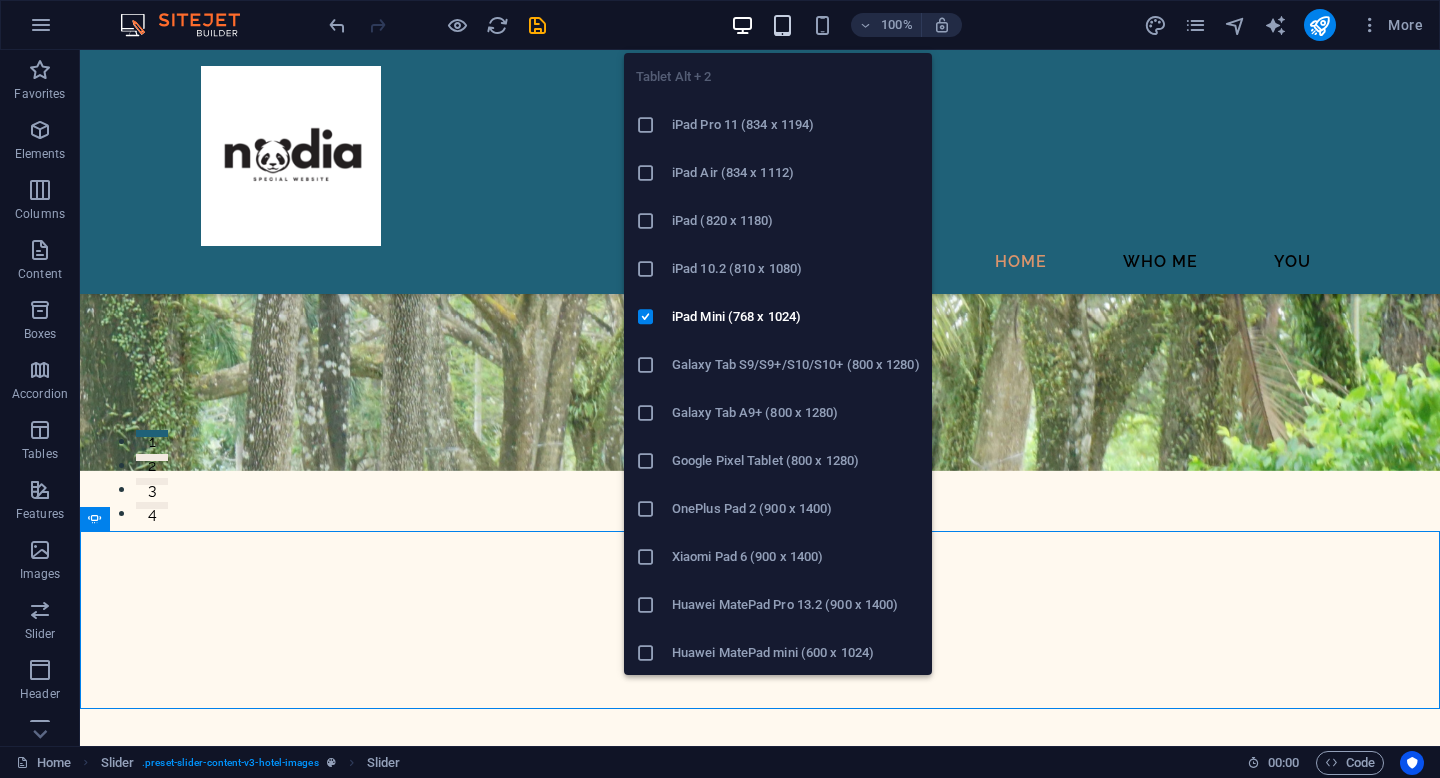 click at bounding box center [782, 25] 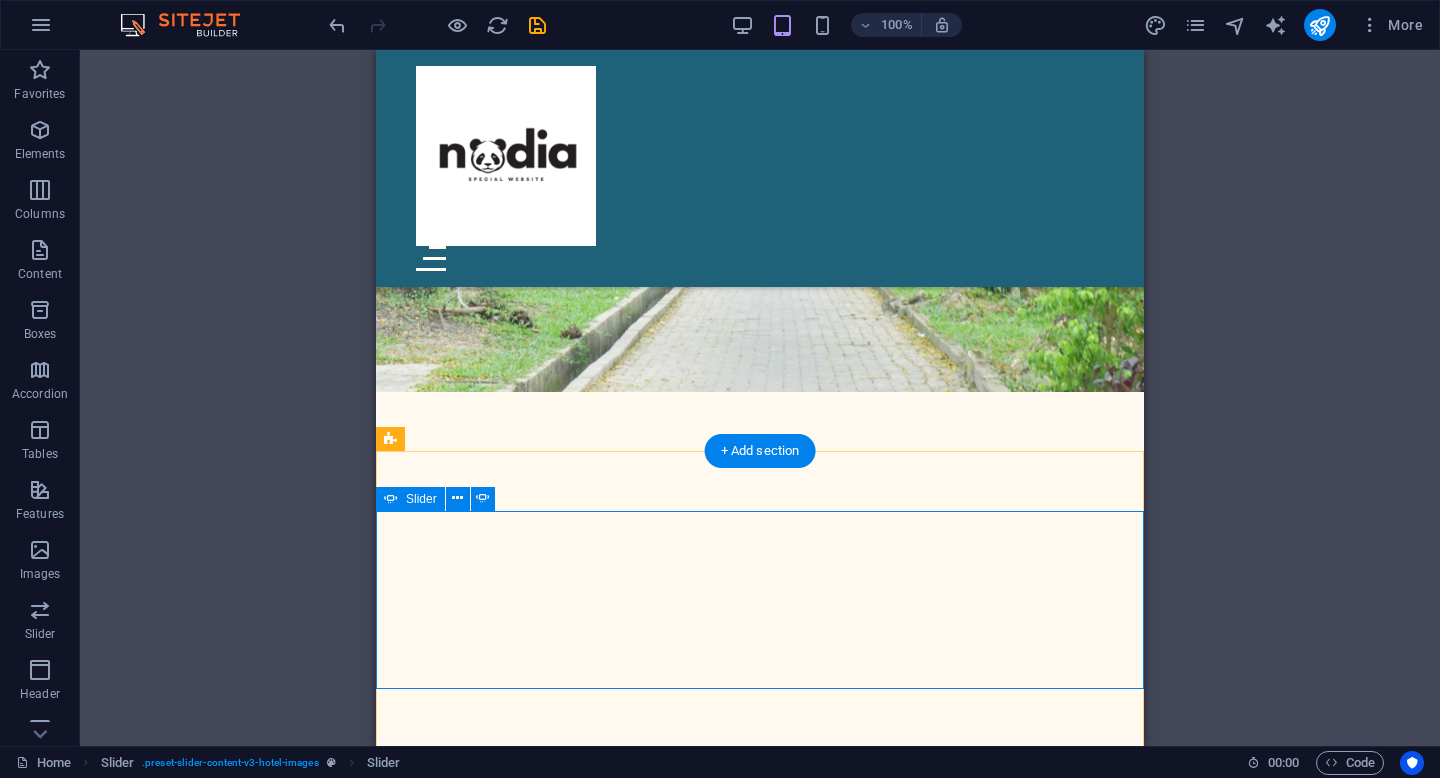 scroll, scrollTop: 512, scrollLeft: 0, axis: vertical 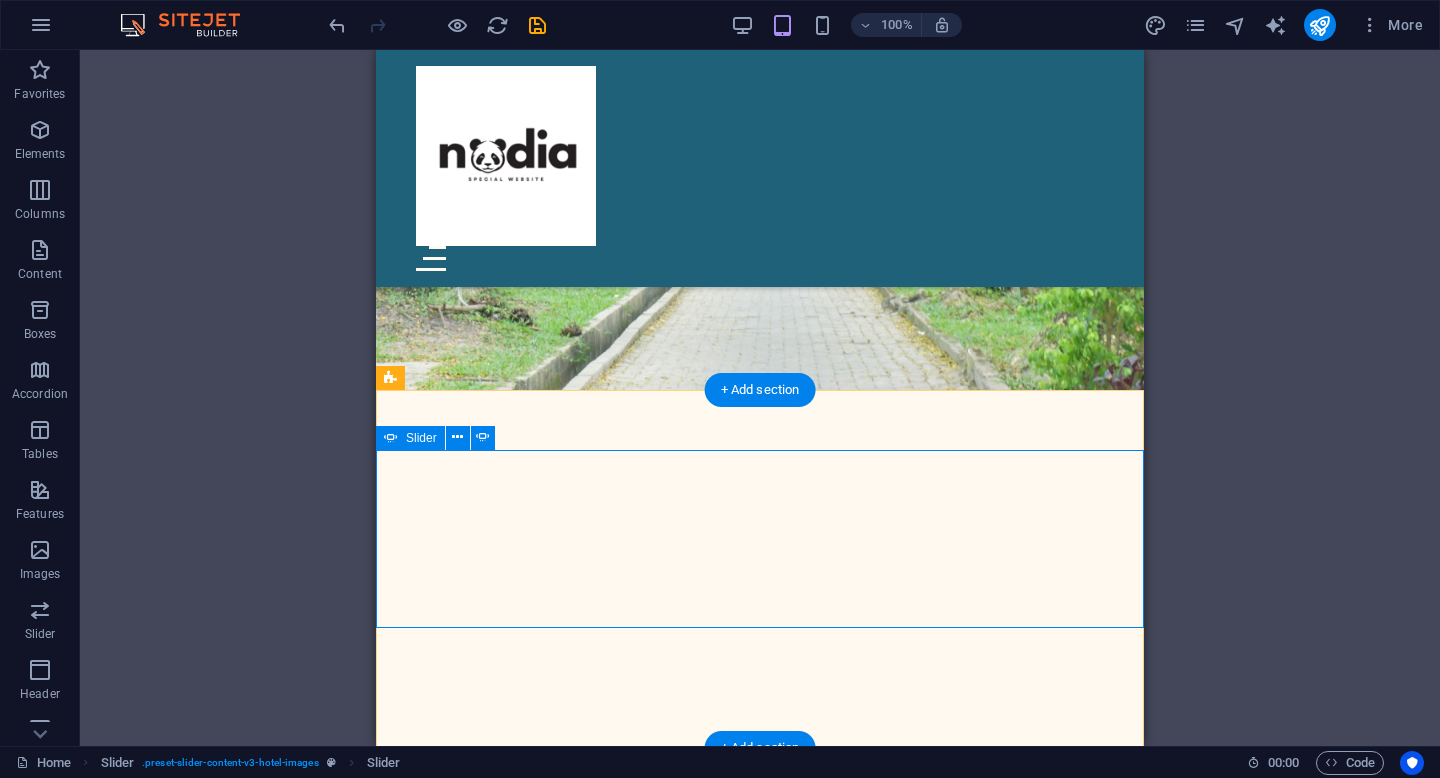 click on "JJJJ Drop content here or  Add elements  Paste clipboard" at bounding box center [760, 1377] 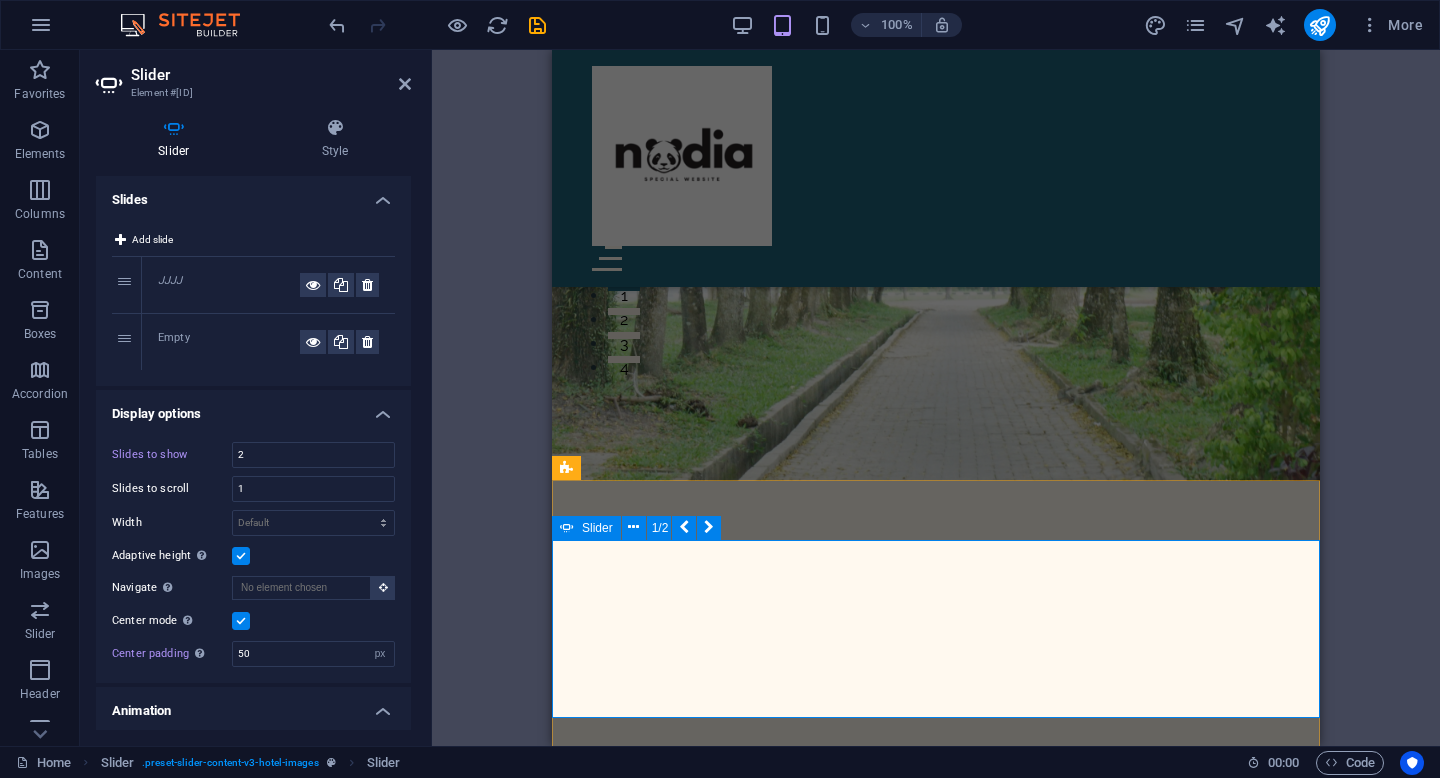 scroll, scrollTop: 422, scrollLeft: 0, axis: vertical 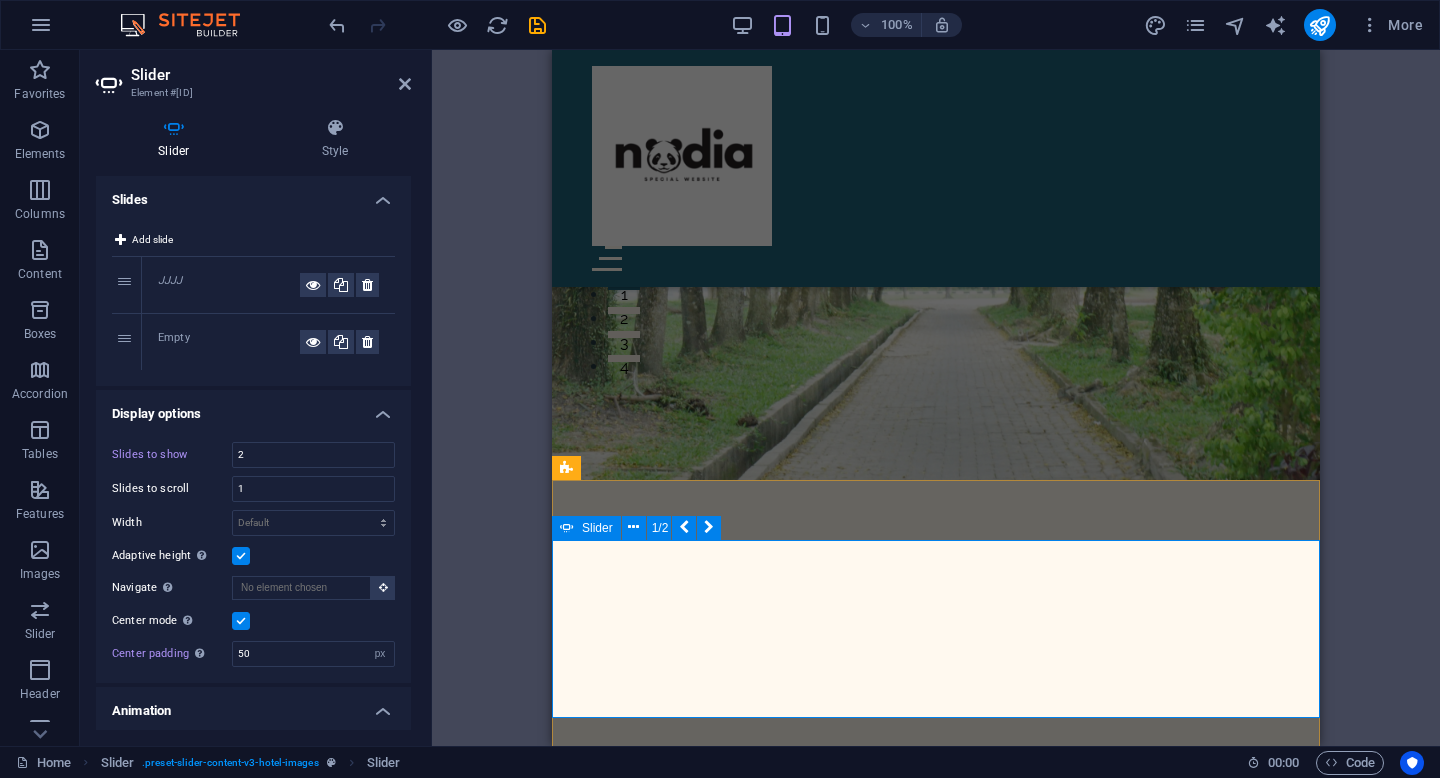 click on "JJJJ Drop content here or  Add elements  Paste clipboard" at bounding box center (936, 1467) 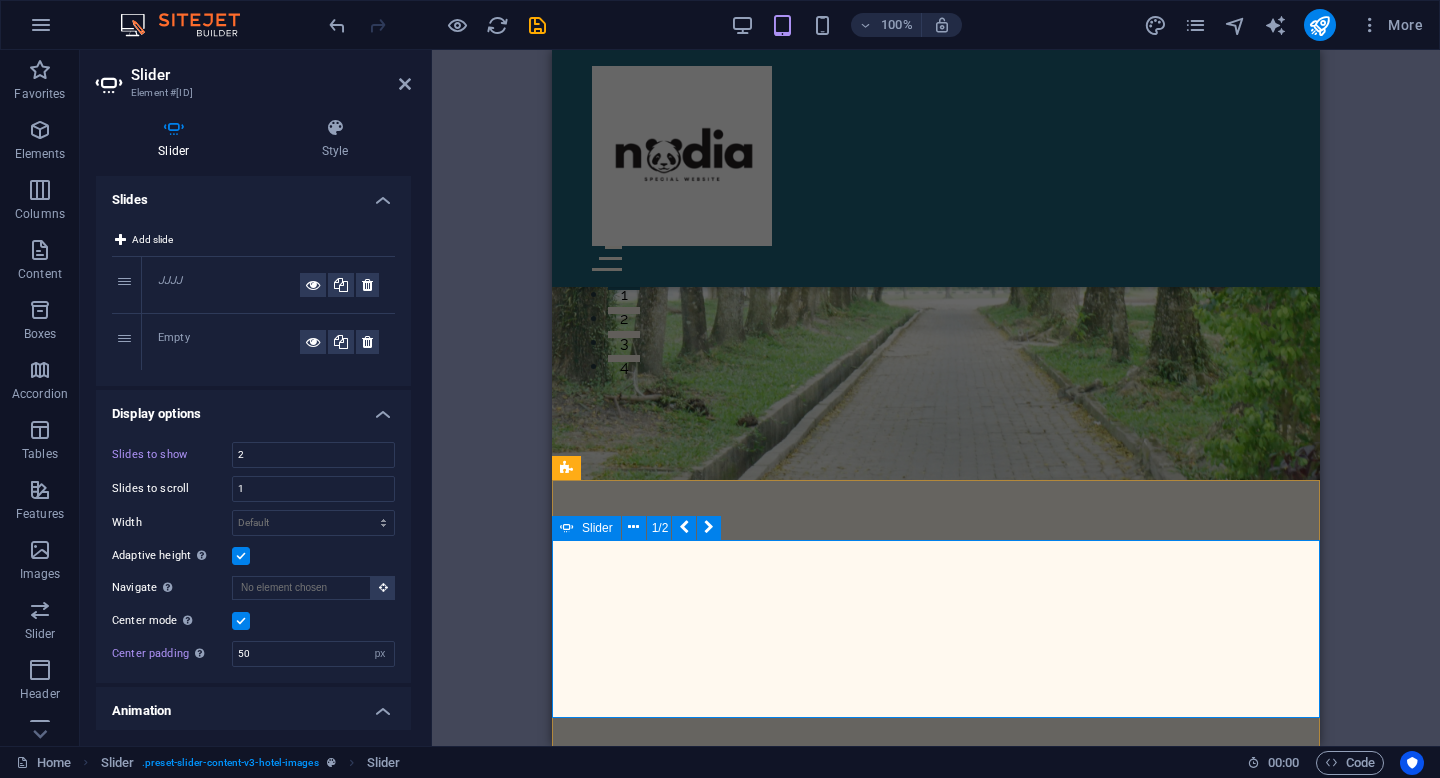 click on "JJJJ Drop content here or  Add elements  Paste clipboard" at bounding box center (936, 1467) 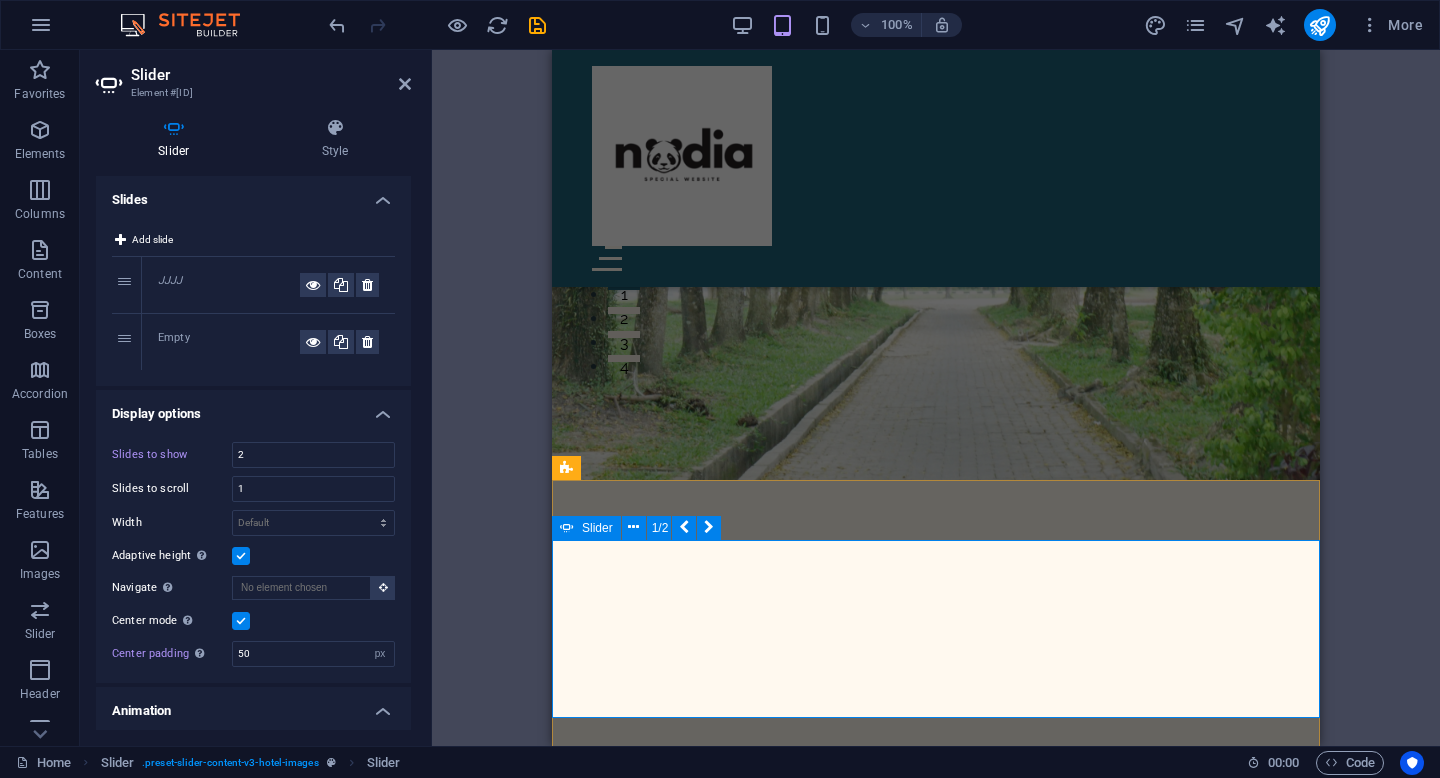 click on "JJJJ Drop content here or  Add elements  Paste clipboard" at bounding box center (936, 1467) 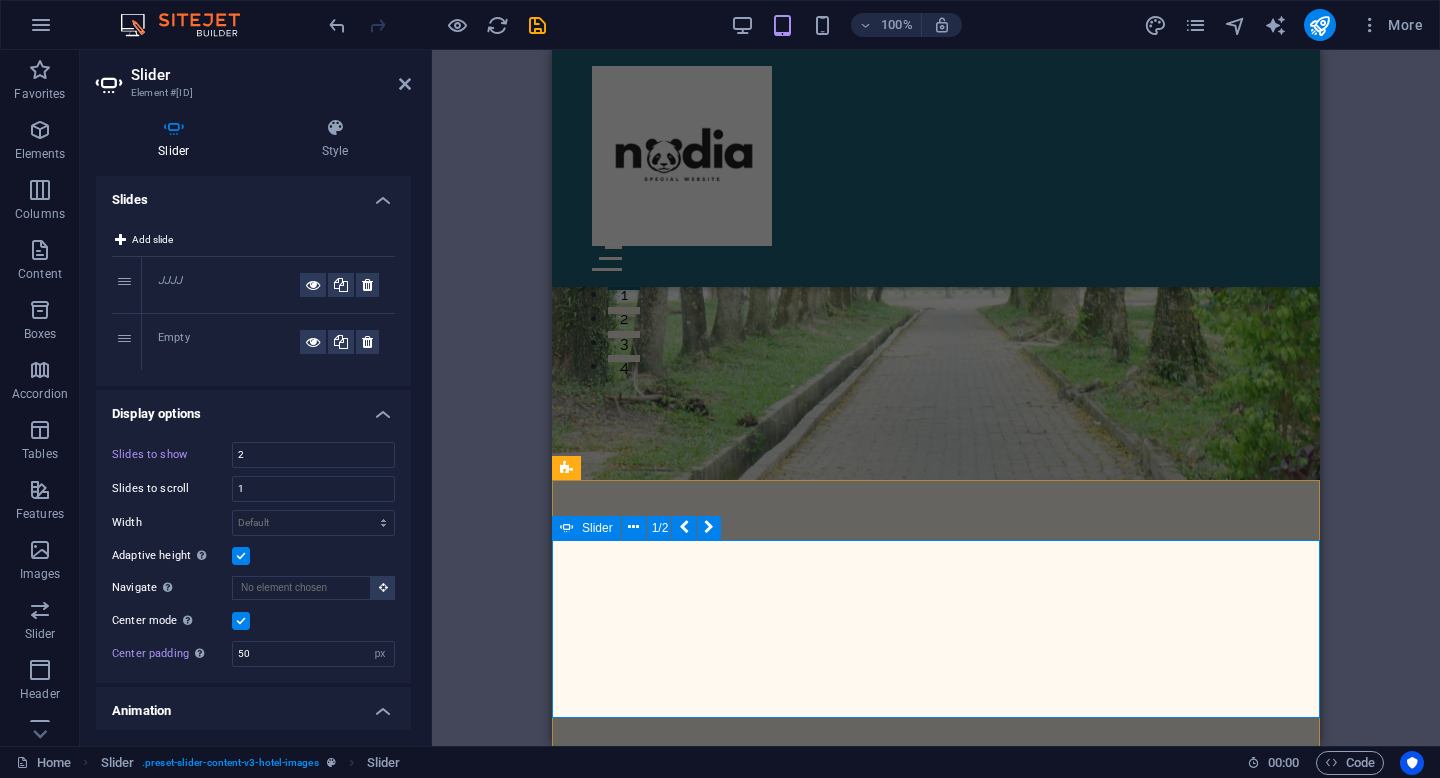 click on "JJJJ Drop content here or  Add elements  Paste clipboard" at bounding box center [936, 1467] 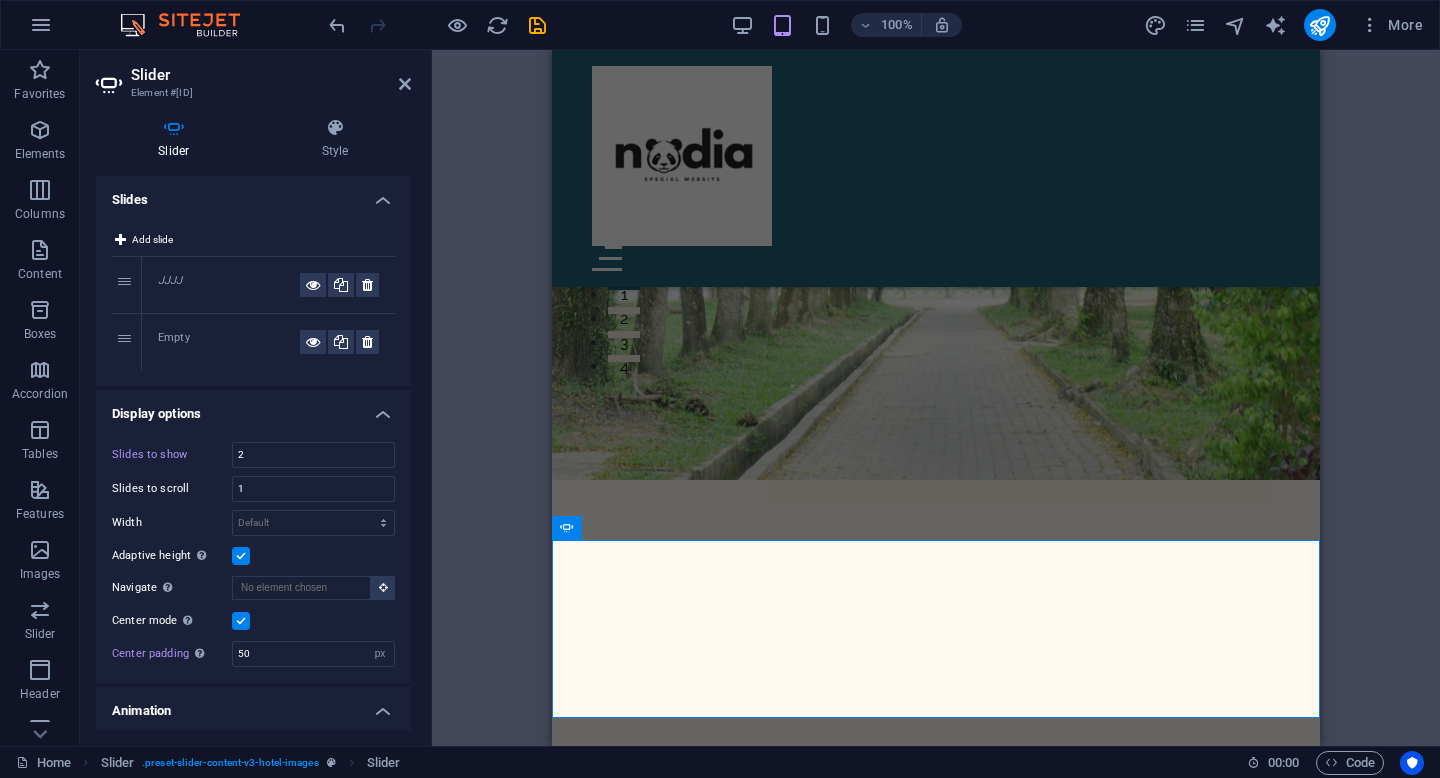 scroll, scrollTop: 276, scrollLeft: 0, axis: vertical 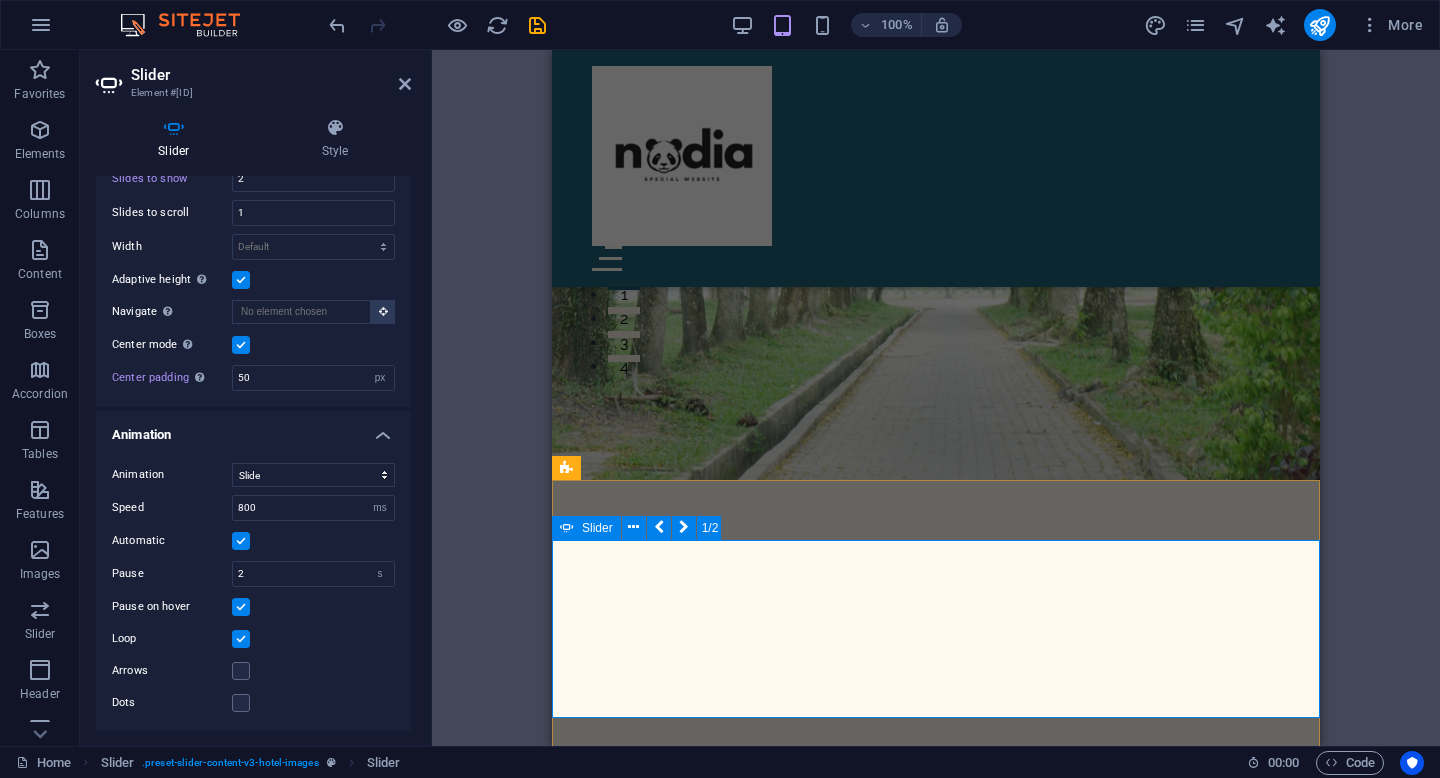click on "JJJJ Drop content here or  Add elements  Paste clipboard" at bounding box center [936, 1467] 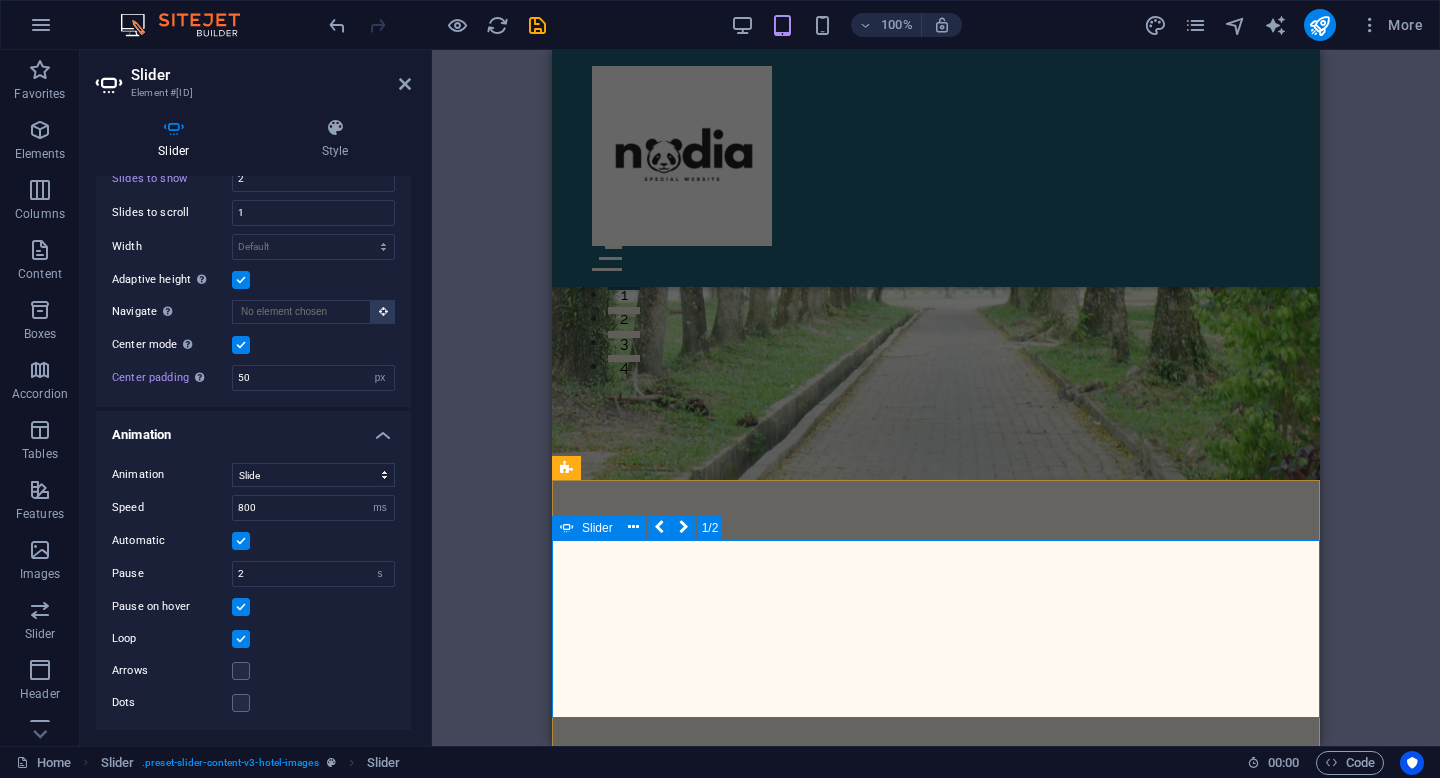 click on "JJJJ Drop content here or  Add elements  Paste clipboard" at bounding box center [936, 1467] 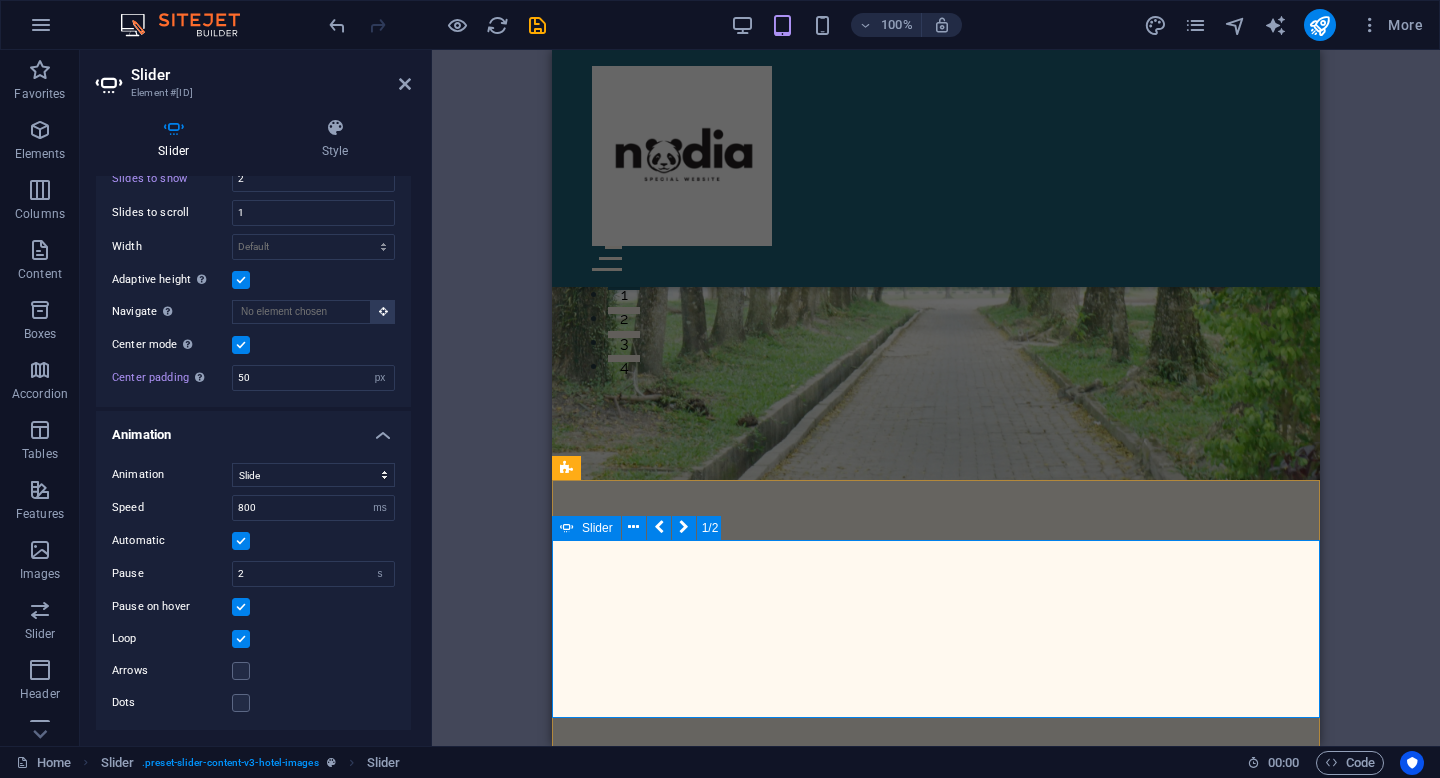 click on "JJJJ Drop content here or  Add elements  Paste clipboard" at bounding box center (936, 1467) 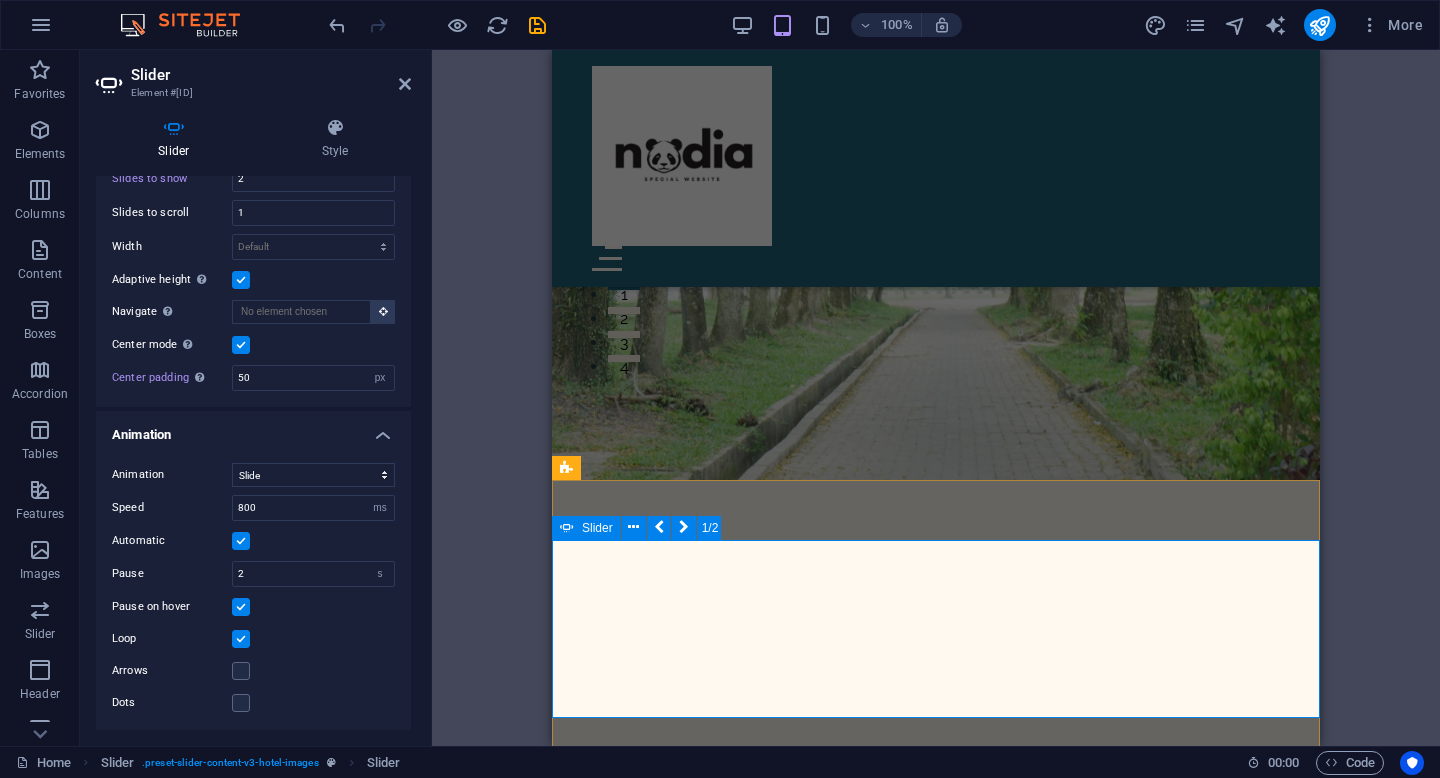 click on "JJJJ Drop content here or  Add elements  Paste clipboard" at bounding box center (936, 1467) 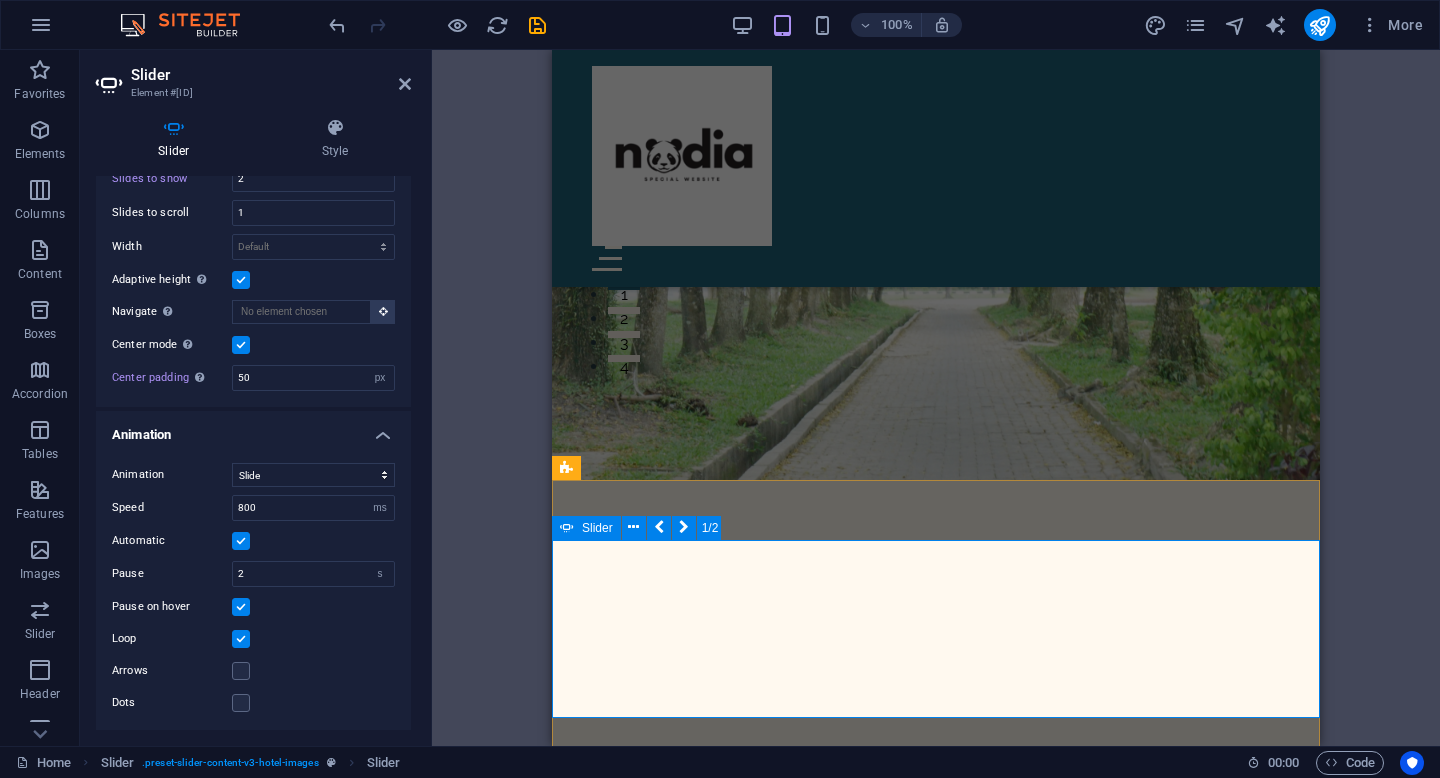 click on "JJJJ Drop content here or  Add elements  Paste clipboard" at bounding box center [936, 1467] 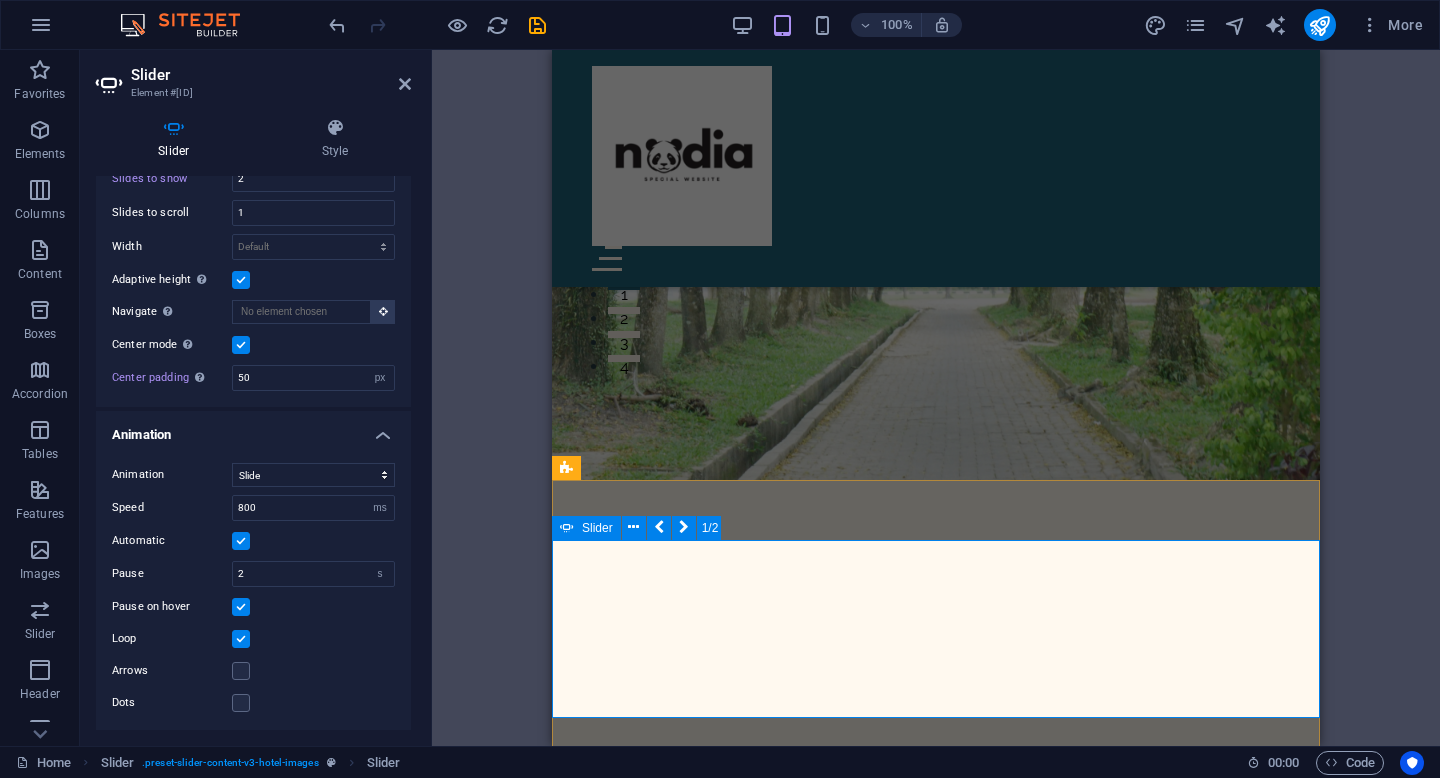 click on "JJJJ Drop content here or  Add elements  Paste clipboard" at bounding box center (936, 1467) 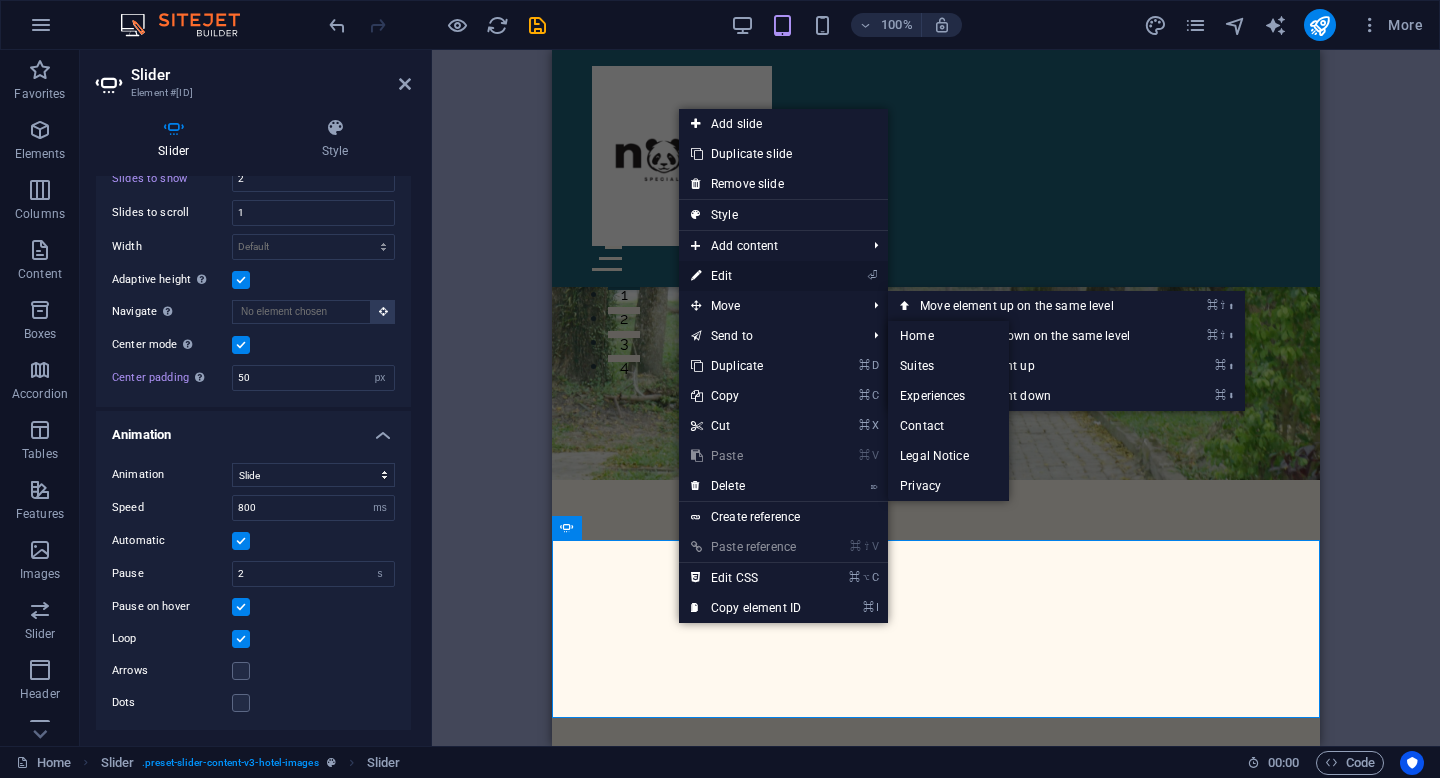 click on "⏎  Edit" at bounding box center (746, 276) 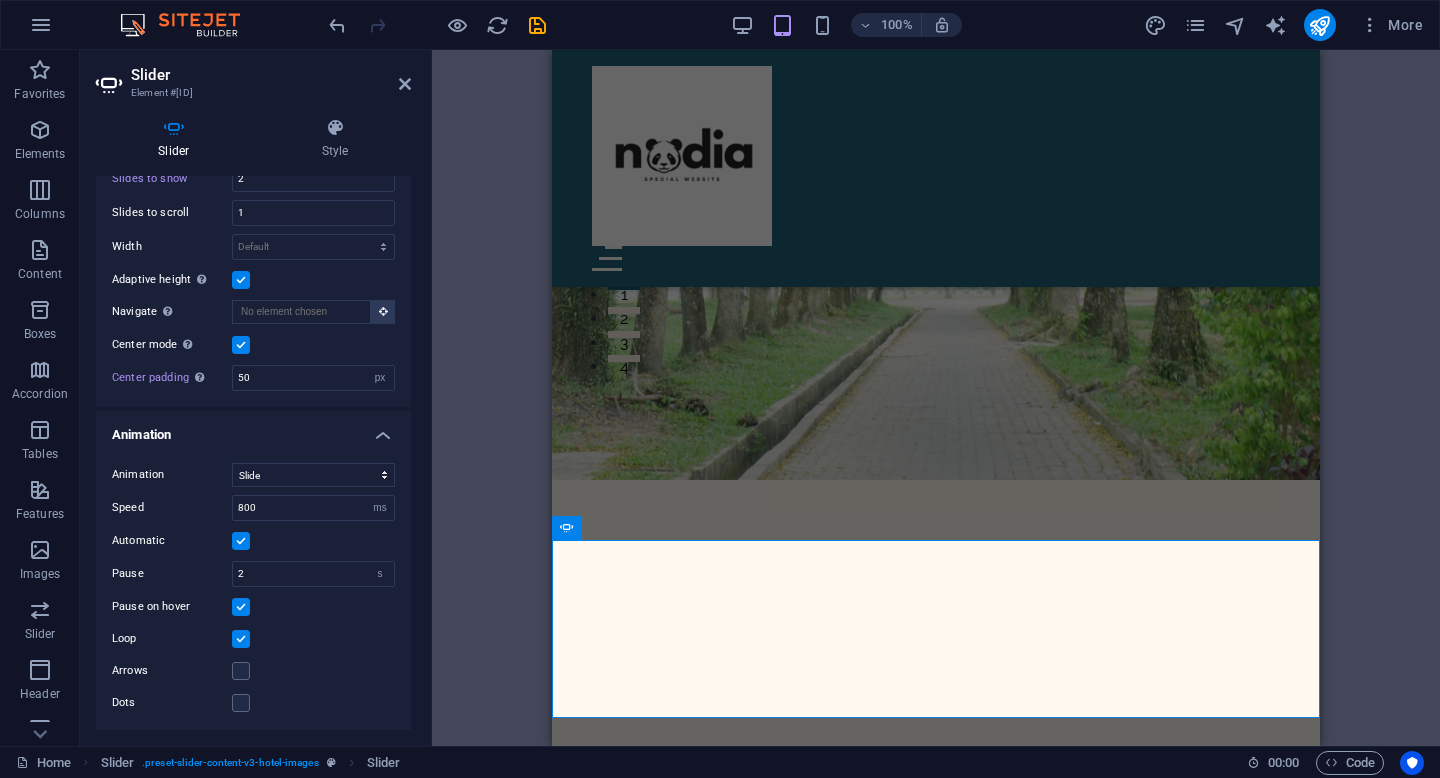 scroll, scrollTop: 0, scrollLeft: 0, axis: both 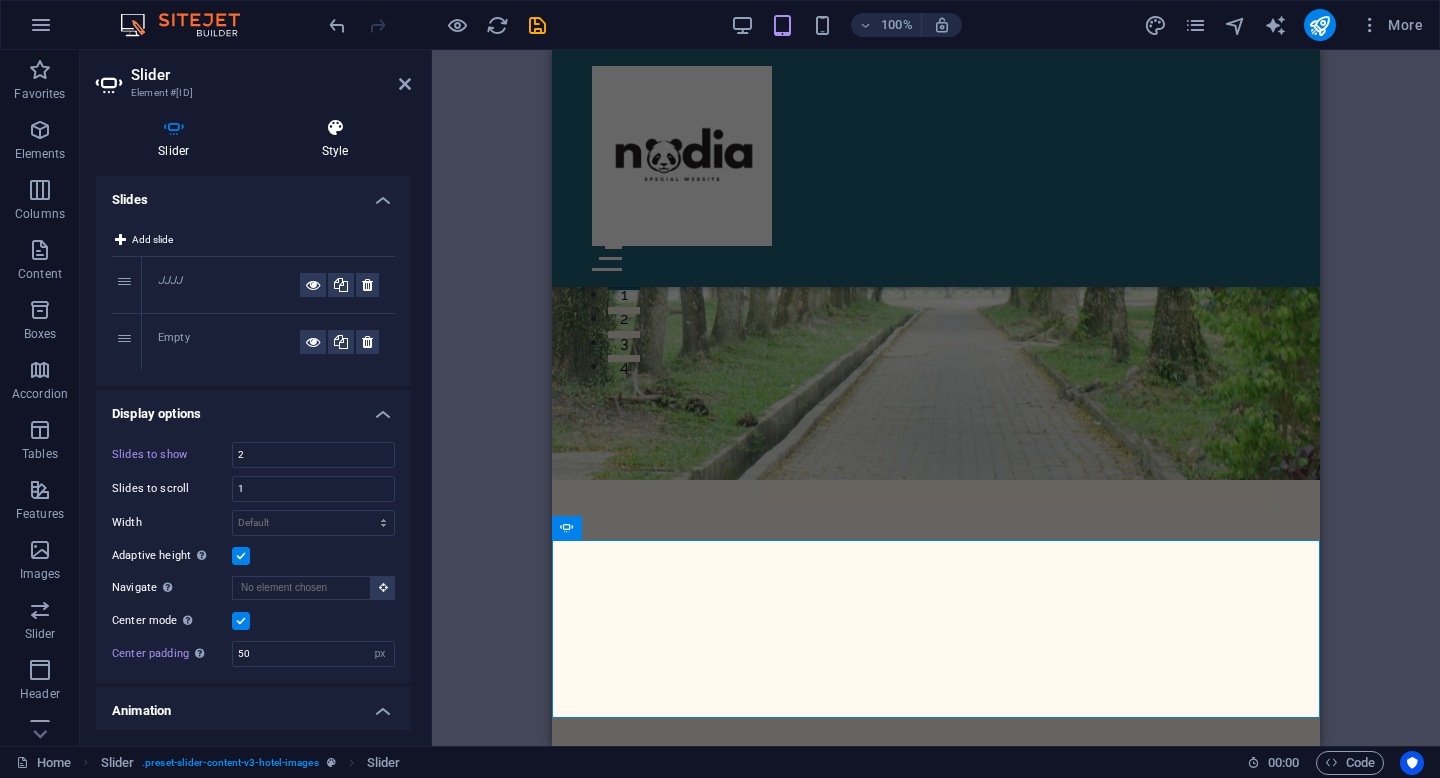 click at bounding box center (335, 128) 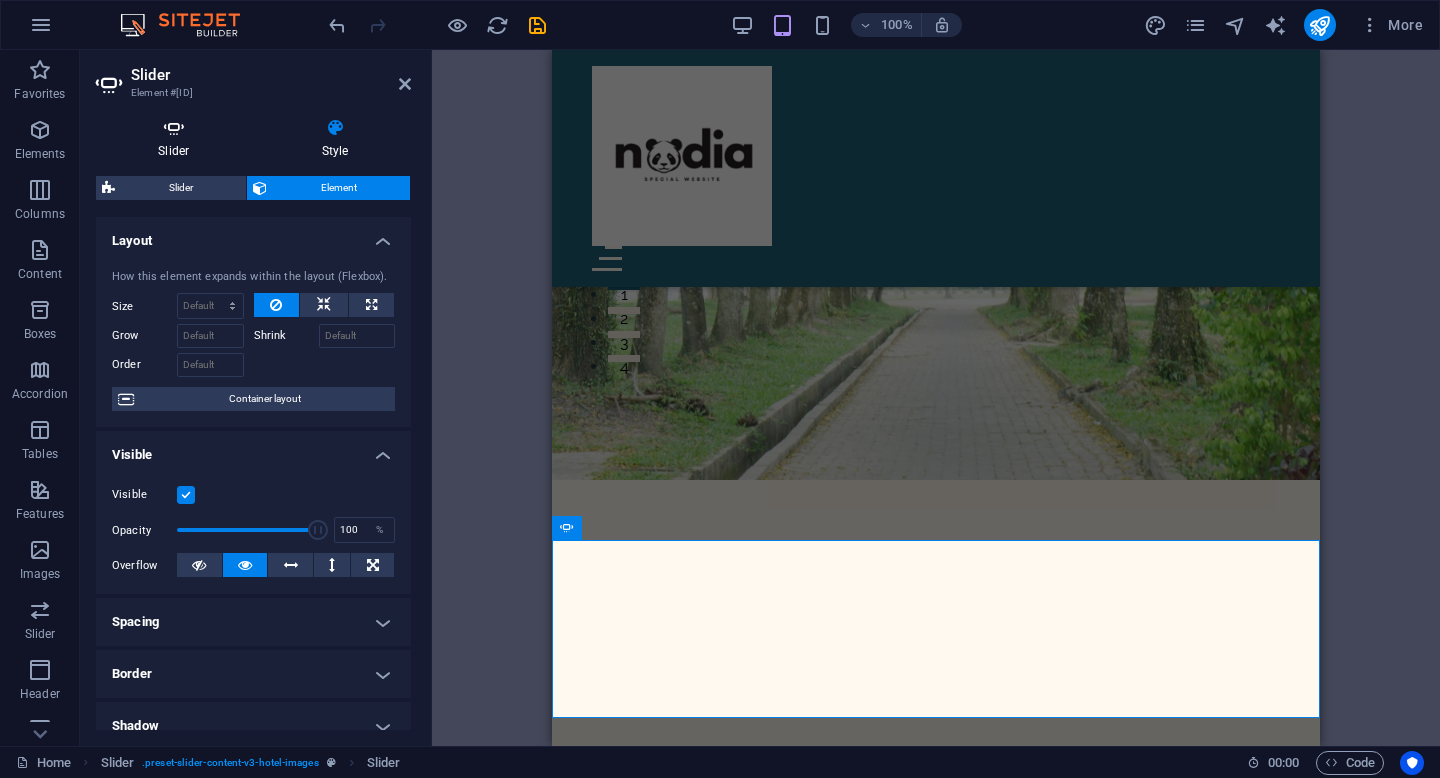 click at bounding box center (174, 128) 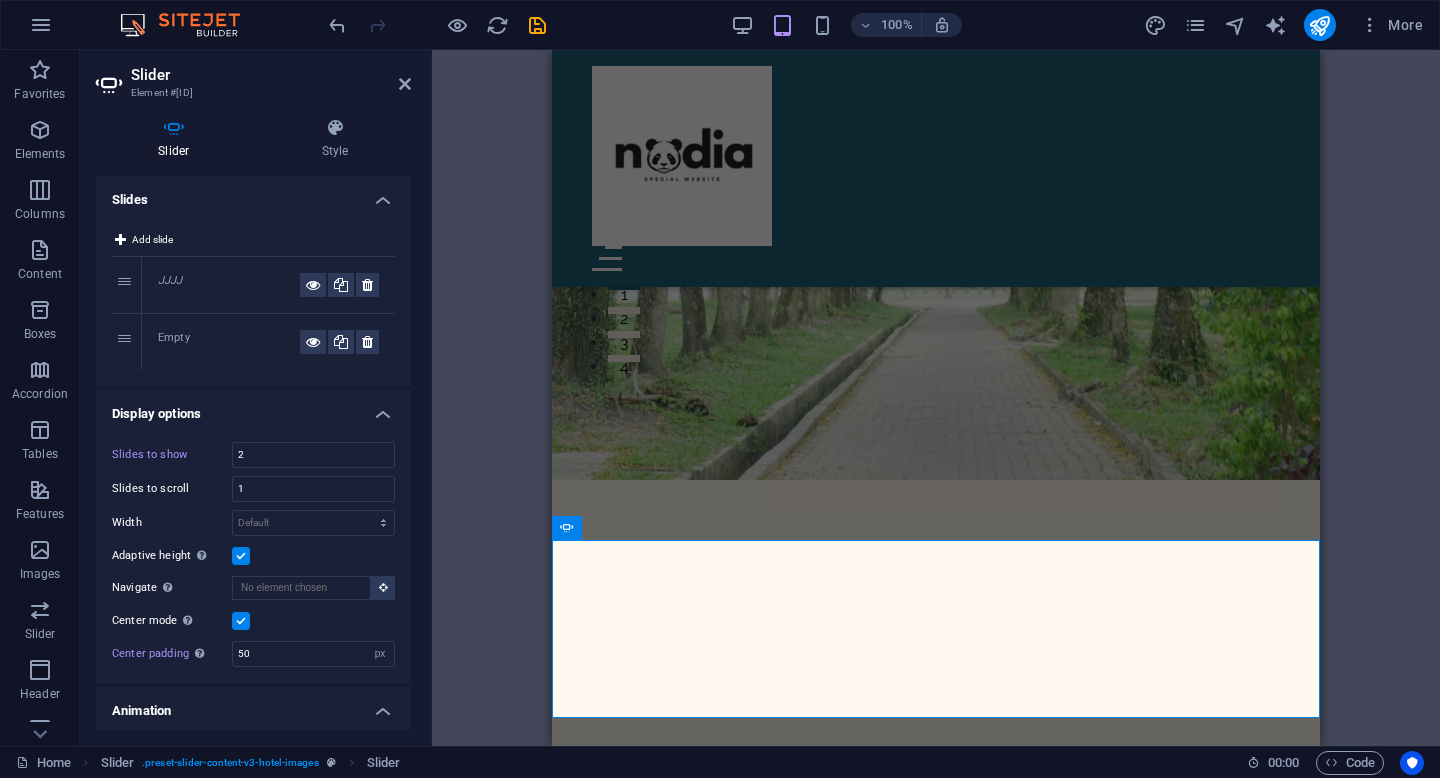 click on "JJJJ" at bounding box center (170, 280) 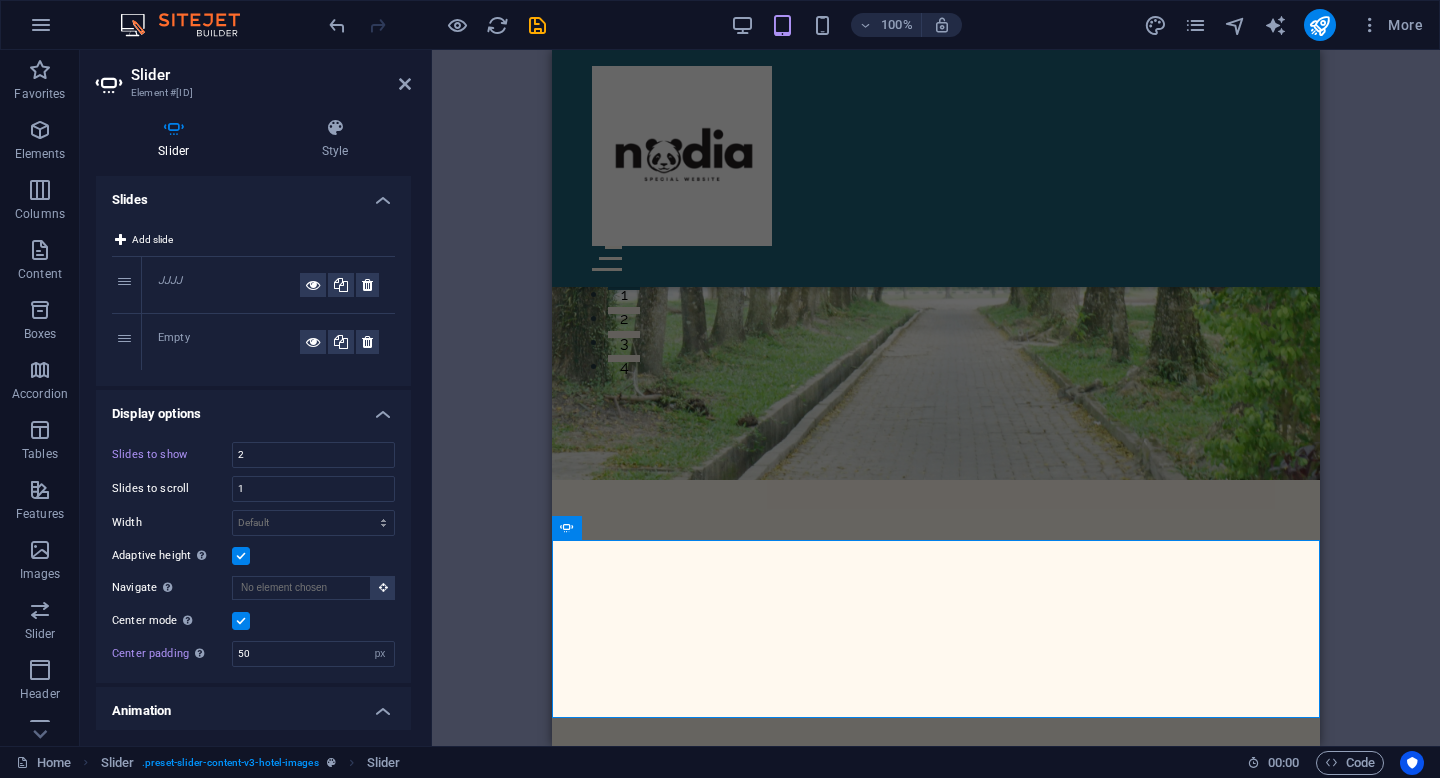 click on "JJJJ" at bounding box center [170, 280] 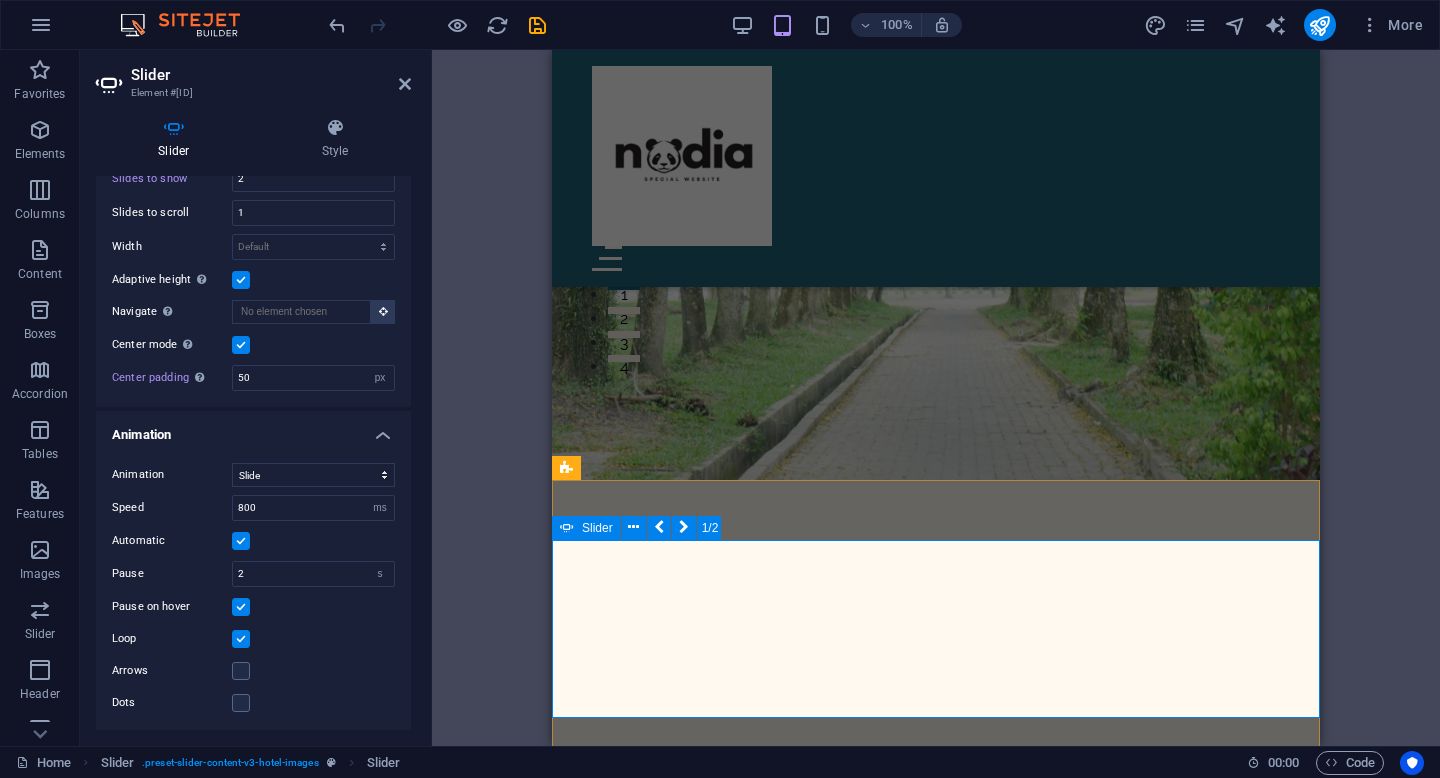 click on "JJJJ Drop content here or  Add elements  Paste clipboard" at bounding box center (936, 1467) 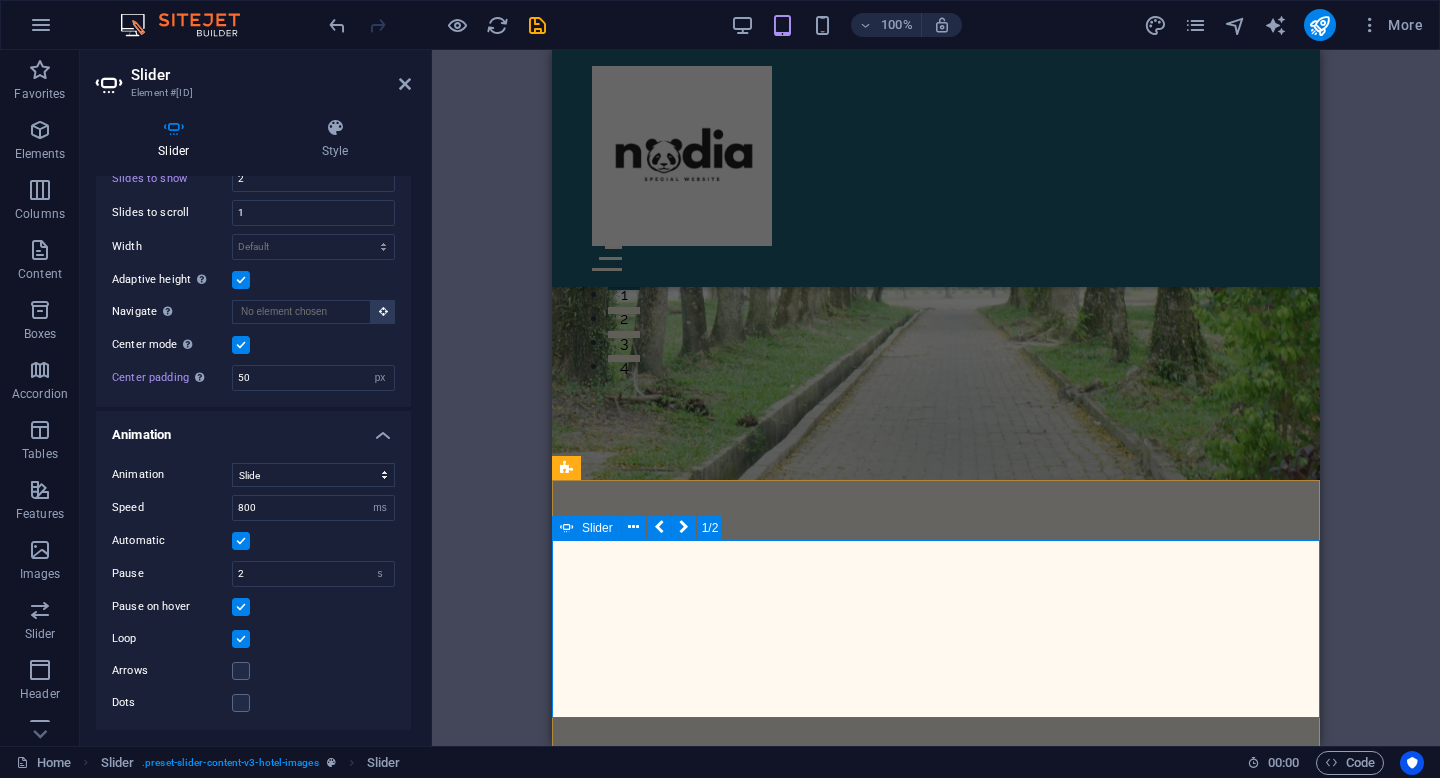 click on "JJJJ Drop content here or  Add elements  Paste clipboard" at bounding box center (936, 1467) 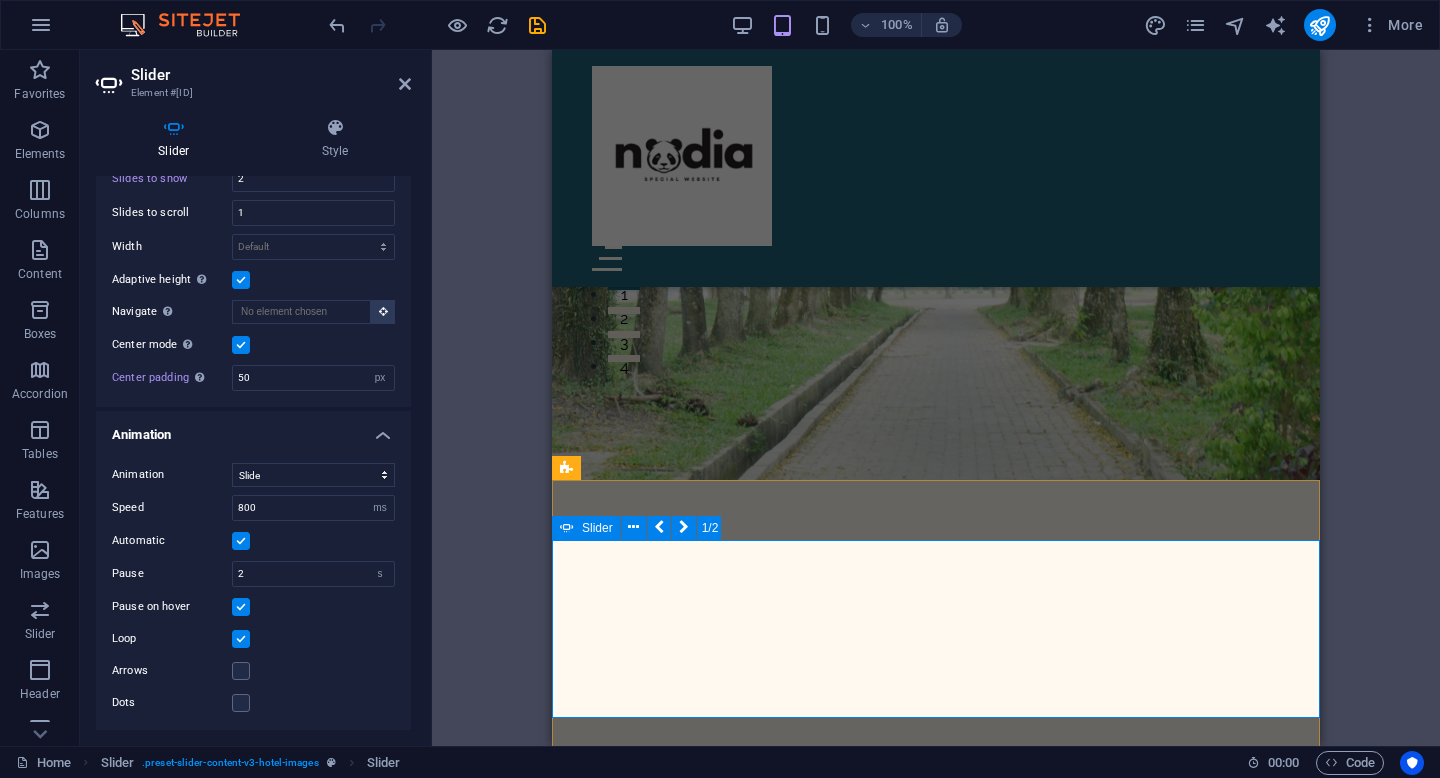 click on "Drop content here or  Add elements  Paste clipboard" at bounding box center (769, 1556) 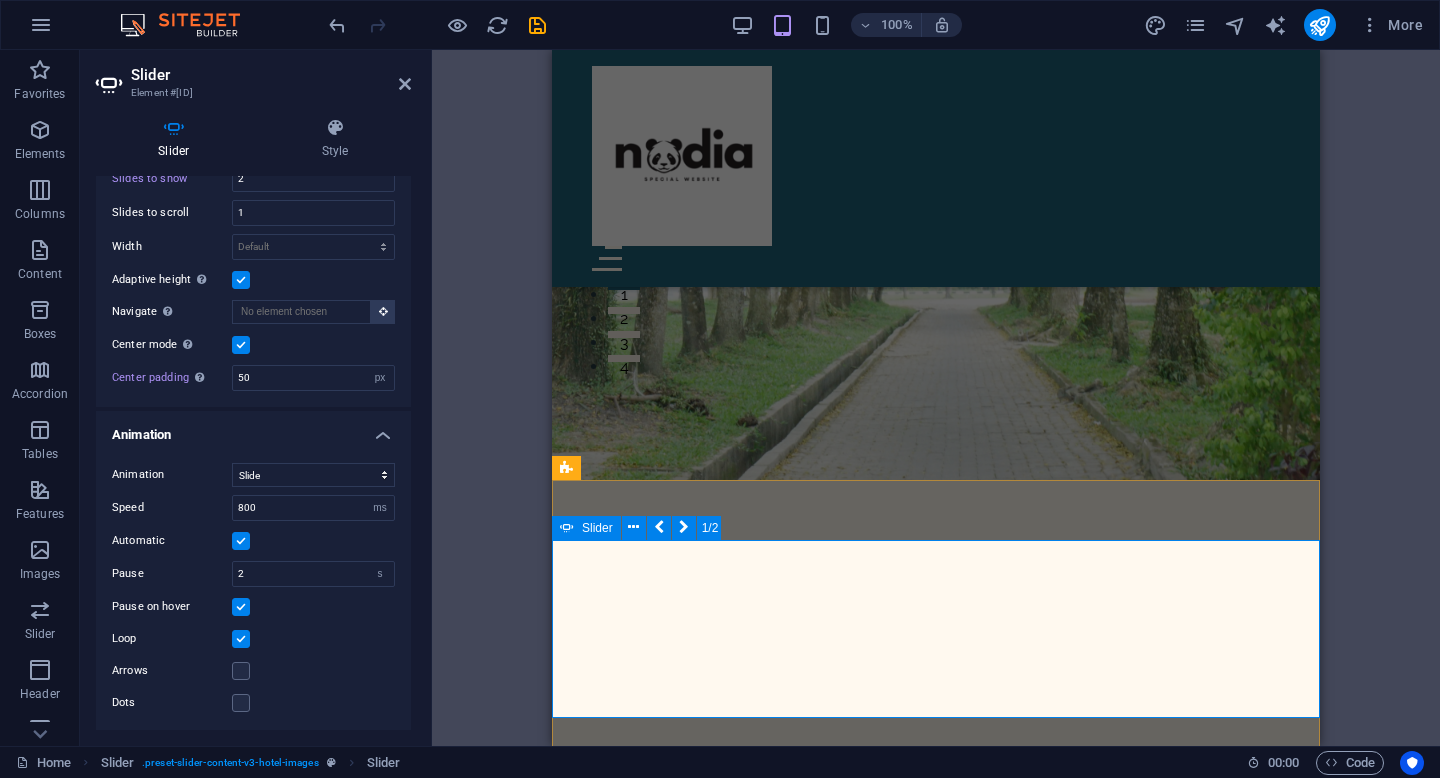 click on "Drop content here or  Add elements  Paste clipboard" at bounding box center [769, 1556] 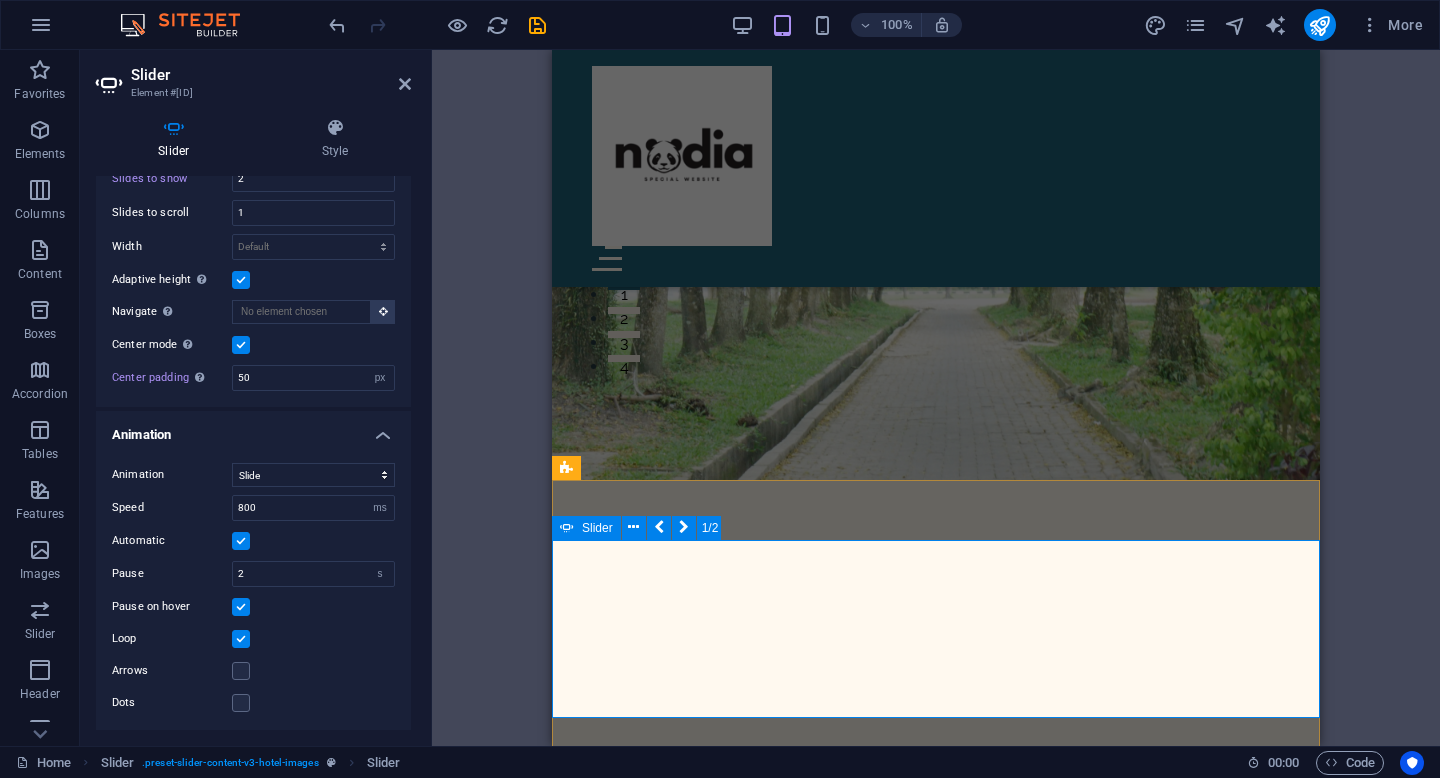 click on "Add elements" at bounding box center [710, 1586] 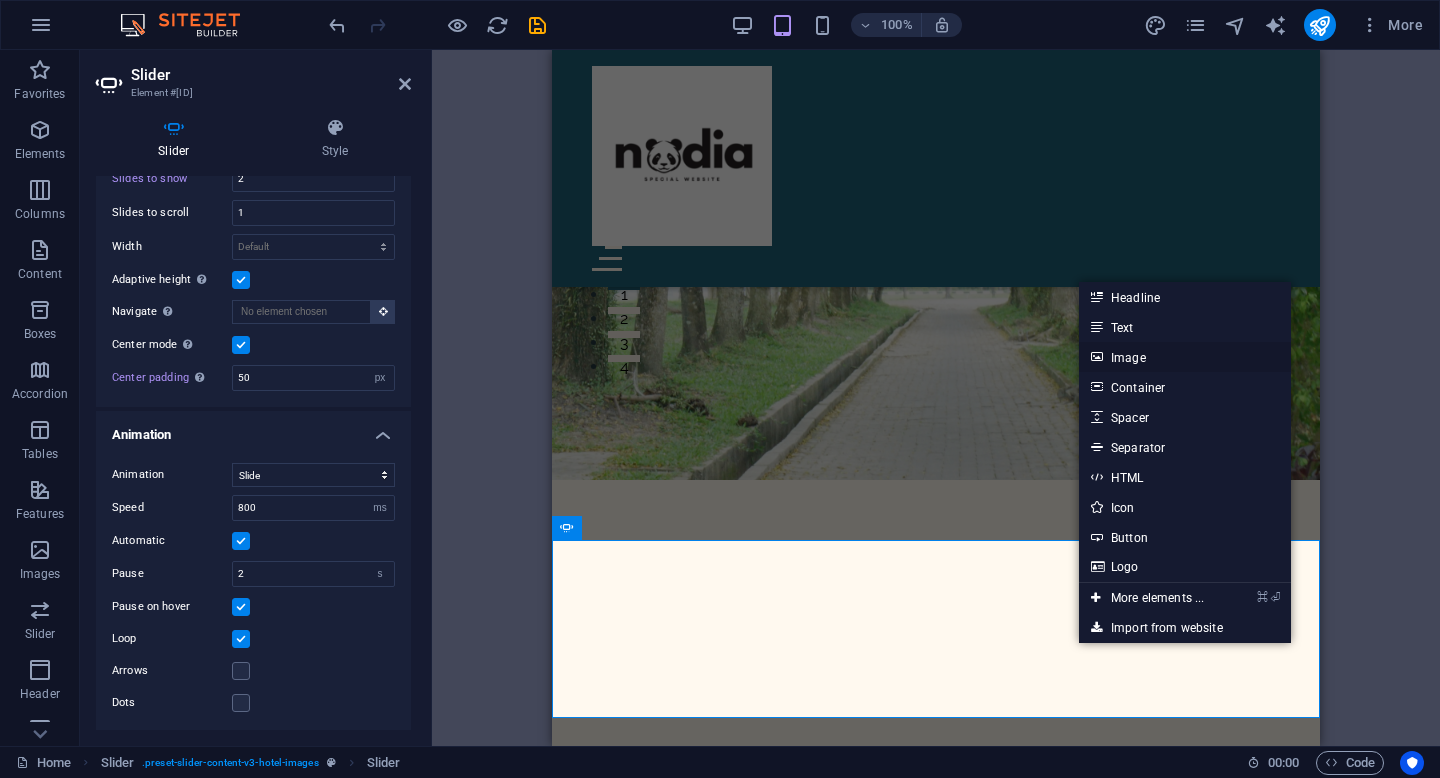 click on "Image" at bounding box center [1185, 357] 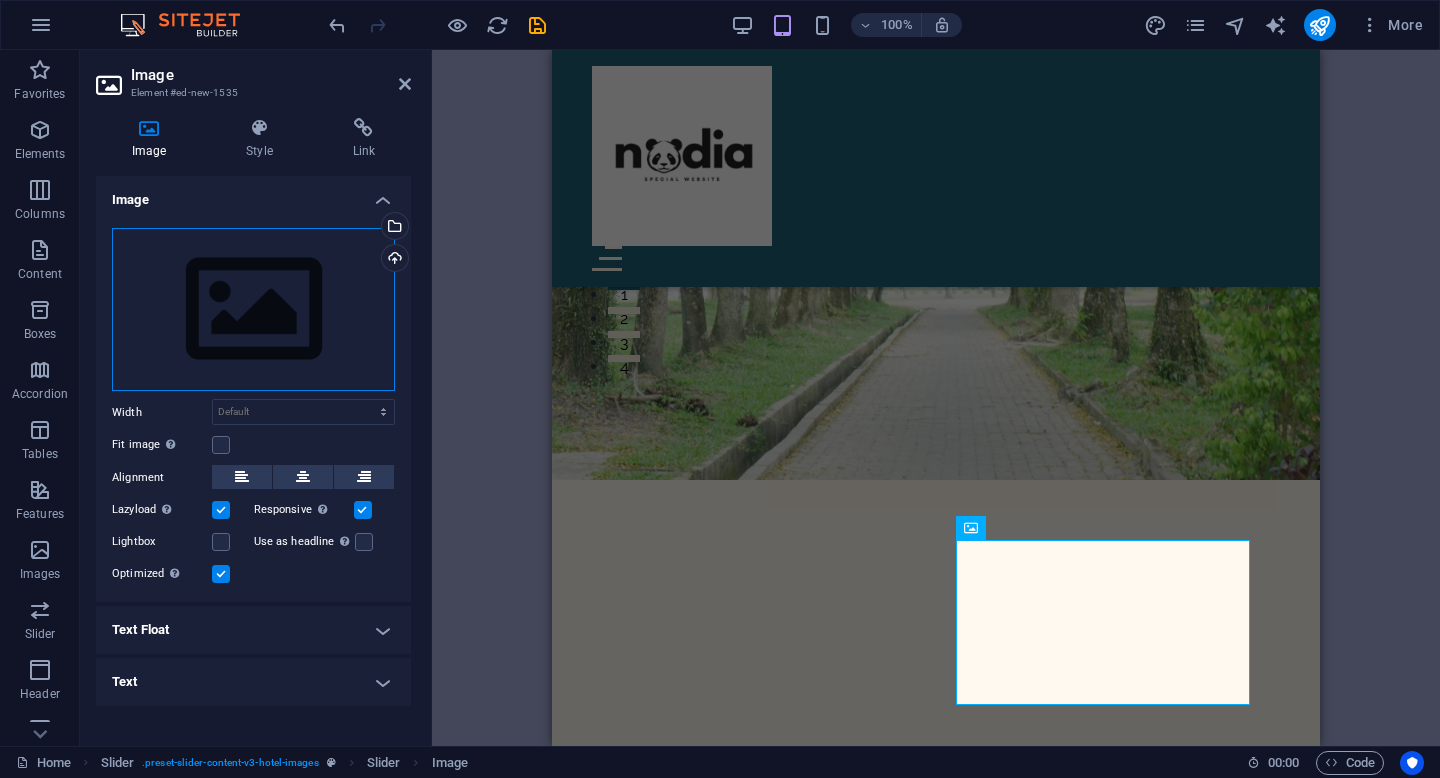 click on "Drag files here, click to choose files or select files from Files or our free stock photos & videos" at bounding box center [253, 310] 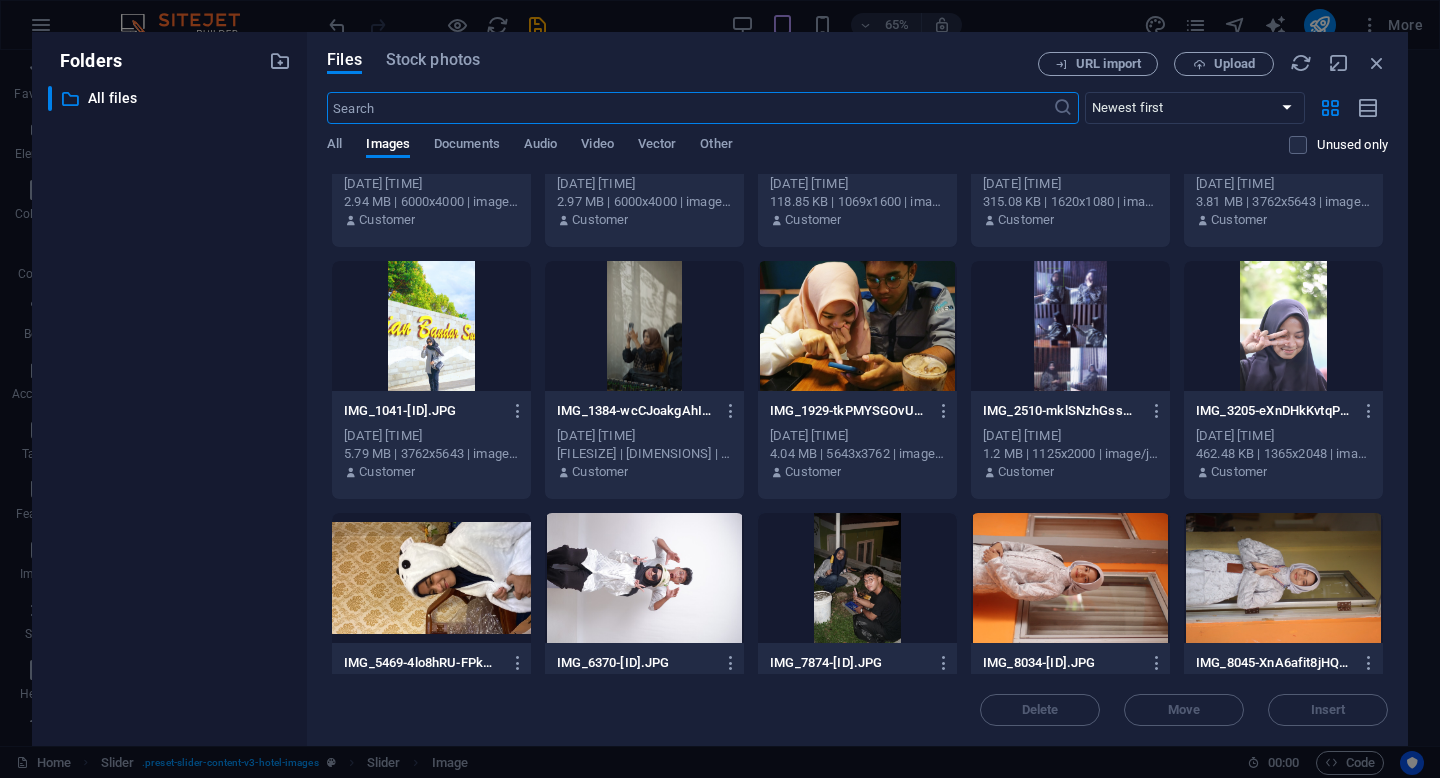 scroll, scrollTop: 2425, scrollLeft: 0, axis: vertical 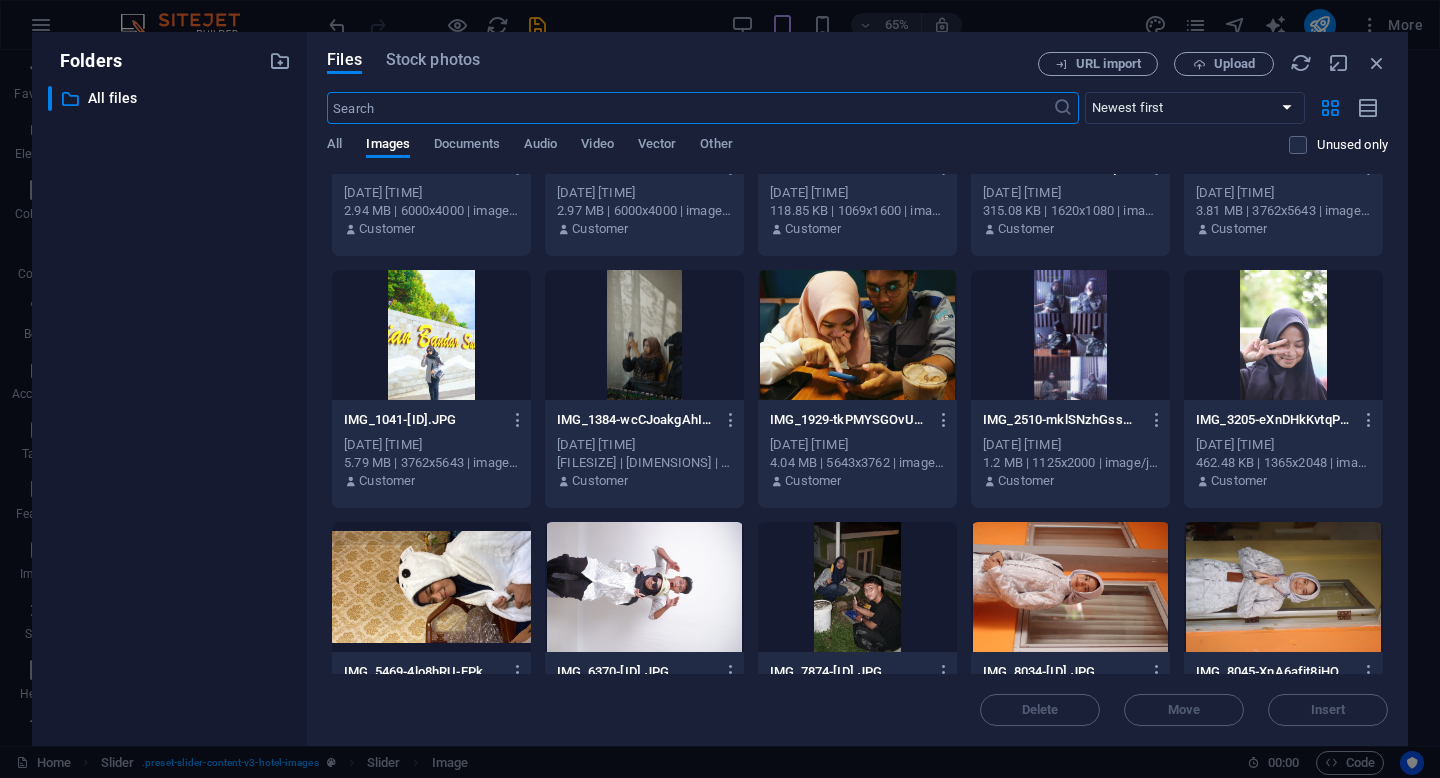 click at bounding box center (1283, 587) 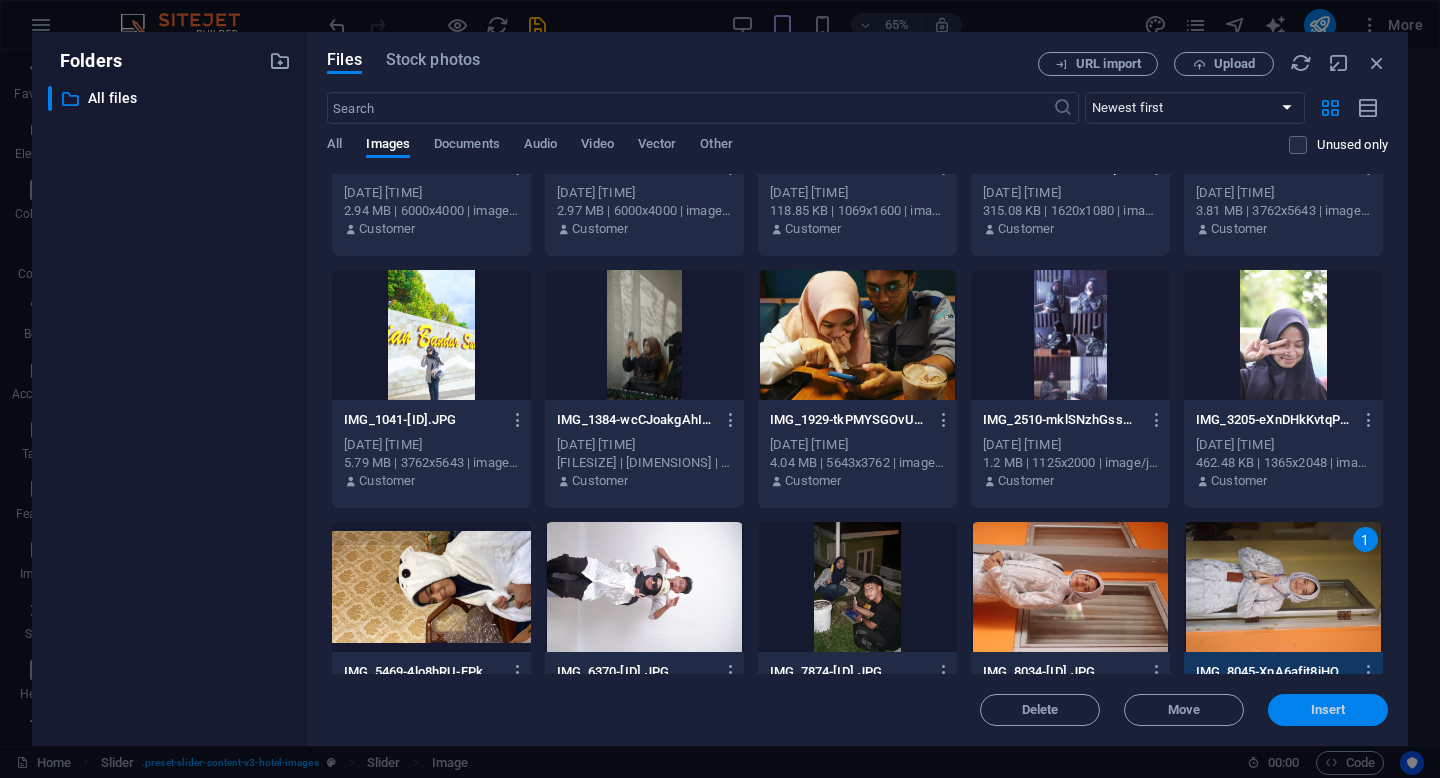 click on "Insert" at bounding box center (1328, 710) 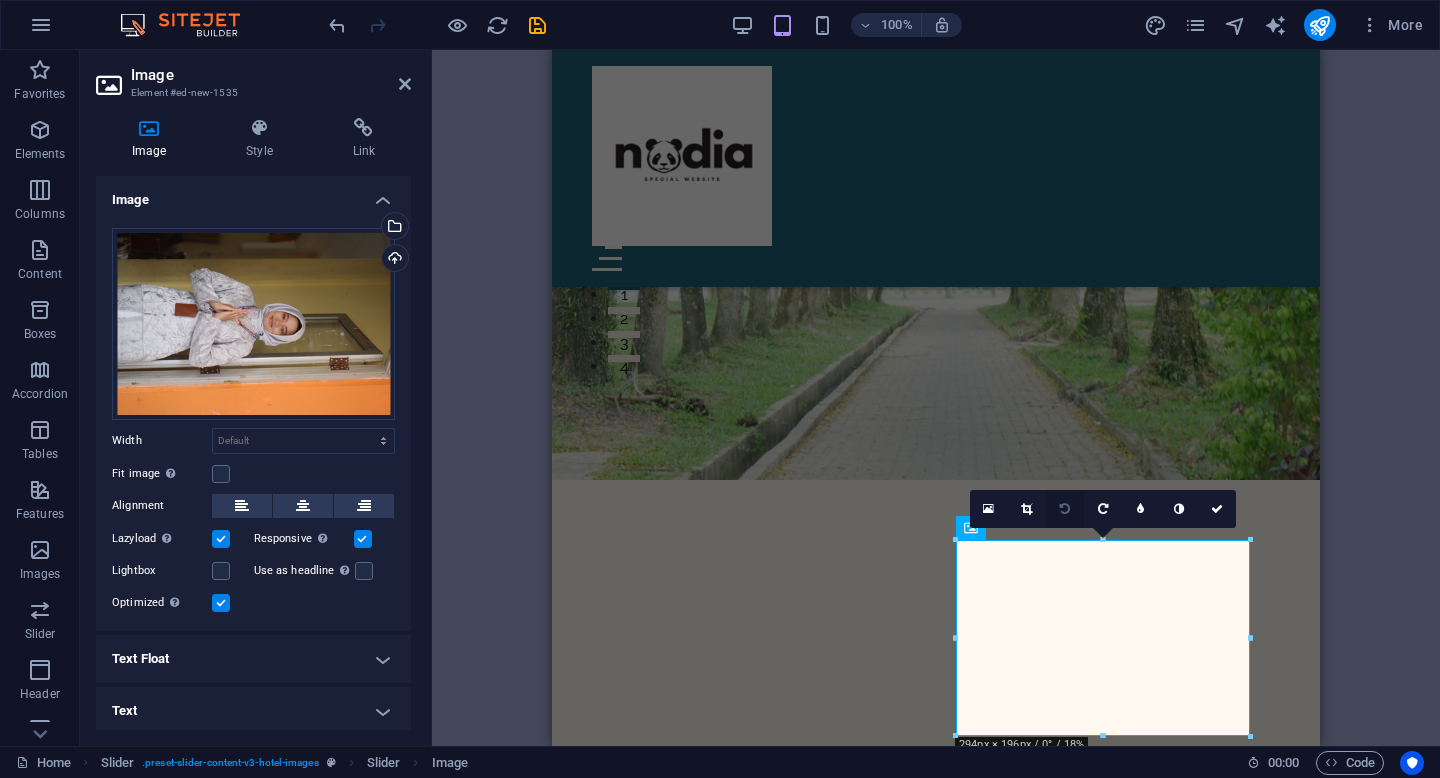 click at bounding box center [1065, 509] 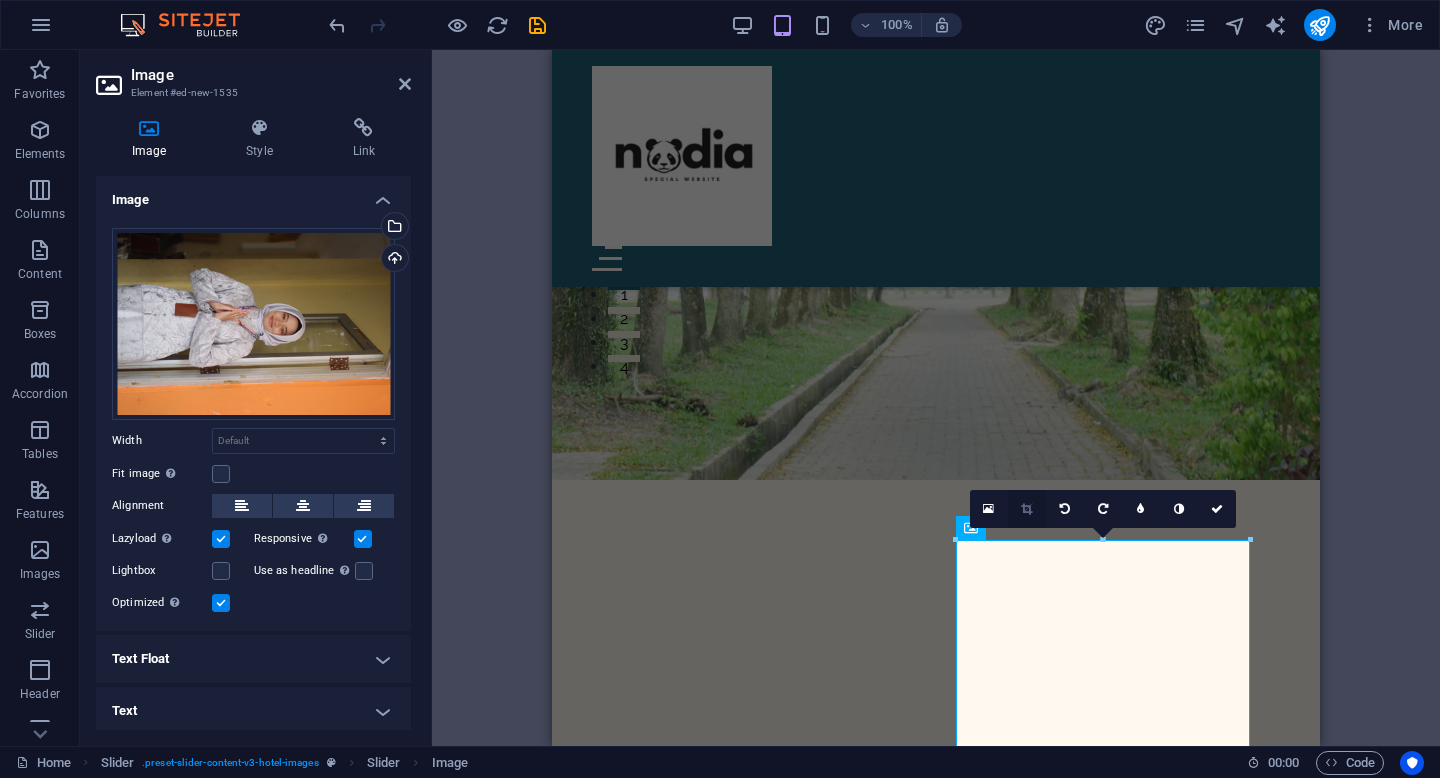 click at bounding box center [1026, 509] 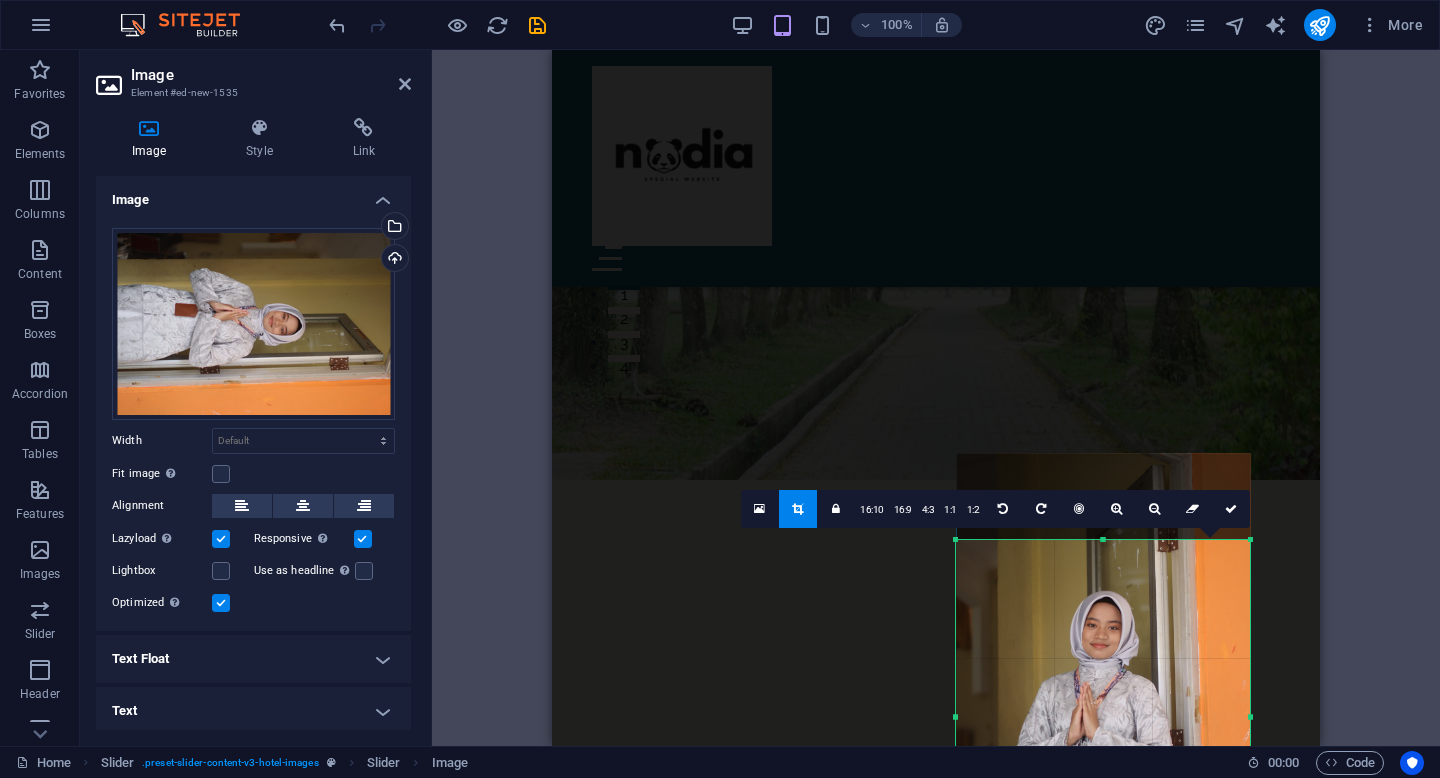 drag, startPoint x: 1101, startPoint y: 541, endPoint x: 1101, endPoint y: 627, distance: 86 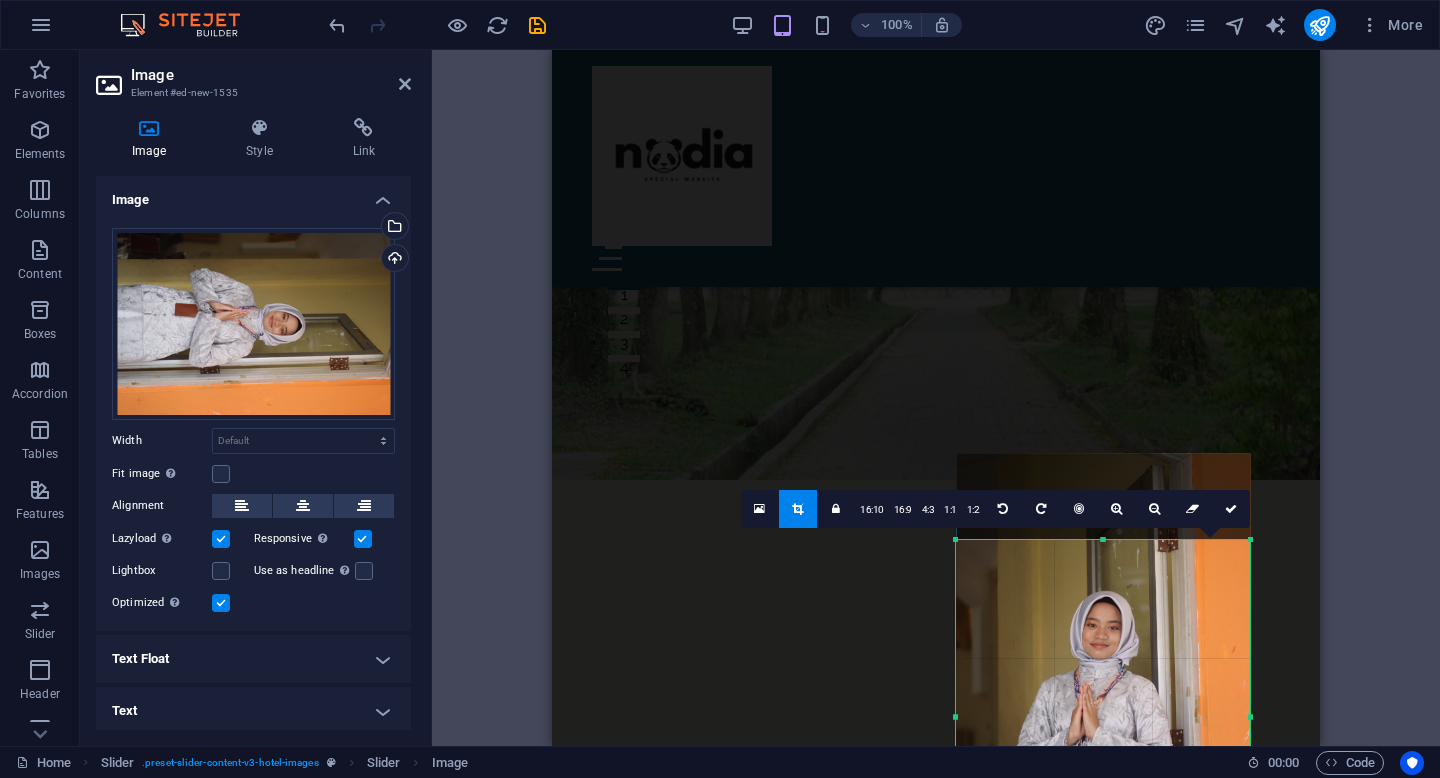 click on "180 170 160 150 140 130 120 110 100 90 80 70 60 50 40 30 20 10 0 -10 -20 -30 -40 -50 -60 -70 -80 -90 -100 -110 -120 -130 -140 -150 -160 -170 294px × 355px / -90° / 27% 16:10 16:9 4:3 1:1 1:2 0" at bounding box center (1103, 717) 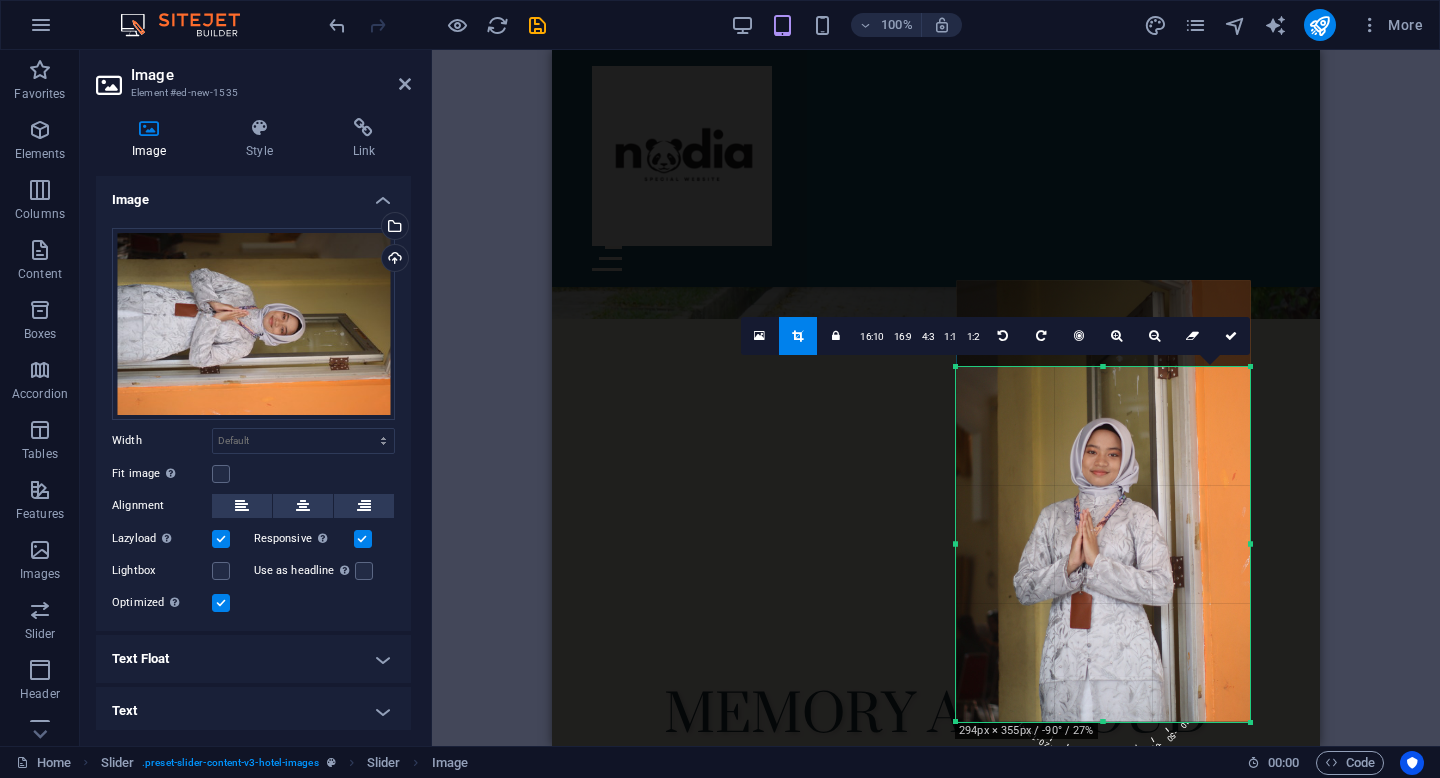 scroll, scrollTop: 597, scrollLeft: 0, axis: vertical 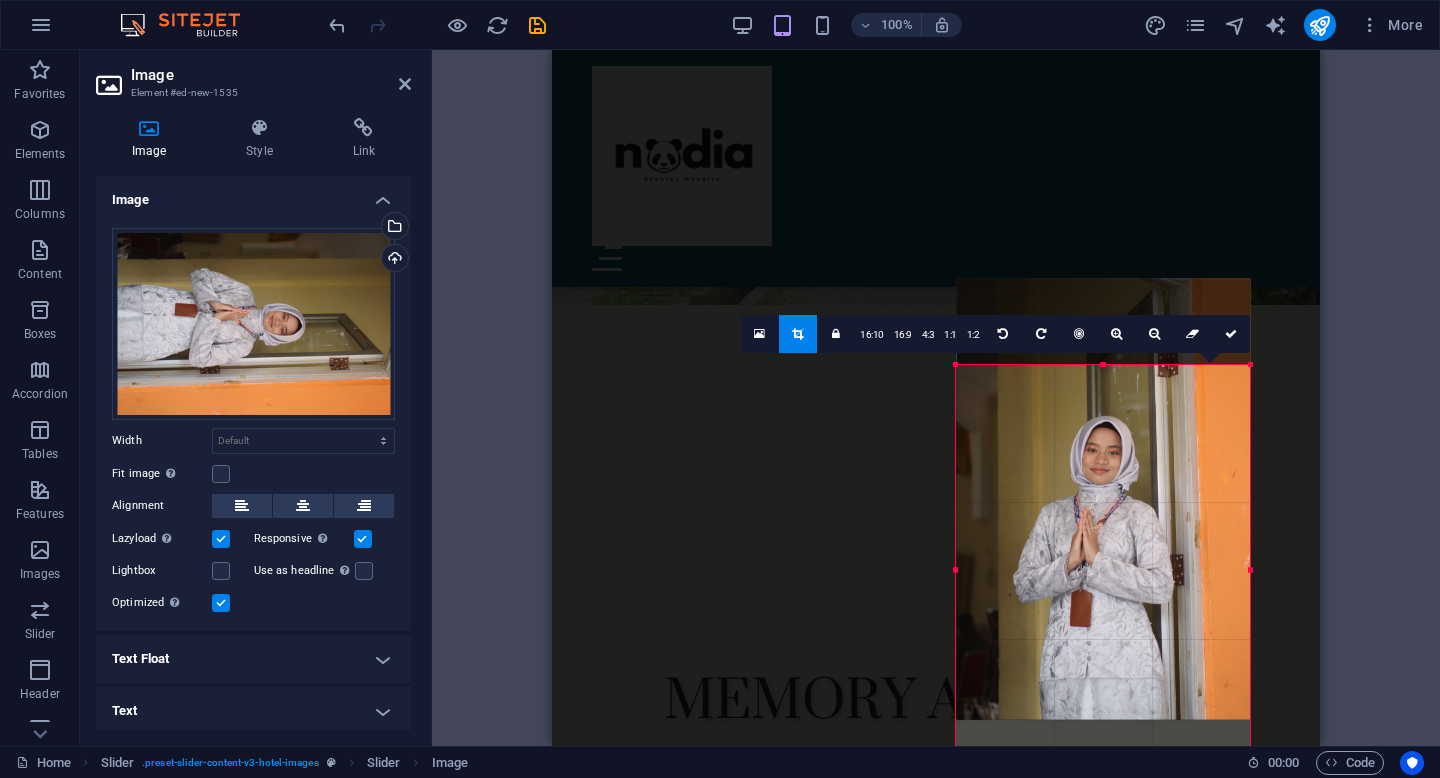 drag, startPoint x: 1251, startPoint y: 721, endPoint x: 1281, endPoint y: 777, distance: 63.529522 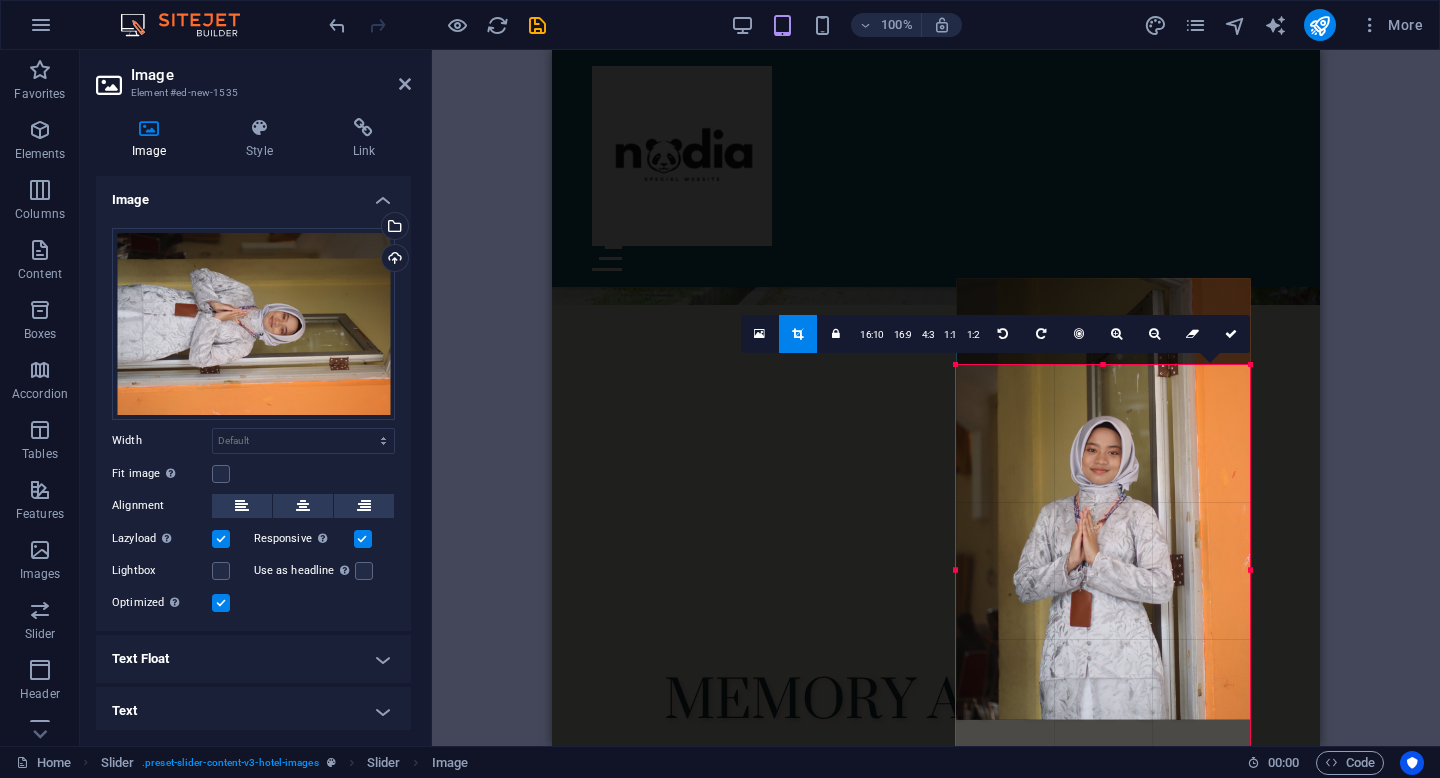 click on "Element [ELEMENT_ID] Image Style Link Image Drag files here, click to choose files or select files from Files or our free stock photos & videos Select files from the file manager, stock photos, or upload file(s) Upload Width Default auto px rem % em vh vw Fit image Automatically fit image to a fixed width and height Height Default auto px Alignment Lazyload Loading images after the page loads improves page speed. Responsive Automatically load retina image and smartphone optimized sizes. Lightbox Use as headline The image will be wrapped in an H1 headline tag. Useful for giving alternative text the weight of an H1 headline, e.g. for the logo. Leave unchecked if uncertain. Optimized Images are compressed to improve page speed. Position Direction Custom X offset 50 px rem % vh vw Y offset 50 px rem % vh vw Text Float No float Image left Image right Text Alternative text Image caption [NUMBER]" at bounding box center [720, 398] 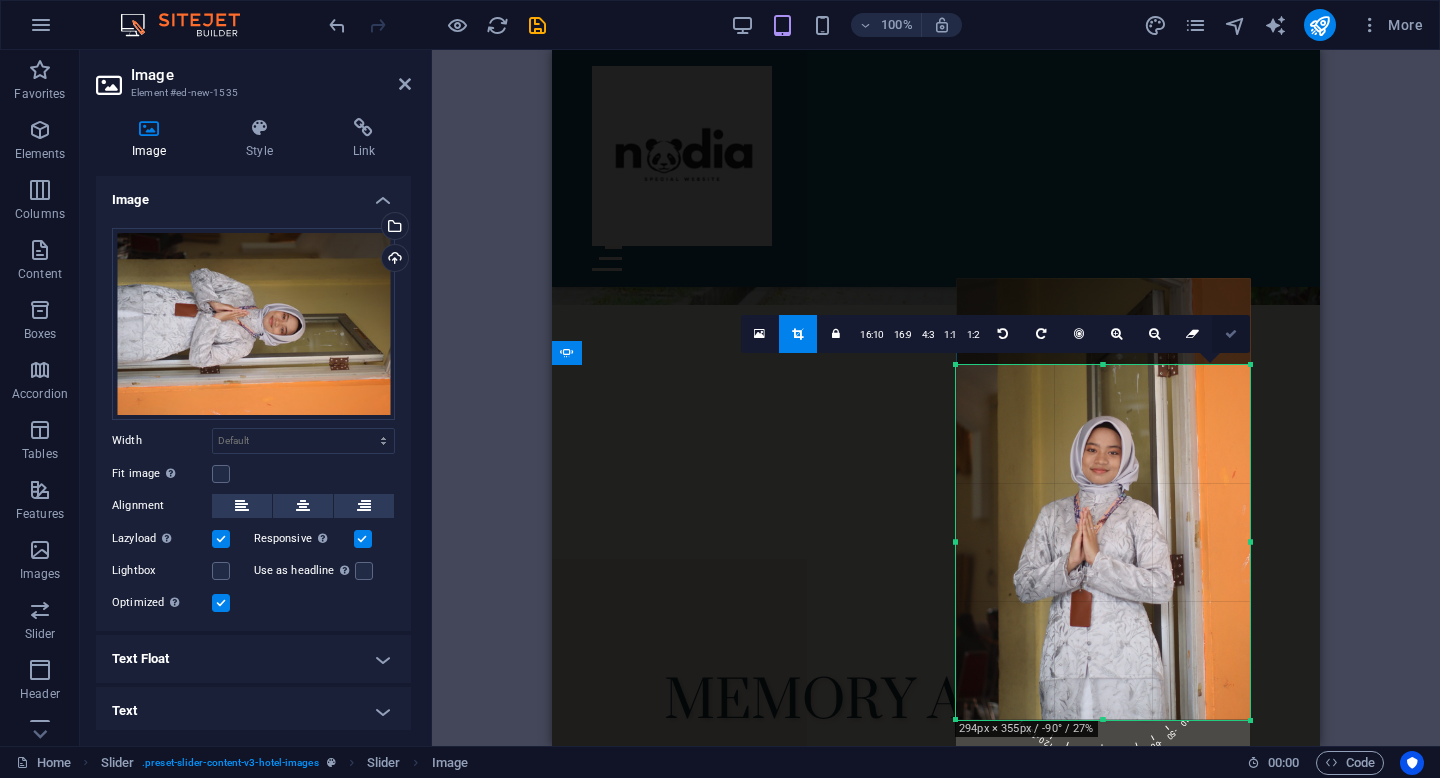 click at bounding box center [1231, 334] 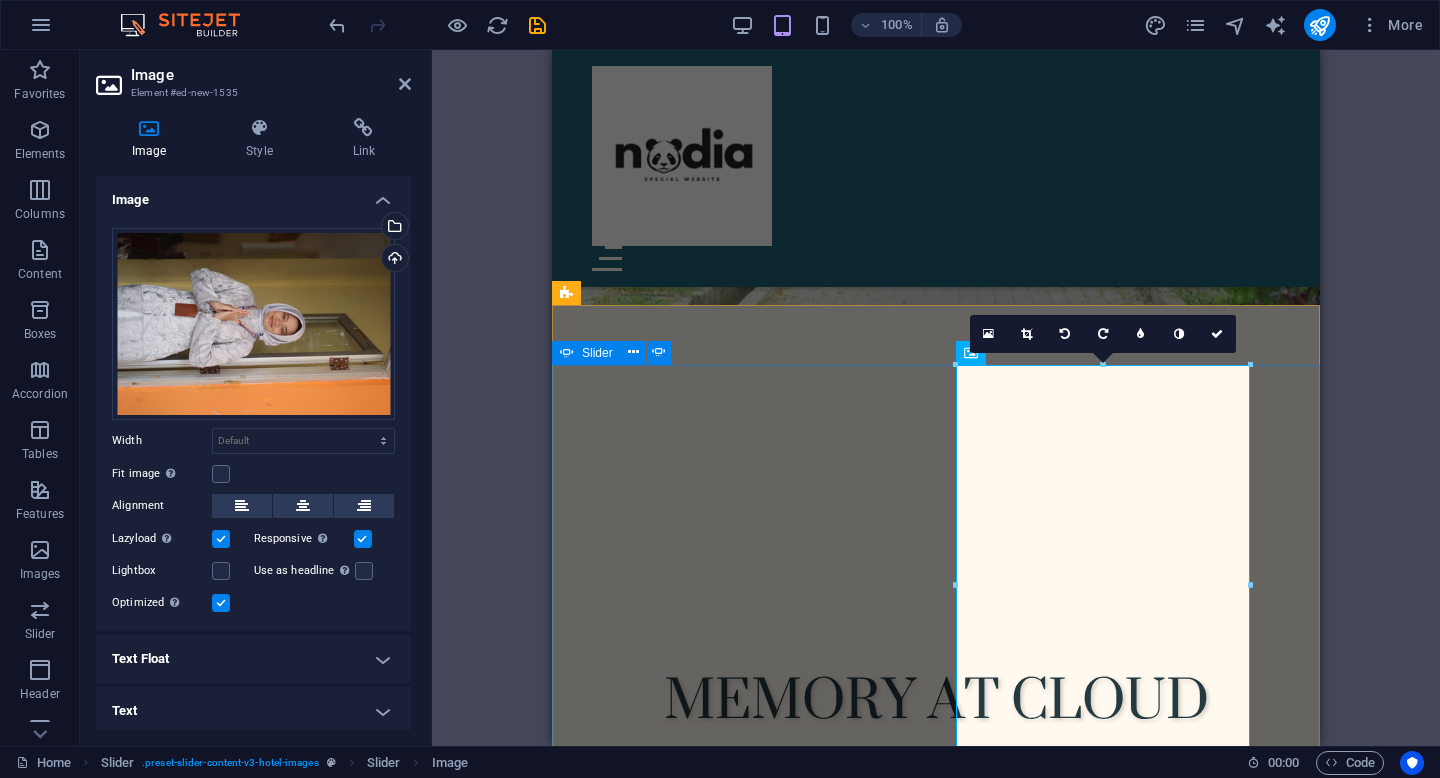 click on "JJJJ" at bounding box center [936, 1685] 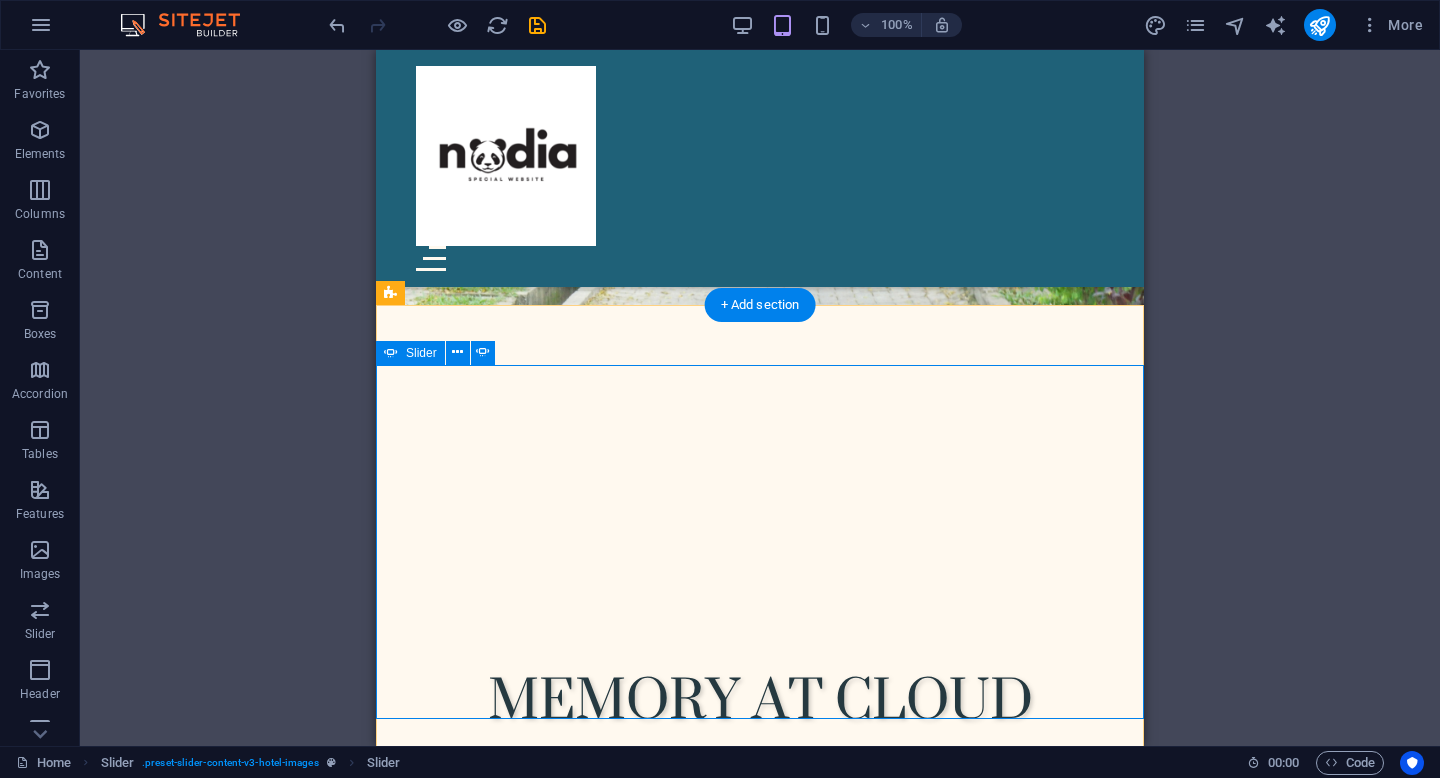 click on "JJJJ" at bounding box center [760, 1685] 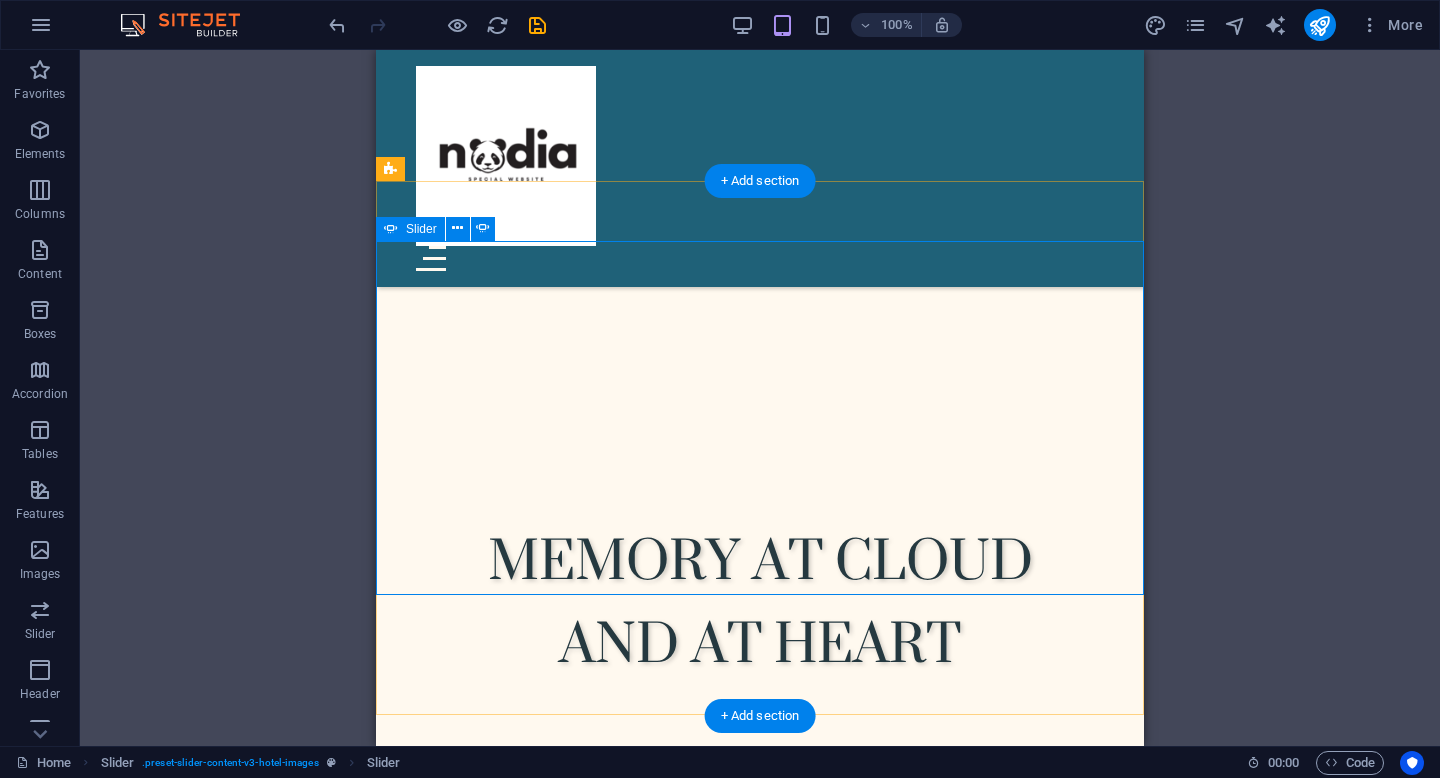 scroll, scrollTop: 735, scrollLeft: 0, axis: vertical 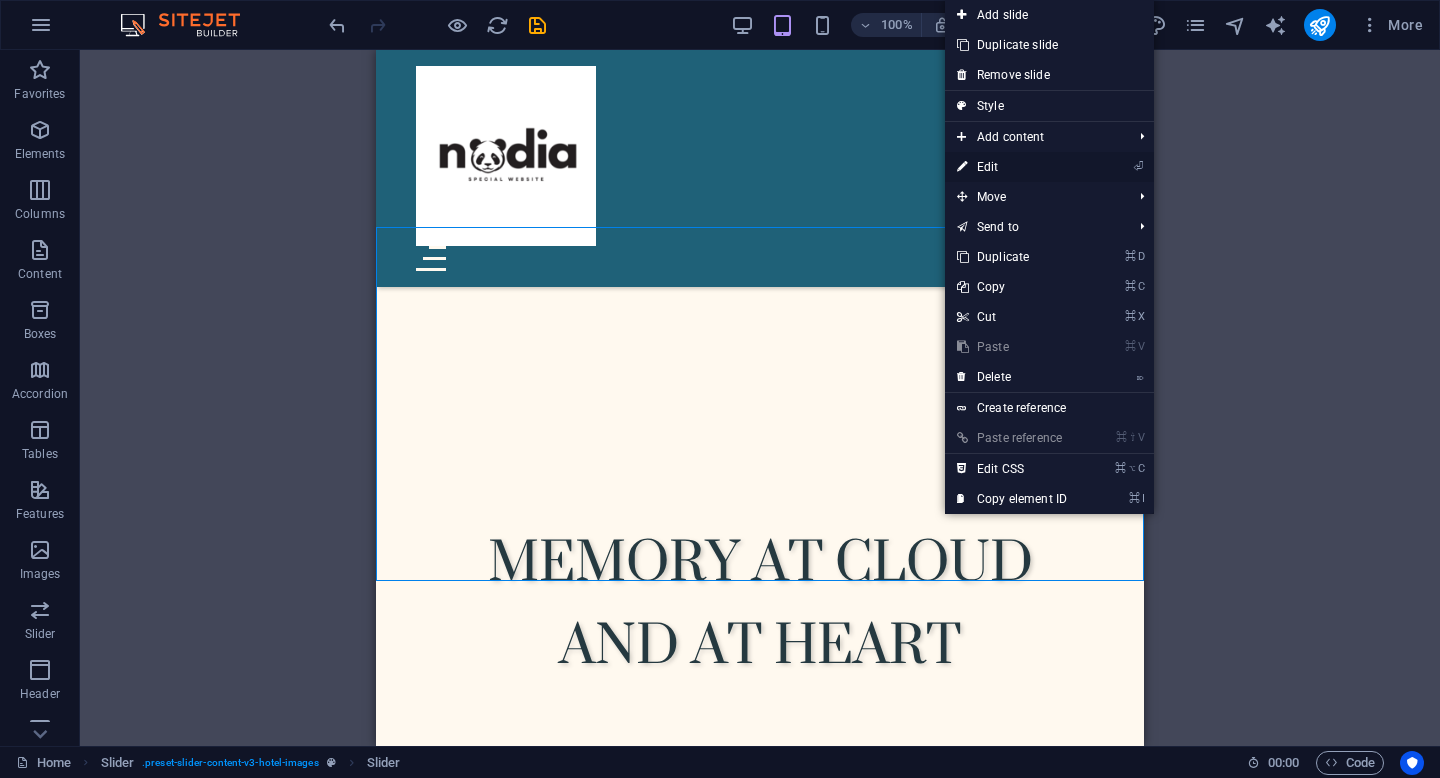 click on "⏎  Edit" at bounding box center [1012, 167] 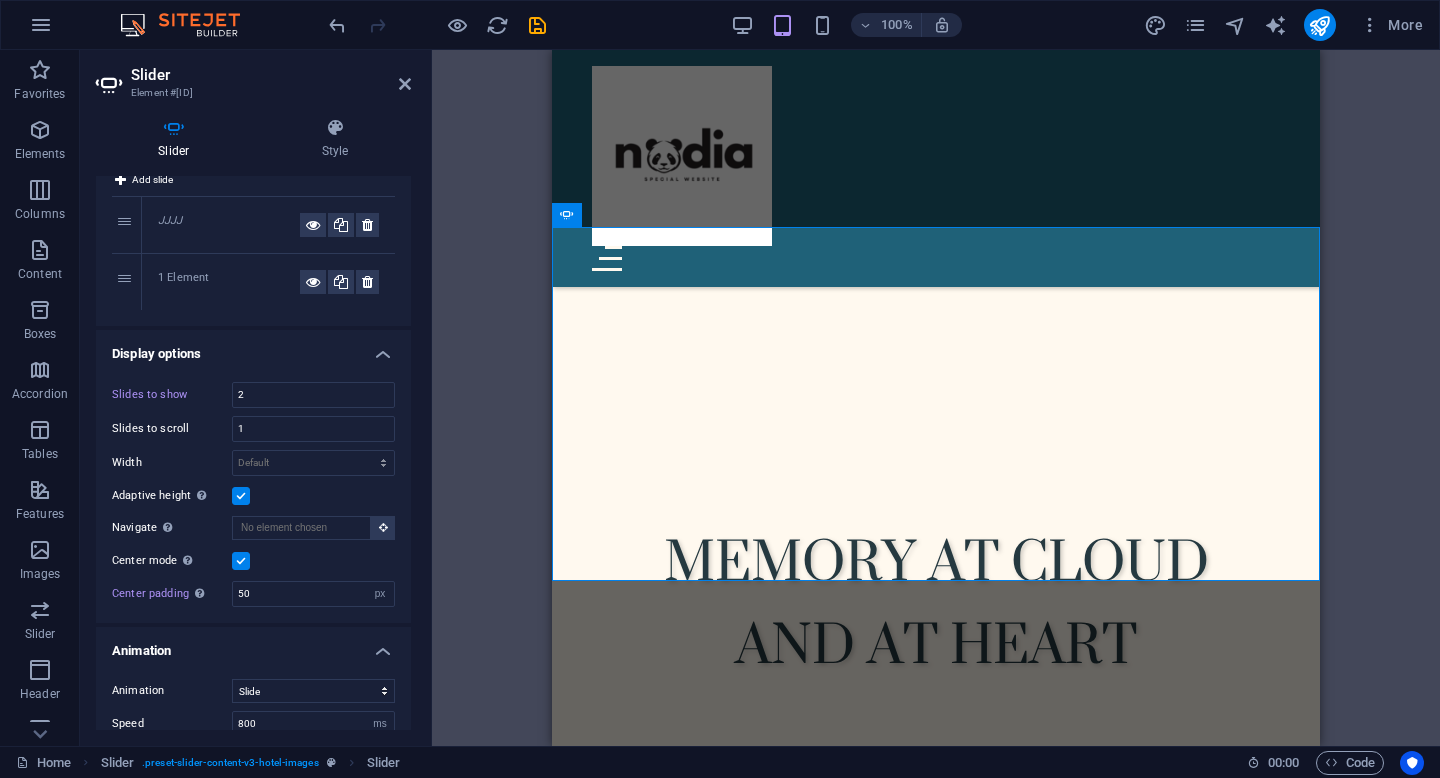 scroll, scrollTop: 0, scrollLeft: 0, axis: both 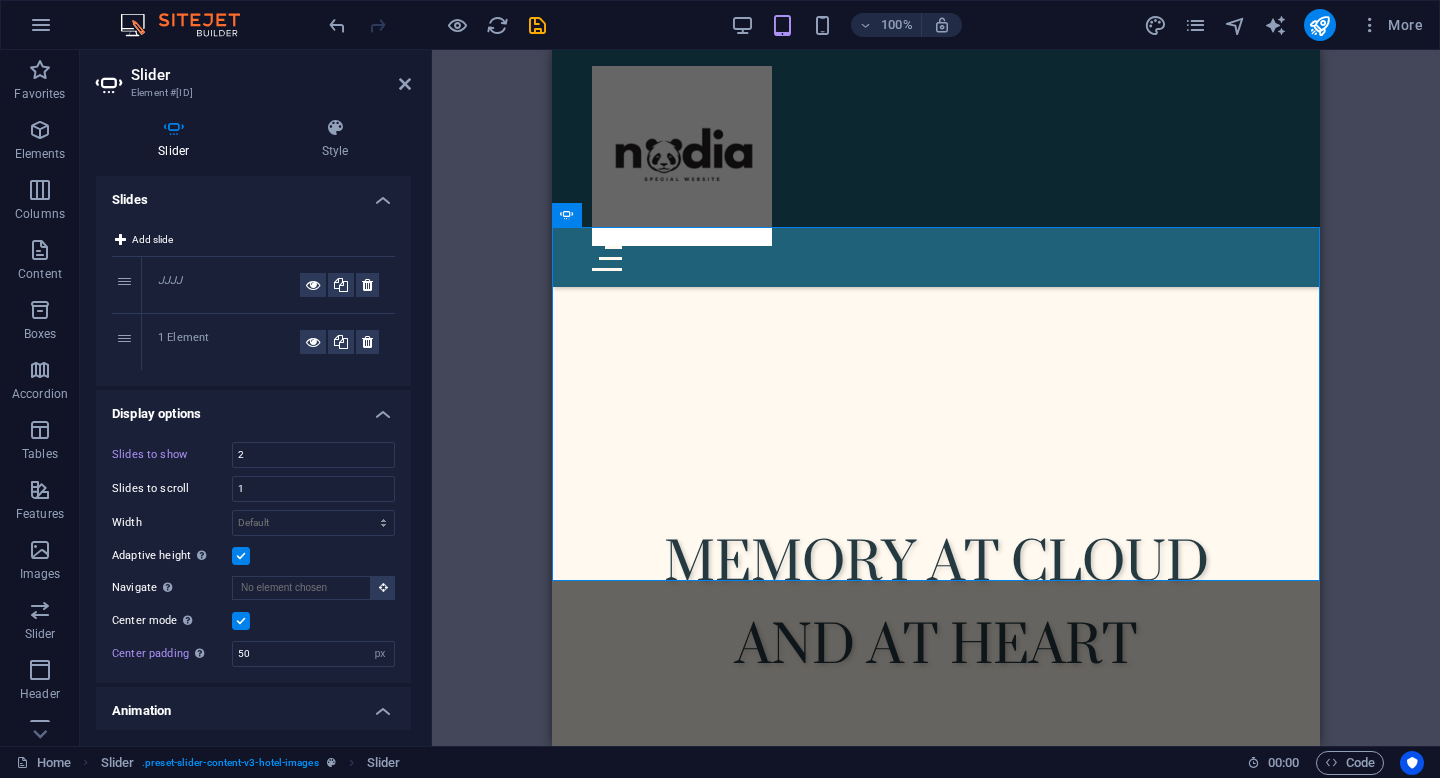click on "1 Element" at bounding box center [229, 342] 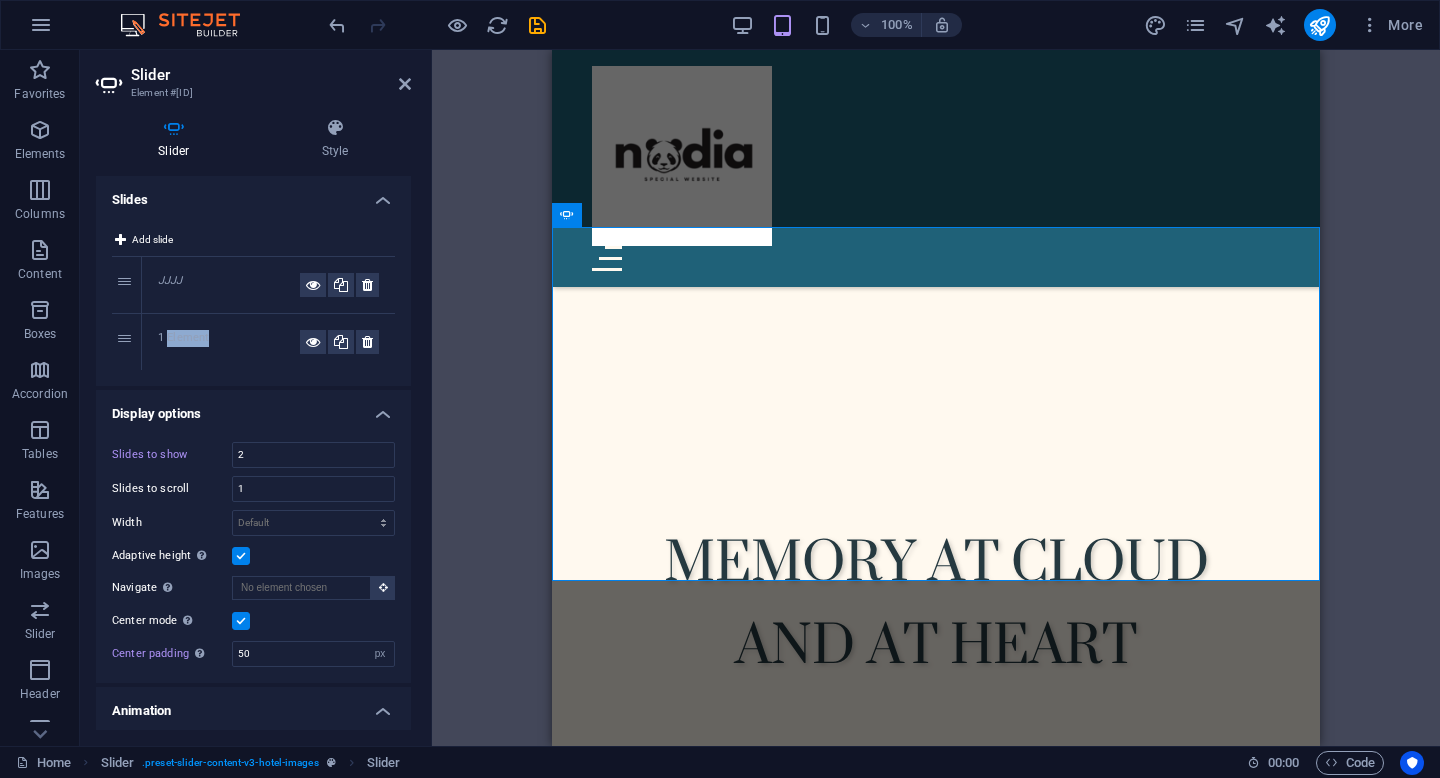 click on "1 Element" at bounding box center [229, 342] 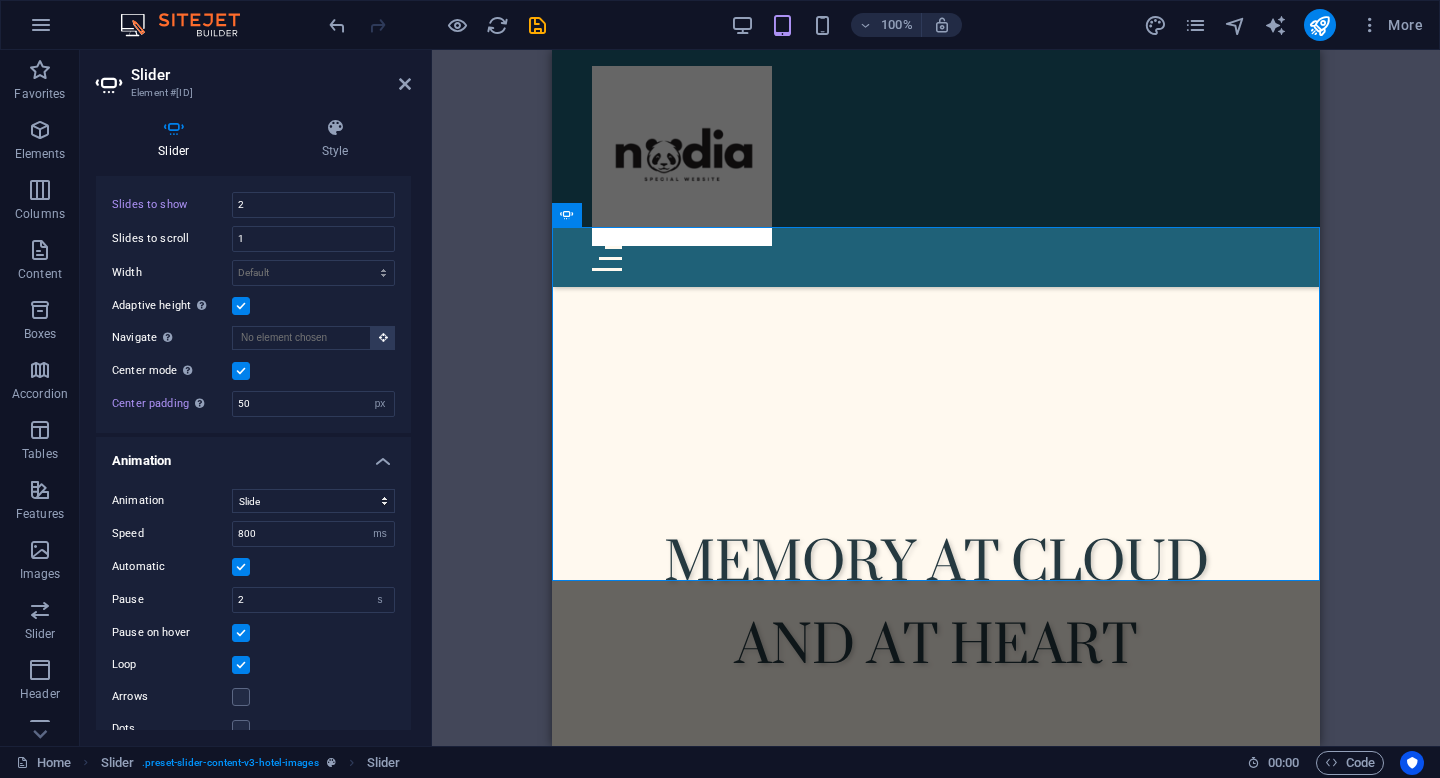 scroll, scrollTop: 276, scrollLeft: 0, axis: vertical 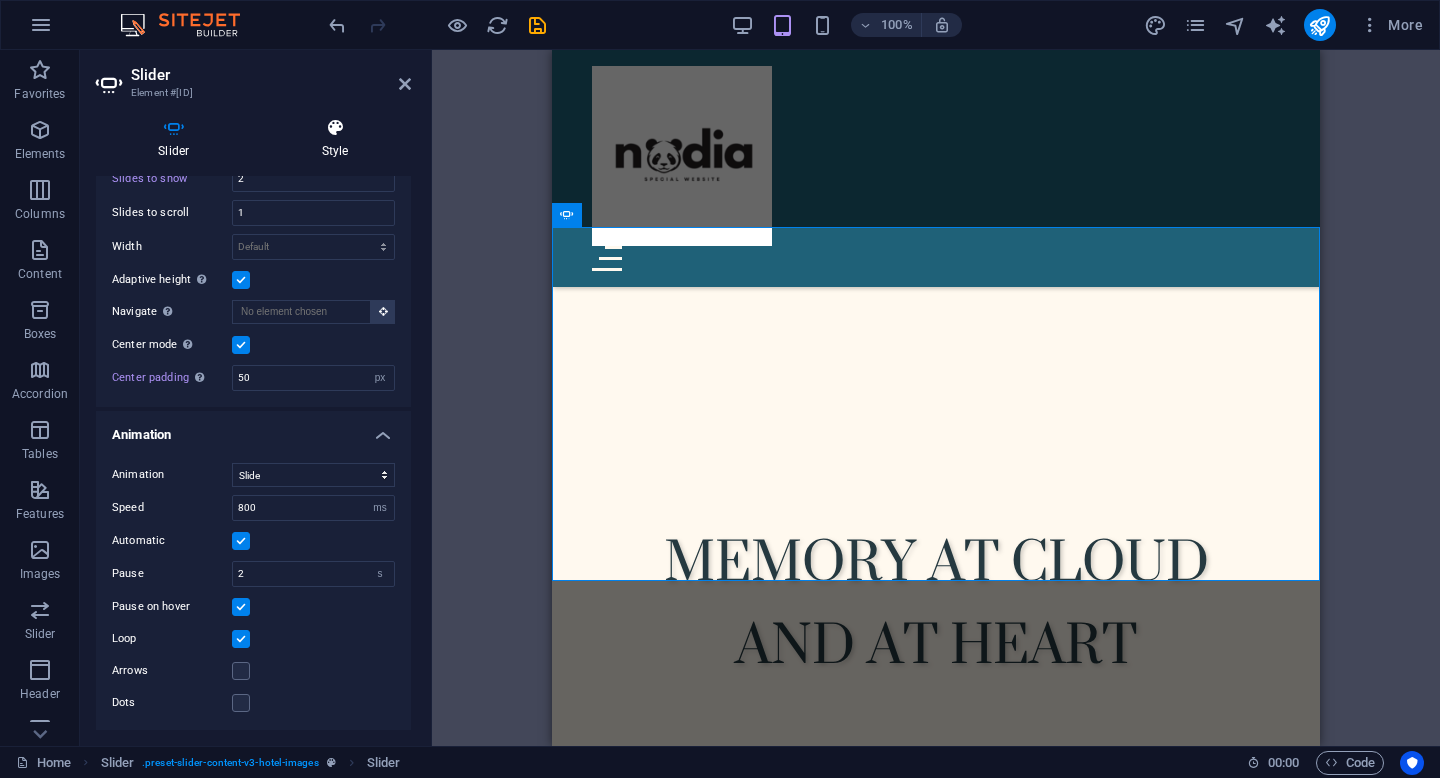 click on "Style" at bounding box center (335, 139) 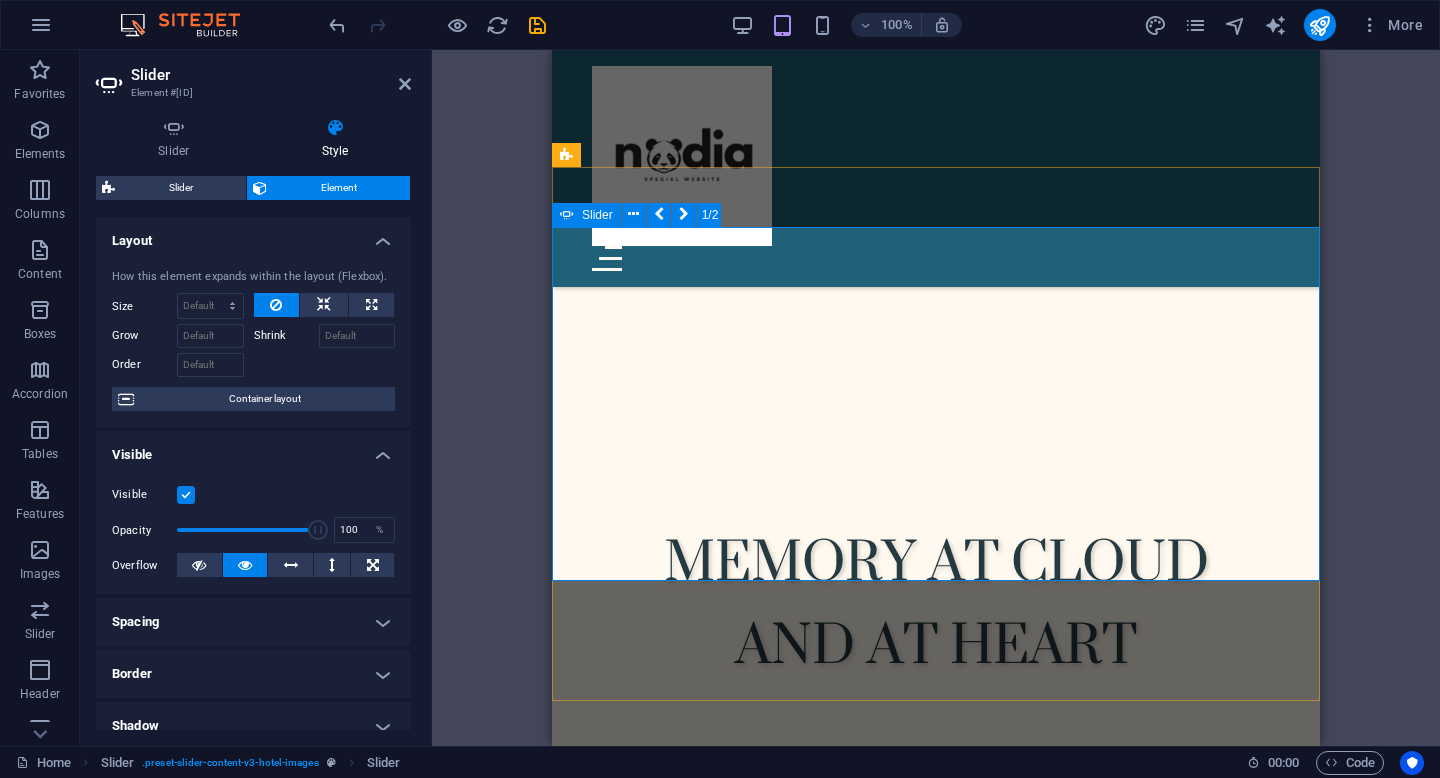 click on "JJJJ" at bounding box center (936, 1547) 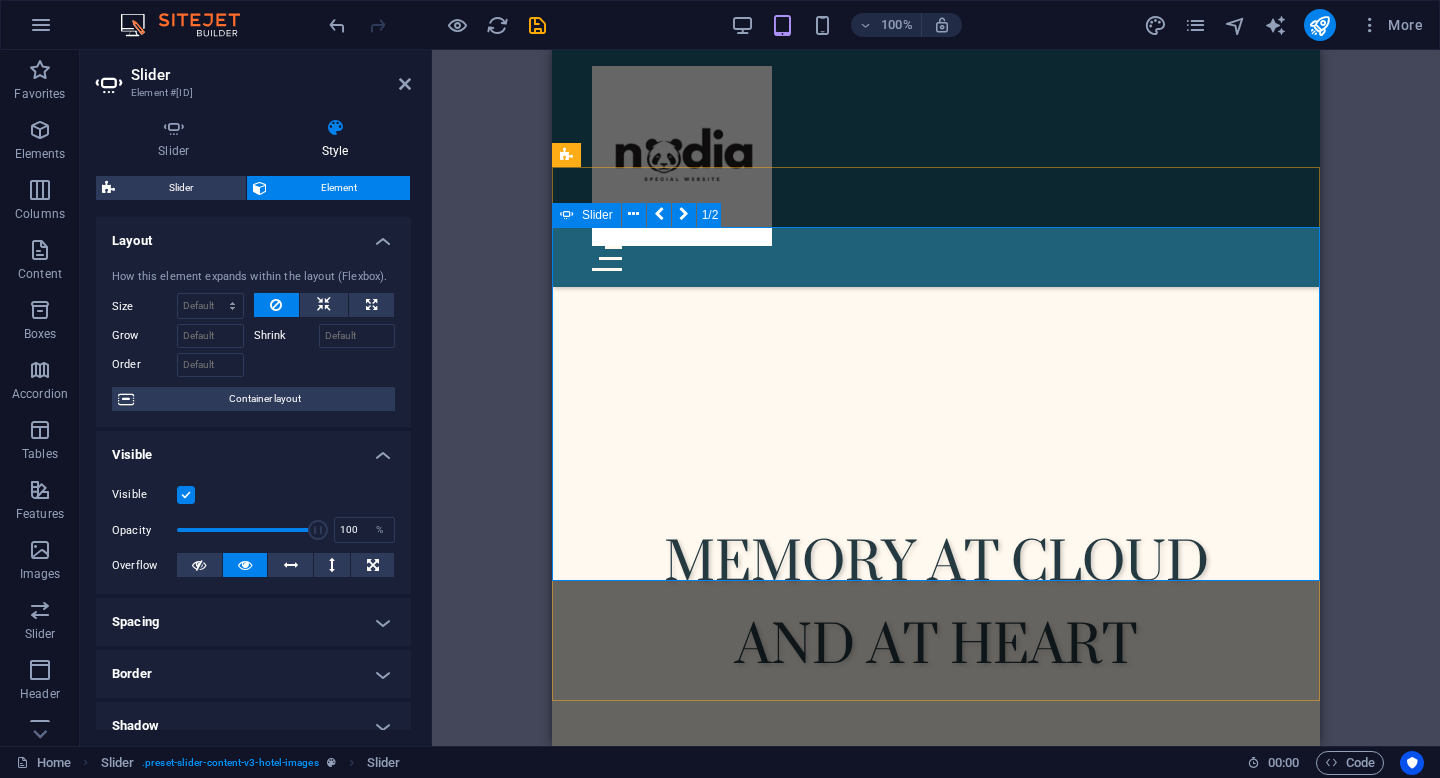 click on "JJJJ" at bounding box center (936, 1547) 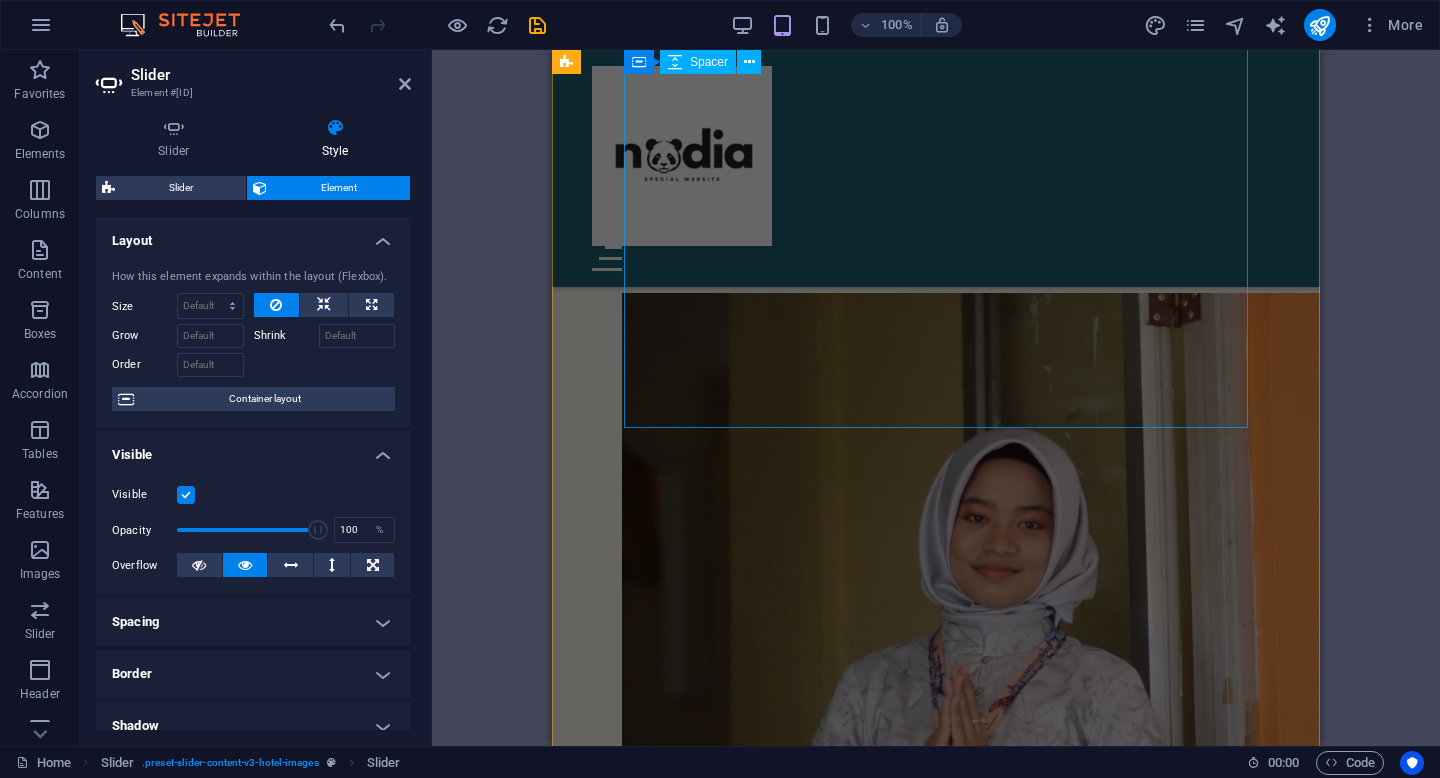 scroll, scrollTop: 1535, scrollLeft: 0, axis: vertical 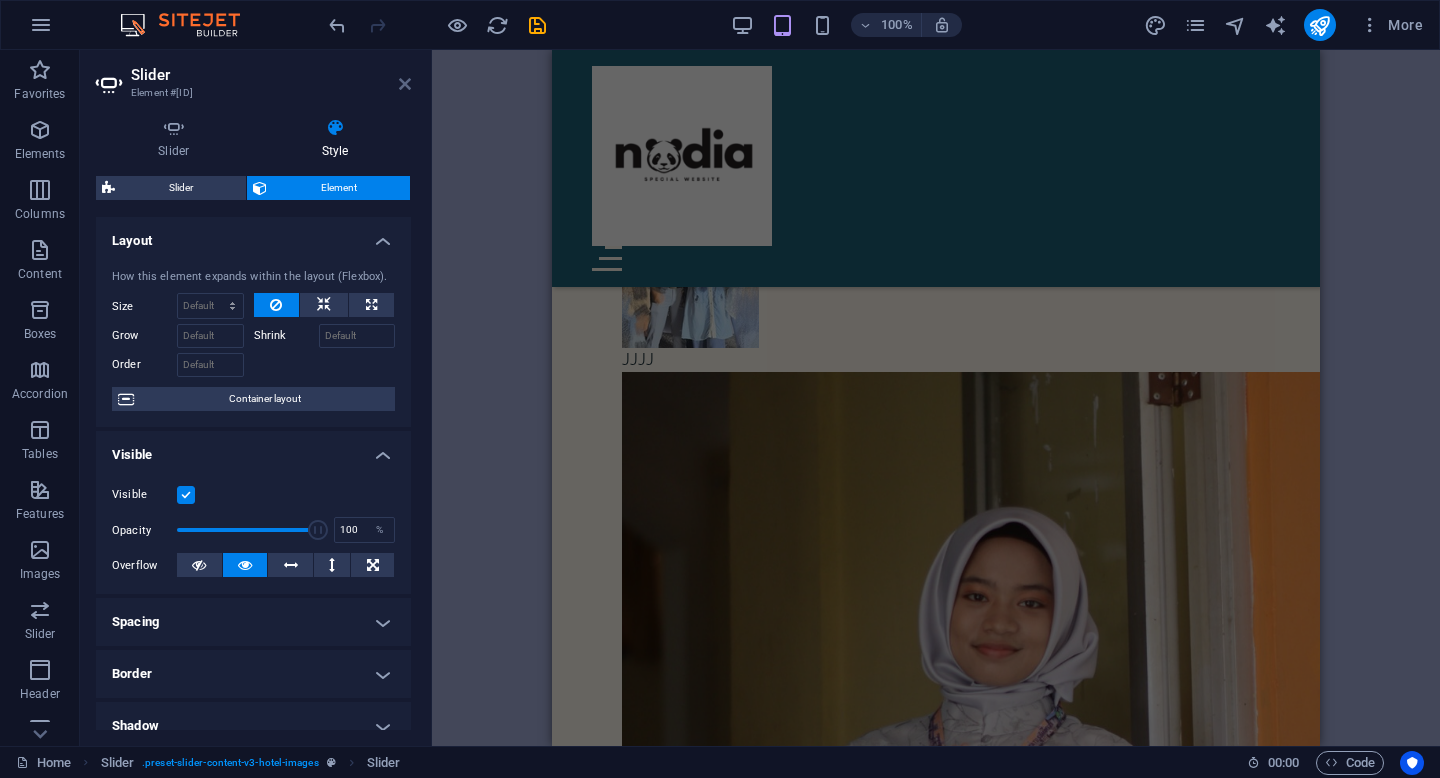 click at bounding box center (405, 84) 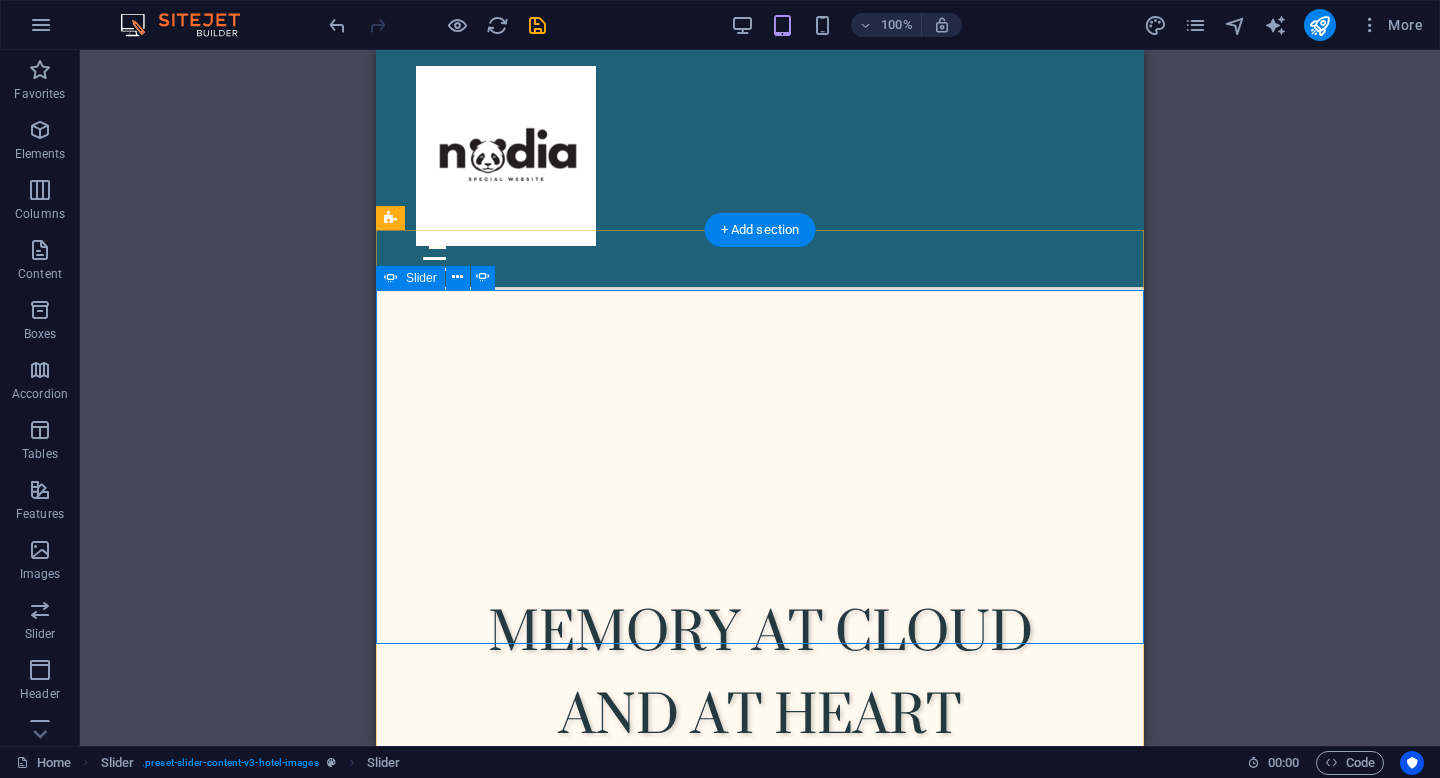 scroll, scrollTop: 651, scrollLeft: 0, axis: vertical 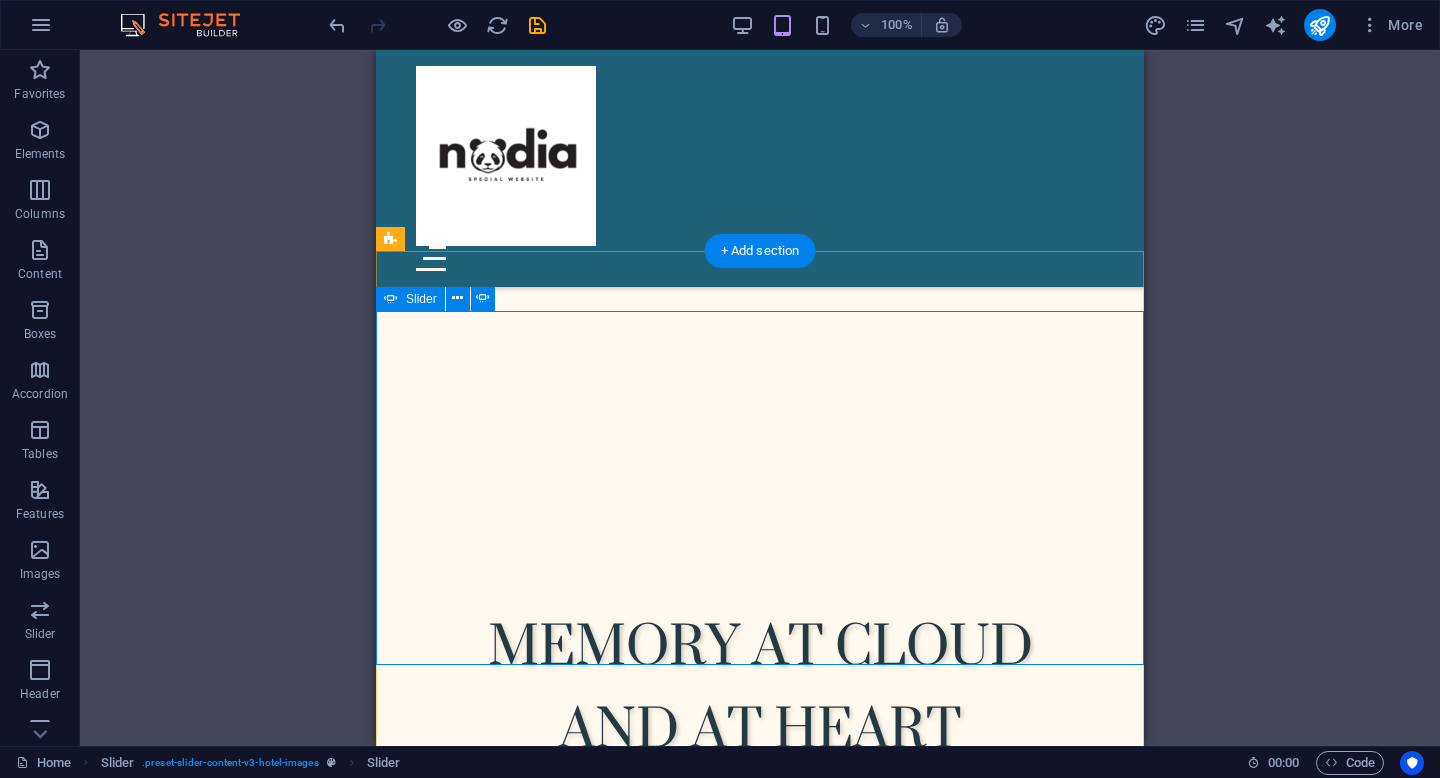 click on "JJJJ" at bounding box center [760, 1631] 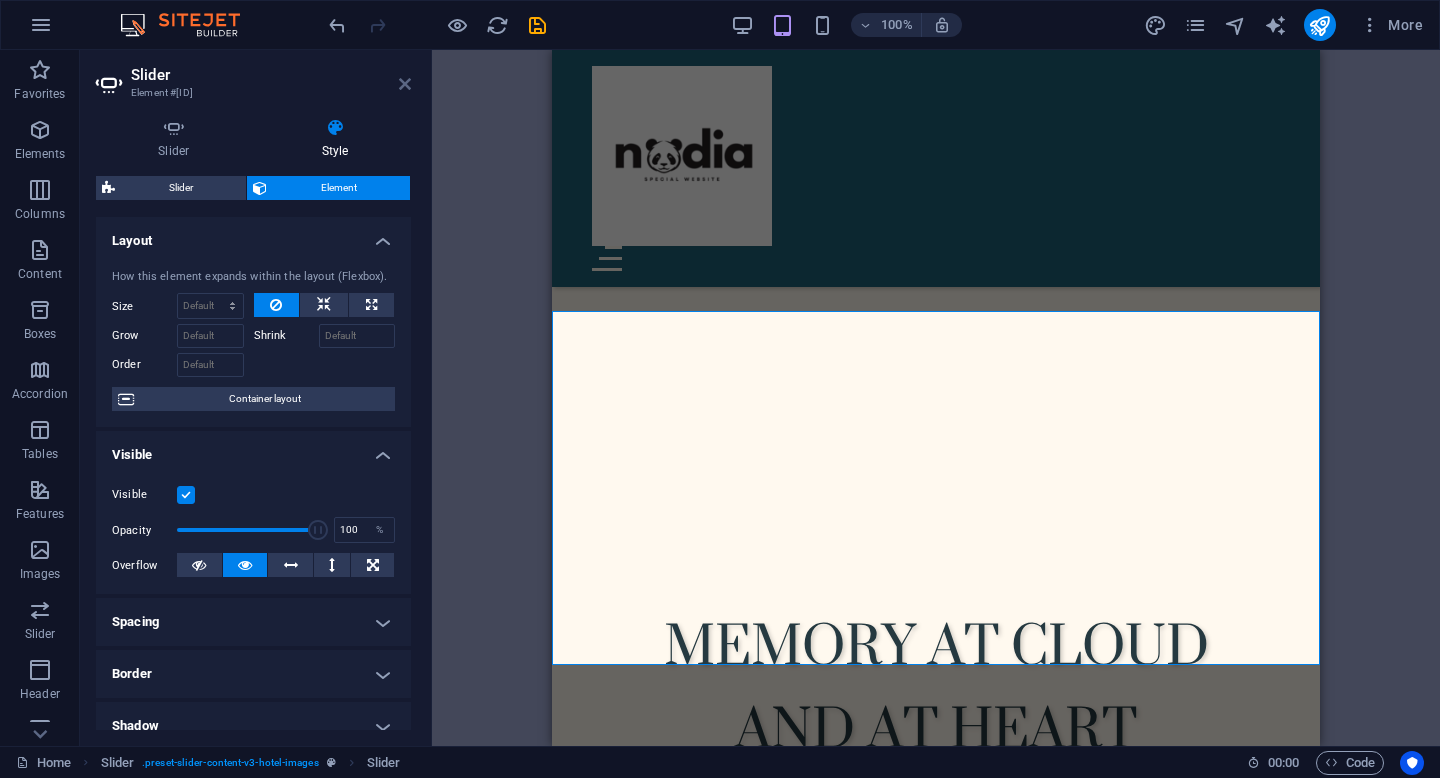 click at bounding box center (405, 84) 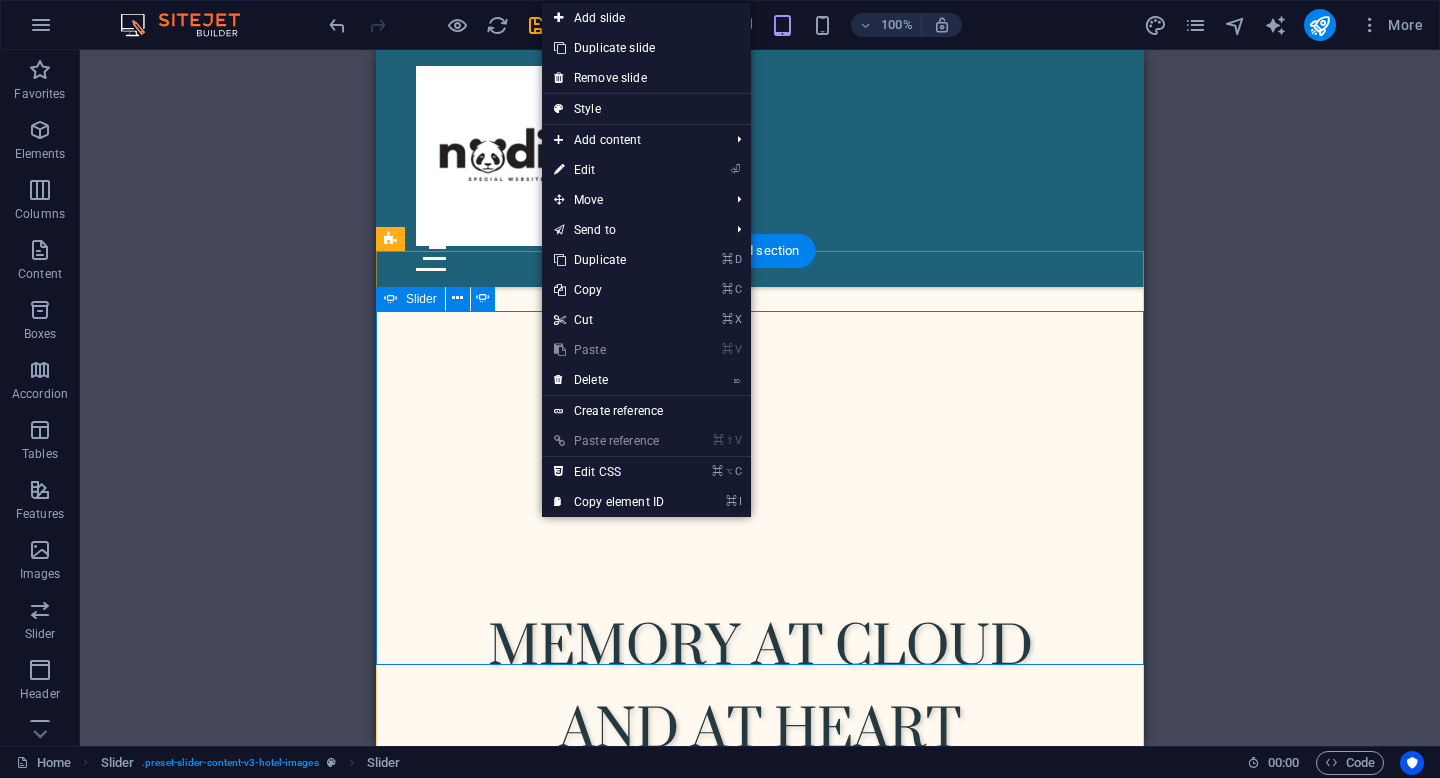 click on "JJJJ" at bounding box center [760, 1631] 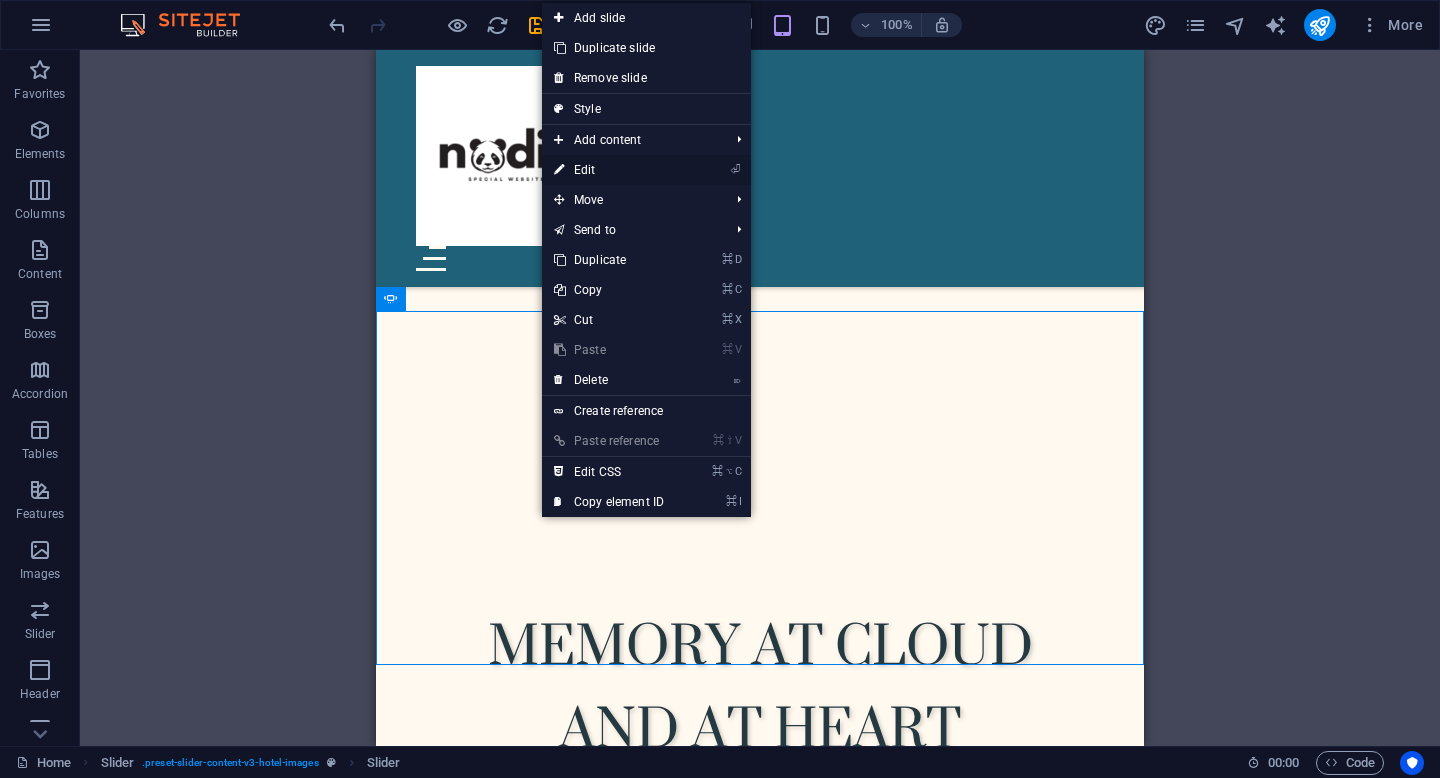 click on "⏎  Edit" at bounding box center (609, 170) 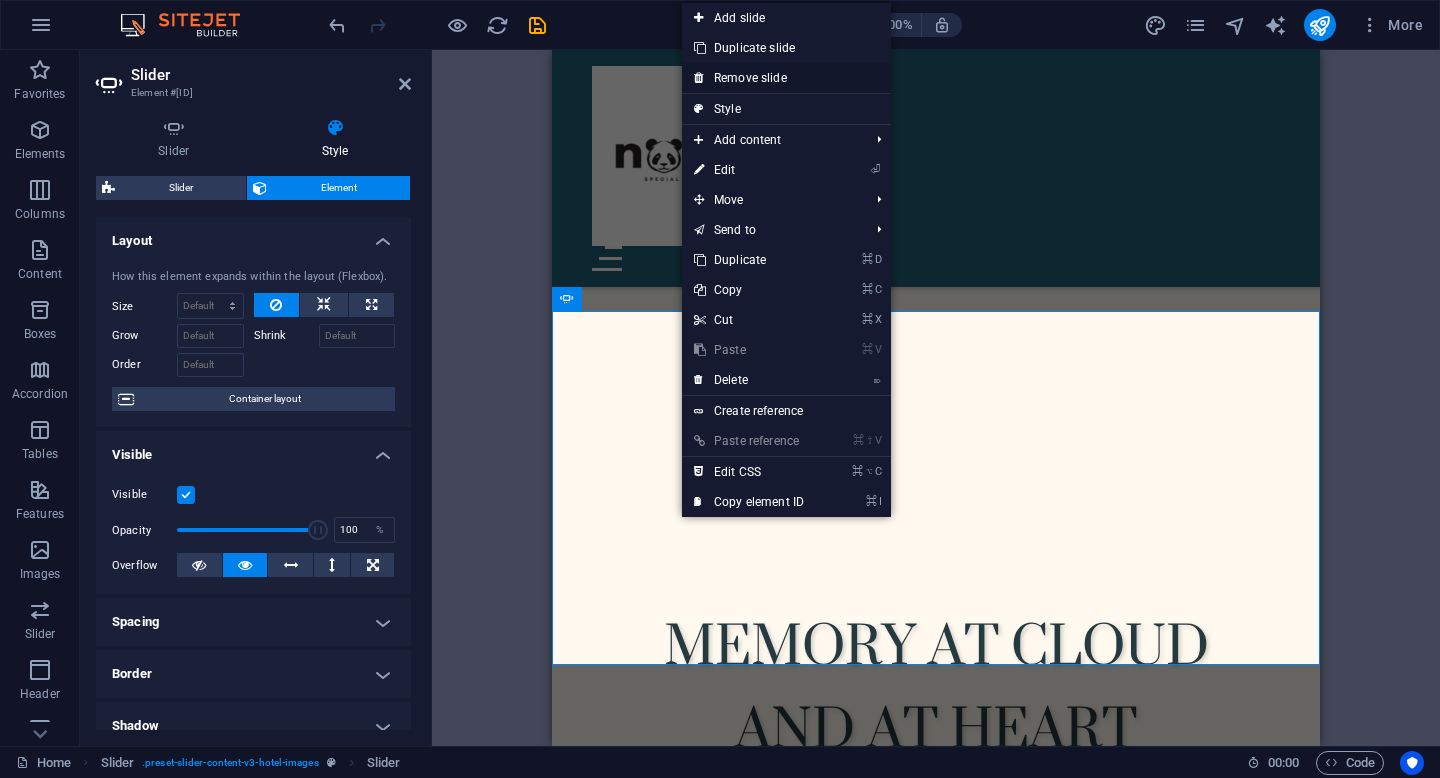 click on "Remove slide" at bounding box center [786, 78] 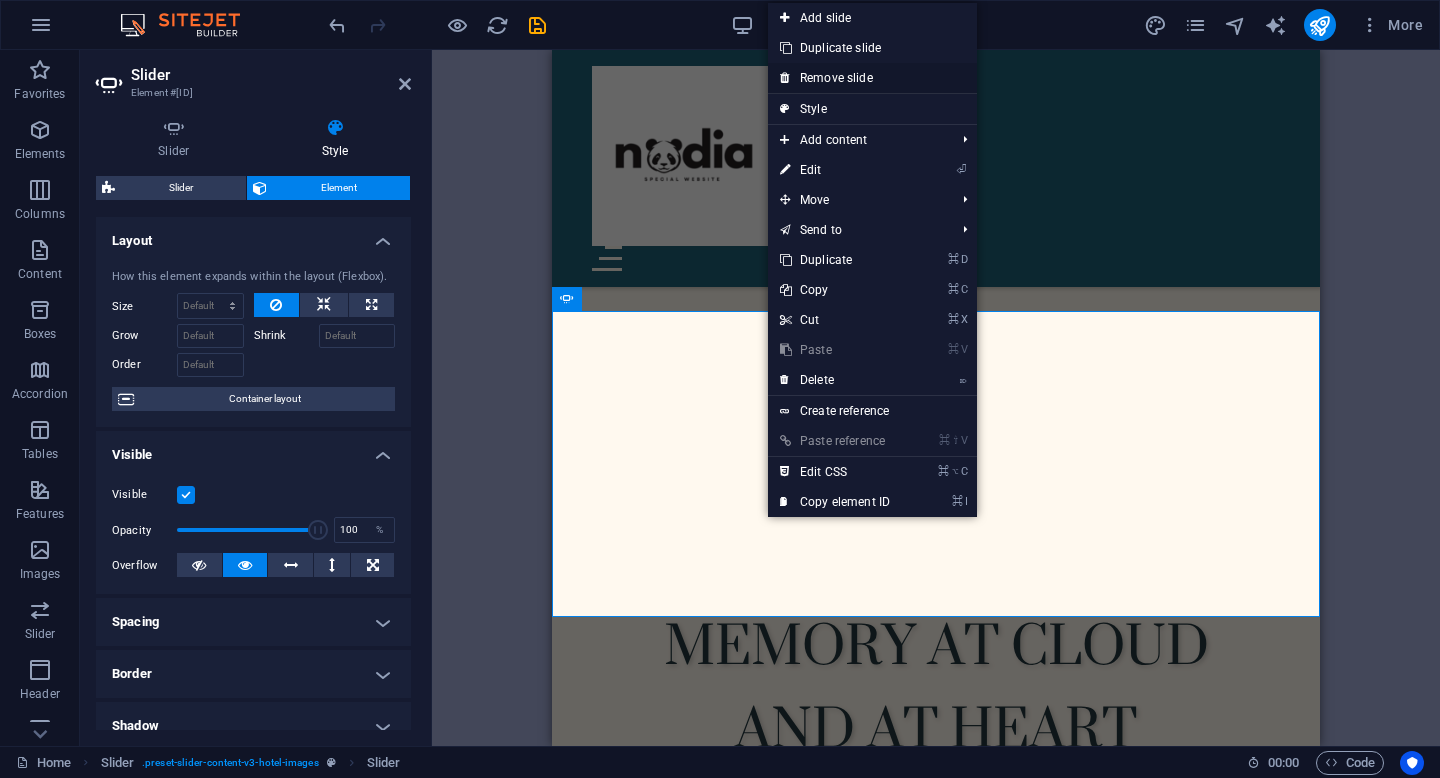 click on "Remove slide" at bounding box center [872, 78] 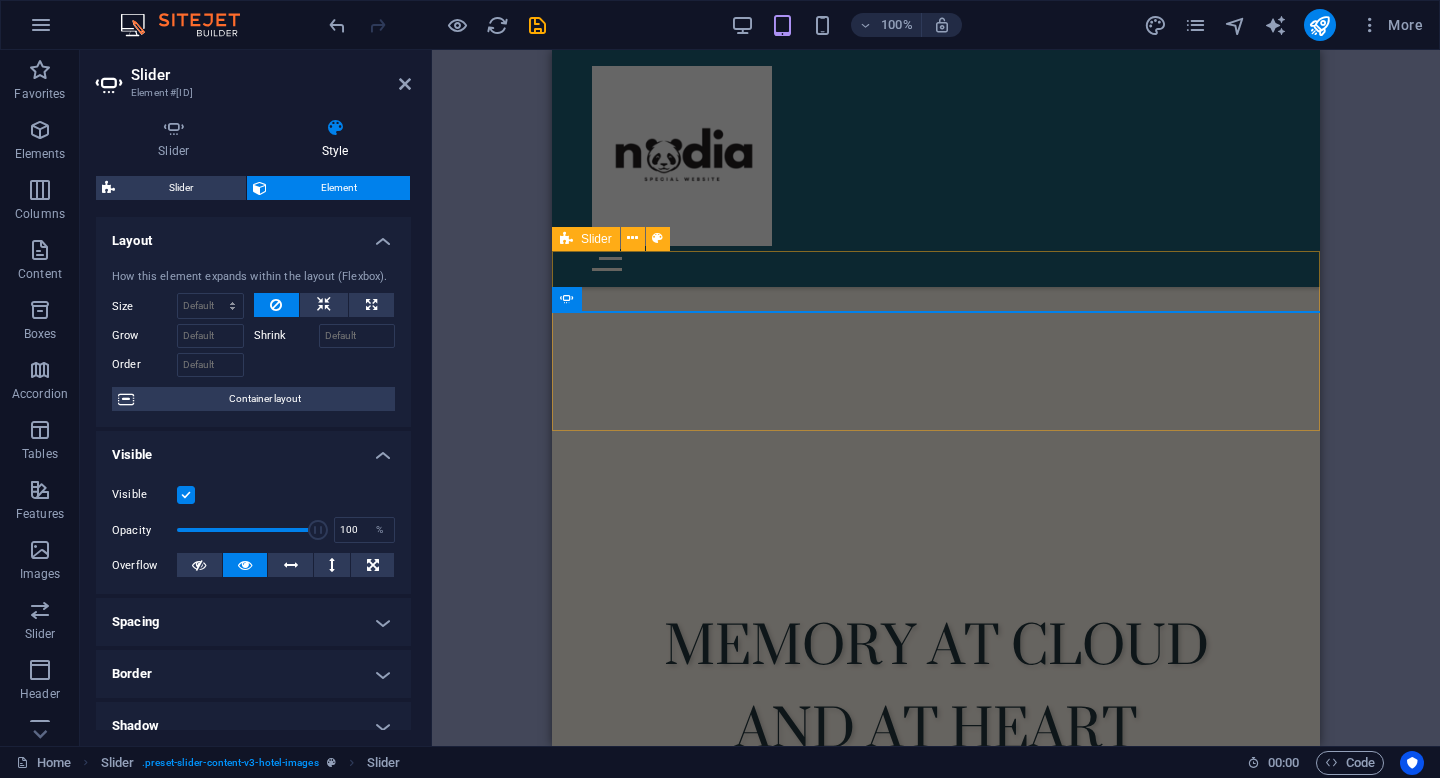 click at bounding box center [936, 1109] 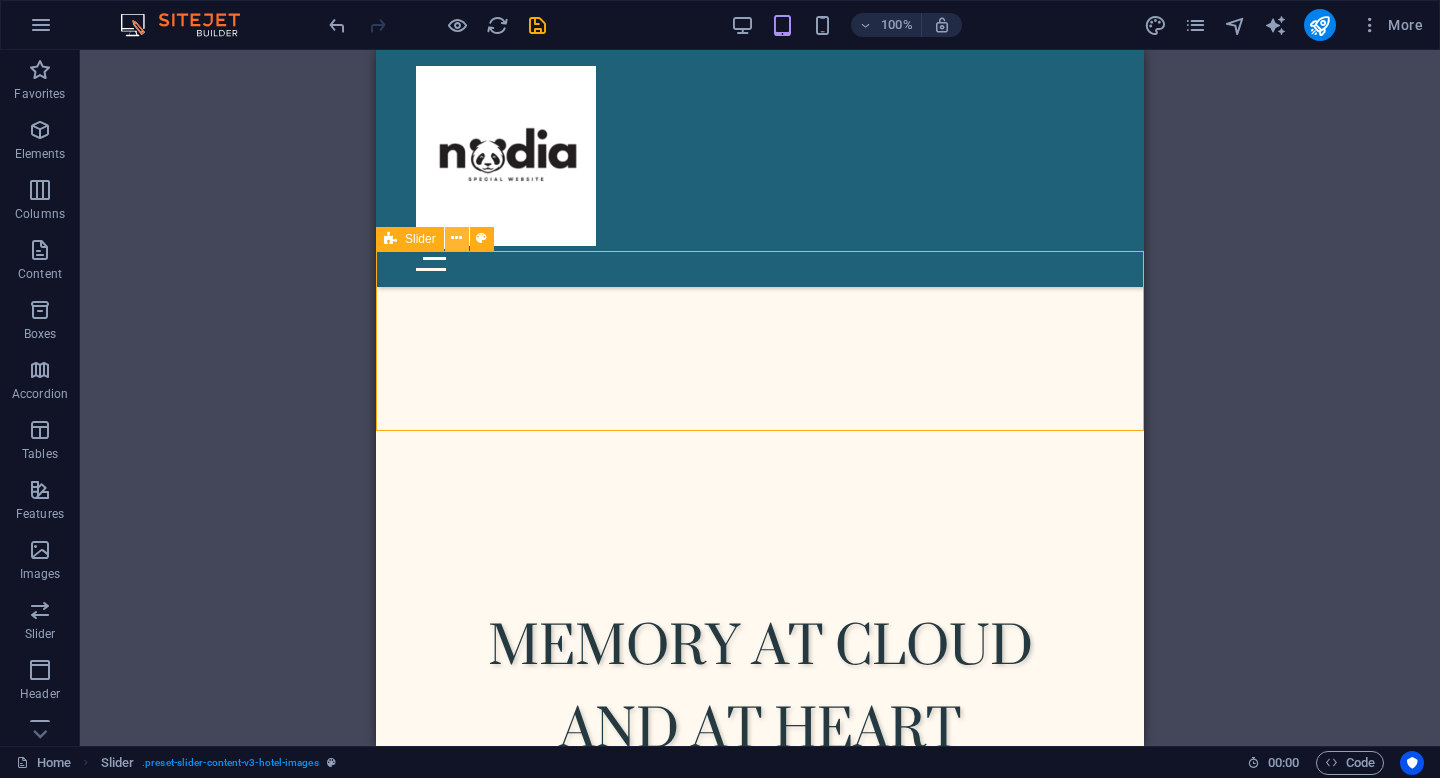 click at bounding box center [456, 238] 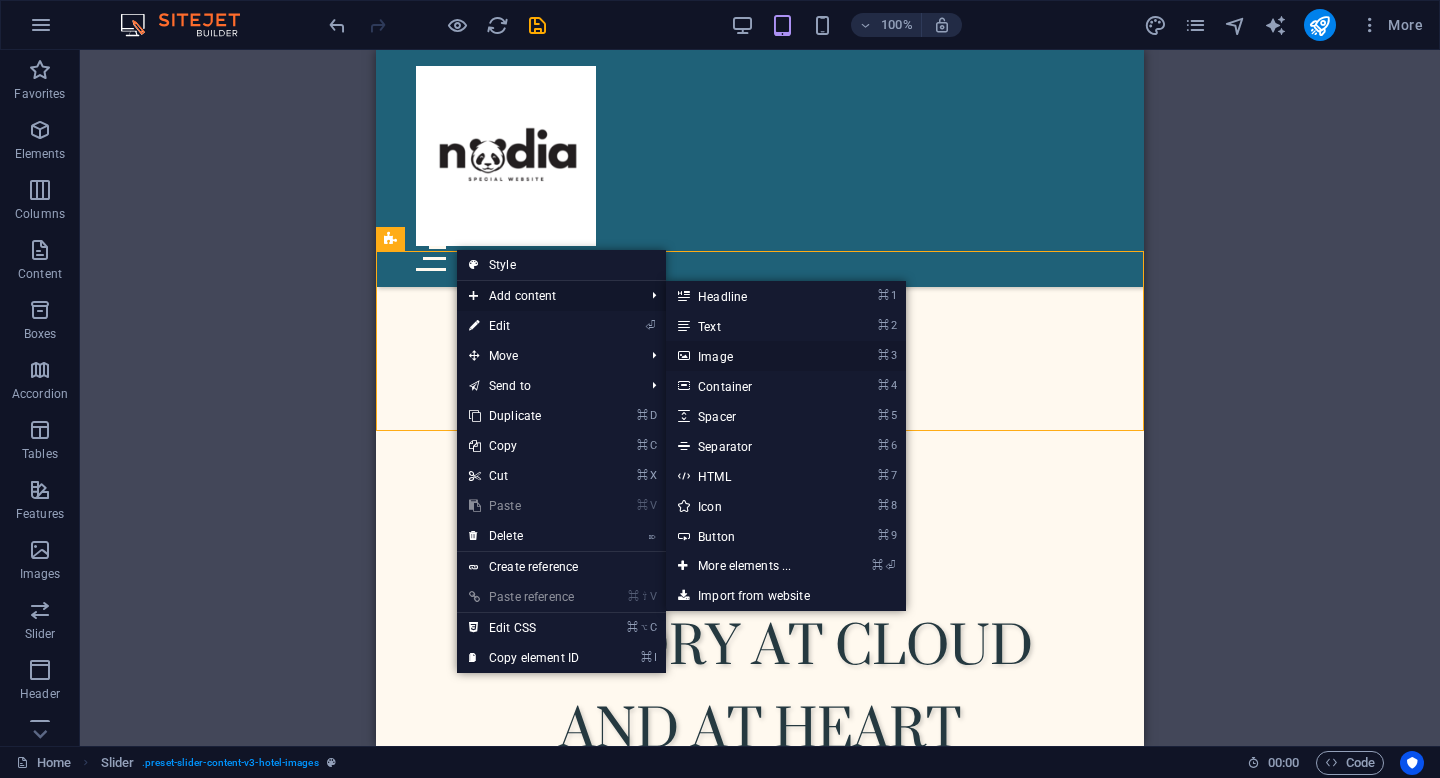 click on "⌘ 3  Image" at bounding box center (748, 356) 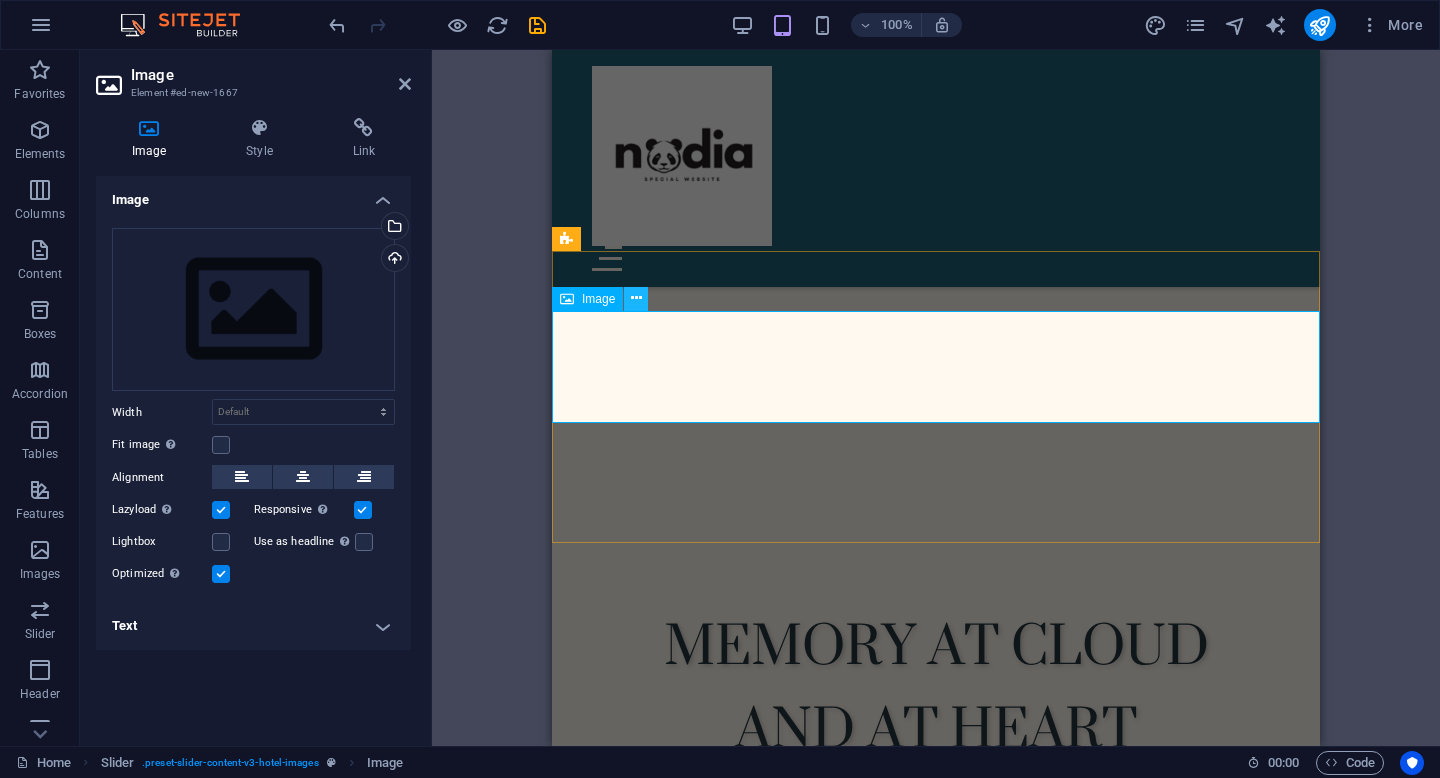 click at bounding box center [636, 298] 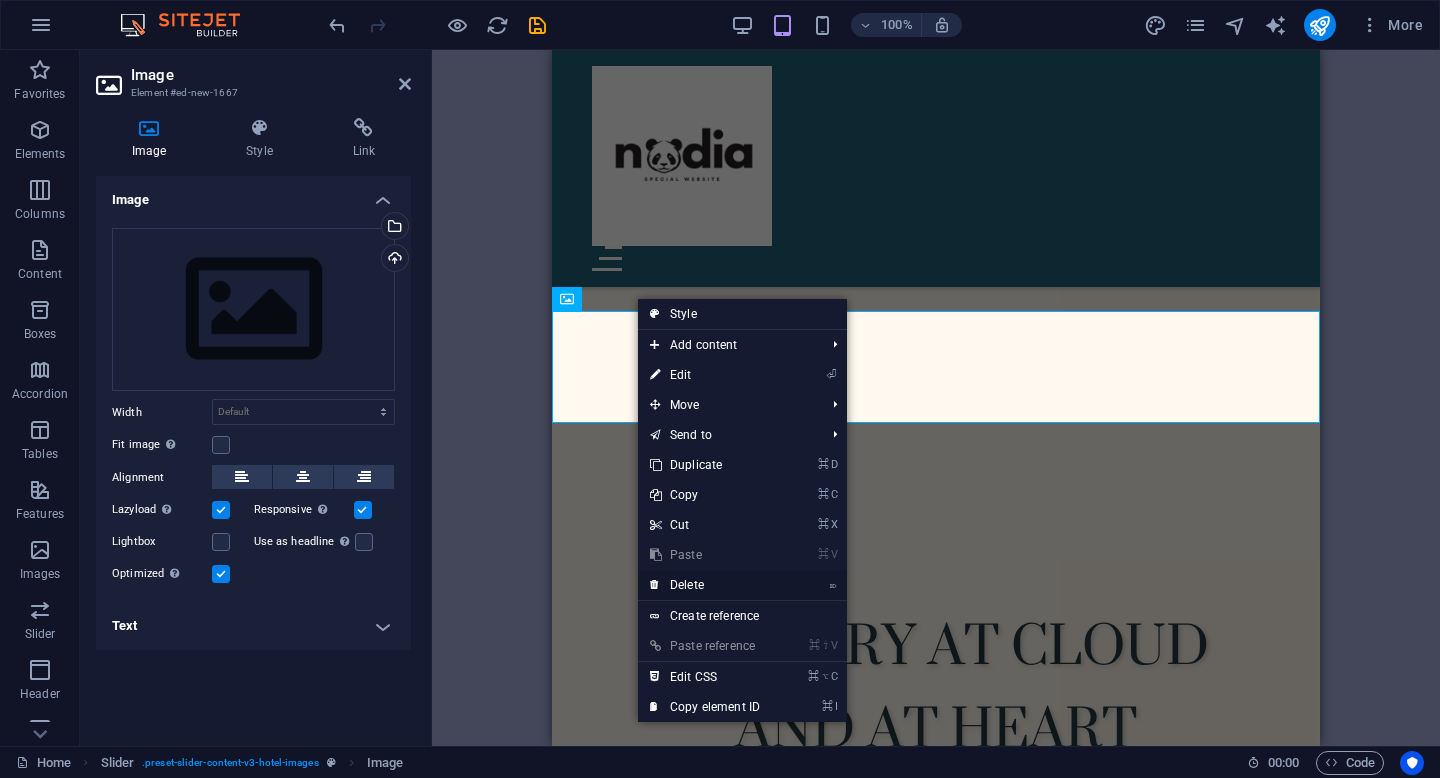 click on "⌦  Delete" at bounding box center (705, 585) 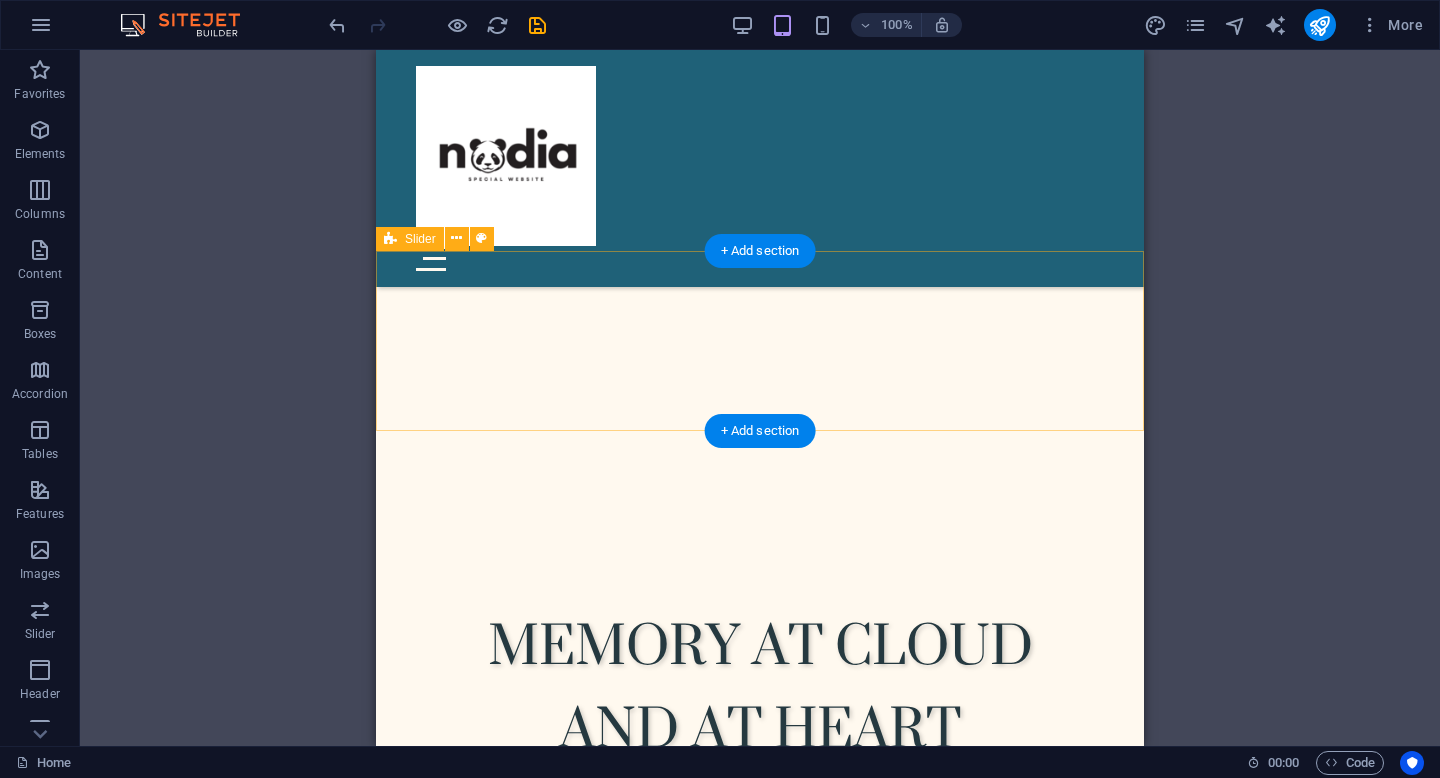 click at bounding box center [760, 1109] 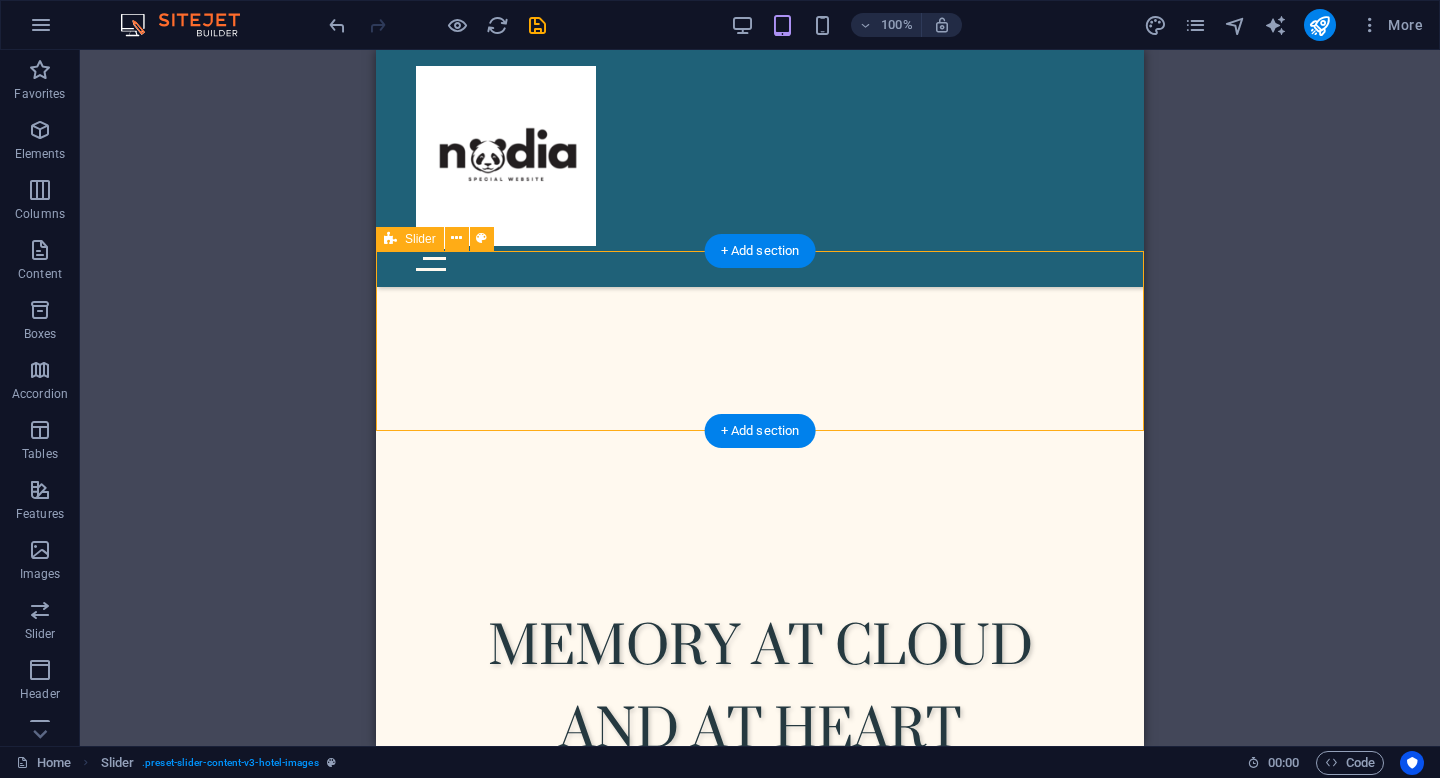 click at bounding box center (760, 1109) 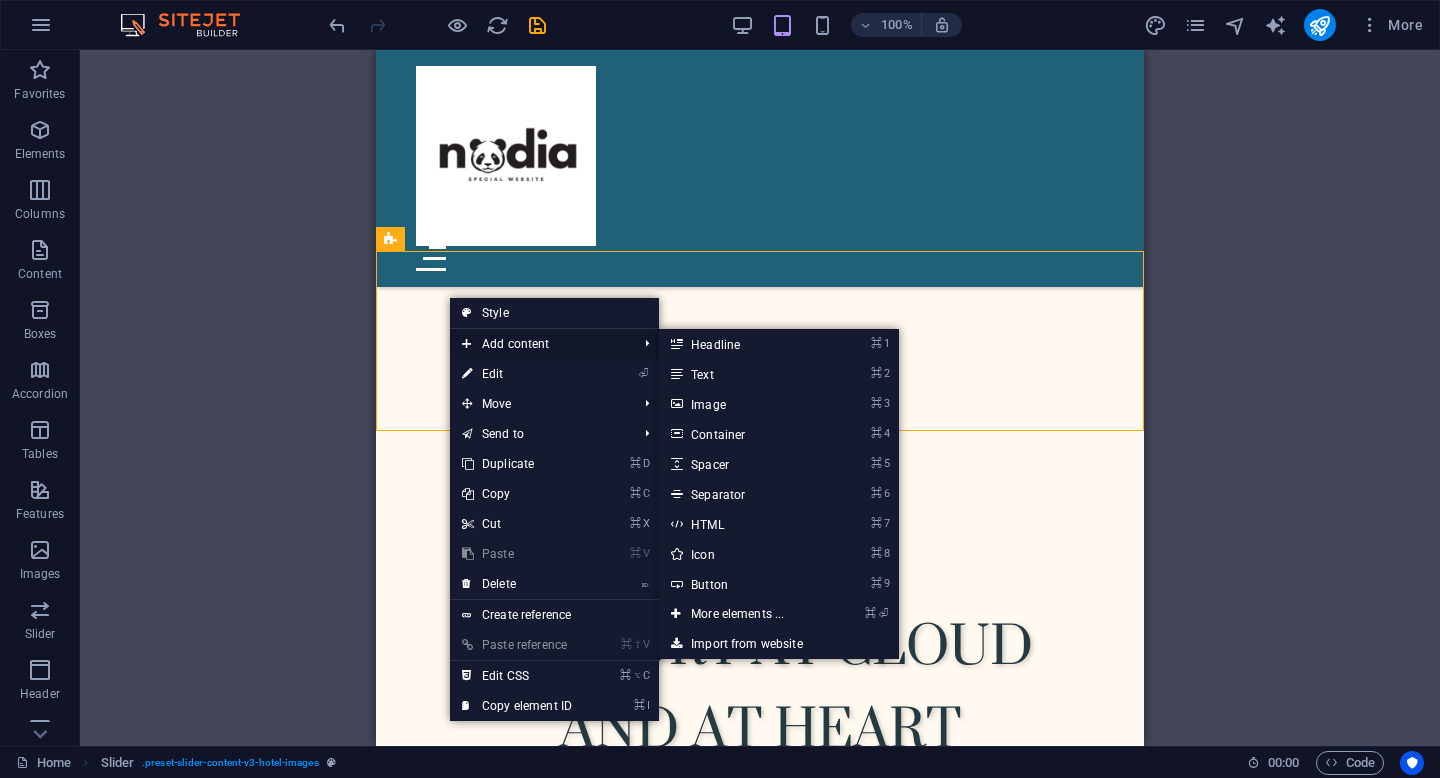 click on "Add content" at bounding box center (539, 344) 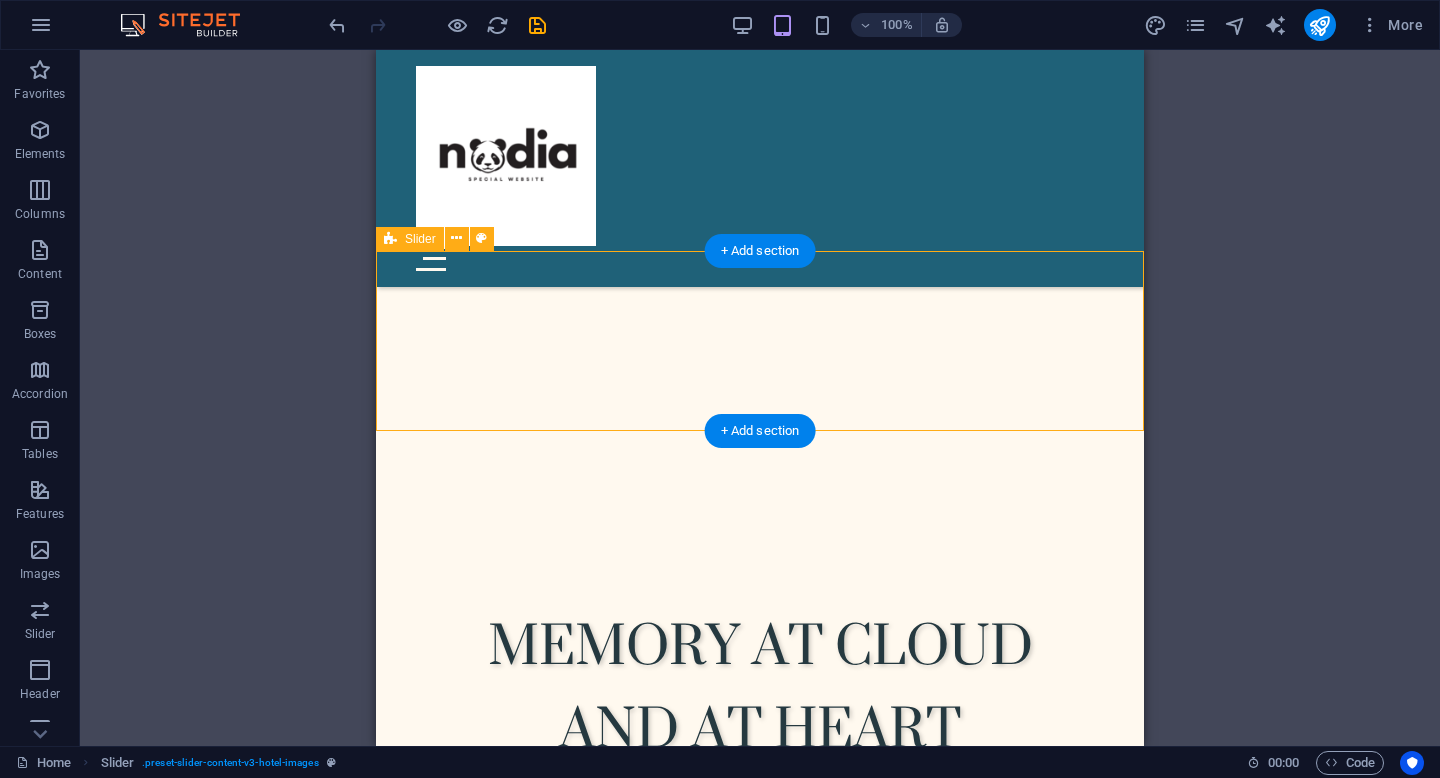 click at bounding box center (760, 1109) 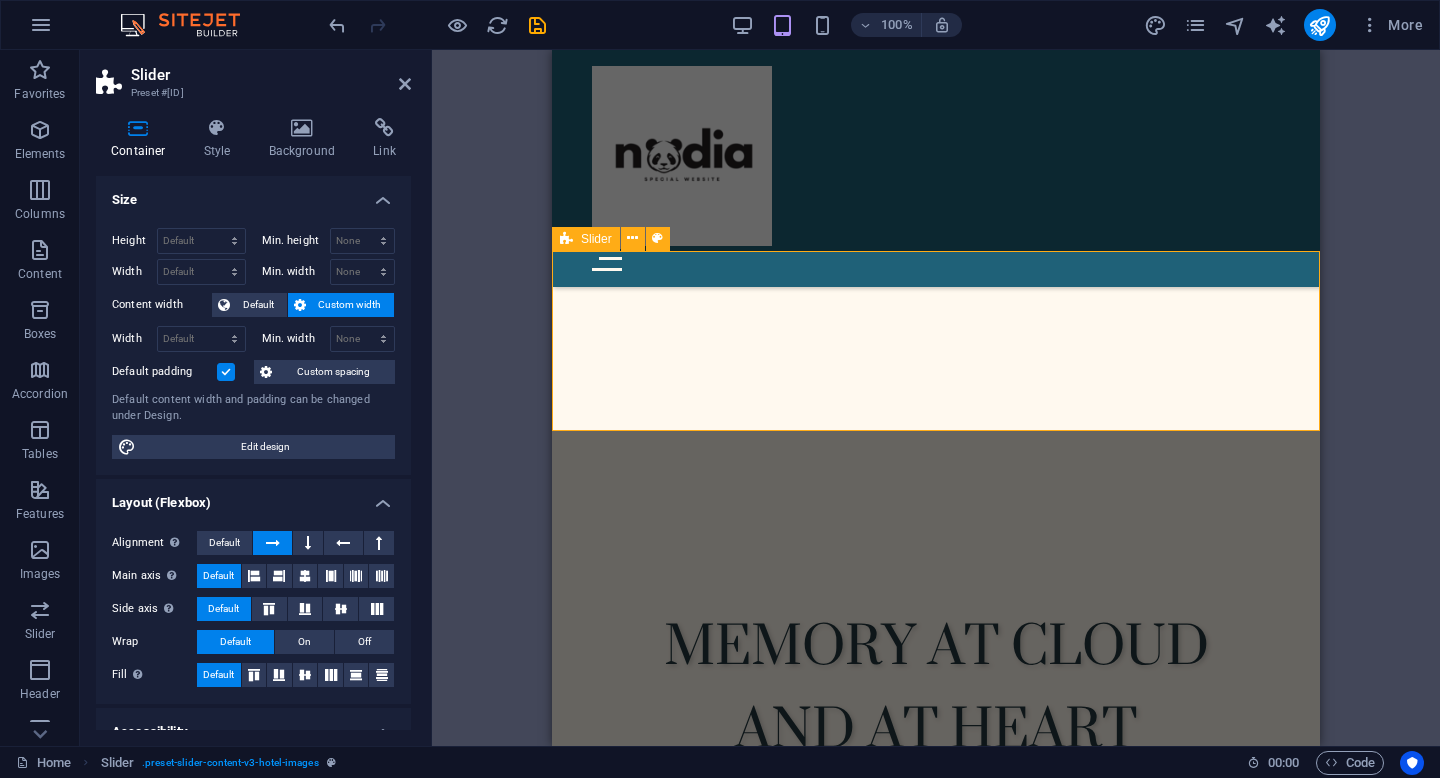 click at bounding box center [936, 1109] 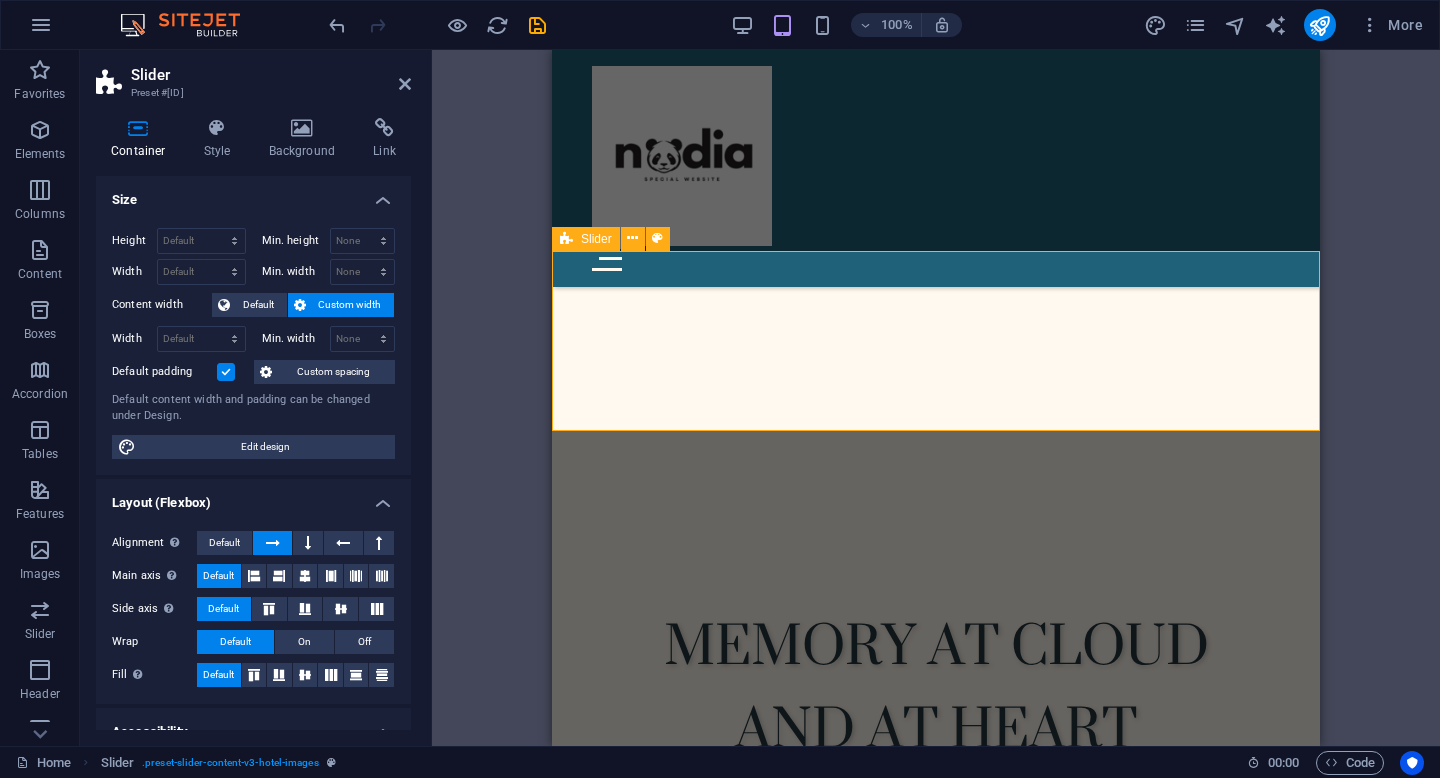 click on "Slider" at bounding box center [596, 239] 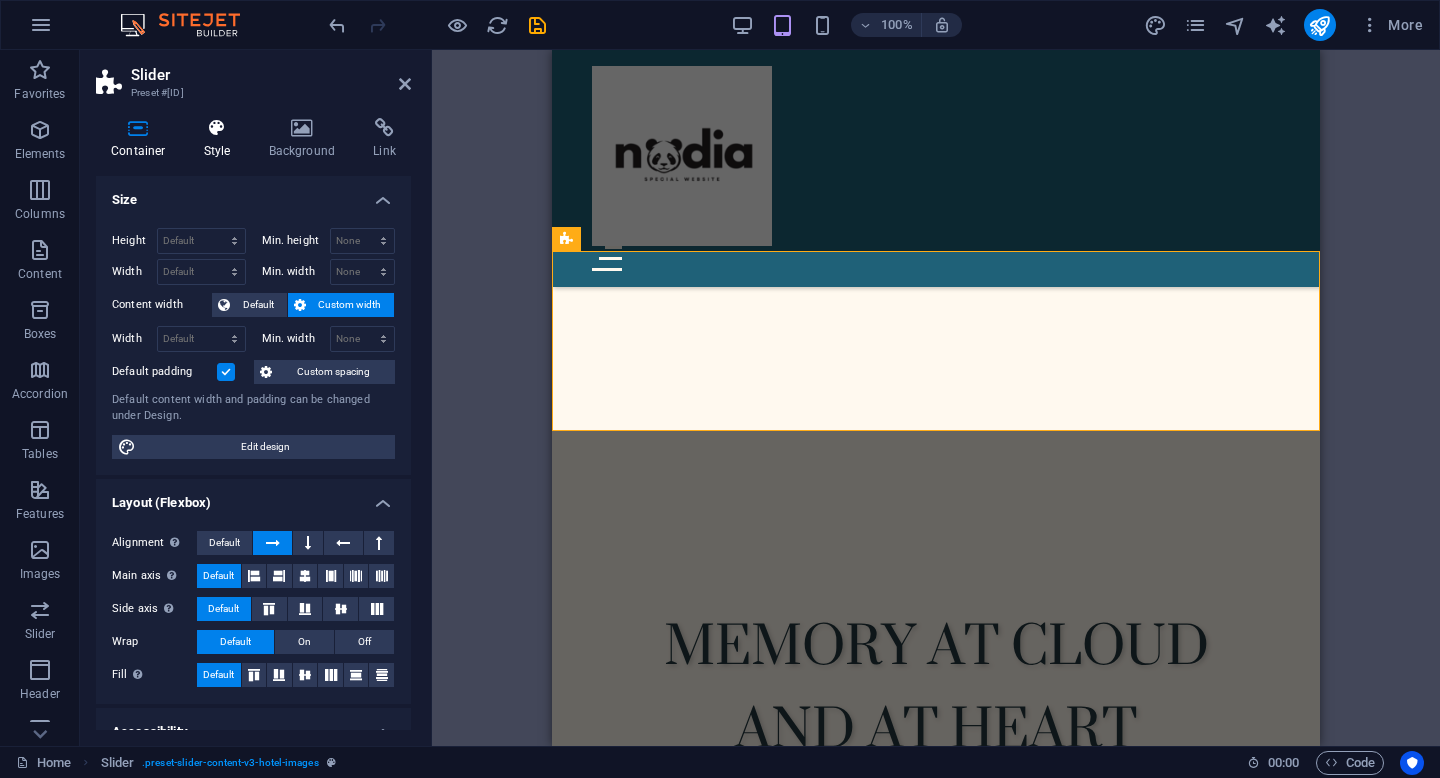 click at bounding box center [217, 128] 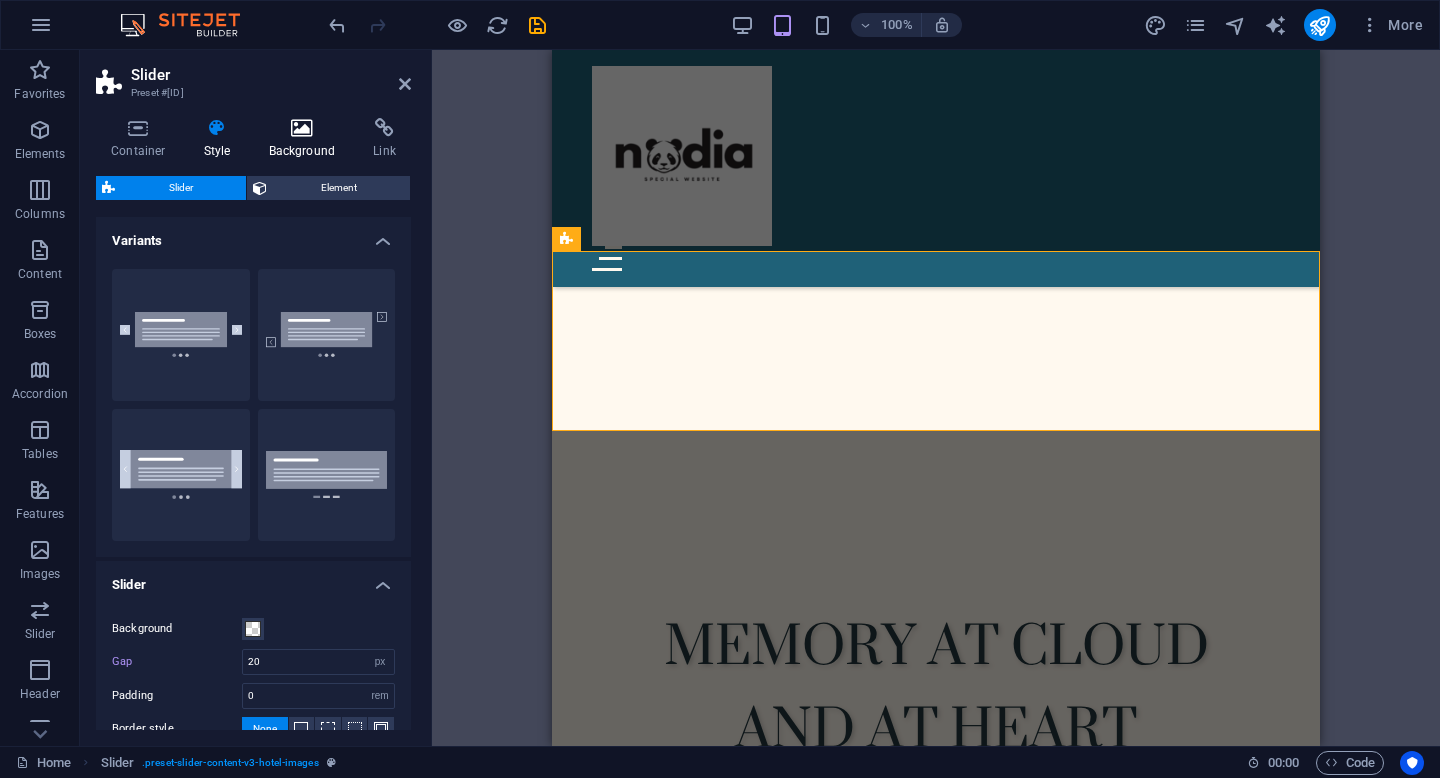 click on "Background" at bounding box center [306, 139] 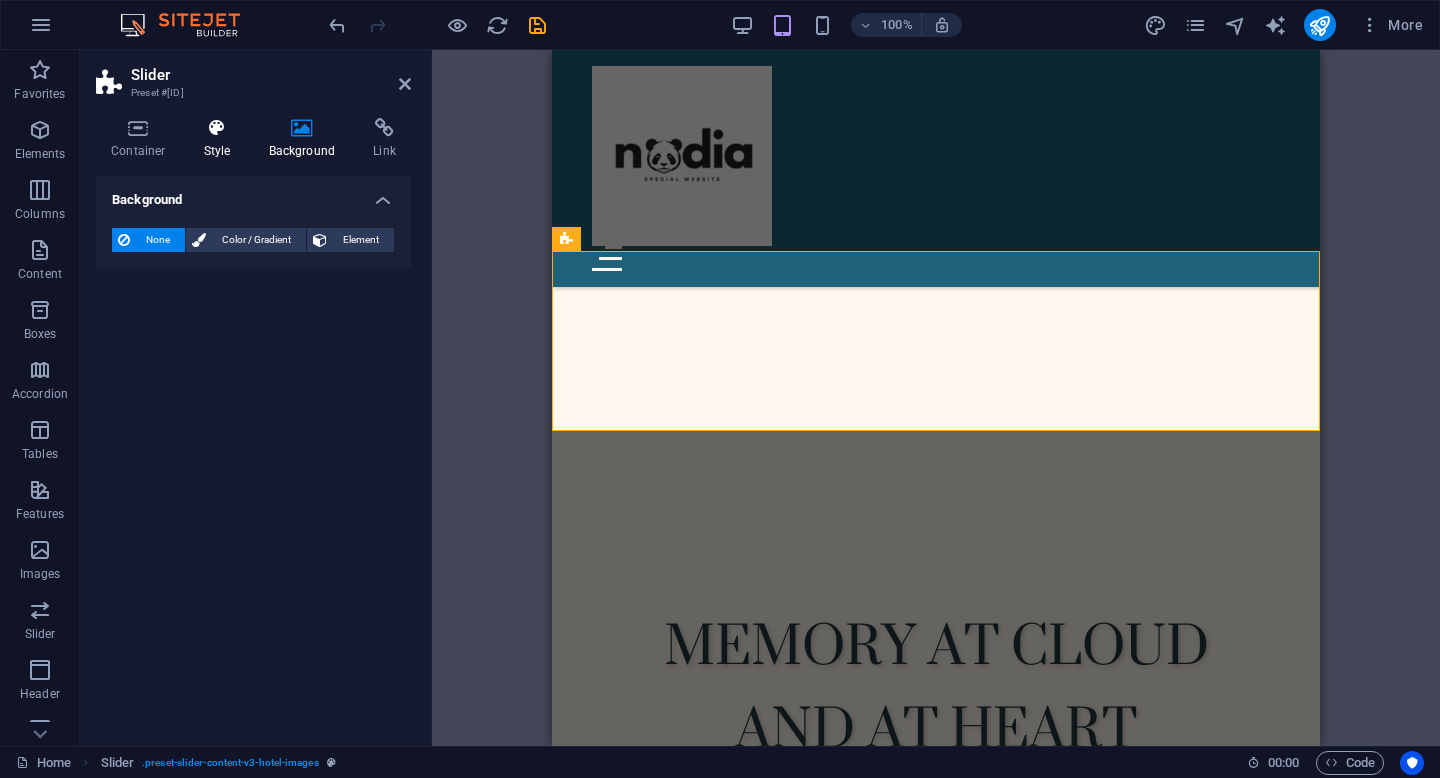 click at bounding box center [217, 128] 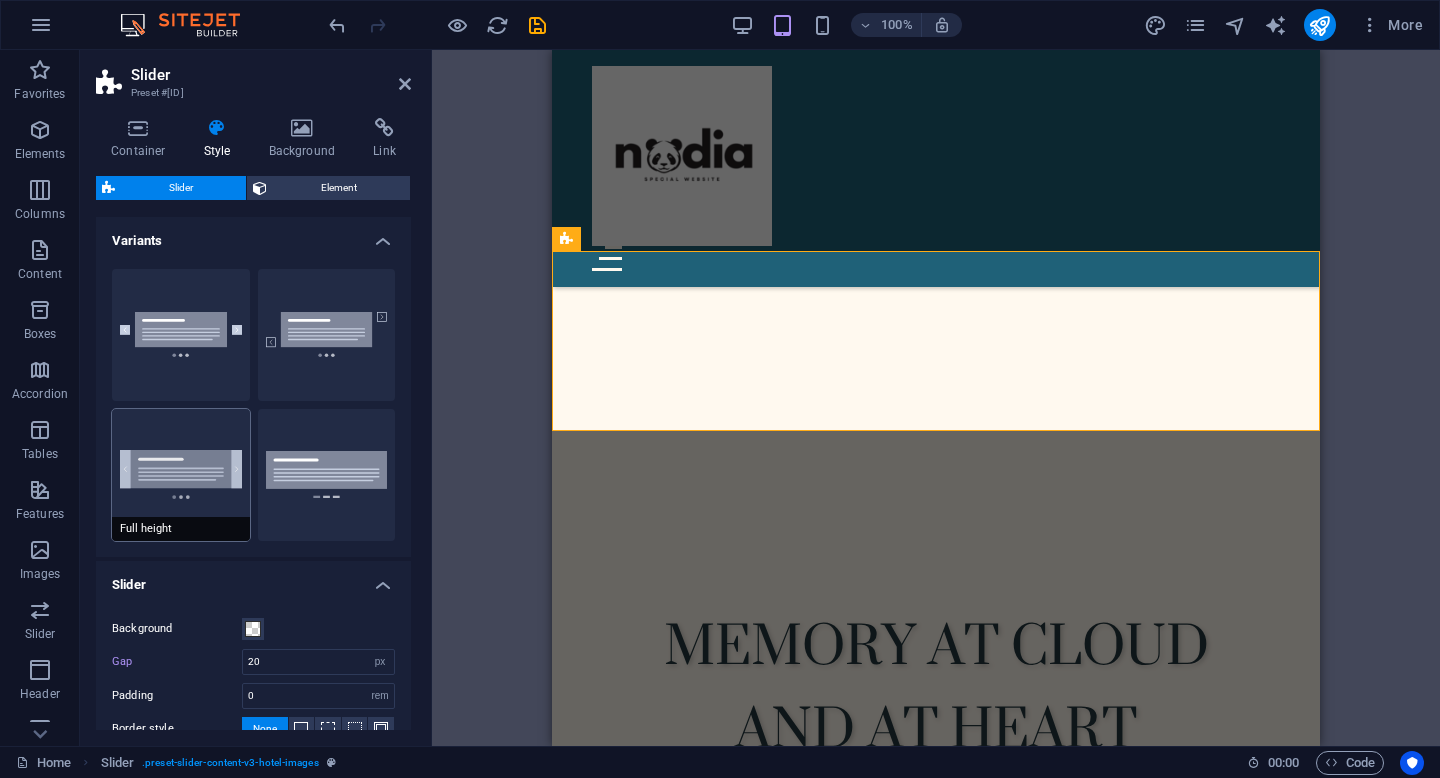 scroll, scrollTop: 249, scrollLeft: 0, axis: vertical 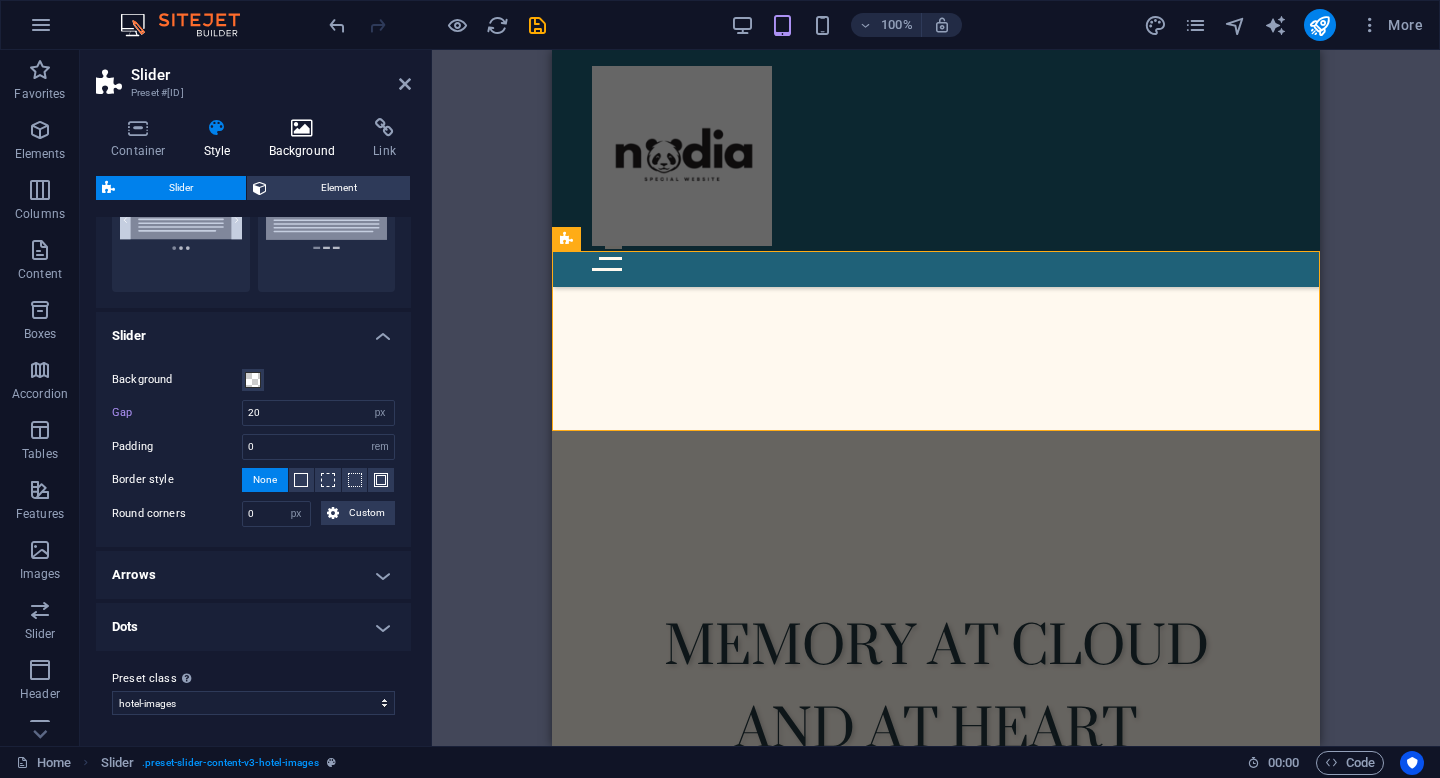 click at bounding box center [302, 128] 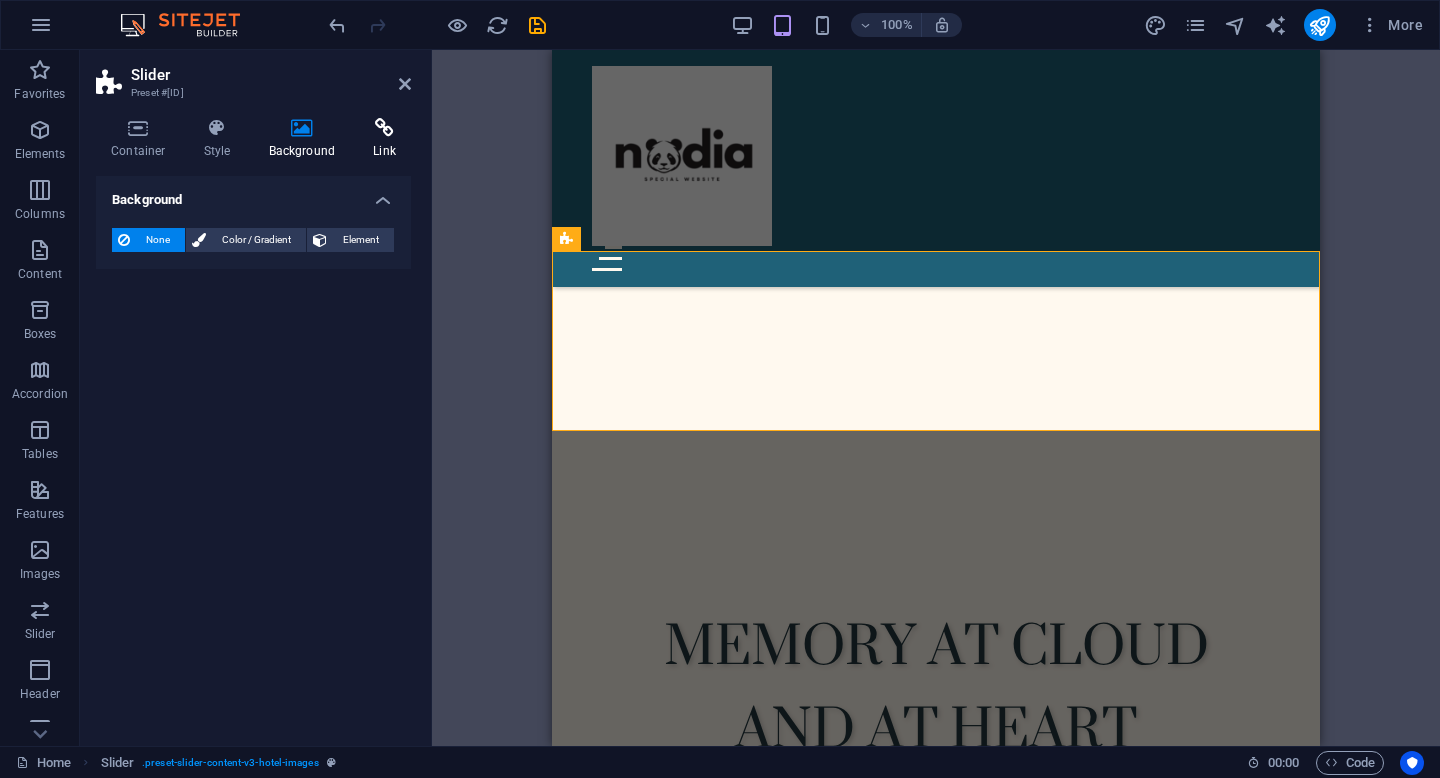 click on "Link" at bounding box center (384, 139) 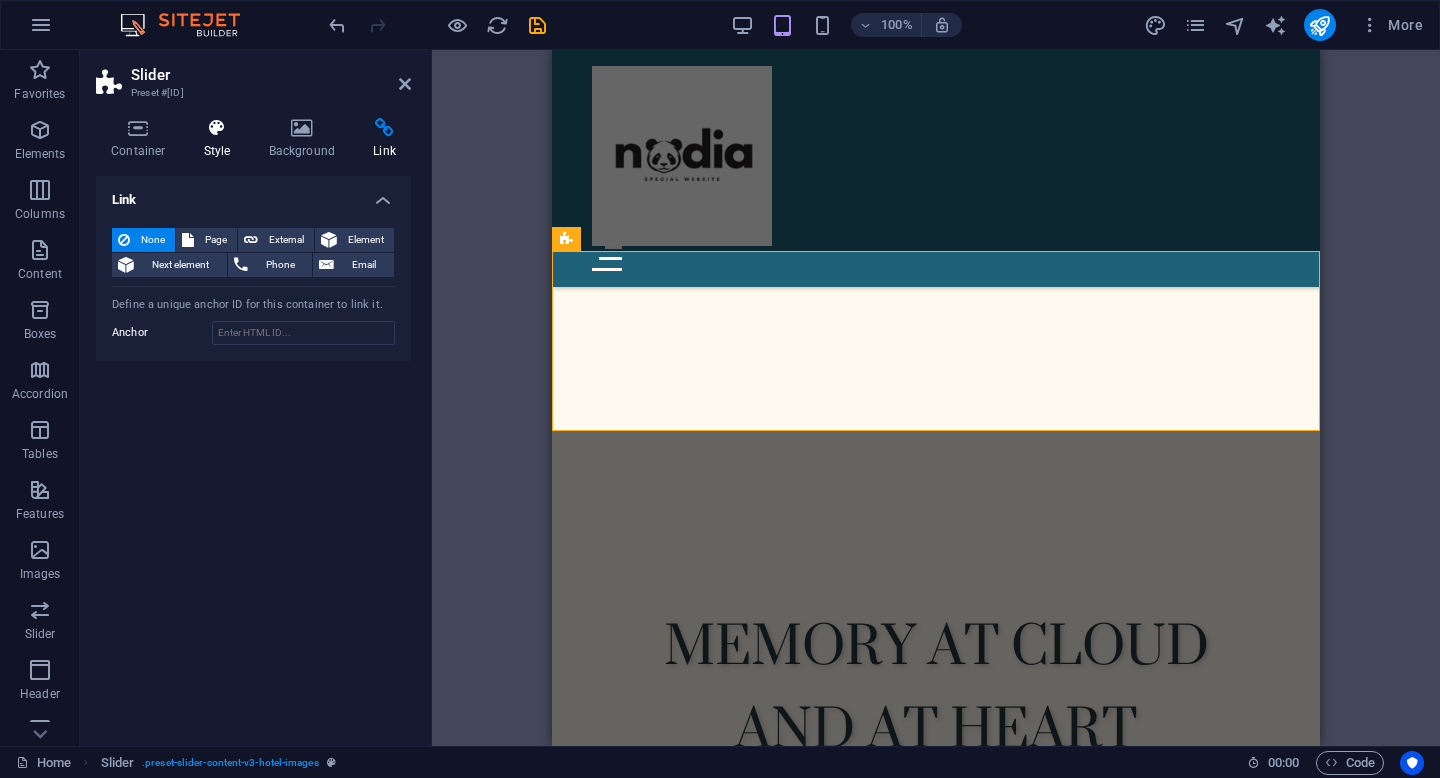 click at bounding box center (217, 128) 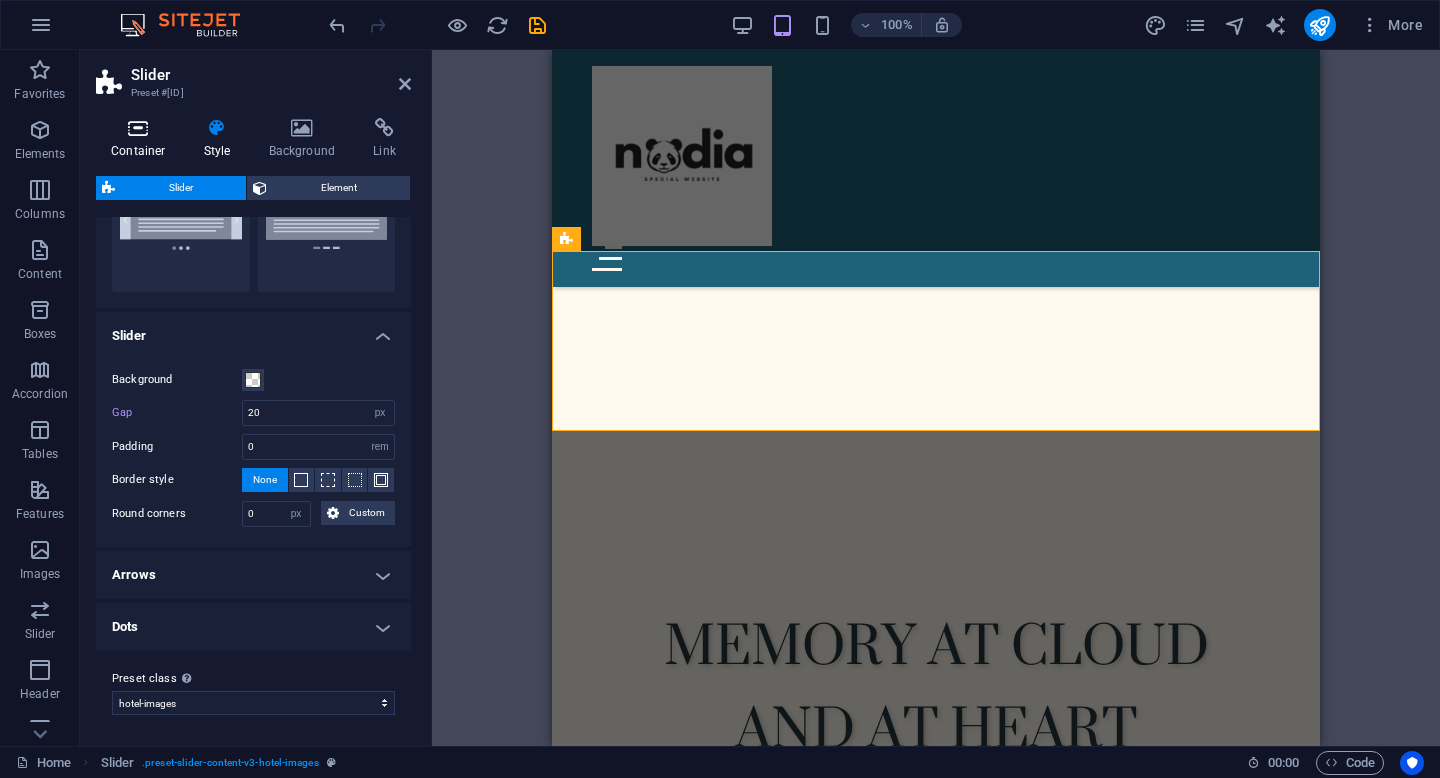 click at bounding box center [138, 128] 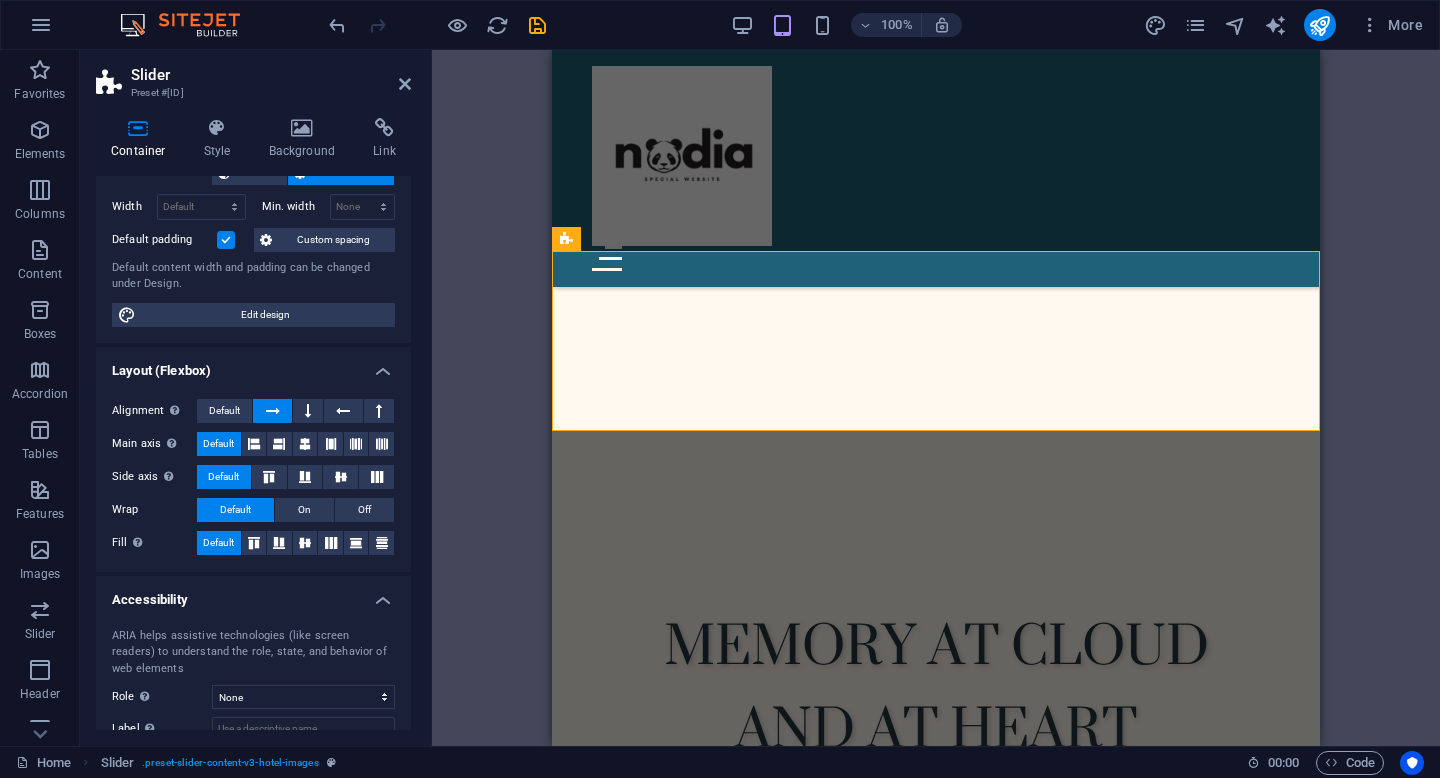 scroll, scrollTop: 255, scrollLeft: 0, axis: vertical 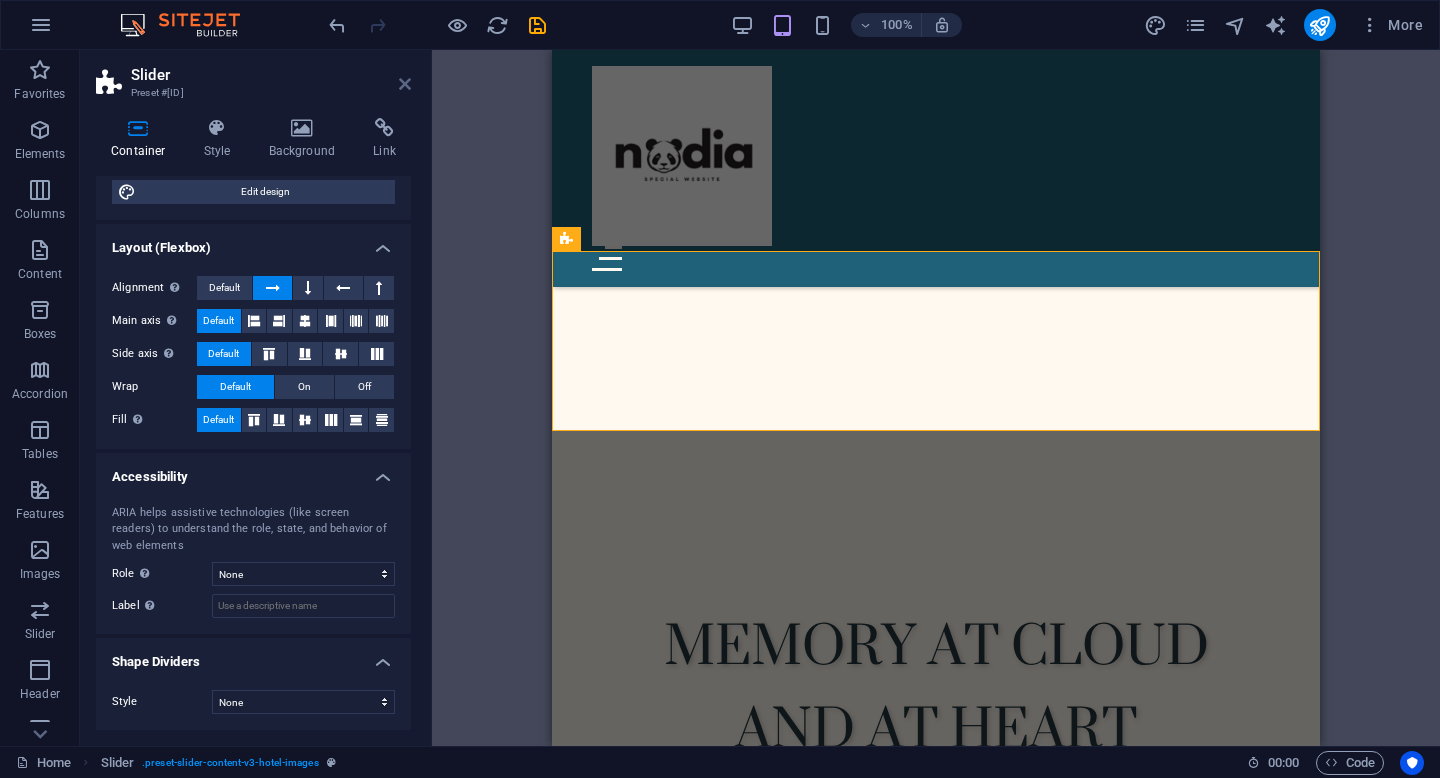 click at bounding box center [405, 84] 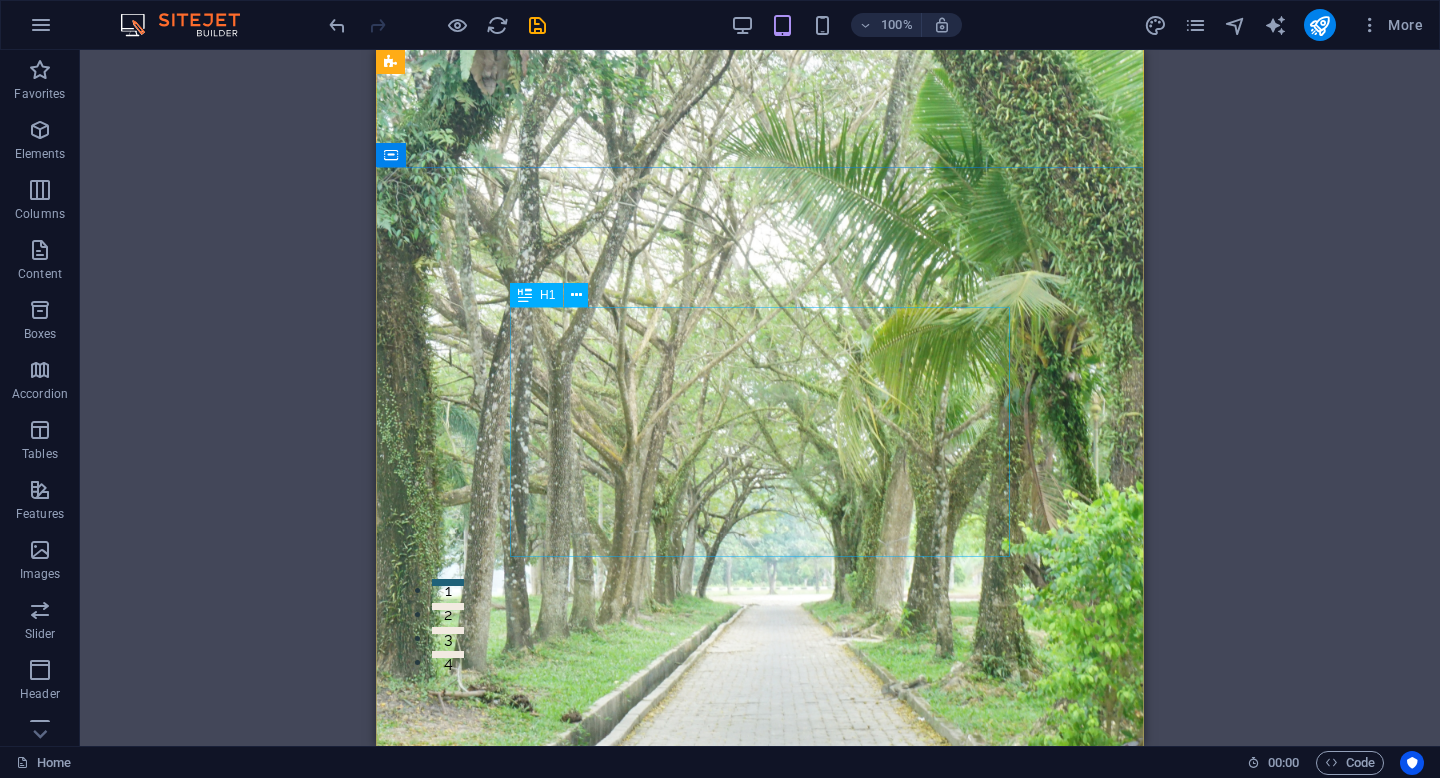 scroll, scrollTop: 128, scrollLeft: 0, axis: vertical 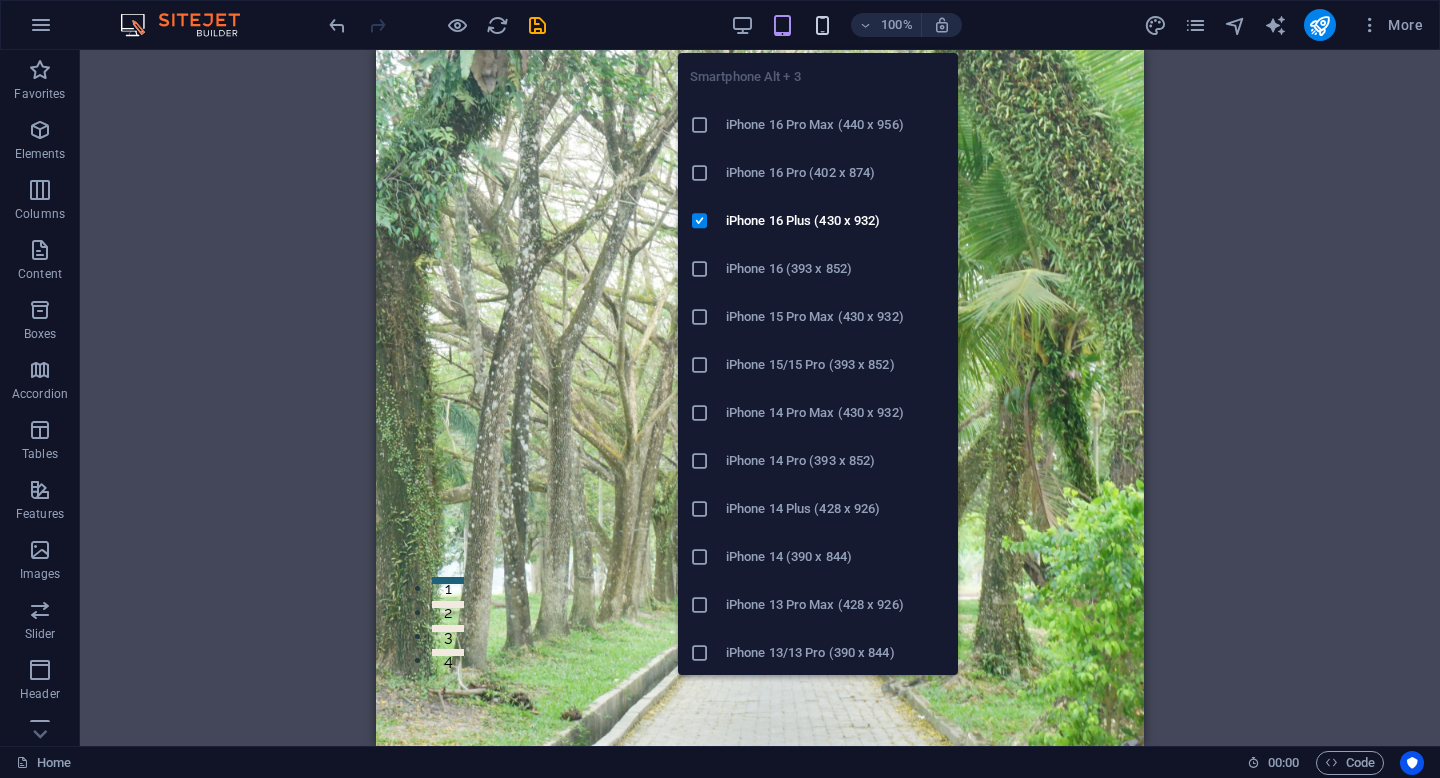 click at bounding box center (822, 25) 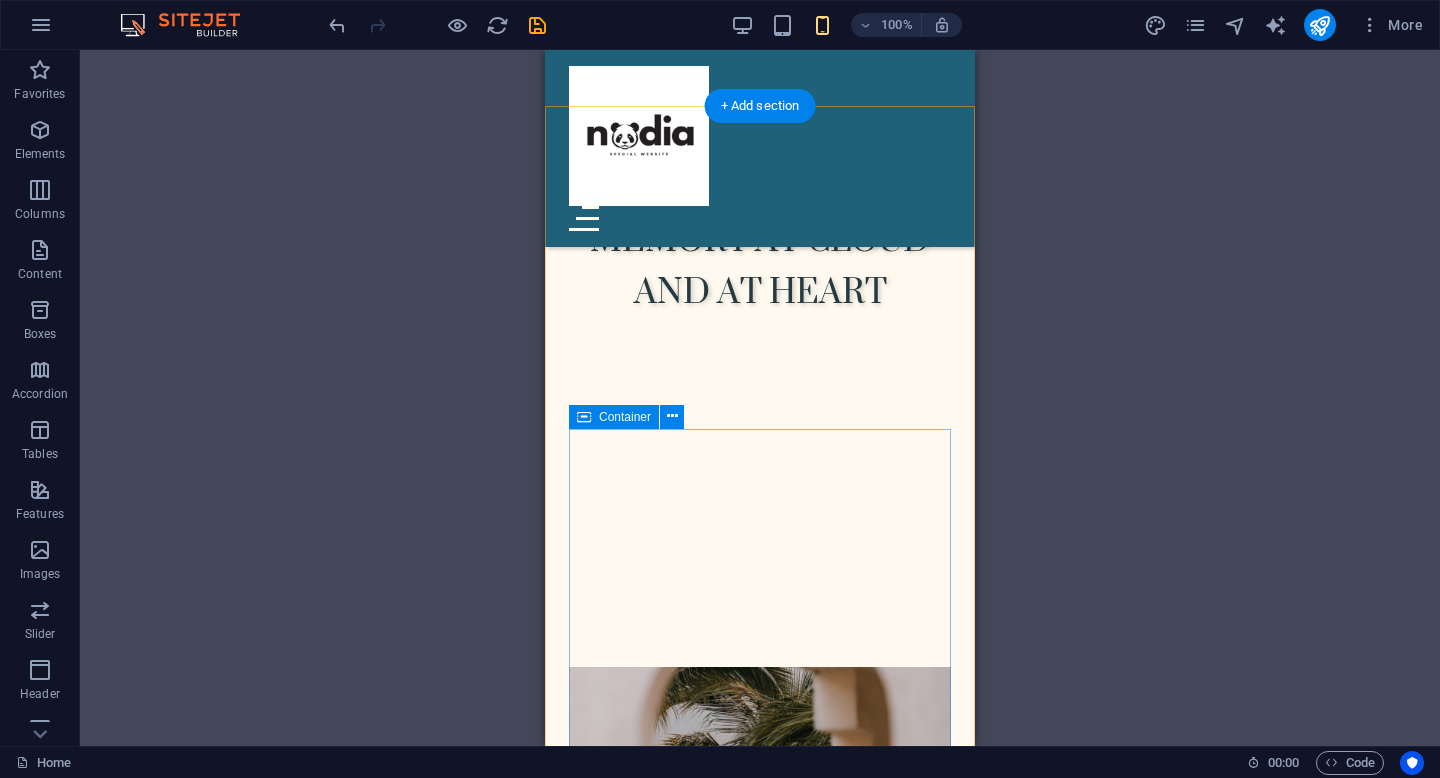 scroll, scrollTop: 646, scrollLeft: 0, axis: vertical 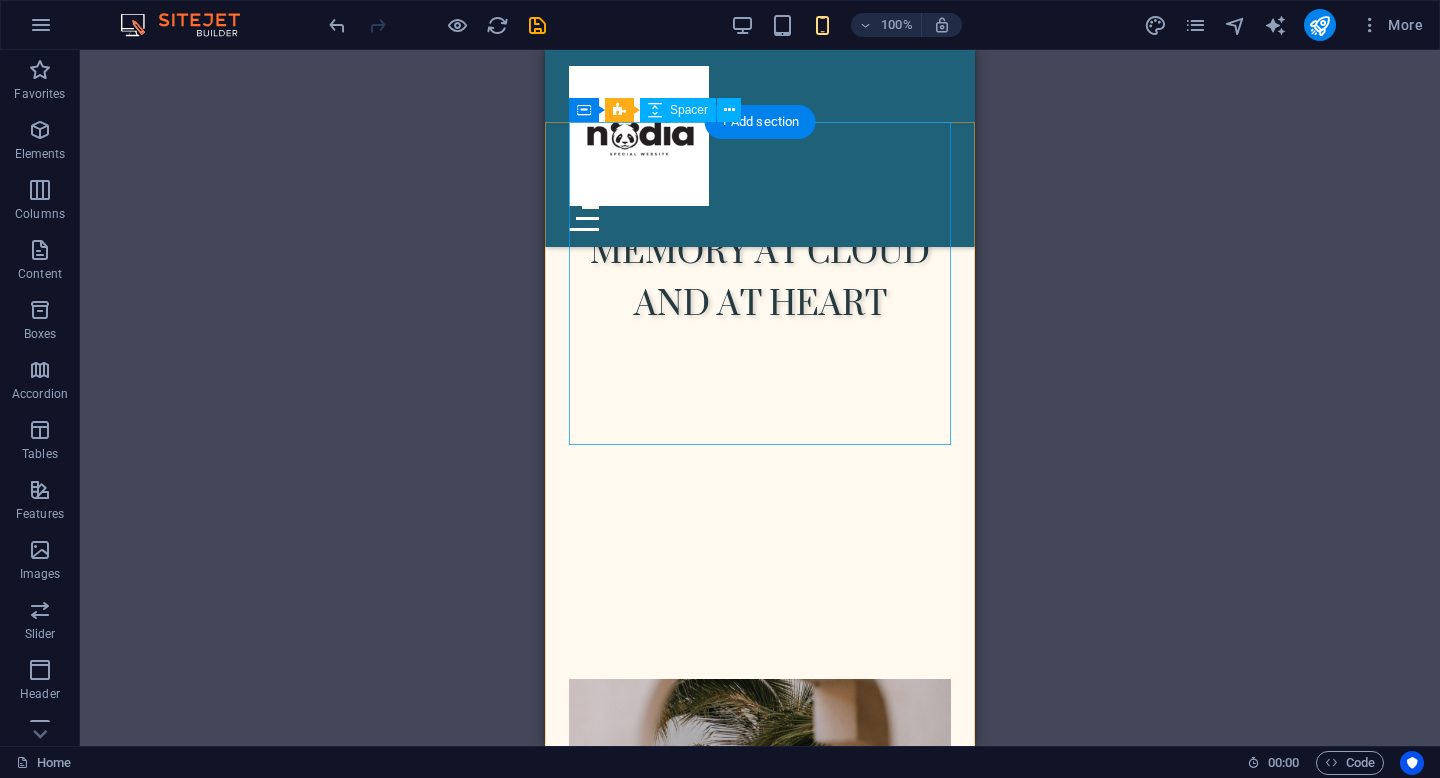 click at bounding box center (760, 1163) 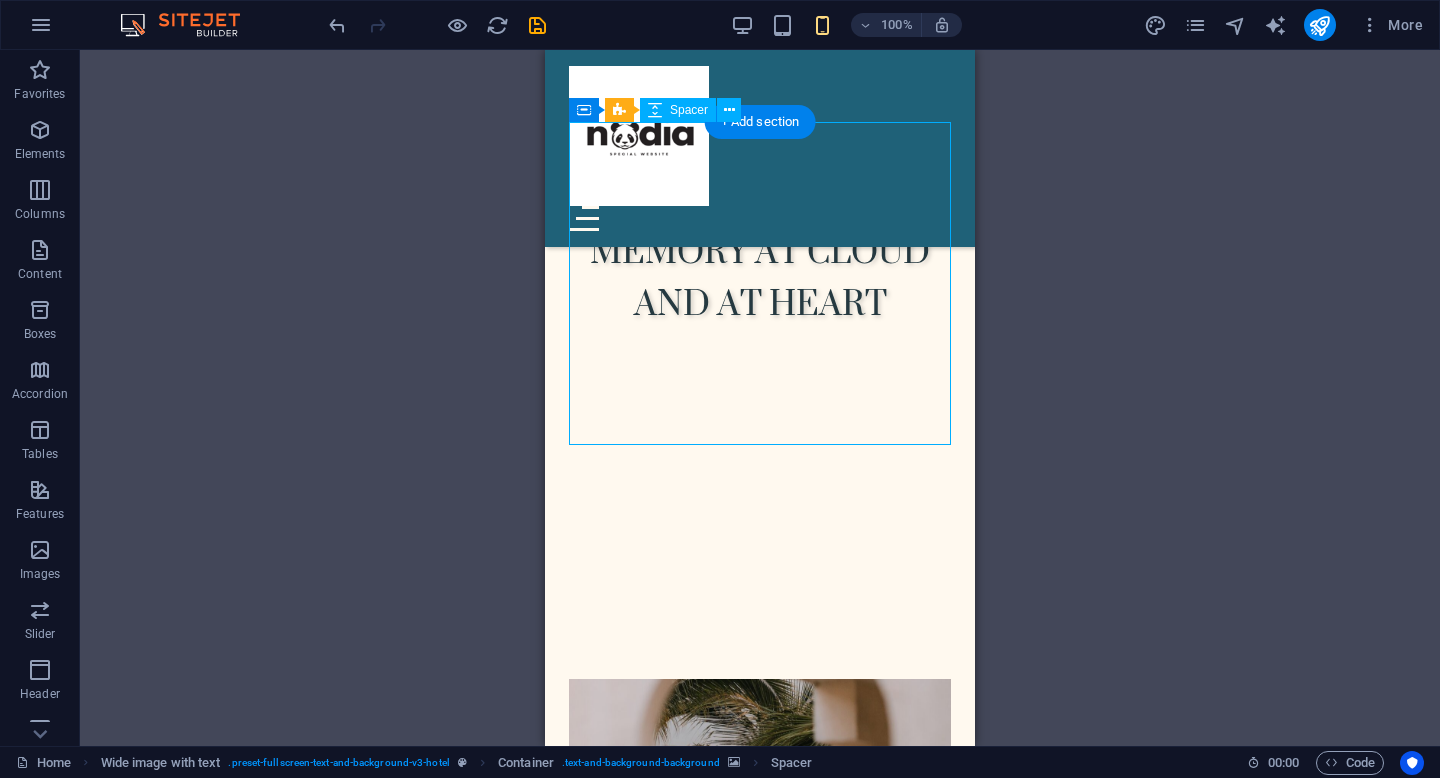 click at bounding box center (760, 1163) 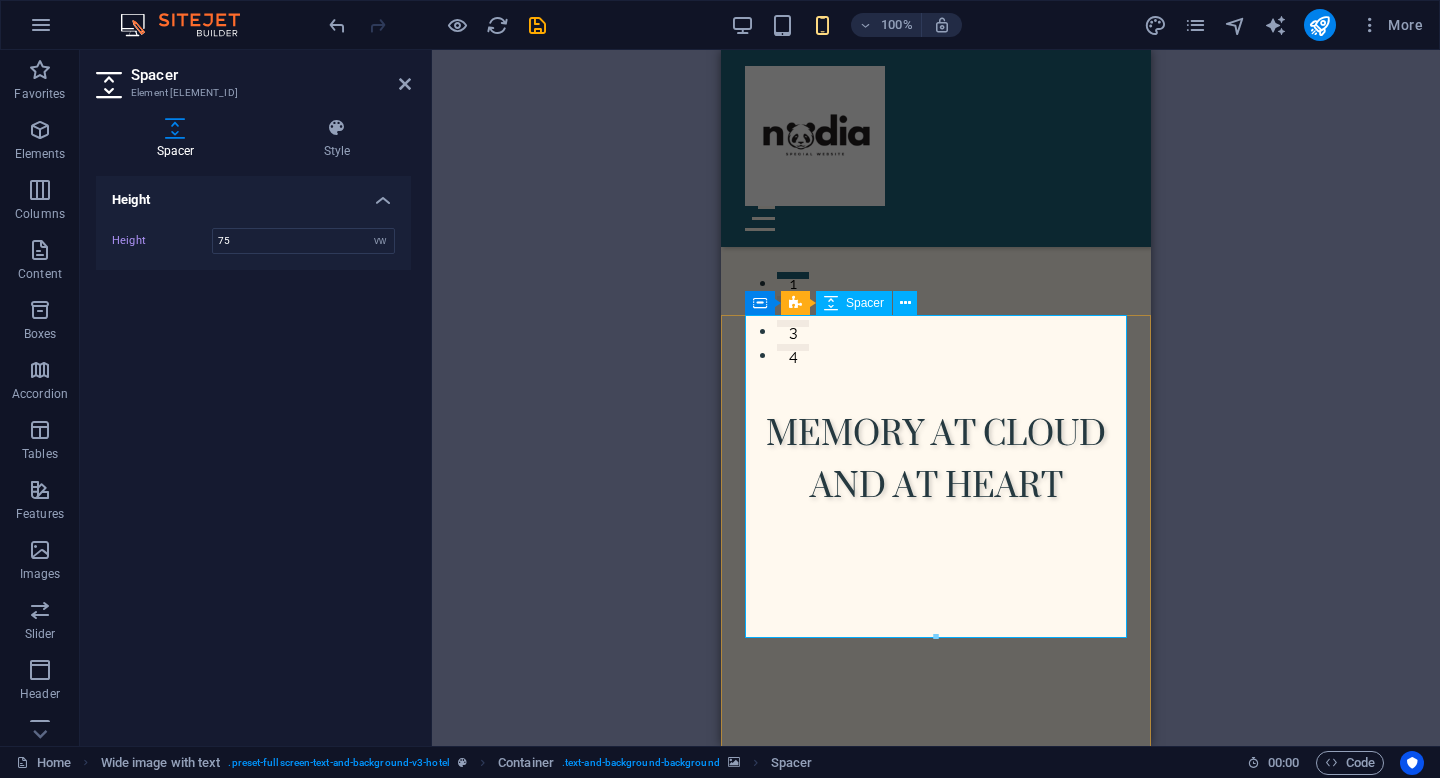 scroll, scrollTop: 423, scrollLeft: 0, axis: vertical 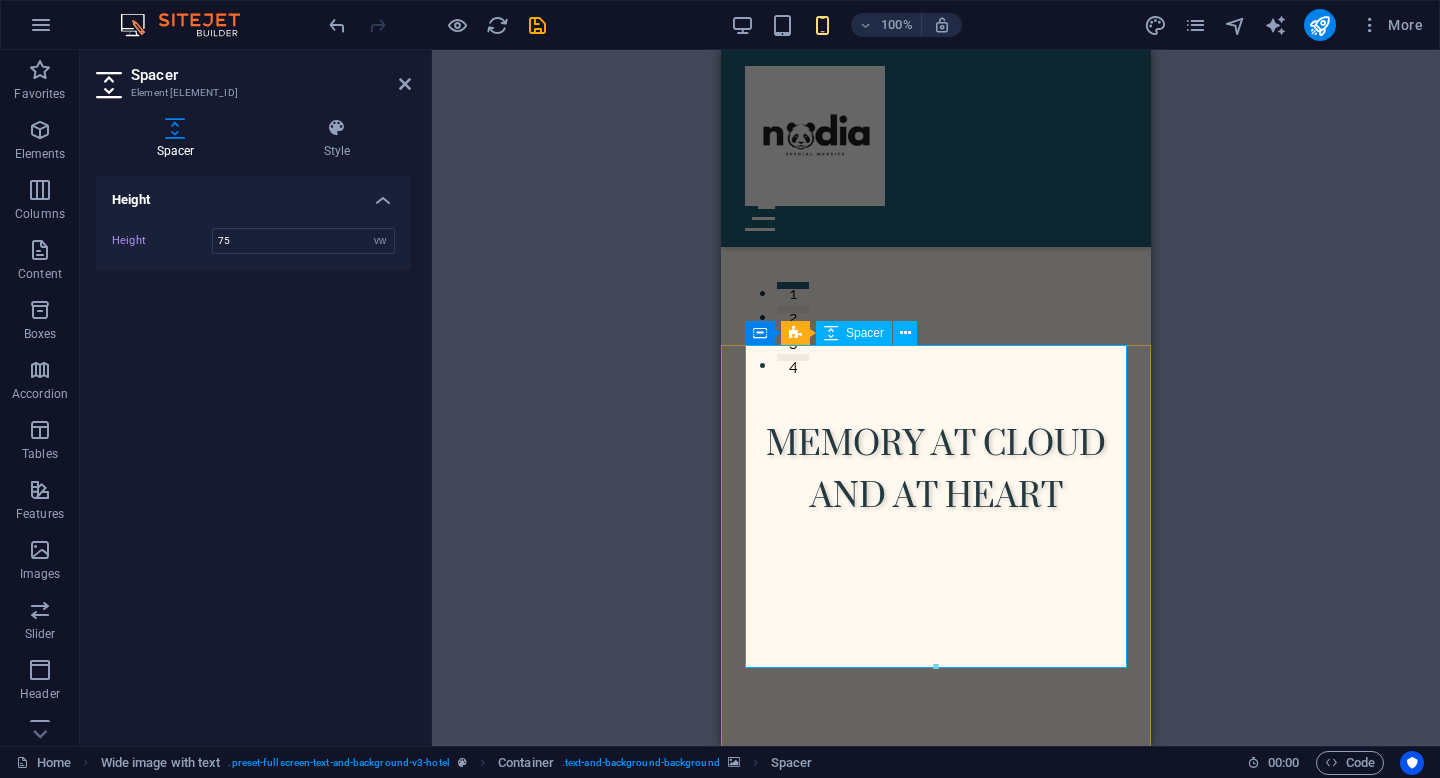 click at bounding box center (936, 1355) 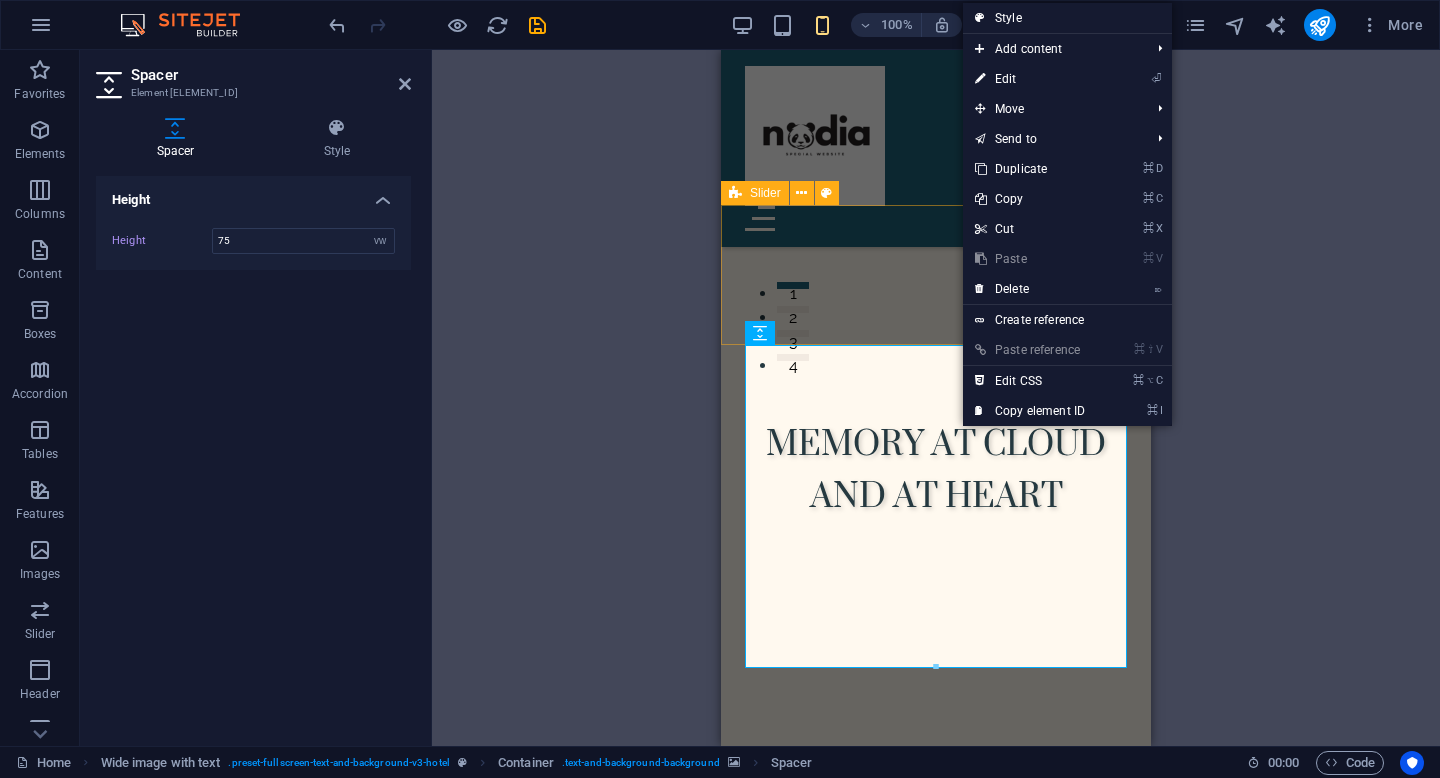 click at bounding box center [936, 801] 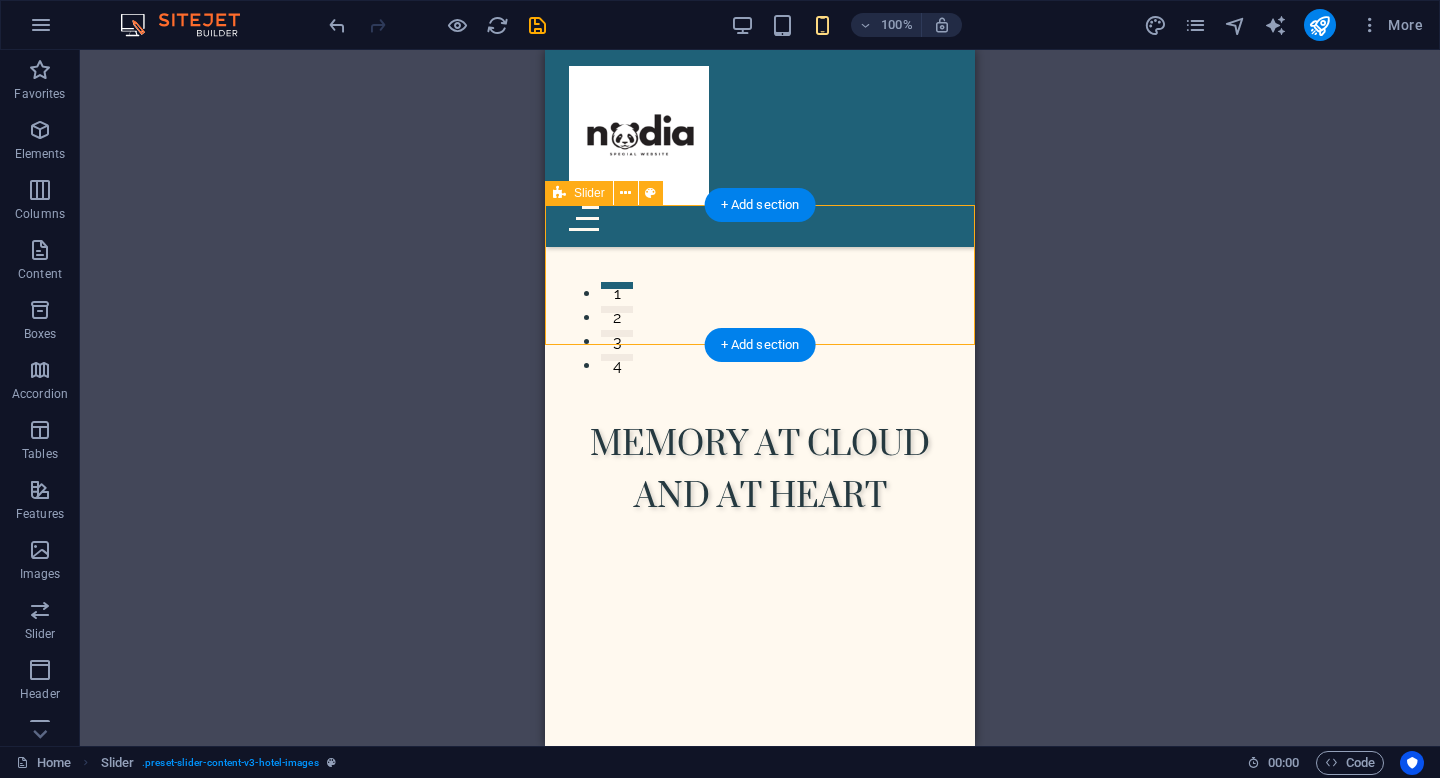 click at bounding box center (760, 801) 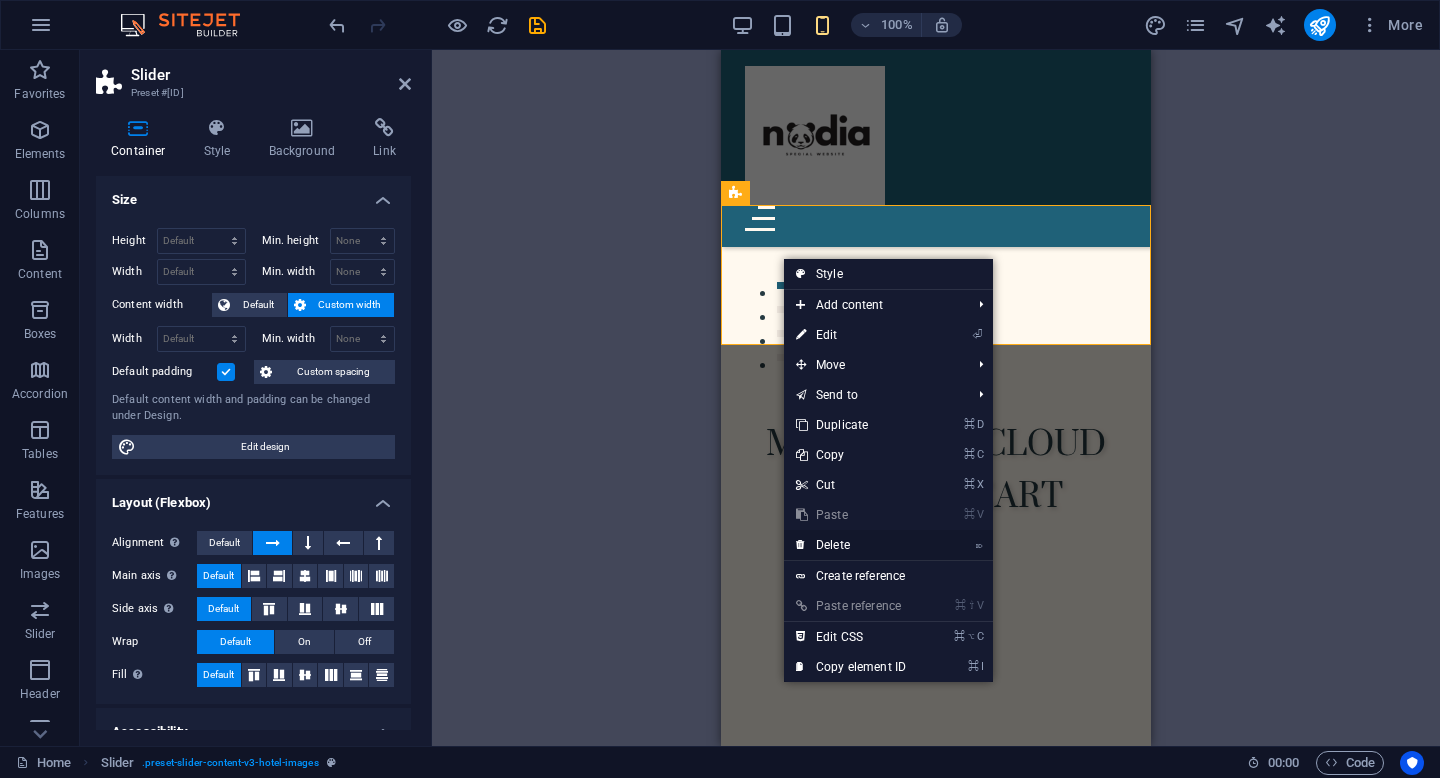 click on "⌦  Delete" at bounding box center (851, 545) 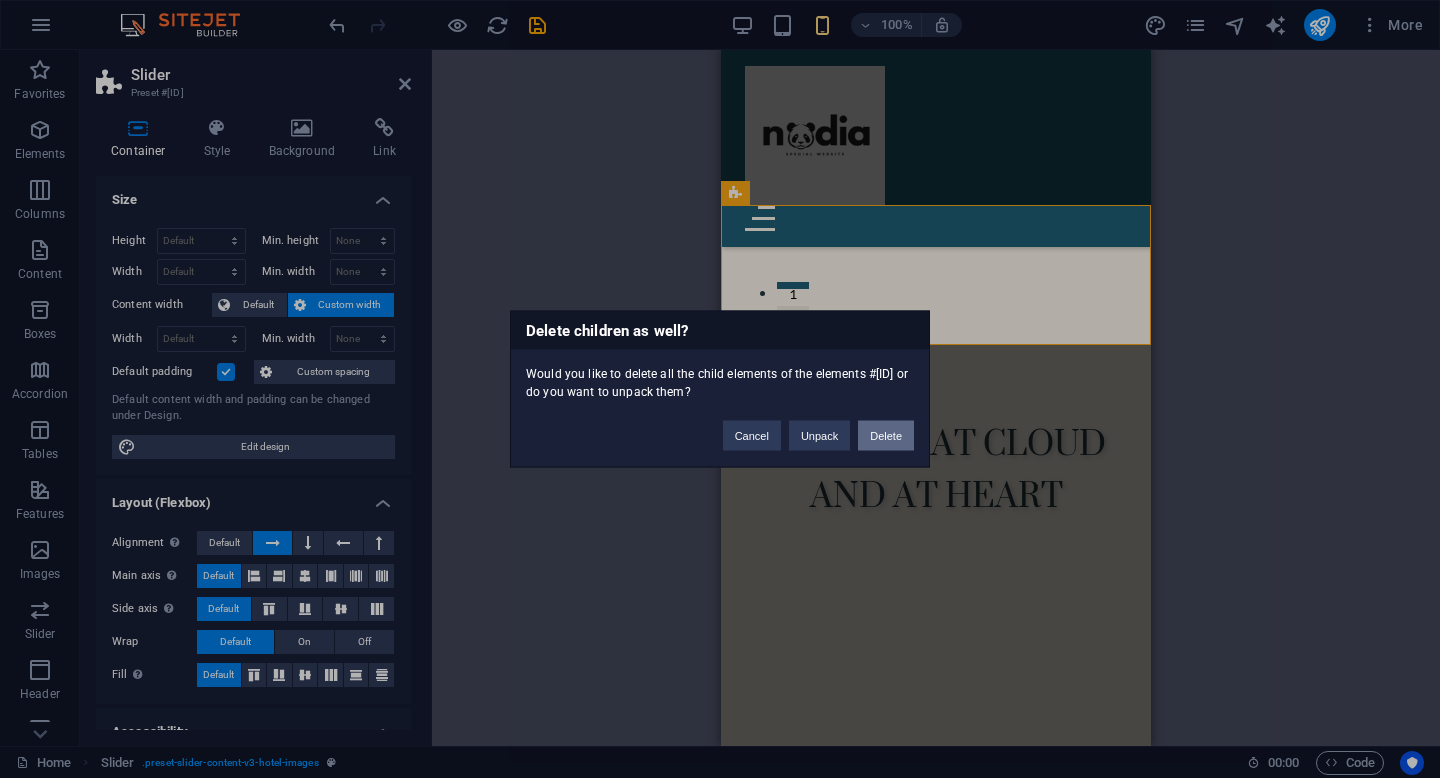 click on "Delete" at bounding box center [886, 436] 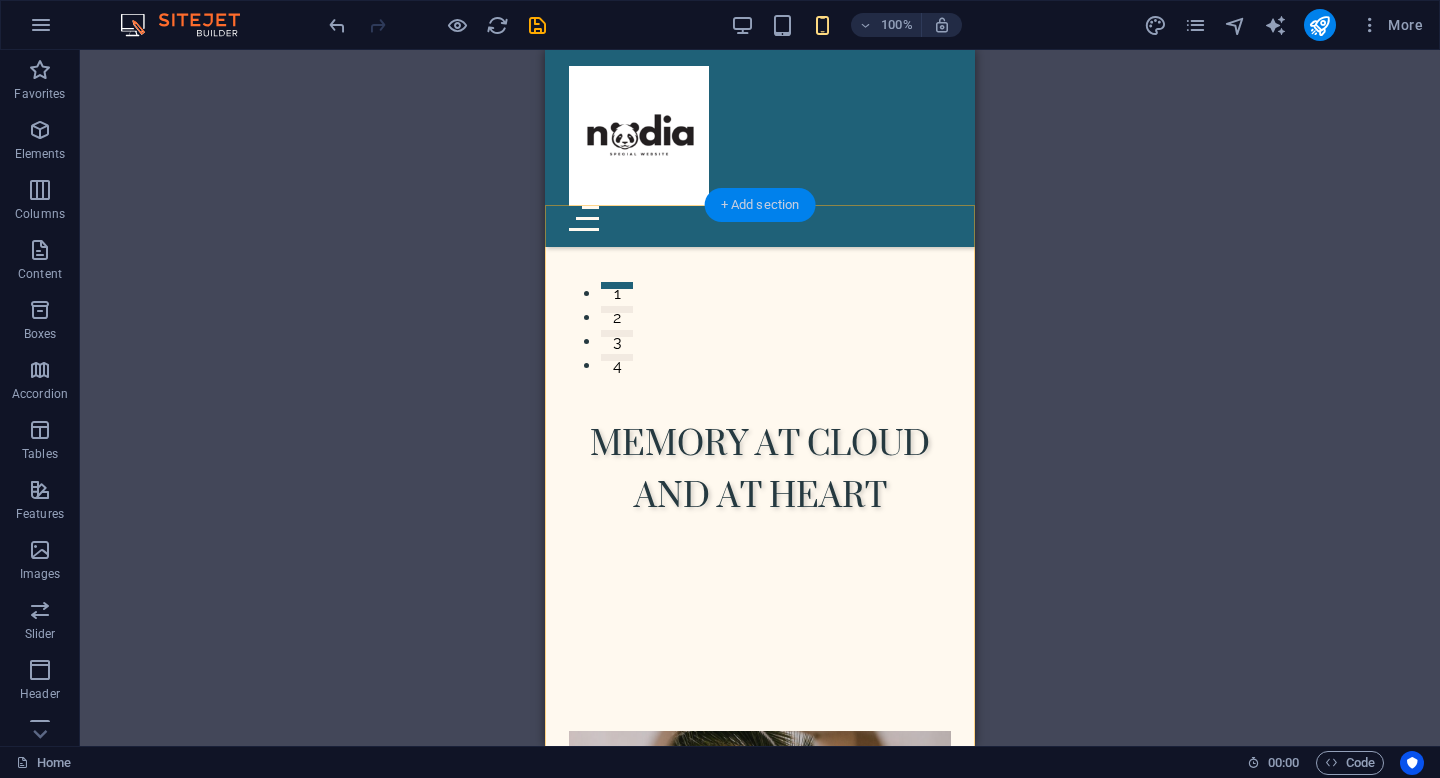 click on "+ Add section" at bounding box center [760, 205] 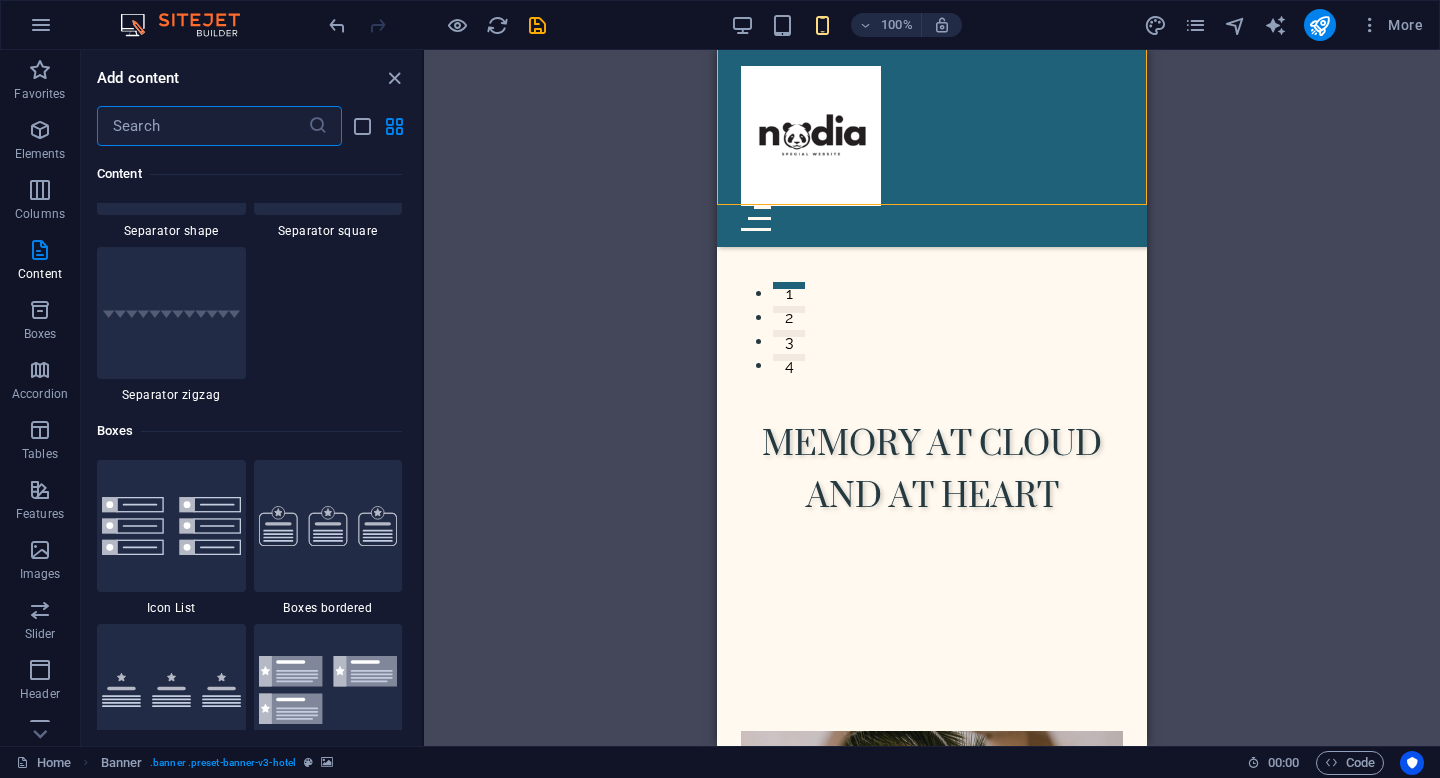 scroll, scrollTop: 5295, scrollLeft: 0, axis: vertical 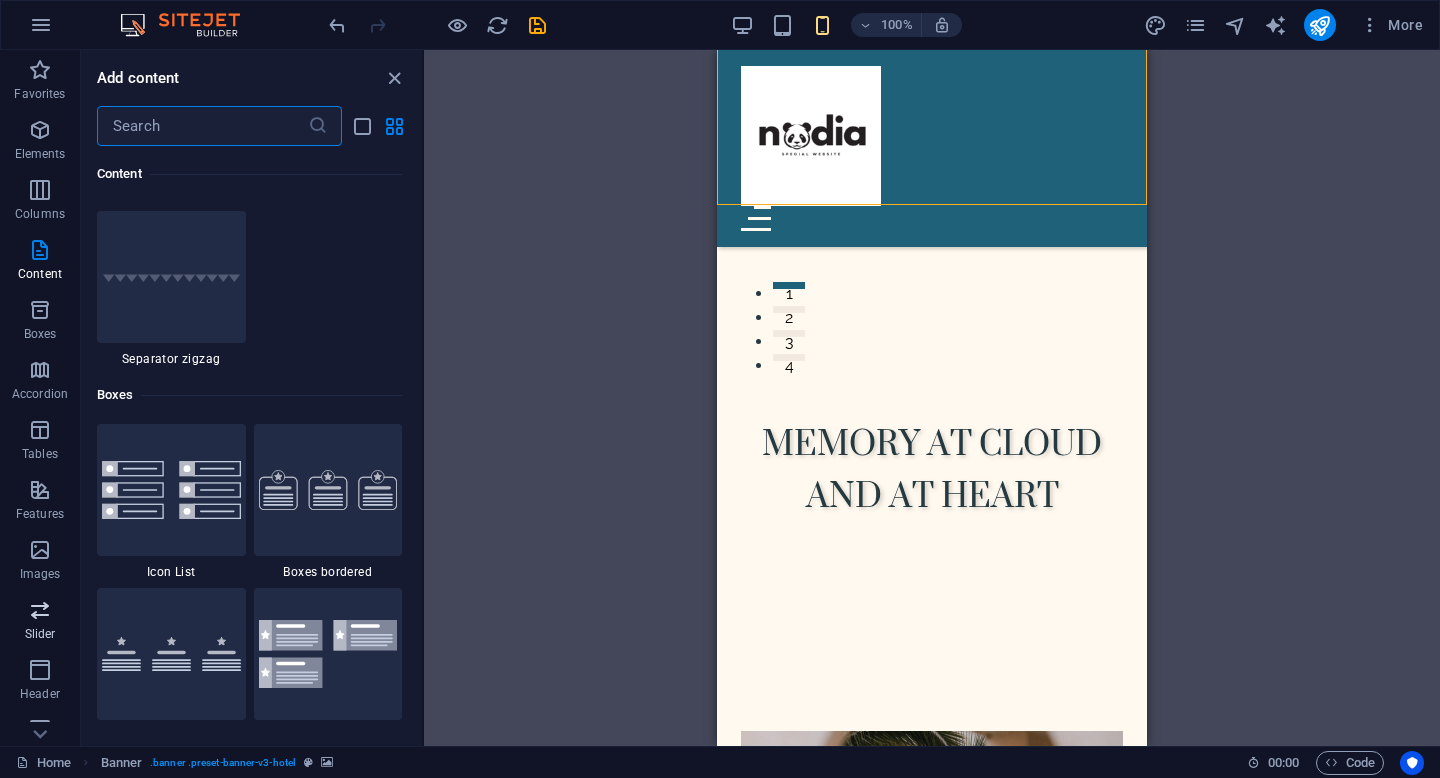 click at bounding box center (40, 610) 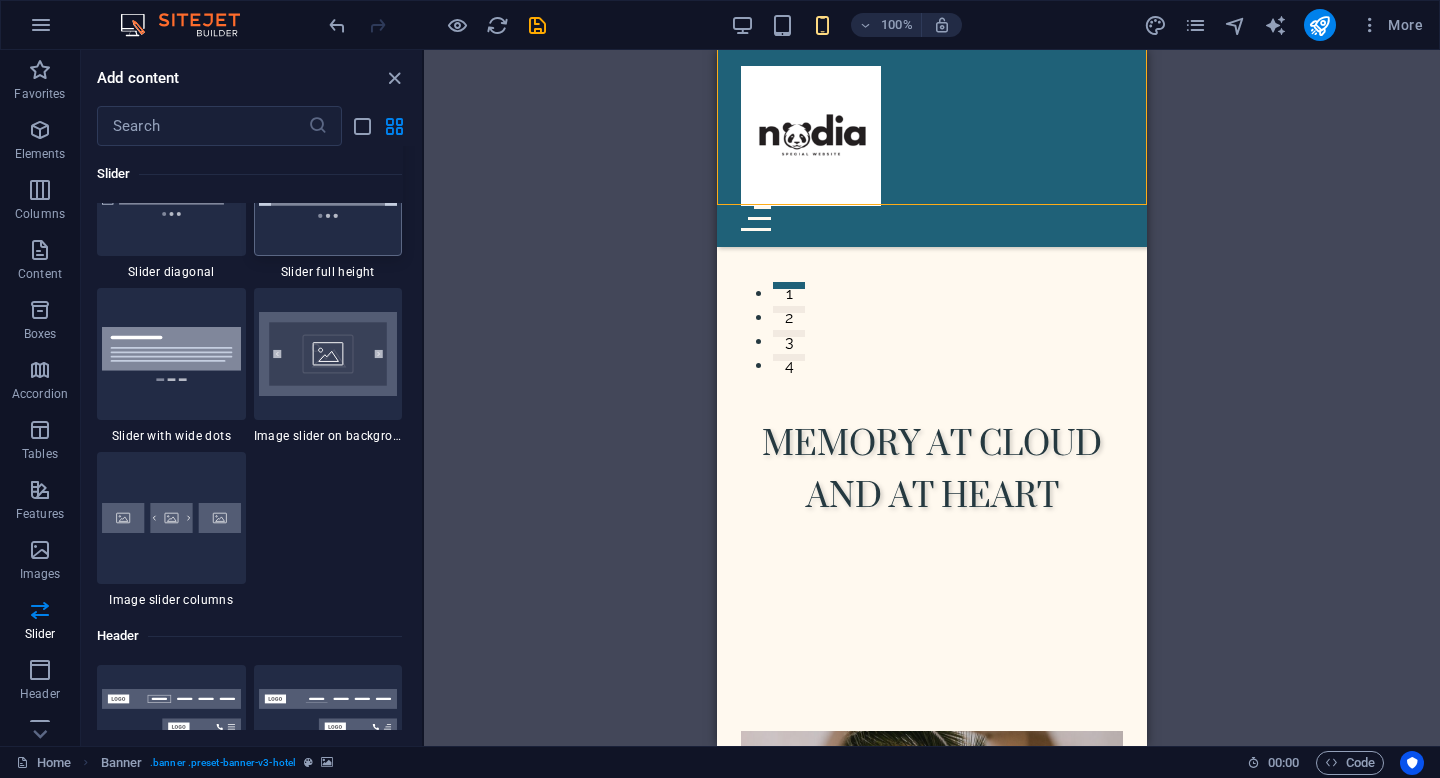 scroll, scrollTop: 11582, scrollLeft: 0, axis: vertical 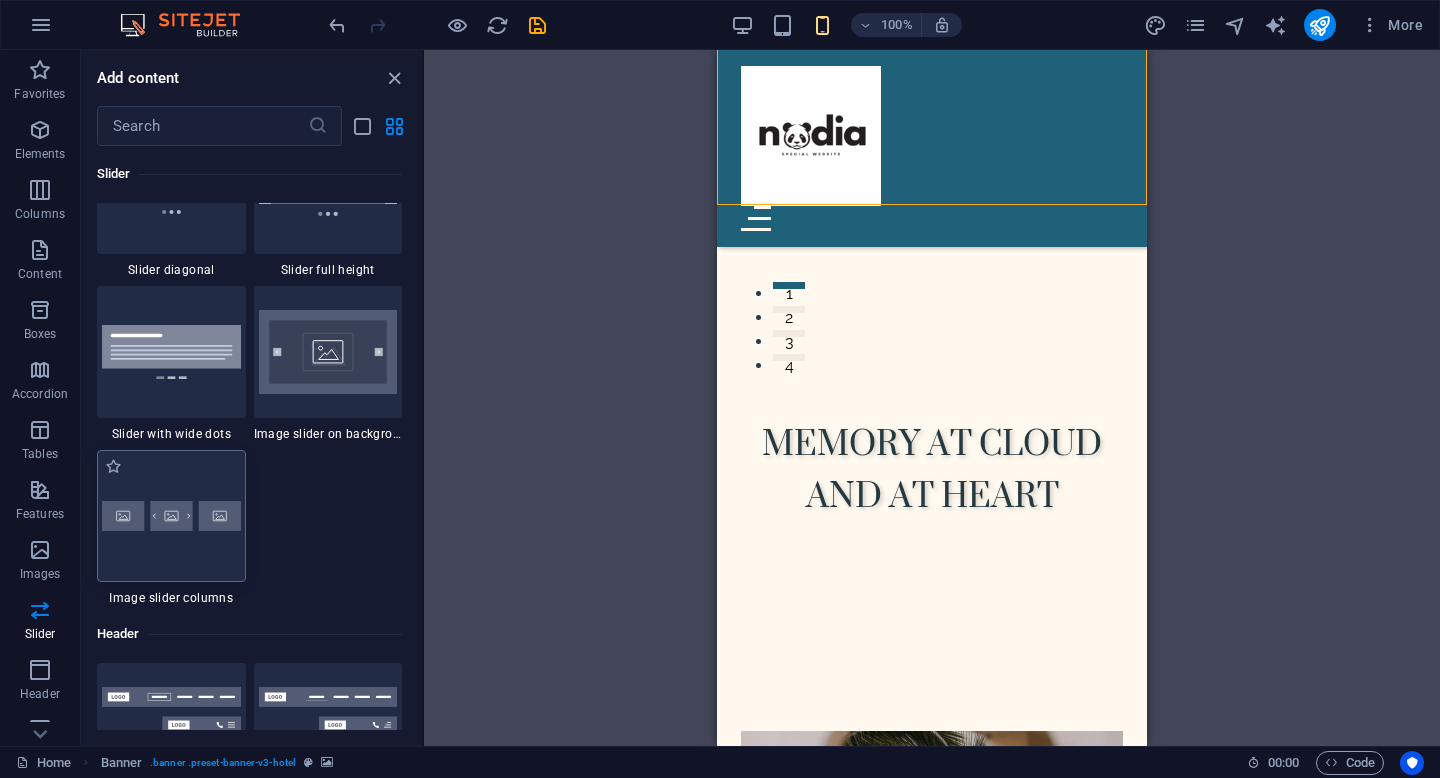 click at bounding box center (171, 516) 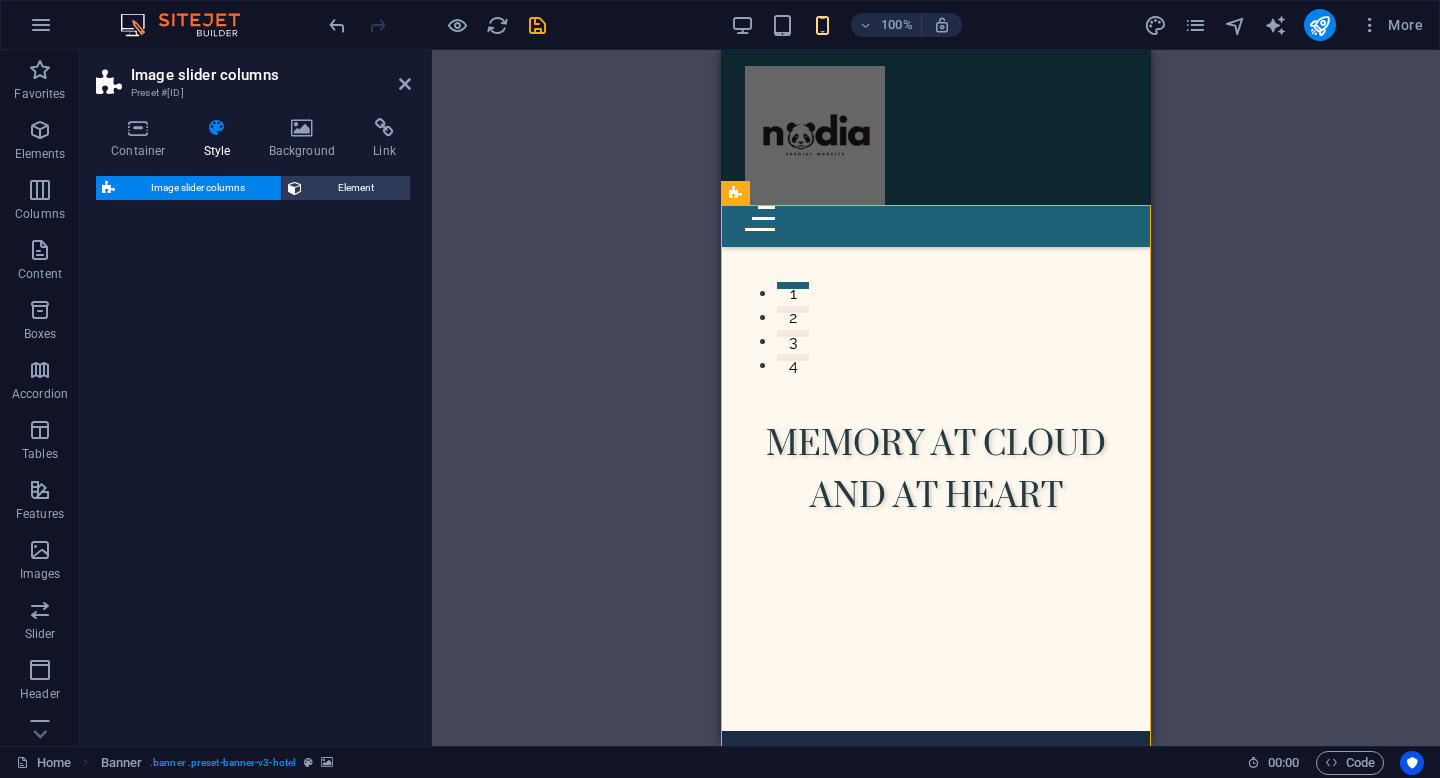 select on "rem" 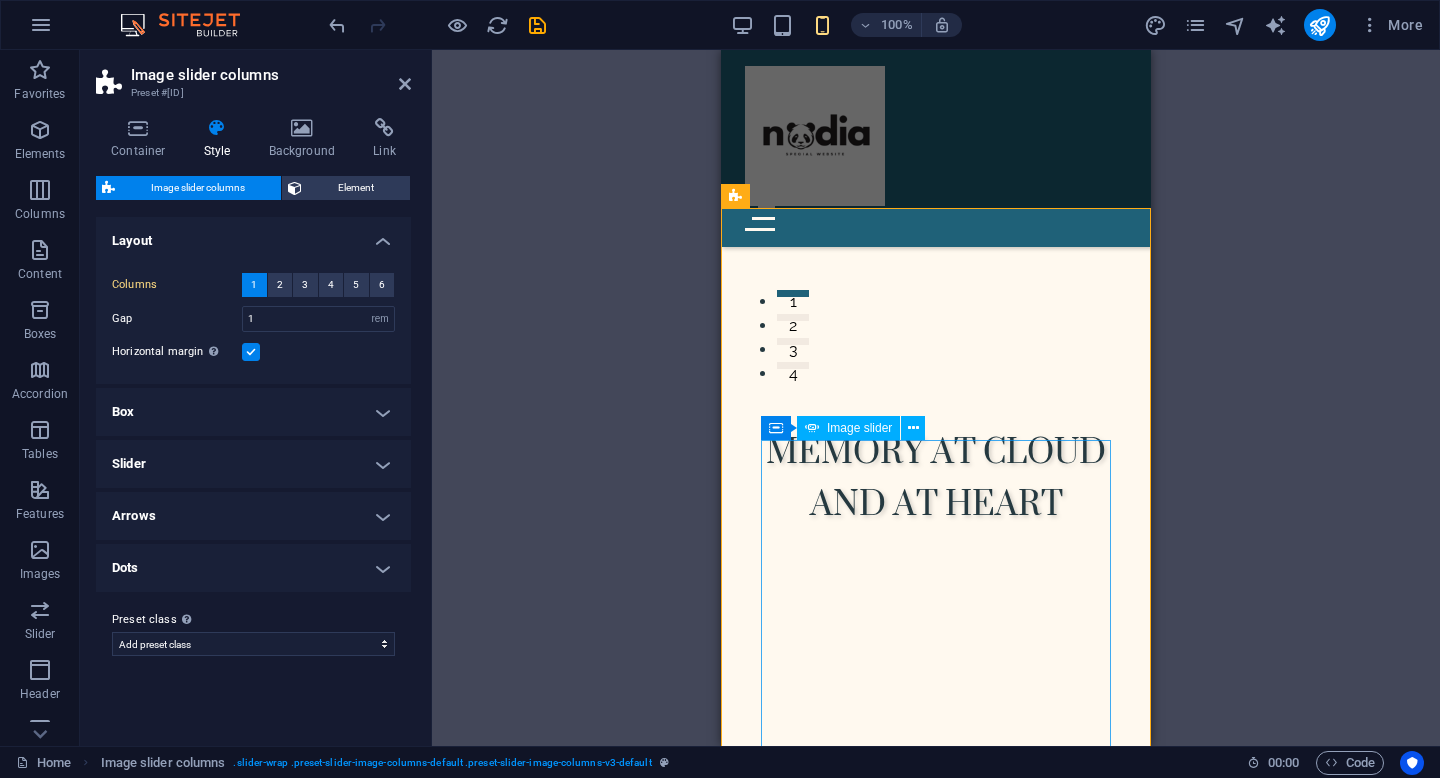 scroll, scrollTop: 376, scrollLeft: 0, axis: vertical 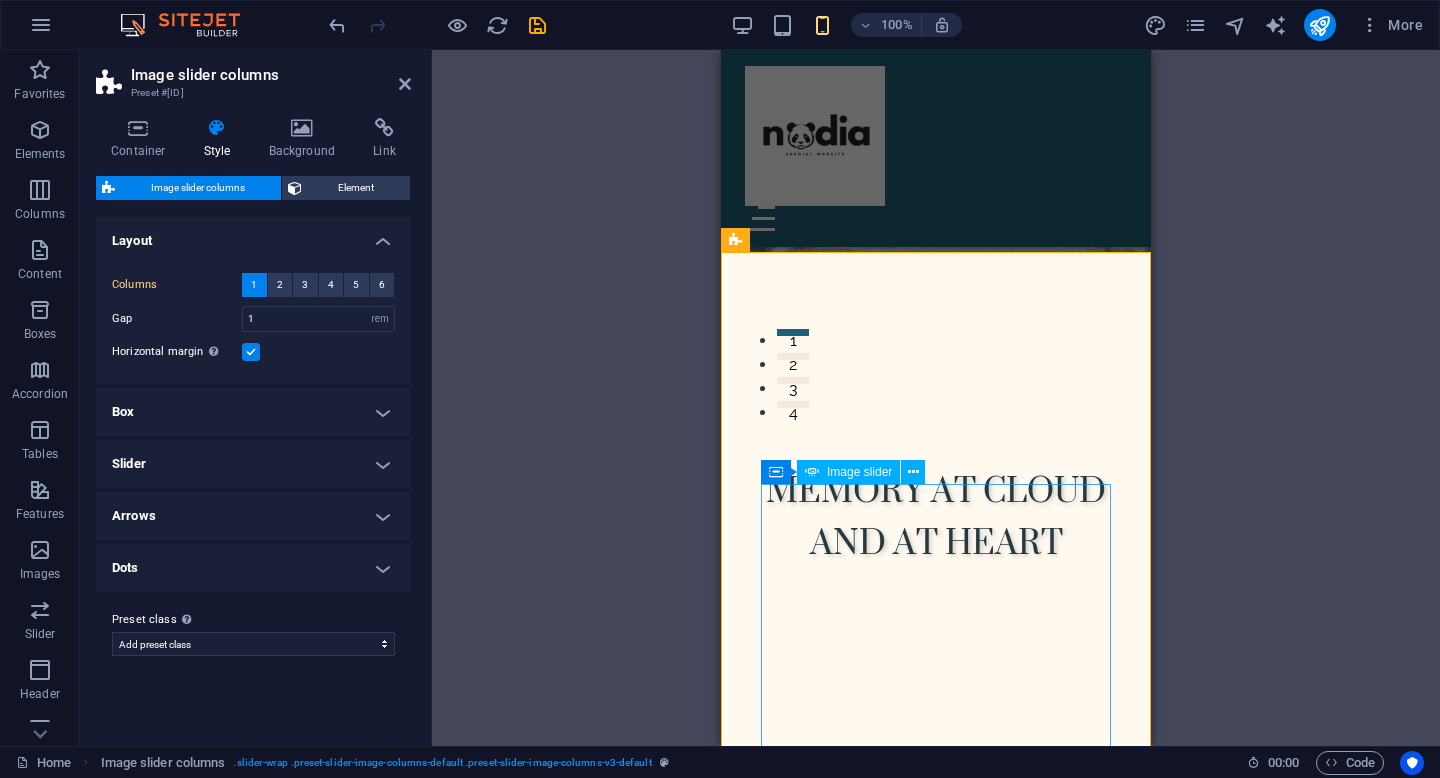 click at bounding box center [1021, 2934] 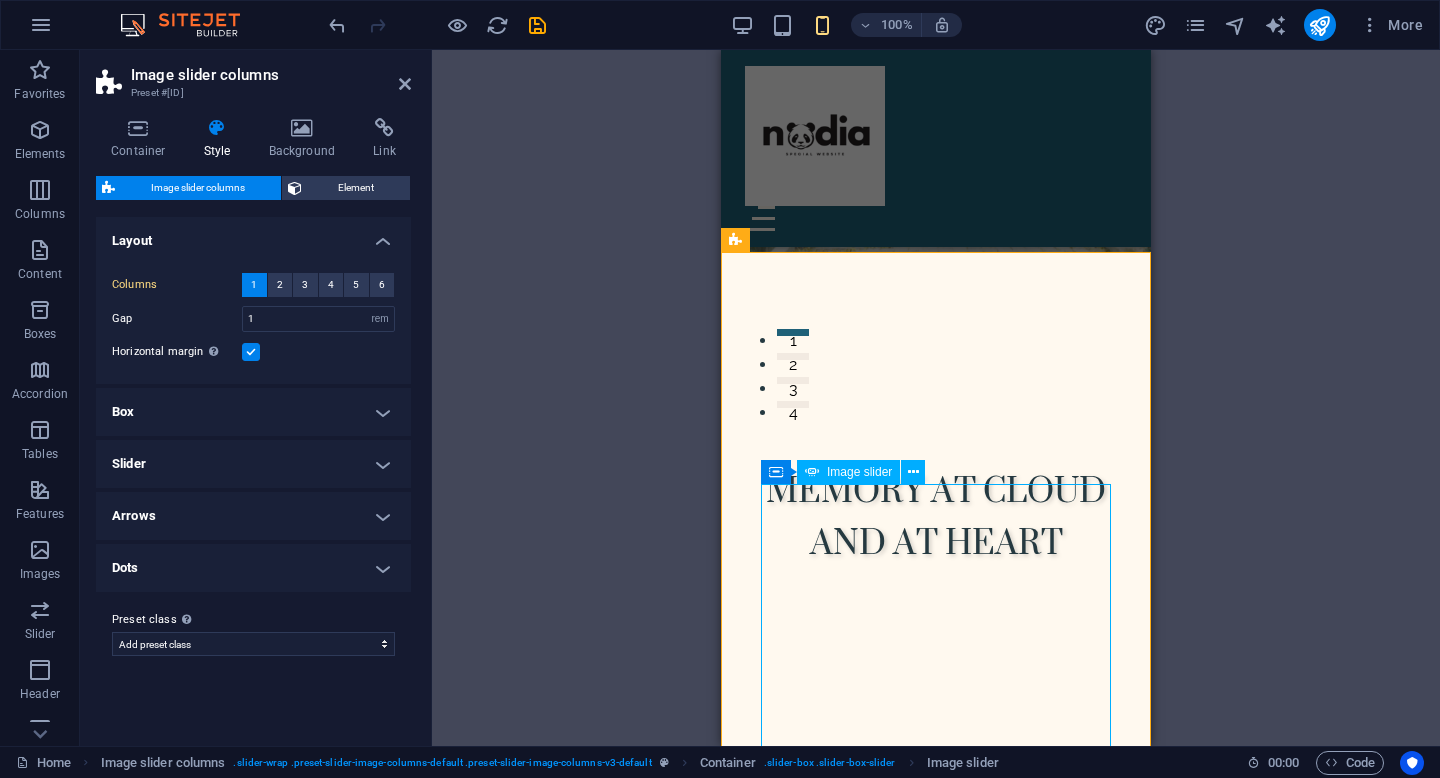 click at bounding box center (1021, 2934) 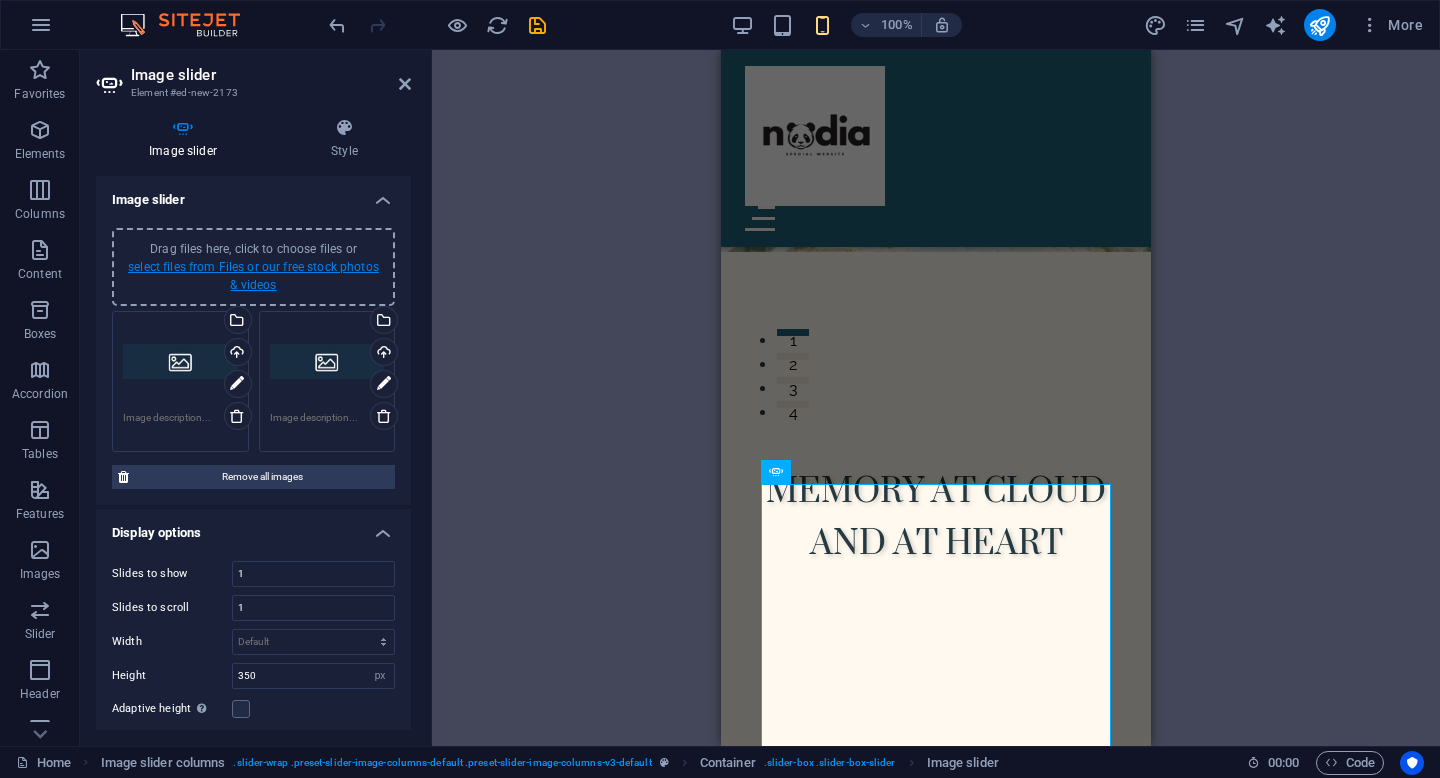 click on "select files from Files or our free stock photos & videos" at bounding box center [253, 276] 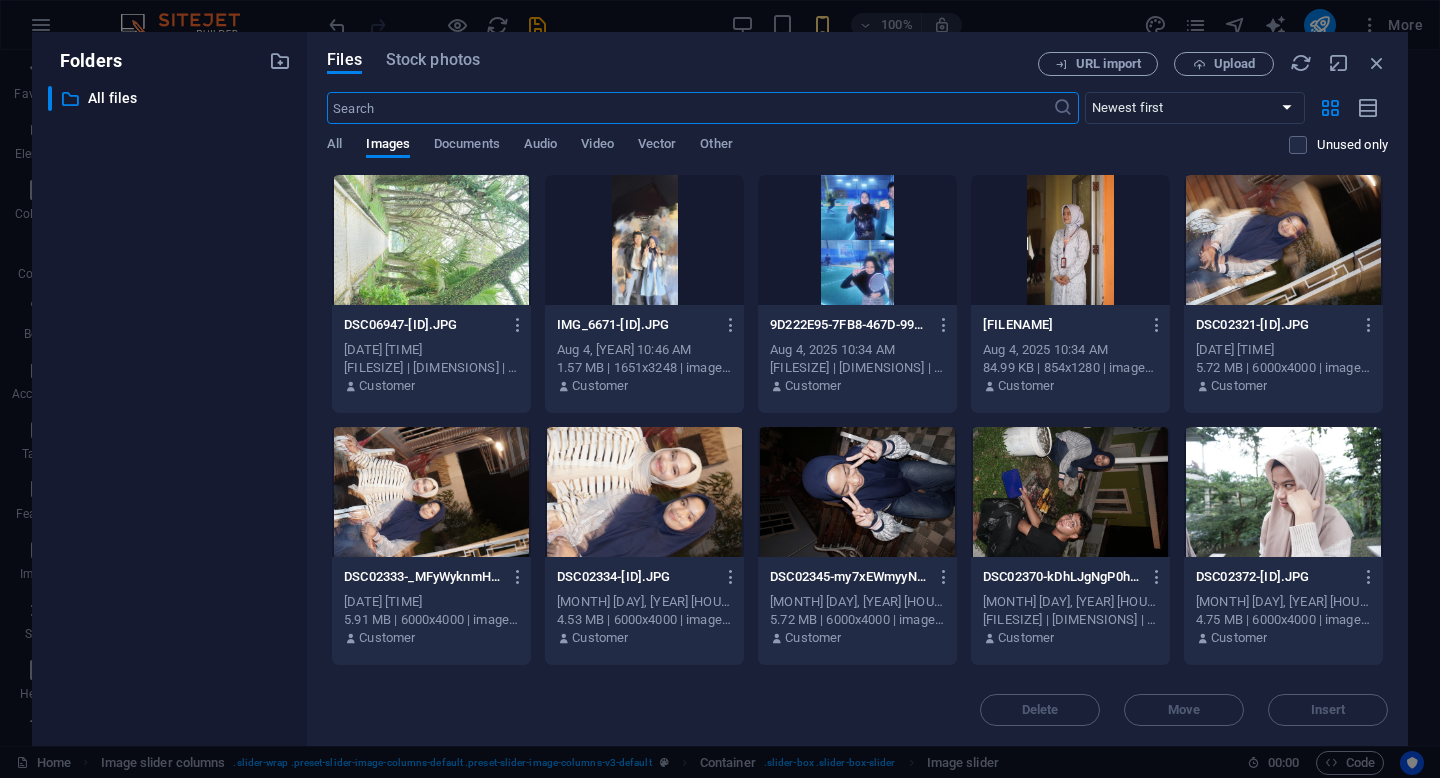 click at bounding box center [644, 240] 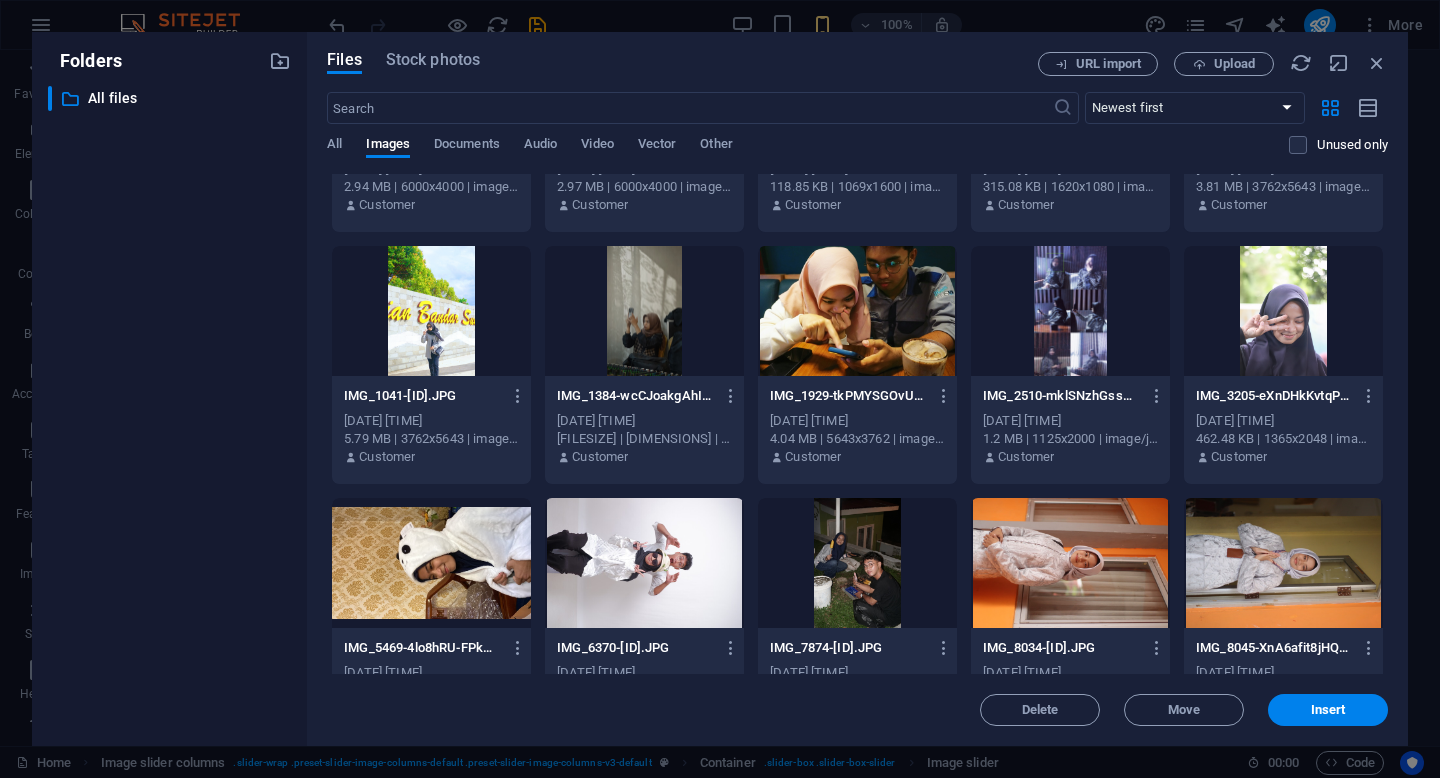scroll, scrollTop: 2453, scrollLeft: 0, axis: vertical 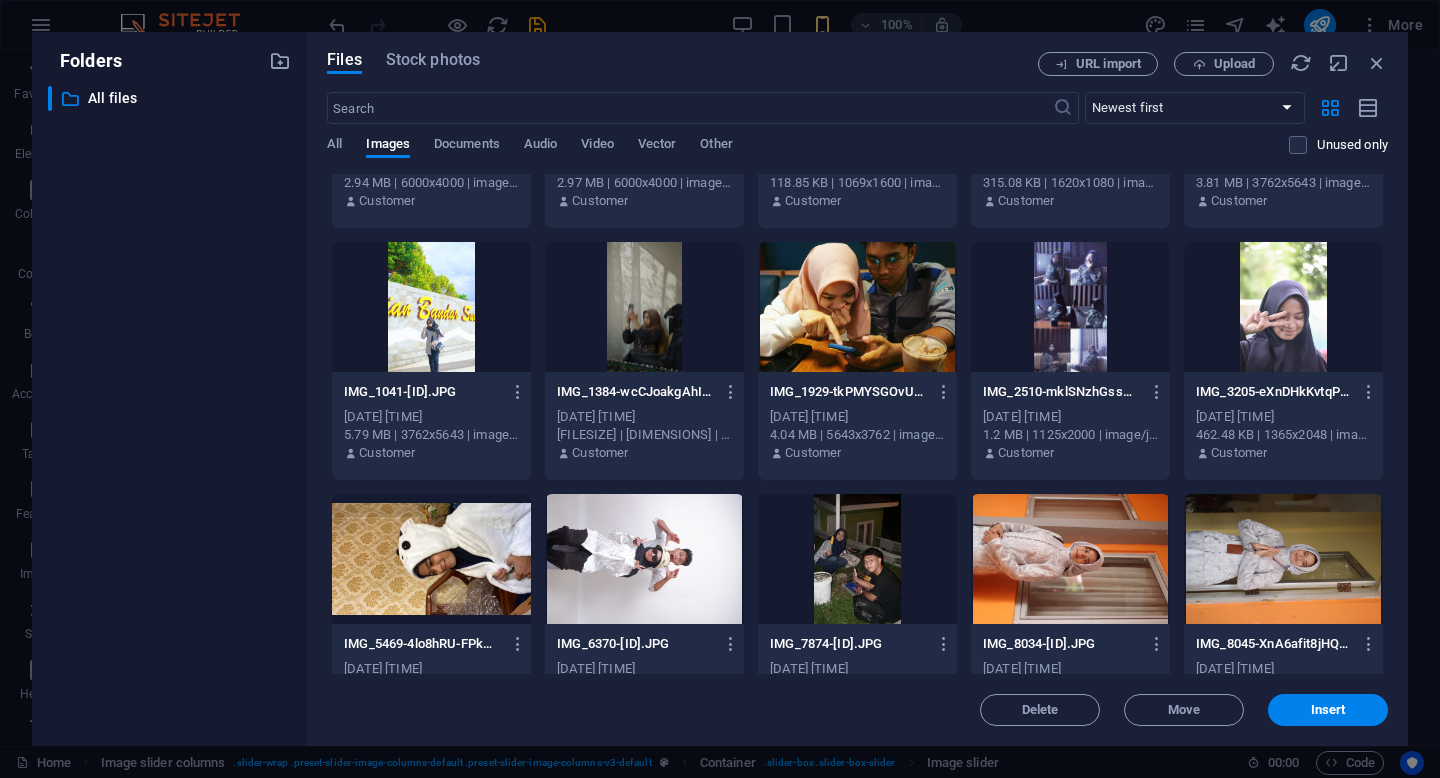 click at bounding box center (1070, 559) 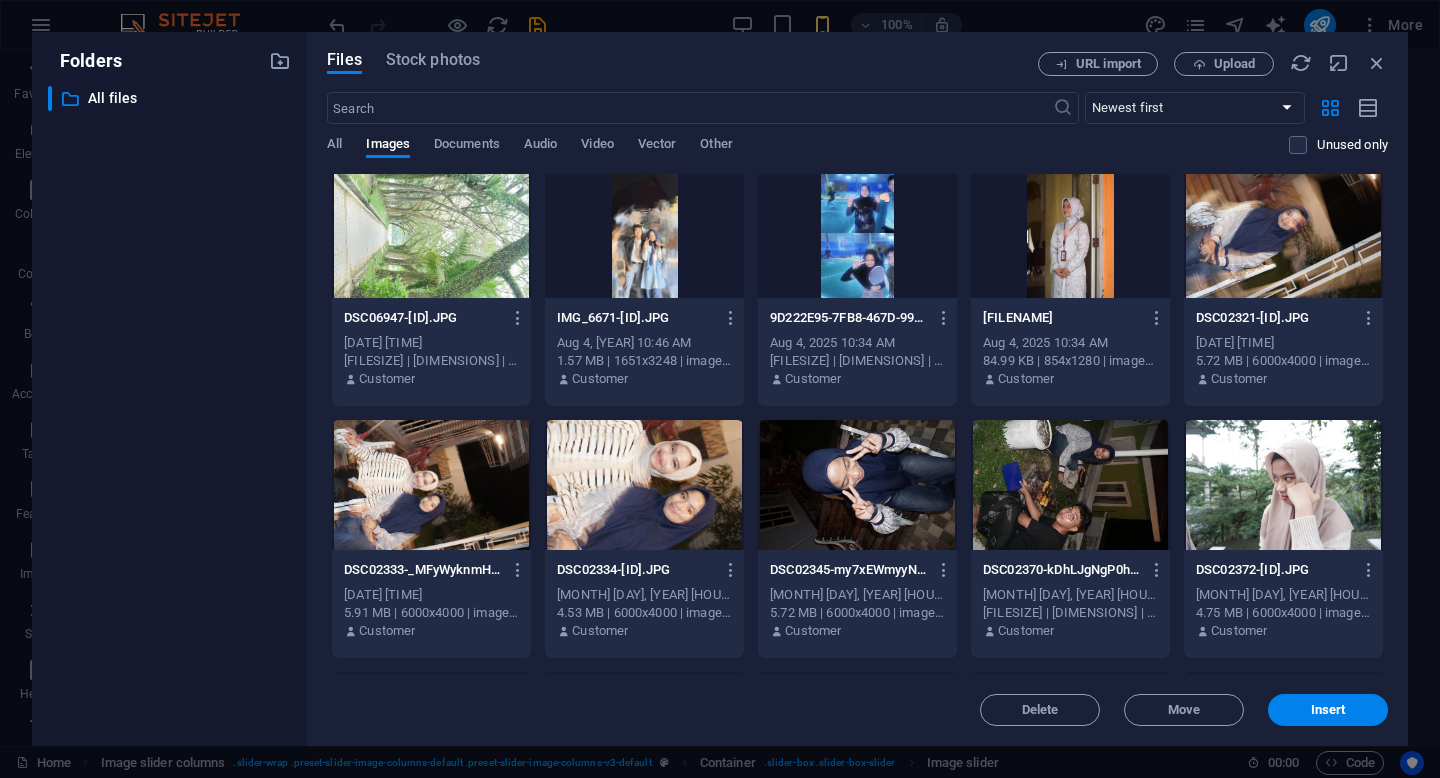 scroll, scrollTop: 0, scrollLeft: 0, axis: both 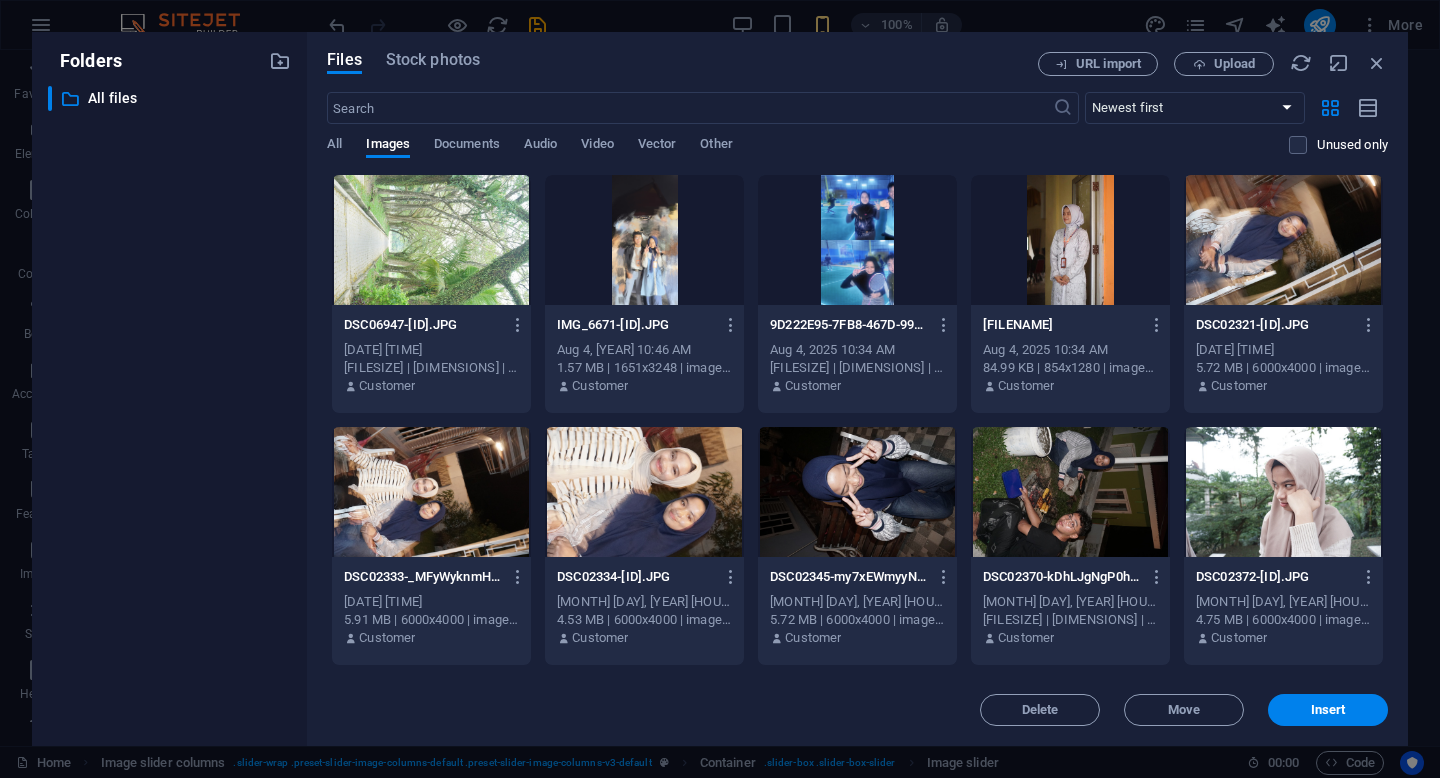 click at bounding box center (857, 240) 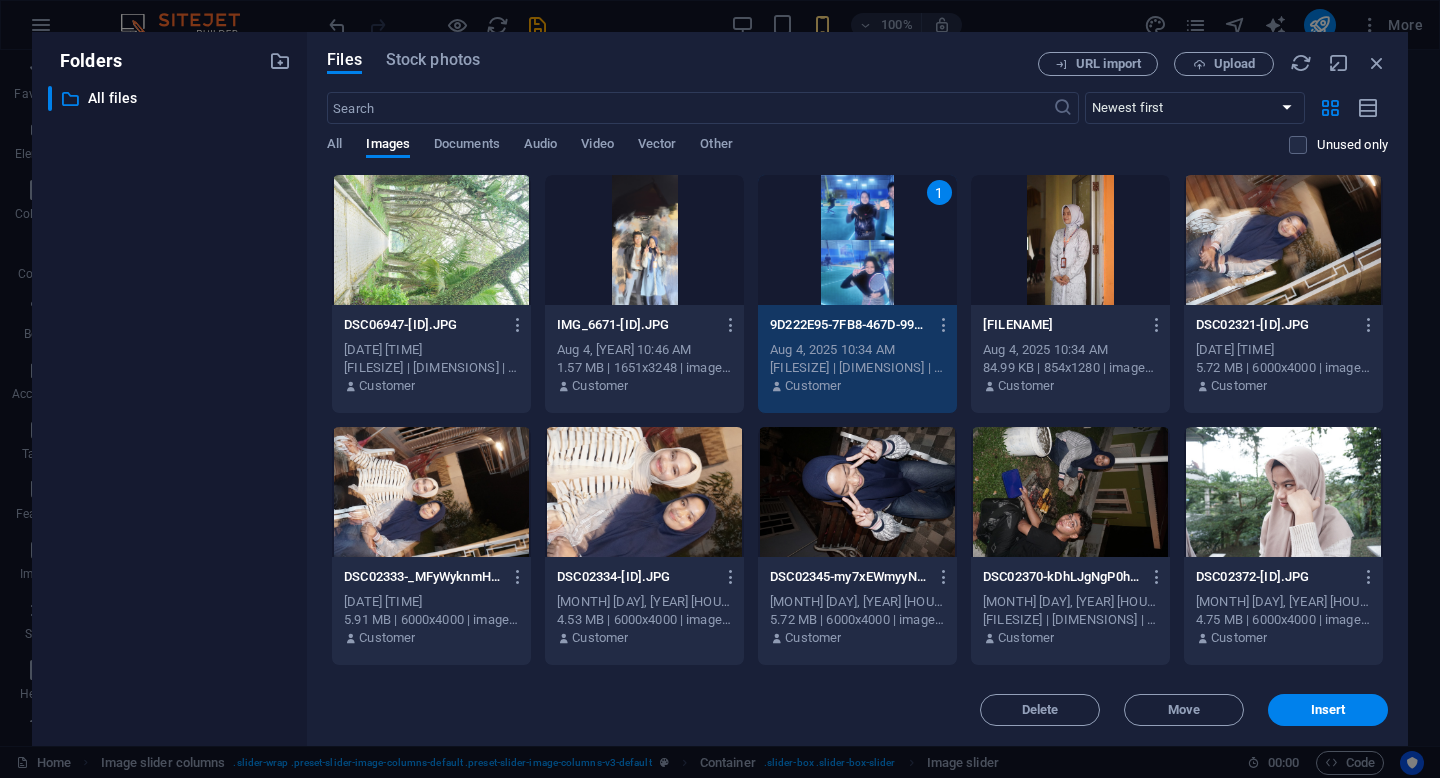 click at bounding box center [1070, 492] 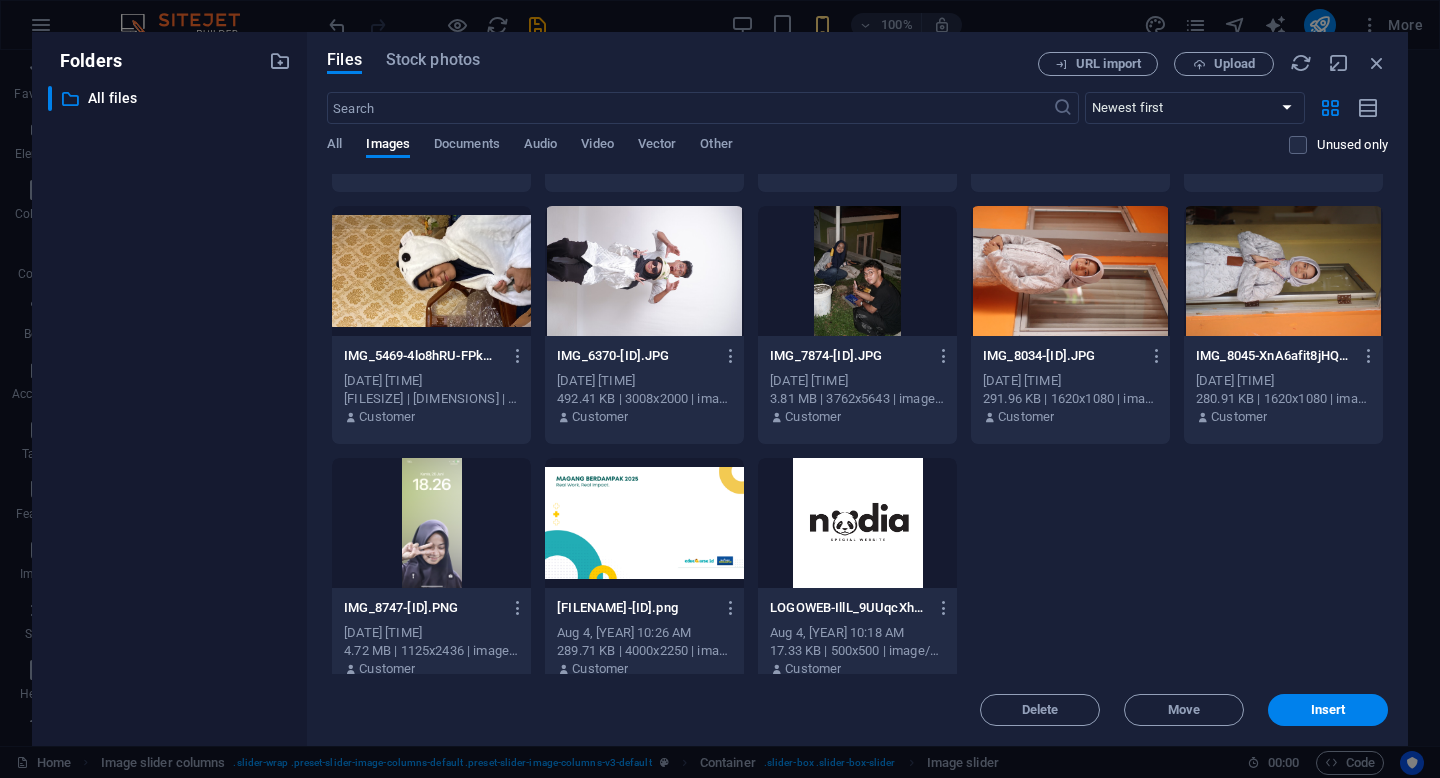 scroll, scrollTop: 2755, scrollLeft: 0, axis: vertical 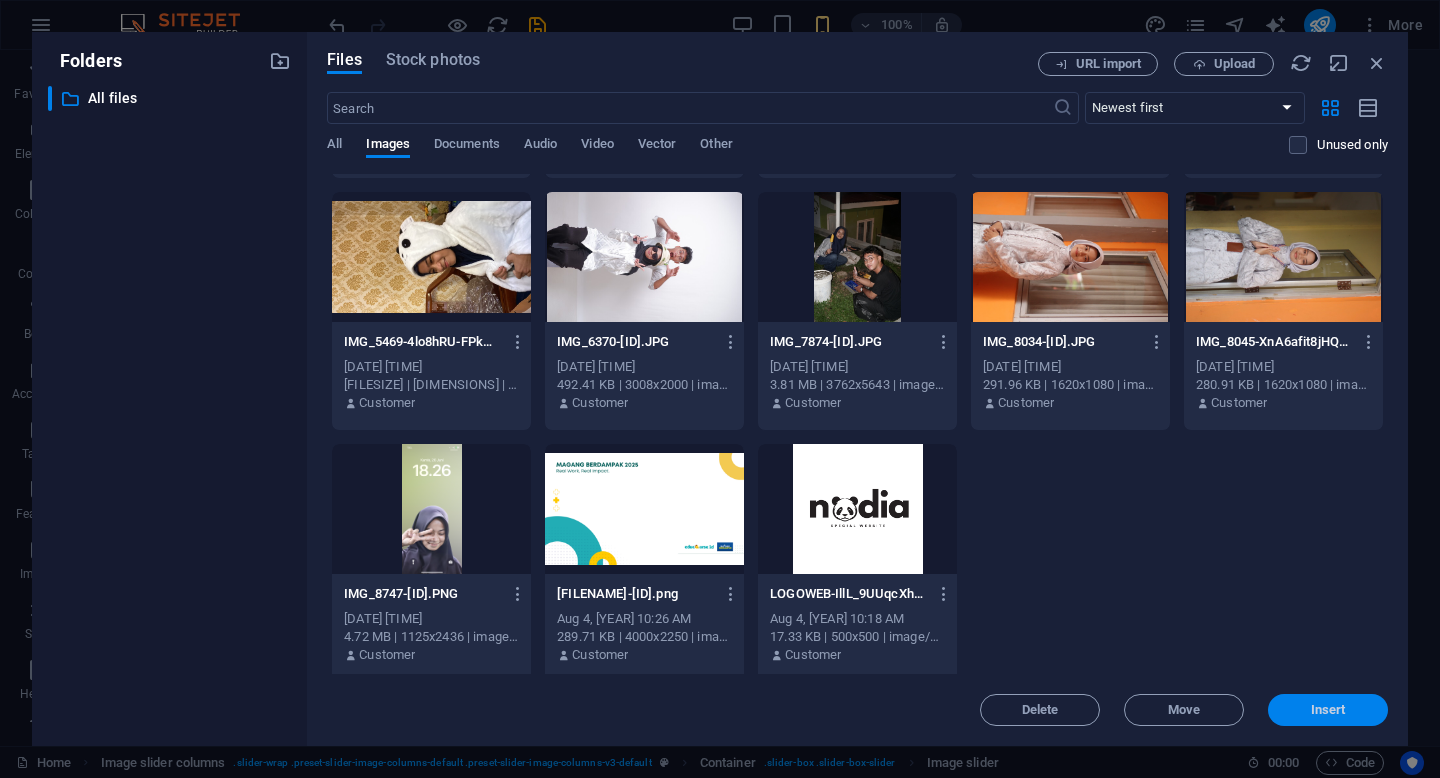 click on "Insert" at bounding box center [1328, 710] 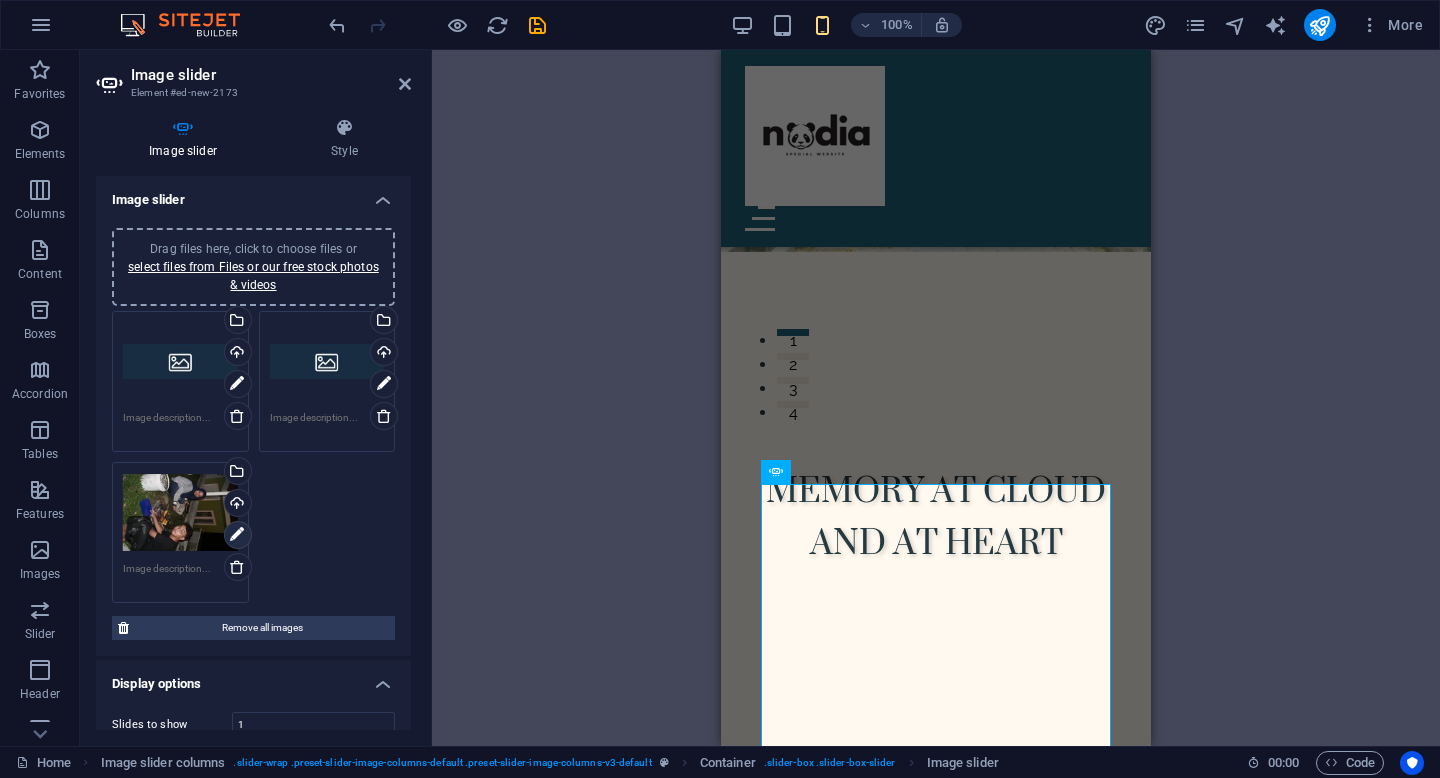 click at bounding box center [237, 535] 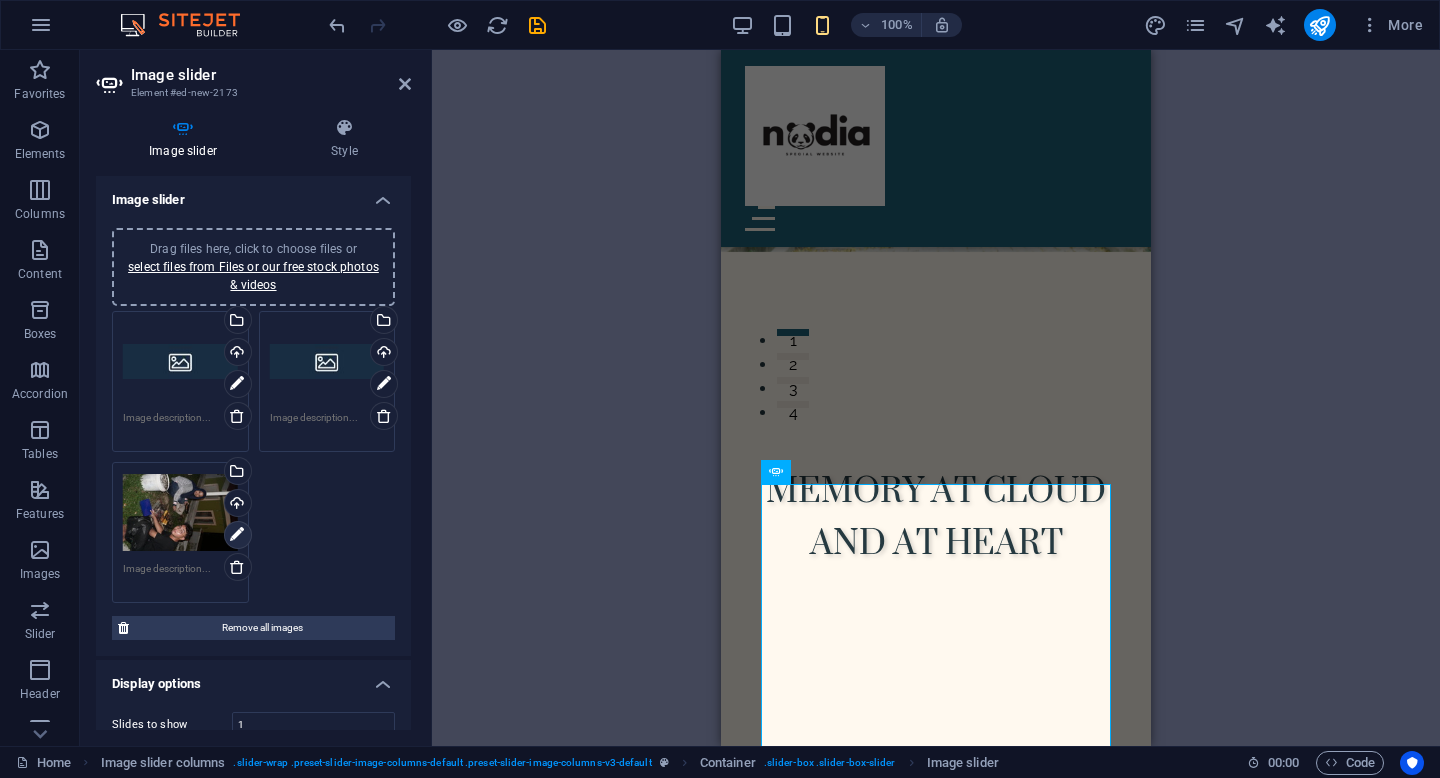 click at bounding box center (237, 535) 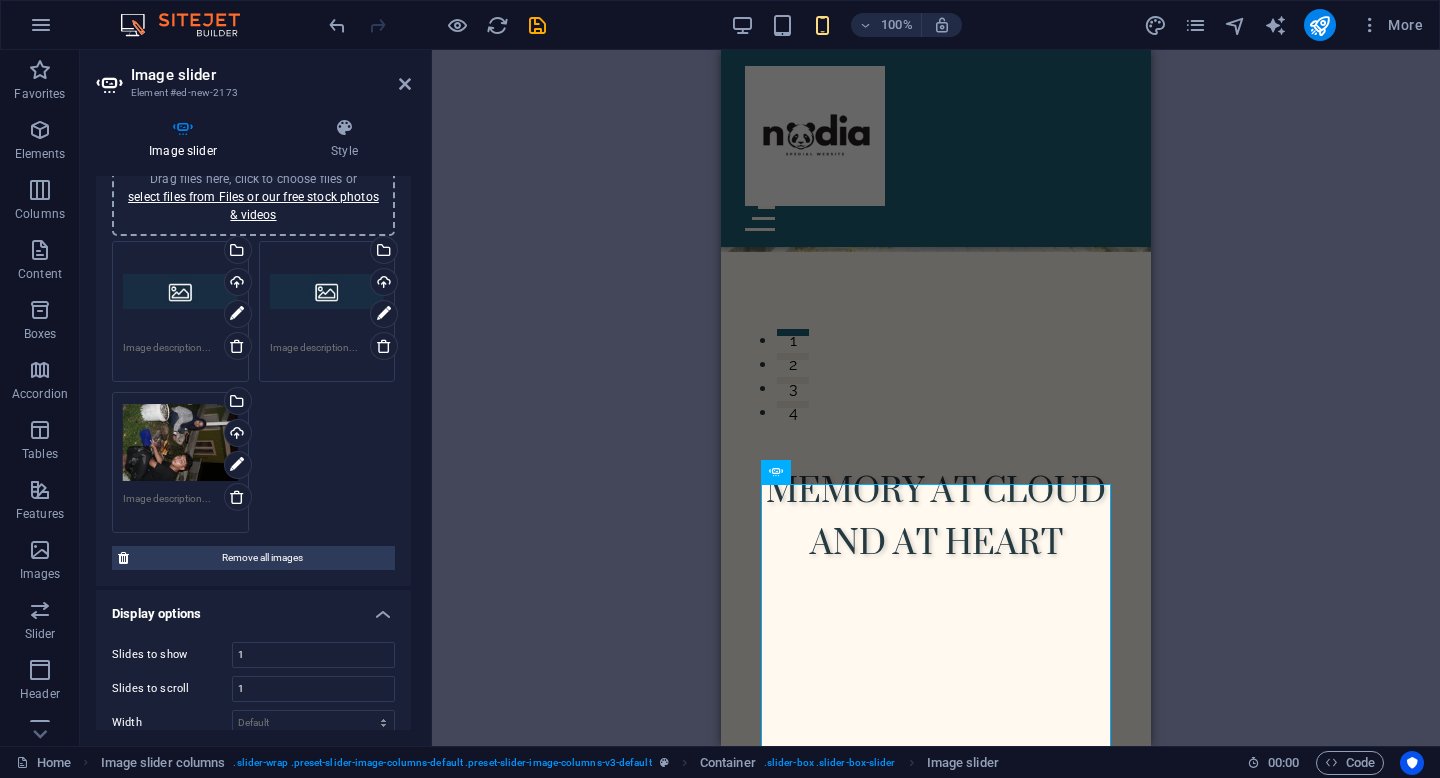 scroll, scrollTop: 74, scrollLeft: 0, axis: vertical 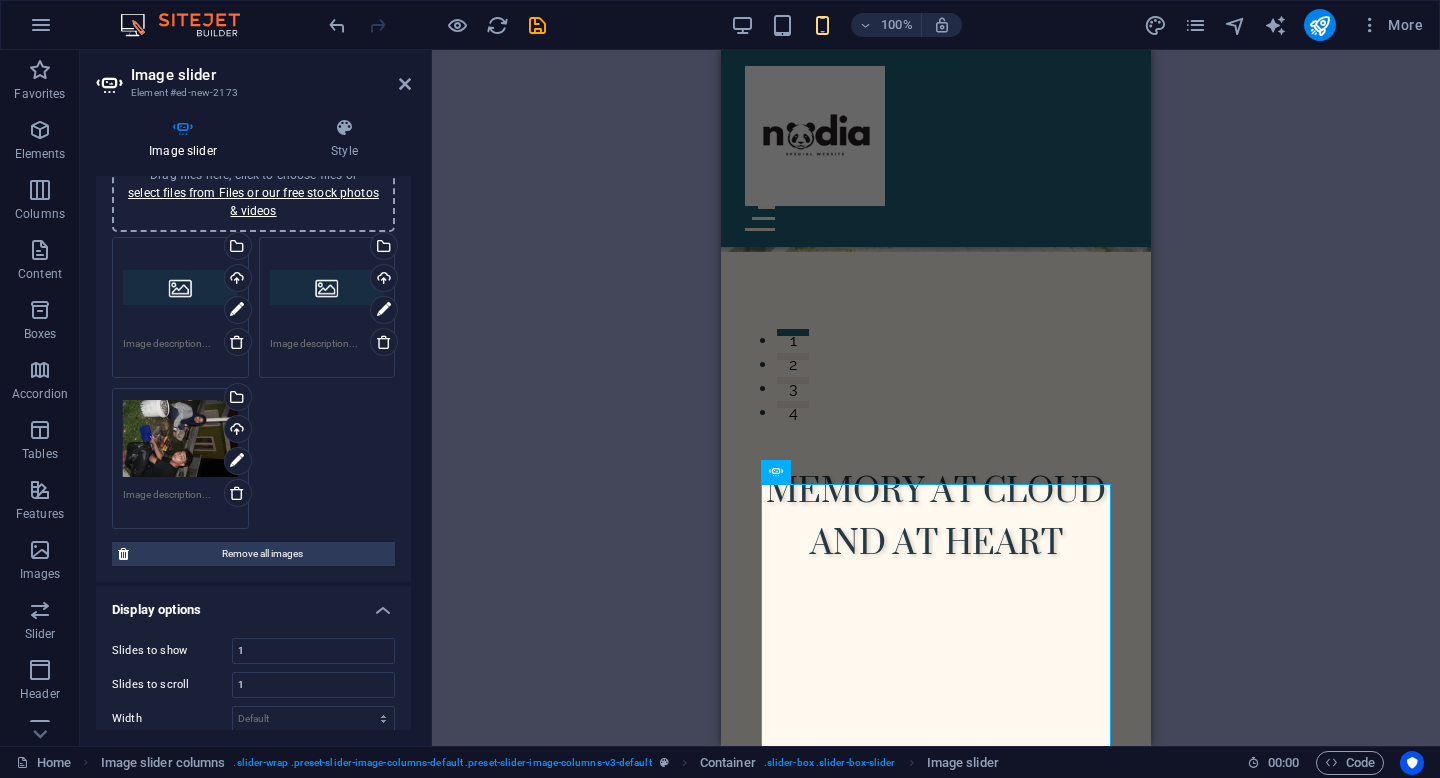 click on "Drag files here, click to choose files or select files from Files or our free stock photos & videos" at bounding box center [180, 439] 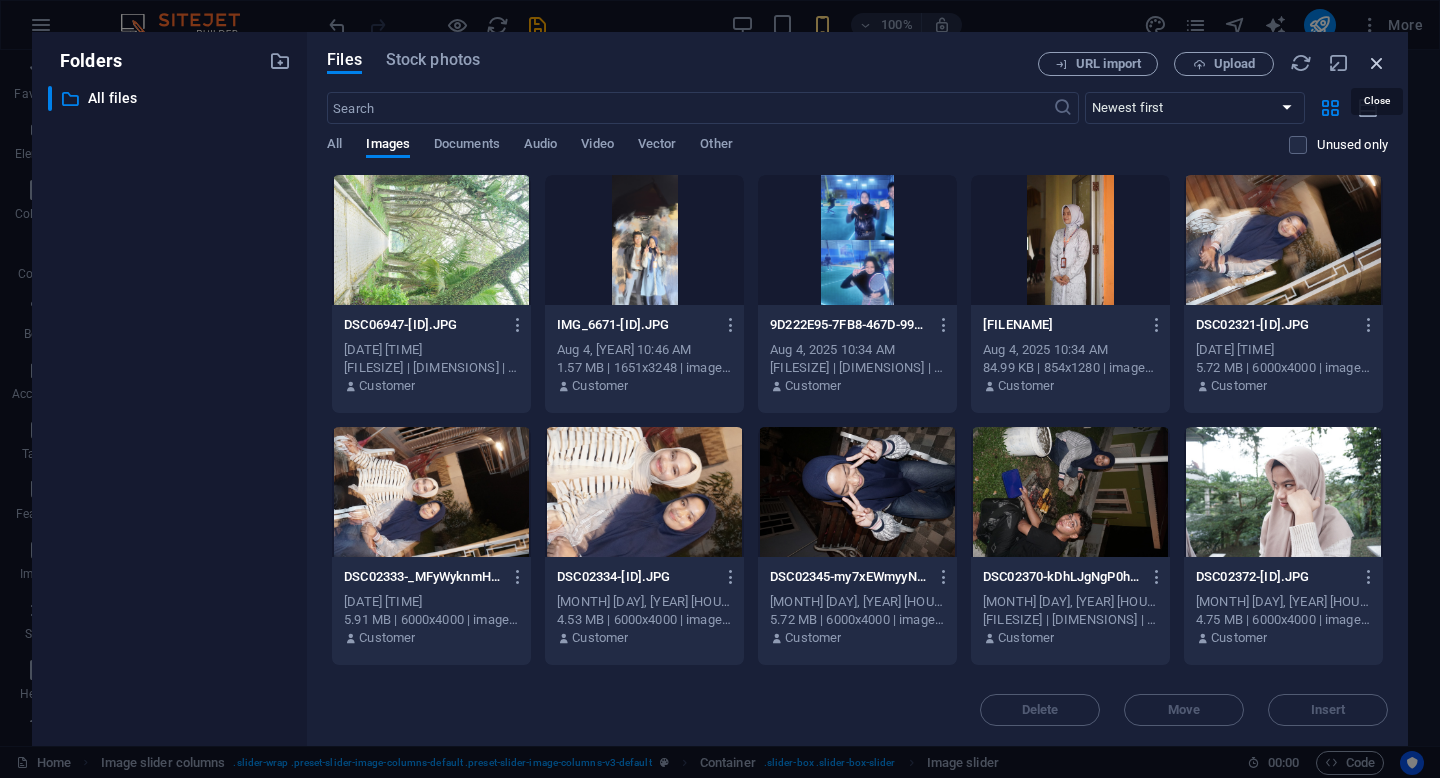 click at bounding box center [1377, 63] 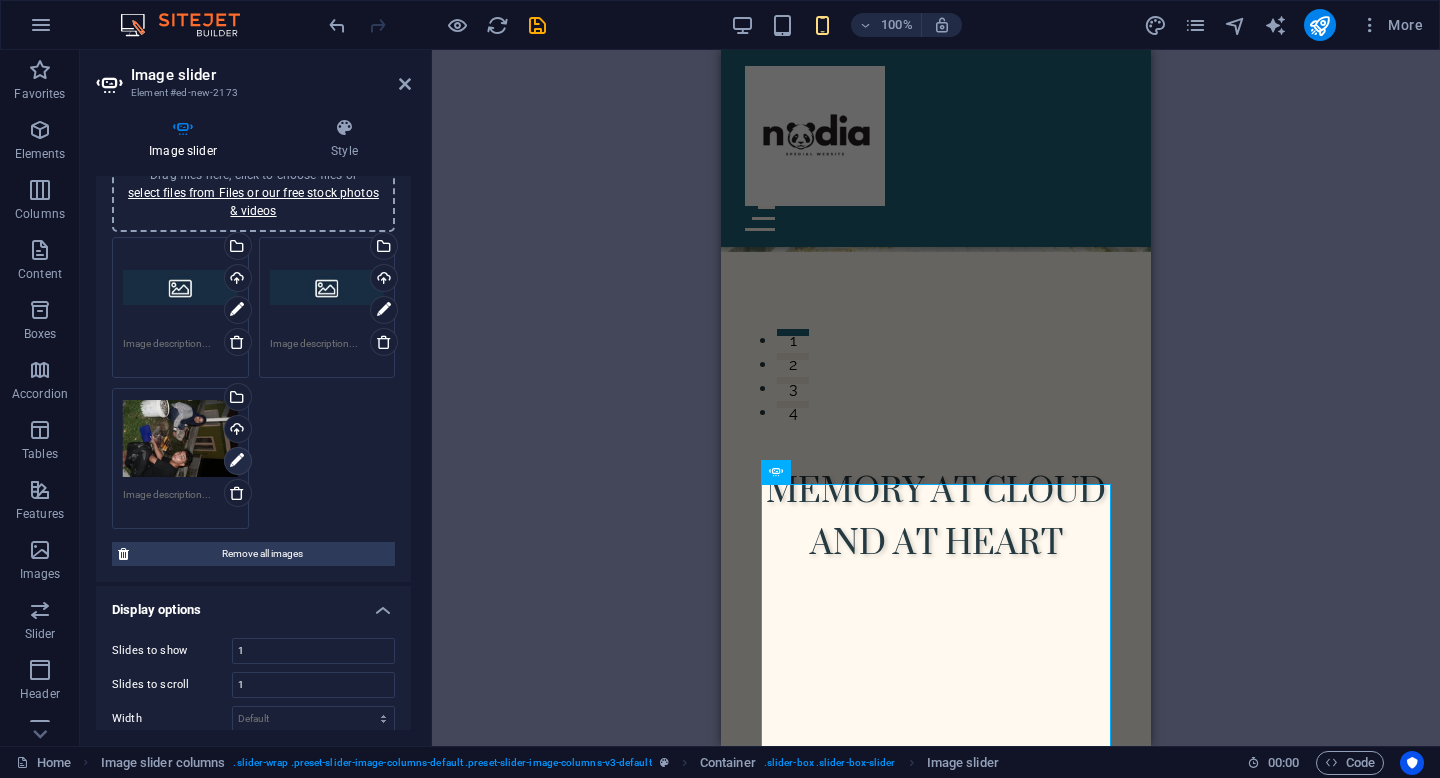 click at bounding box center (237, 461) 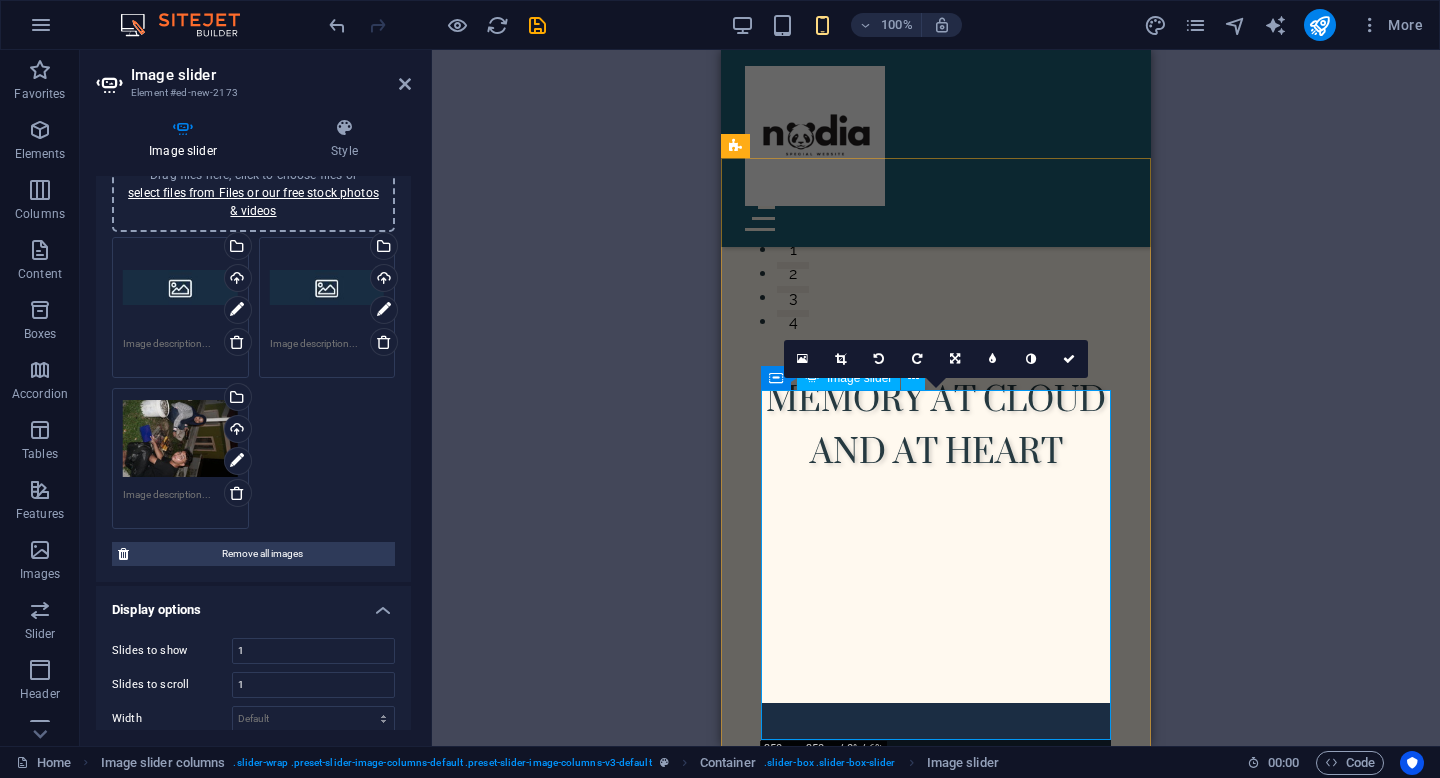 scroll, scrollTop: 473, scrollLeft: 0, axis: vertical 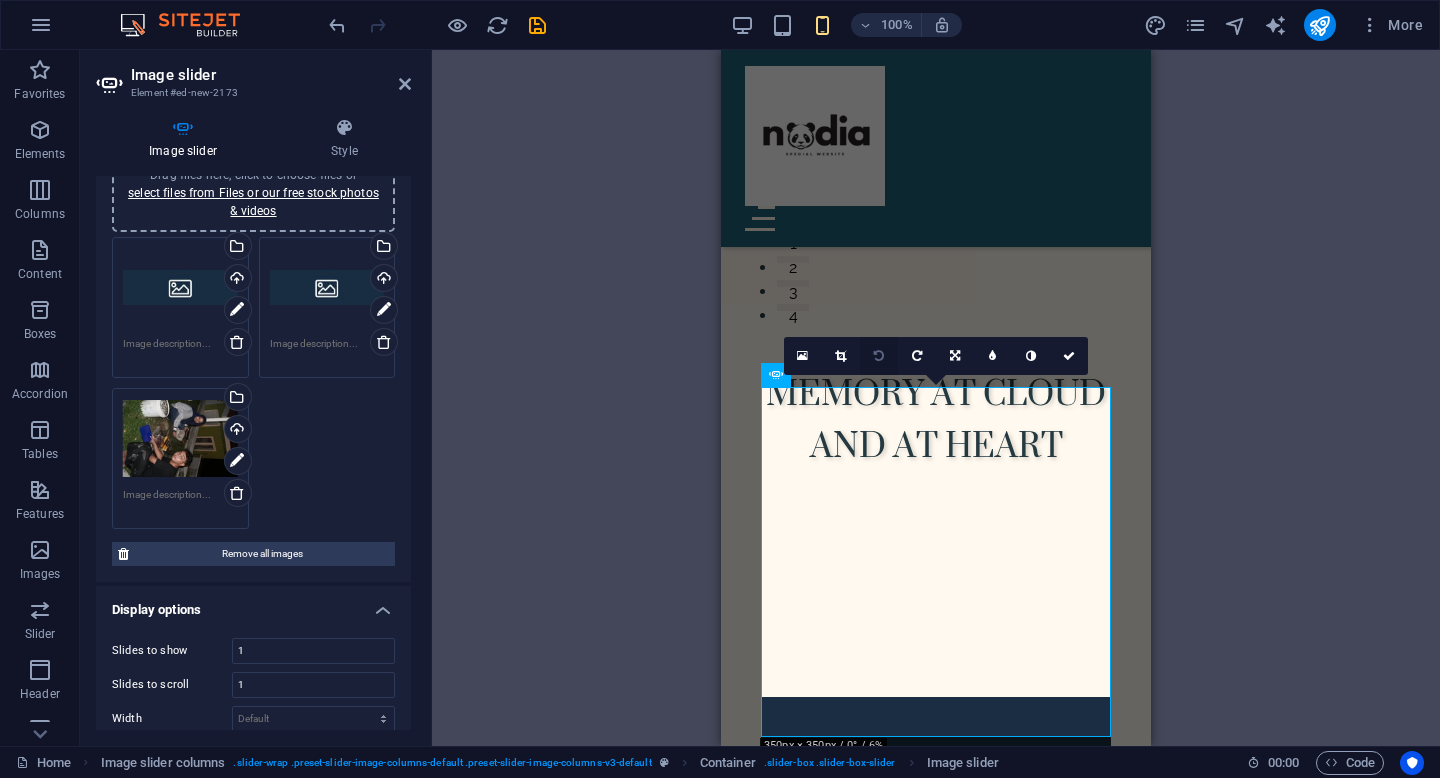 click at bounding box center [879, 356] 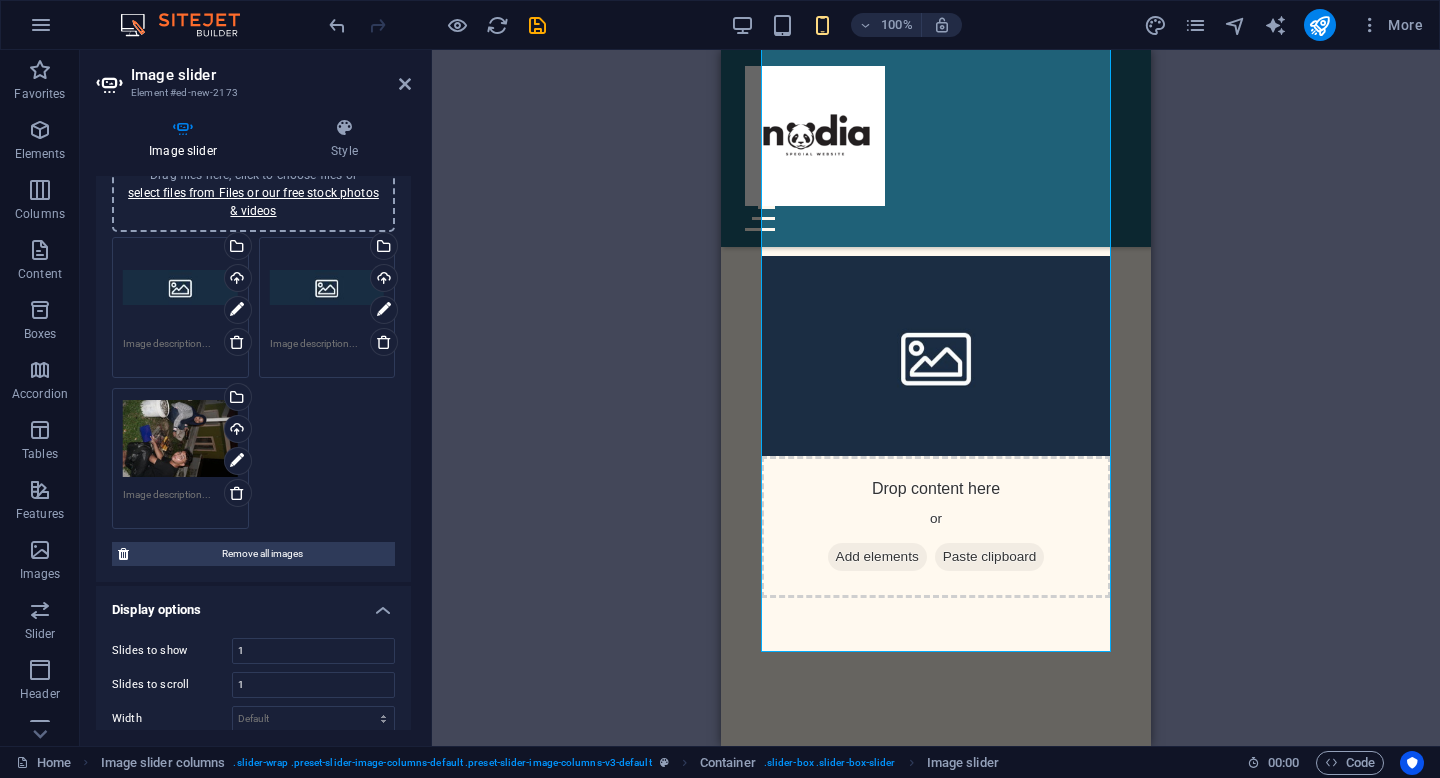 scroll, scrollTop: 900, scrollLeft: 0, axis: vertical 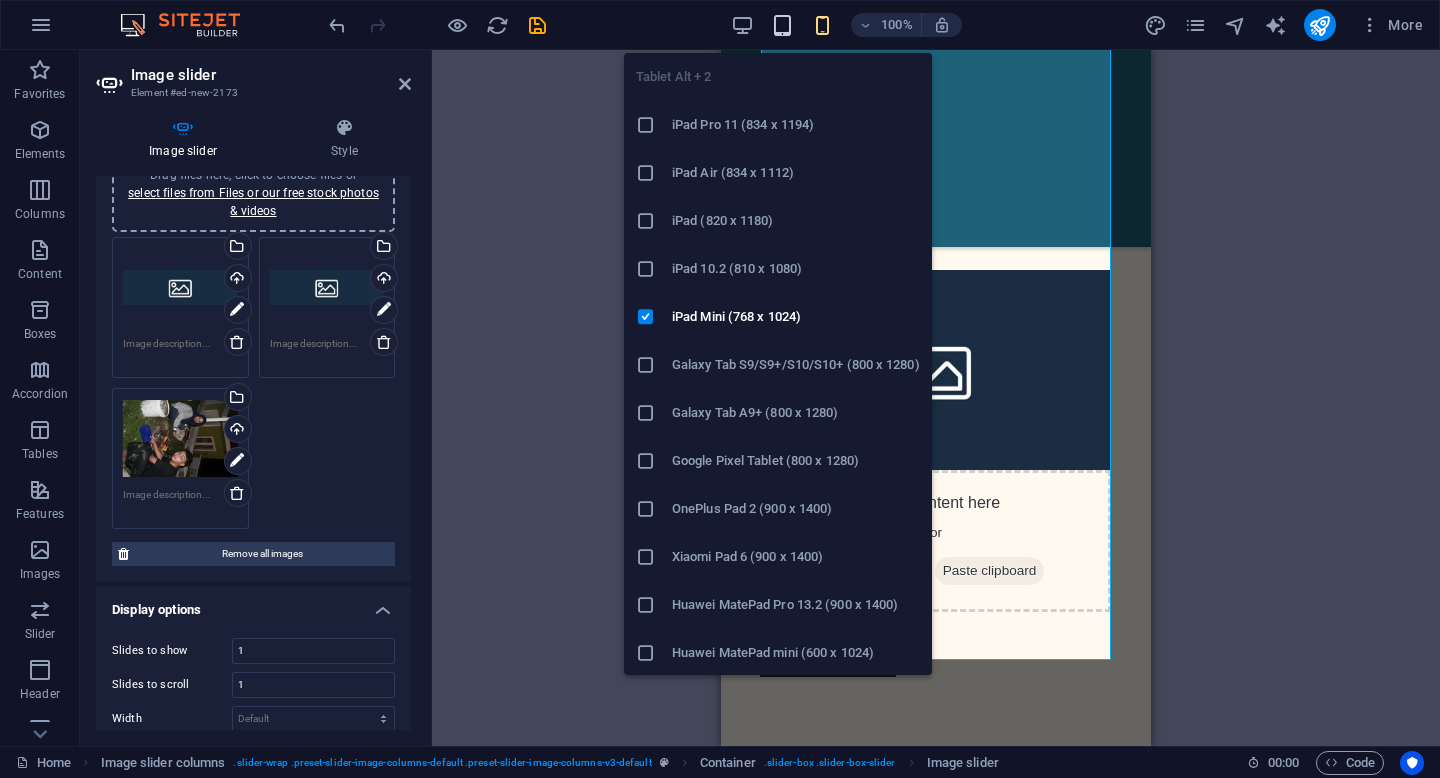 click at bounding box center [782, 25] 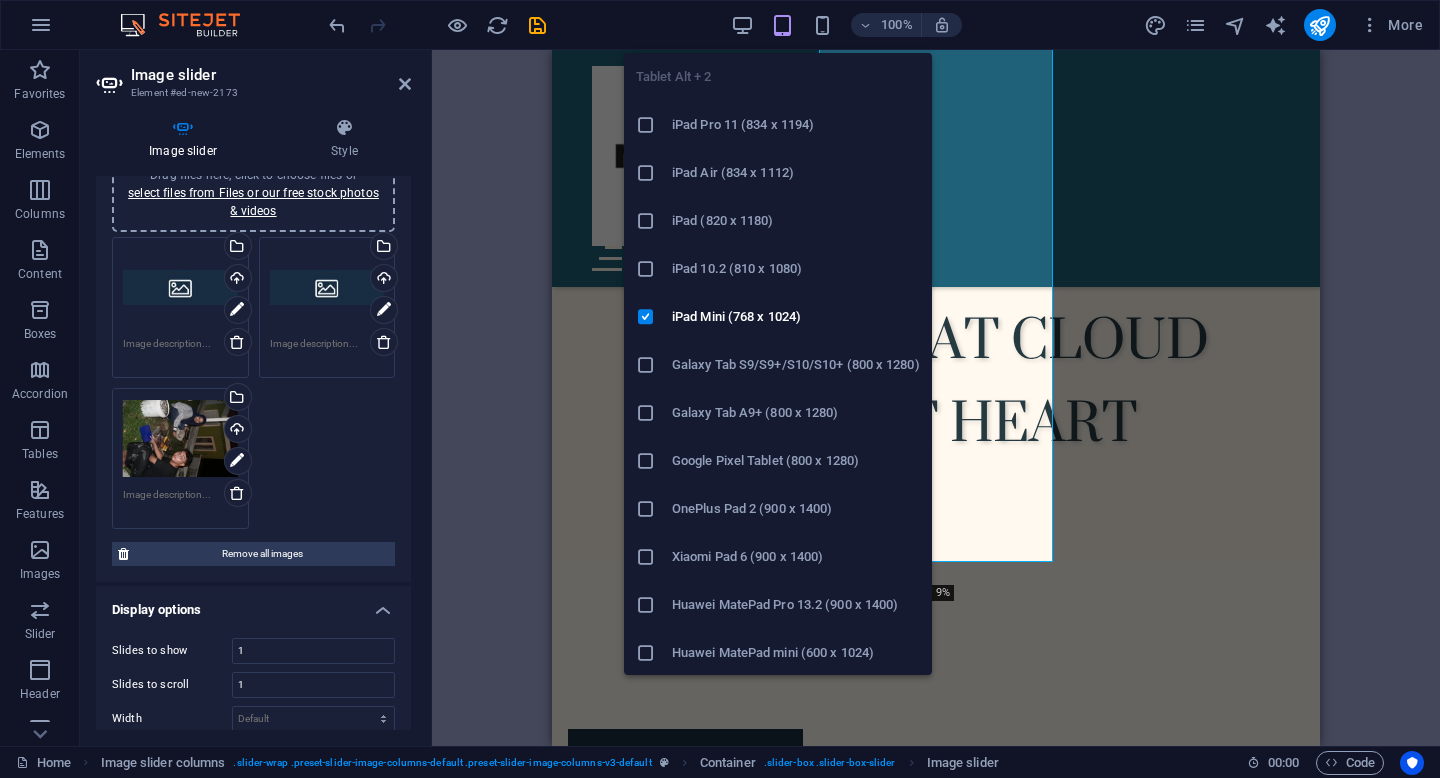 scroll, scrollTop: 901, scrollLeft: 0, axis: vertical 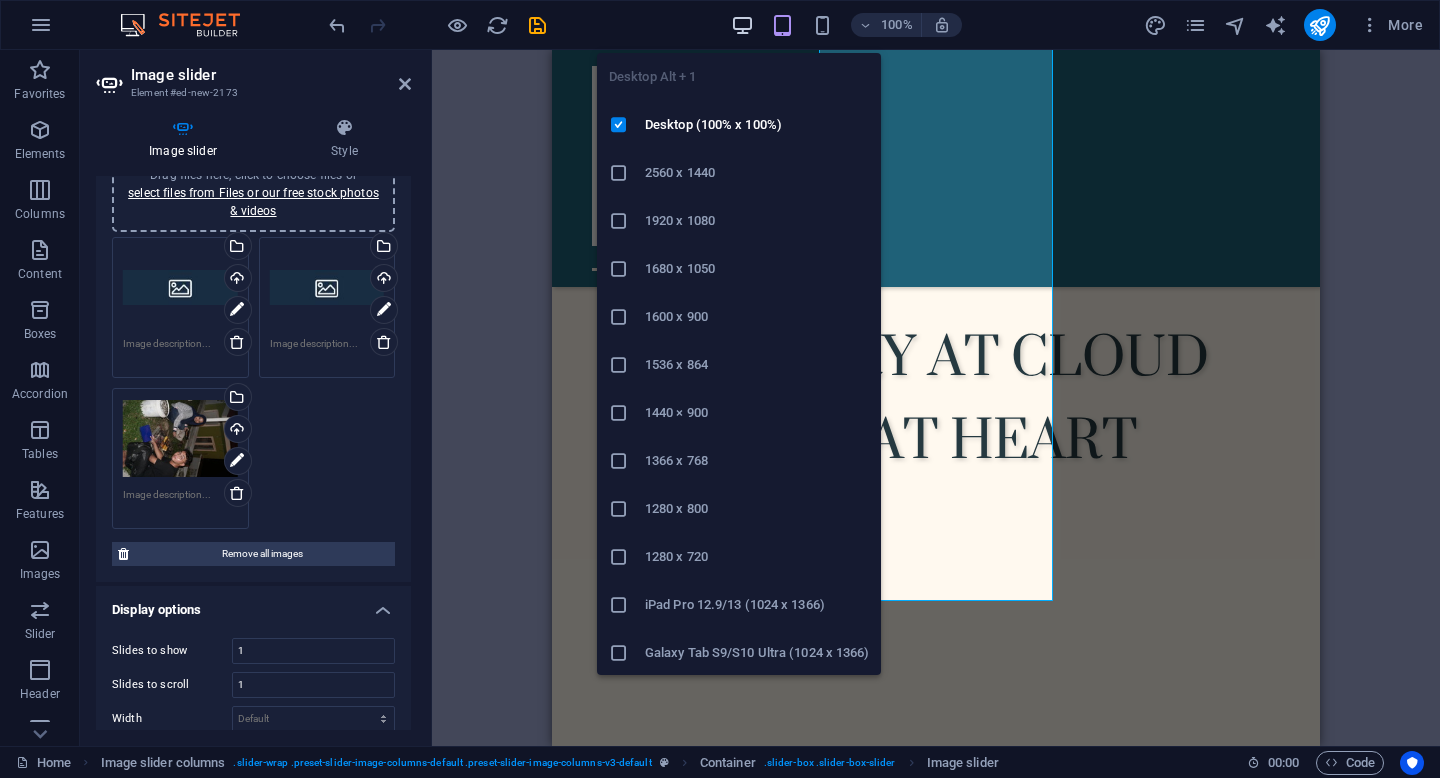 click at bounding box center (742, 25) 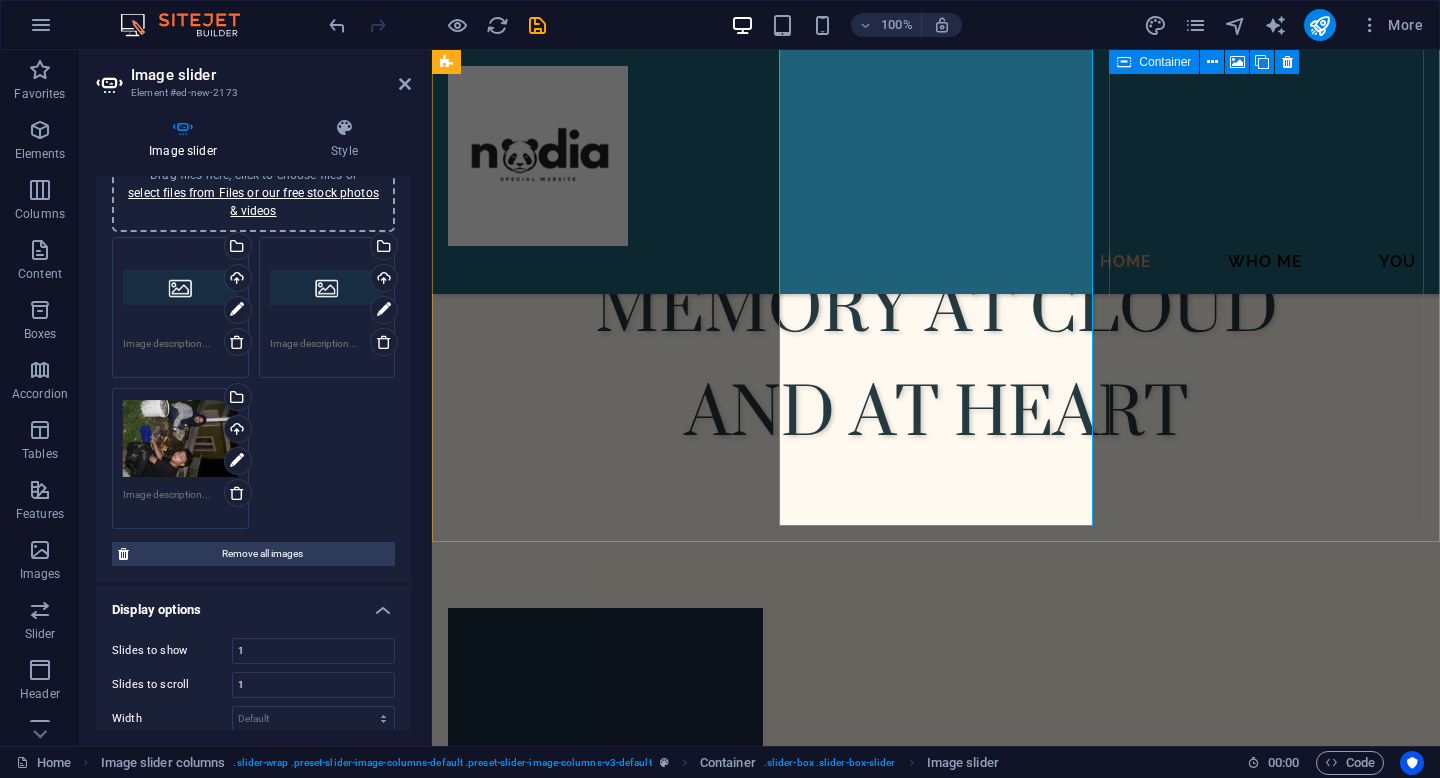 click on "Drop content here or  Add elements  Paste clipboard" at bounding box center (605, 2064) 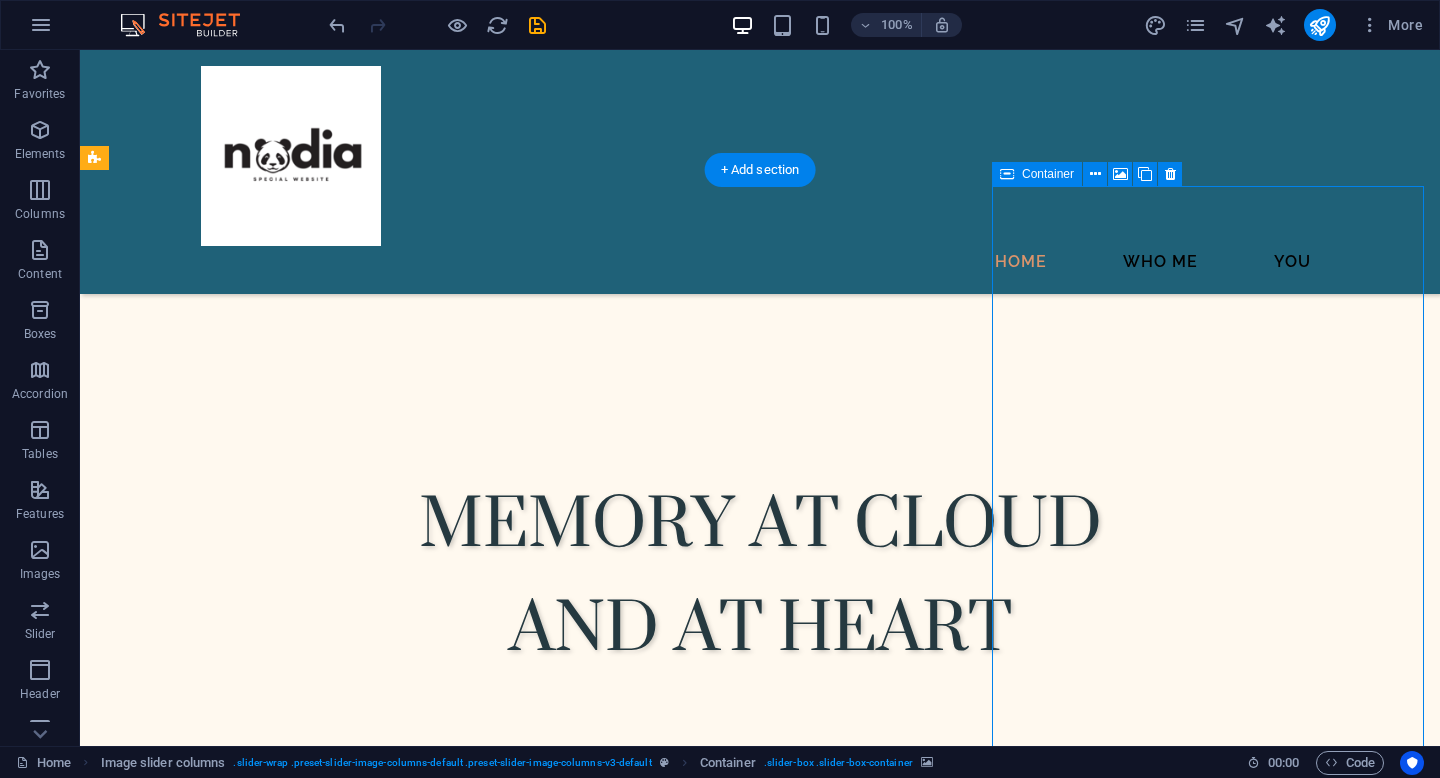 scroll, scrollTop: 576, scrollLeft: 0, axis: vertical 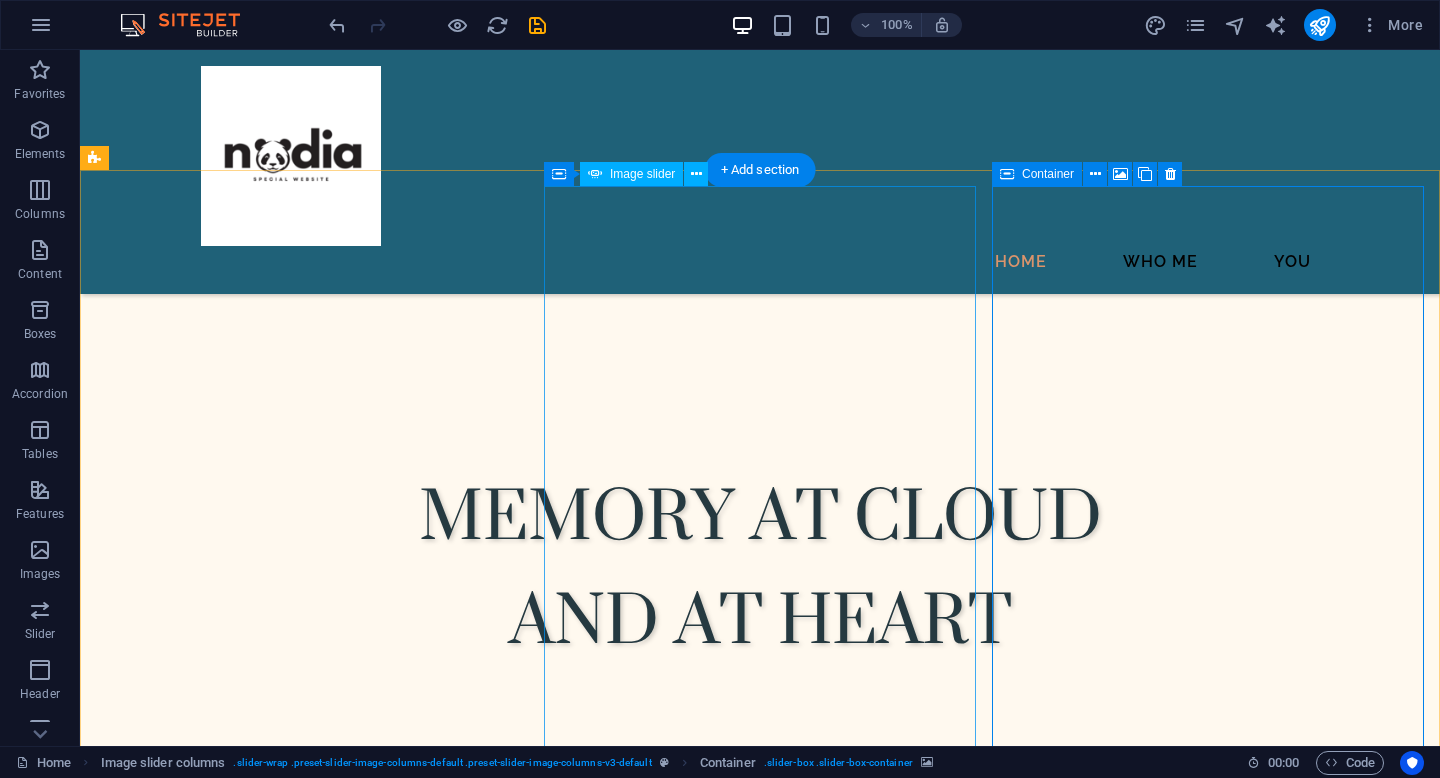 click at bounding box center [116, 9728] 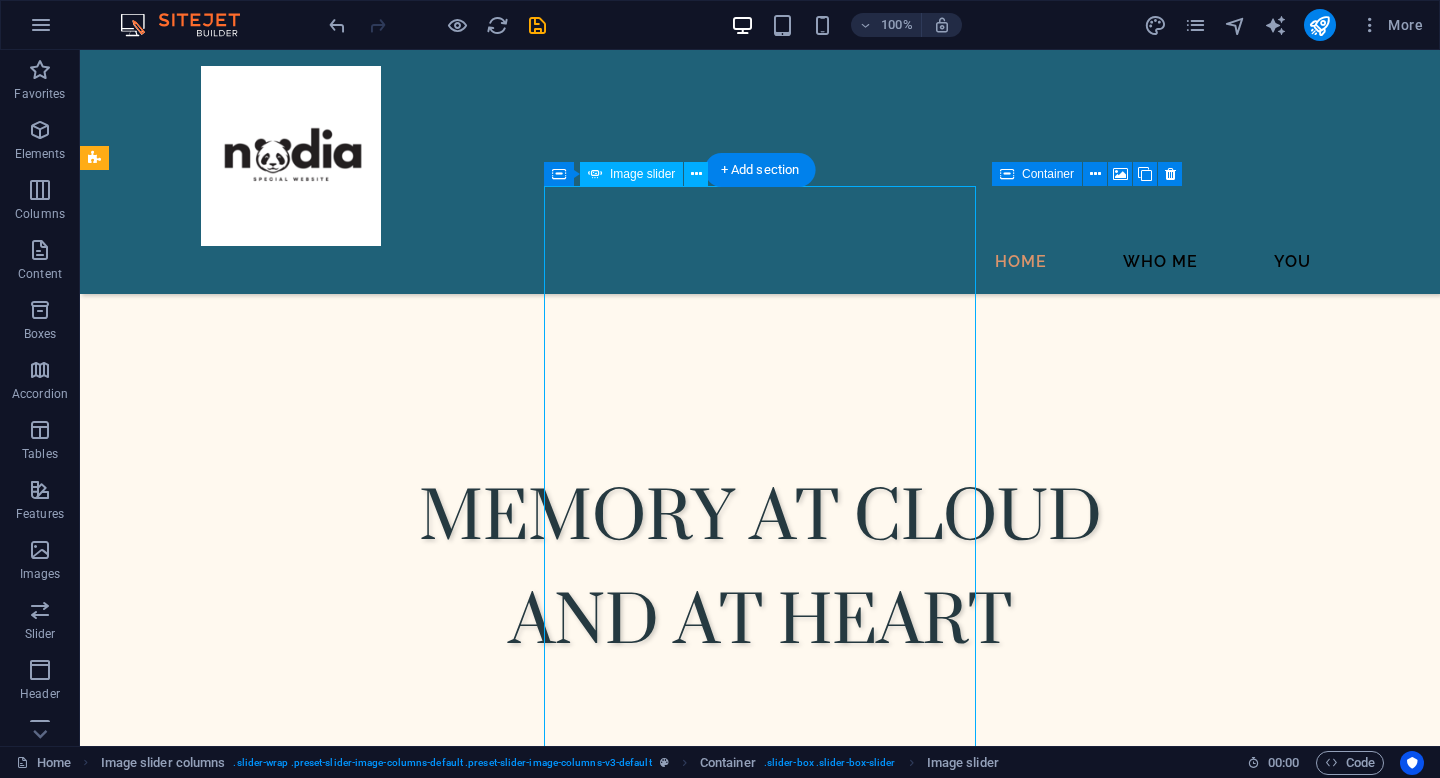 click at bounding box center [116, 9728] 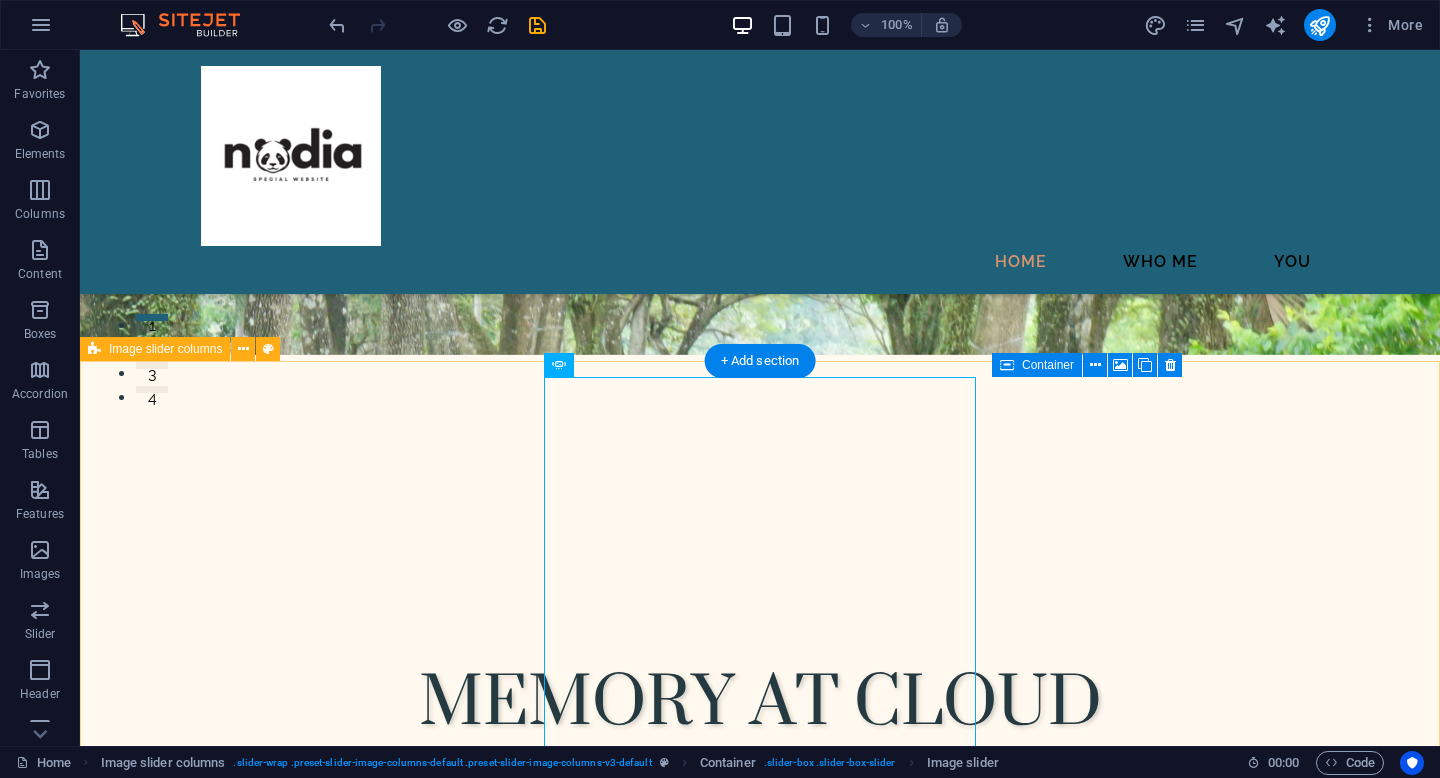 scroll, scrollTop: 394, scrollLeft: 0, axis: vertical 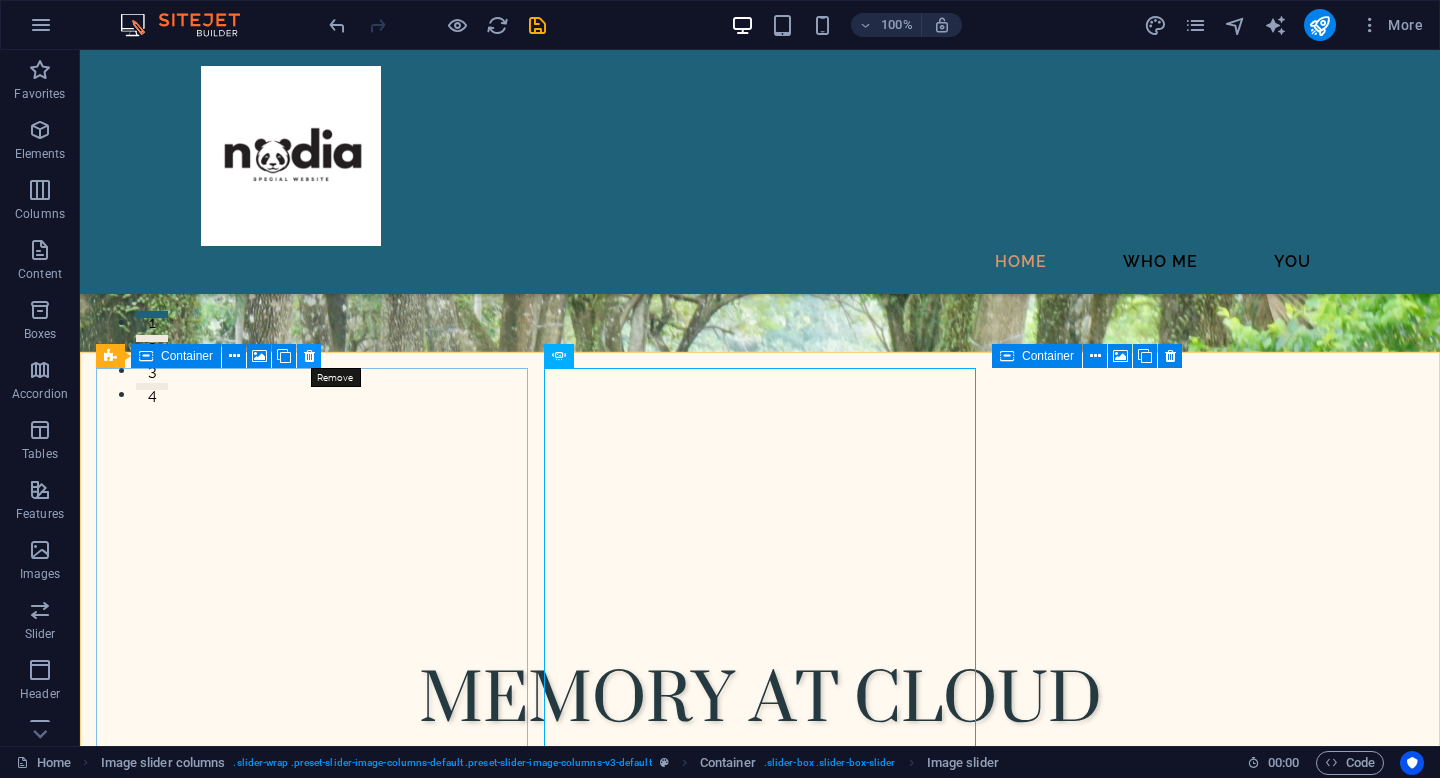 click at bounding box center (309, 356) 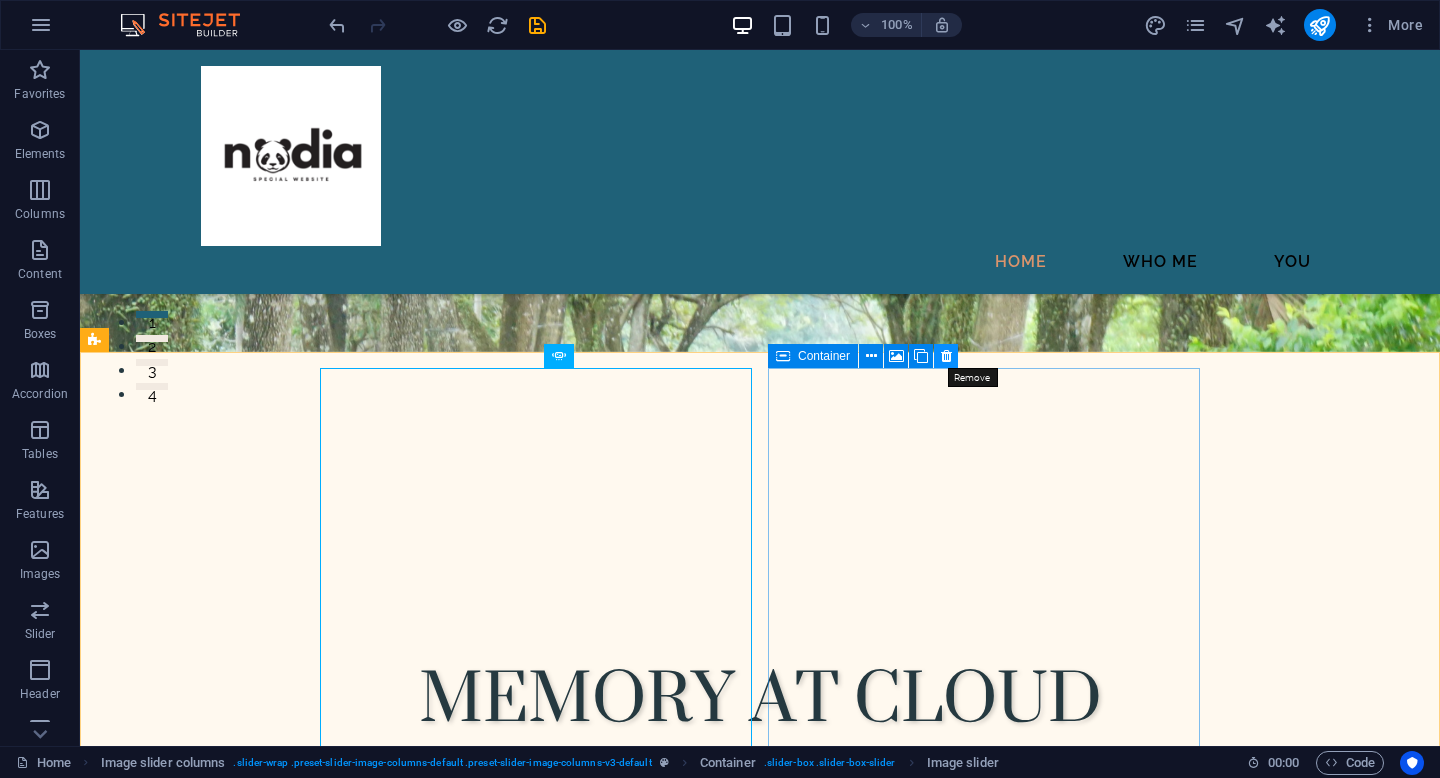 click at bounding box center (946, 356) 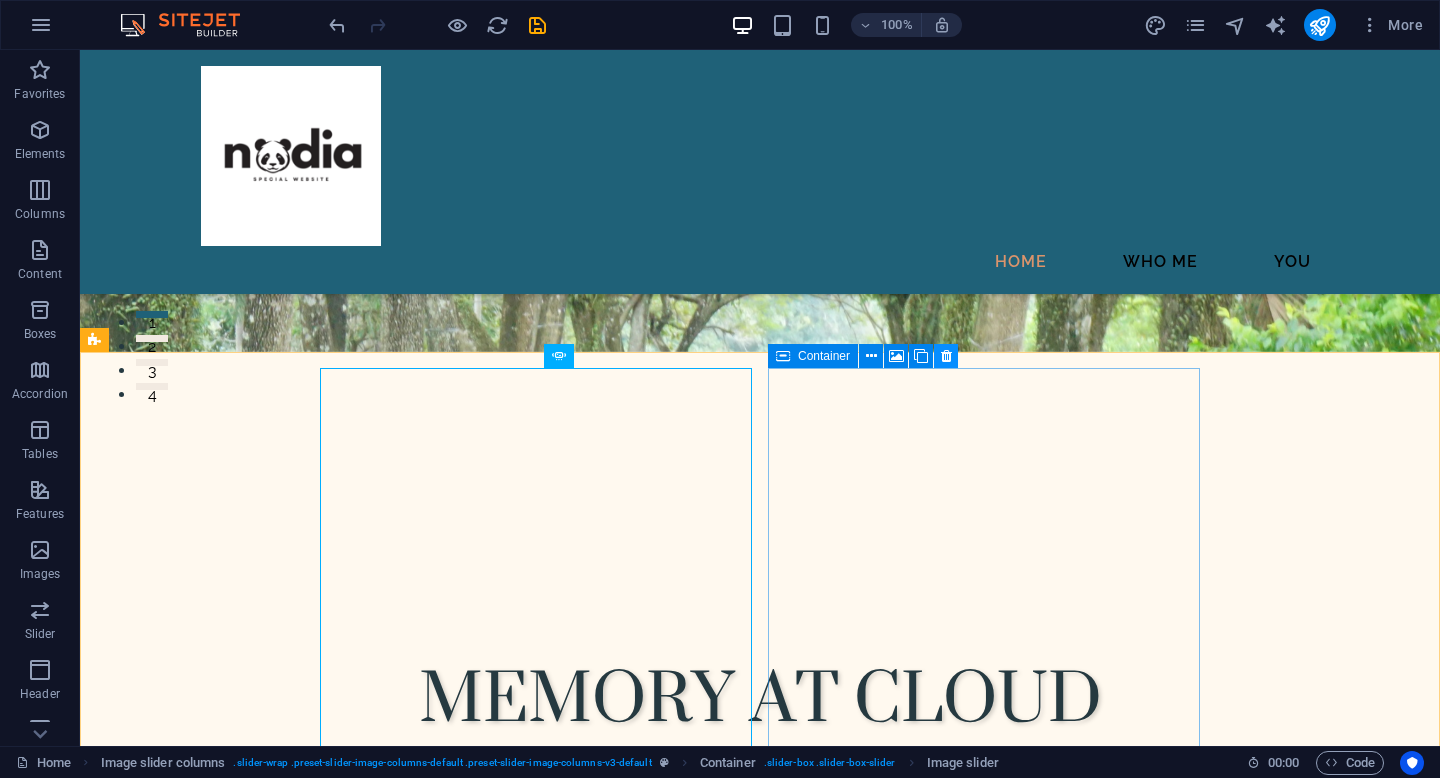click at bounding box center [946, 356] 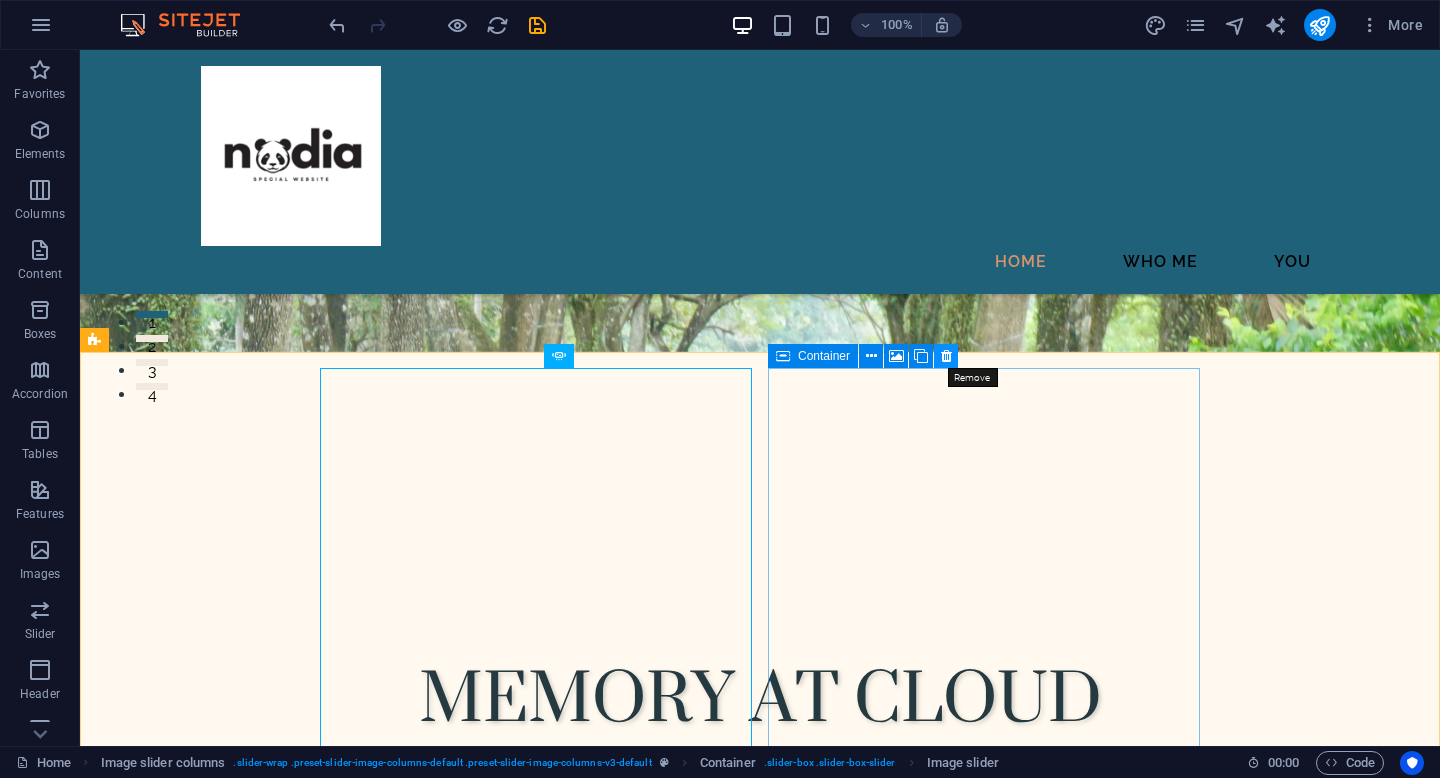 click at bounding box center [946, 356] 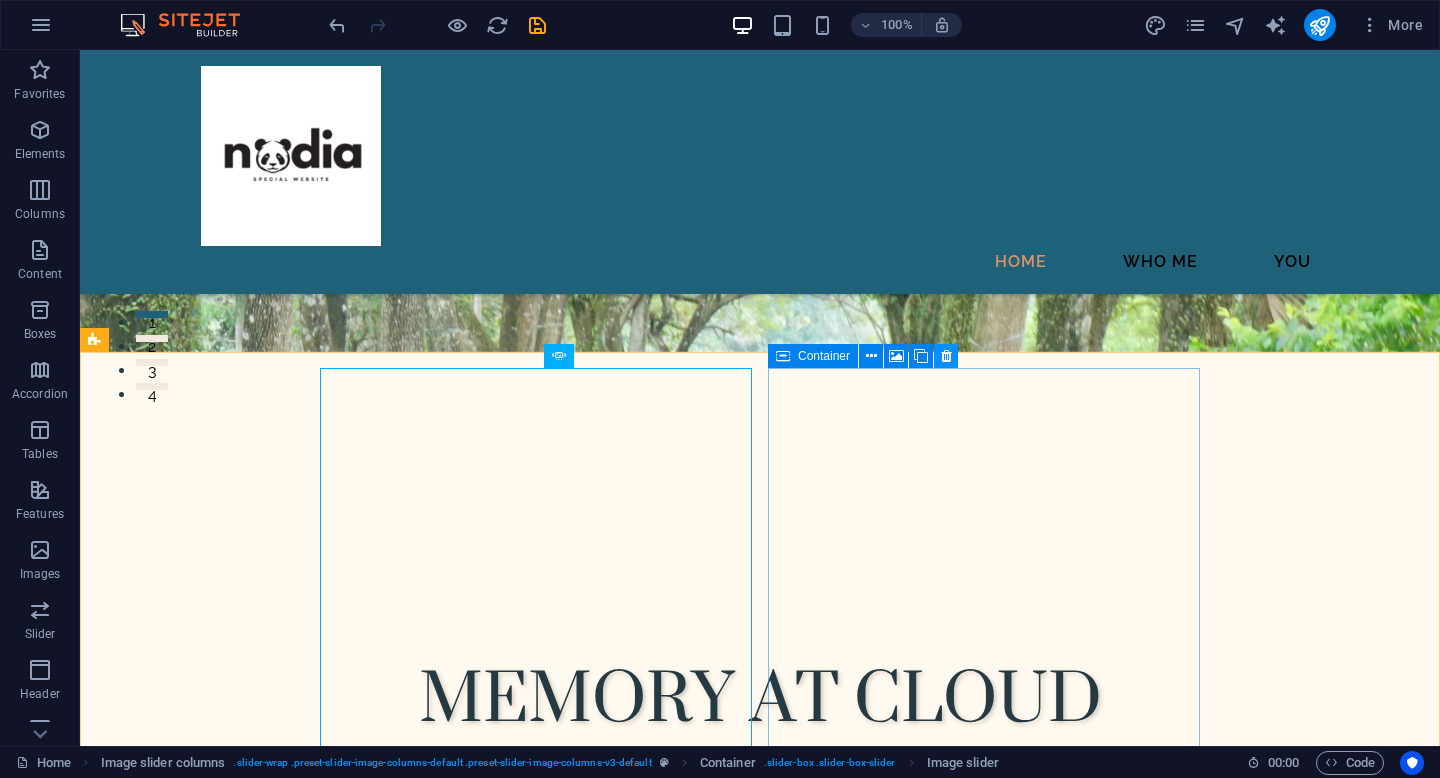 click at bounding box center [946, 356] 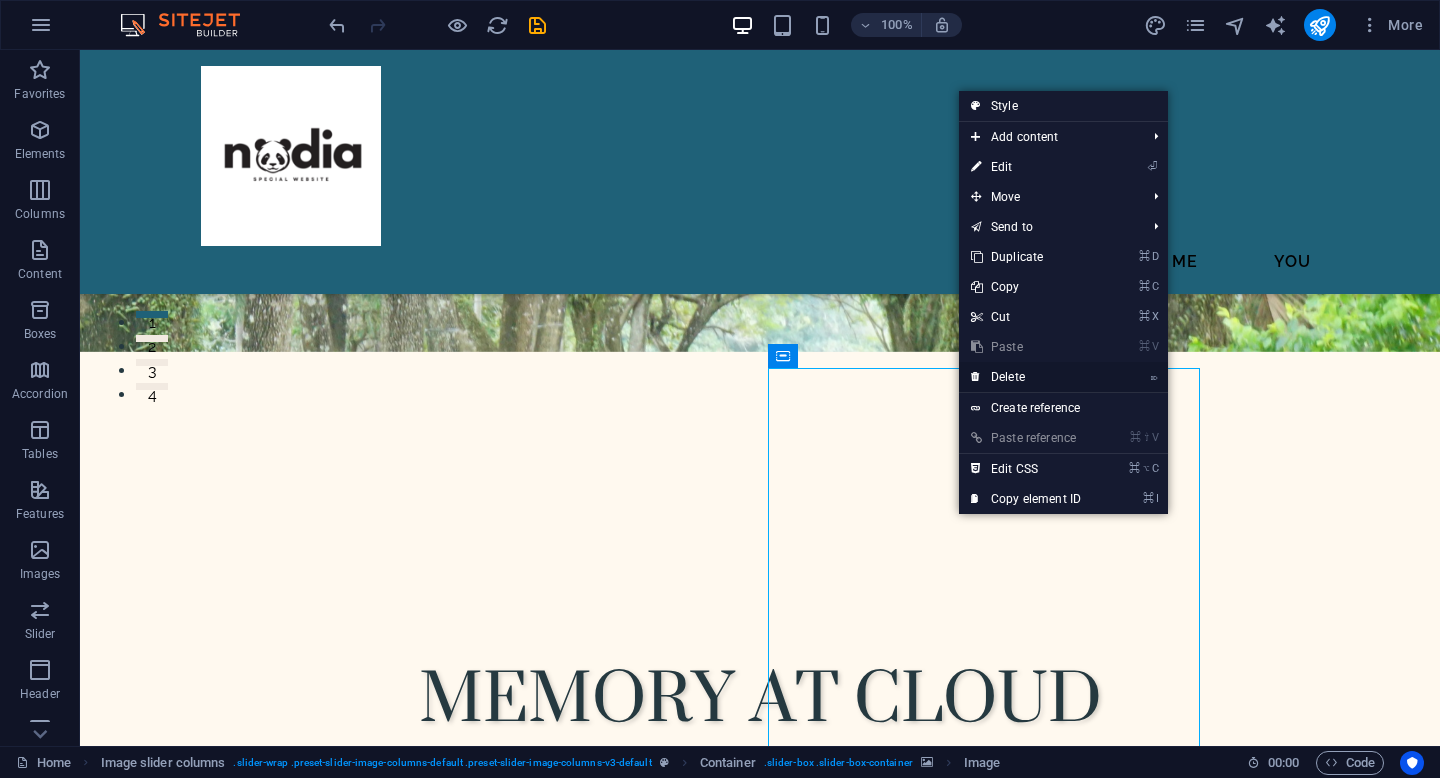 click on "⌦  Delete" at bounding box center [1026, 377] 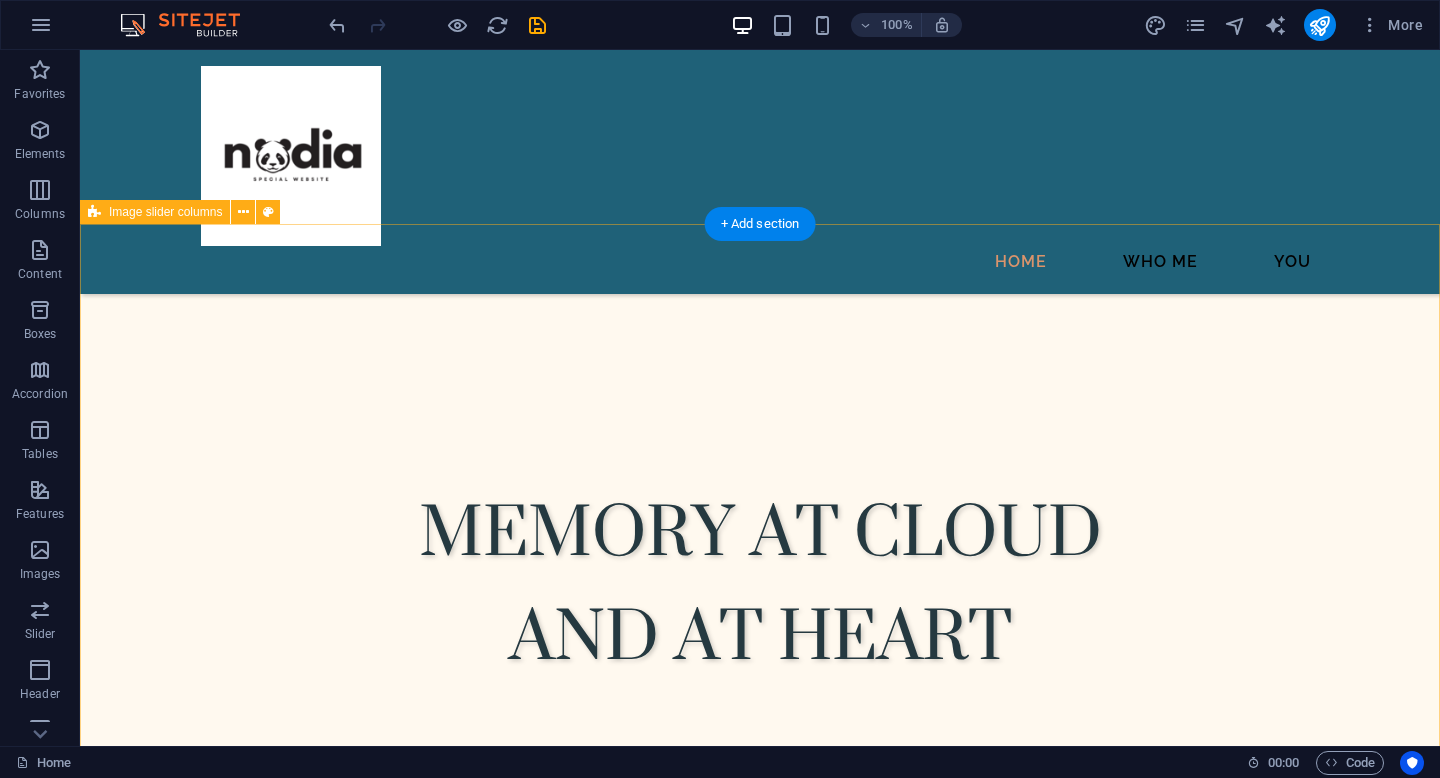 scroll, scrollTop: 585, scrollLeft: 0, axis: vertical 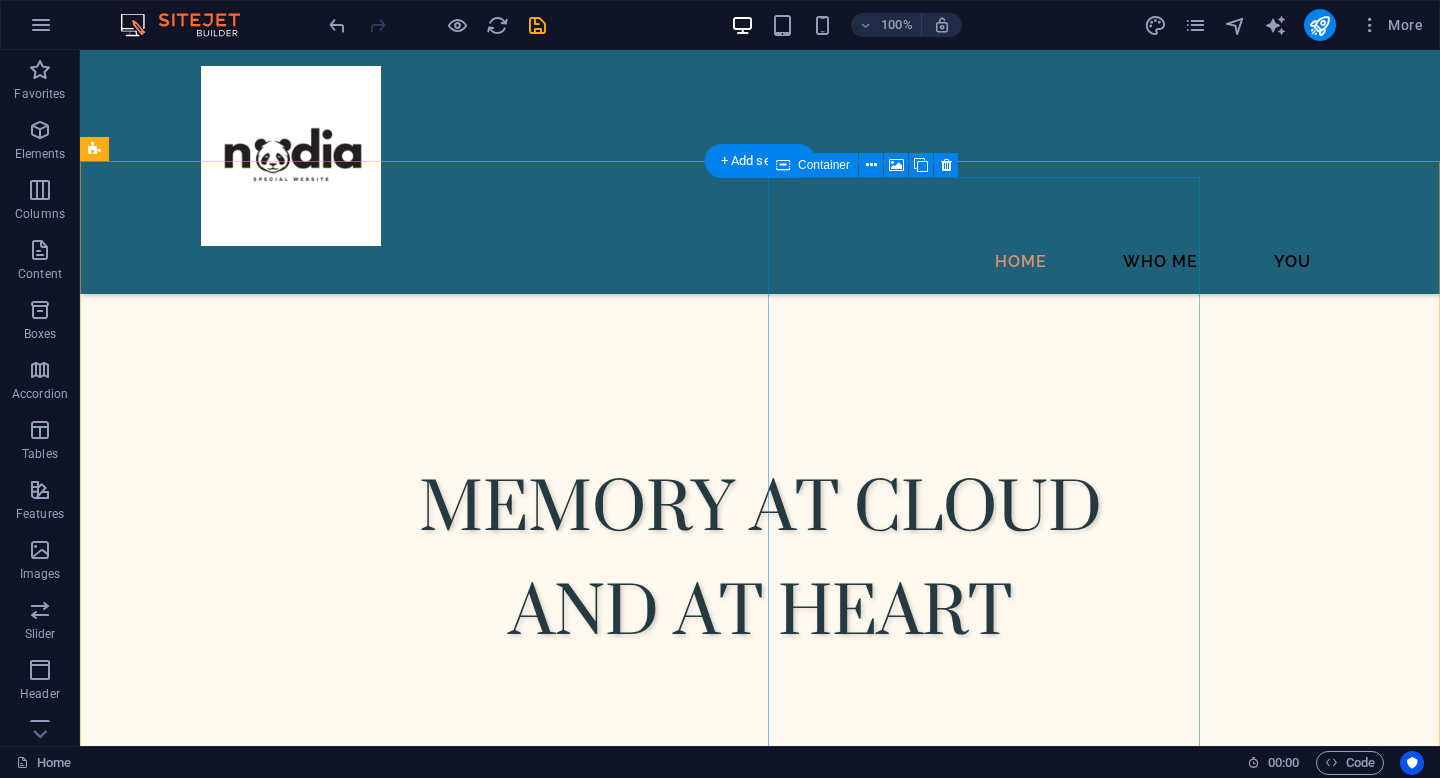 click on "Drop content here or  Add elements  Paste clipboard" at bounding box center (312, 1709) 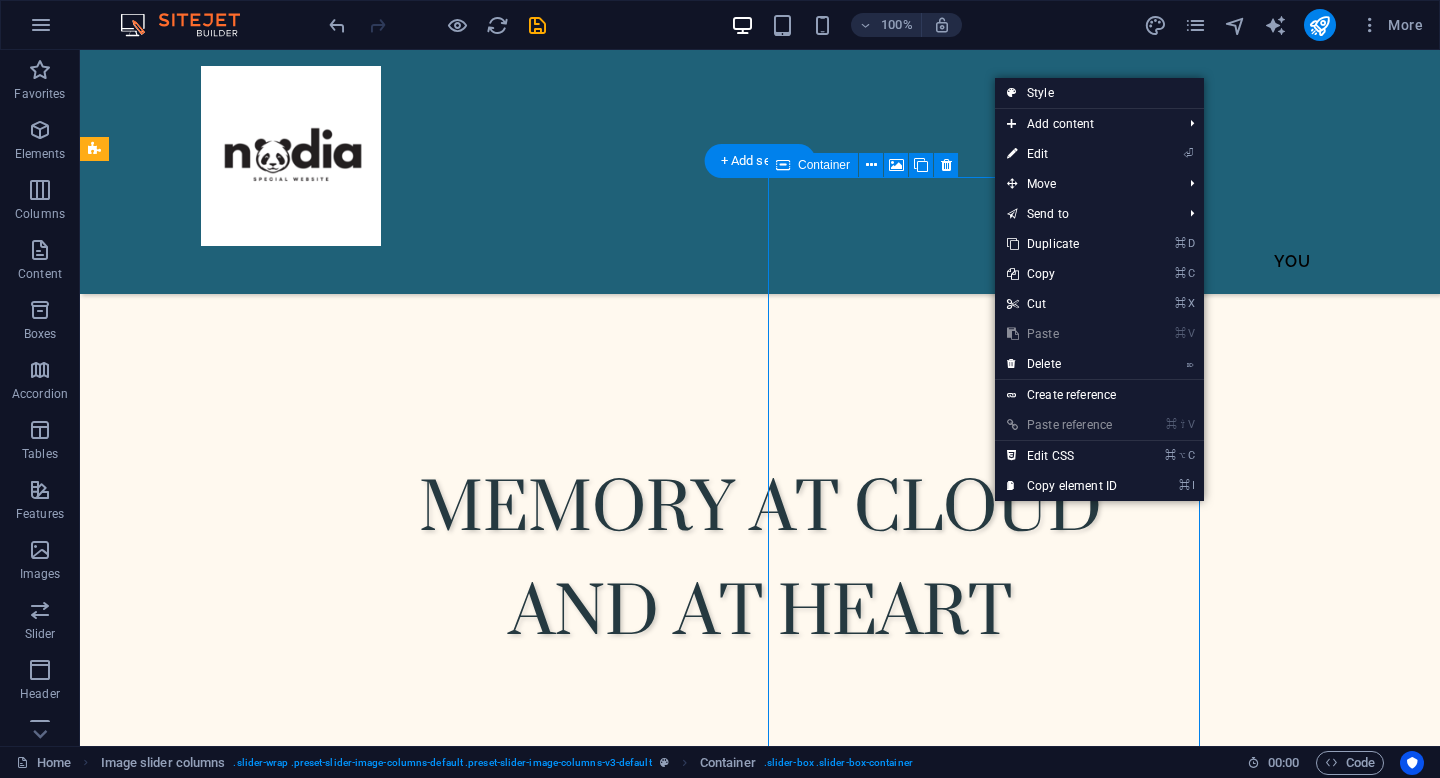 drag, startPoint x: 993, startPoint y: 503, endPoint x: 993, endPoint y: 568, distance: 65 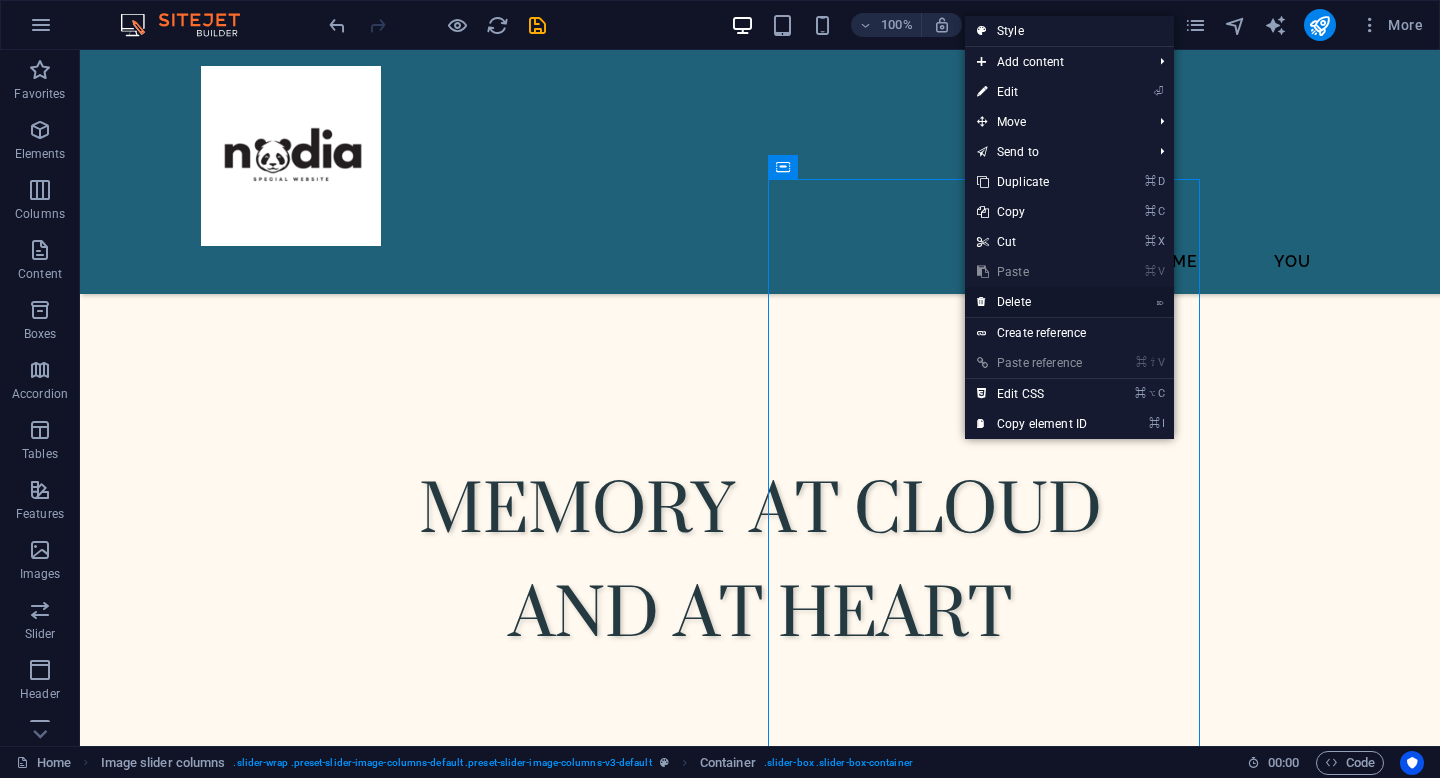 click on "⌦  Delete" at bounding box center [1032, 302] 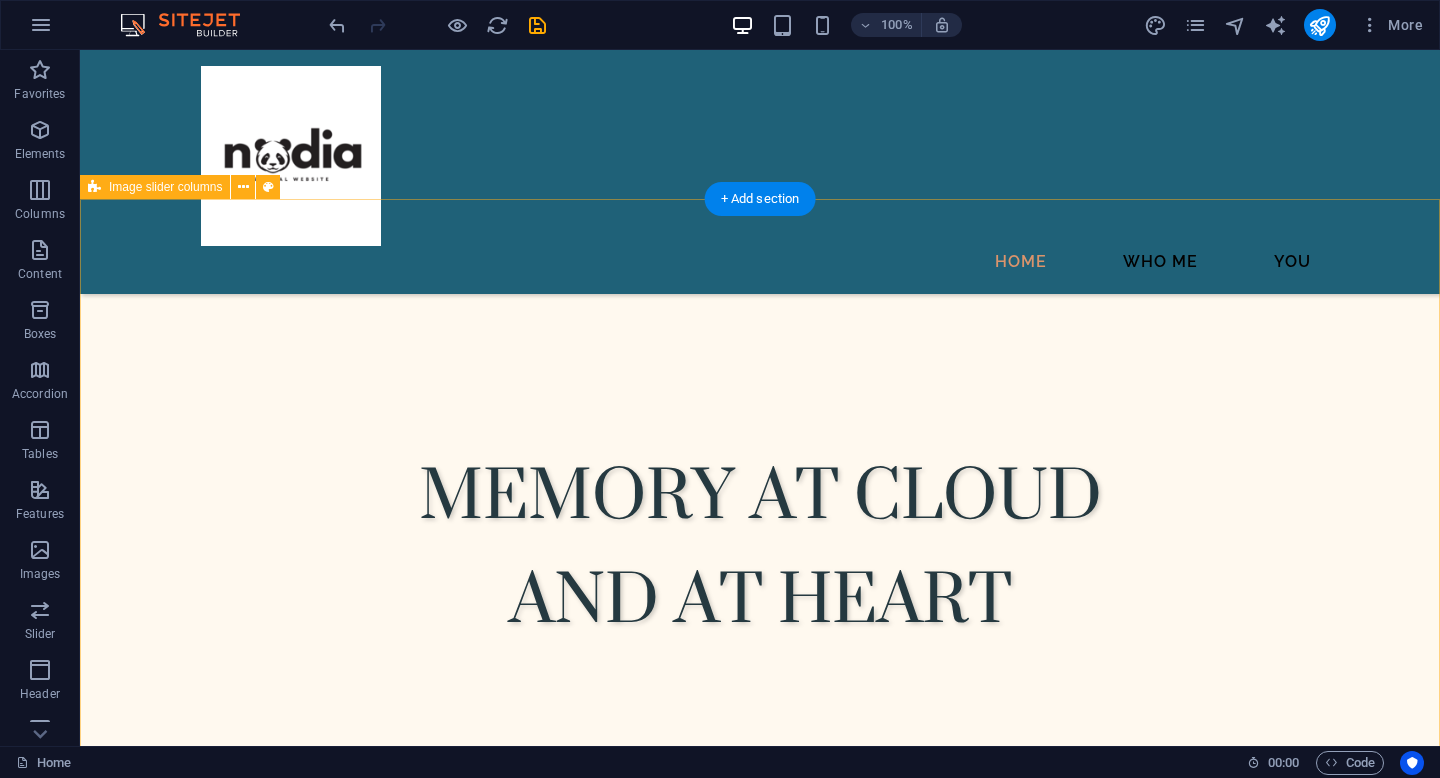 scroll, scrollTop: 605, scrollLeft: 0, axis: vertical 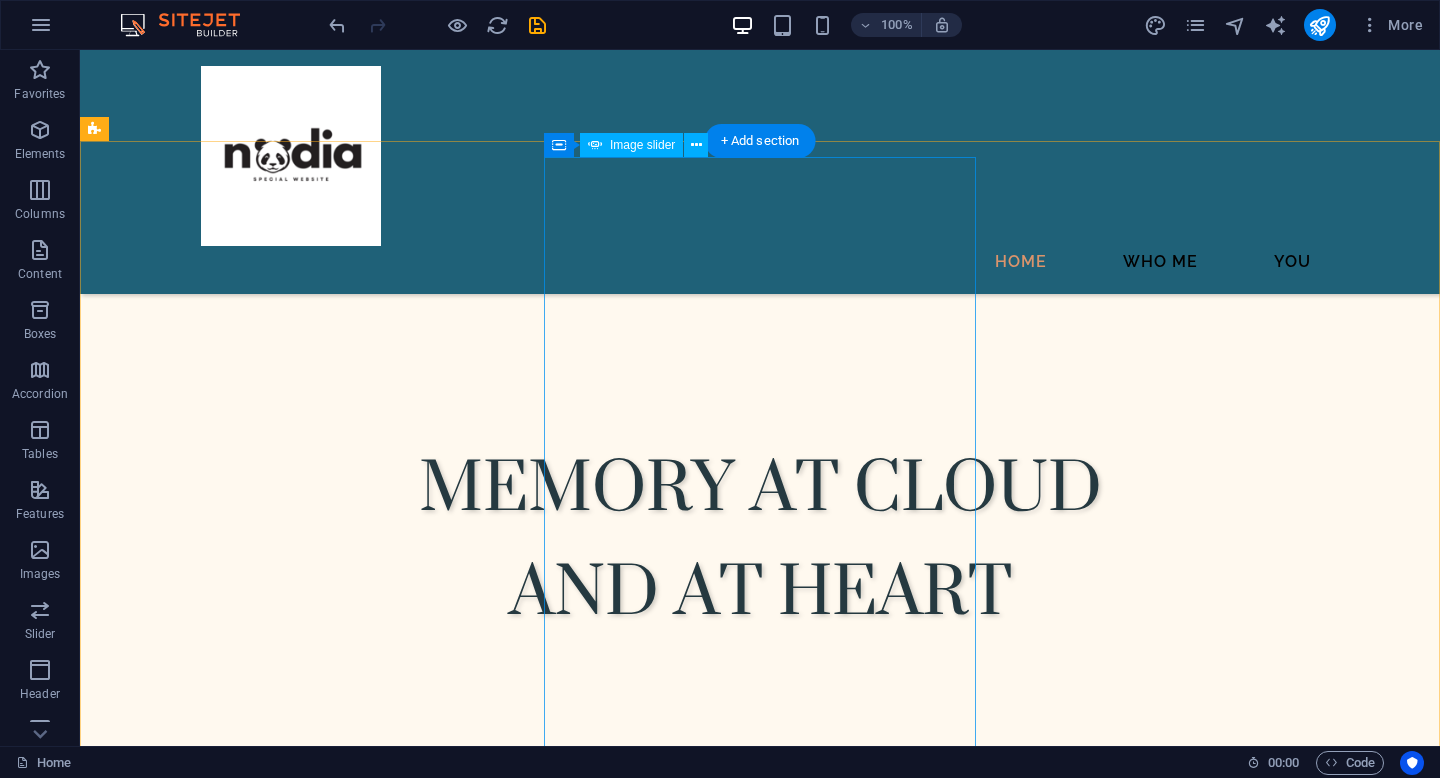 click at bounding box center (116, 1239) 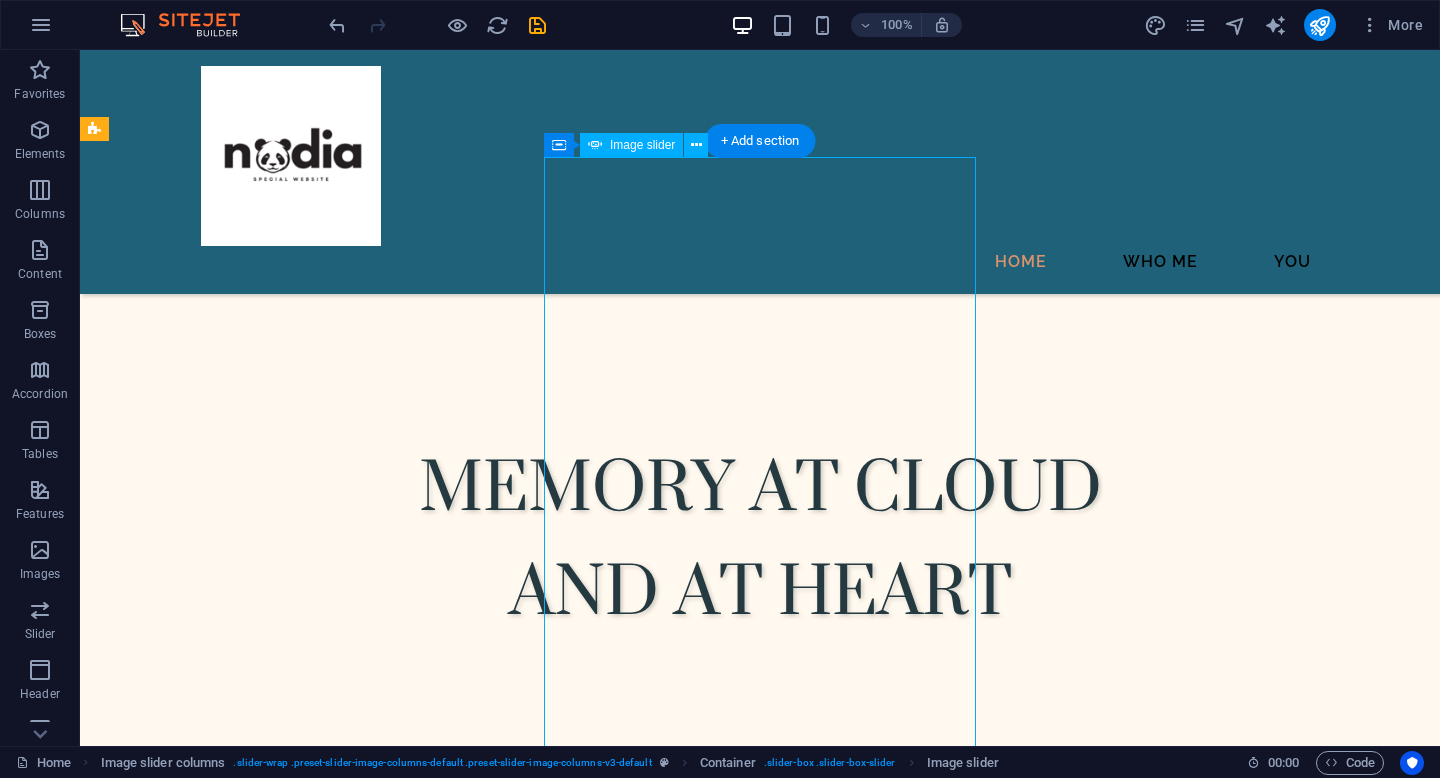 click at bounding box center [116, 1239] 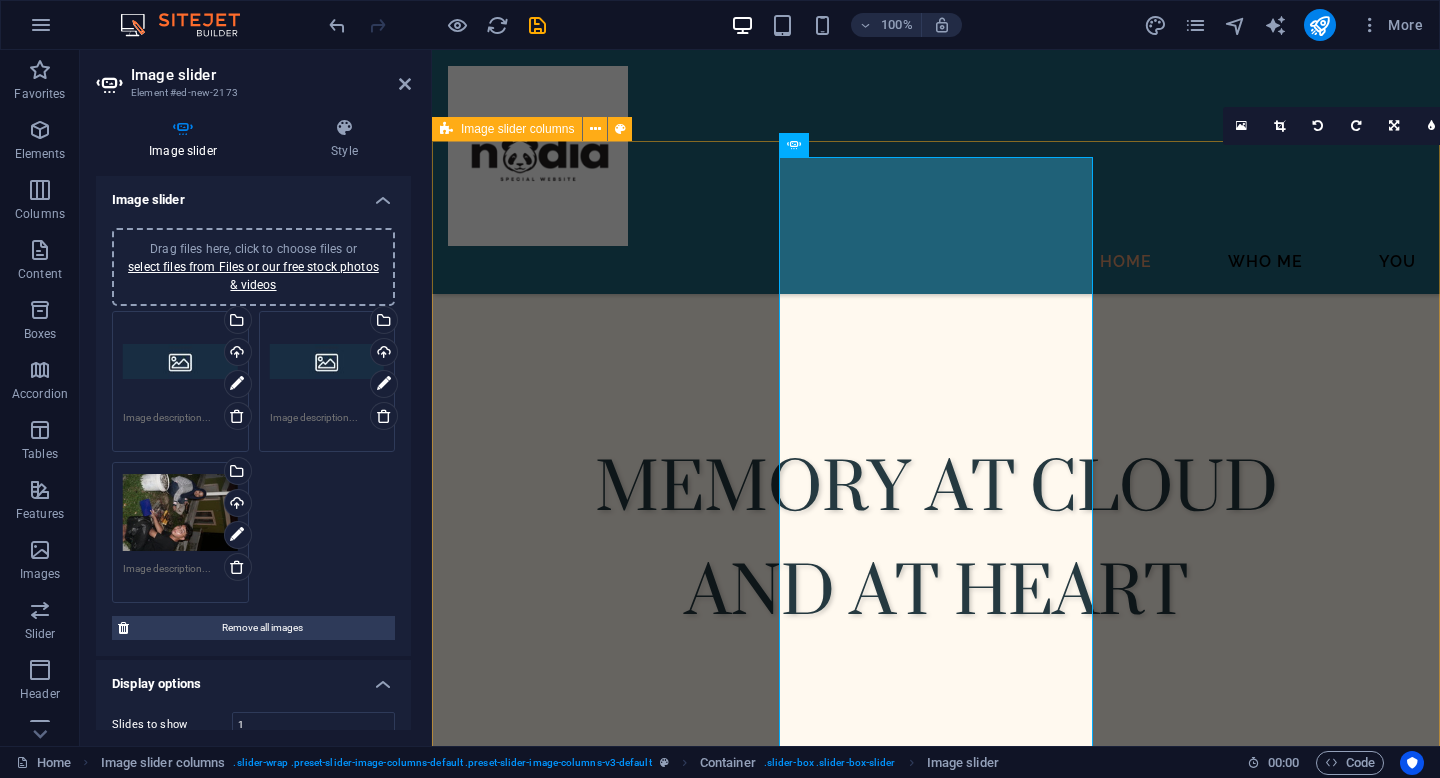 click at bounding box center [936, 962] 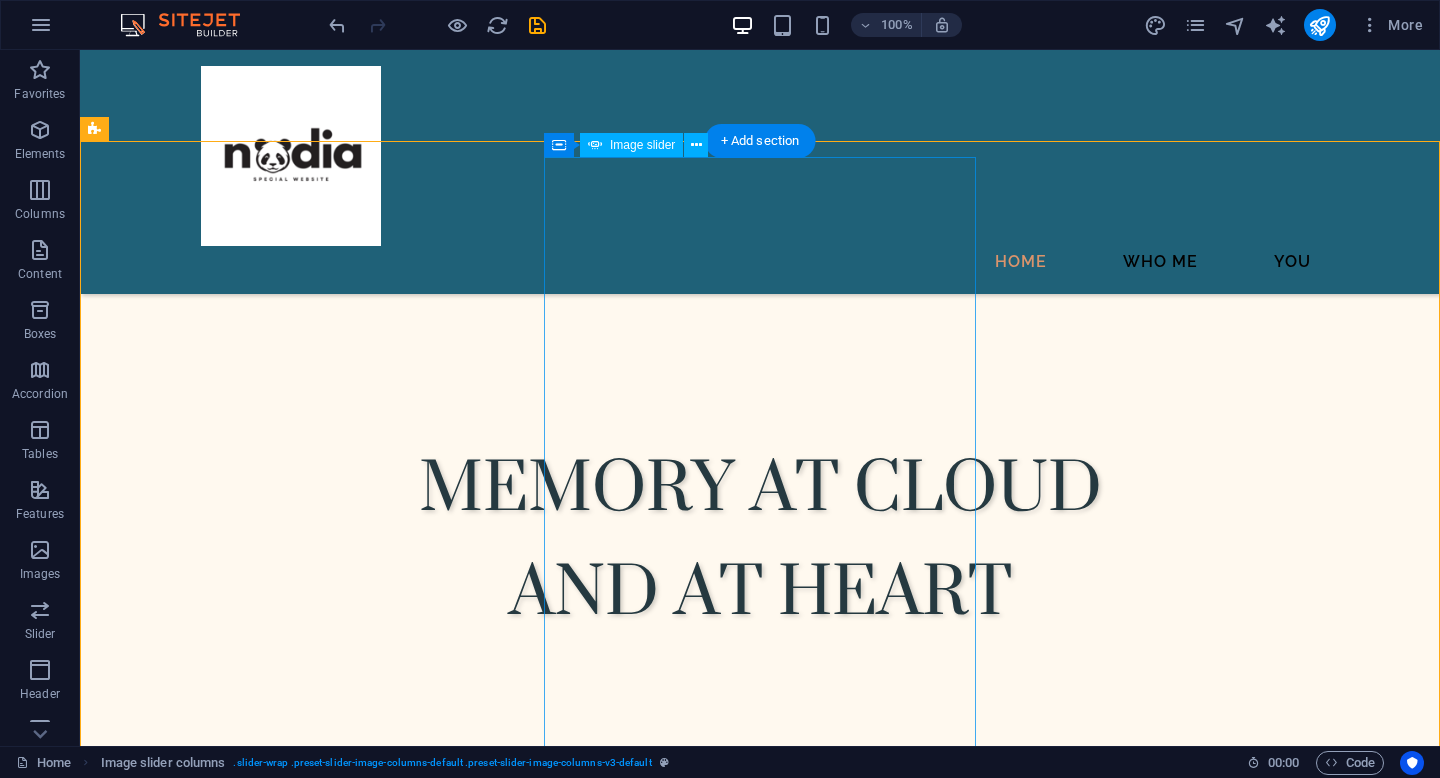 click at bounding box center (116, 1239) 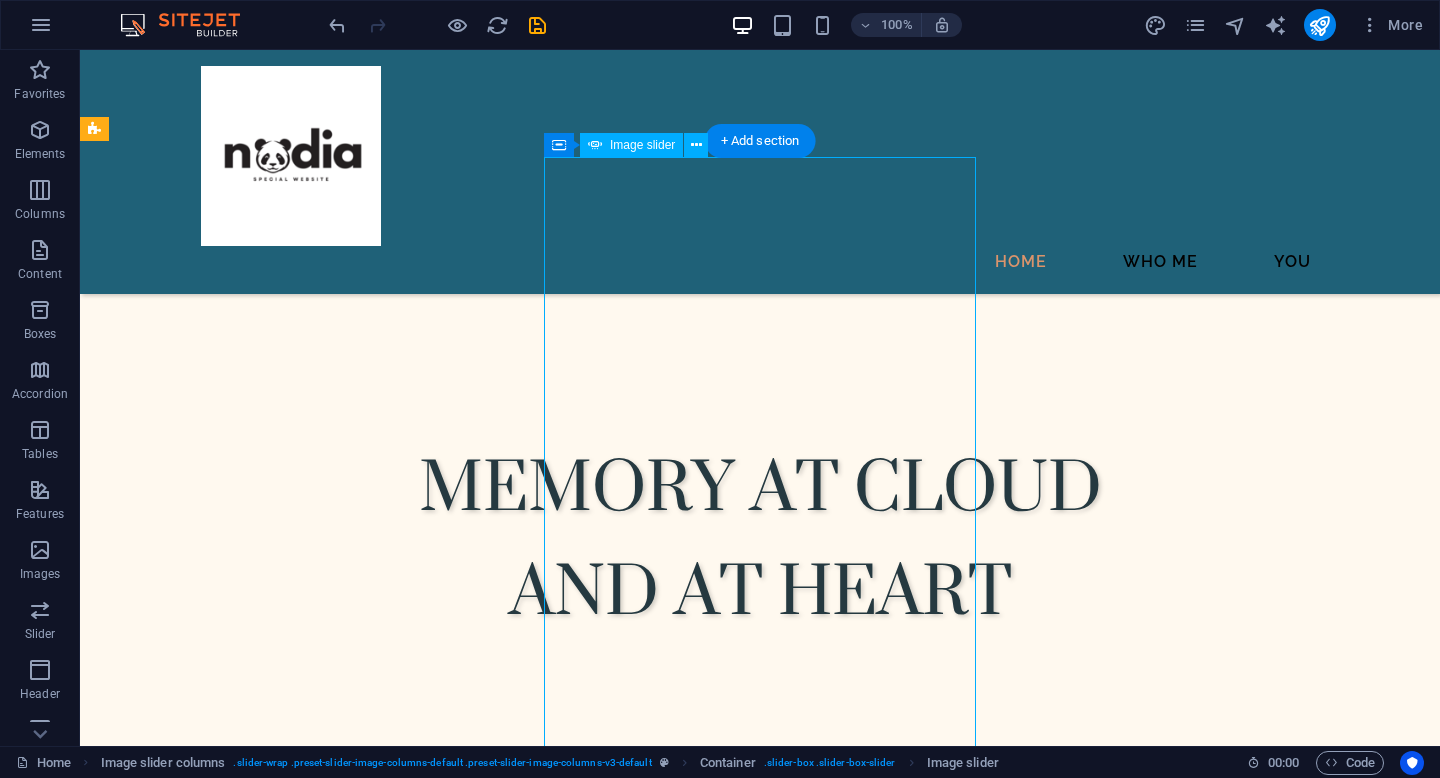 click at bounding box center (116, 1239) 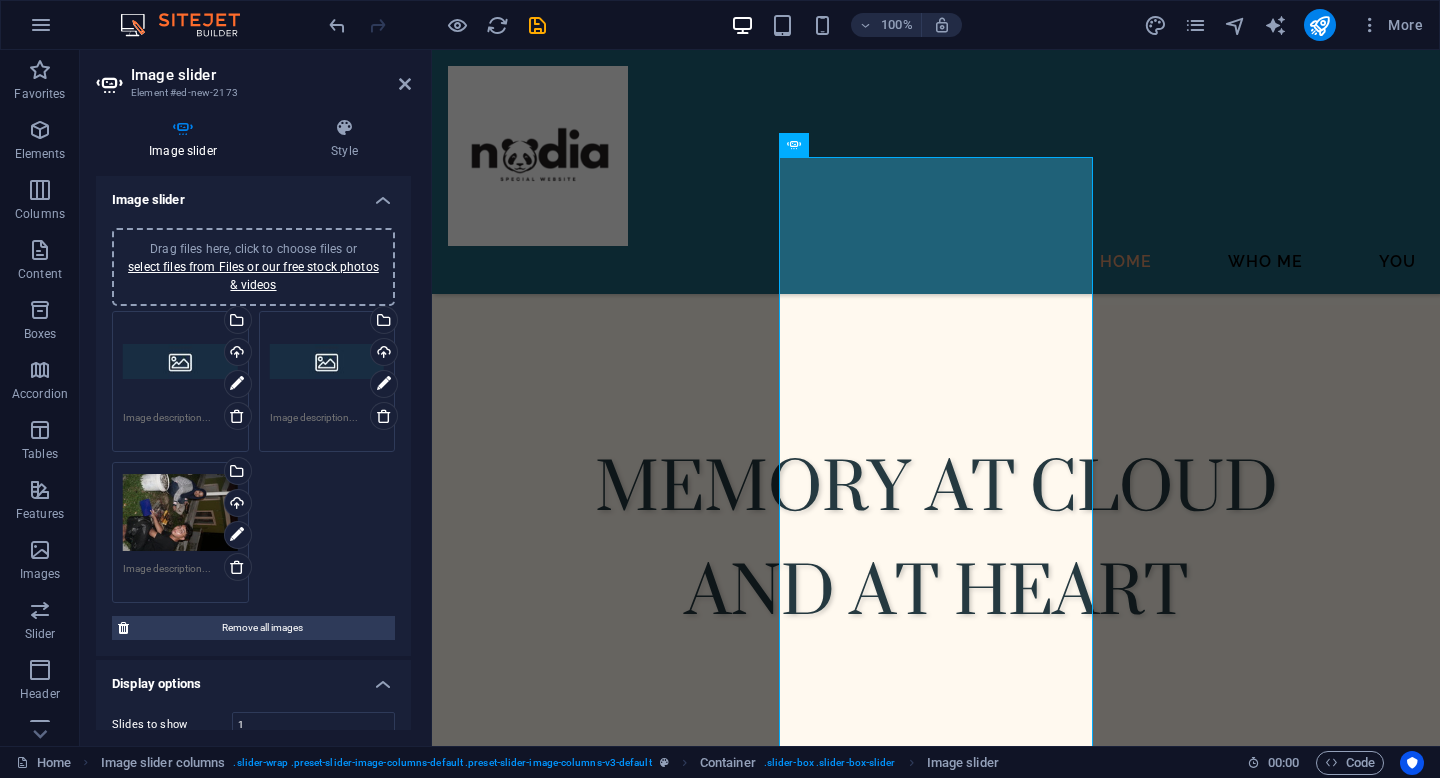 click on "Drag files here, click to choose files or select files from Files or our free stock photos & videos" at bounding box center (180, 362) 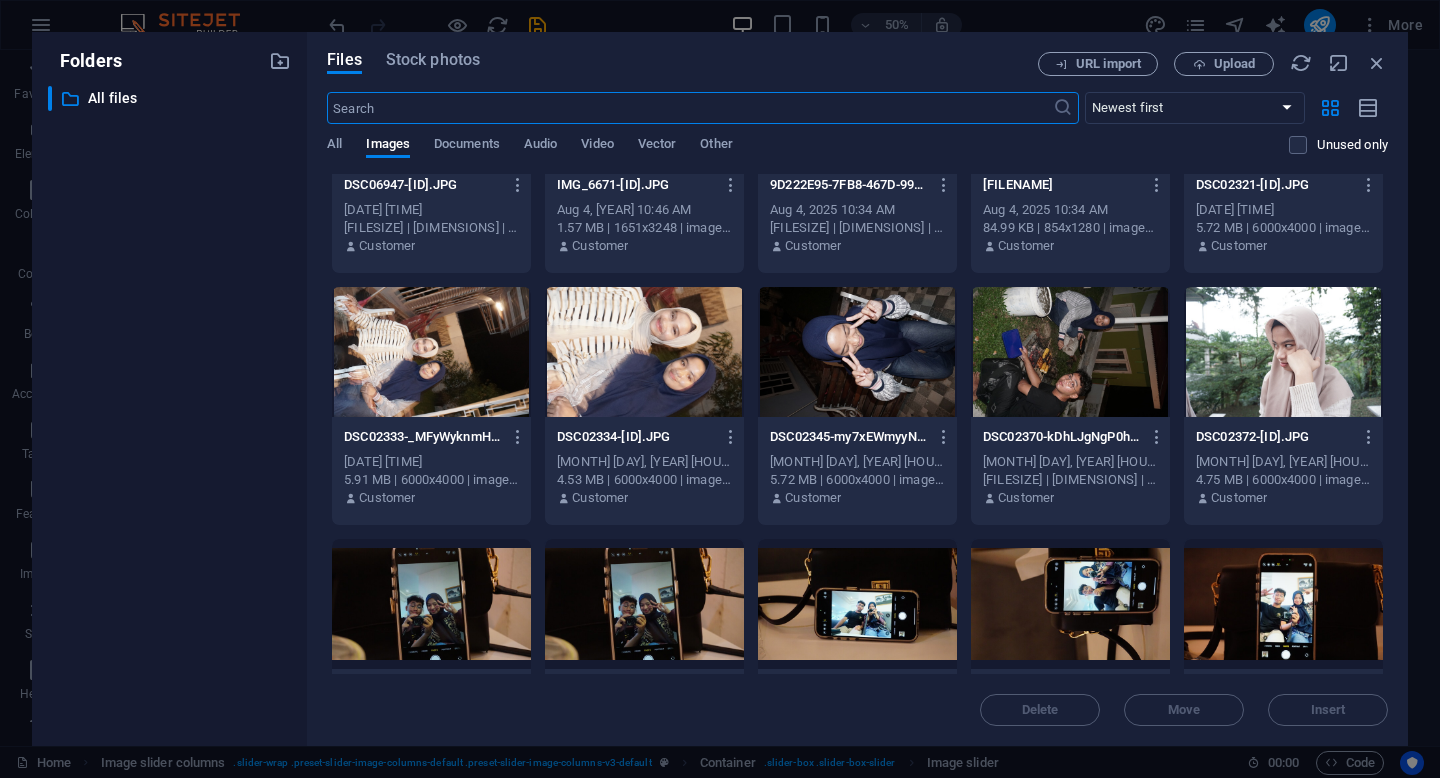 scroll, scrollTop: 0, scrollLeft: 0, axis: both 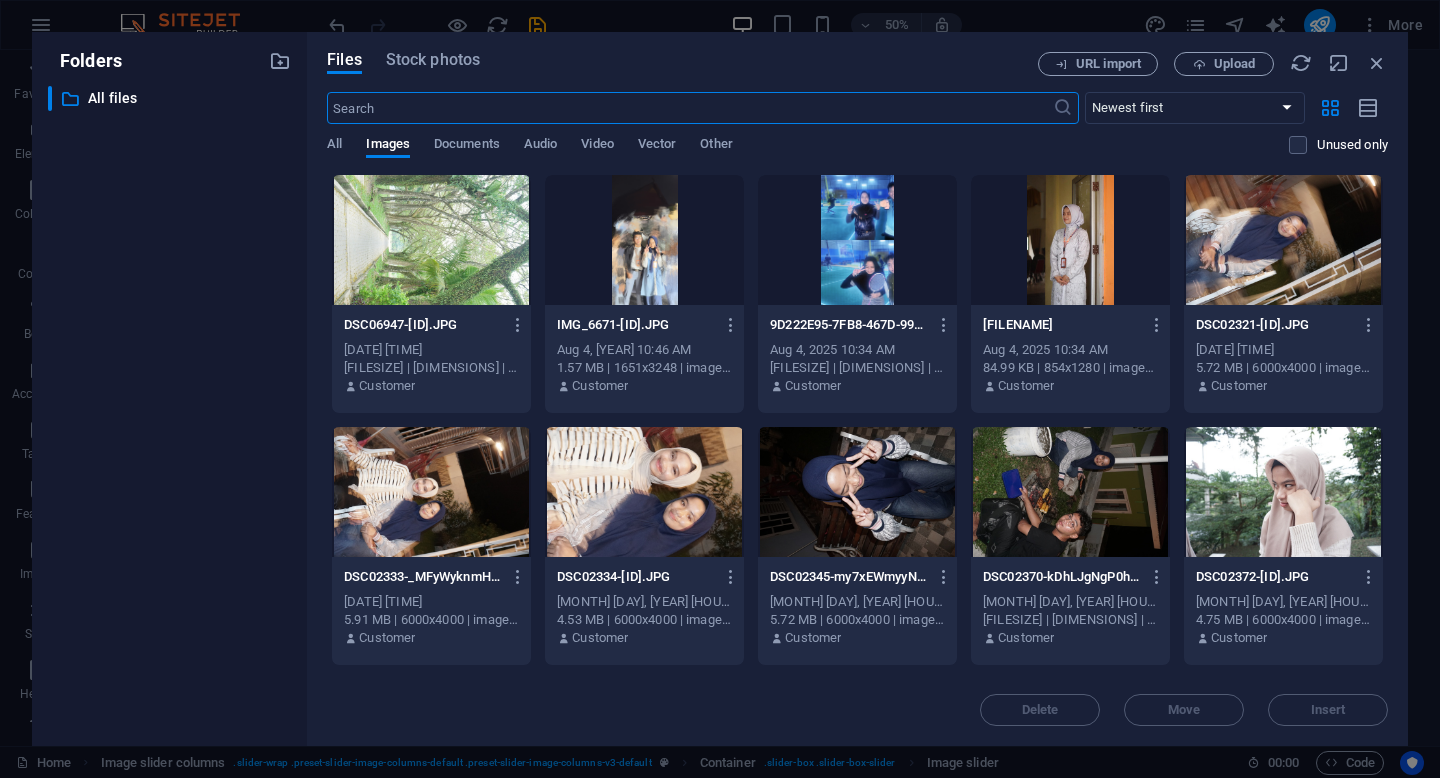 click at bounding box center [644, 240] 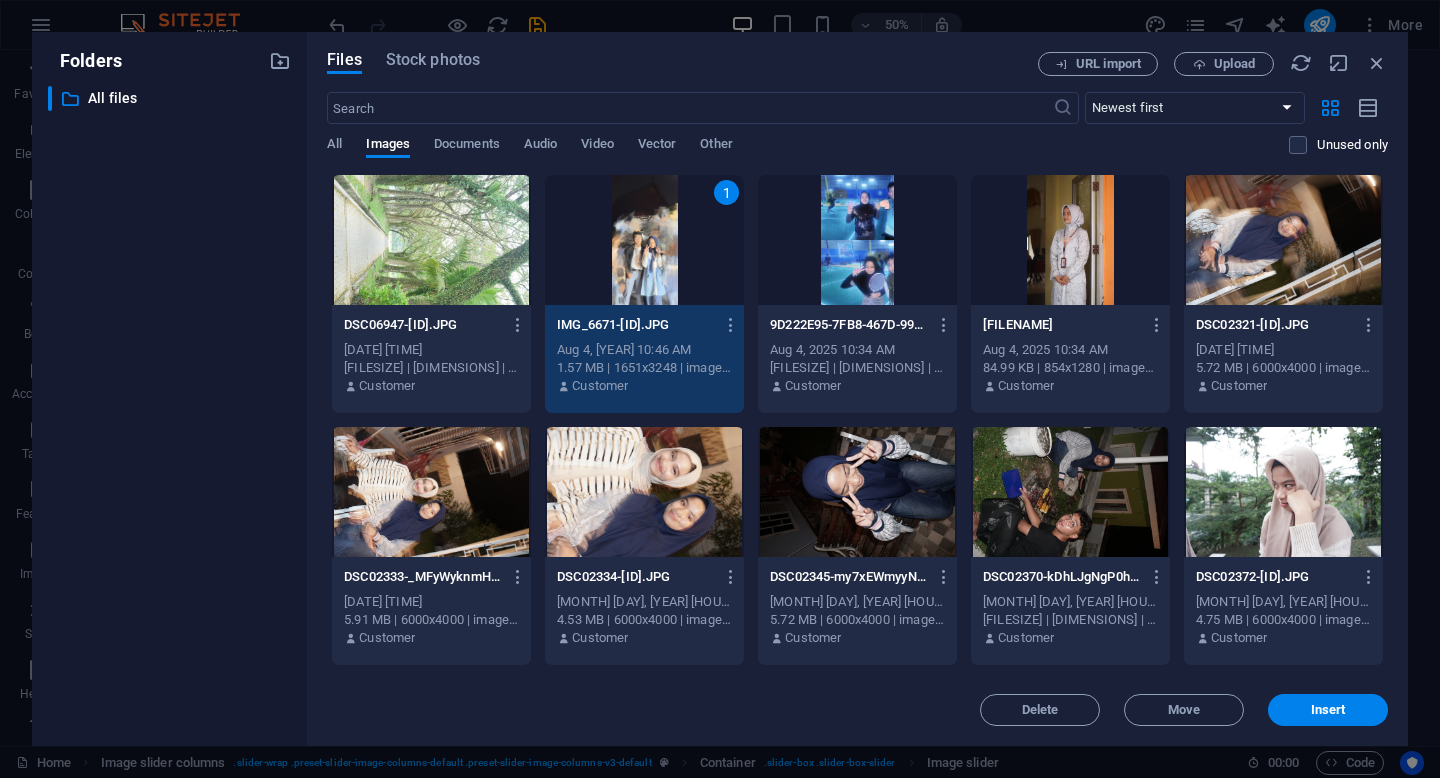 click on "Customer [ID]" at bounding box center [857, 389] 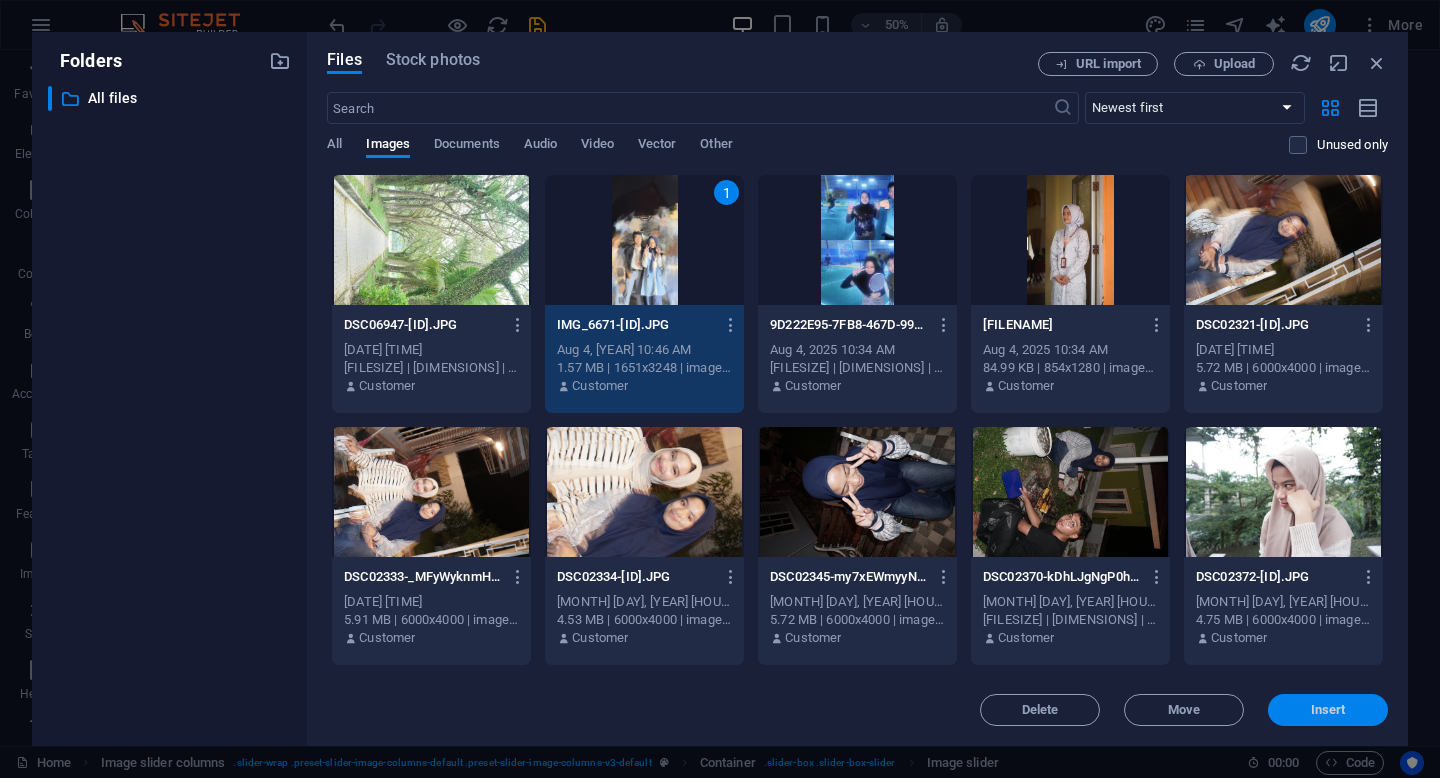 click on "Insert" at bounding box center [1328, 710] 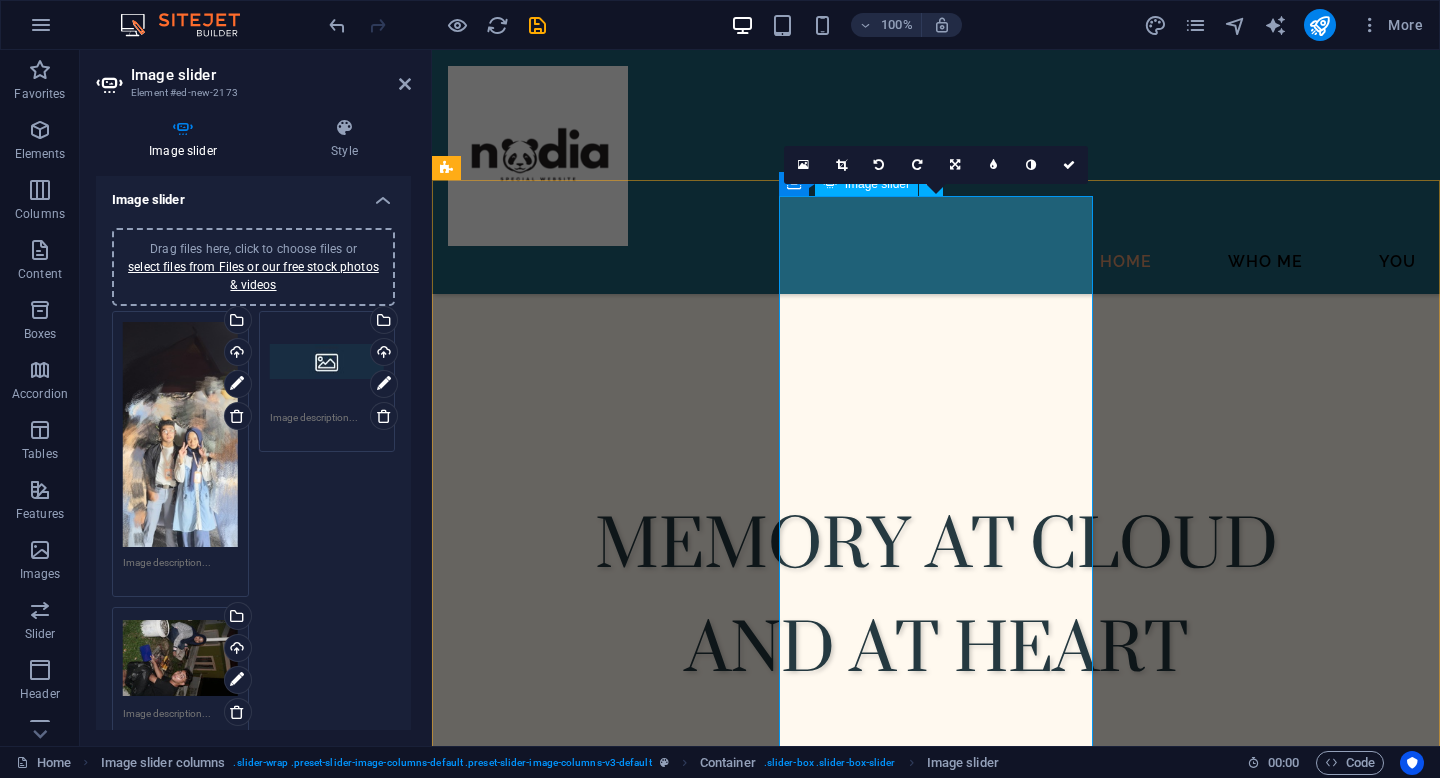 scroll, scrollTop: 601, scrollLeft: 0, axis: vertical 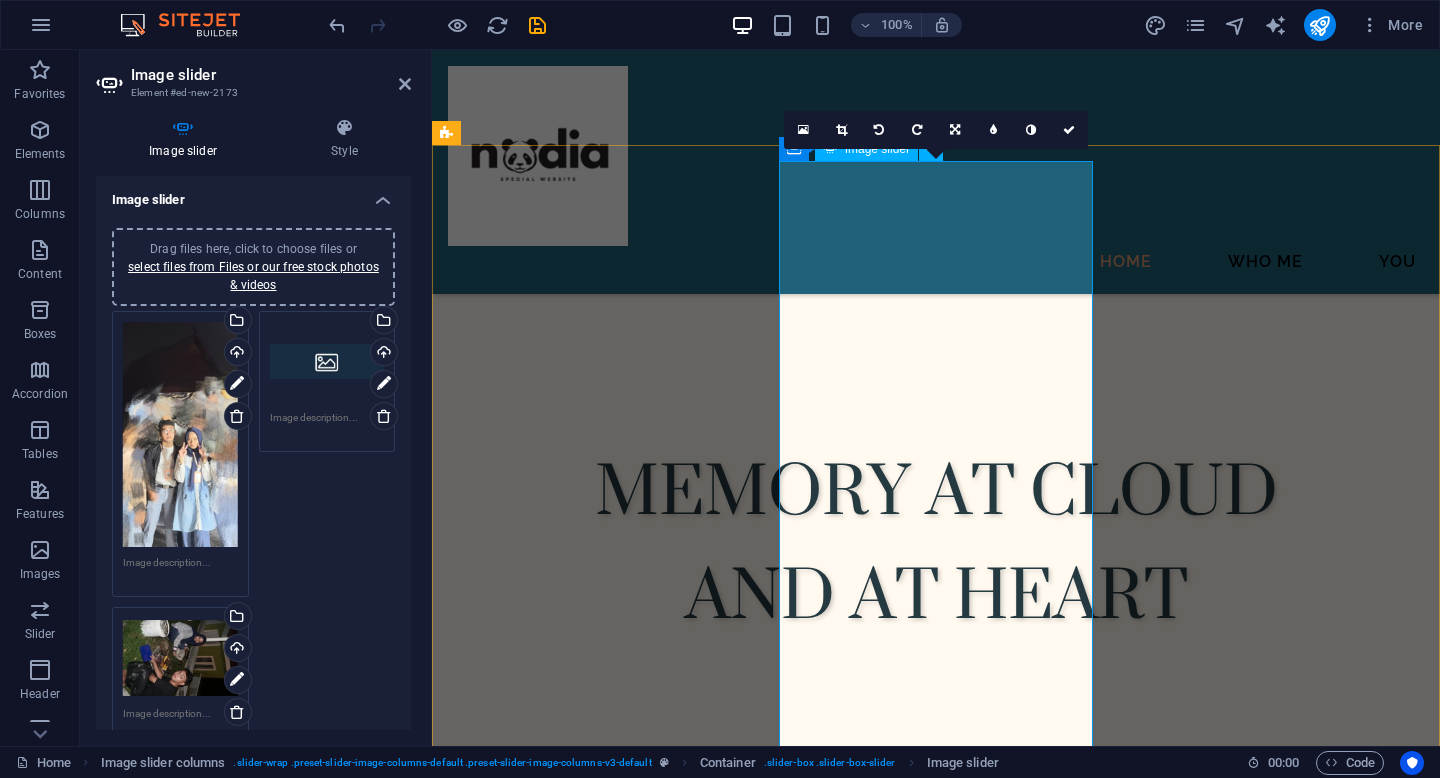 click at bounding box center (605, 1126) 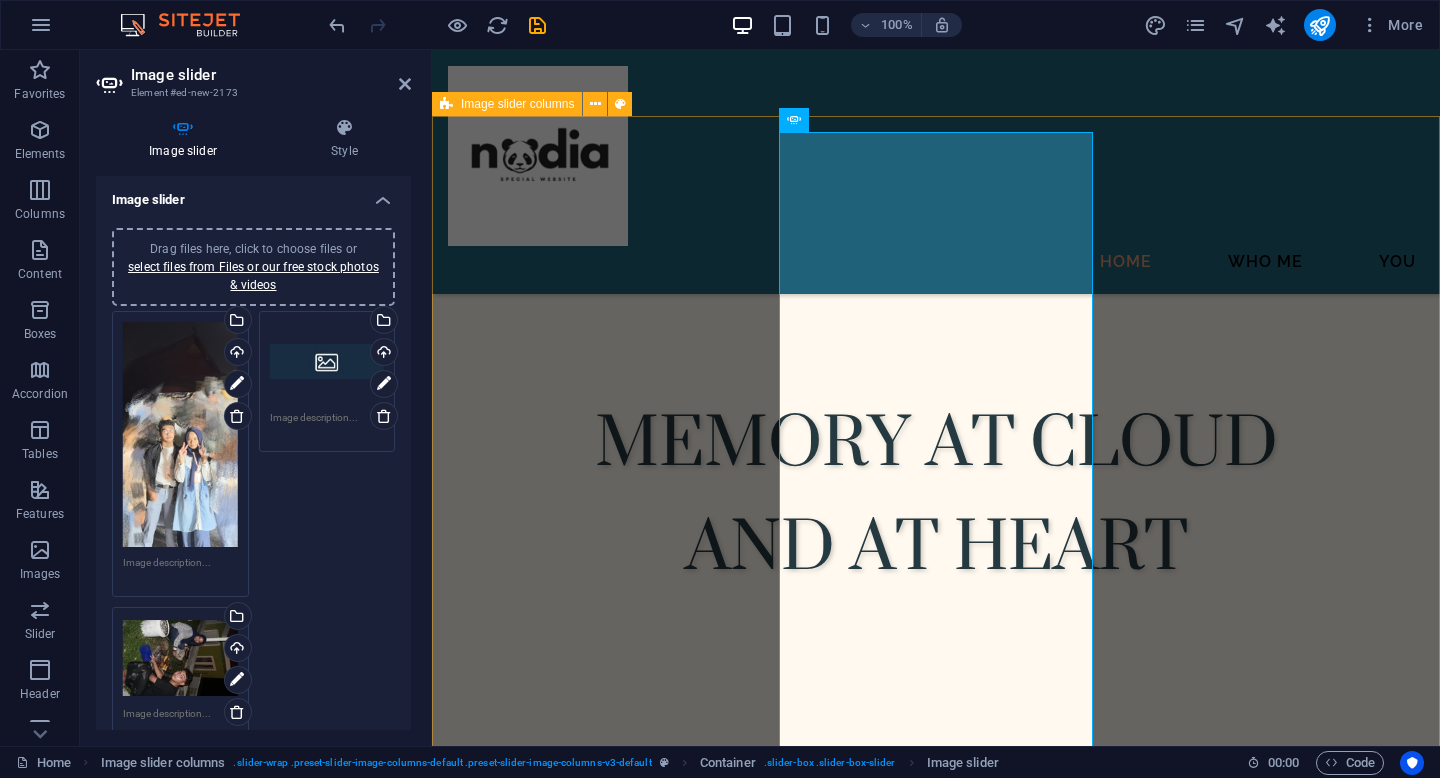scroll, scrollTop: 657, scrollLeft: 0, axis: vertical 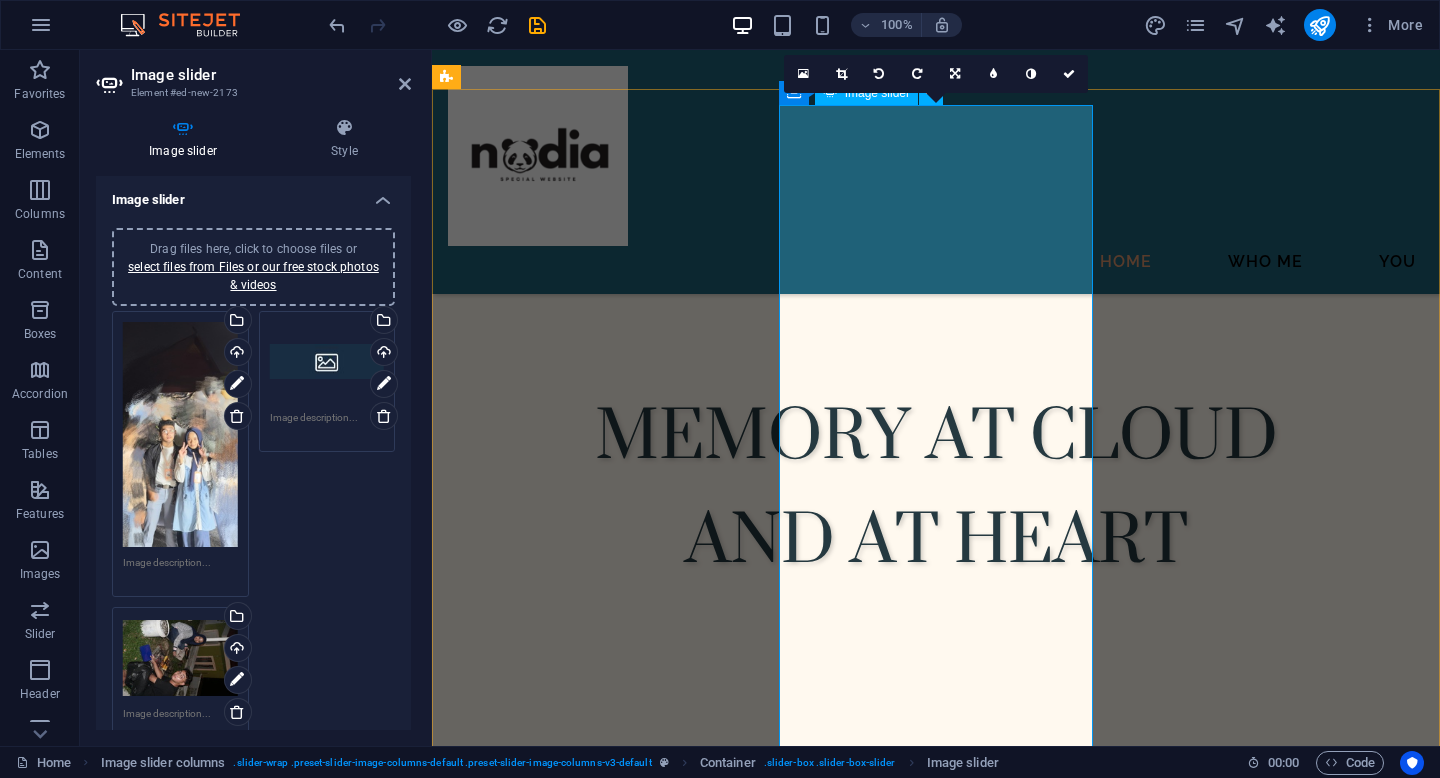 click at bounding box center [605, 13942] 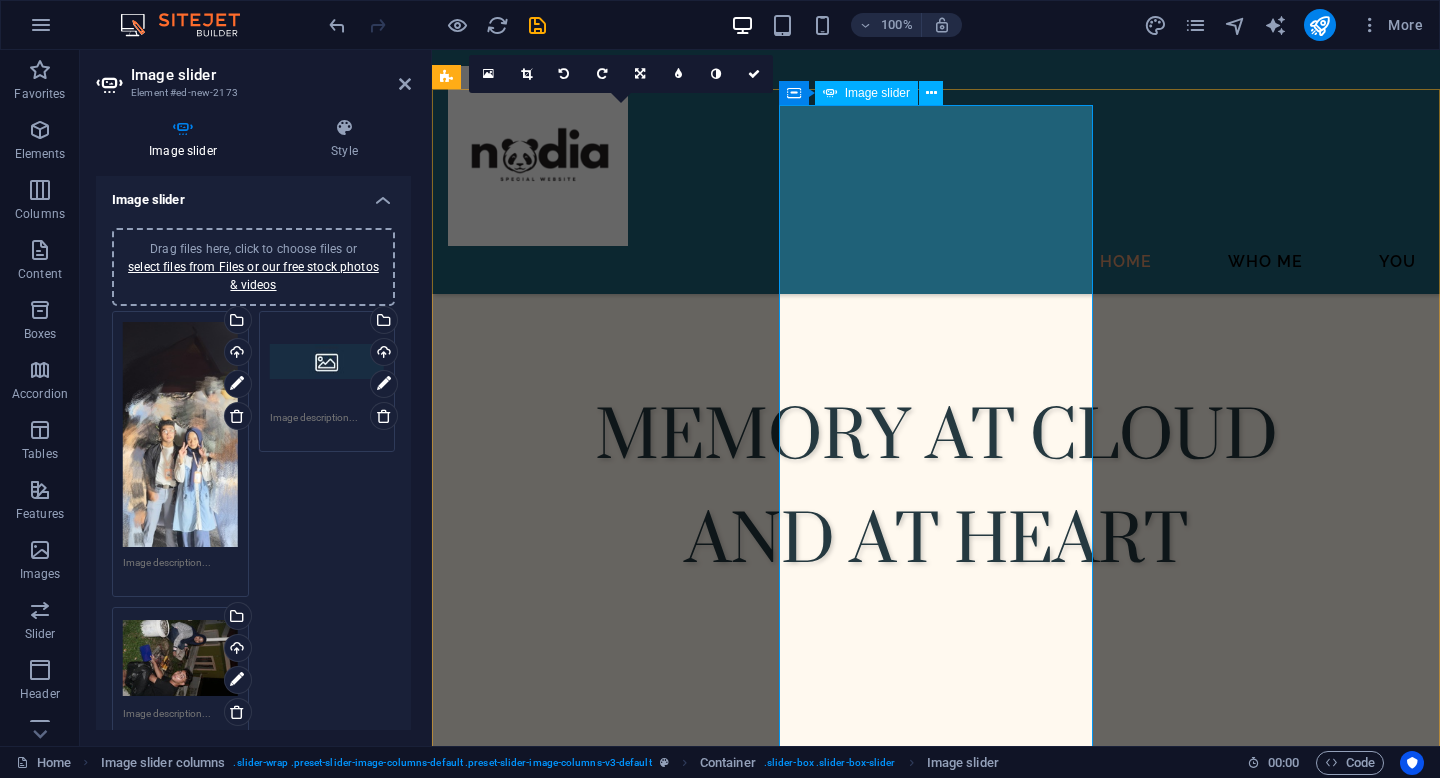 click at bounding box center [605, 13942] 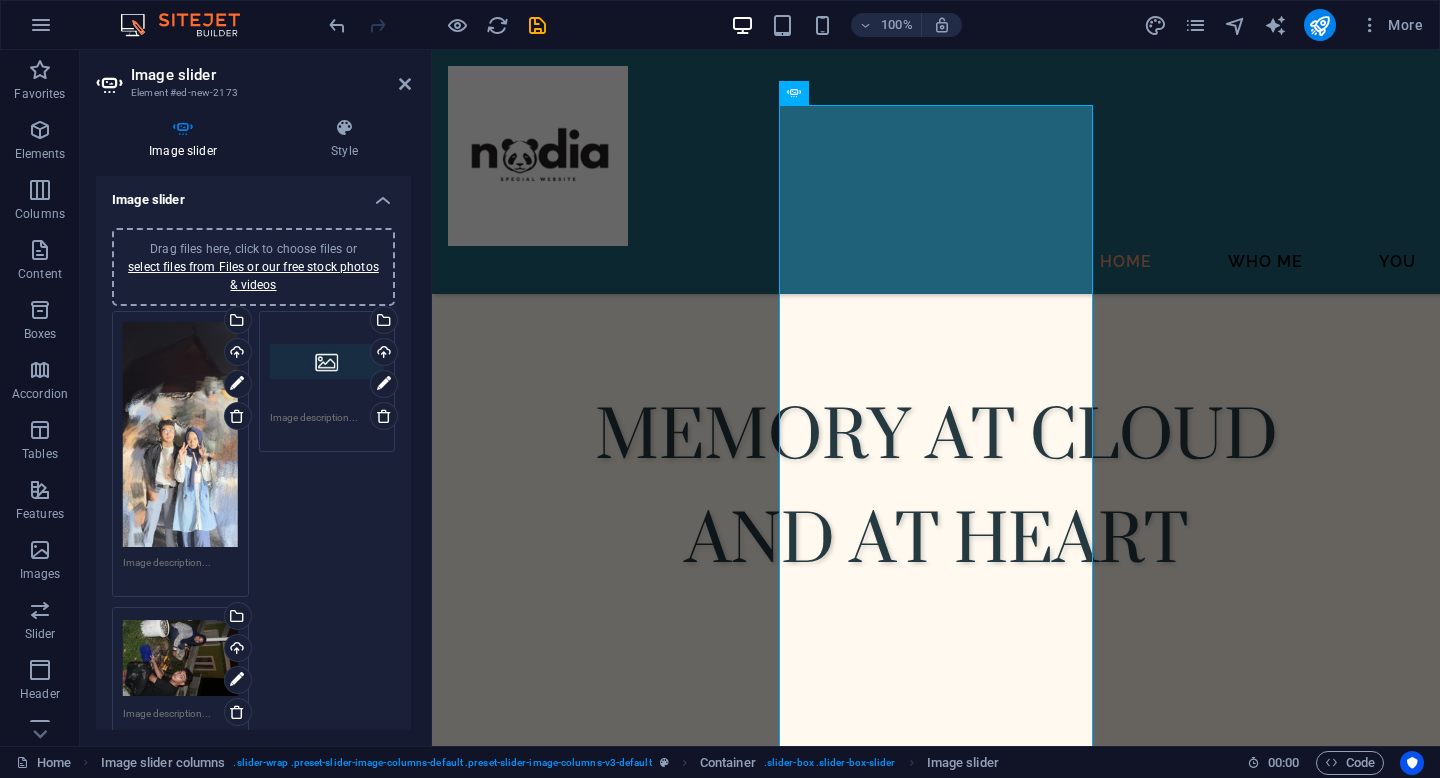 click on "Drag files here, click to choose files or select files from Files or our free stock photos & videos" at bounding box center [327, 362] 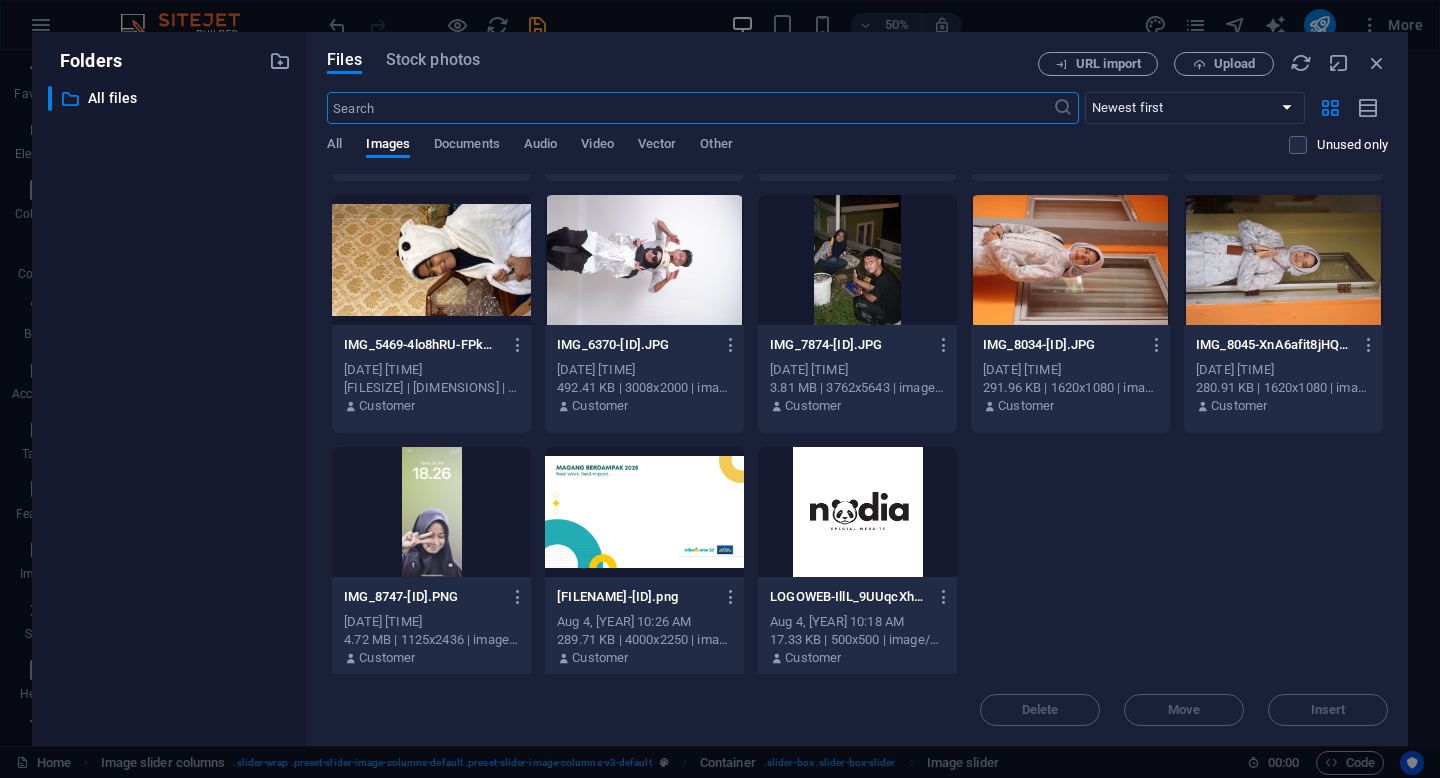 scroll, scrollTop: 2764, scrollLeft: 0, axis: vertical 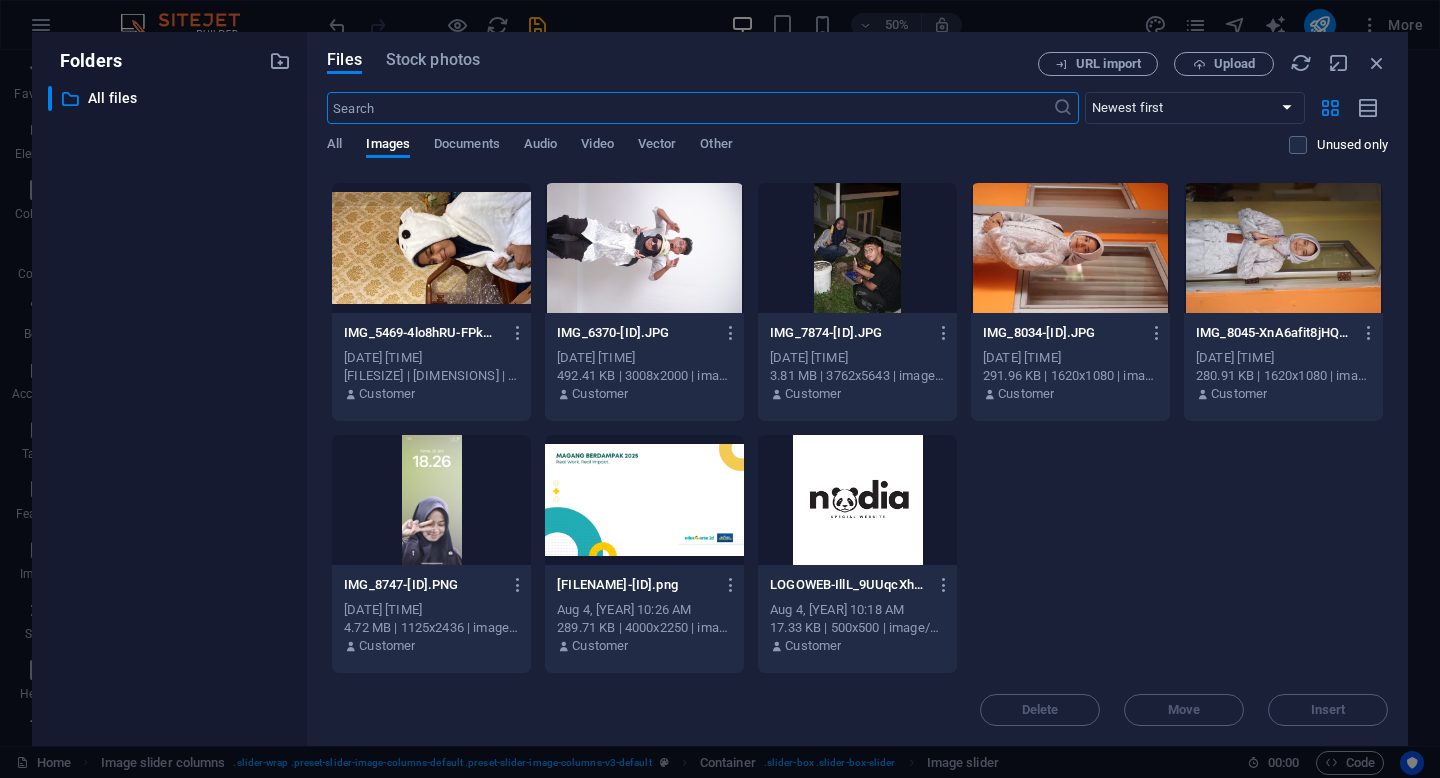click at bounding box center (1070, 248) 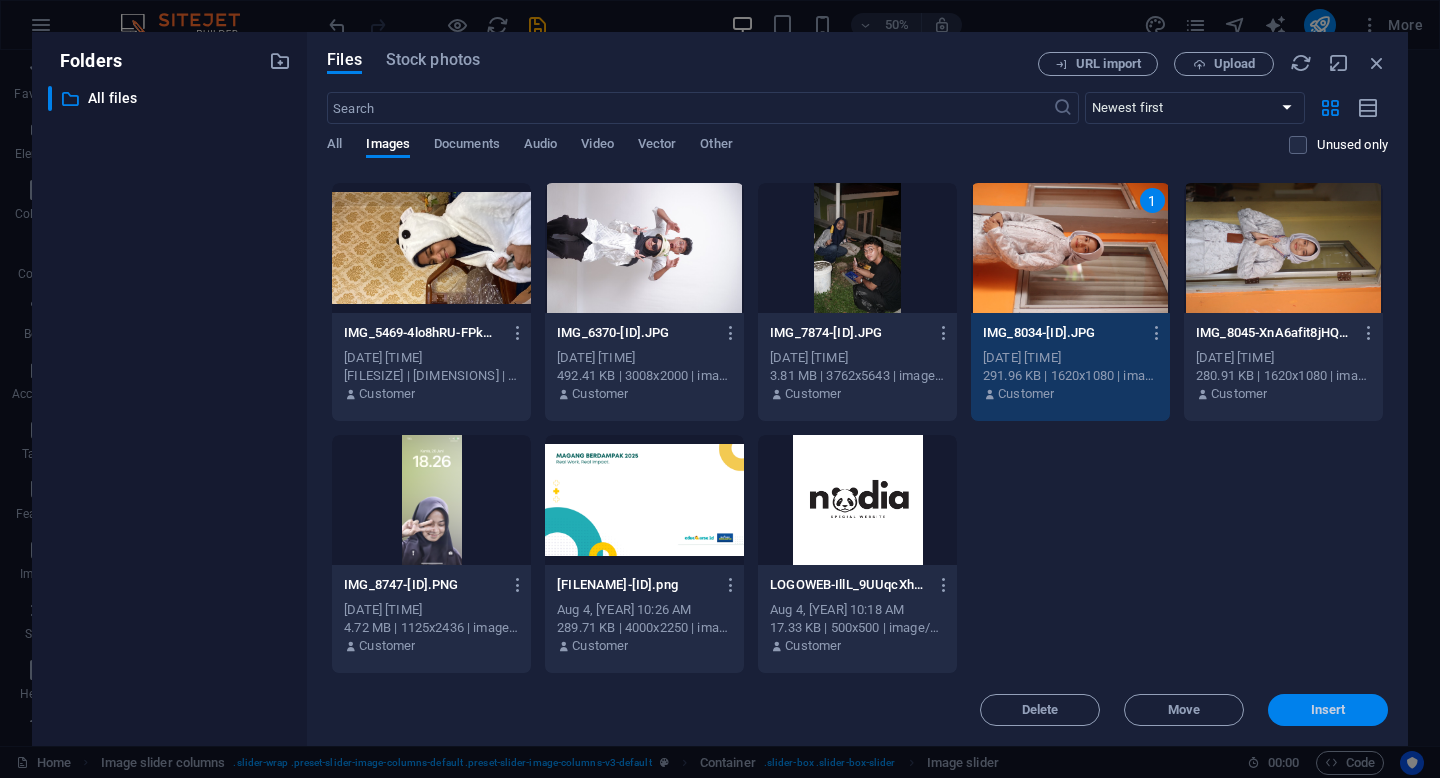 click on "Insert" at bounding box center (1328, 710) 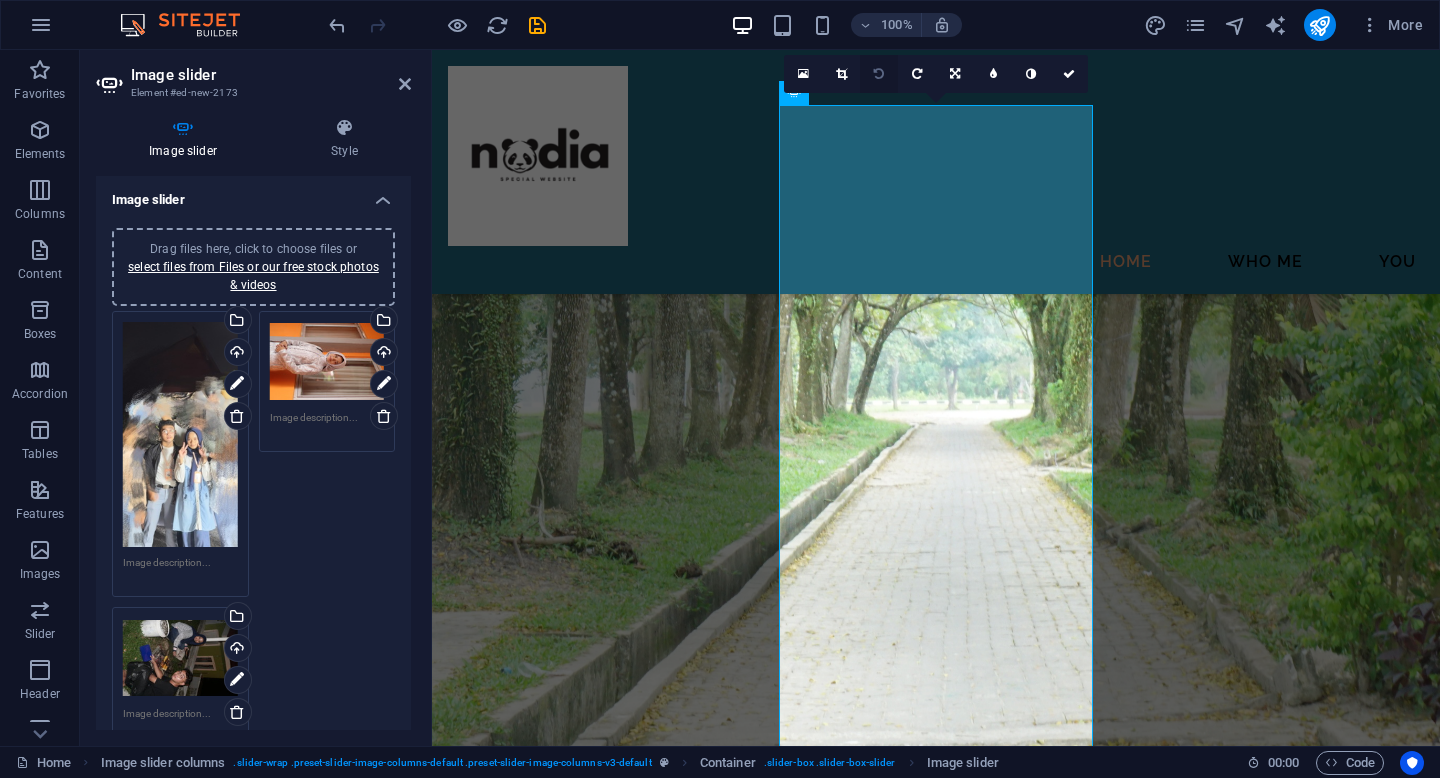 click at bounding box center [879, 74] 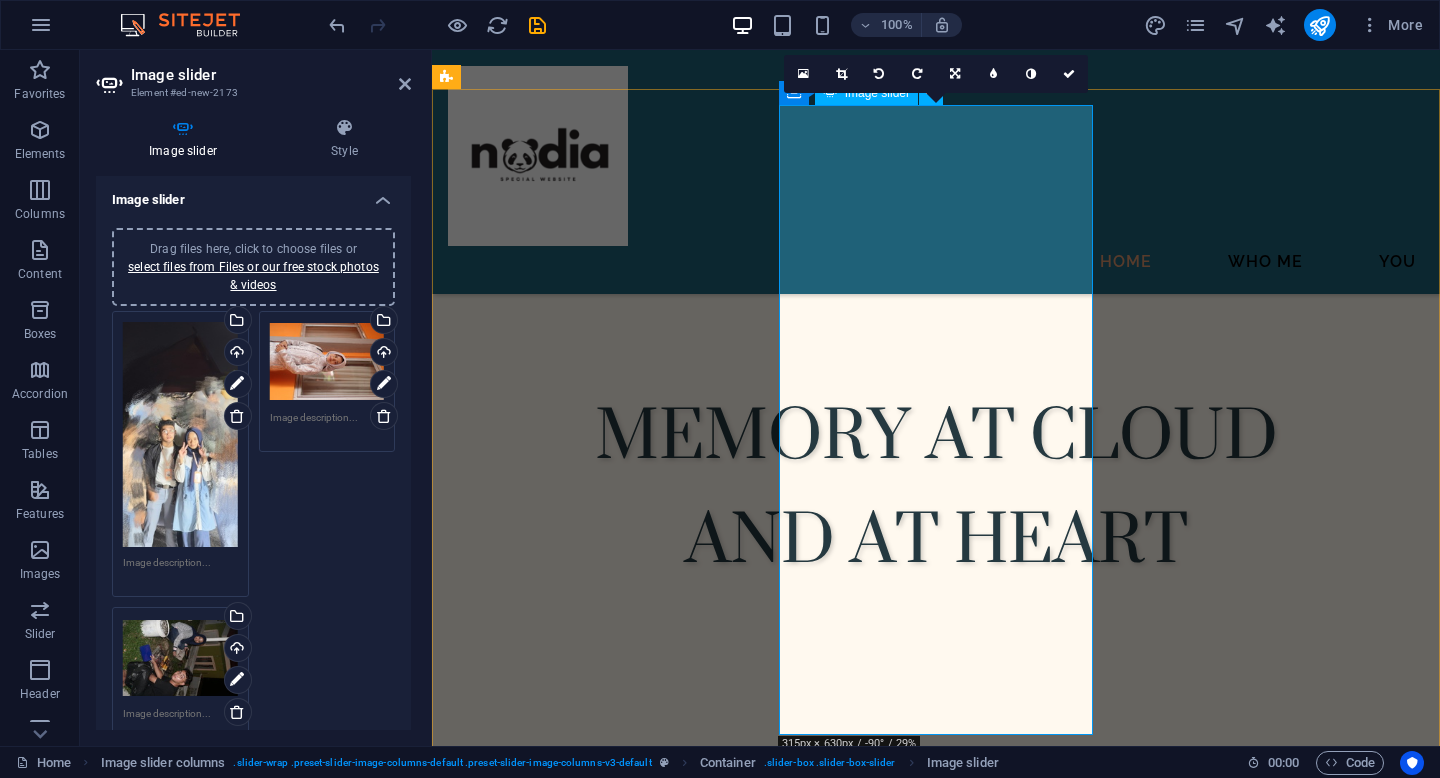 click at bounding box center (605, 1070) 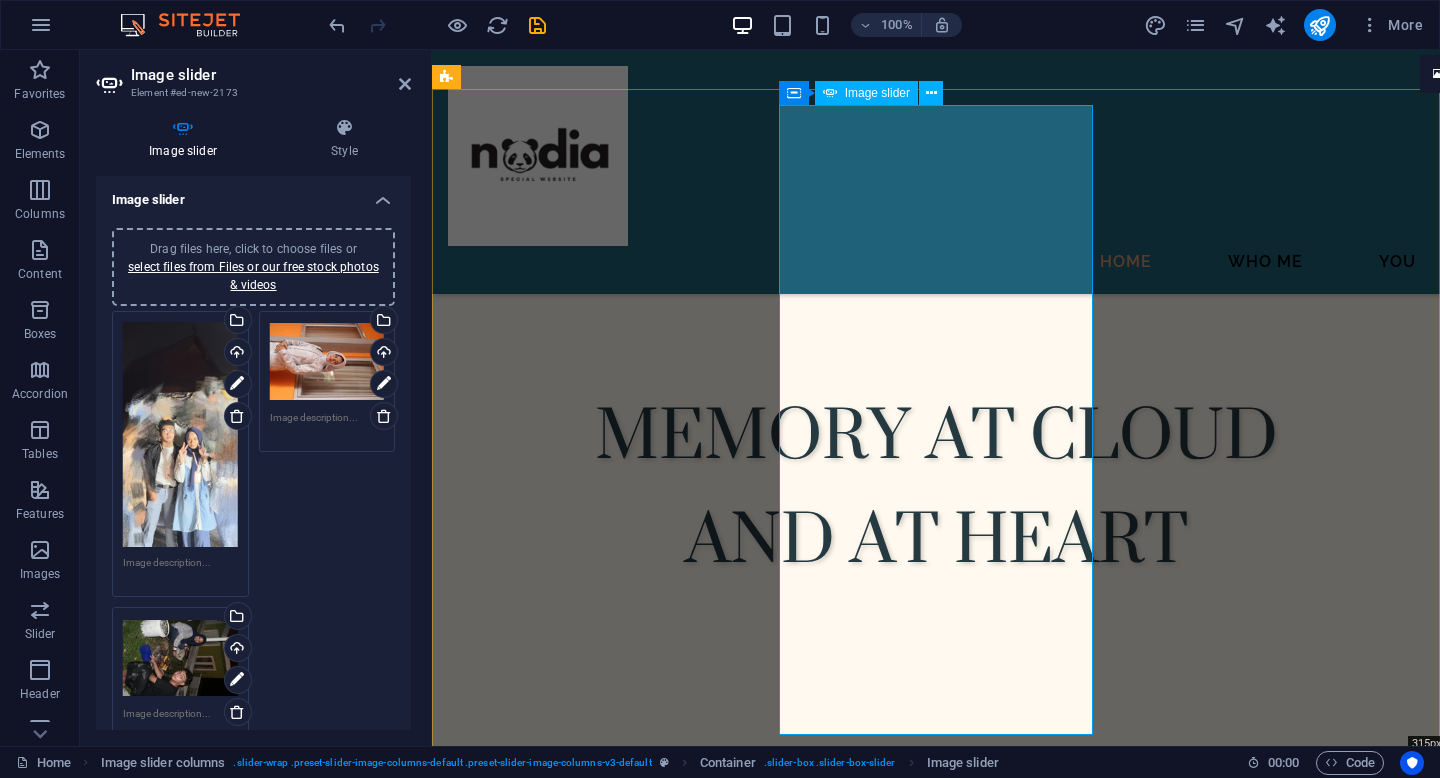 click at bounding box center (605, 1070) 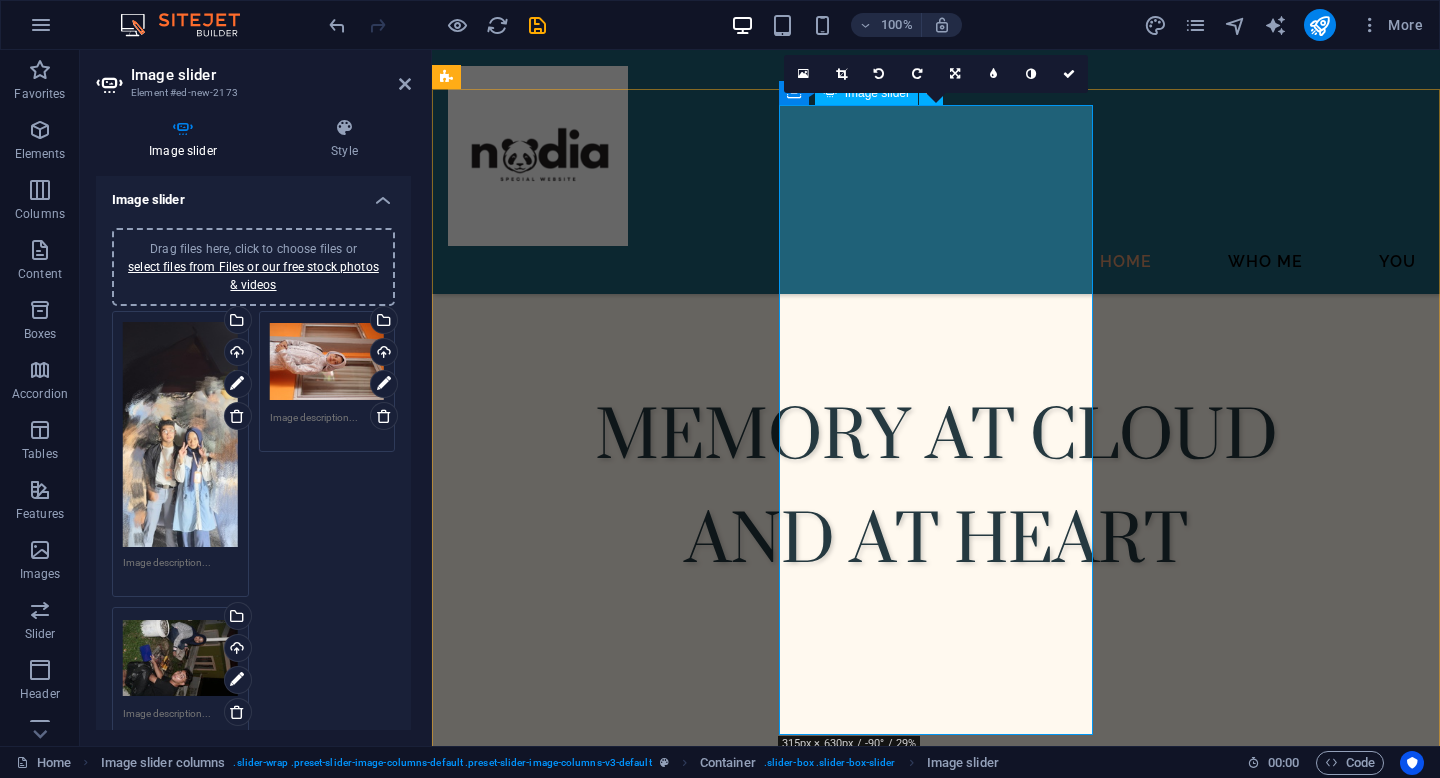 click at bounding box center [605, 1070] 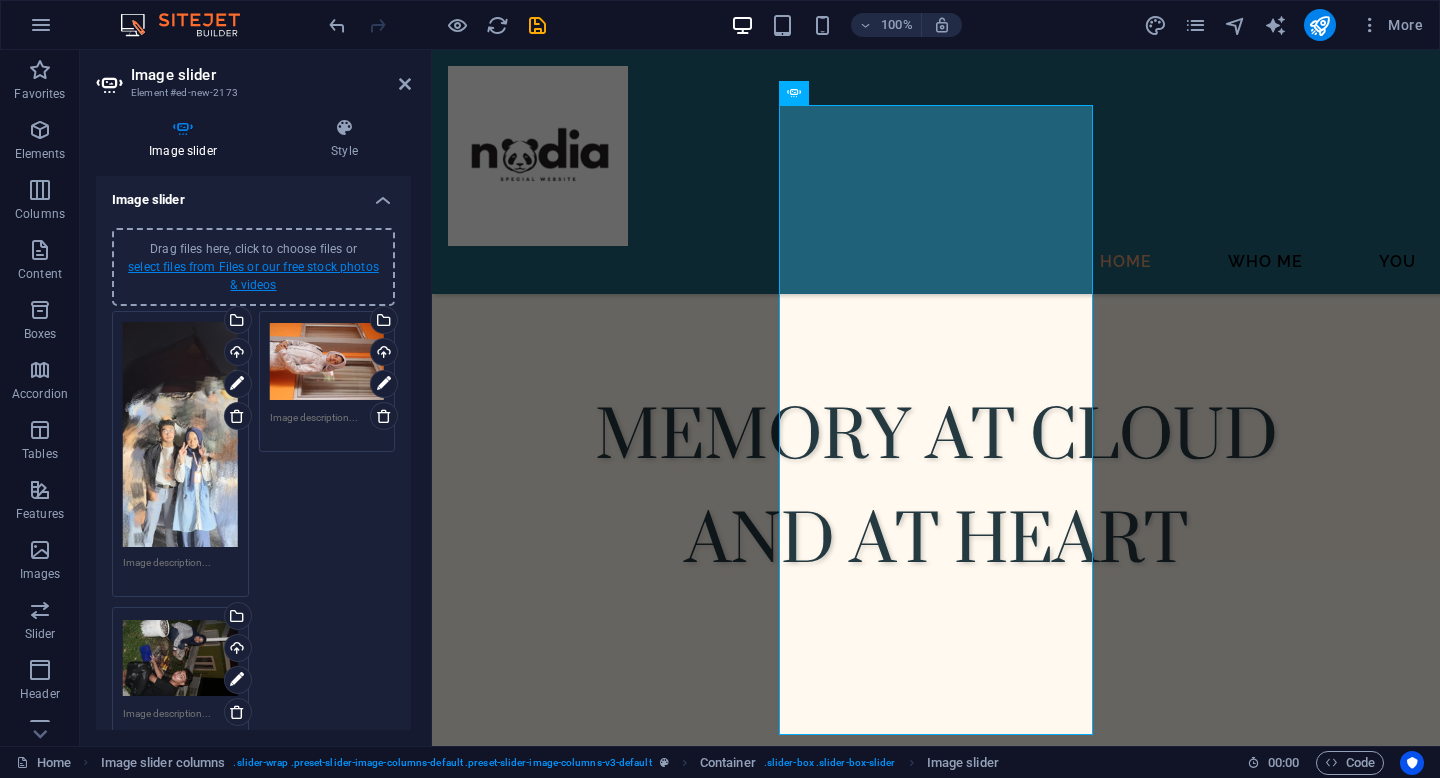 click on "select files from Files or our free stock photos & videos" at bounding box center (253, 276) 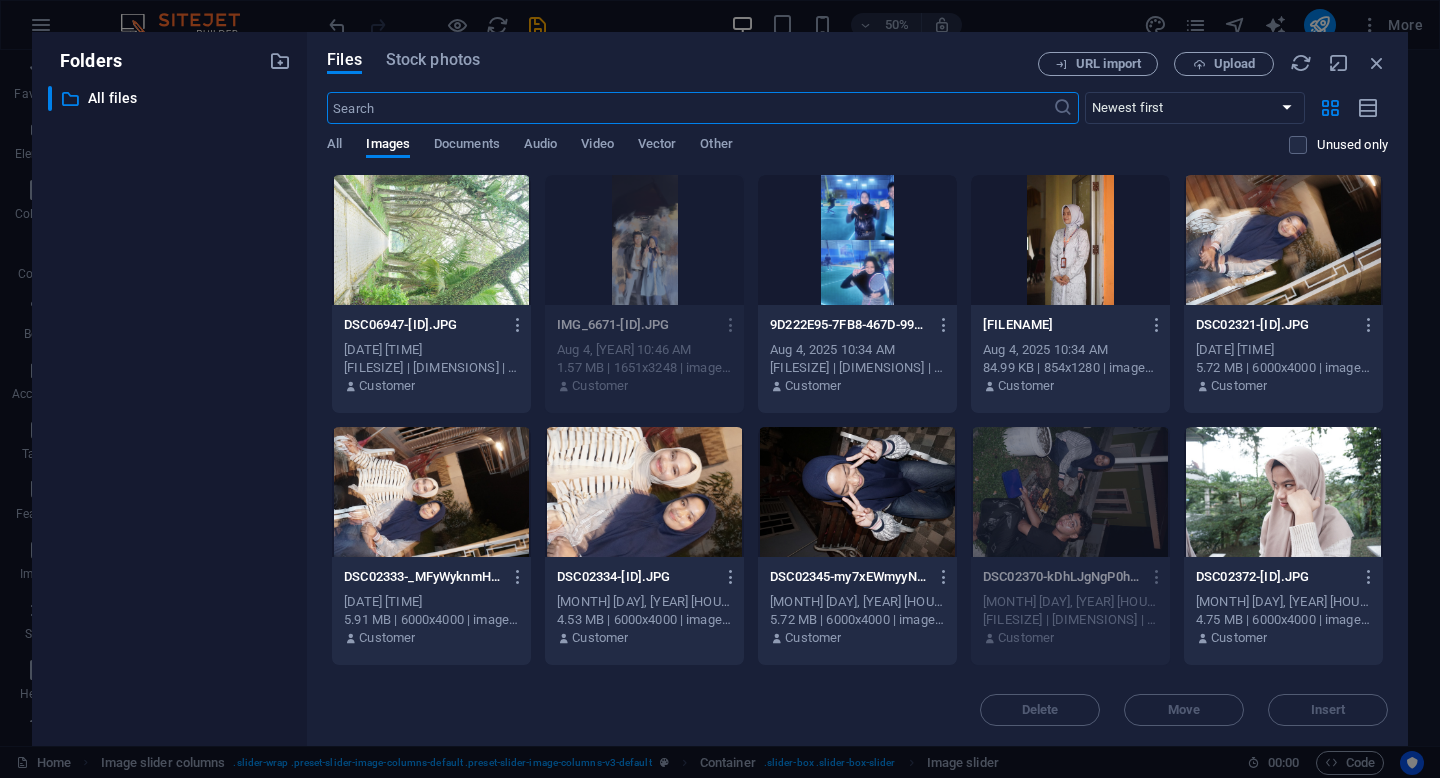 click at bounding box center (857, 240) 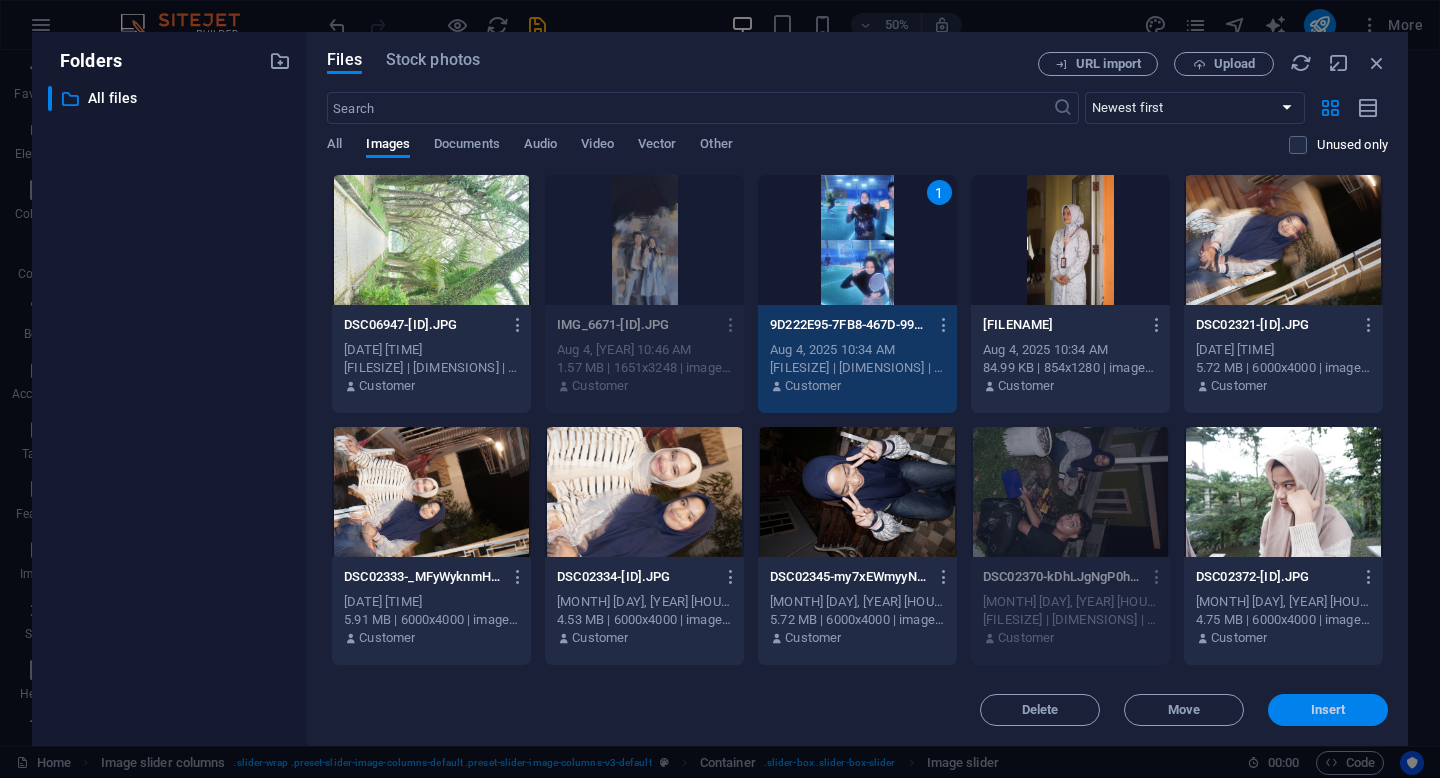 click on "Insert" at bounding box center [1328, 710] 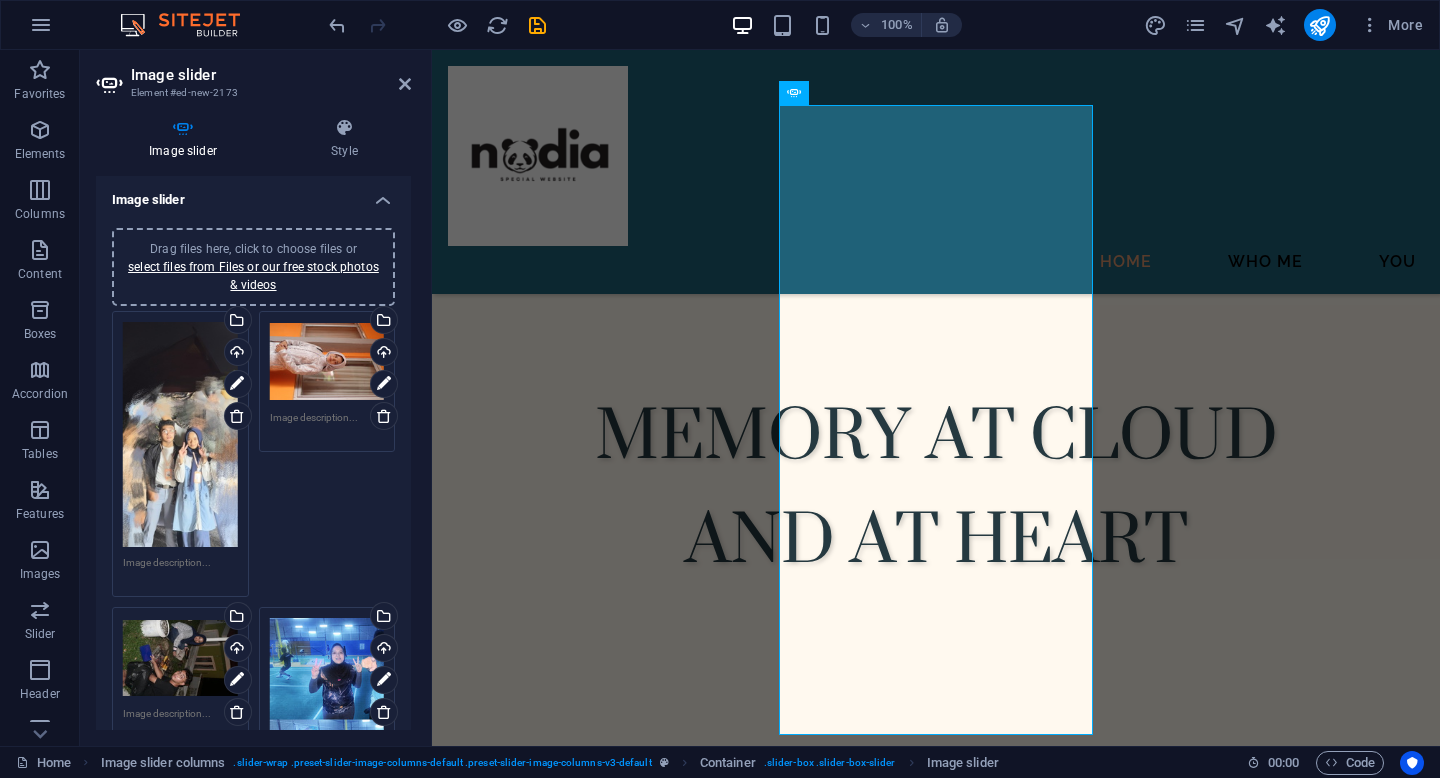 click on "Drag files here, click to choose files or select files from Files or our free stock photos & videos" at bounding box center (327, 362) 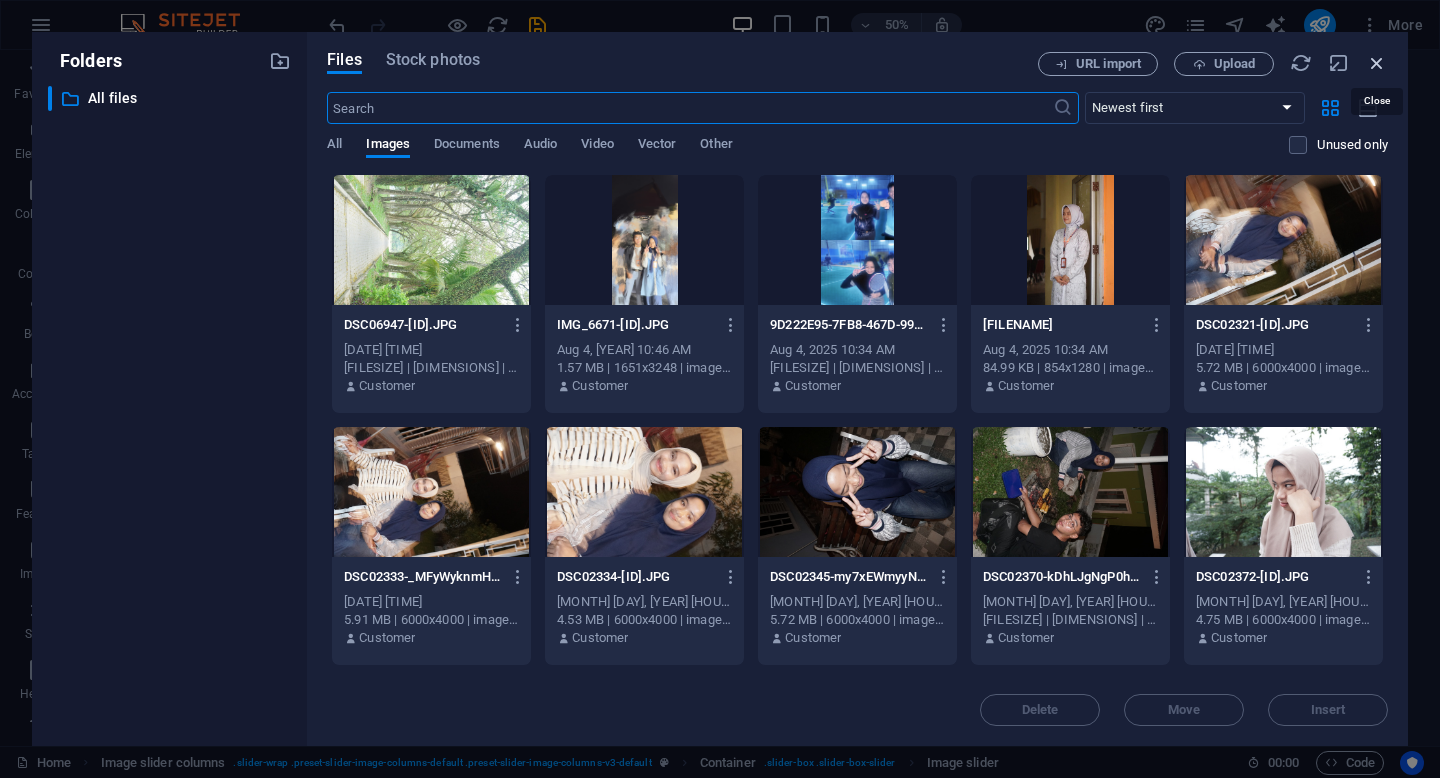 click at bounding box center [1377, 63] 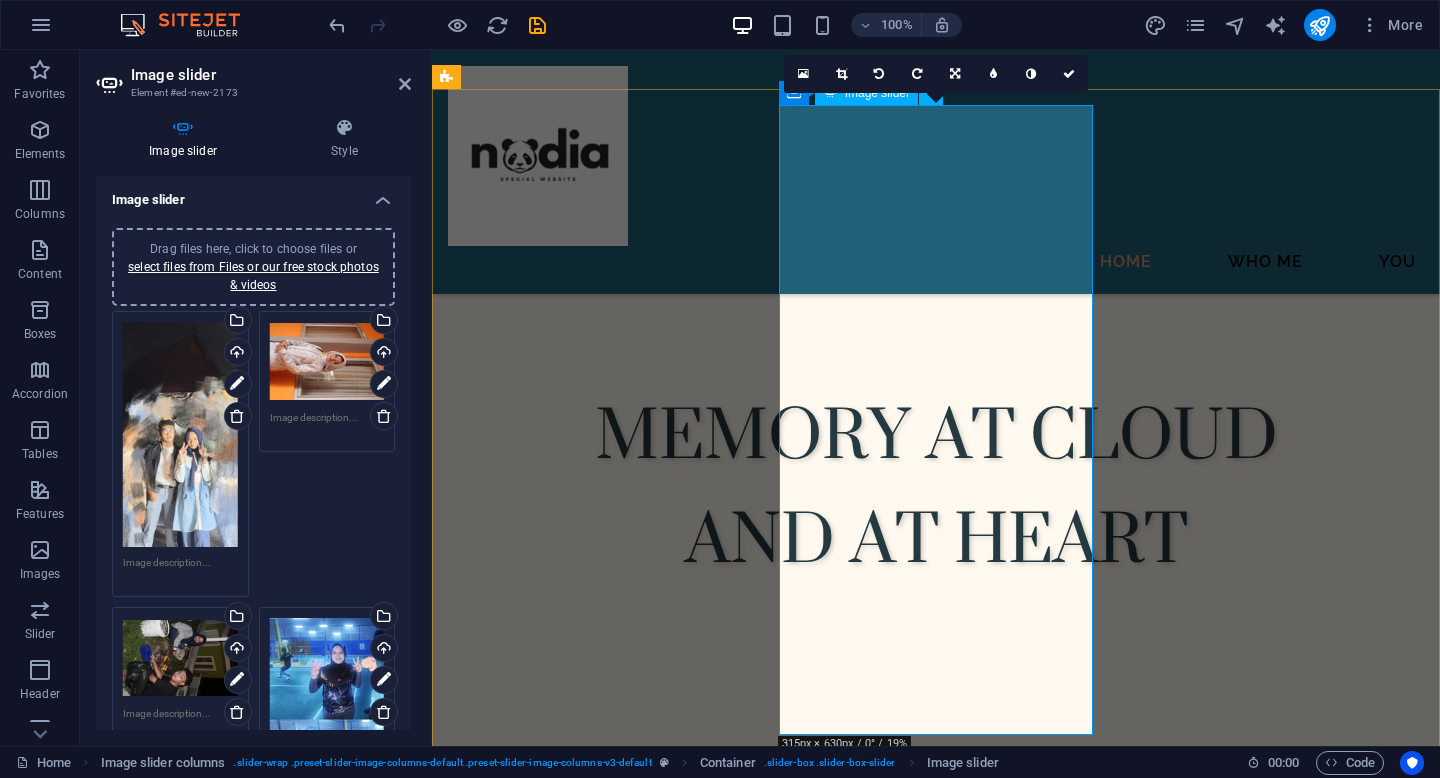 click at bounding box center (605, 1070) 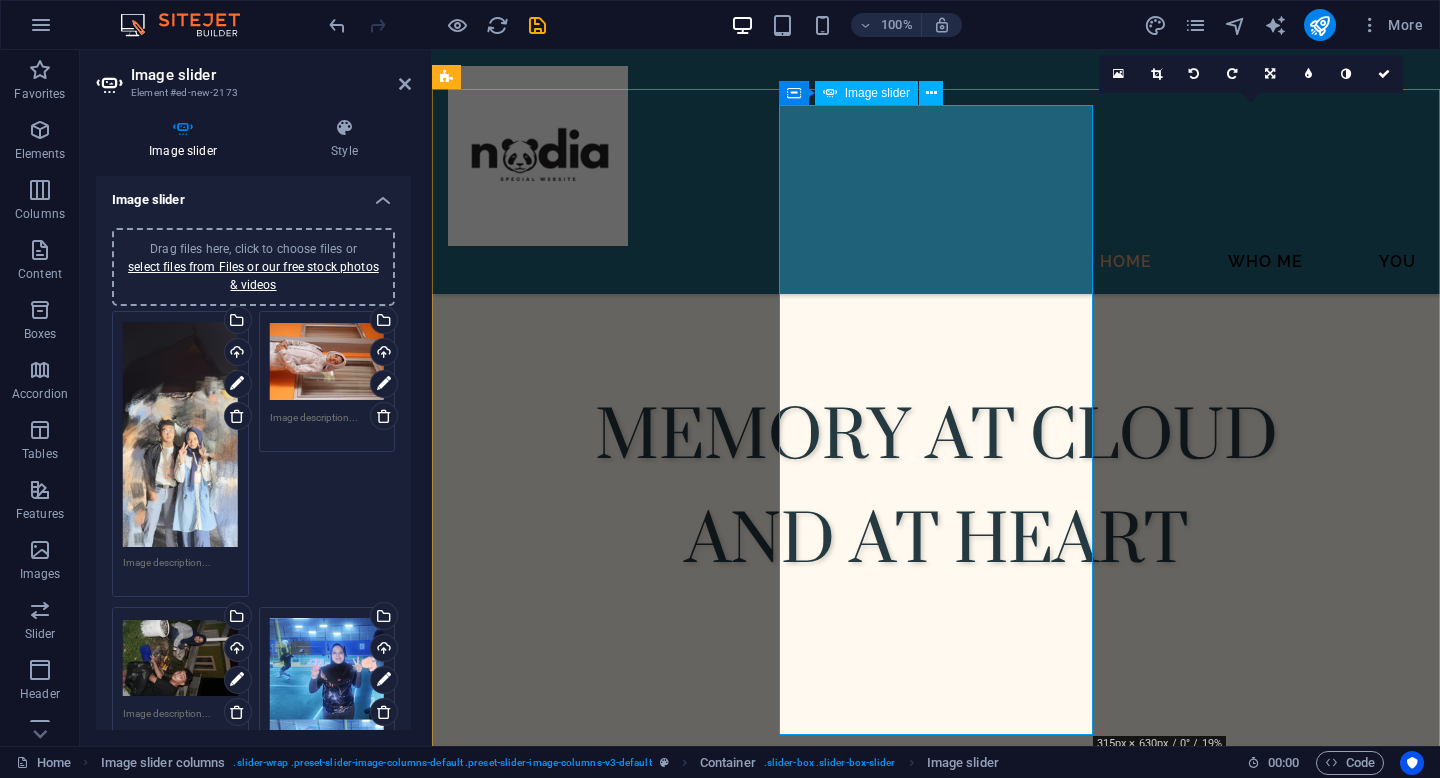 click at bounding box center [605, 1070] 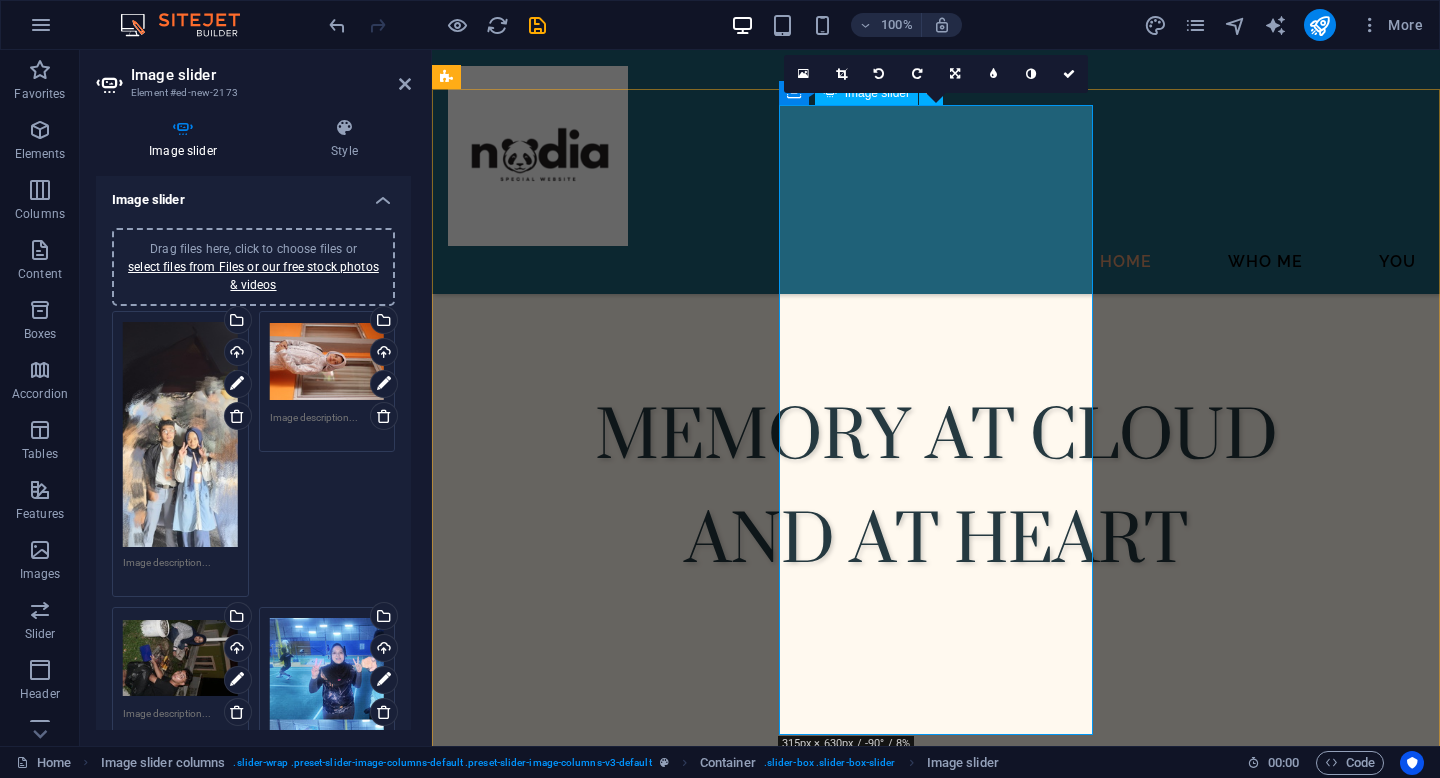 click at bounding box center [605, 15168] 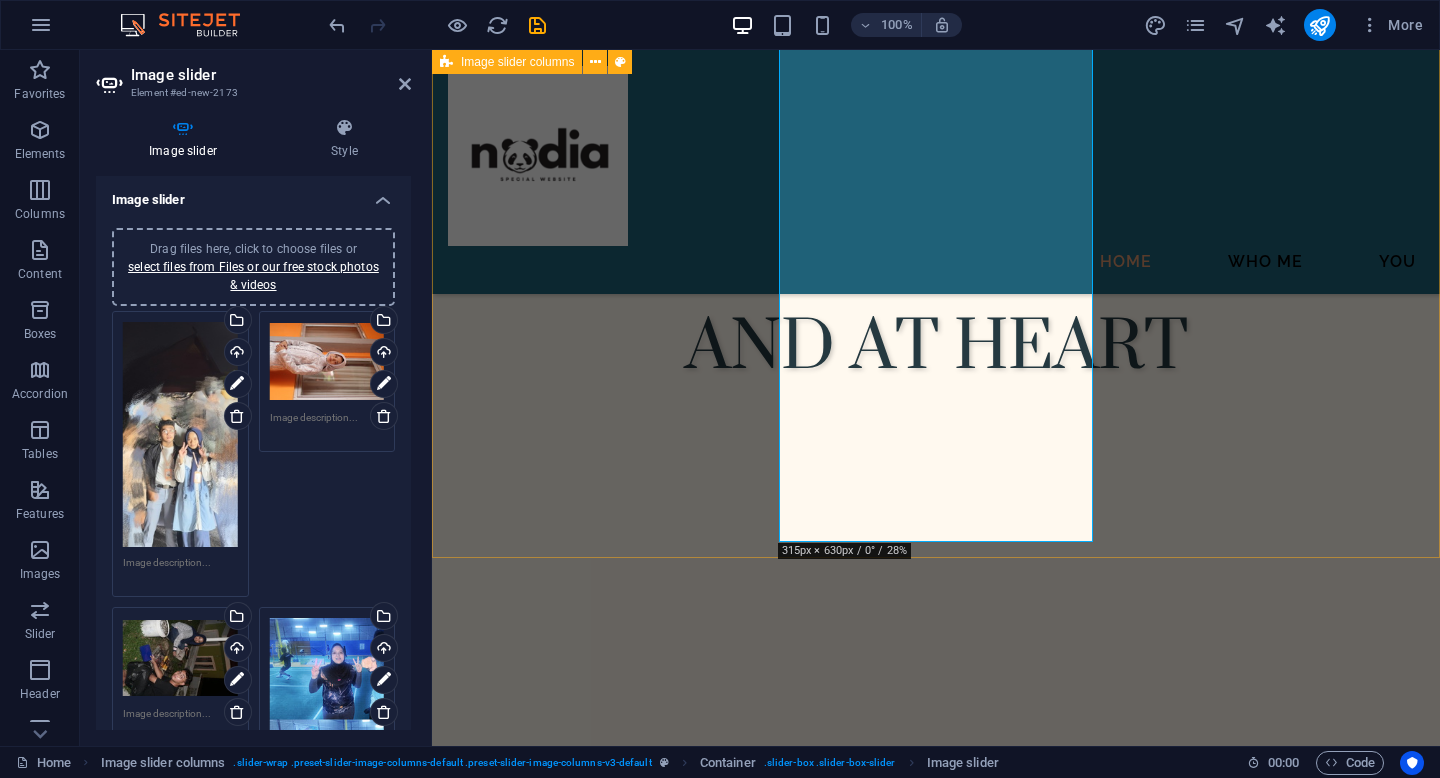 scroll, scrollTop: 824, scrollLeft: 0, axis: vertical 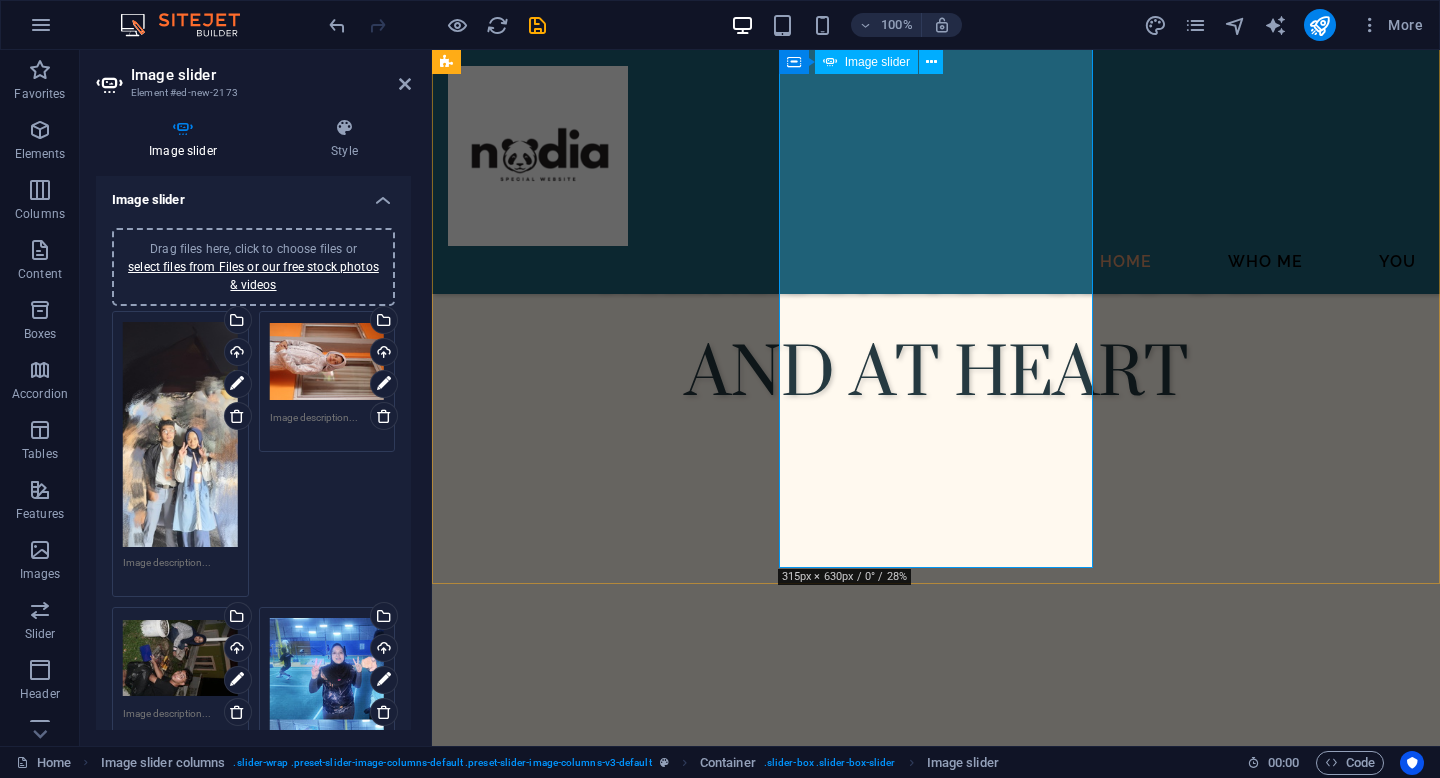 click at bounding box center (-250, 11170) 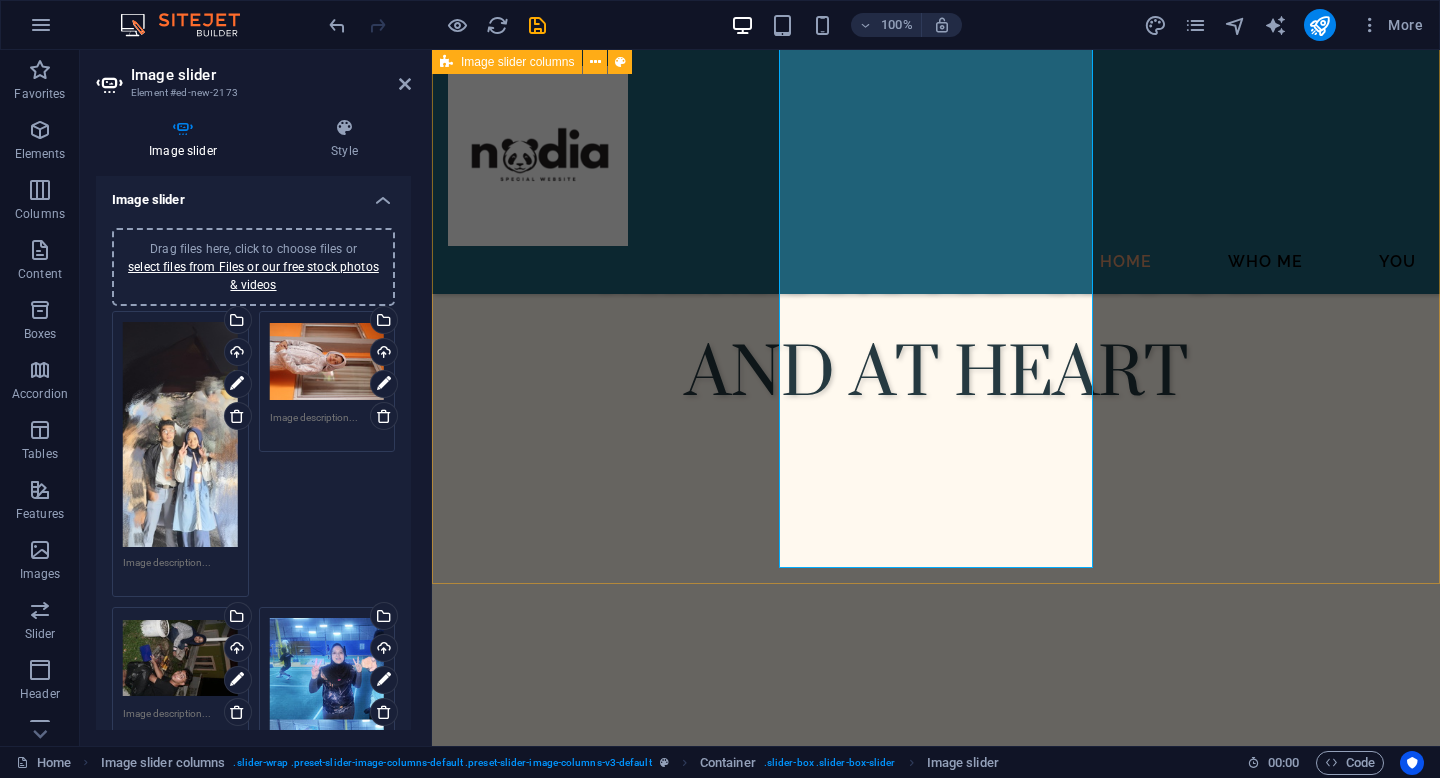 click at bounding box center [936, 725] 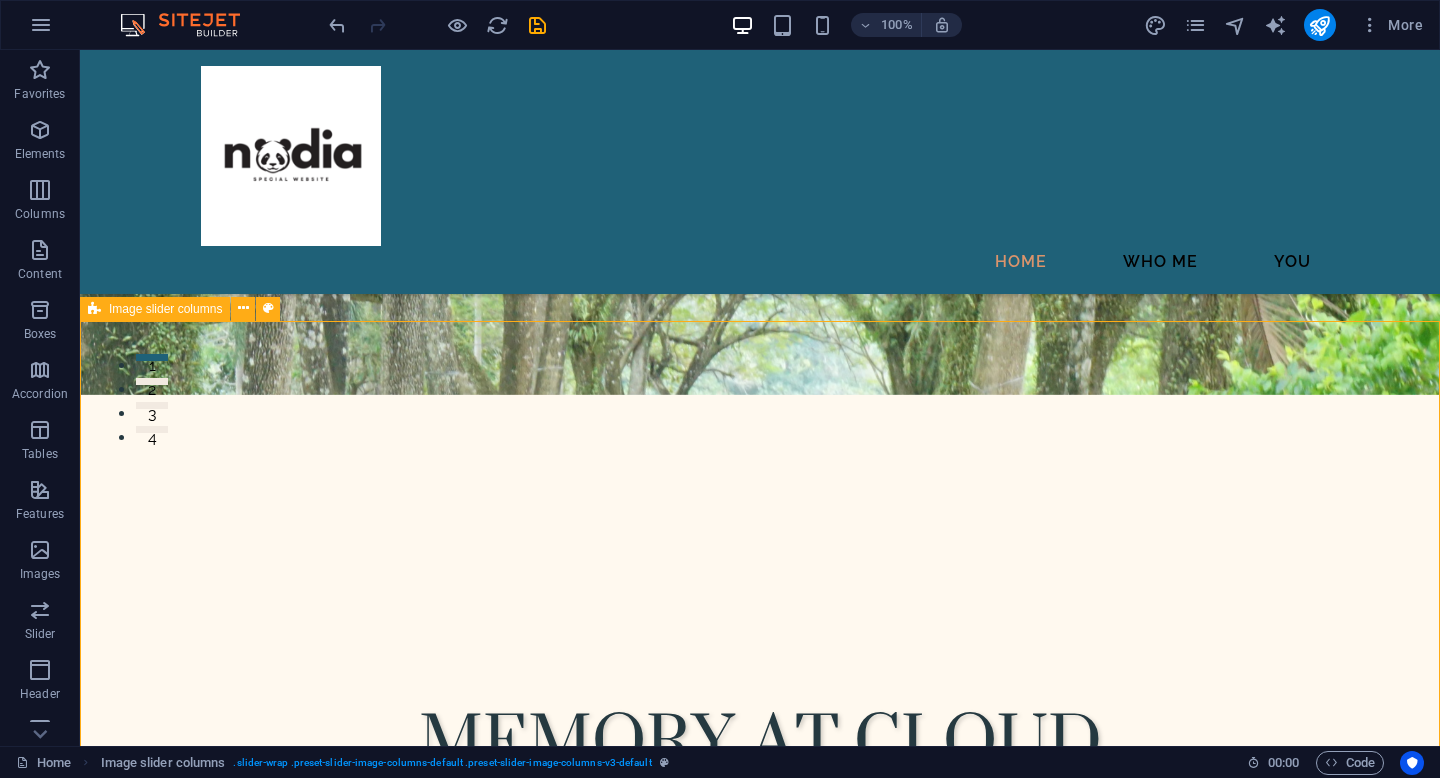 scroll, scrollTop: 301, scrollLeft: 0, axis: vertical 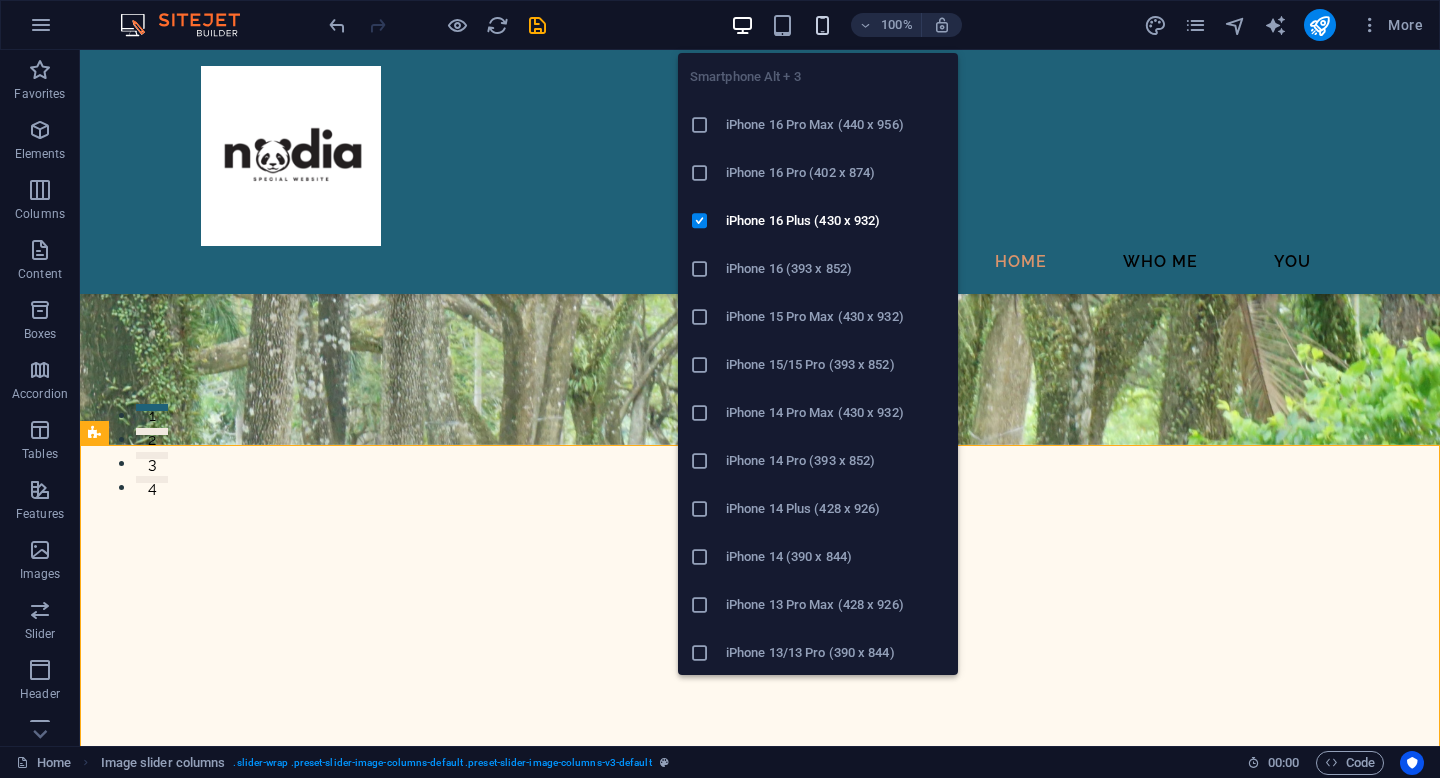 click at bounding box center (822, 25) 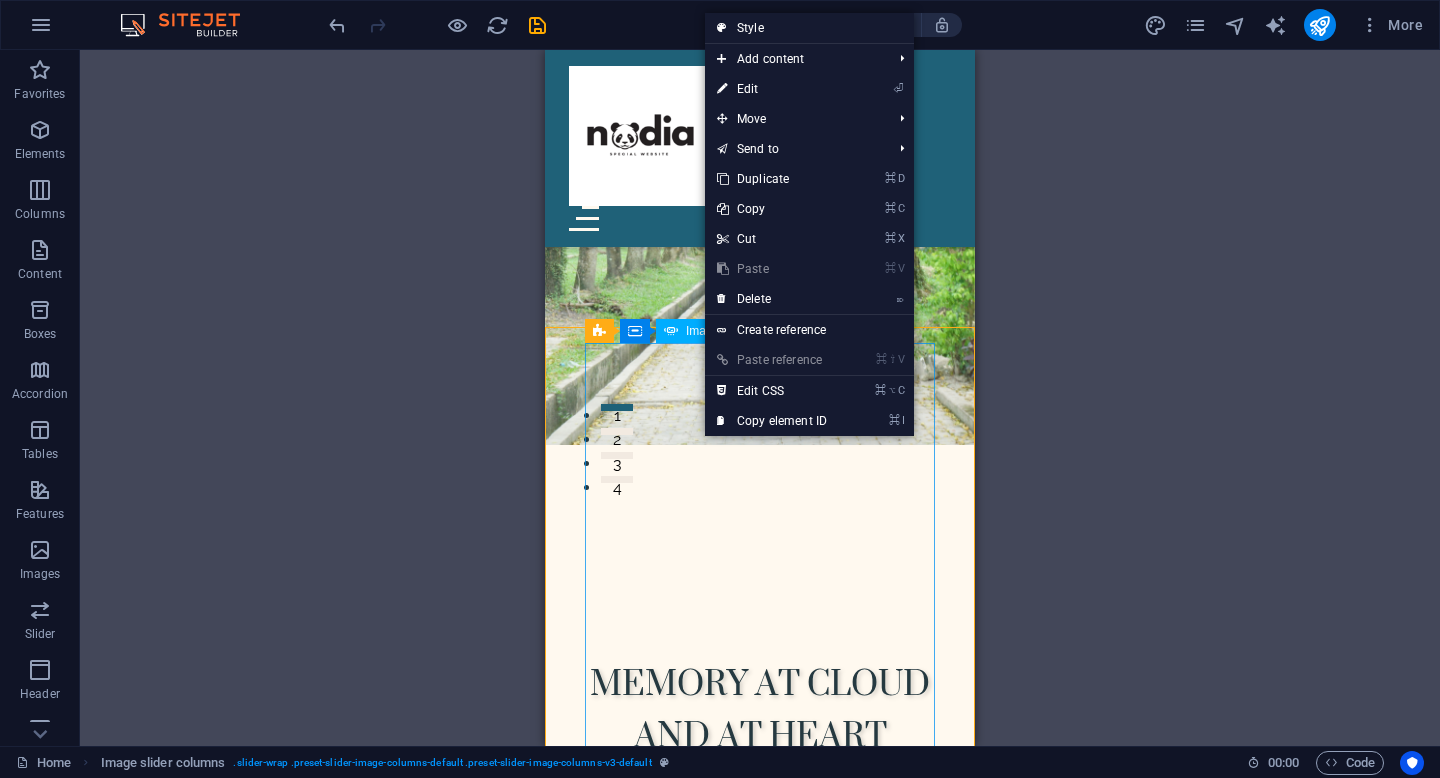 click at bounding box center (-253, 11584) 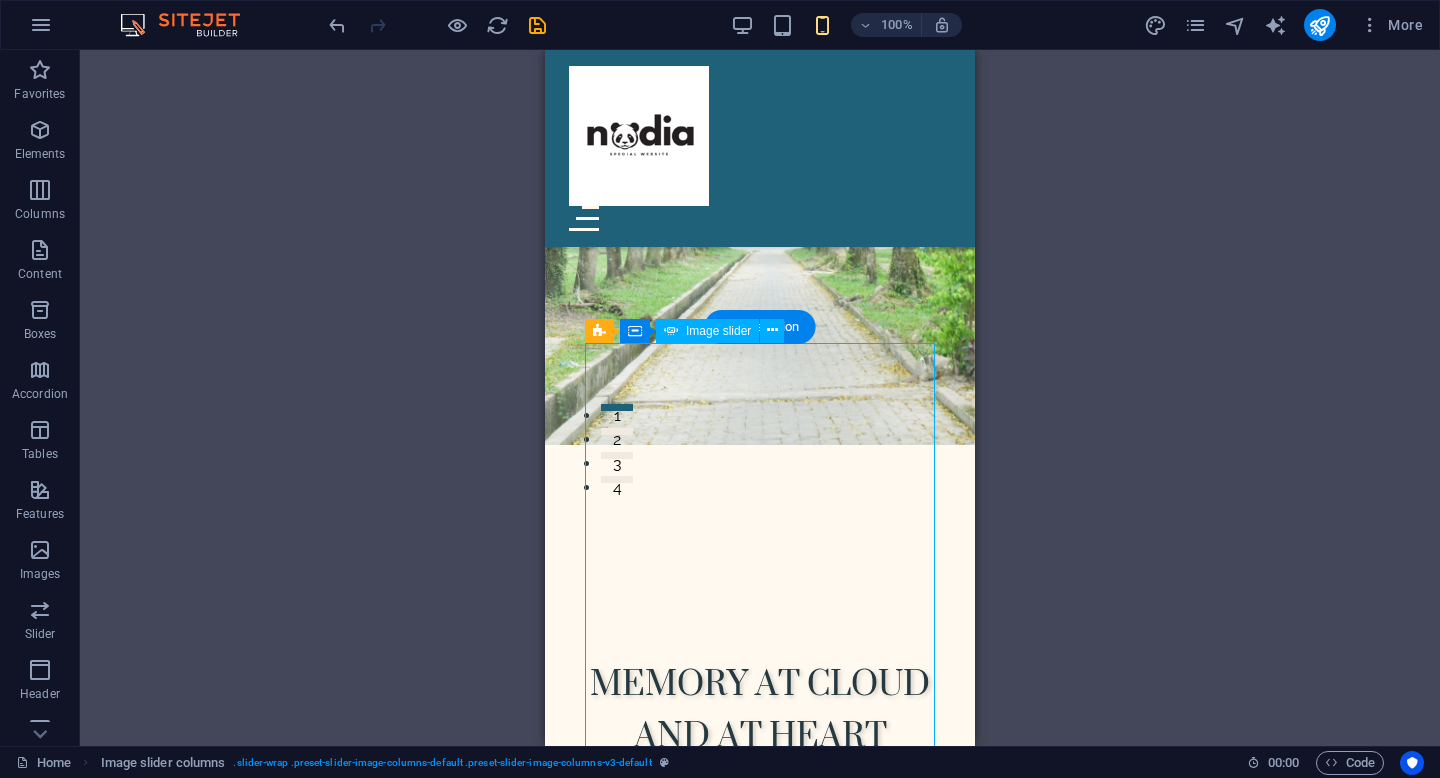 click at bounding box center [-253, 11584] 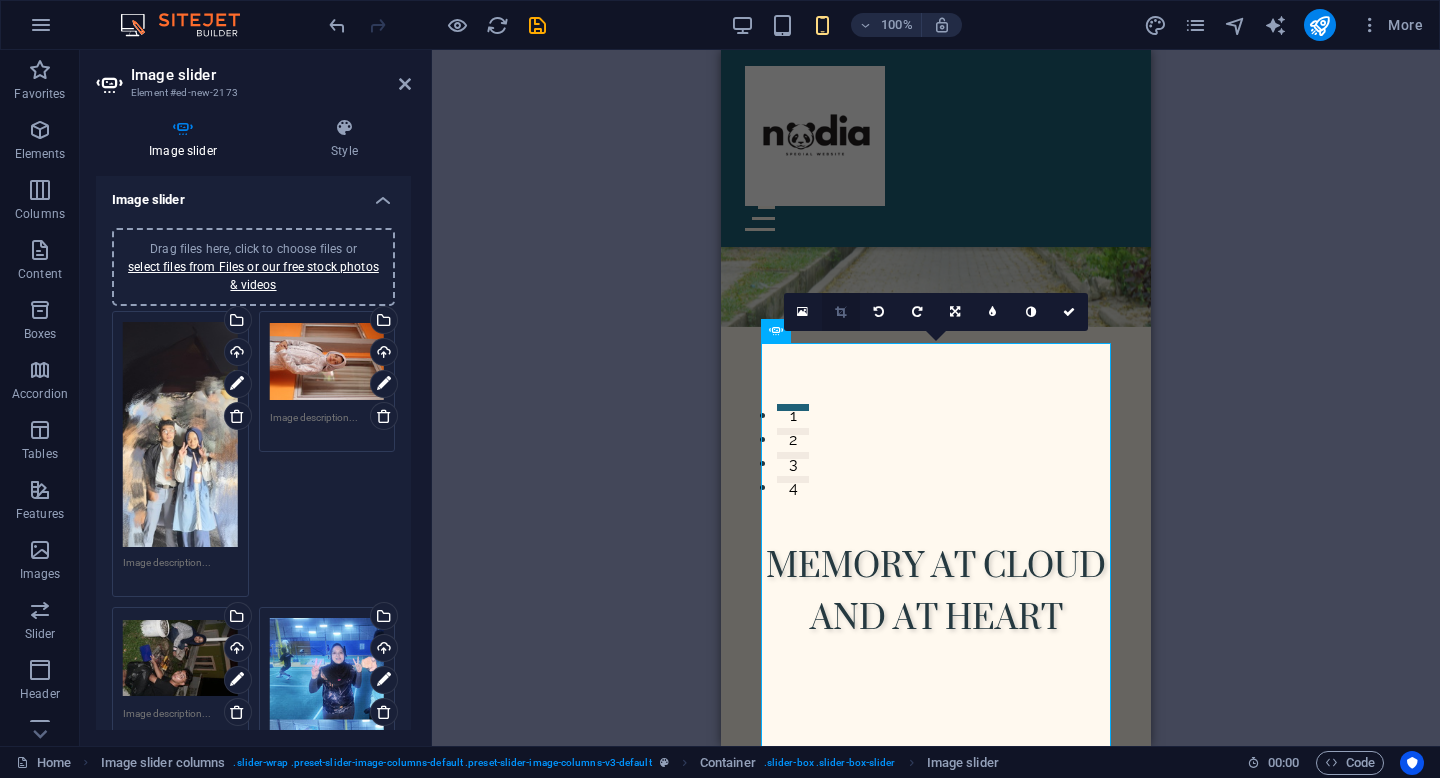 click at bounding box center (841, 312) 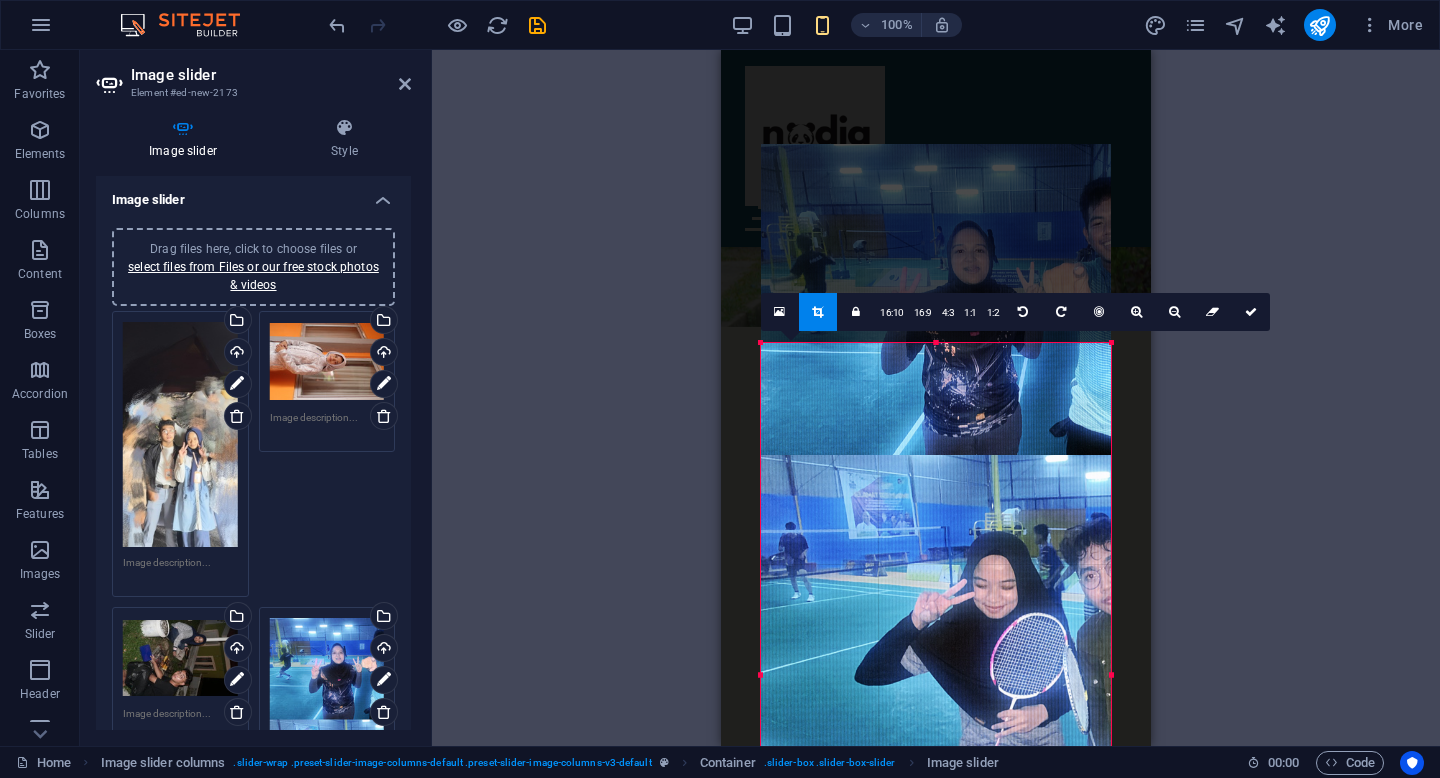 drag, startPoint x: 929, startPoint y: 345, endPoint x: 930, endPoint y: 282, distance: 63.007935 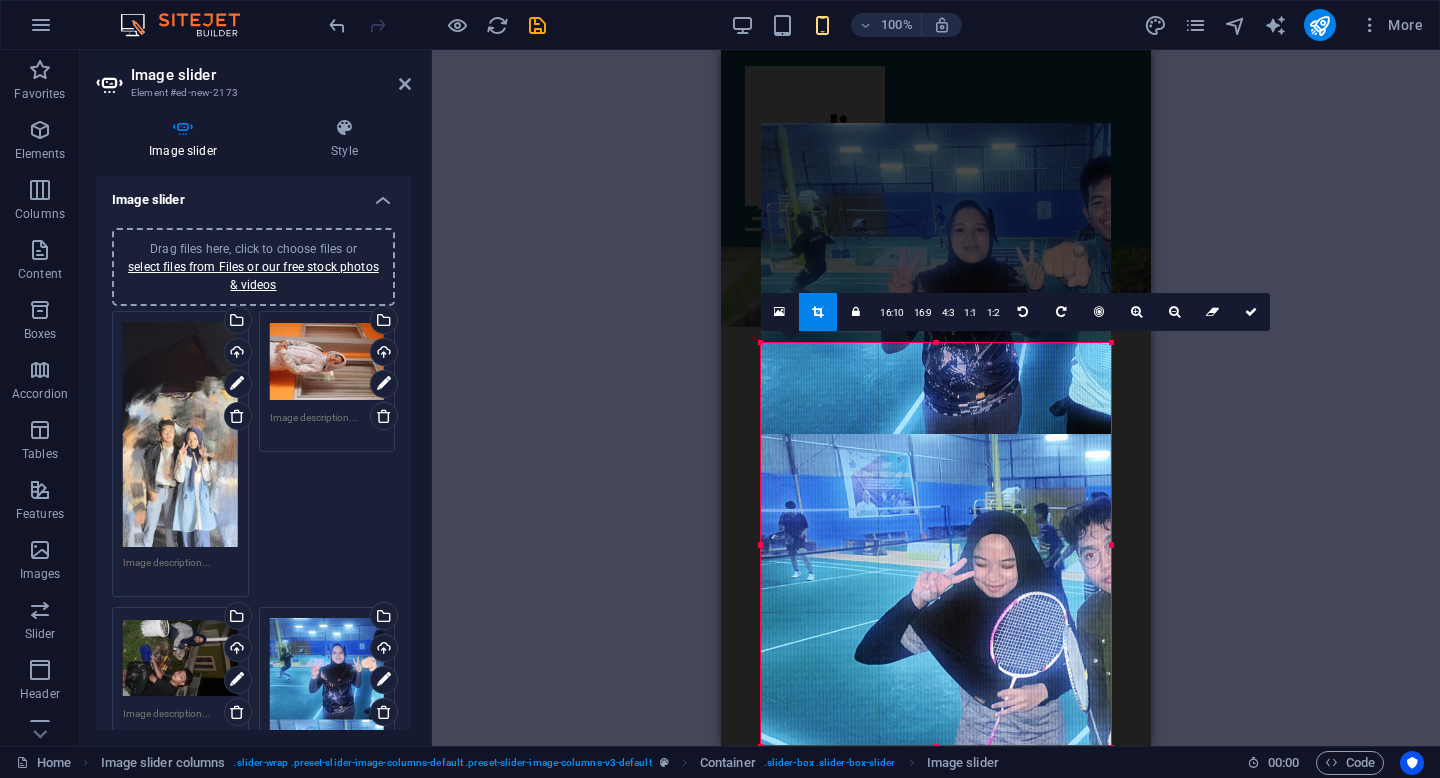 drag, startPoint x: 937, startPoint y: 342, endPoint x: 962, endPoint y: 619, distance: 278.1259 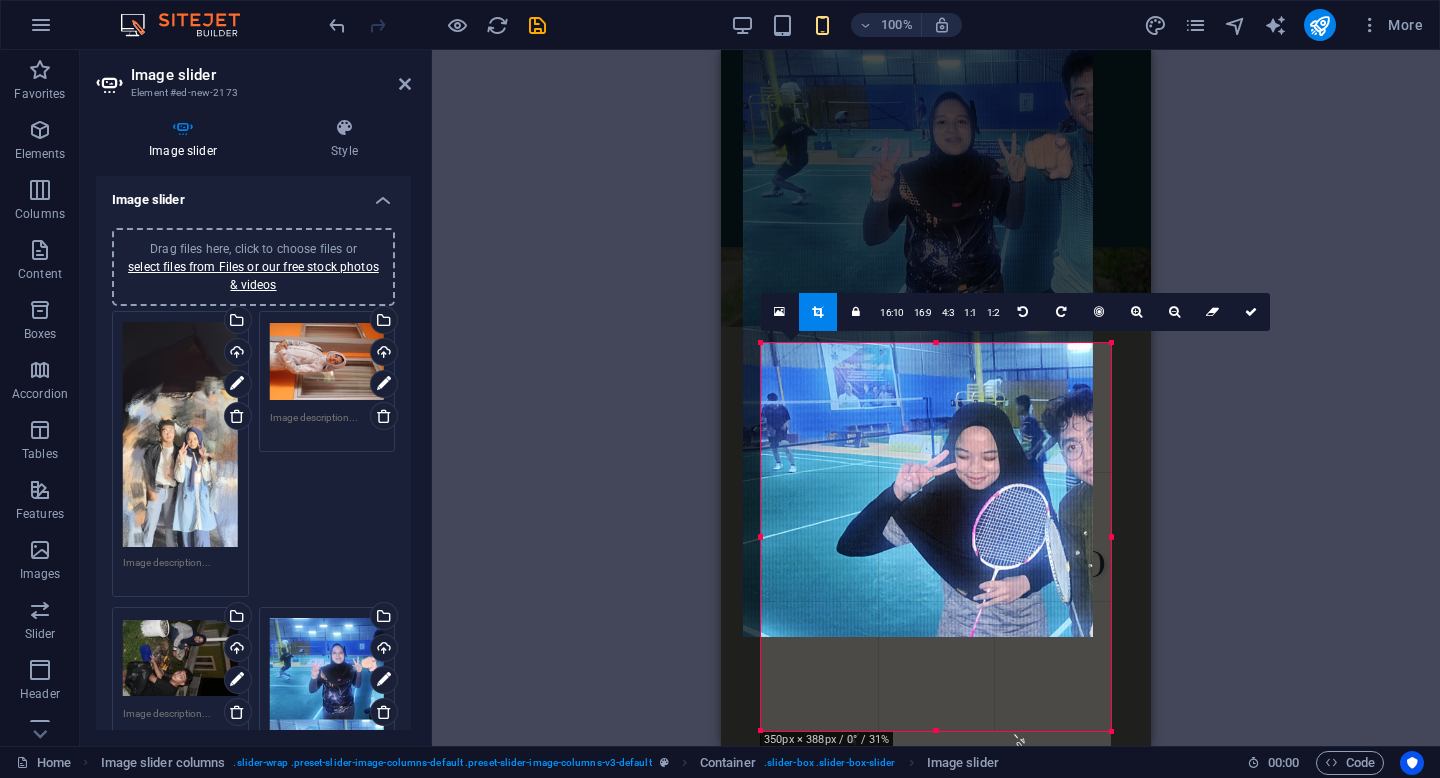 drag, startPoint x: 969, startPoint y: 571, endPoint x: 946, endPoint y: 481, distance: 92.89241 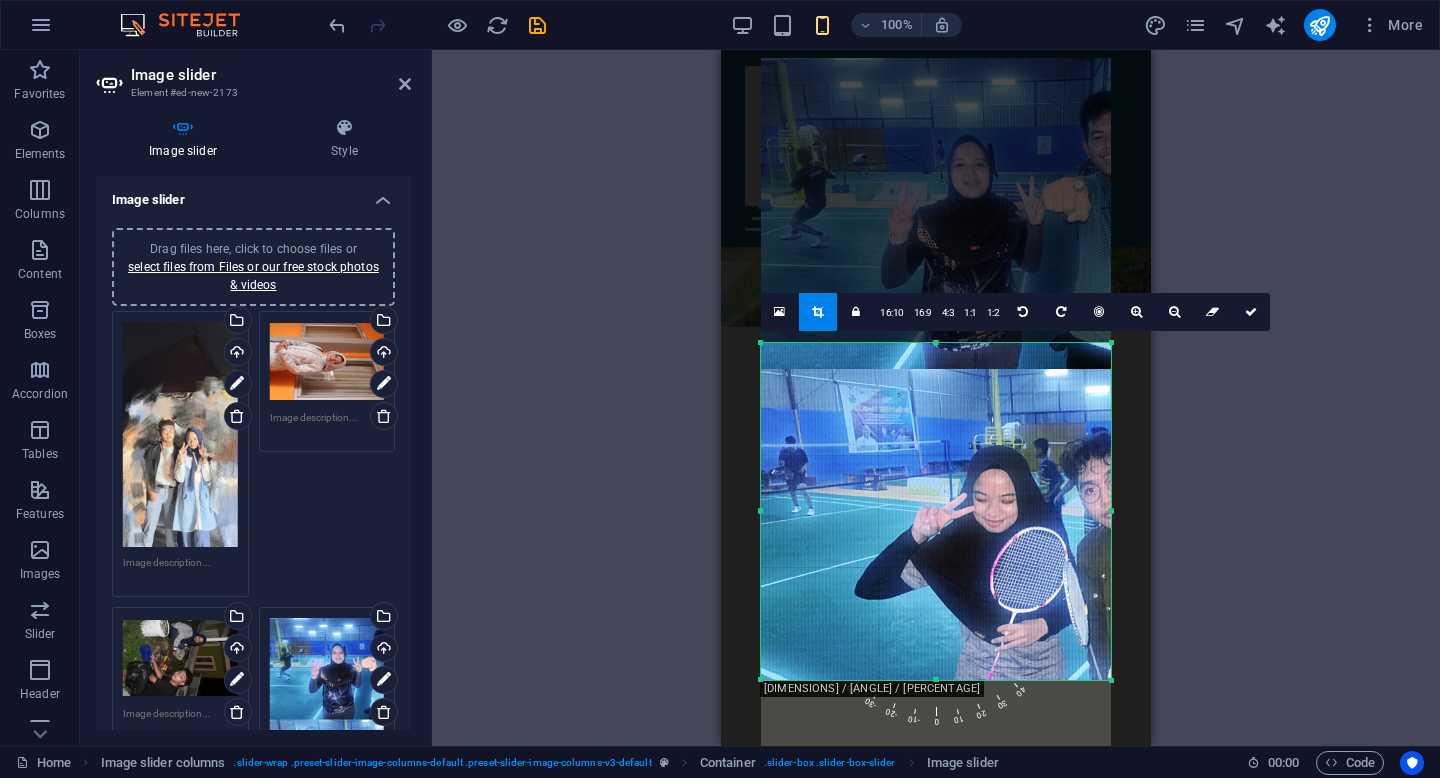 drag, startPoint x: 934, startPoint y: 342, endPoint x: 941, endPoint y: 393, distance: 51.47815 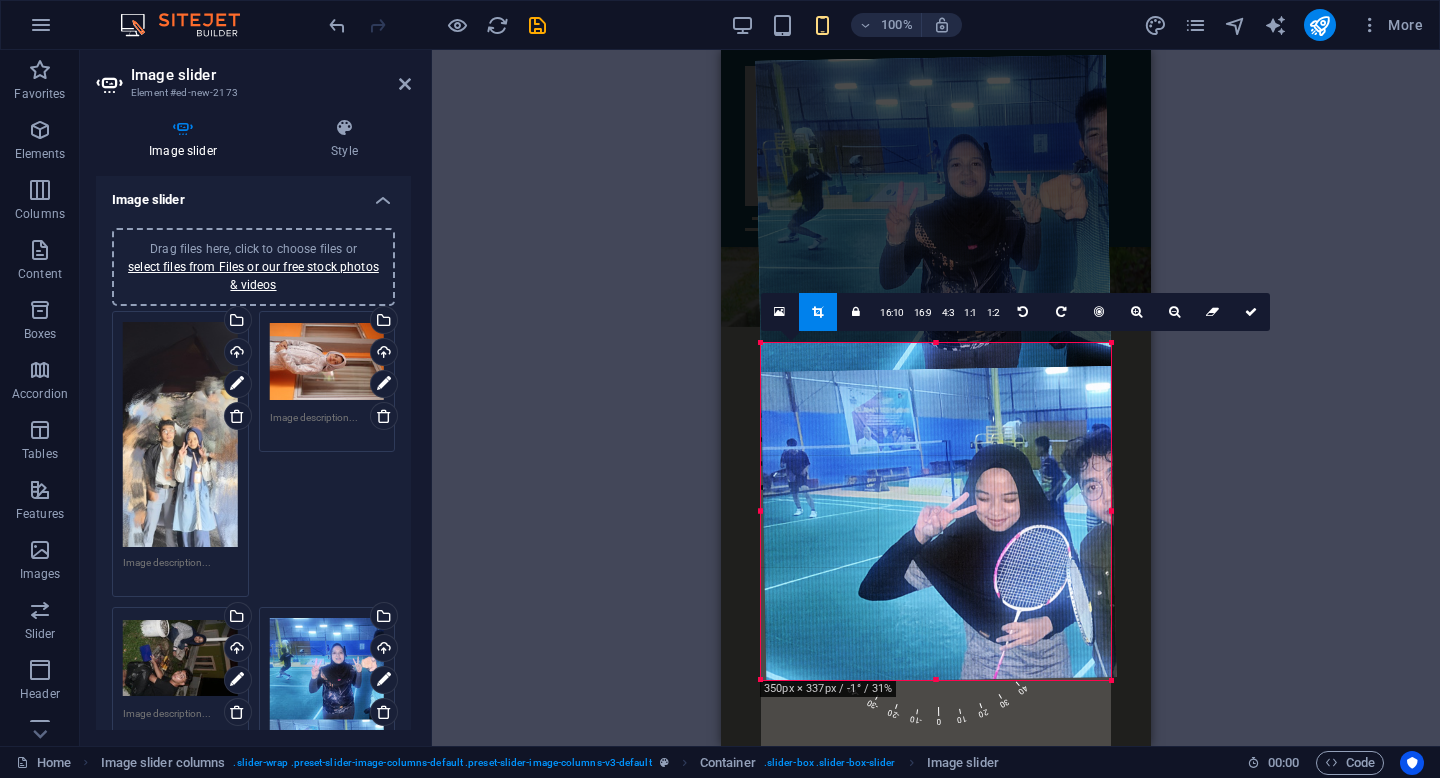 drag, startPoint x: 756, startPoint y: 517, endPoint x: 728, endPoint y: 544, distance: 38.8973 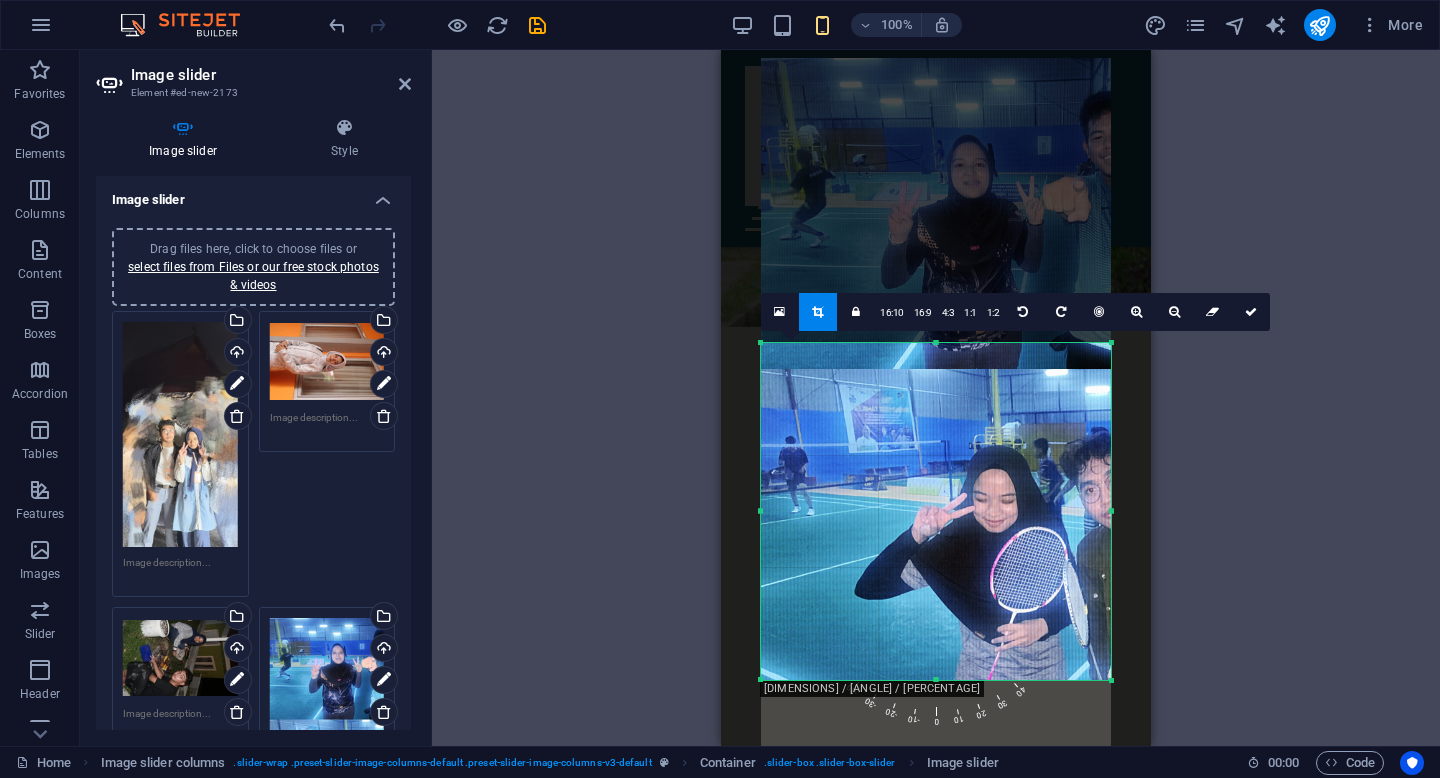 click at bounding box center (936, 369) 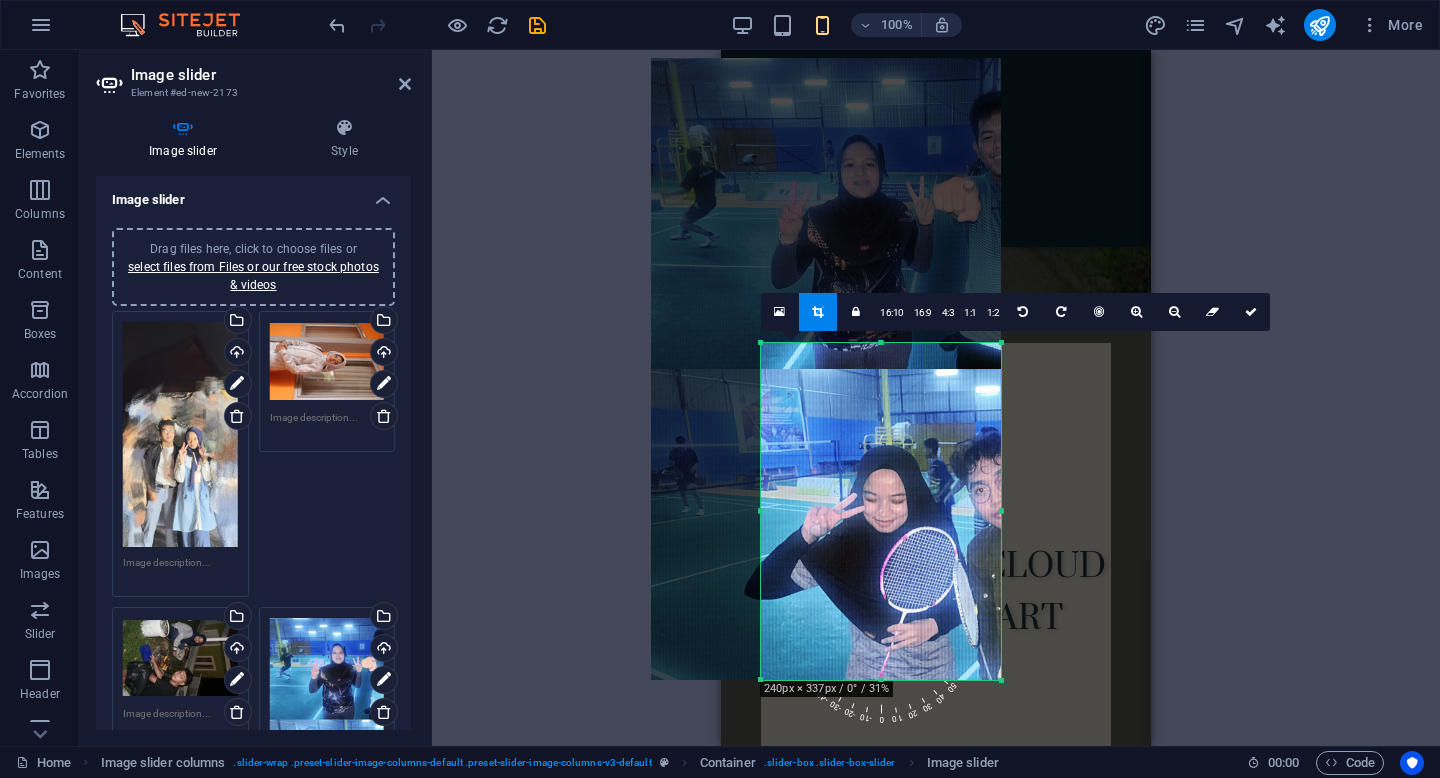 drag, startPoint x: 760, startPoint y: 514, endPoint x: 870, endPoint y: 511, distance: 110.0409 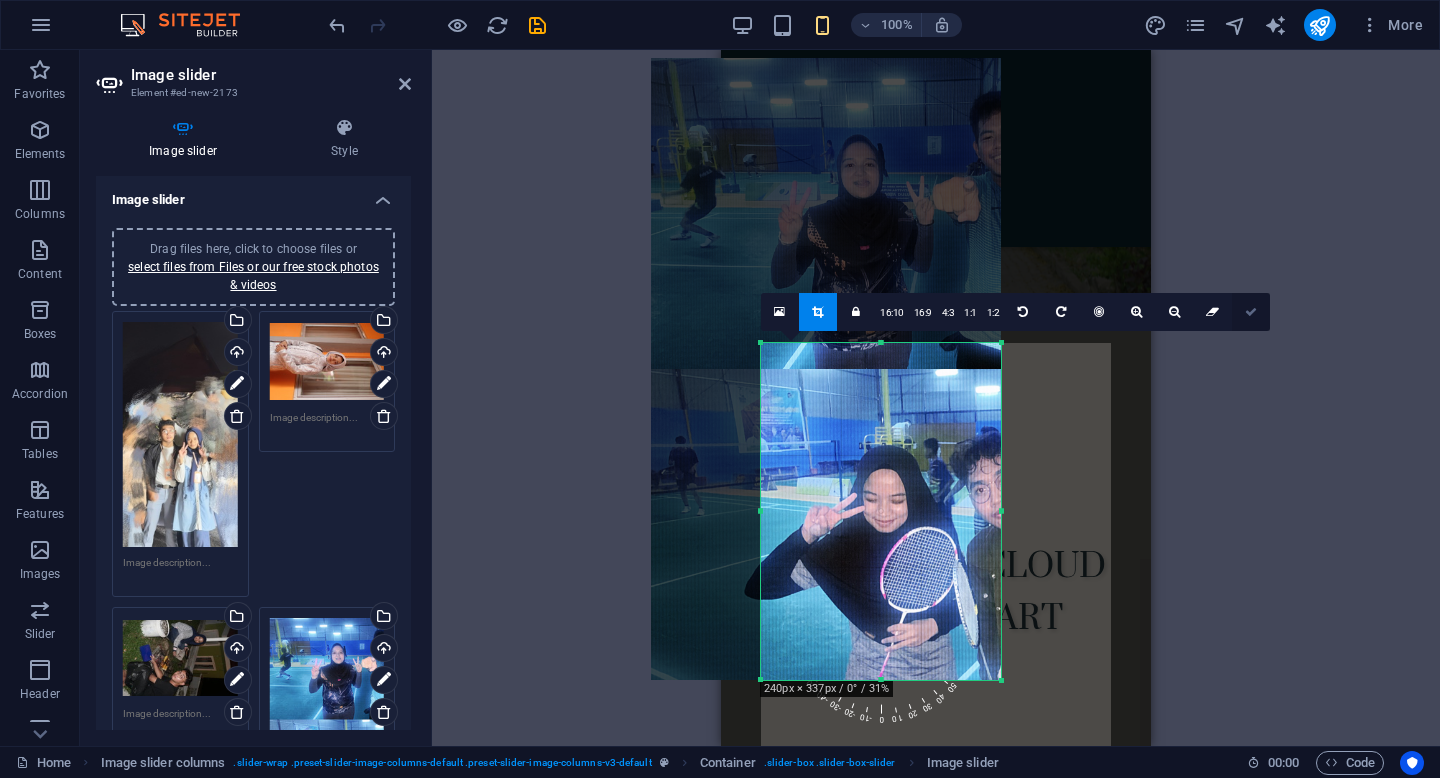 click at bounding box center (1251, 312) 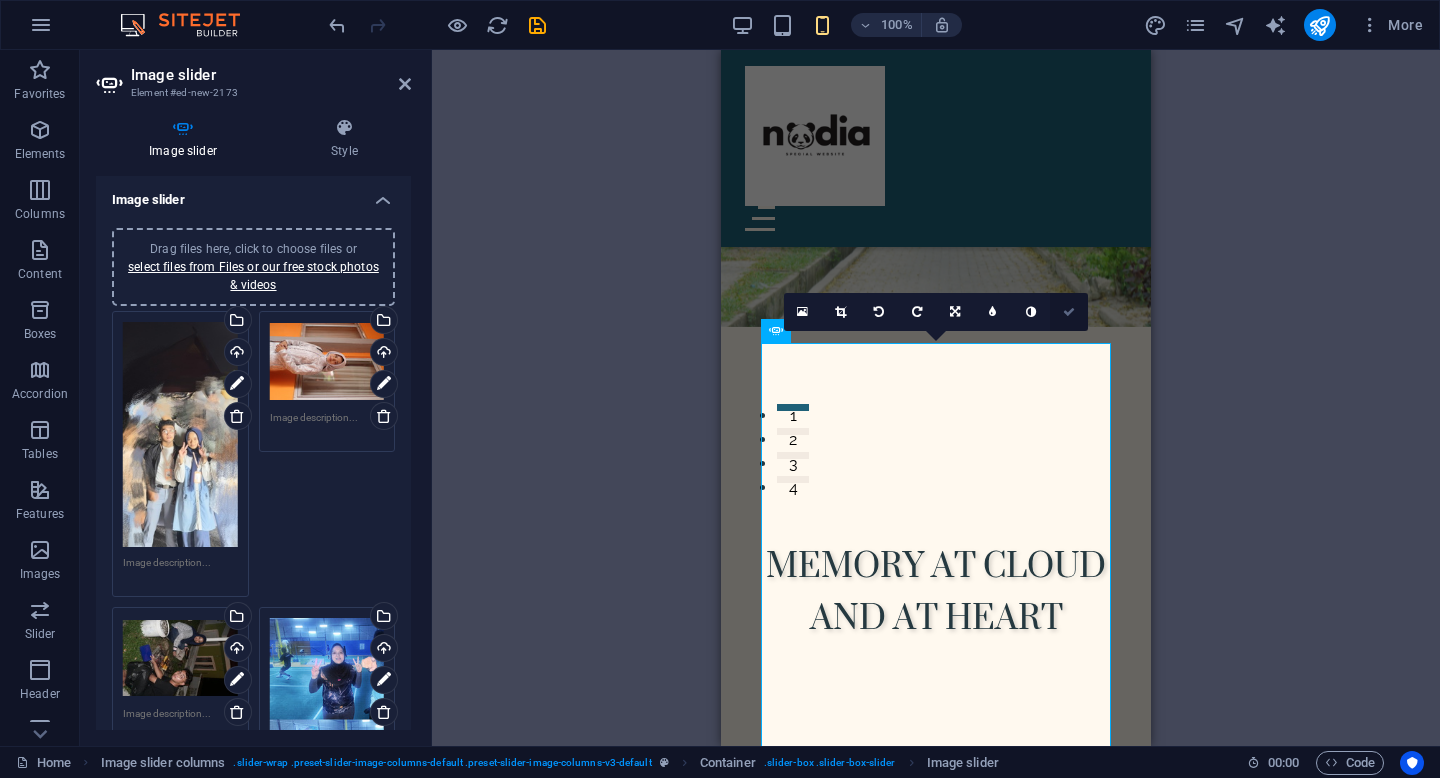 click at bounding box center [1069, 312] 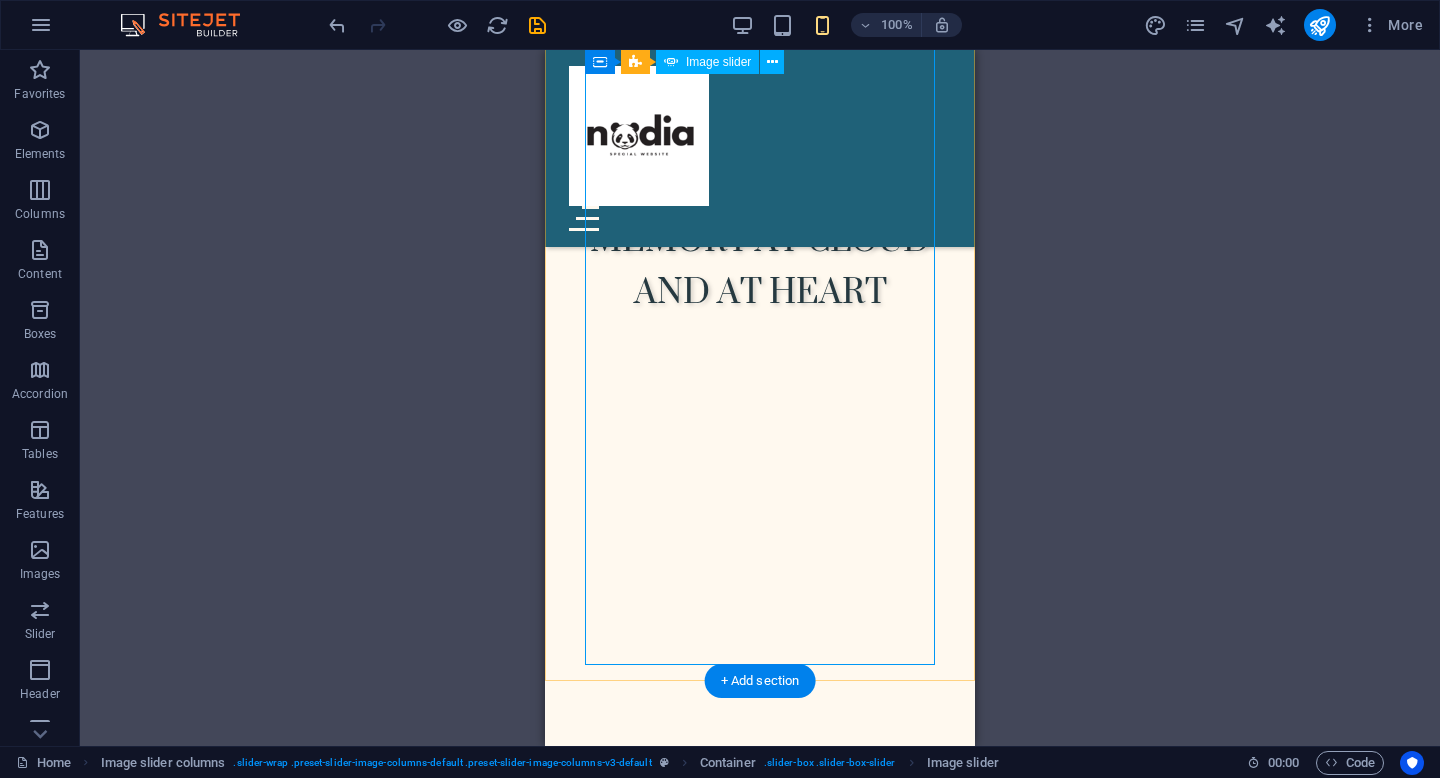 scroll, scrollTop: 579, scrollLeft: 0, axis: vertical 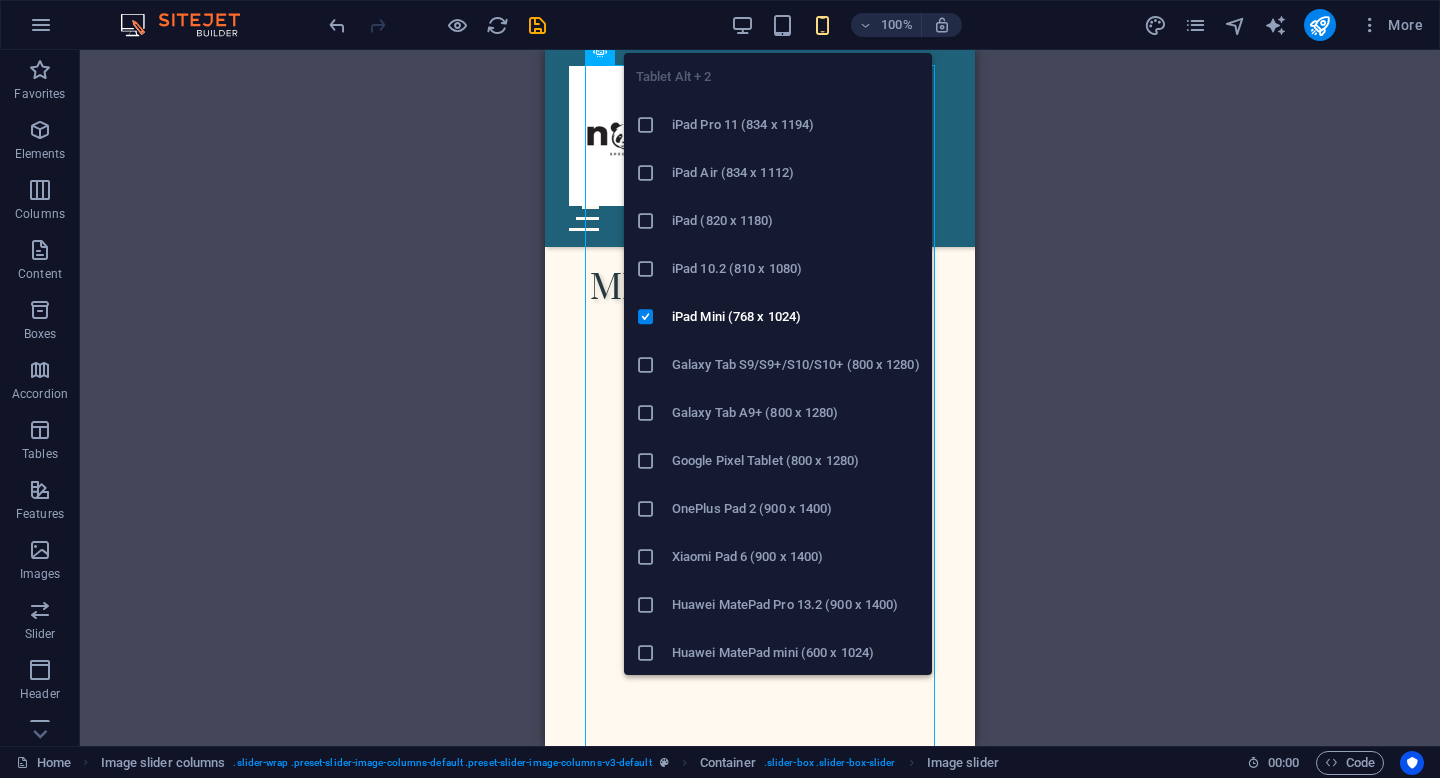 click on "Tablet Alt + 2 iPad Pro 11 (834 x 1194) iPad Air (834 x 1112) iPad (820 x 1180) iPad 10.2 (810 x 1080) iPad Mini (768 x 1024) Galaxy Tab S9/S9+/S10/S10+ (800 x 1280) Galaxy Tab A9+ (800 x 1280) Google Pixel Tablet (800 x 1280) OnePlus Pad 2 (900 x 1400) Xiaomi Pad 6 (900 x 1400) Huawei MatePad Pro 13.2 (900 x 1400) Huawei MatePad mini (600 x 1024) Fire HD 10 (800 x 1280) Fire HD 8 (600 x 1024)" at bounding box center (778, 356) 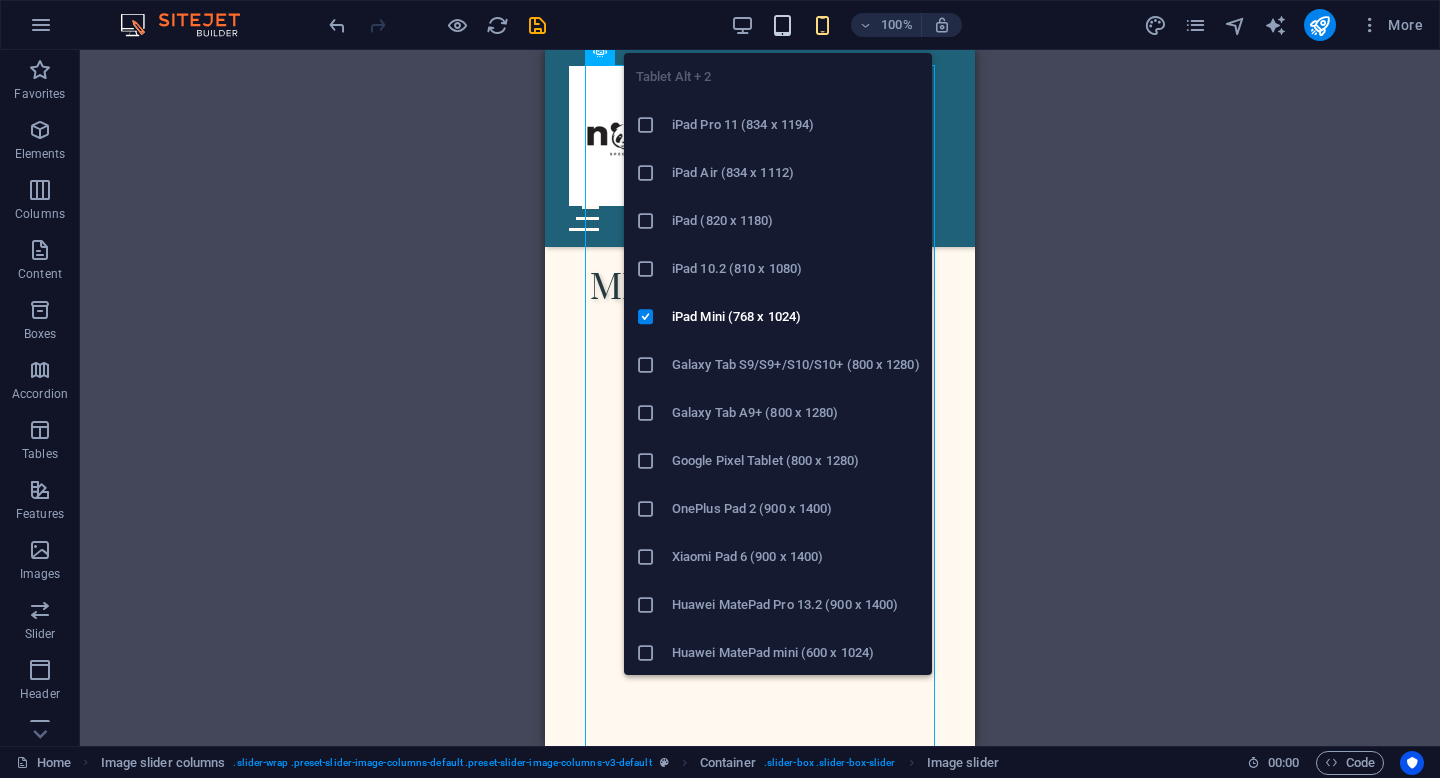 click at bounding box center [782, 25] 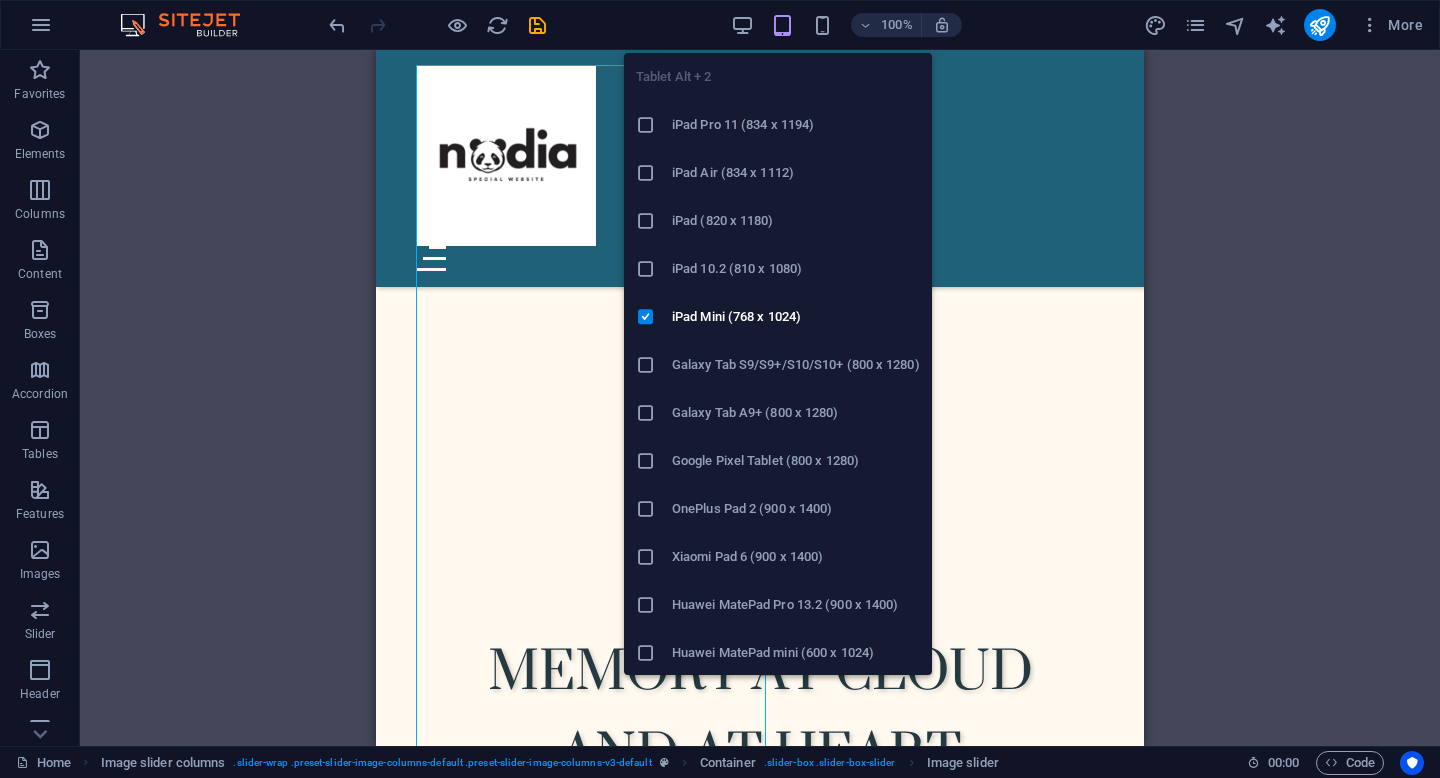 scroll, scrollTop: 619, scrollLeft: 0, axis: vertical 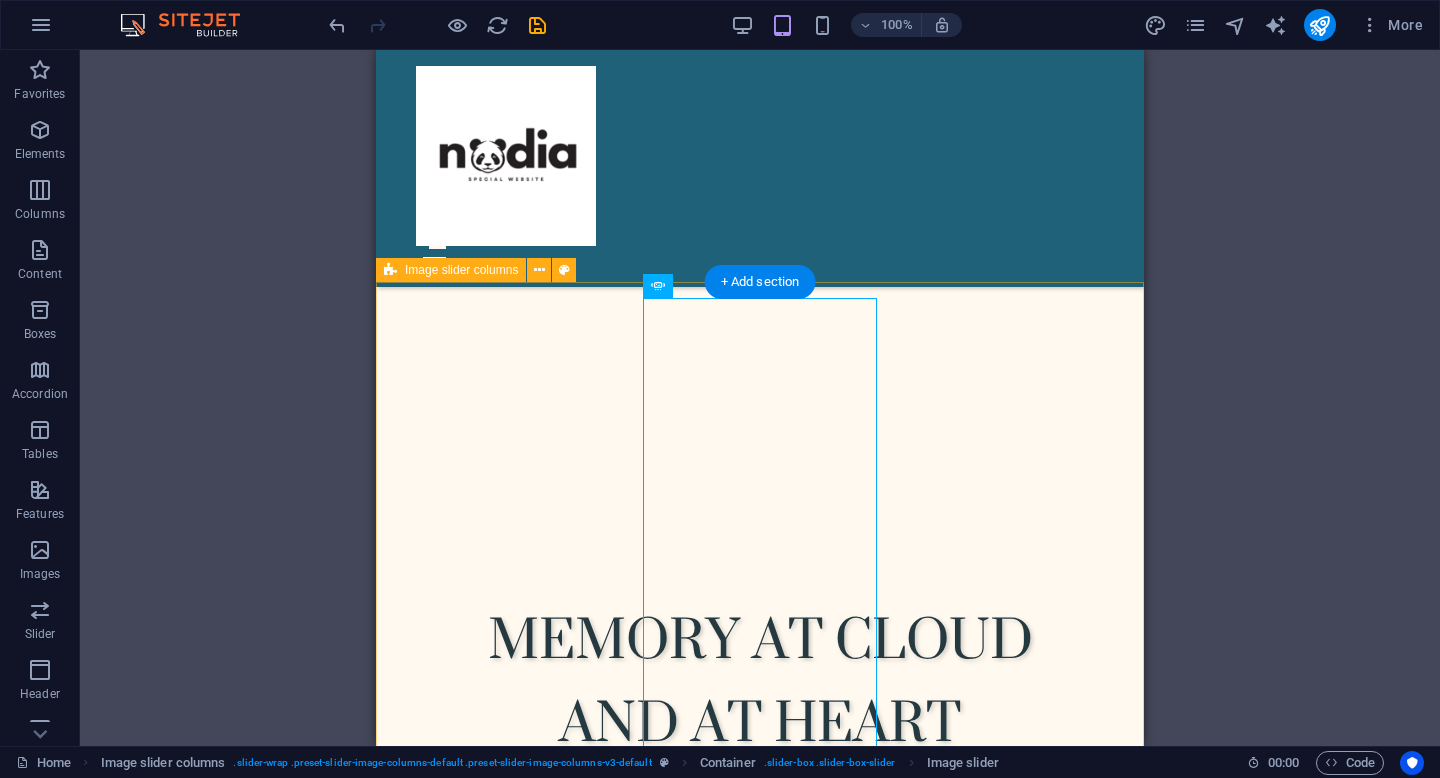 click at bounding box center (760, 1197) 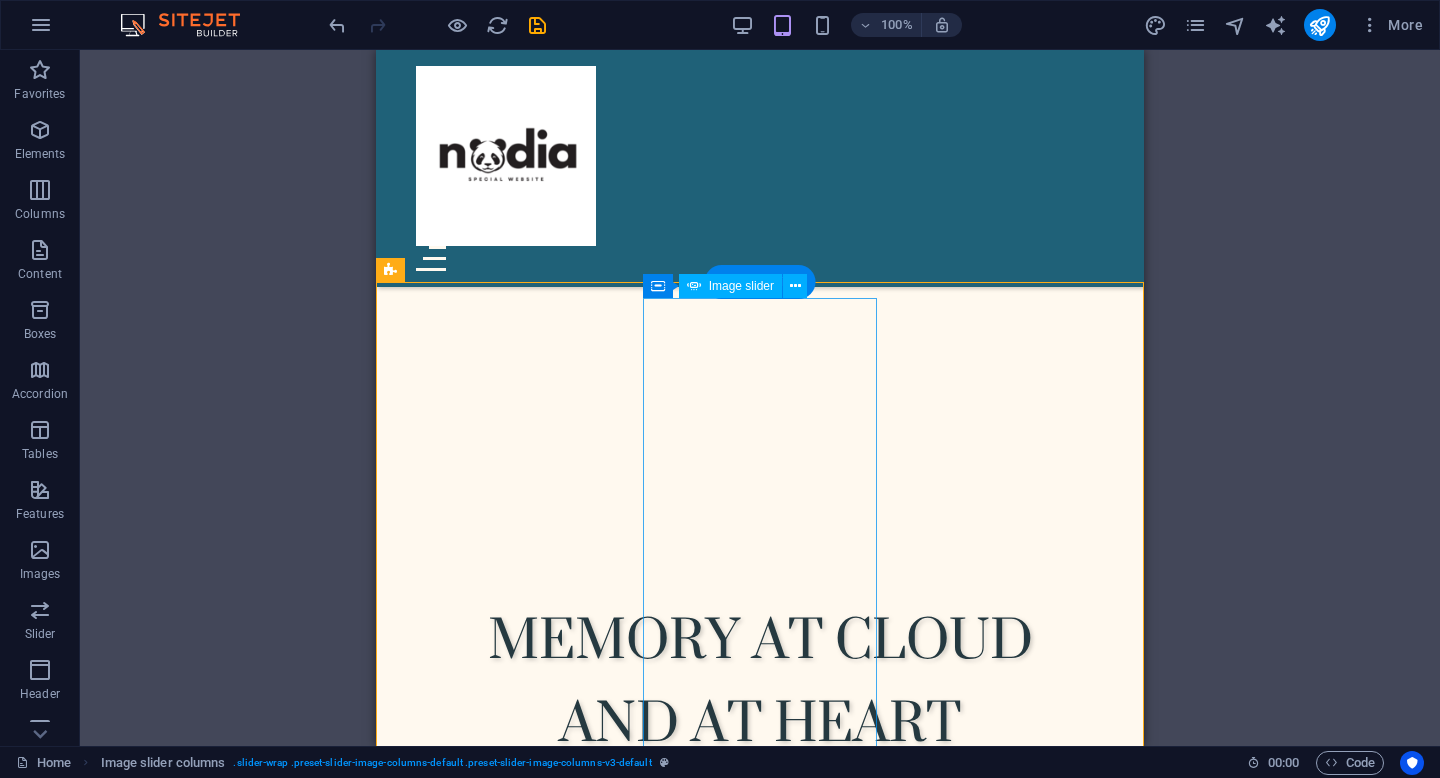 click at bounding box center [412, 16290] 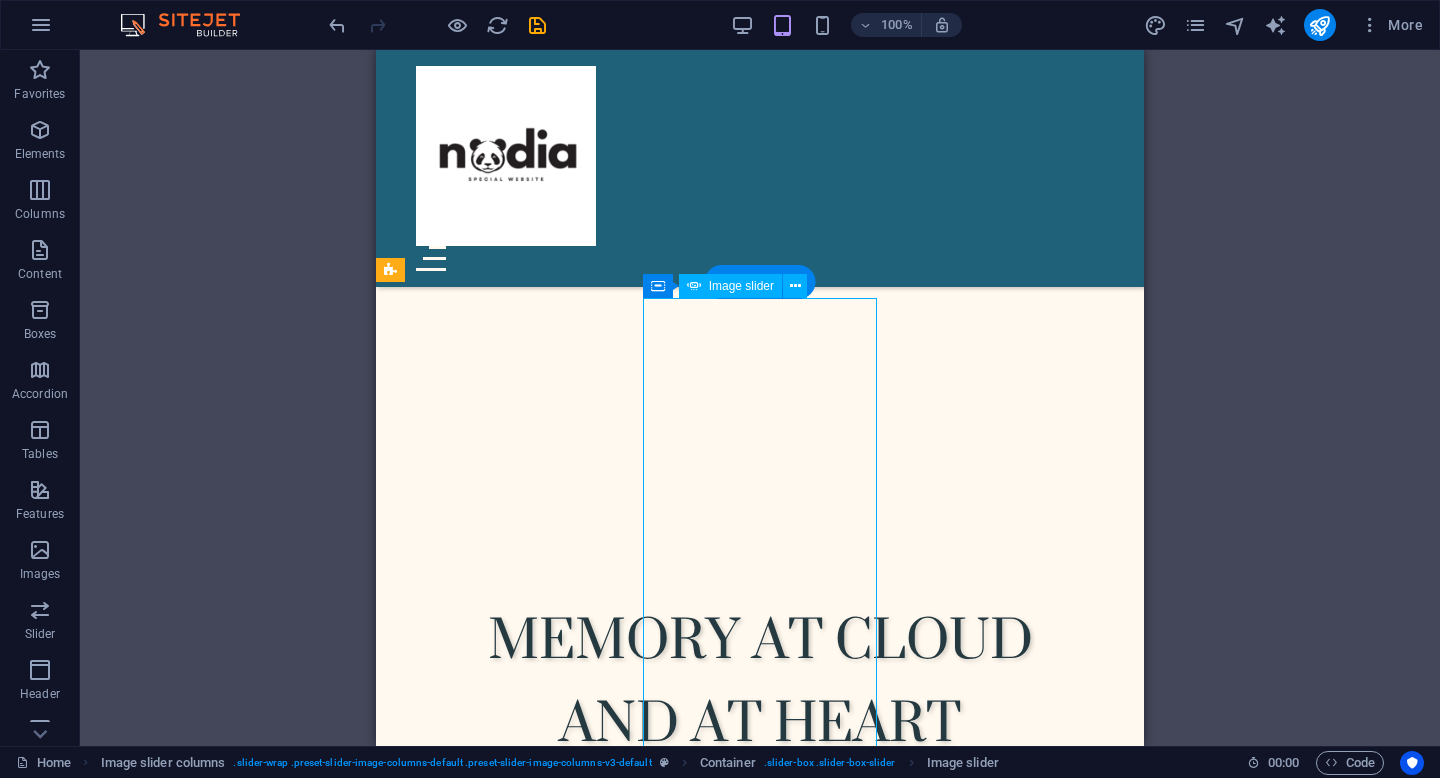 click at bounding box center (412, 16290) 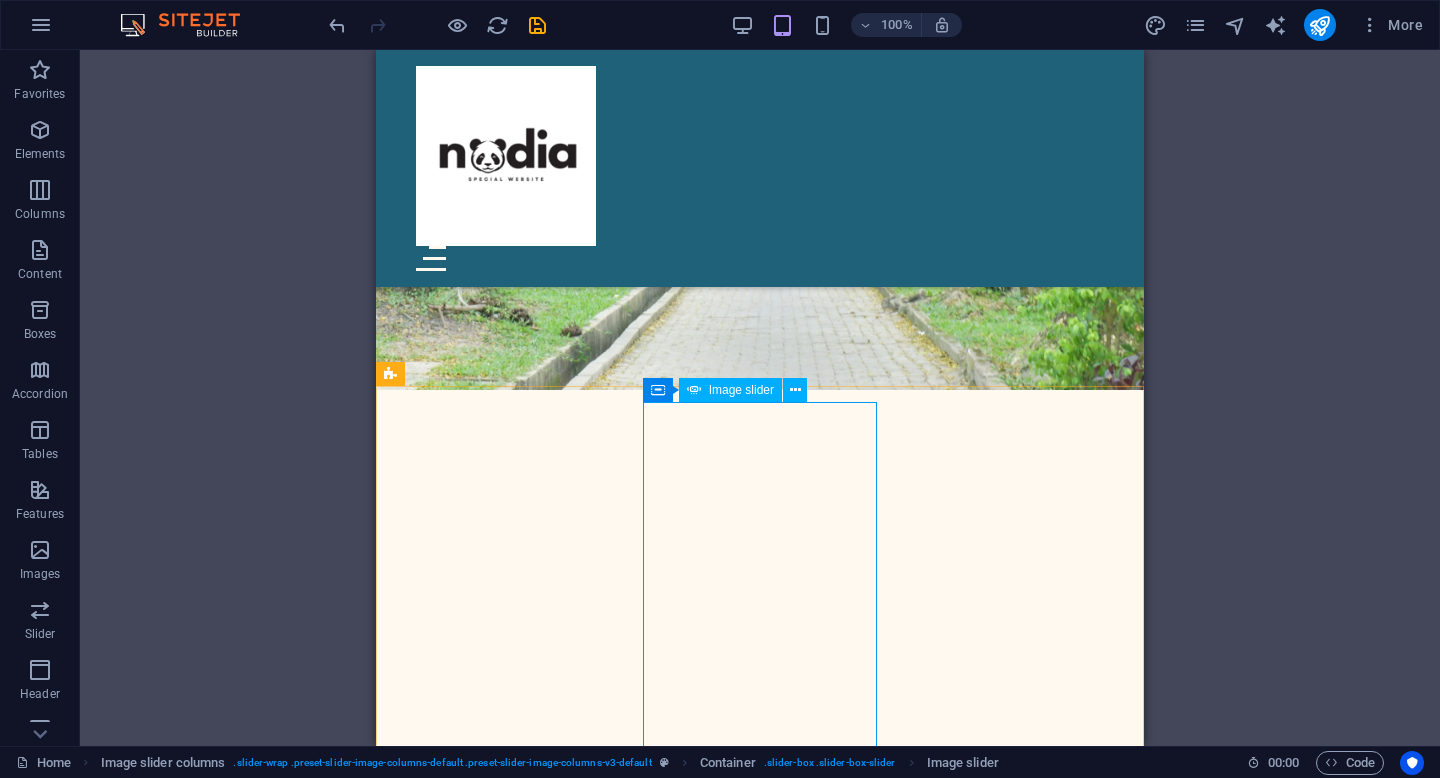 scroll, scrollTop: 508, scrollLeft: 0, axis: vertical 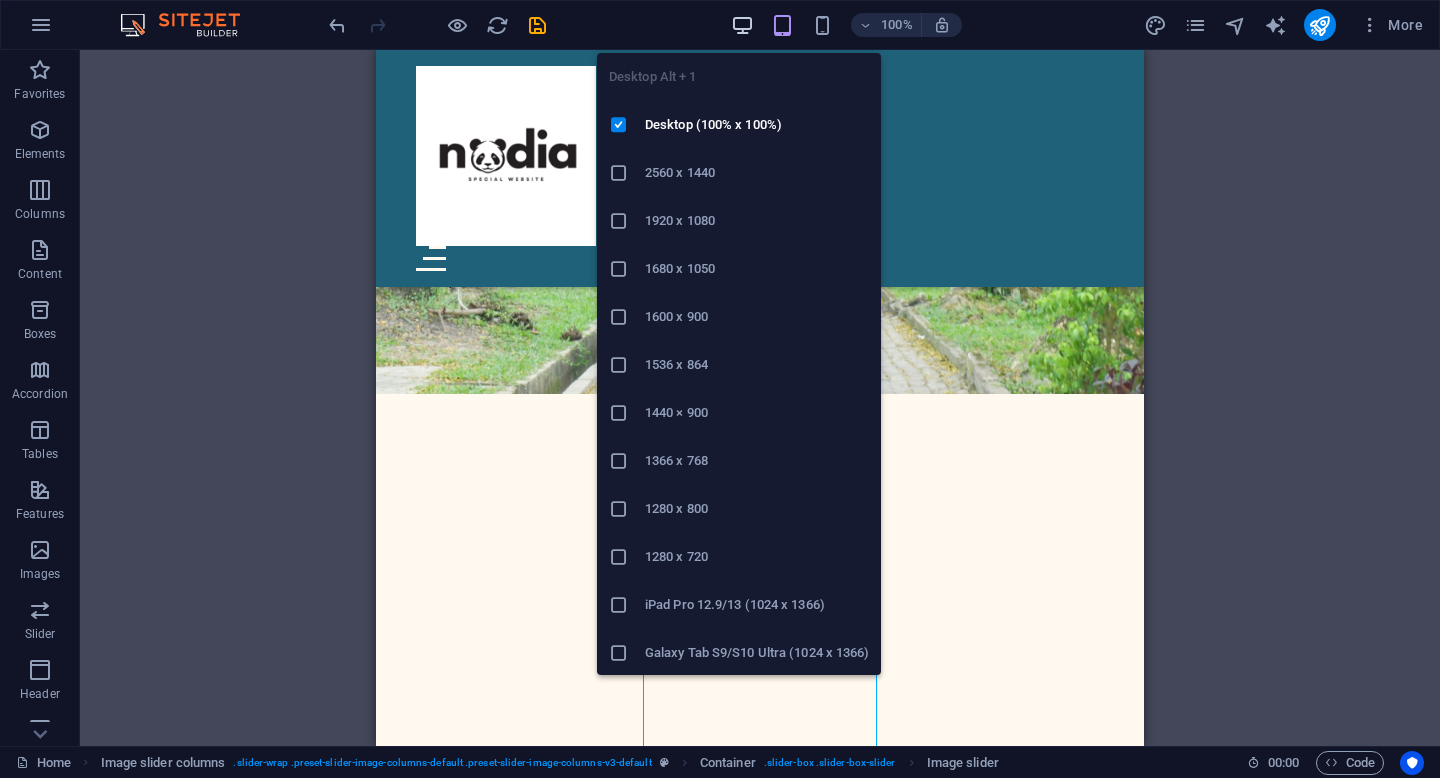 click at bounding box center (742, 25) 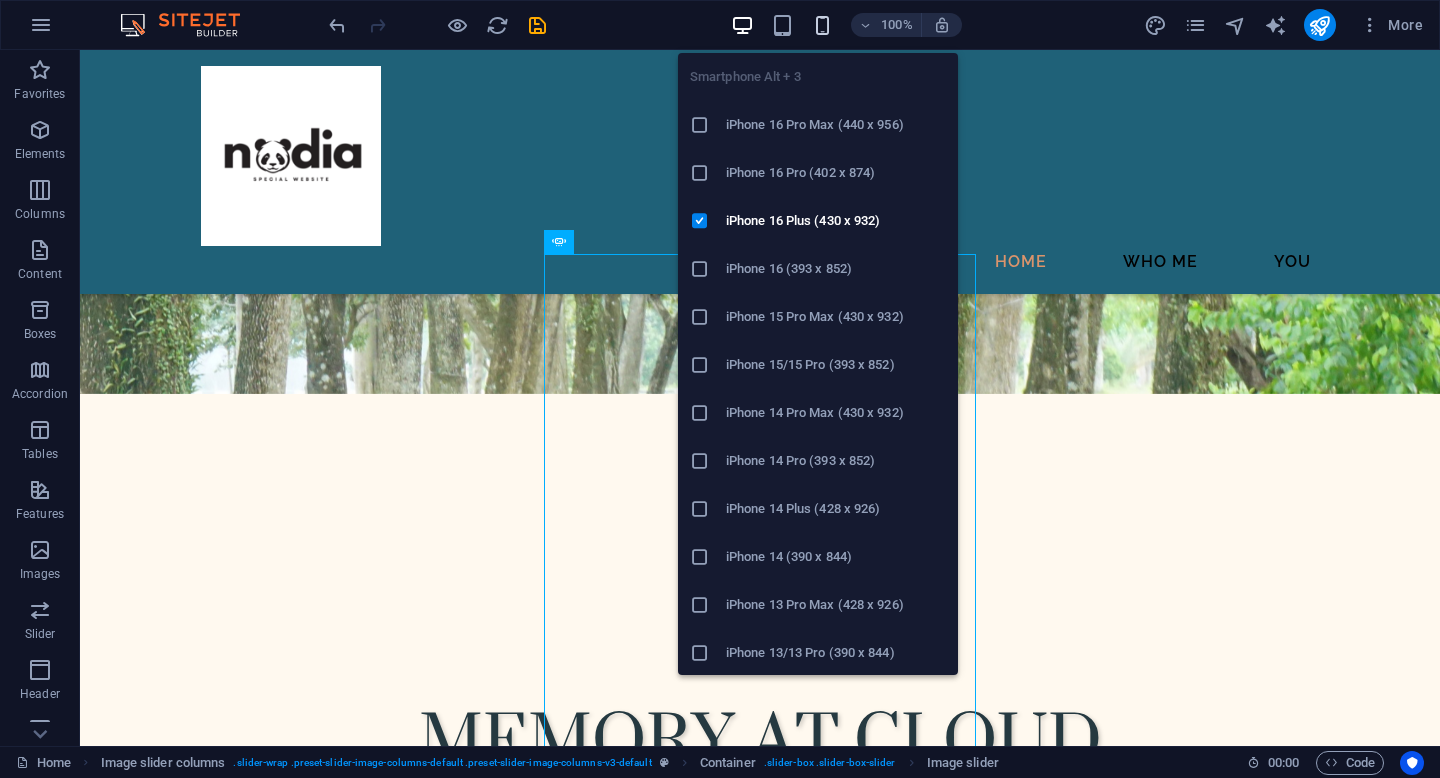click at bounding box center [822, 25] 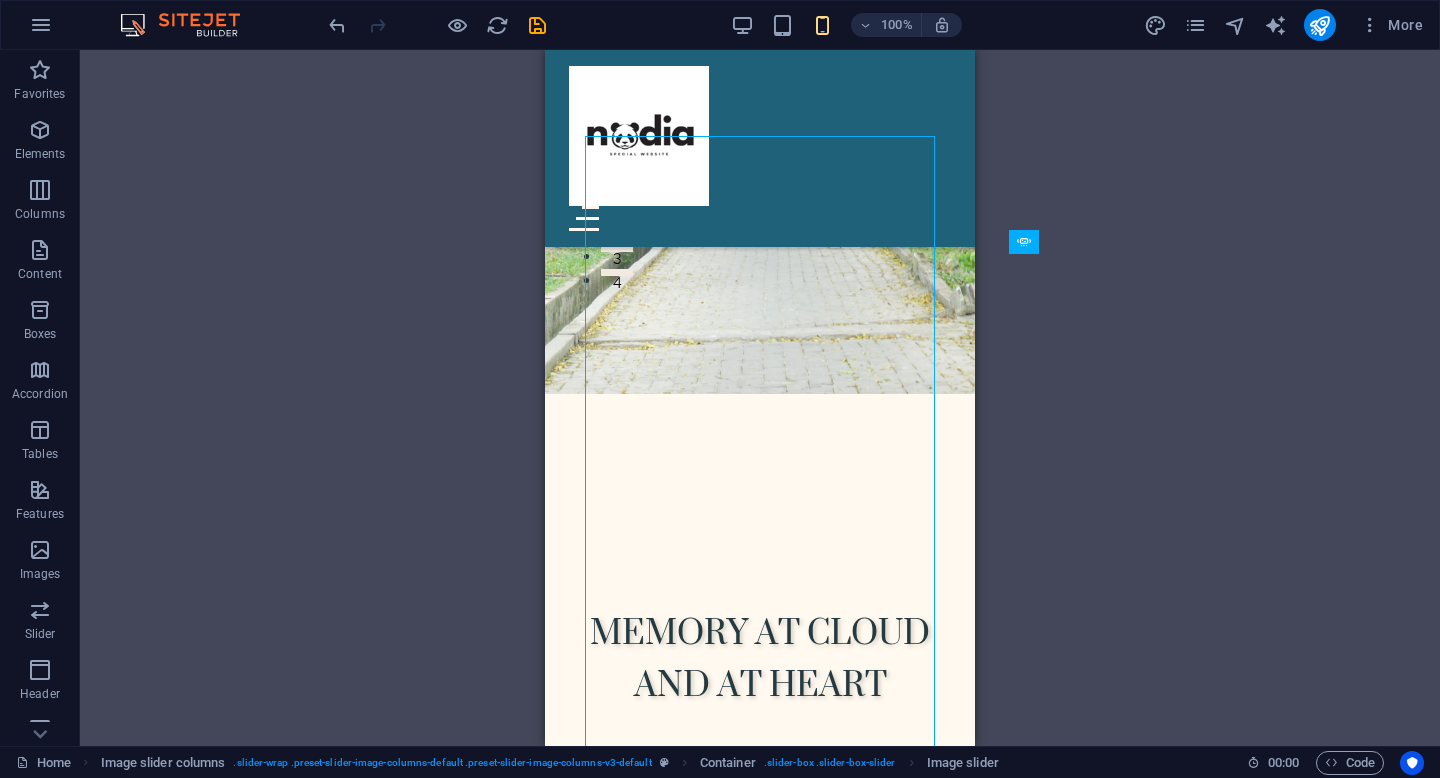 click on "Drag and drop a file to add it
H1   Banner   Banner   Container   Menu Bar   Menu   Spacer   Slider   Slider   Container   Wide image with text   H2   Spacer   Text   Spacer   Button   Container   H2   Spacer   Text   Image tabs   Text   Container   Container   Container   Text   Text   Container   Container   H2   Spacer   Slider   Slider   Slider   Spacer   Container   H2   Spacer   Text   Slider   Boxes   Slider   Container   H2   Spacer   Spacer   Horizontal Form   Number   Form   Checkbox   Captcha   Container   Logo   Footer Saga   Container   Container   Menu   Container   Text   Date   Boxes   Text   Container   Container   Container   Container   Container   H4   Container   Wide image with text   Button   Spacer   Text   Spacer   H2   Slider   Container   Container   Text   Container   Spacer   Slider   Image   Text   Image   Logo   Image   Container   Text   Wide image with text   Container   Spacer   Wide image with text   Container   Text   Container   Spacer   Spacer   Text" at bounding box center [760, 398] 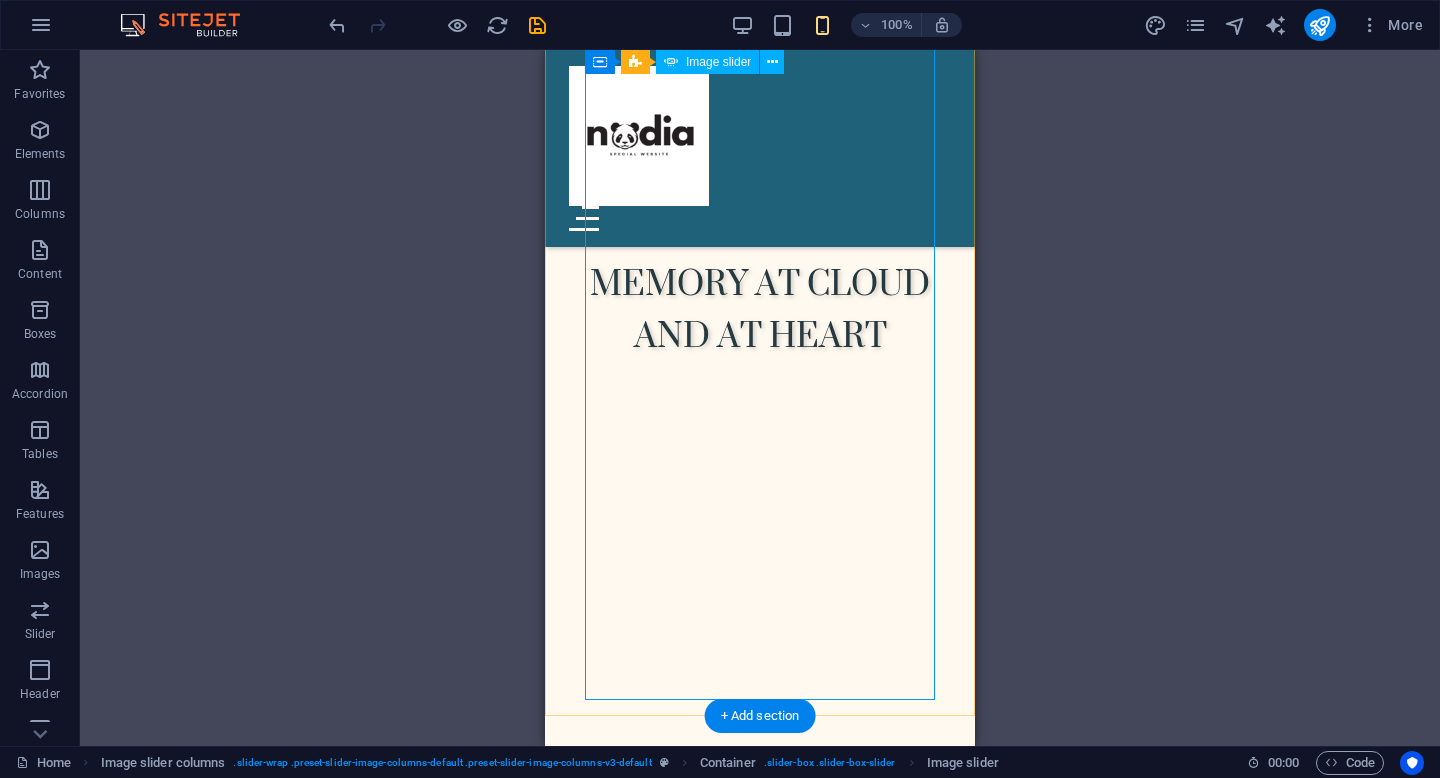 scroll, scrollTop: 582, scrollLeft: 0, axis: vertical 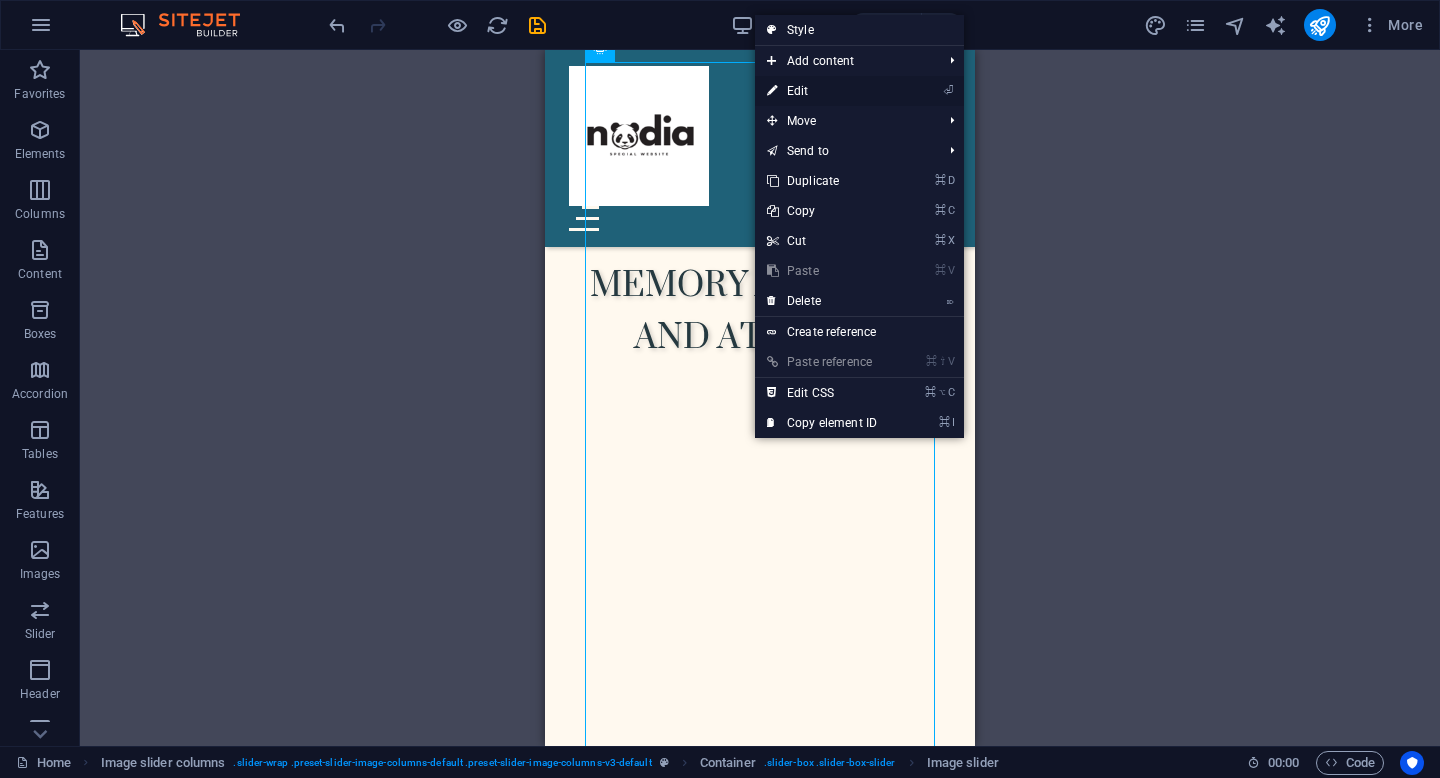 click on "⏎  Edit" at bounding box center [822, 91] 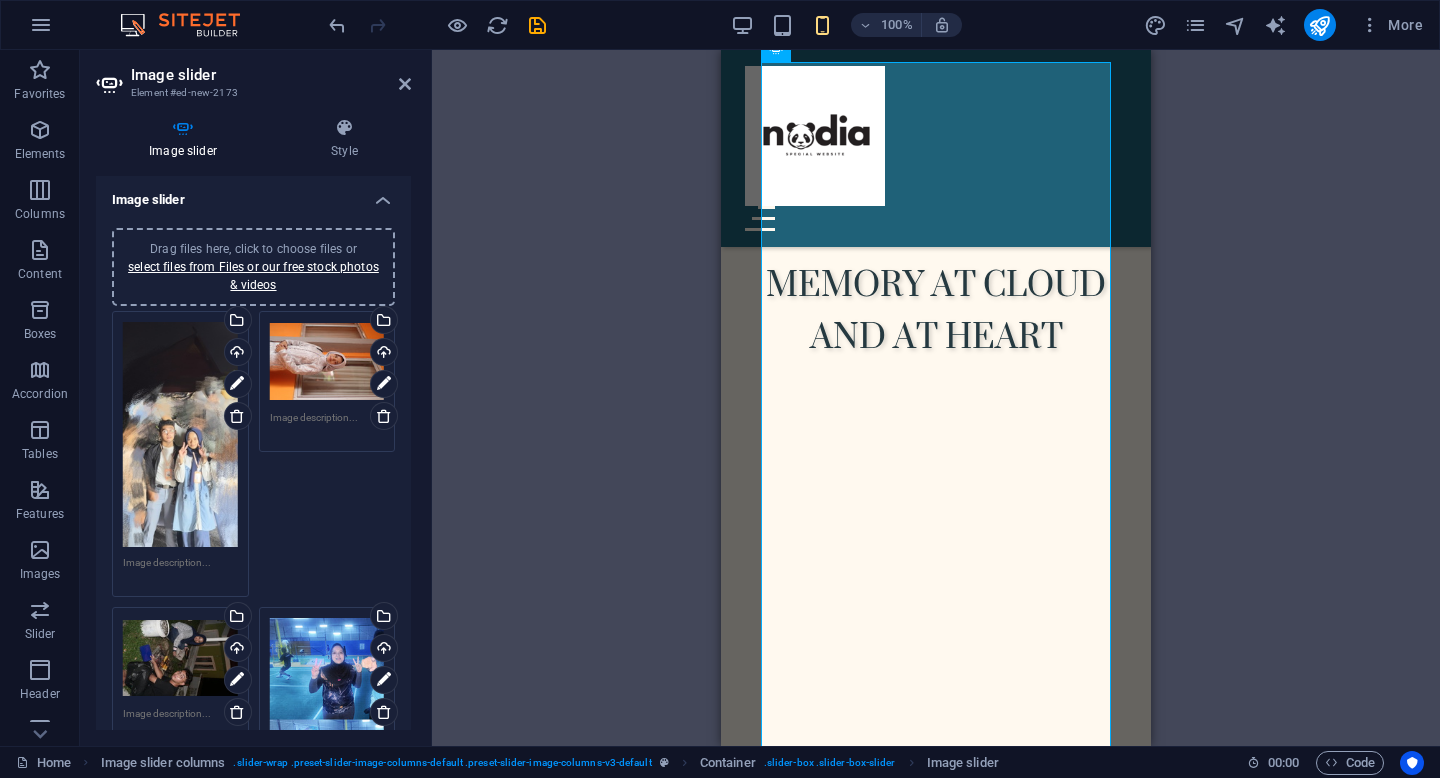 click on "Drag files here, click to choose files or select files from Files or our free stock photos & videos" at bounding box center (327, 362) 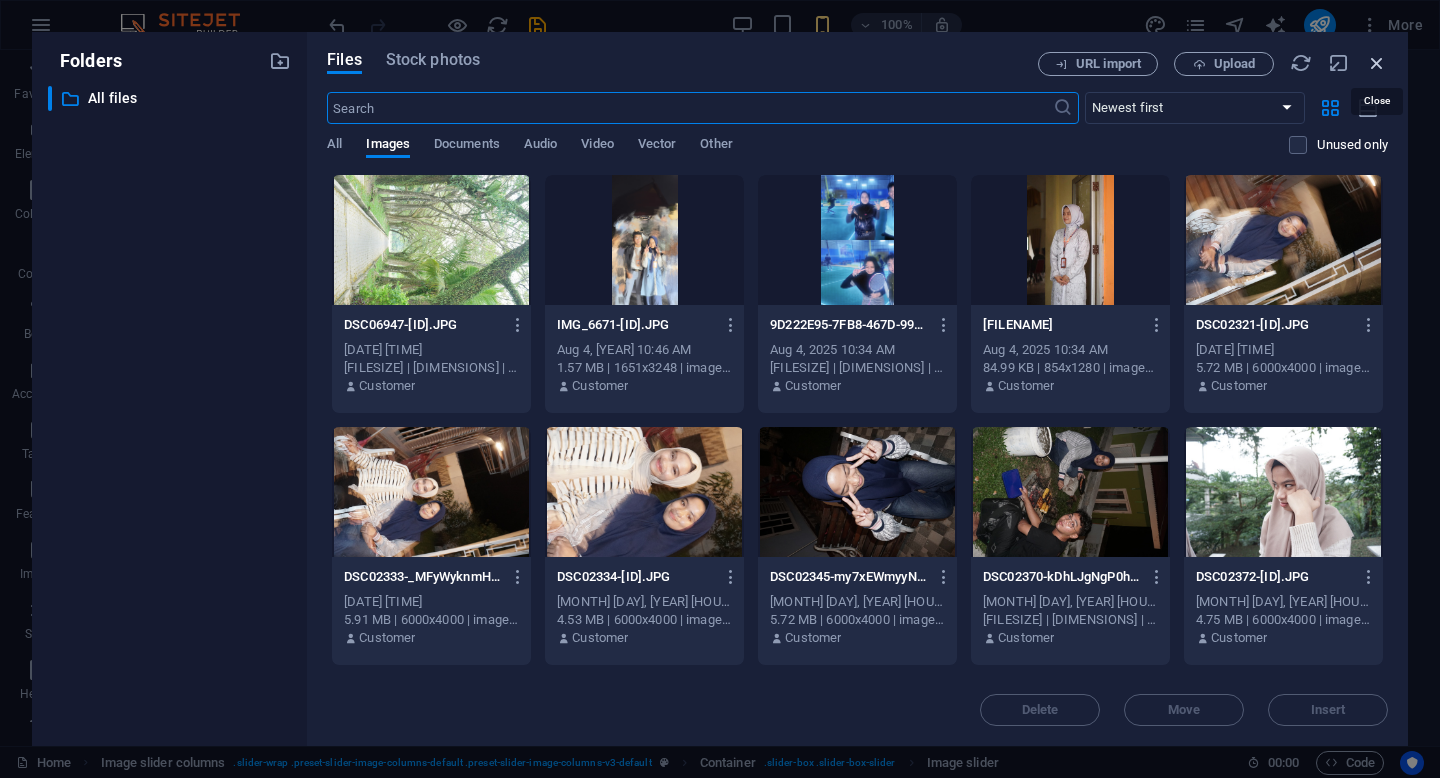 click at bounding box center (1377, 63) 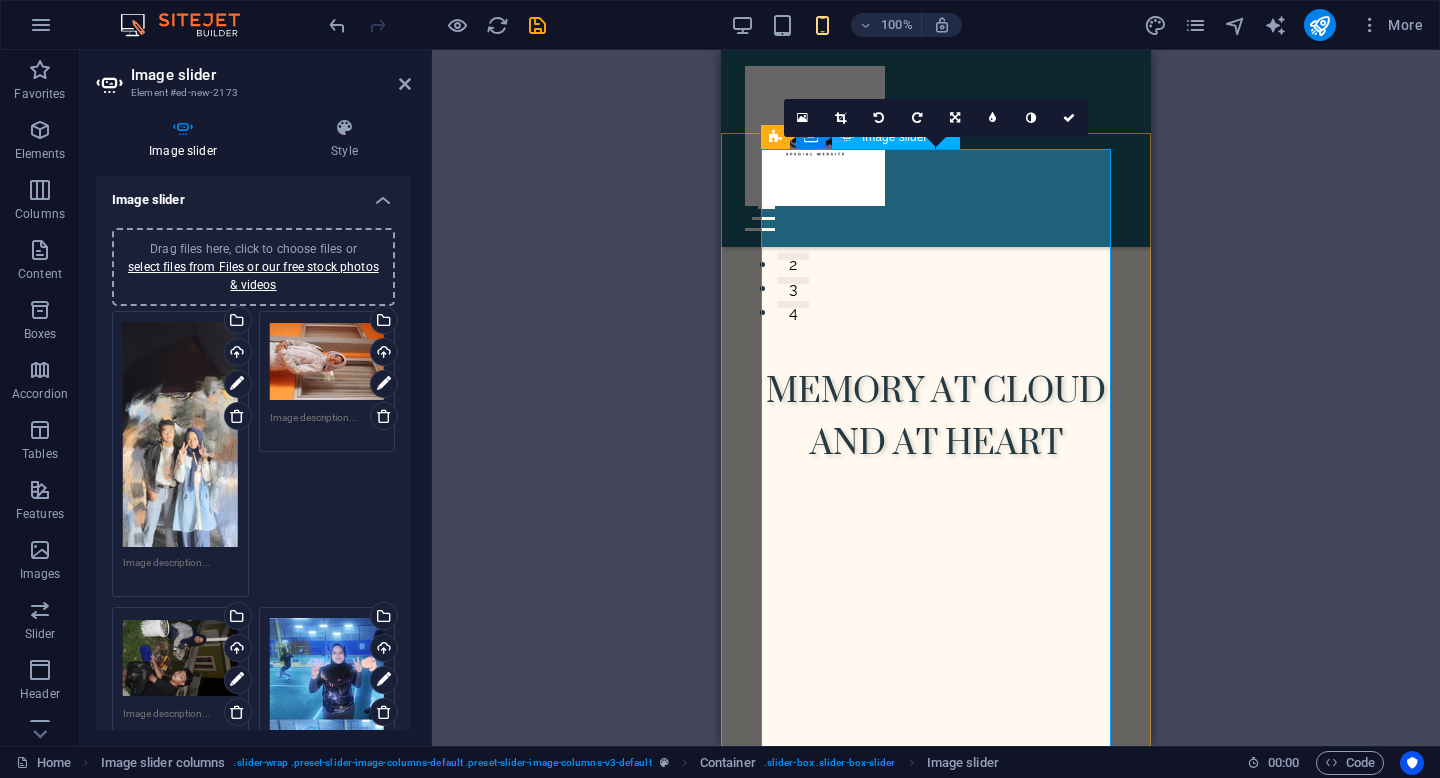 scroll, scrollTop: 467, scrollLeft: 0, axis: vertical 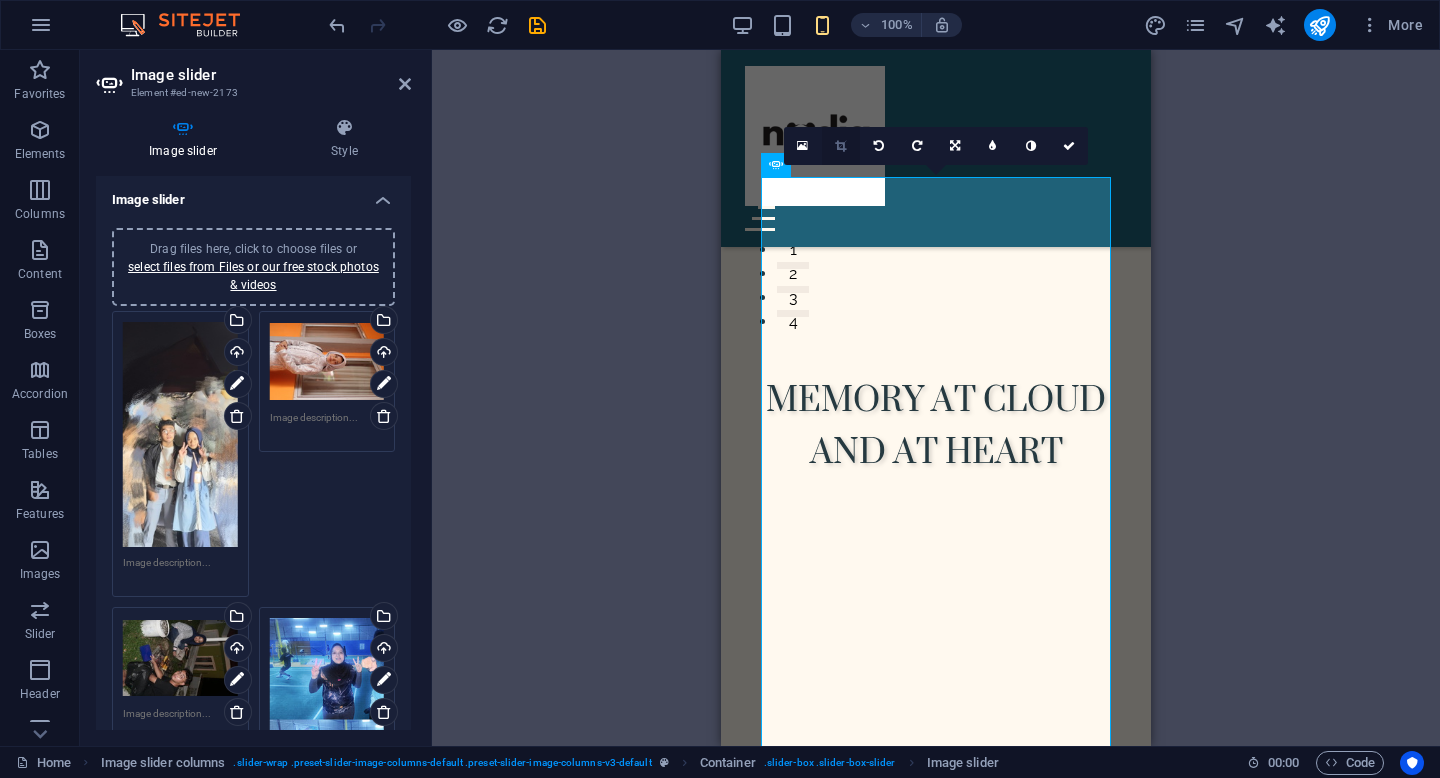 click at bounding box center (841, 146) 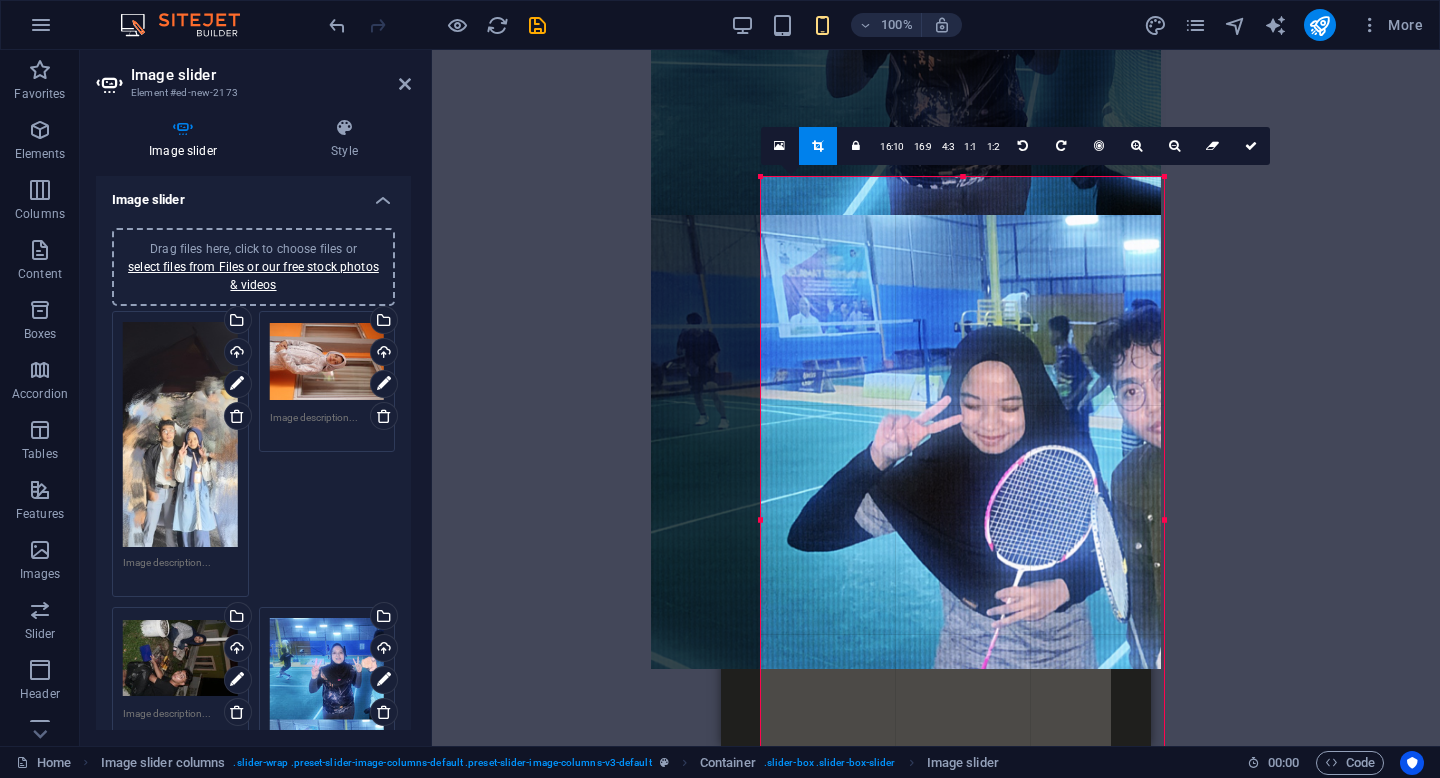 drag, startPoint x: 759, startPoint y: 522, endPoint x: 715, endPoint y: 518, distance: 44.181442 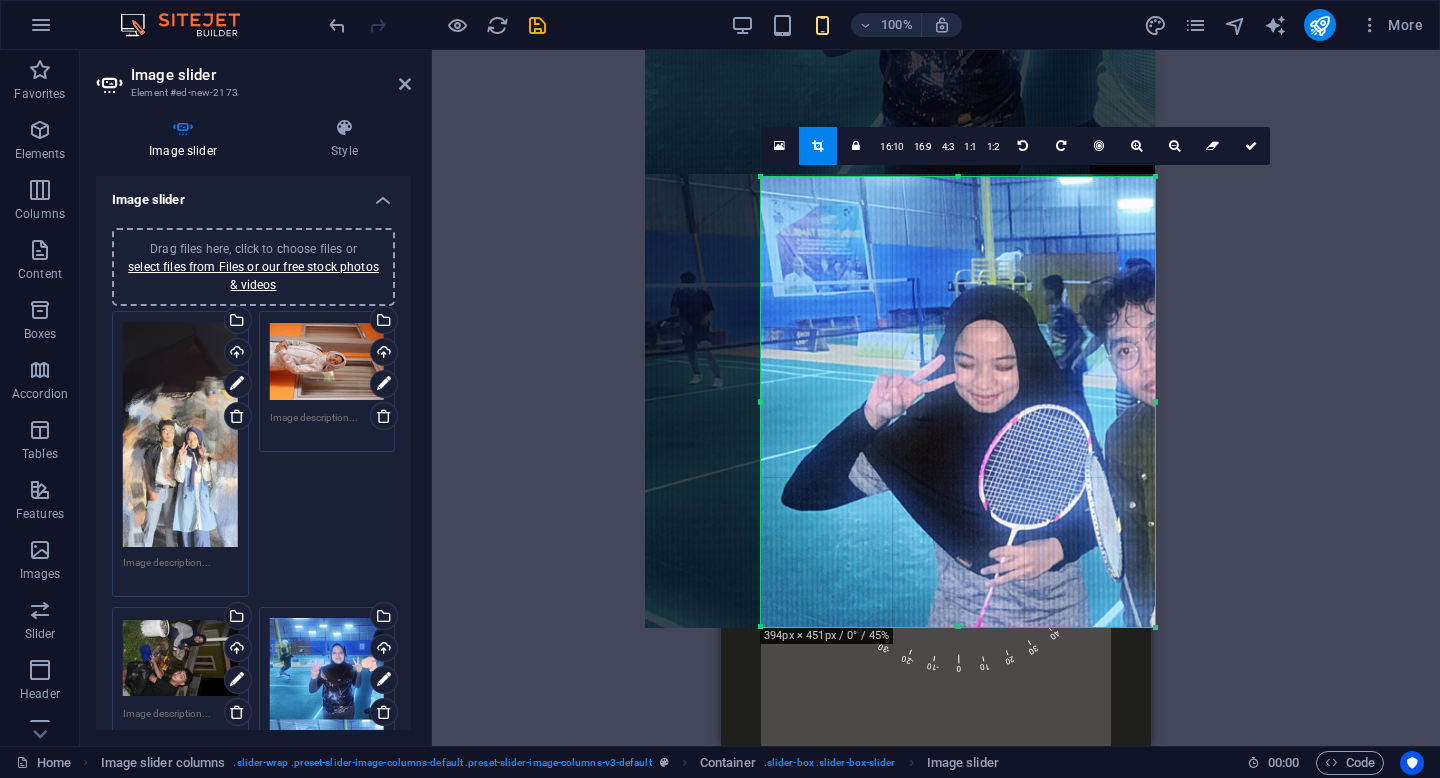 drag, startPoint x: 954, startPoint y: 174, endPoint x: 956, endPoint y: 215, distance: 41.04875 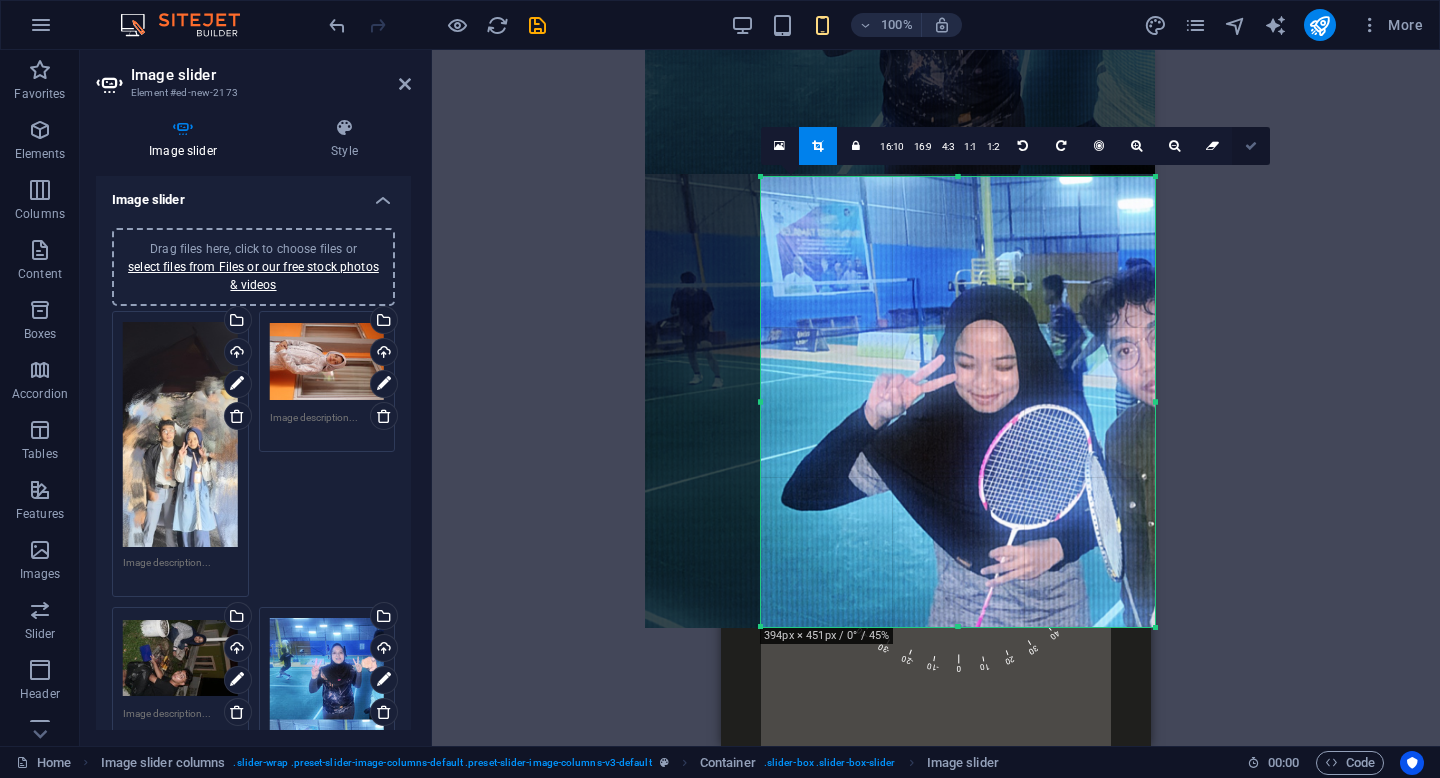 click at bounding box center (1251, 146) 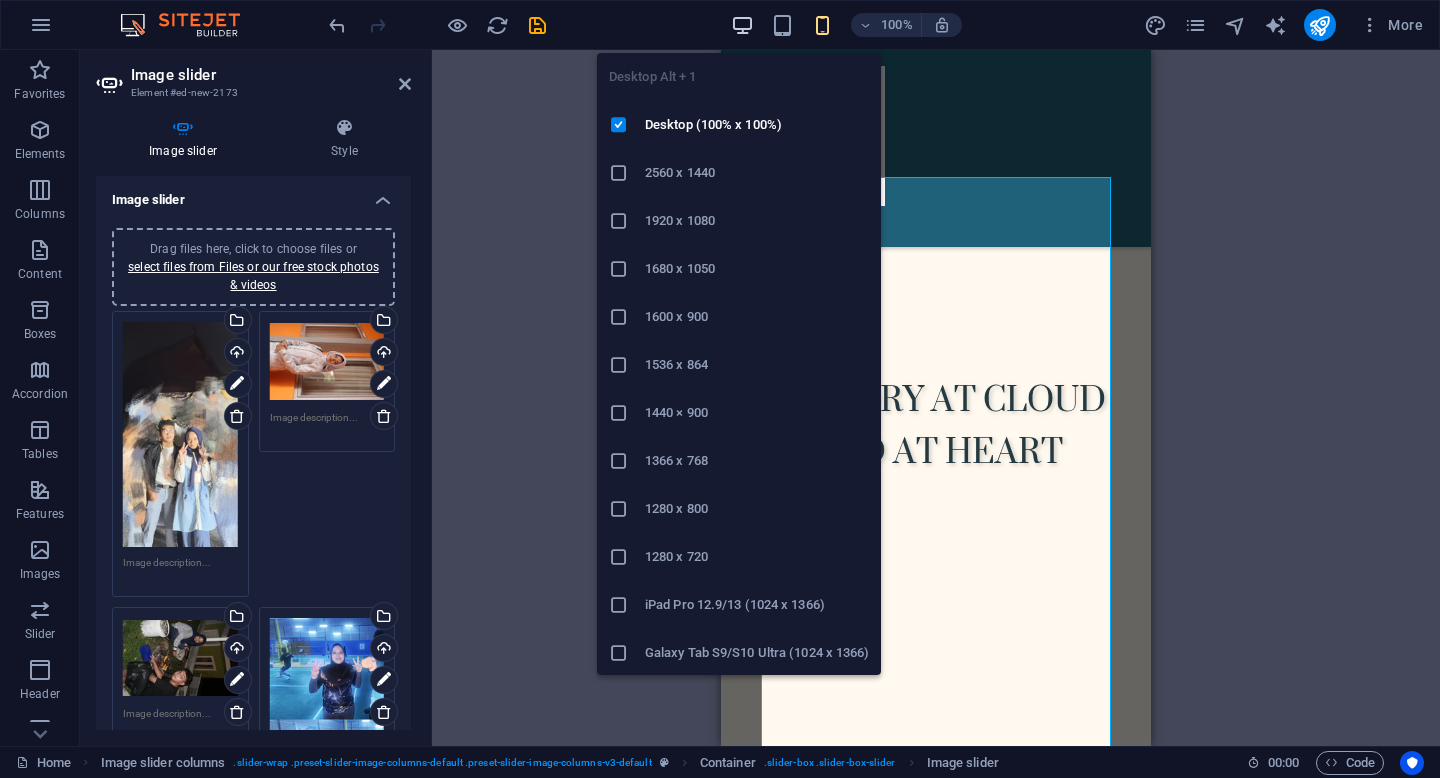 click at bounding box center (742, 25) 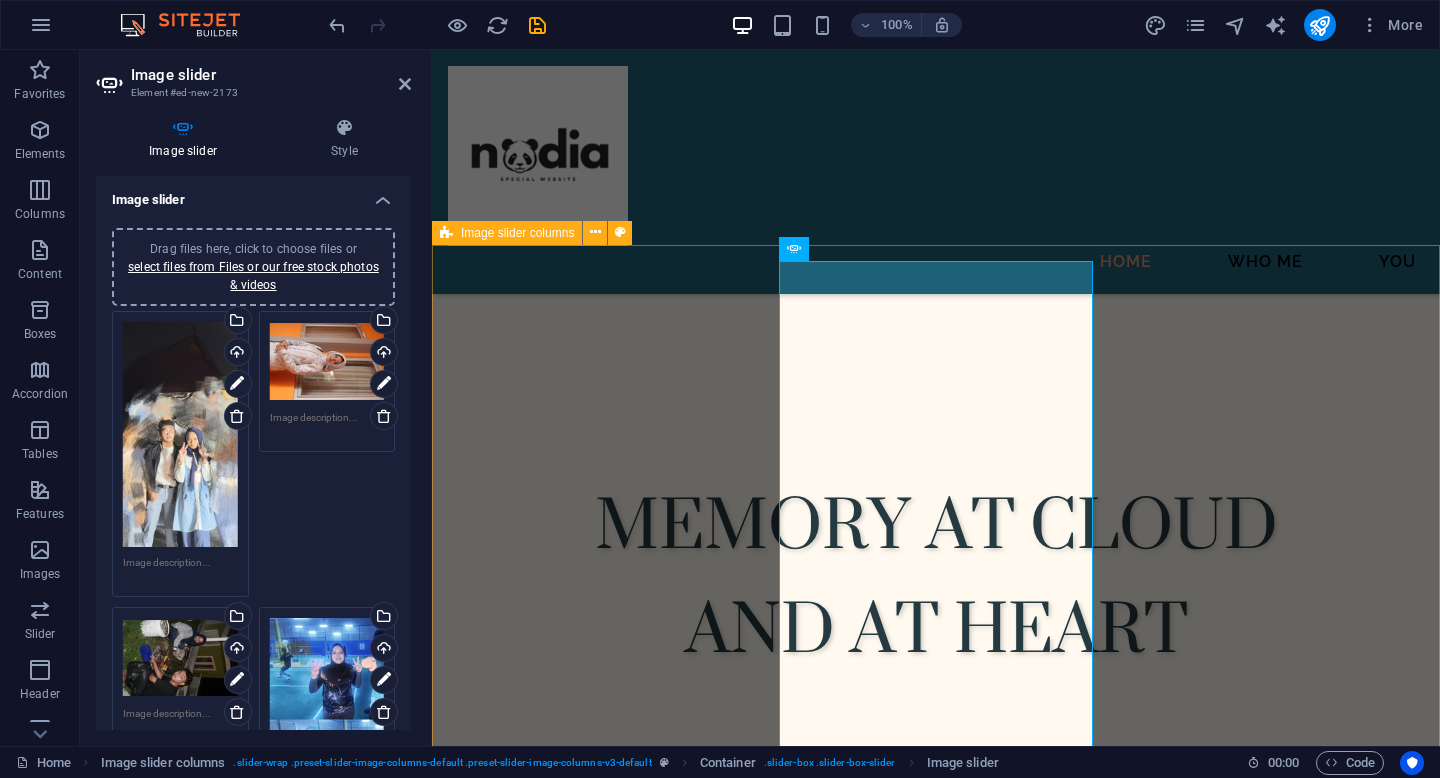 scroll, scrollTop: 624, scrollLeft: 0, axis: vertical 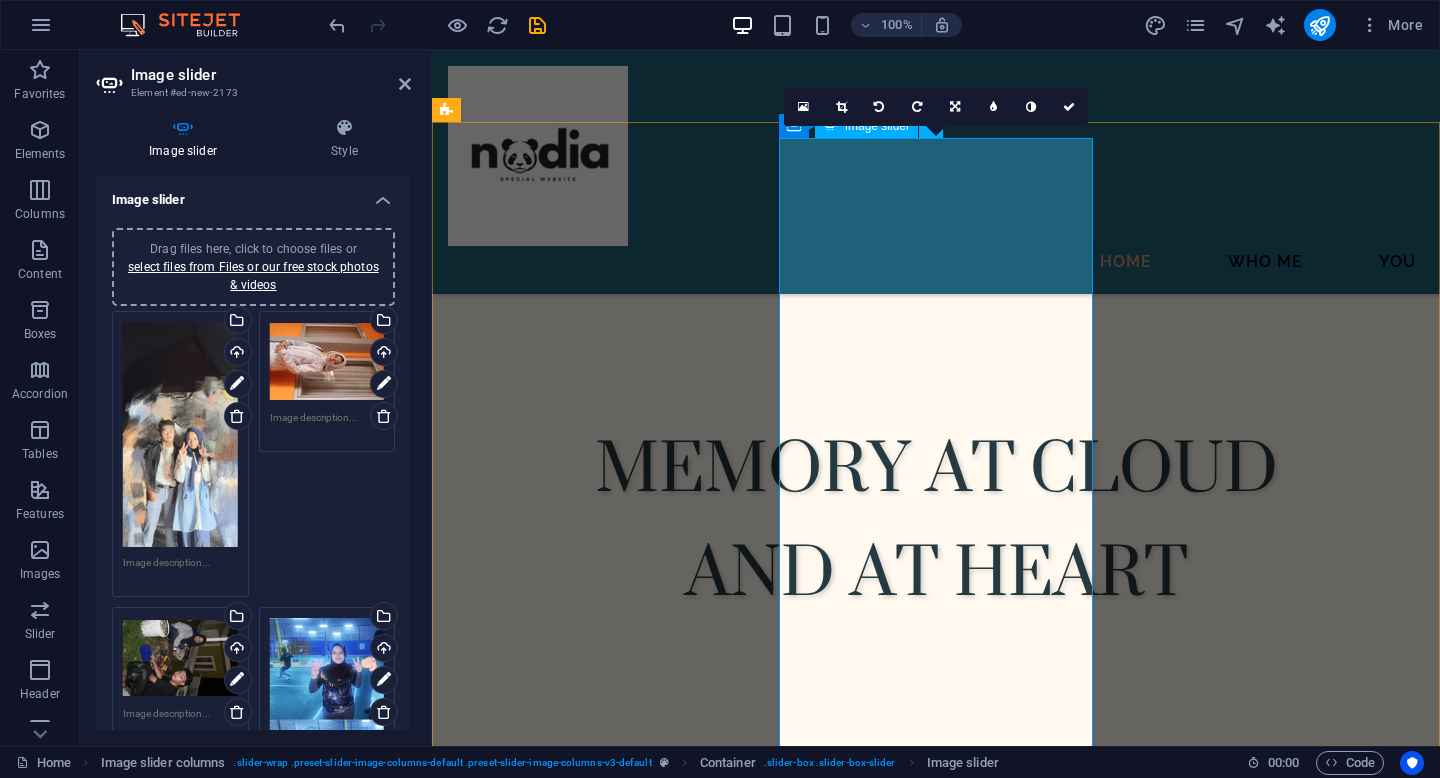 click at bounding box center [468, 15523] 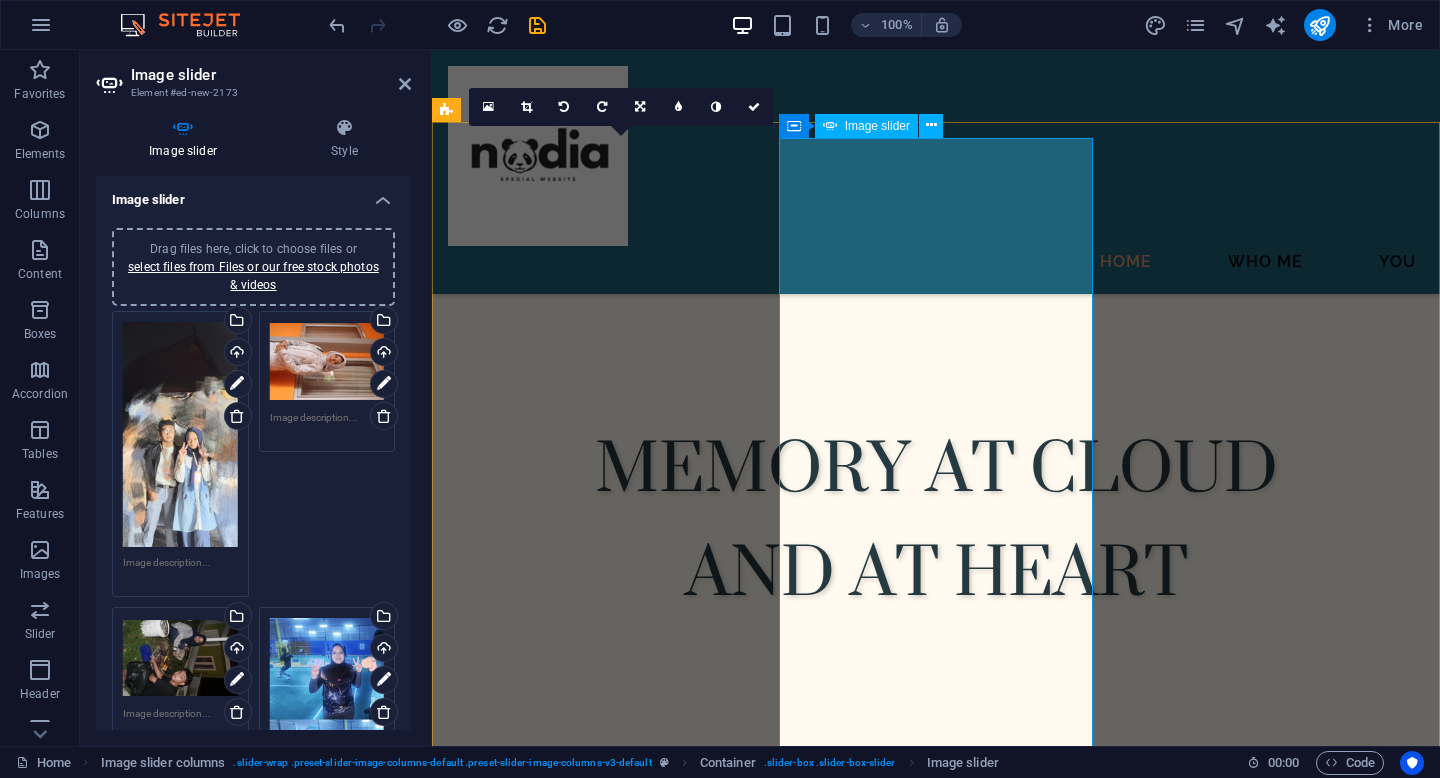 click at bounding box center [468, 15523] 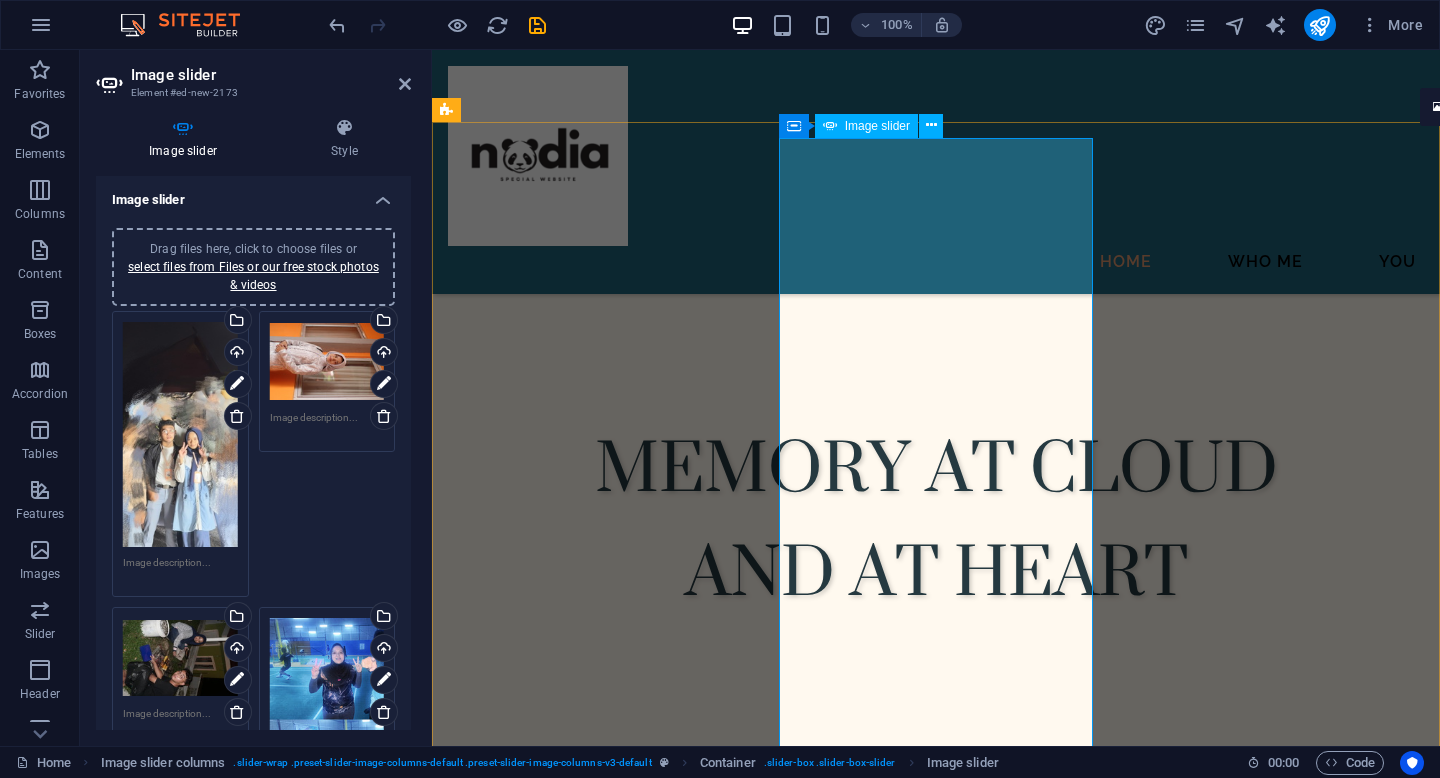 click at bounding box center (468, 15523) 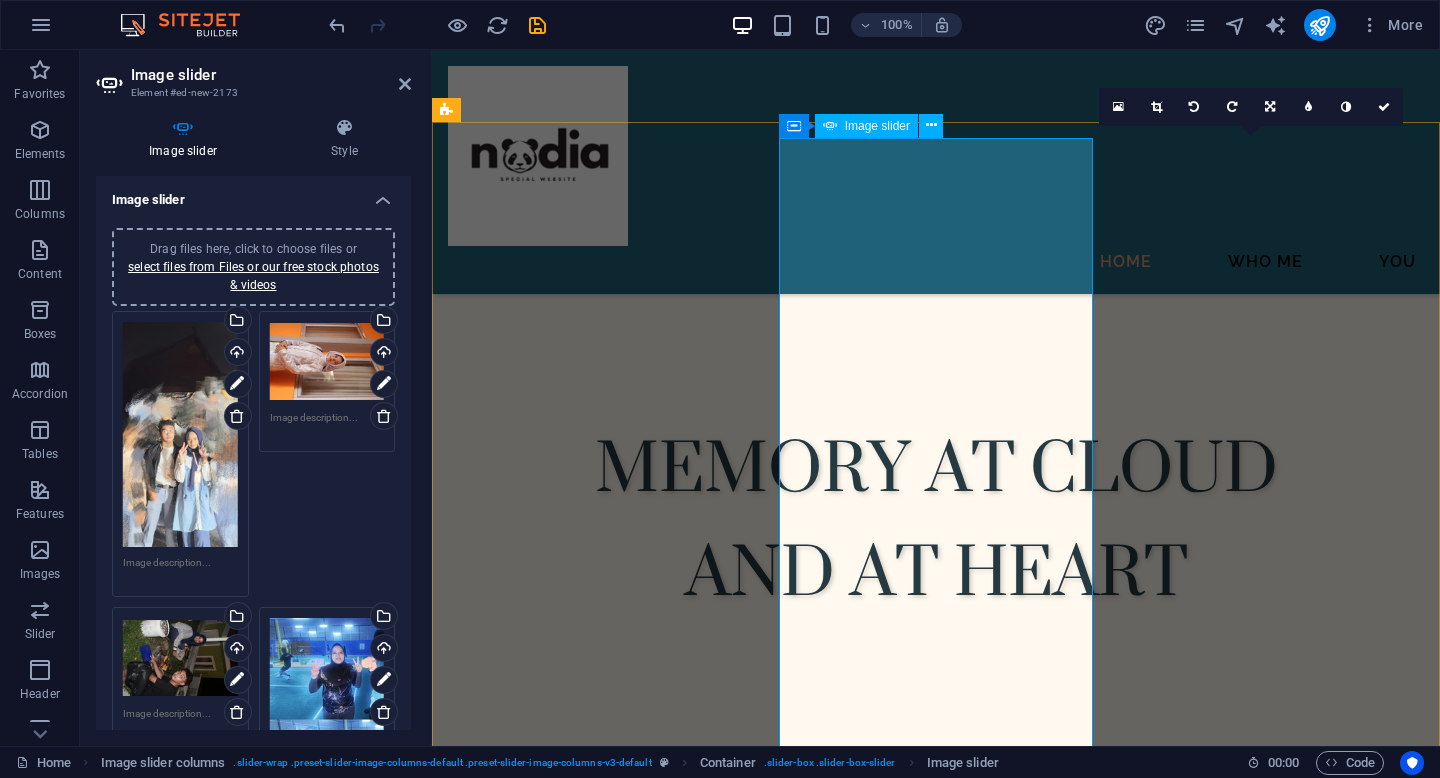 click at bounding box center [468, 15523] 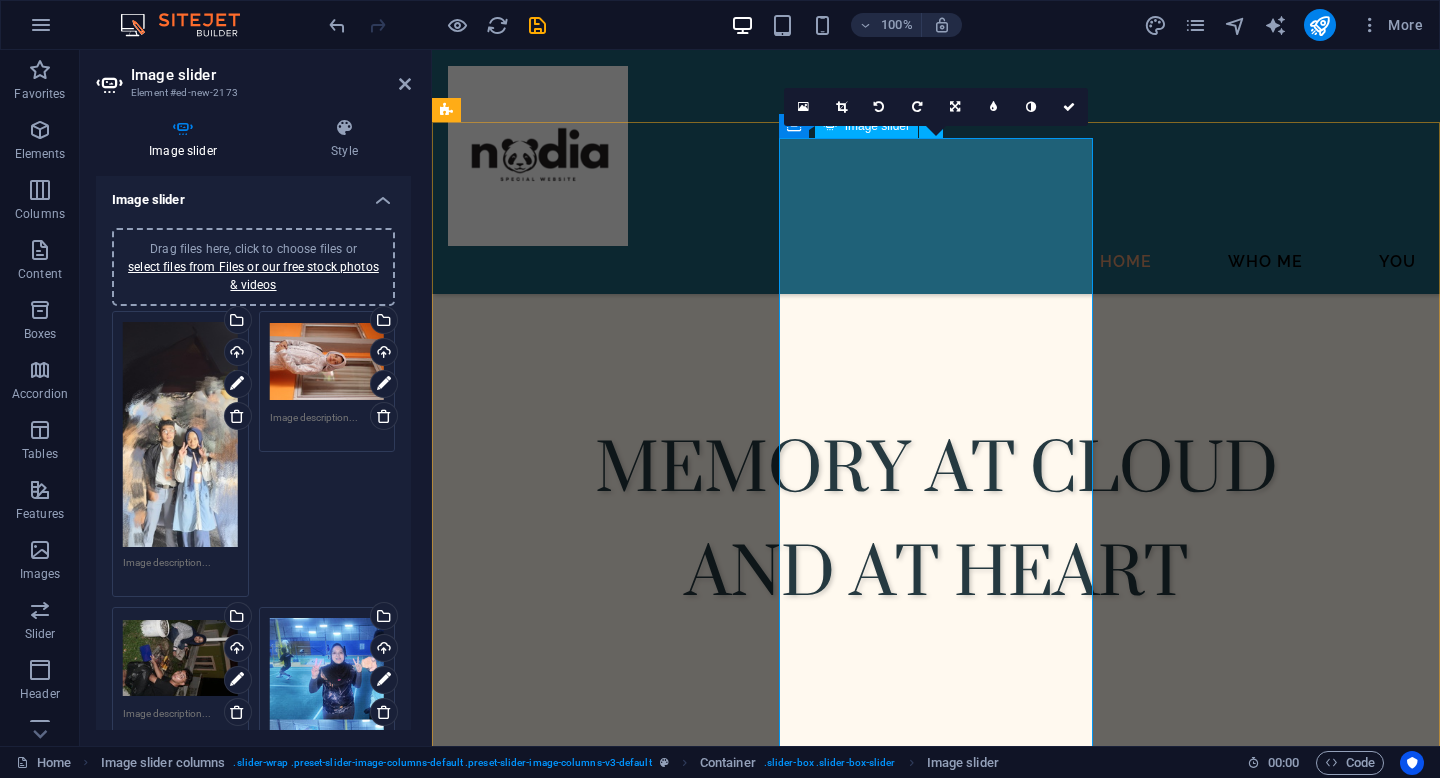 click at bounding box center (468, 15523) 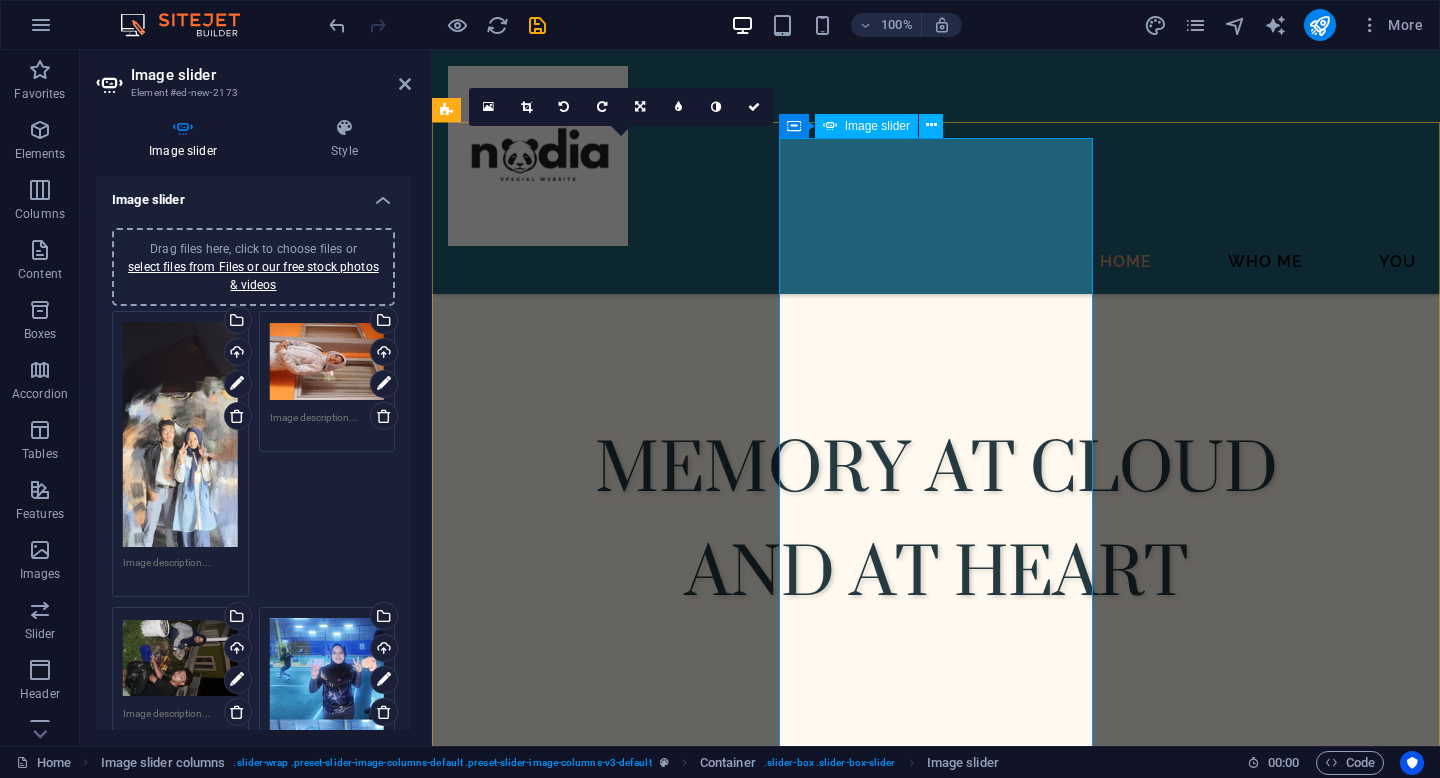 click at bounding box center [468, 15523] 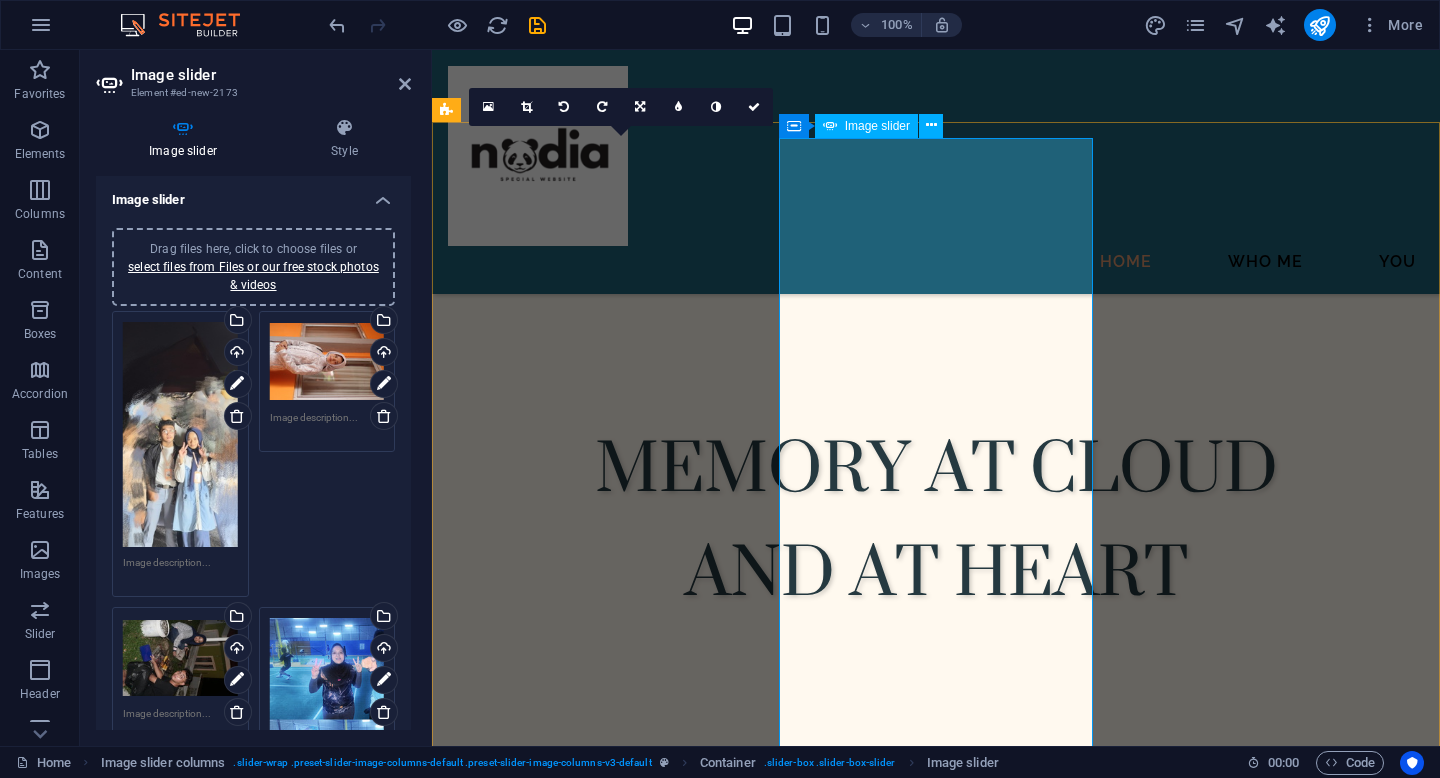 click at bounding box center [468, 15523] 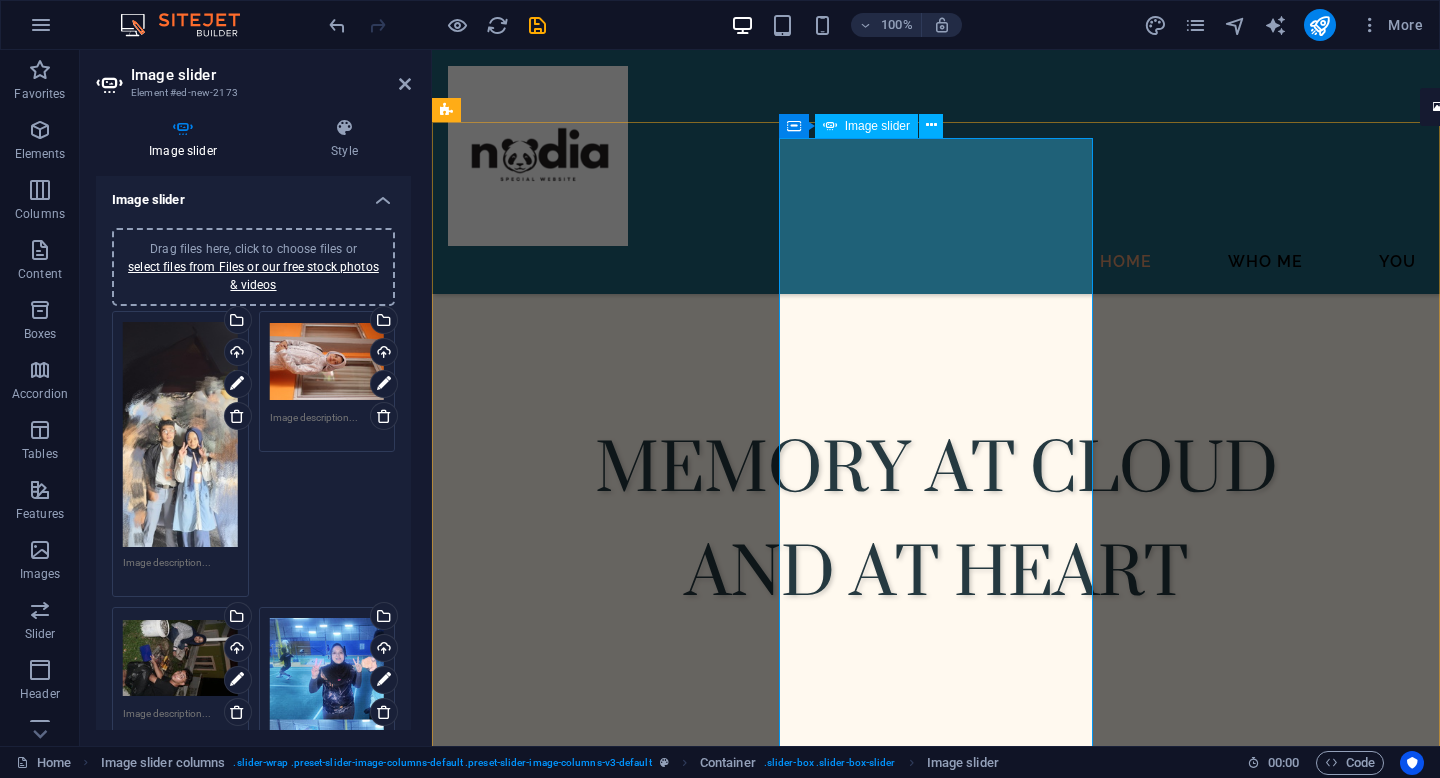 click at bounding box center (468, 15523) 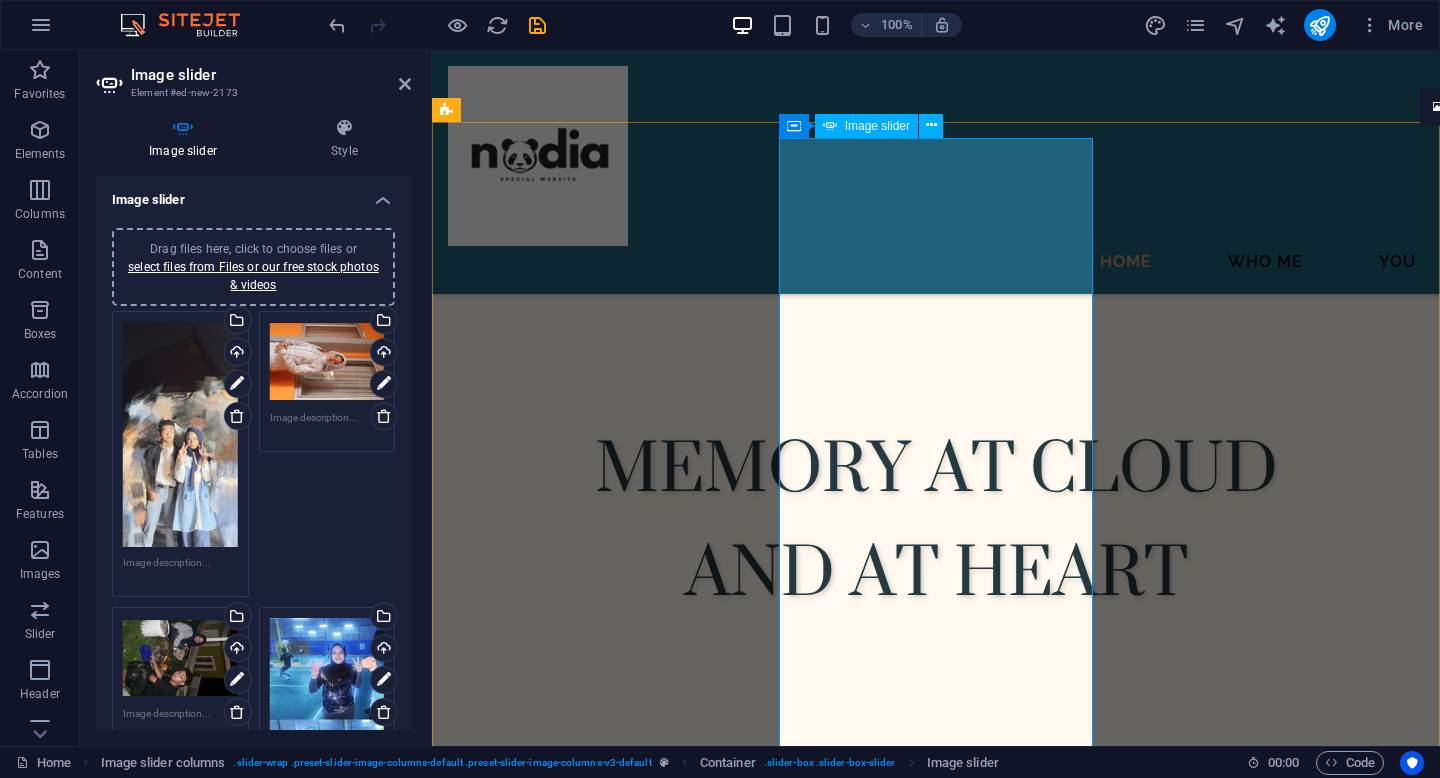 click at bounding box center [468, 15523] 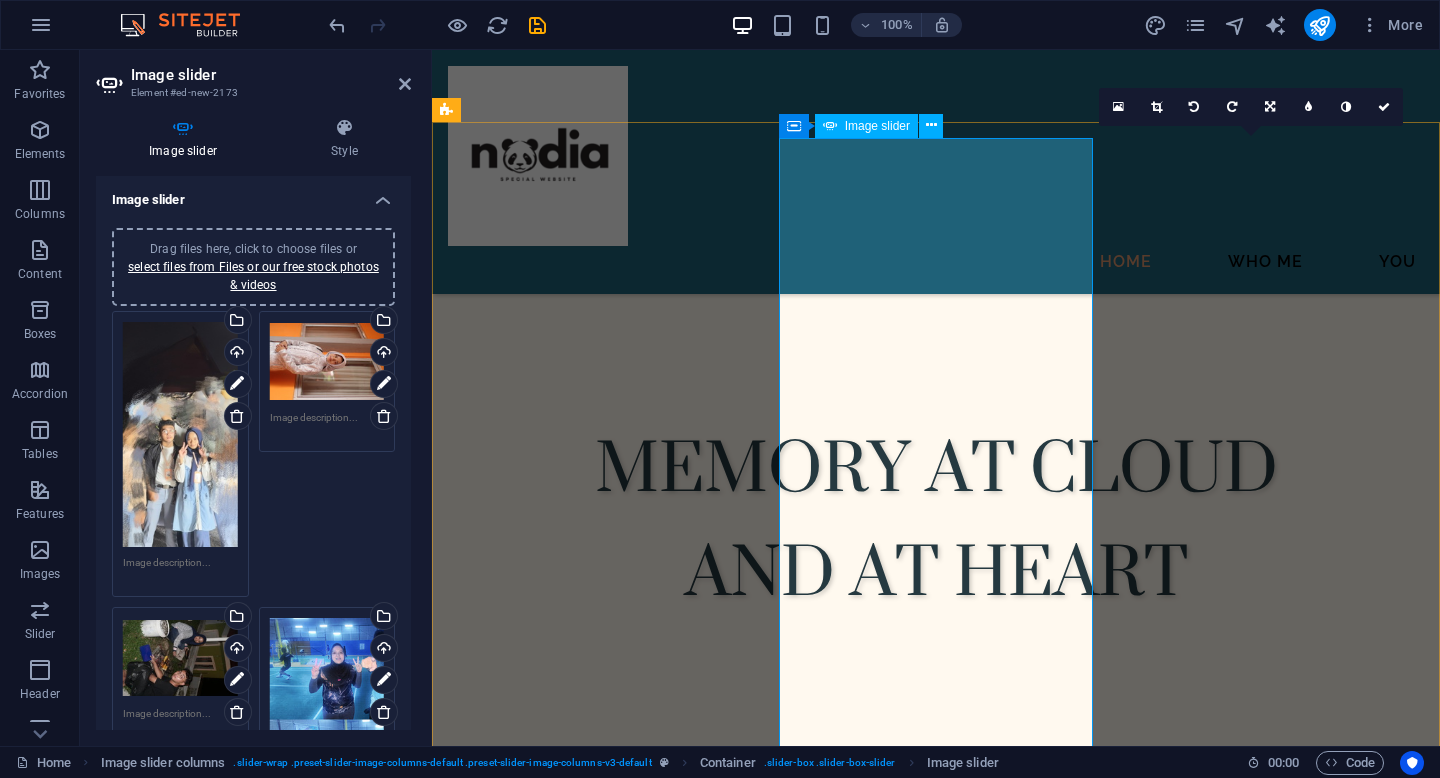 click at bounding box center (468, 15523) 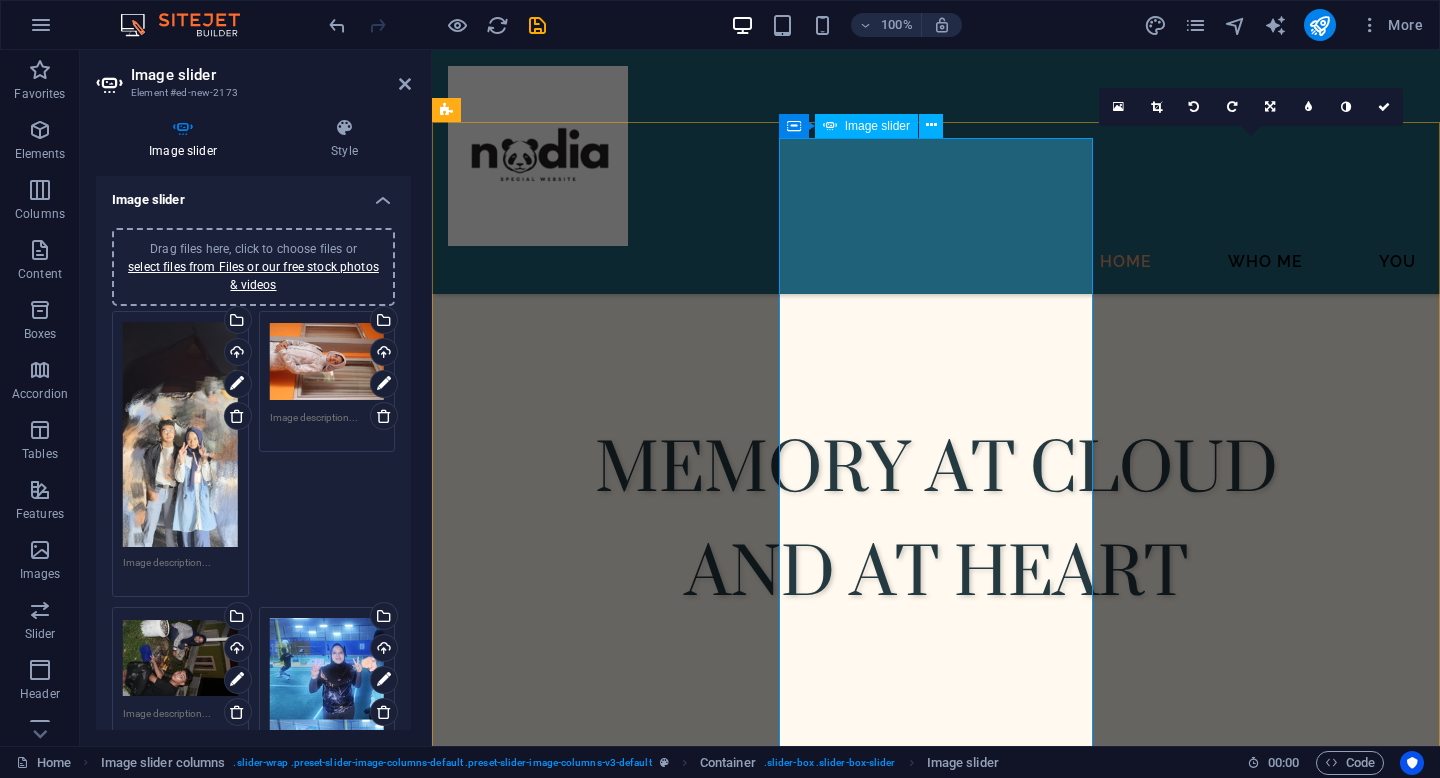 click at bounding box center (468, 15523) 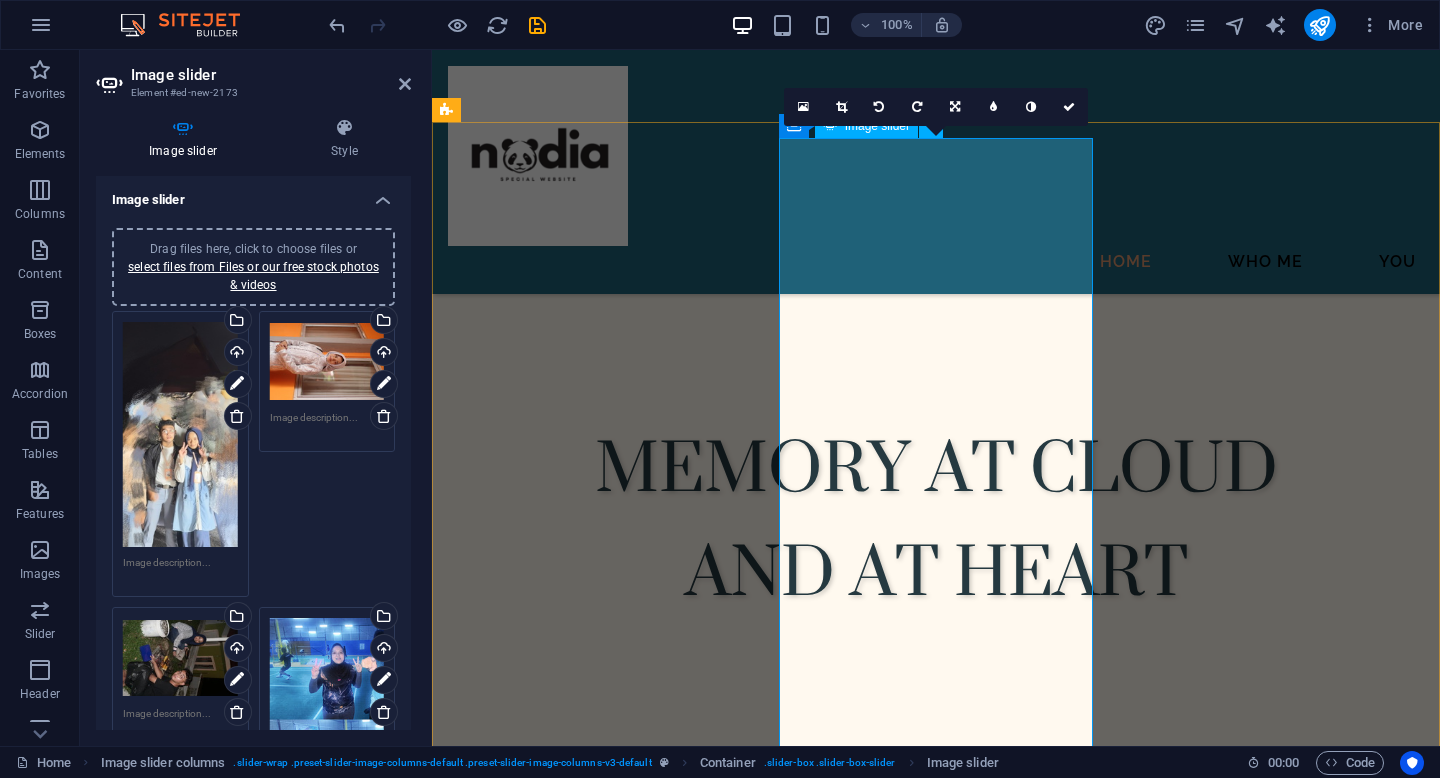 click at bounding box center [468, 15523] 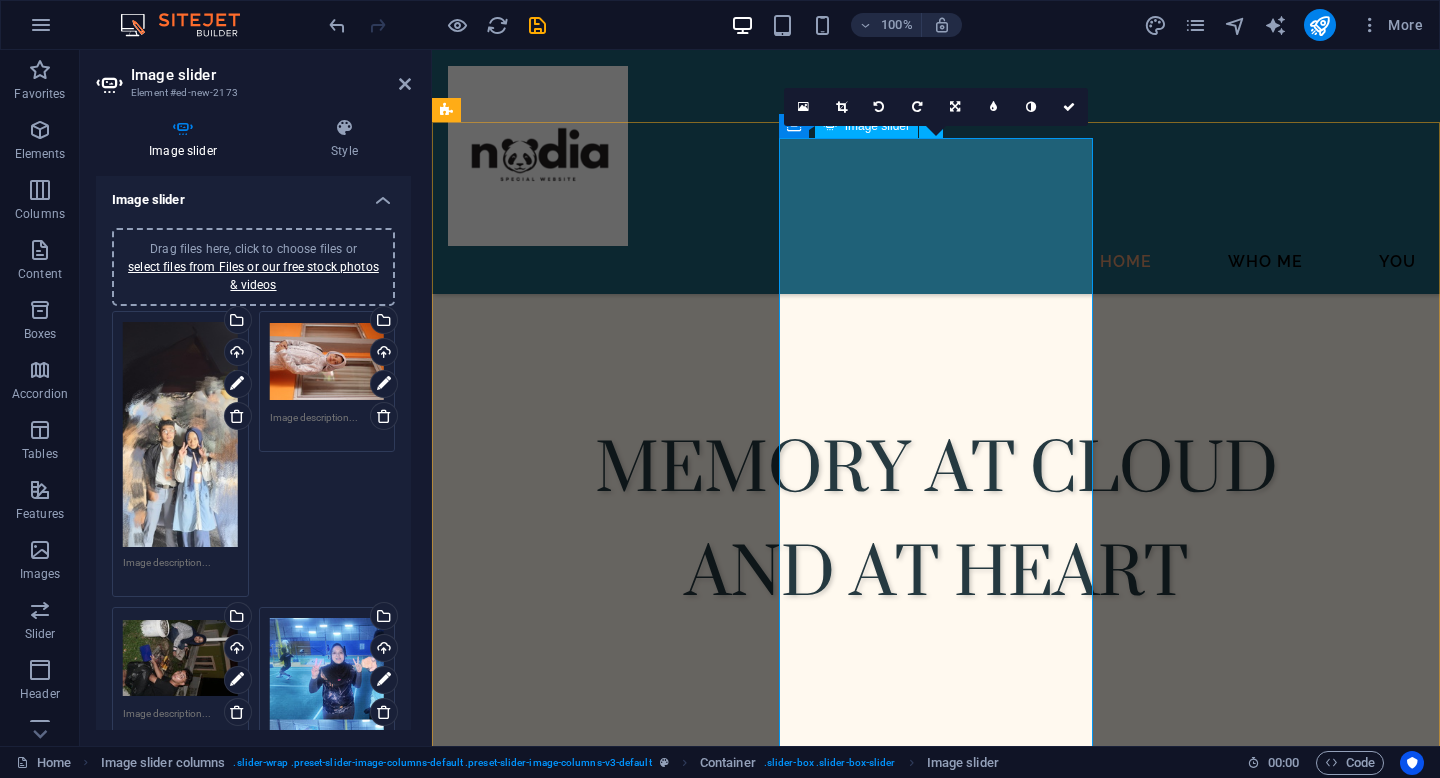 click at bounding box center [468, 1103] 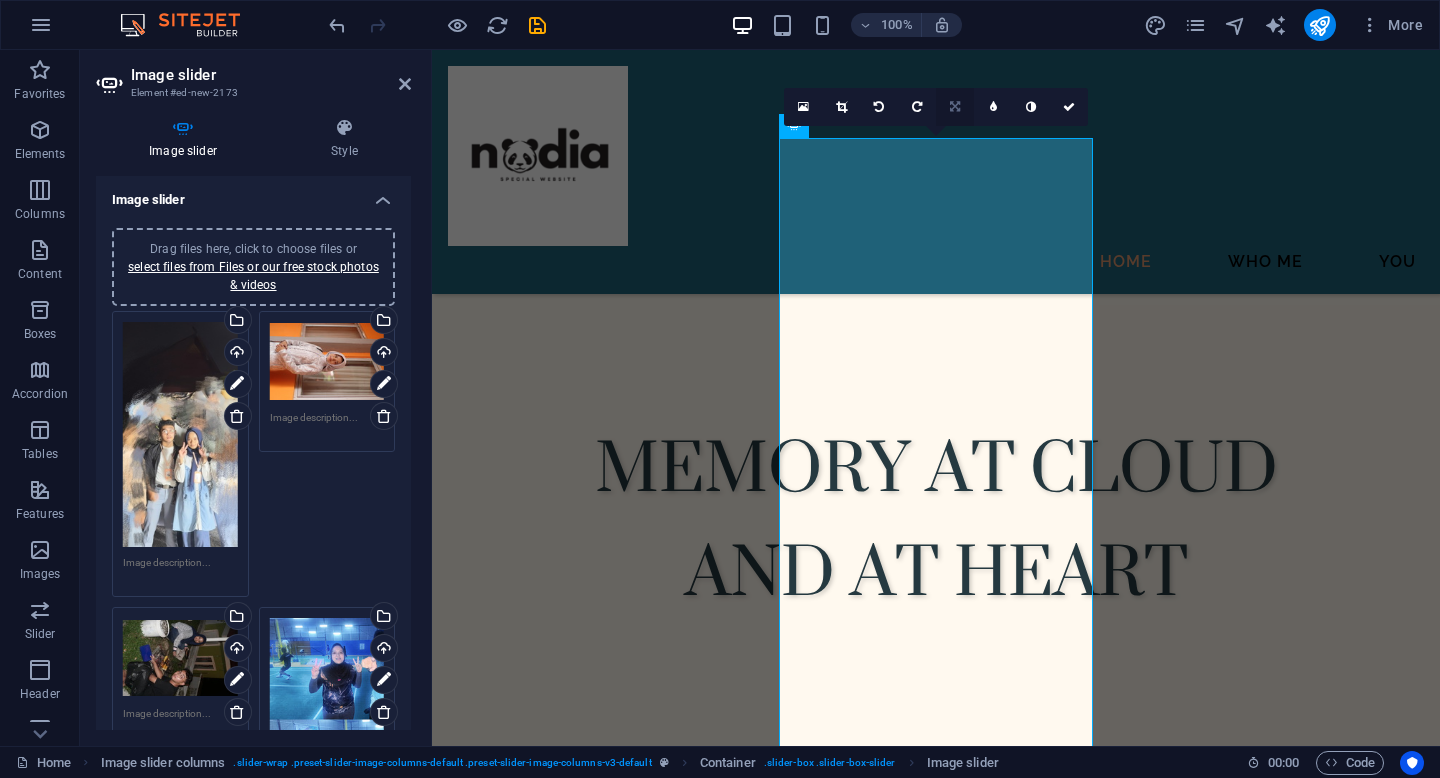 click at bounding box center (955, 107) 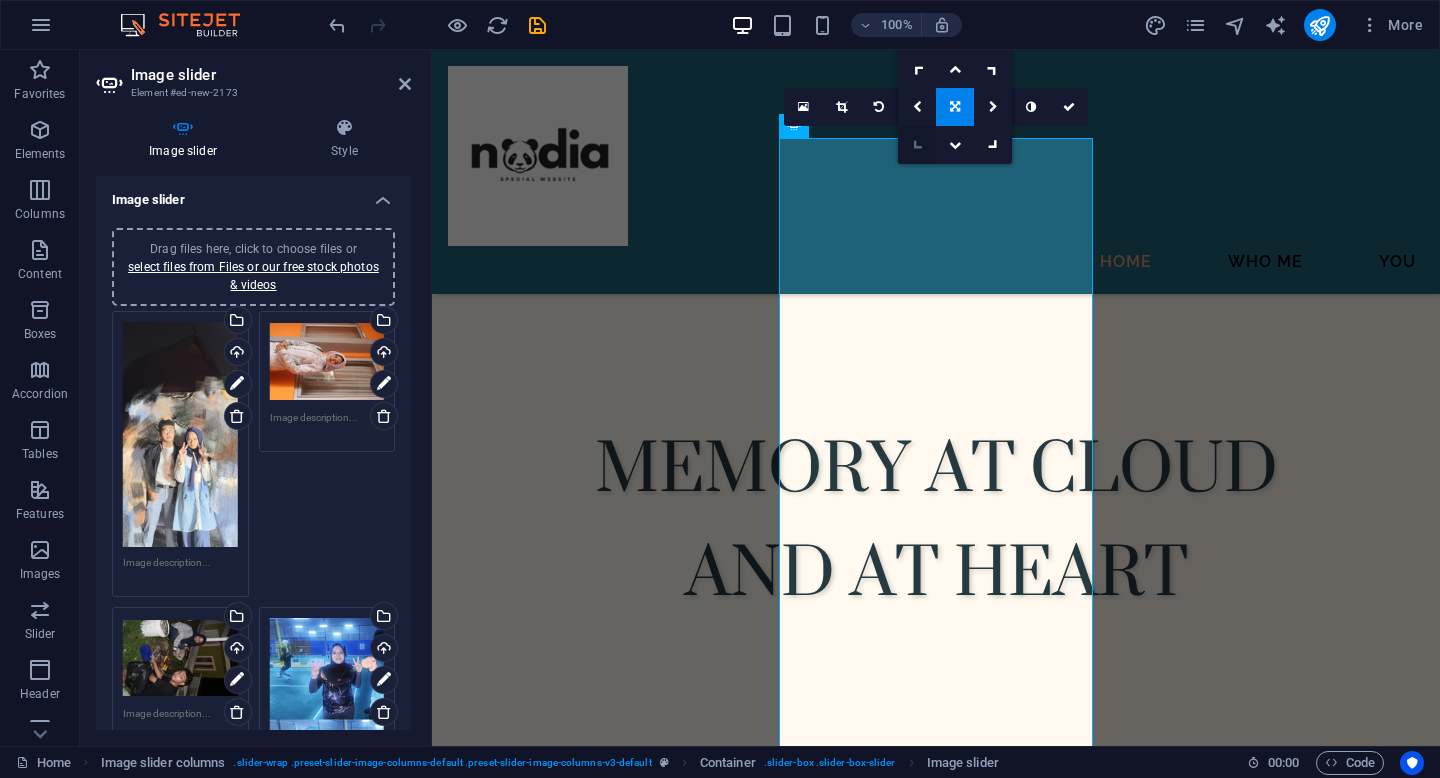 click at bounding box center (917, 144) 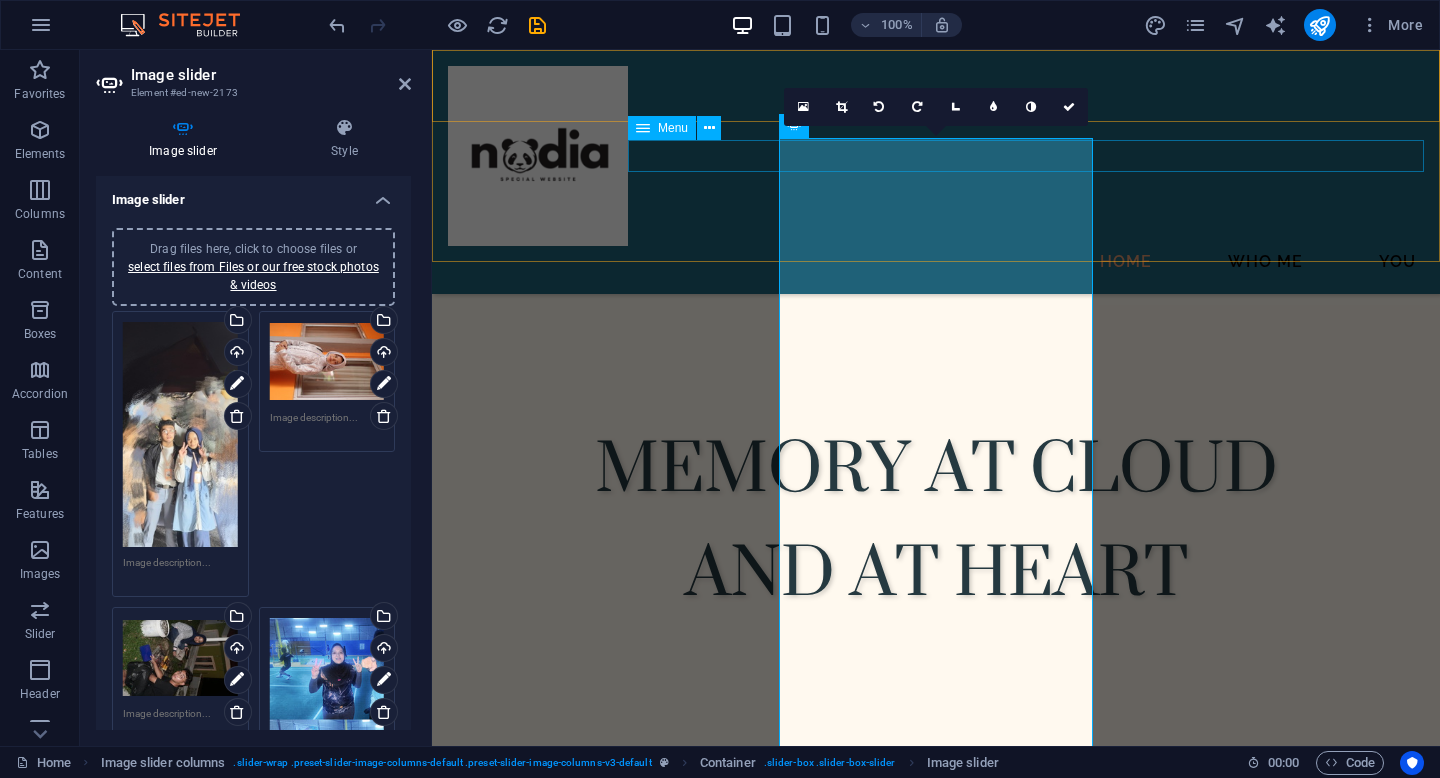 click on "Home WHO ME YOU" at bounding box center [936, 262] 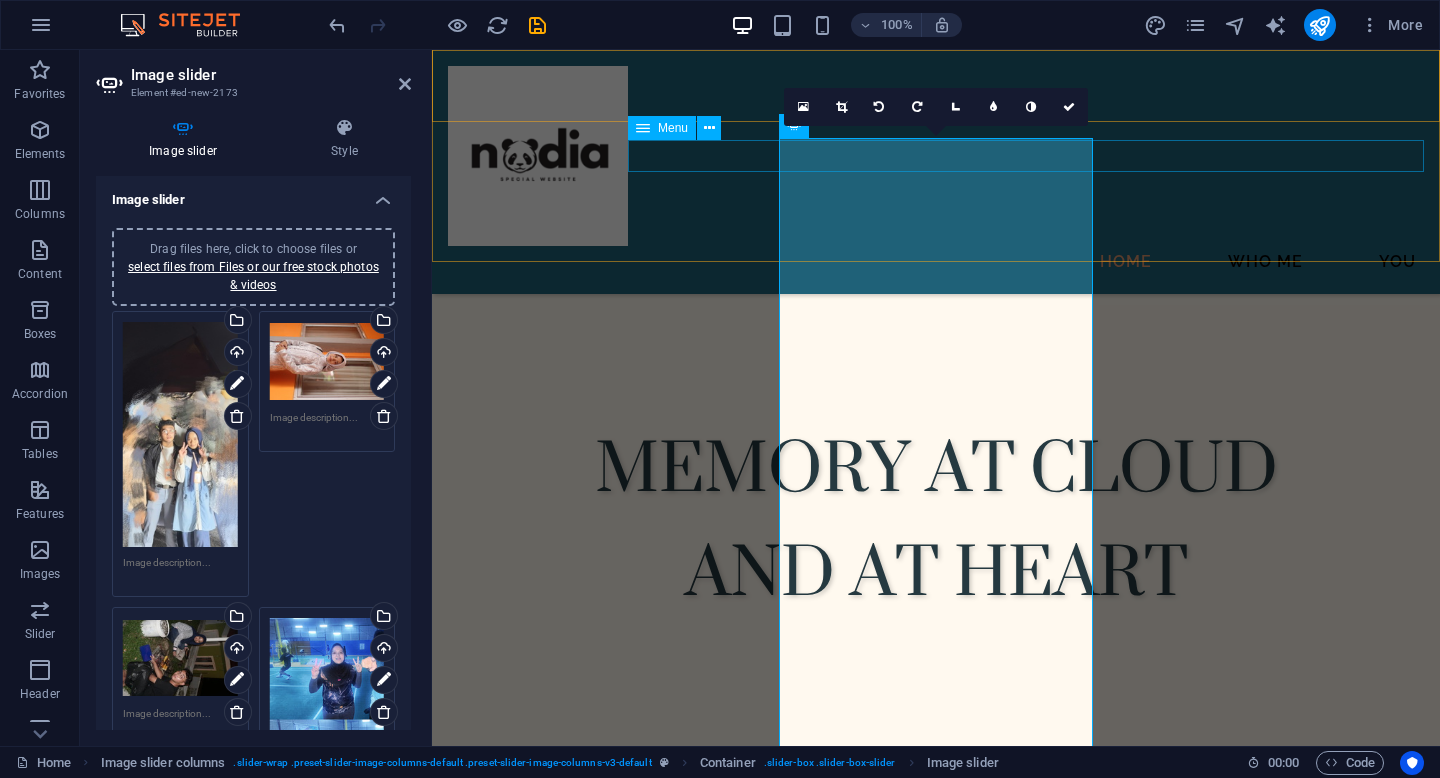 select 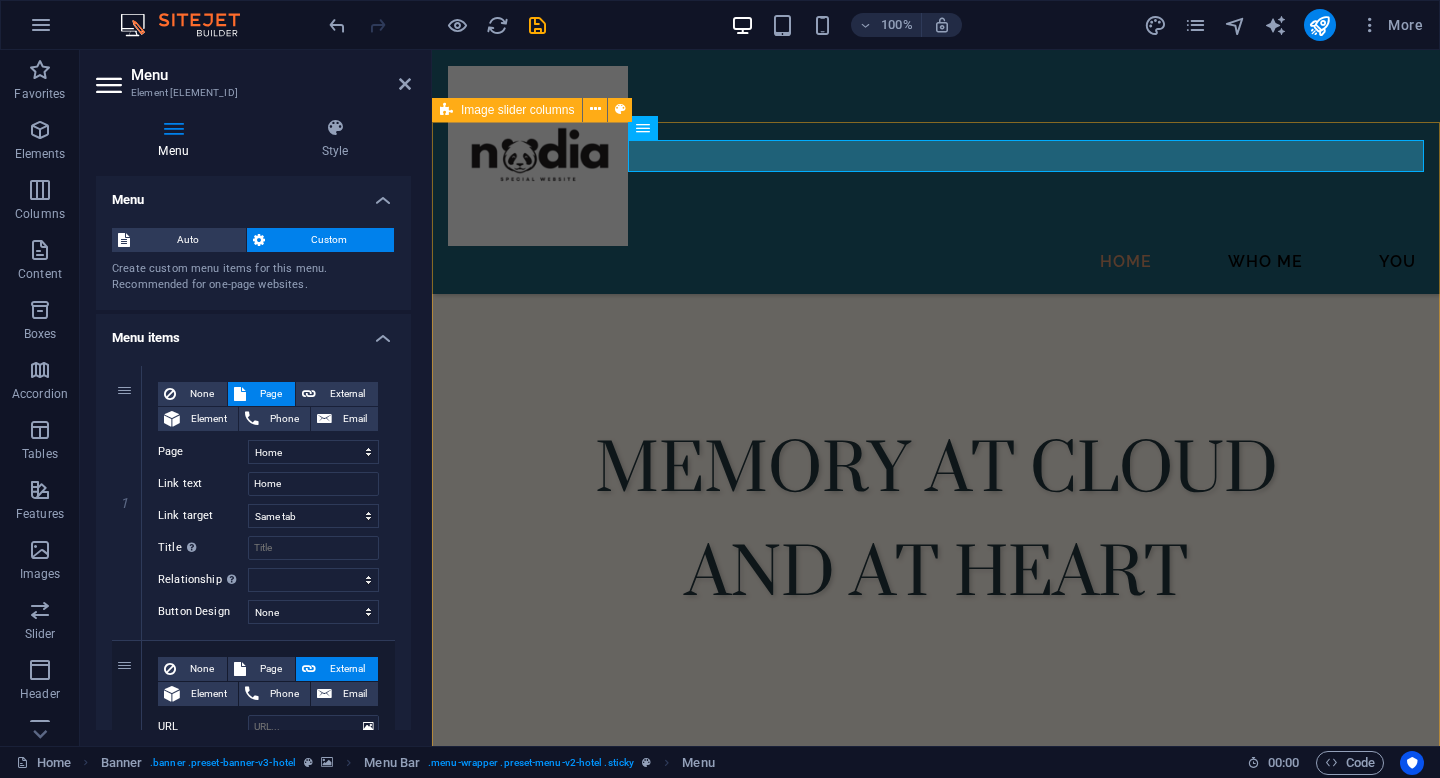 click at bounding box center [936, 993] 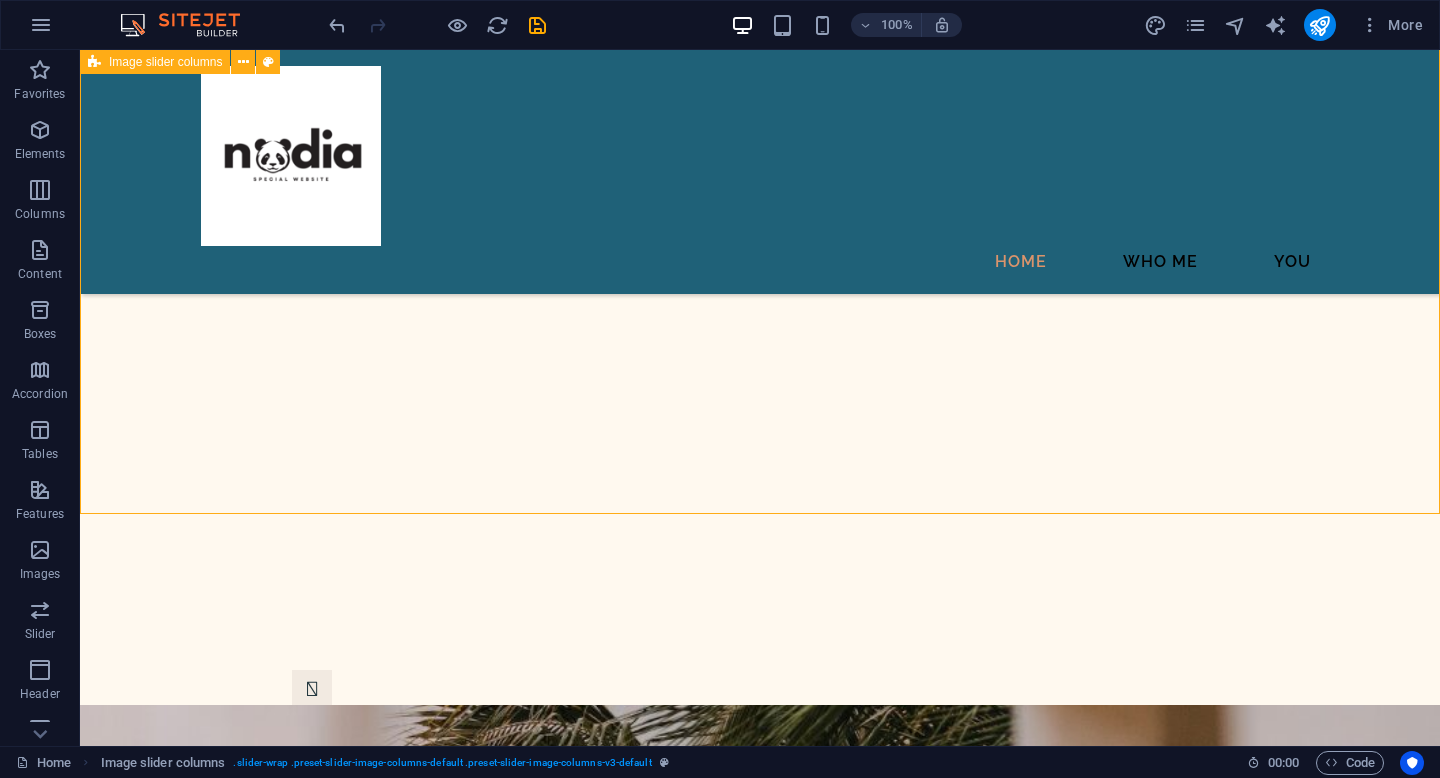 scroll, scrollTop: 1167, scrollLeft: 0, axis: vertical 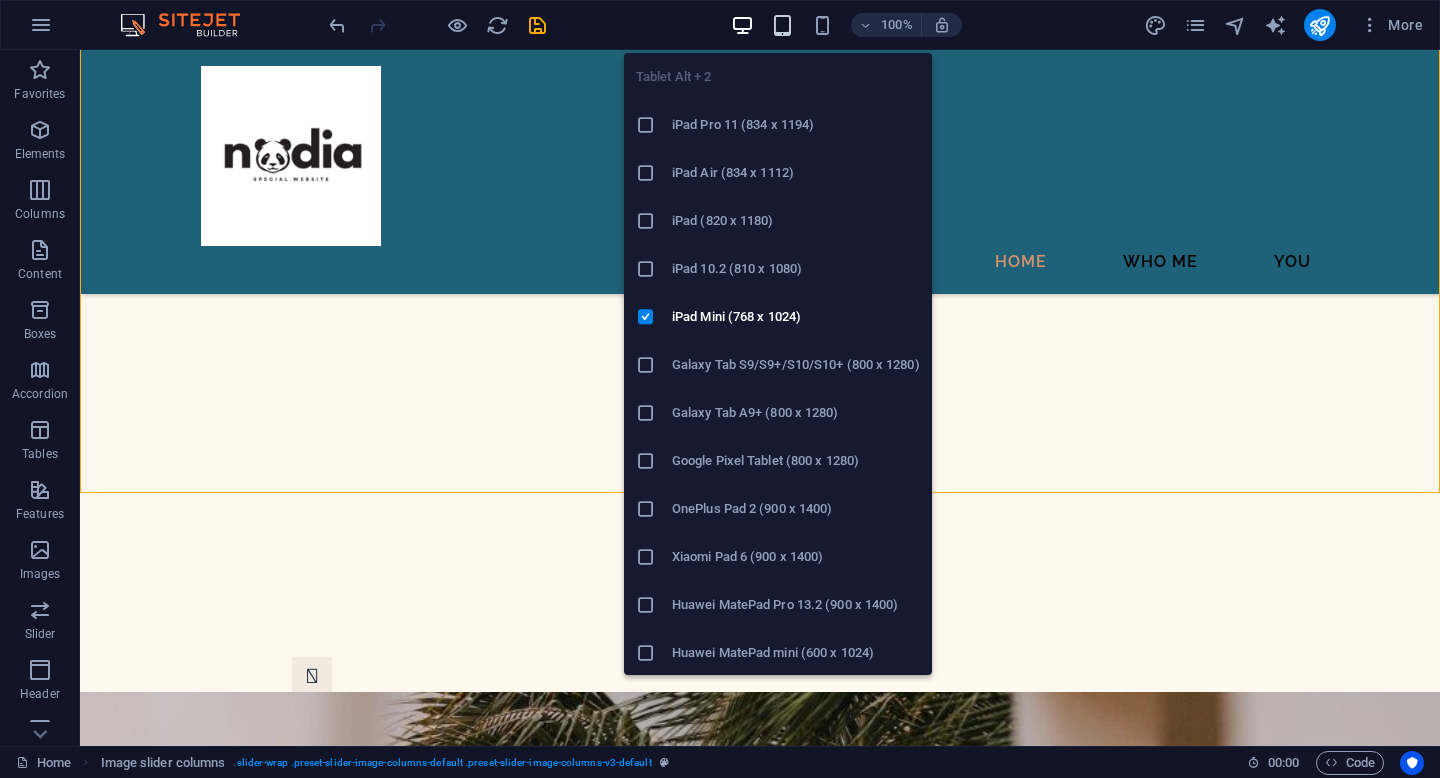 click at bounding box center [782, 25] 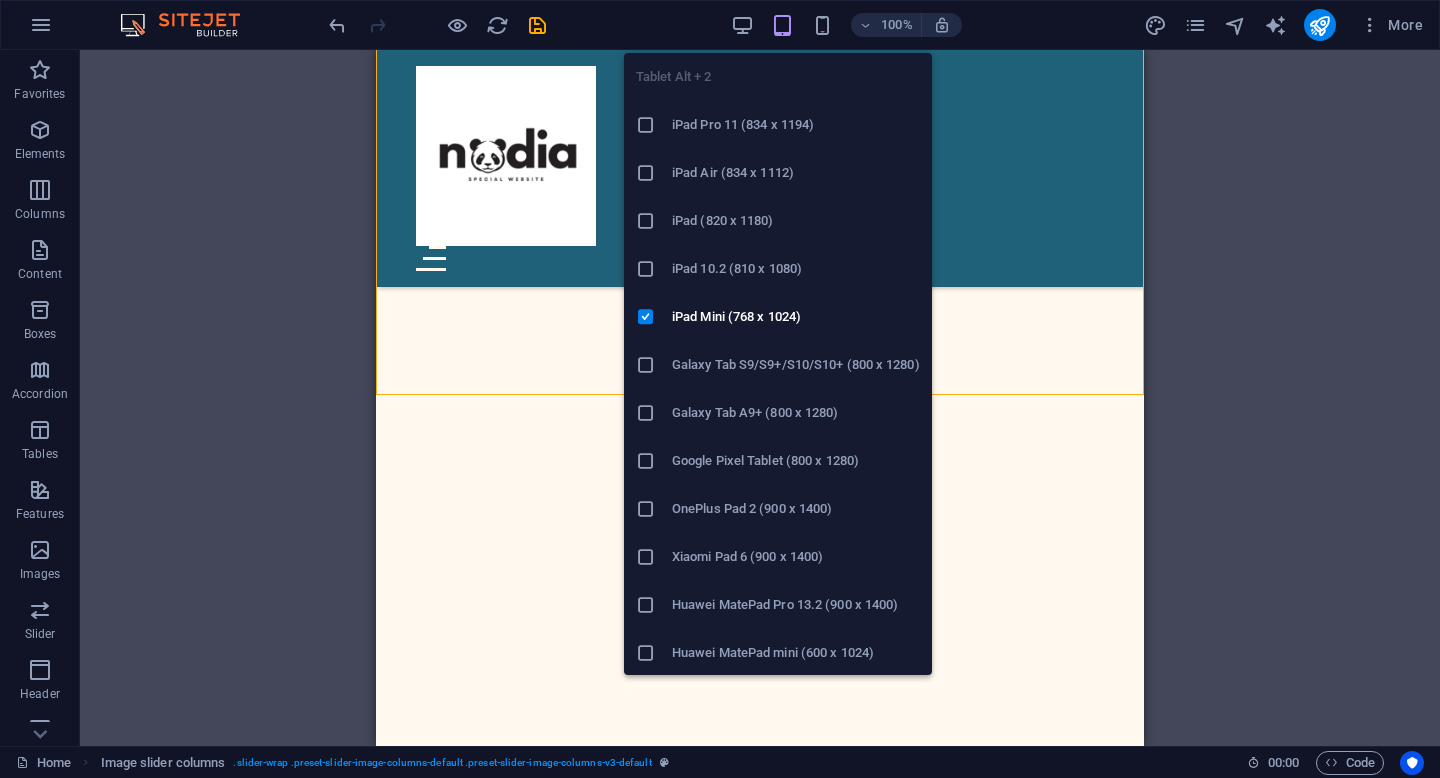 scroll, scrollTop: 1224, scrollLeft: 0, axis: vertical 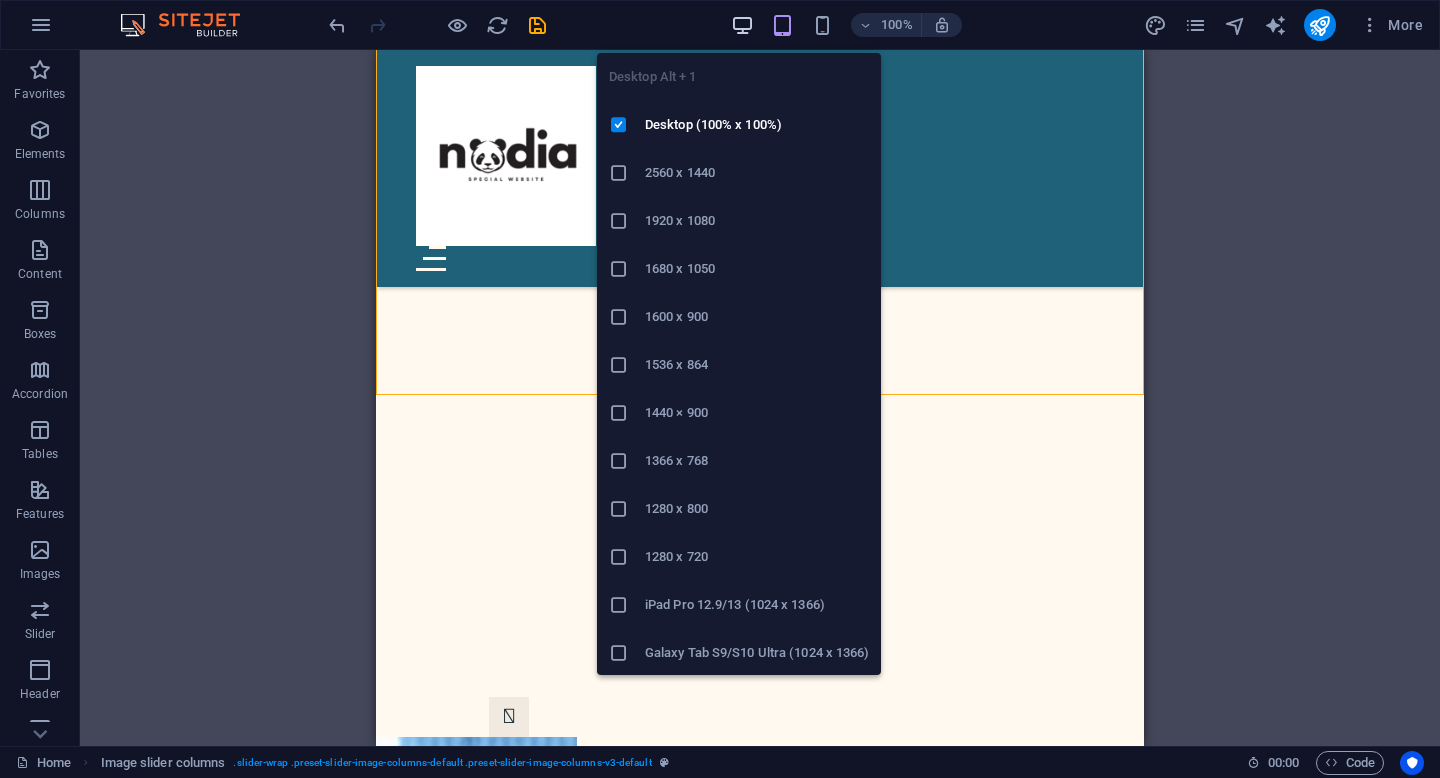click at bounding box center [742, 25] 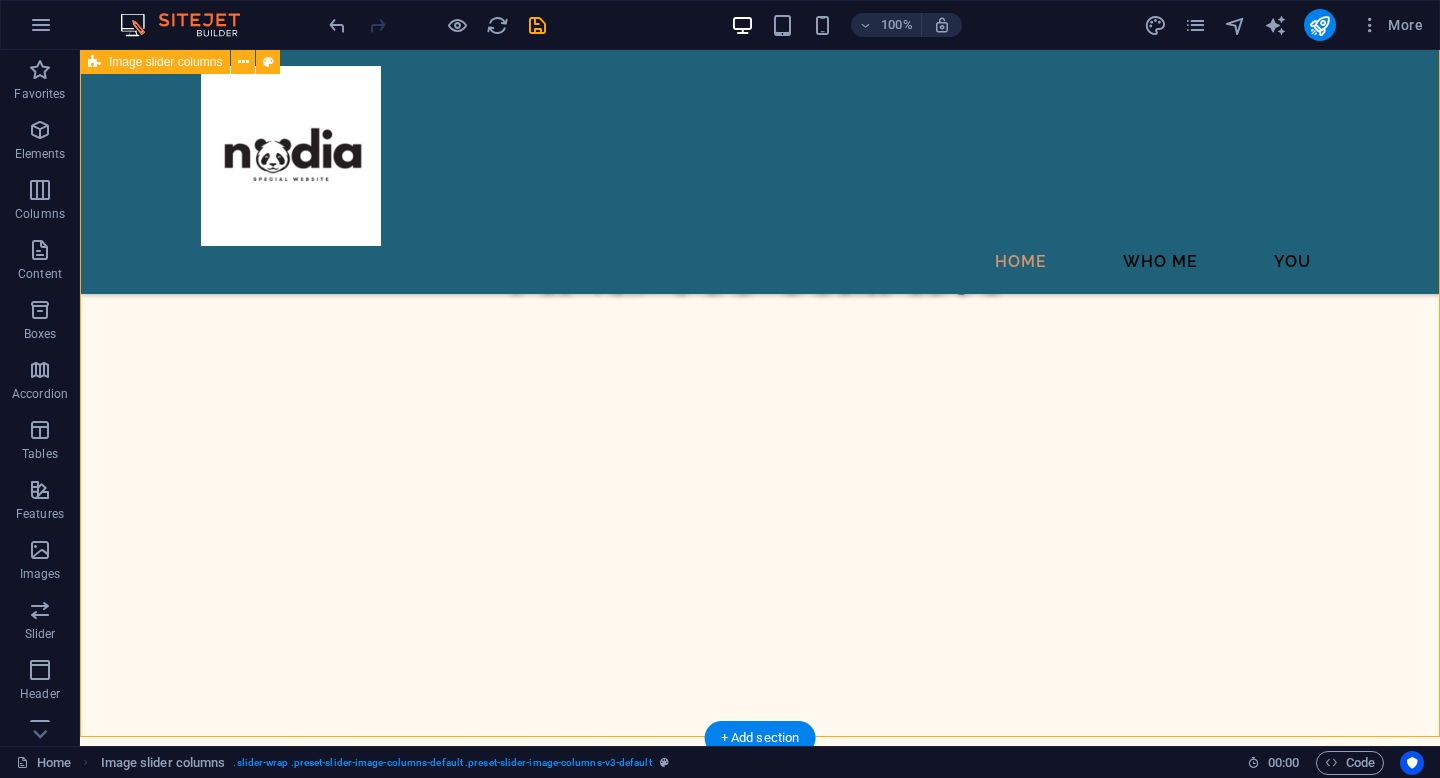 scroll, scrollTop: 919, scrollLeft: 0, axis: vertical 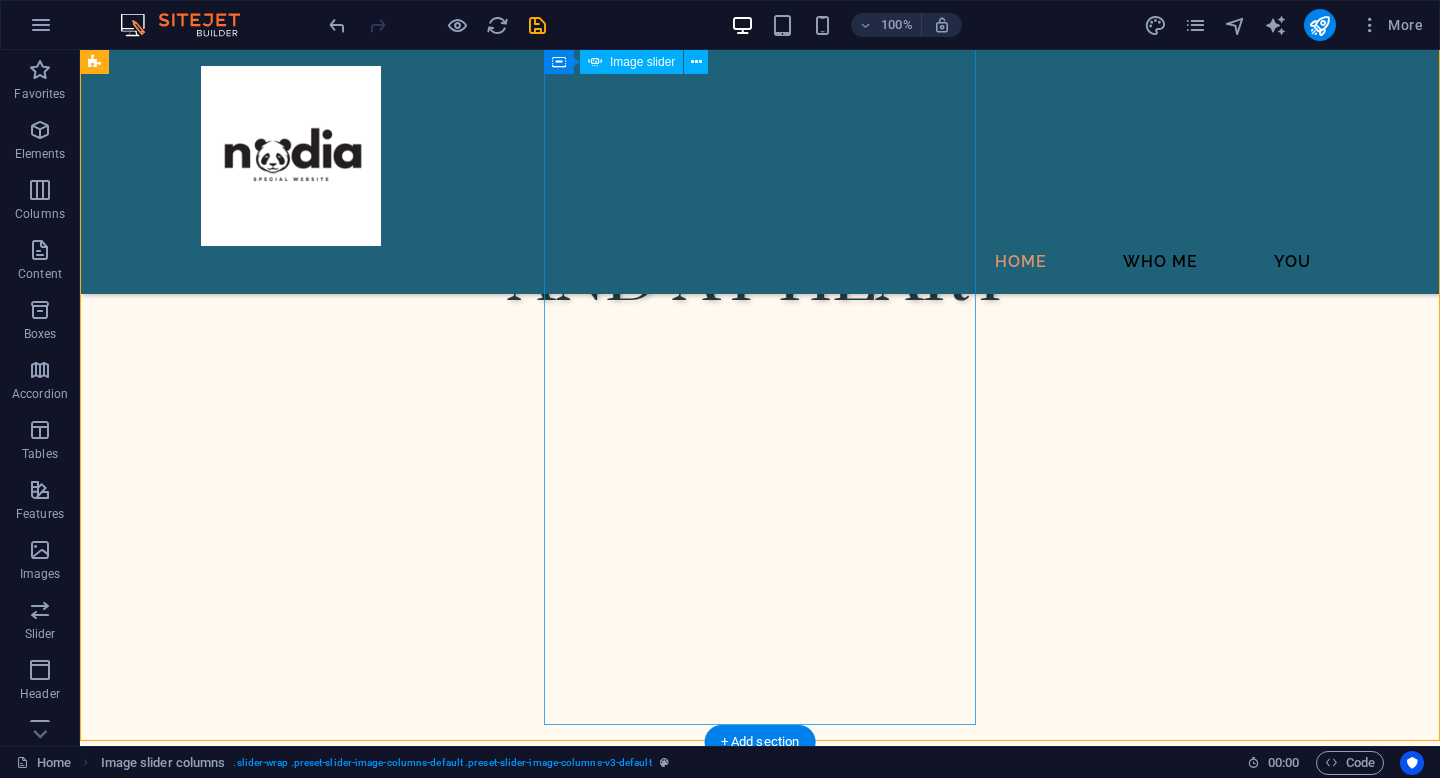 click at bounding box center [-1070, 11433] 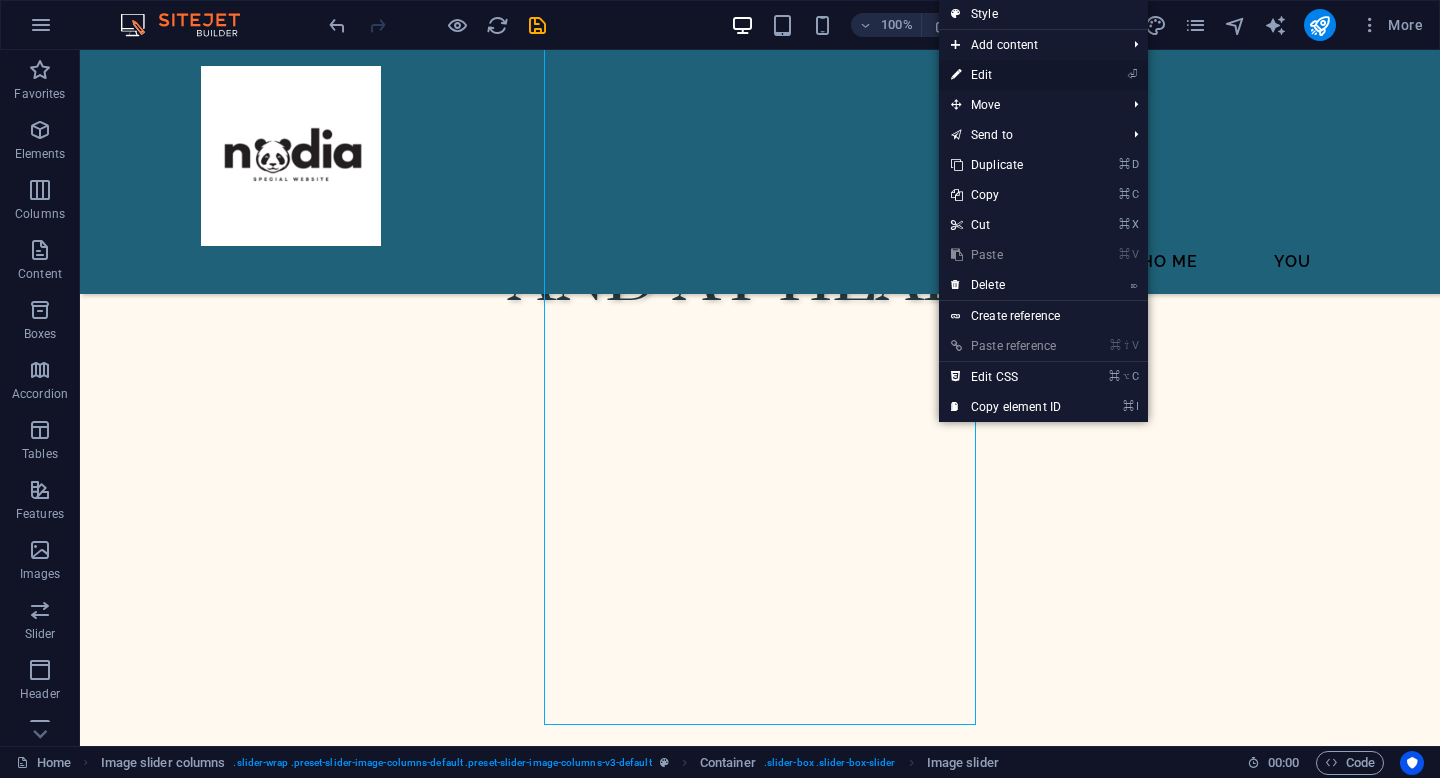 click on "⏎  Edit" at bounding box center (1006, 75) 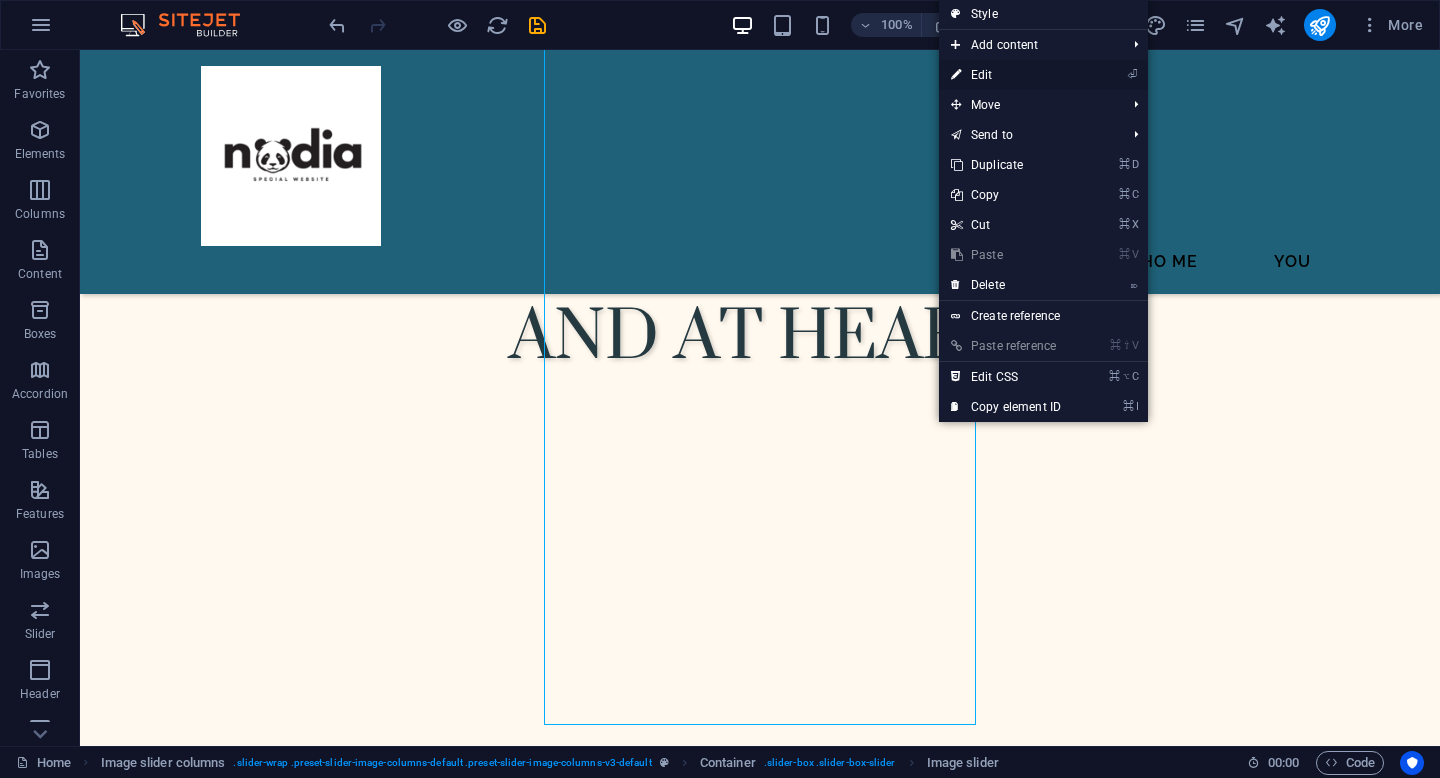 select on "px" 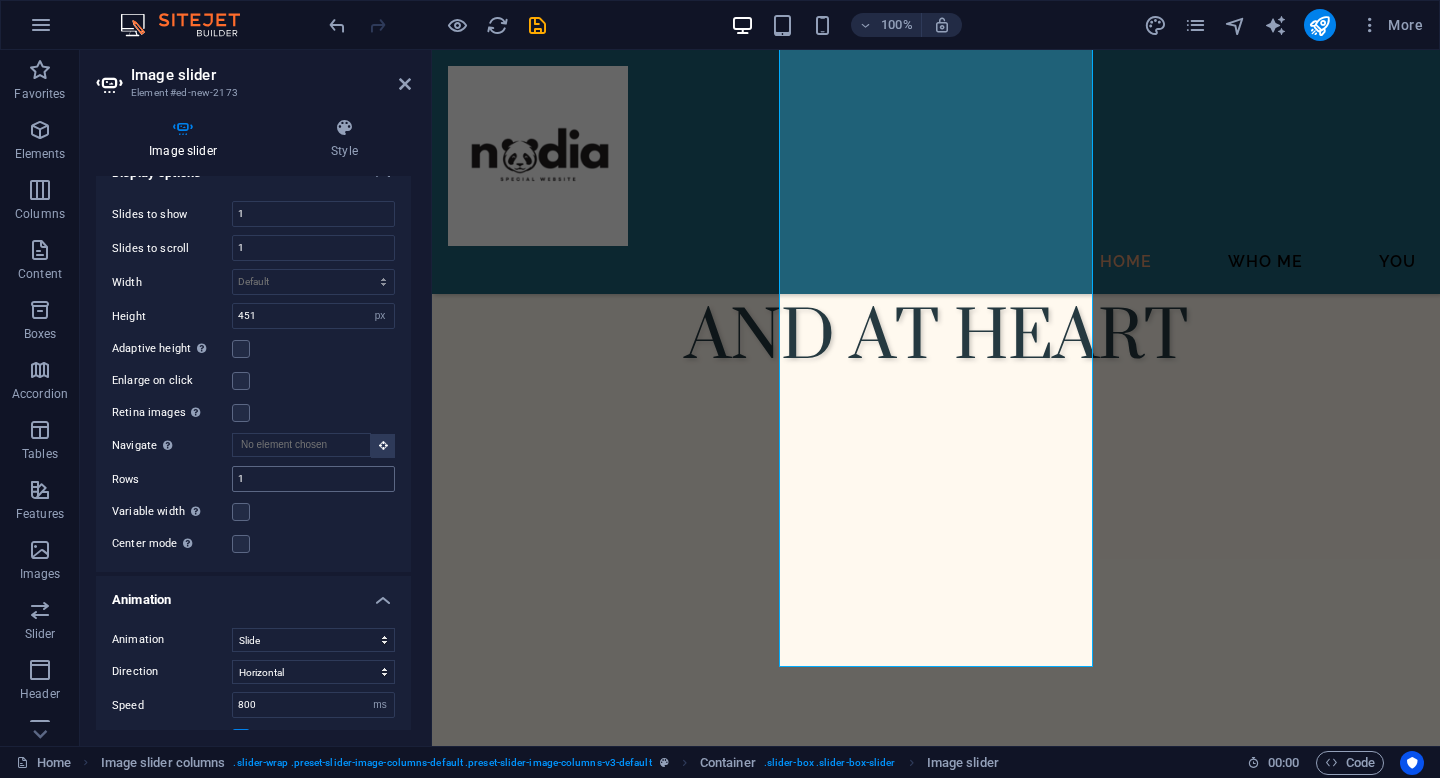 scroll, scrollTop: 784, scrollLeft: 0, axis: vertical 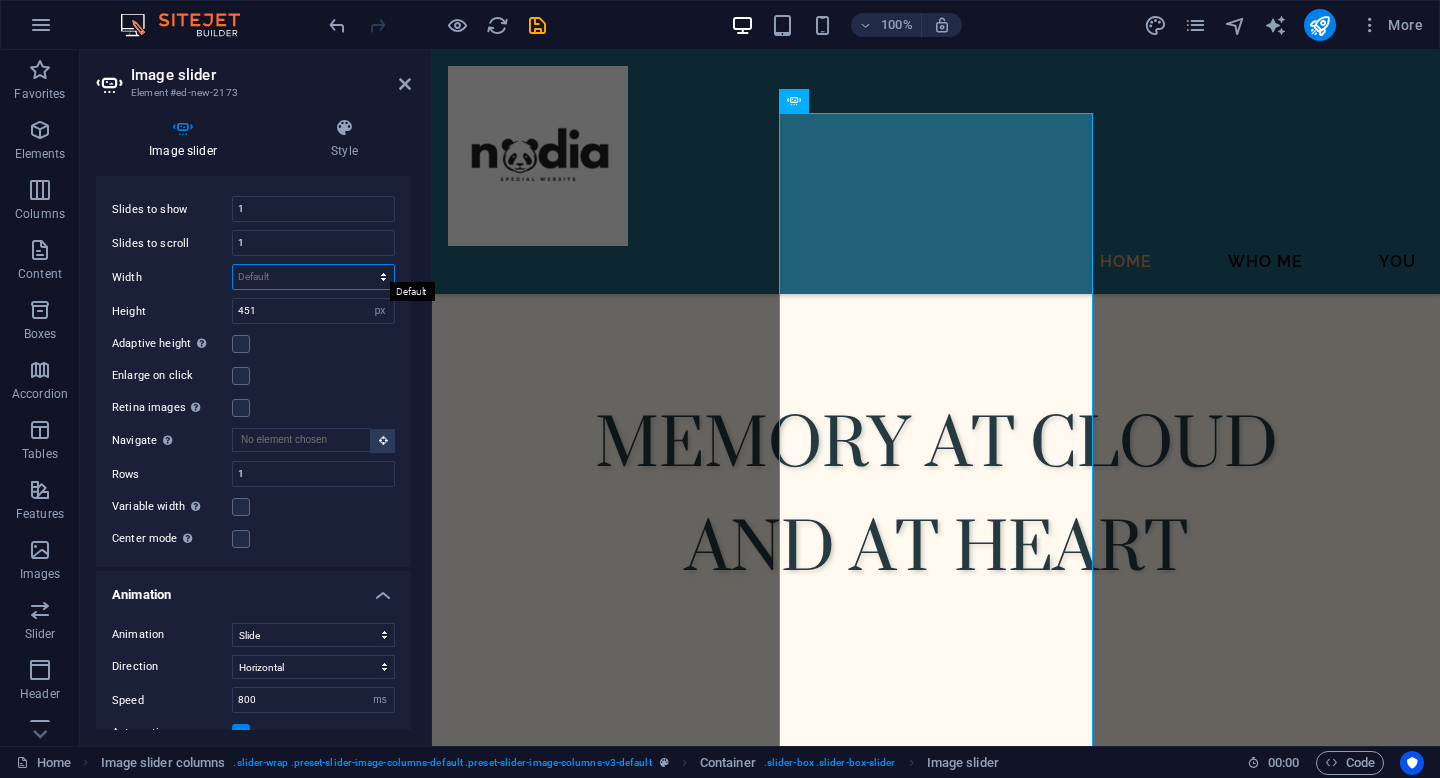 click on "Default px % rem em vw vh" at bounding box center (313, 277) 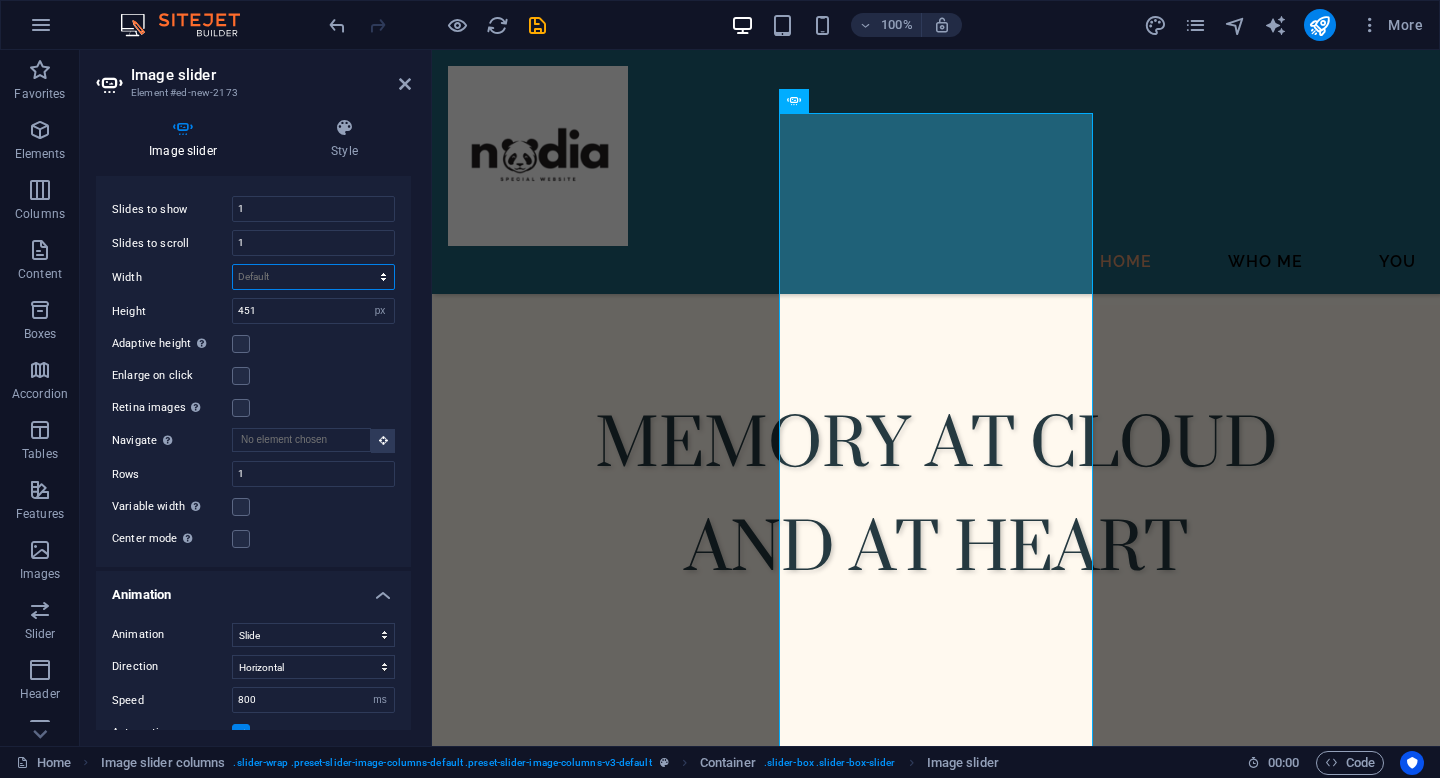 select on "px" 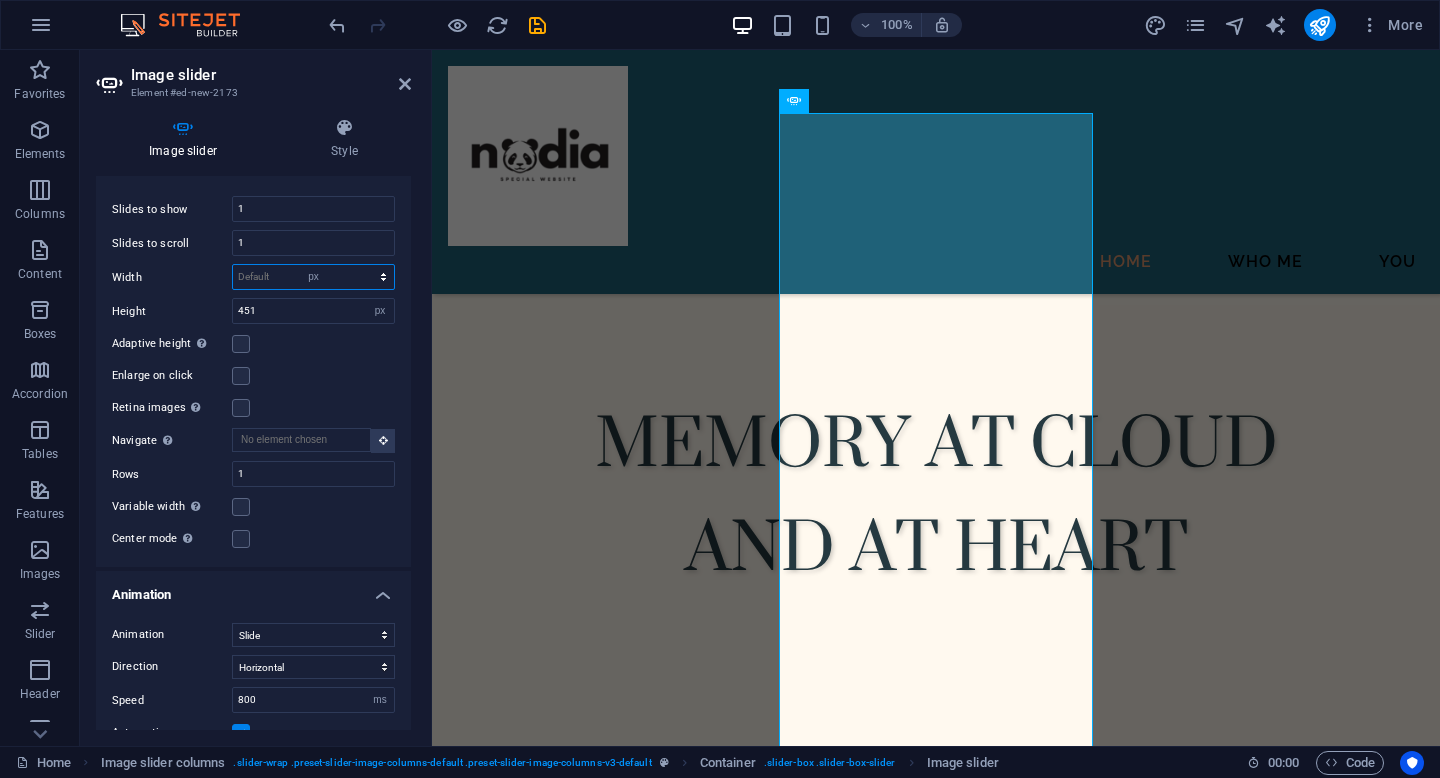type on "0" 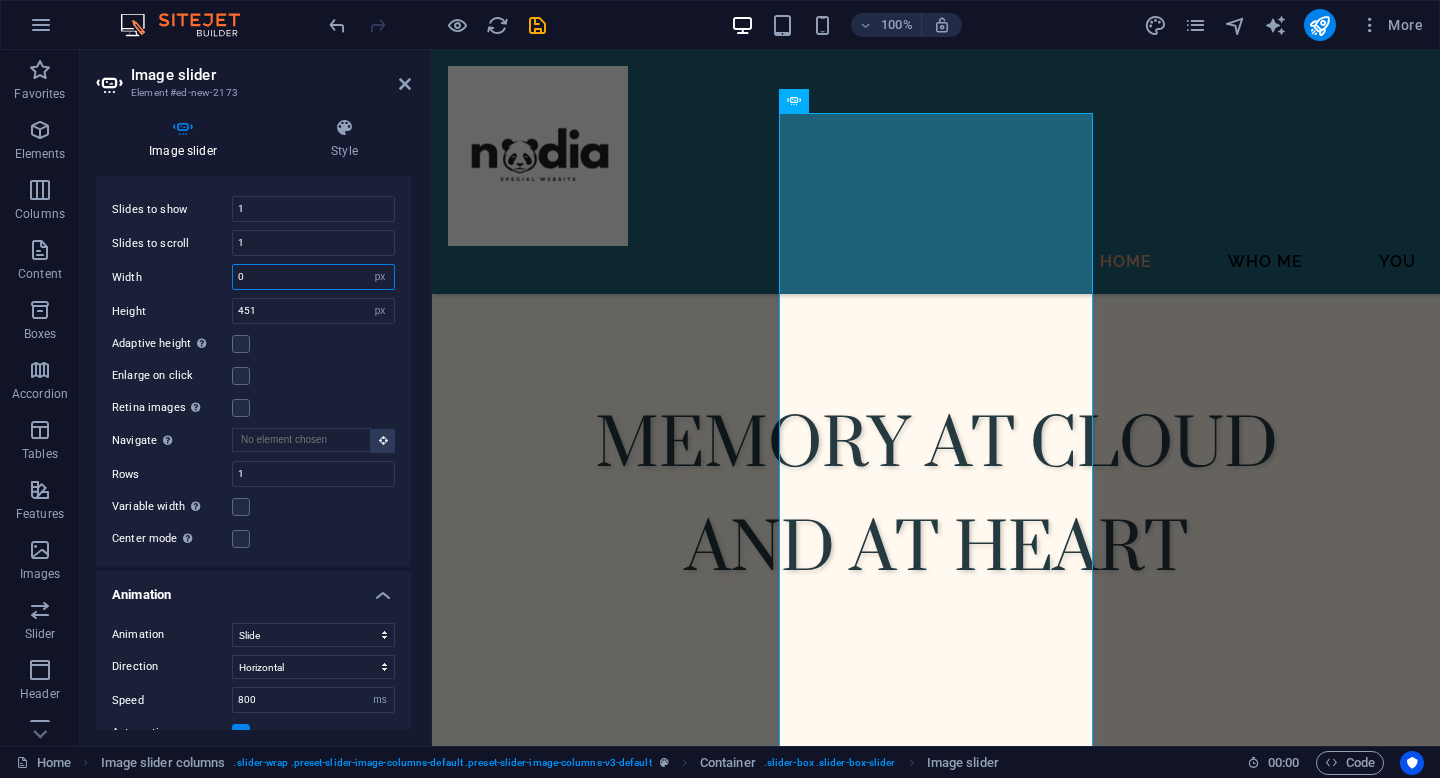 click on "0" at bounding box center [313, 277] 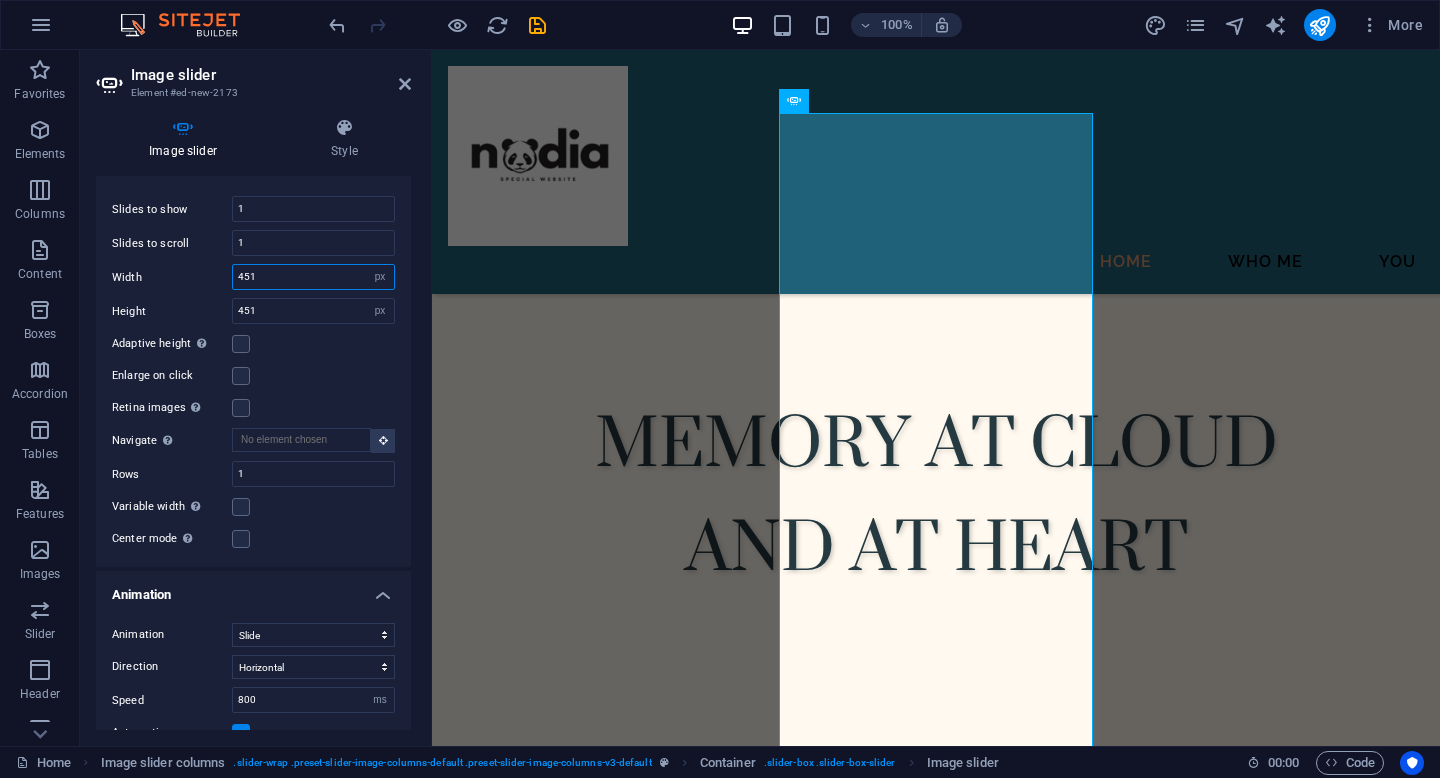 type on "451" 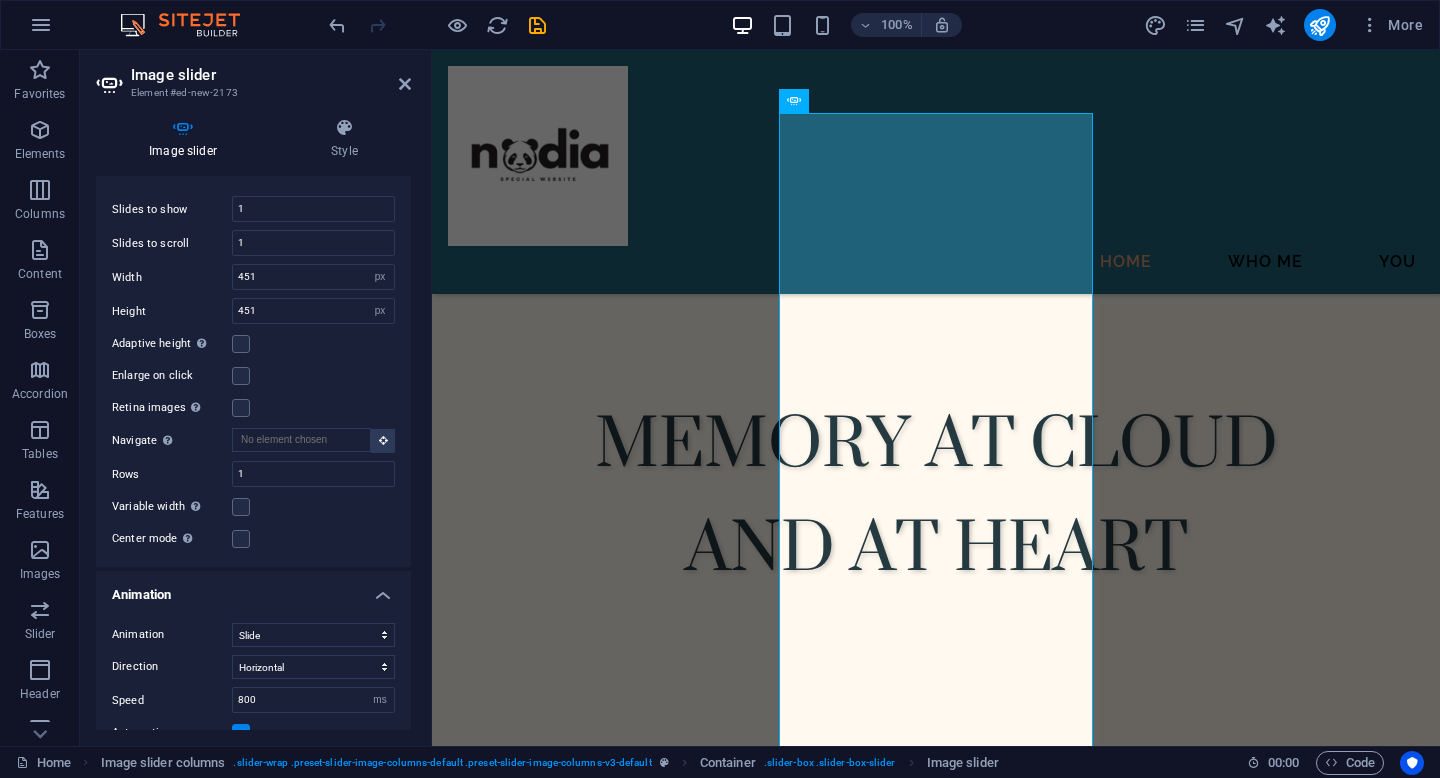 click on "Slides to show 1 Slides to scroll 1 Width 451 Default px % rem em vw vh Height 451 Default px rem em vw vh Adaptive height Automatically adjust the height for single slide horizontal sliders Enlarge on click Retina images Automatically load retina image and smartphone optimized sizes. Navigate Select another slider to be navigated by this one
Rows 1 Slides per row 1 Variable width Automatically adjust the width of the visible slide. Center mode Enables centered view with partial previous/next slide. Use with odd numbered "Slides to show" counts. Center padding Not visible while "Variable width" is activated 0 px %" at bounding box center [253, 373] 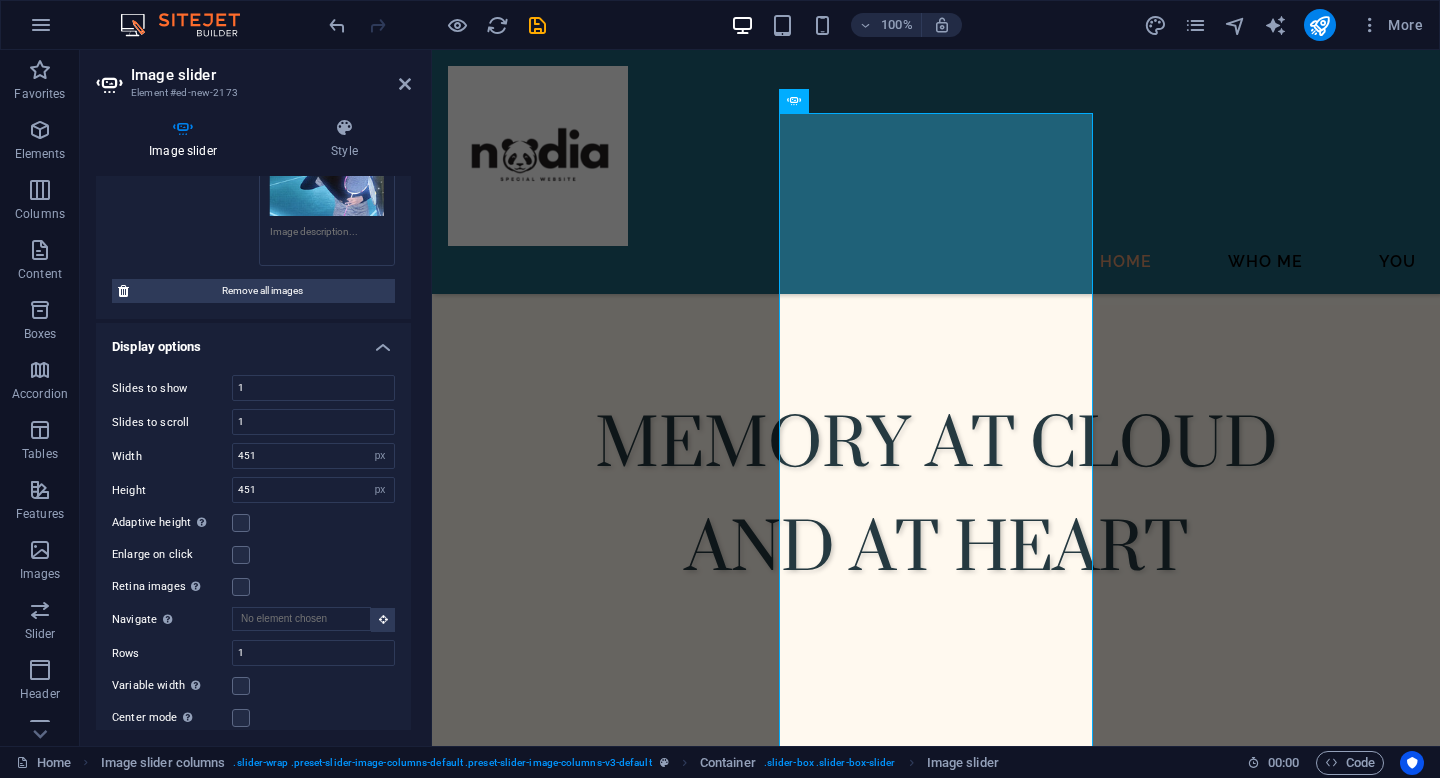 scroll, scrollTop: 568, scrollLeft: 0, axis: vertical 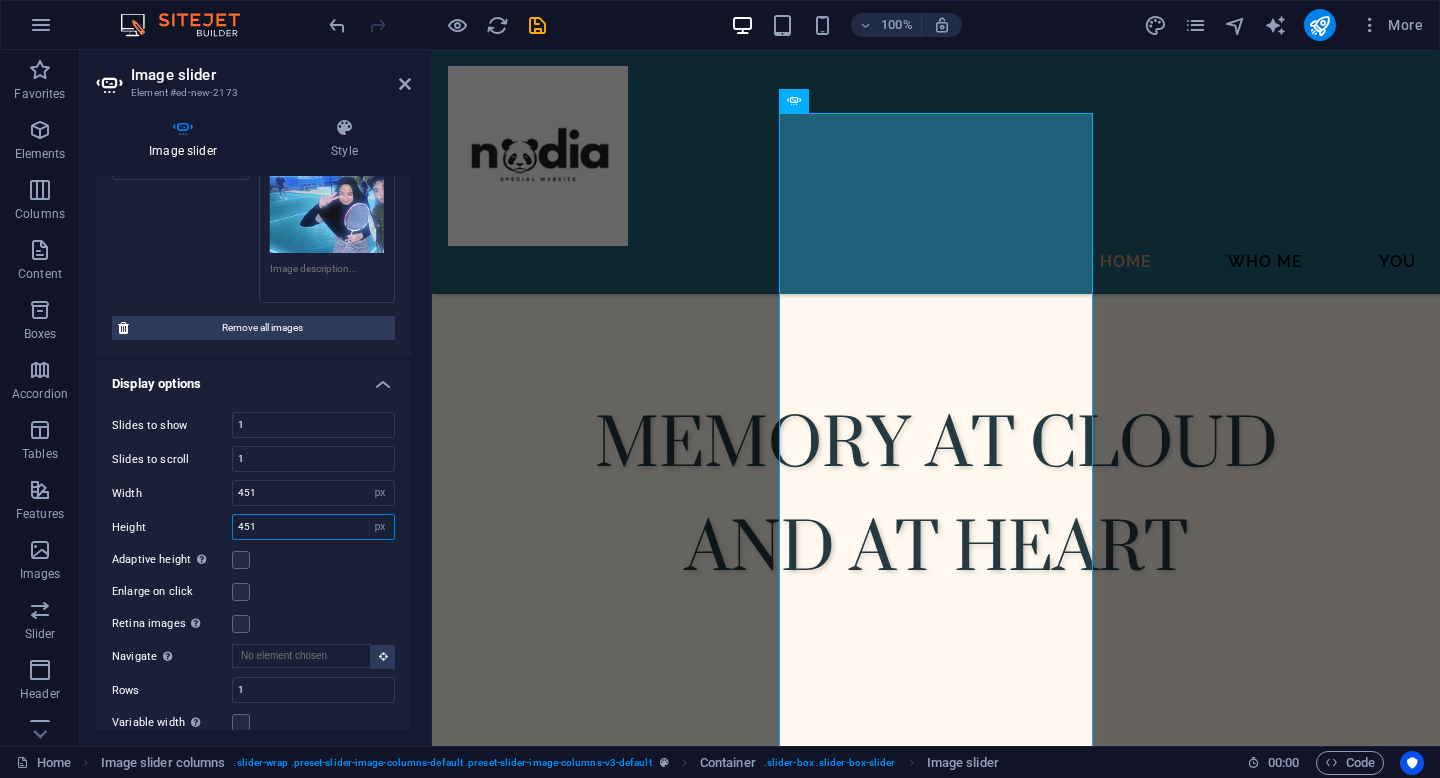 click on "451" at bounding box center (313, 527) 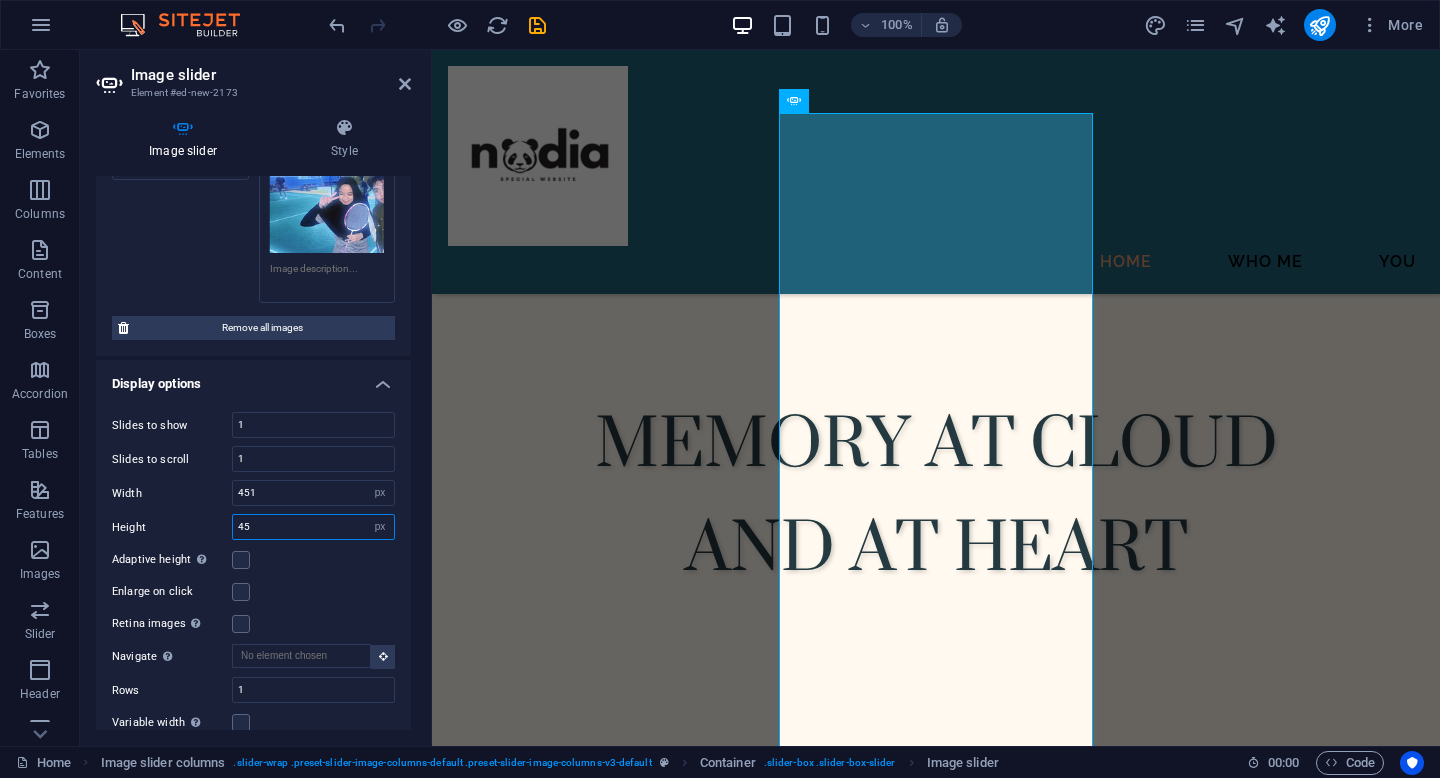 type on "4" 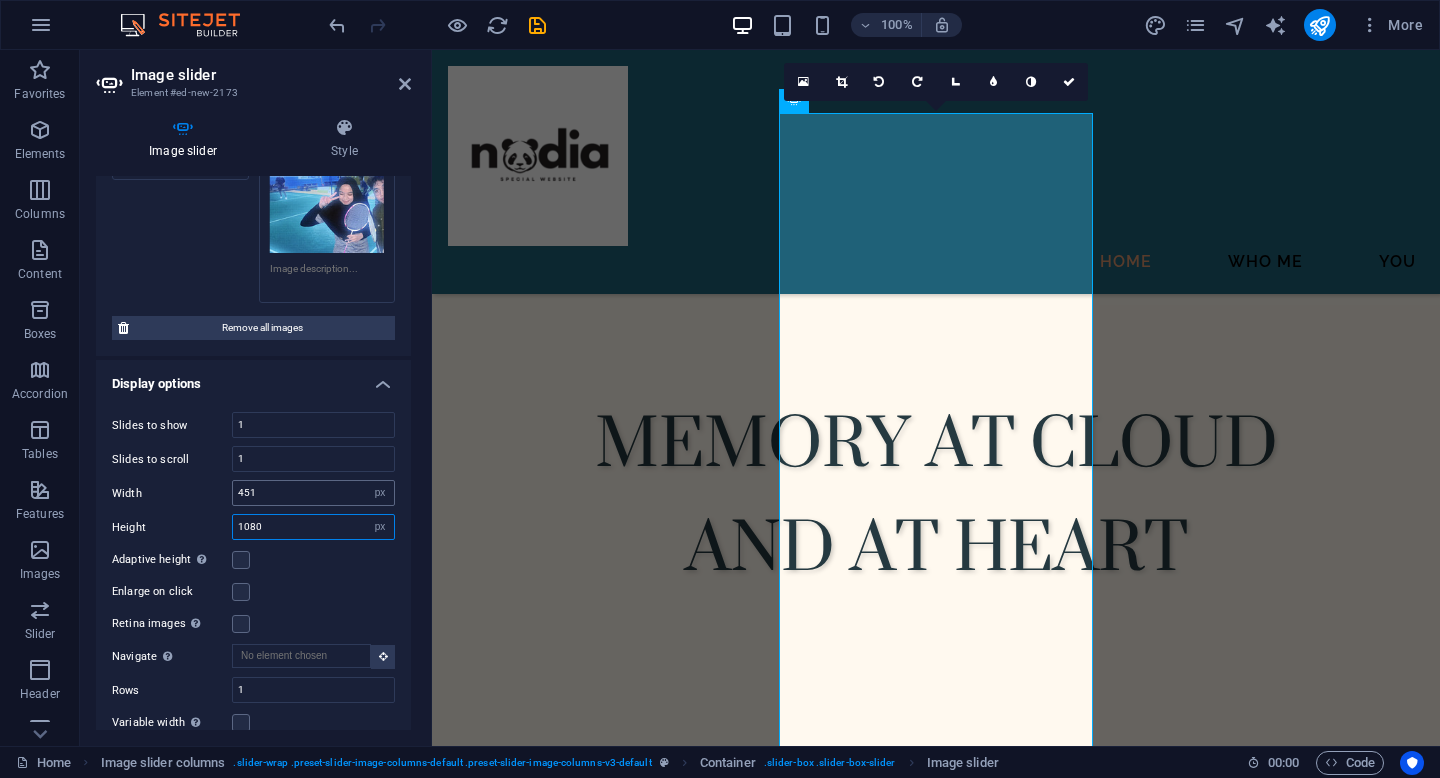 type on "1080" 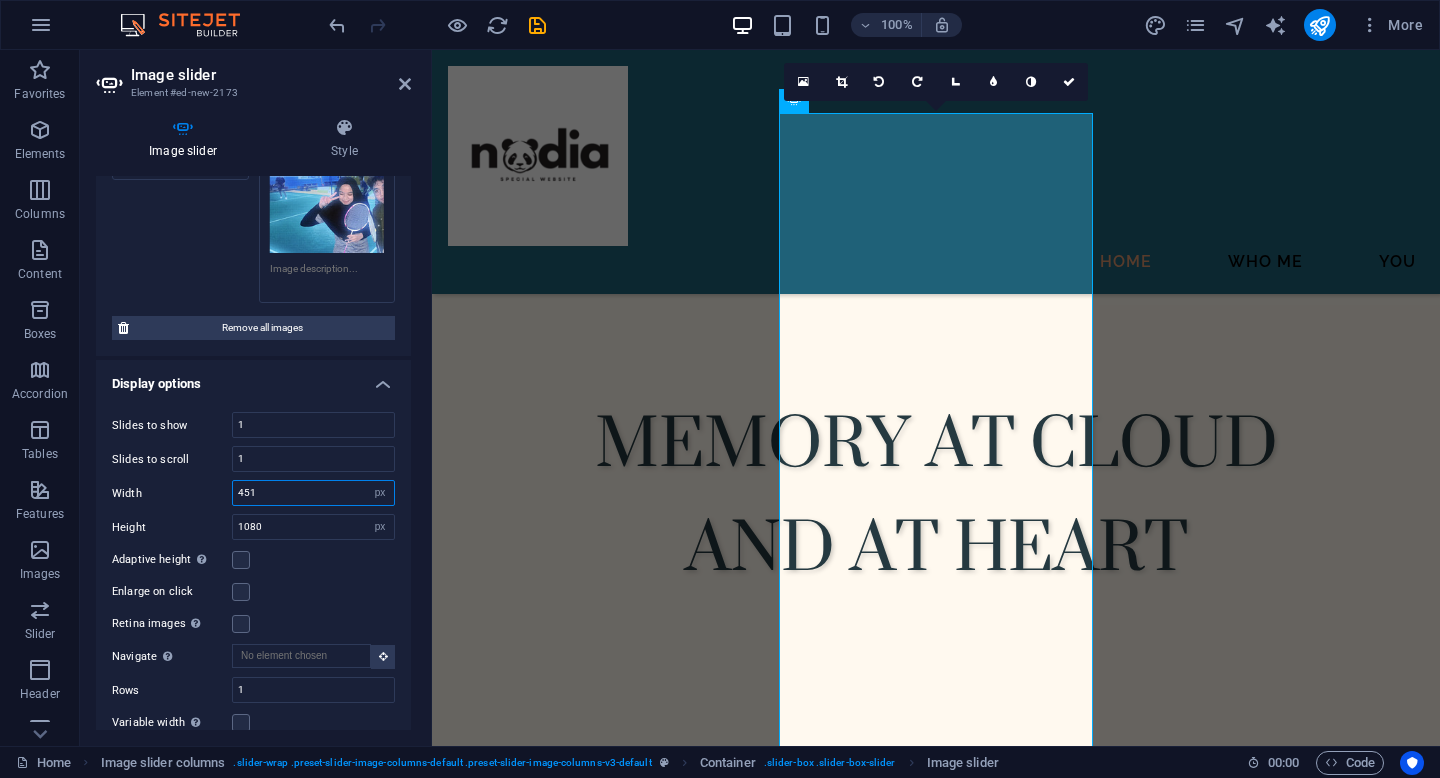 click on "451" at bounding box center (313, 493) 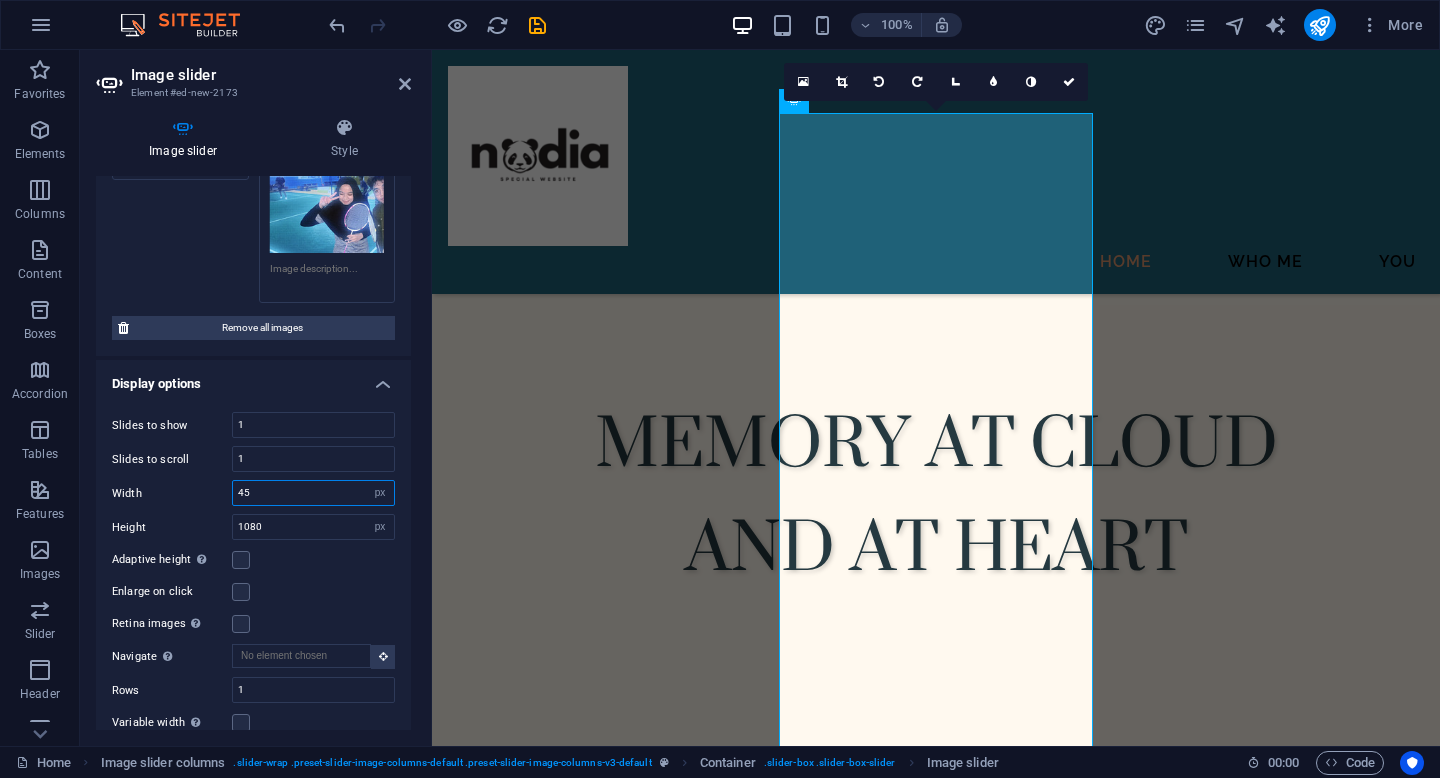 type on "4" 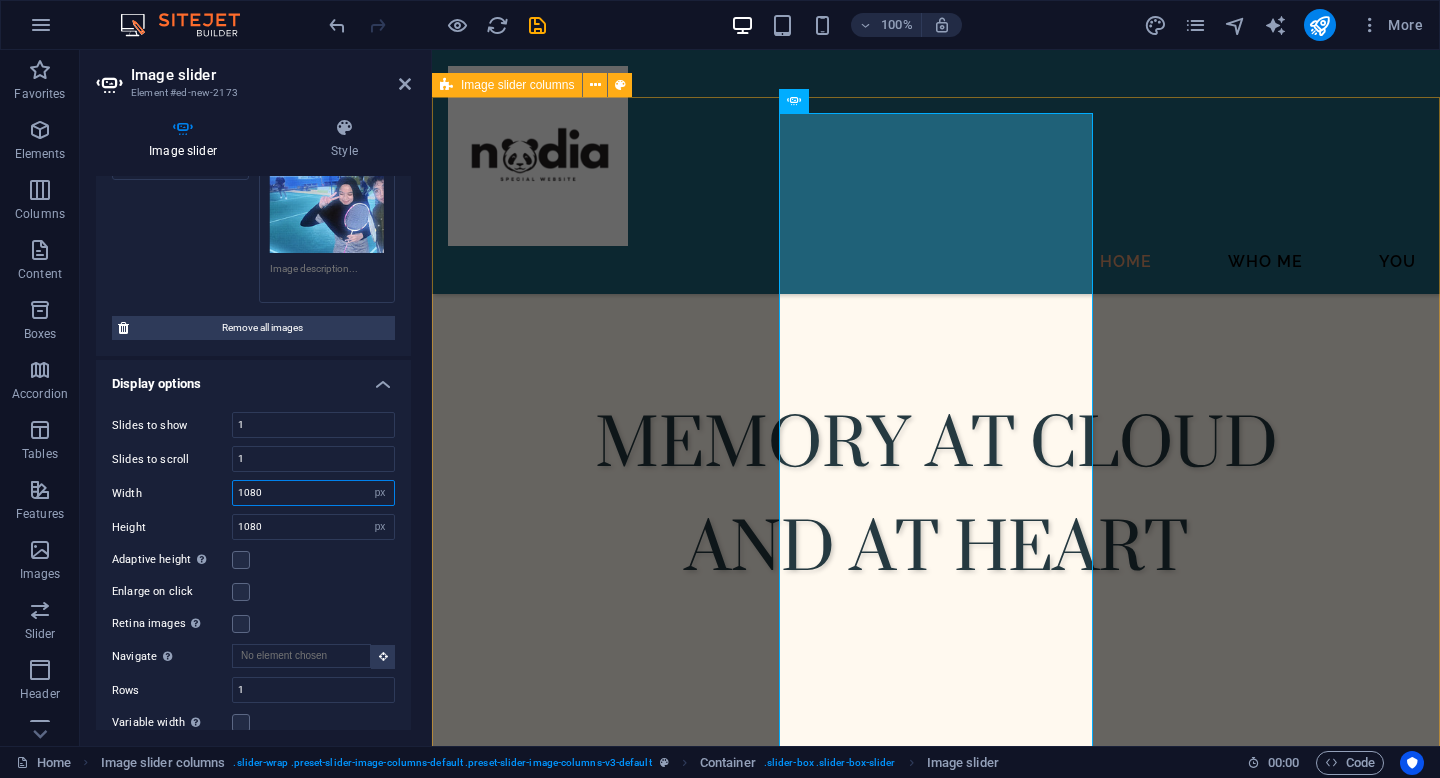 type on "1080" 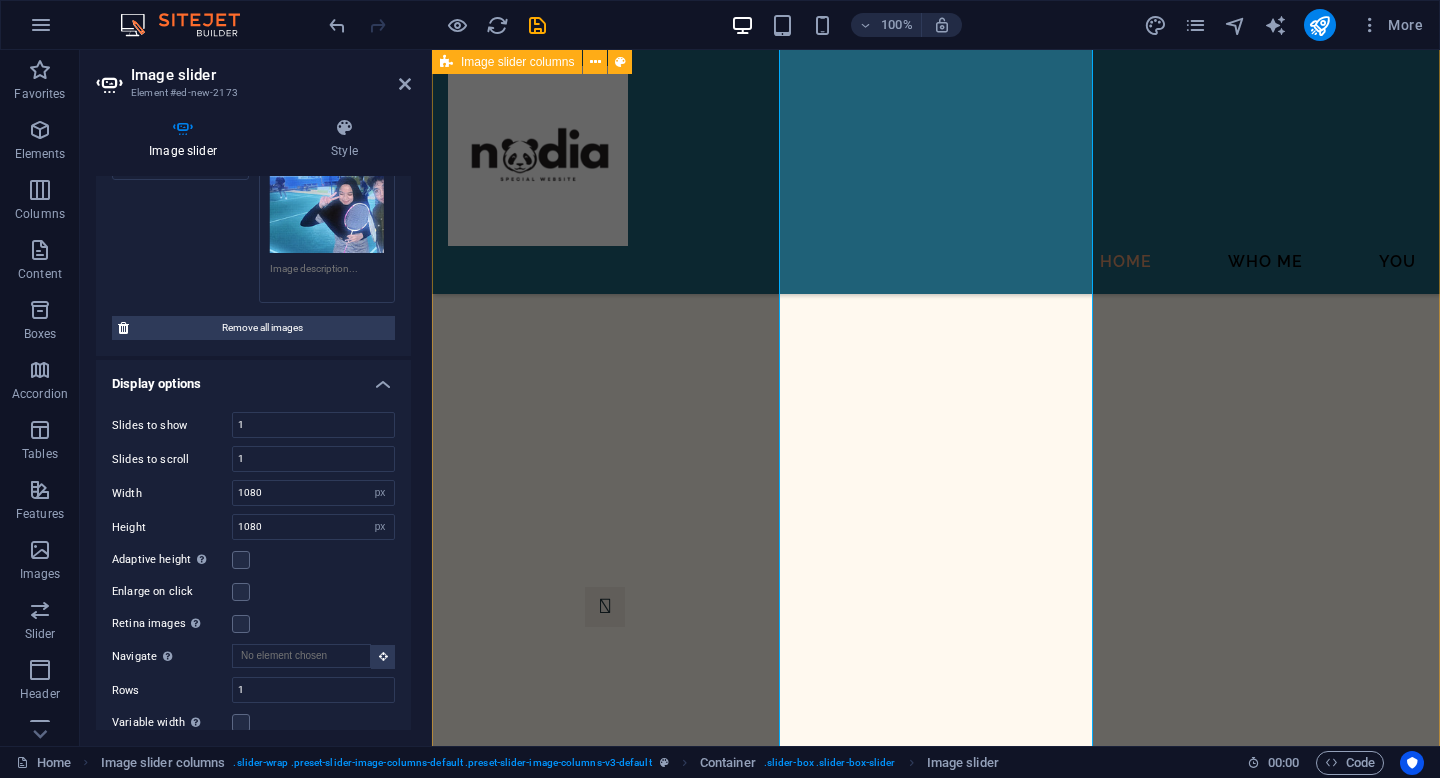 scroll, scrollTop: 1001, scrollLeft: 0, axis: vertical 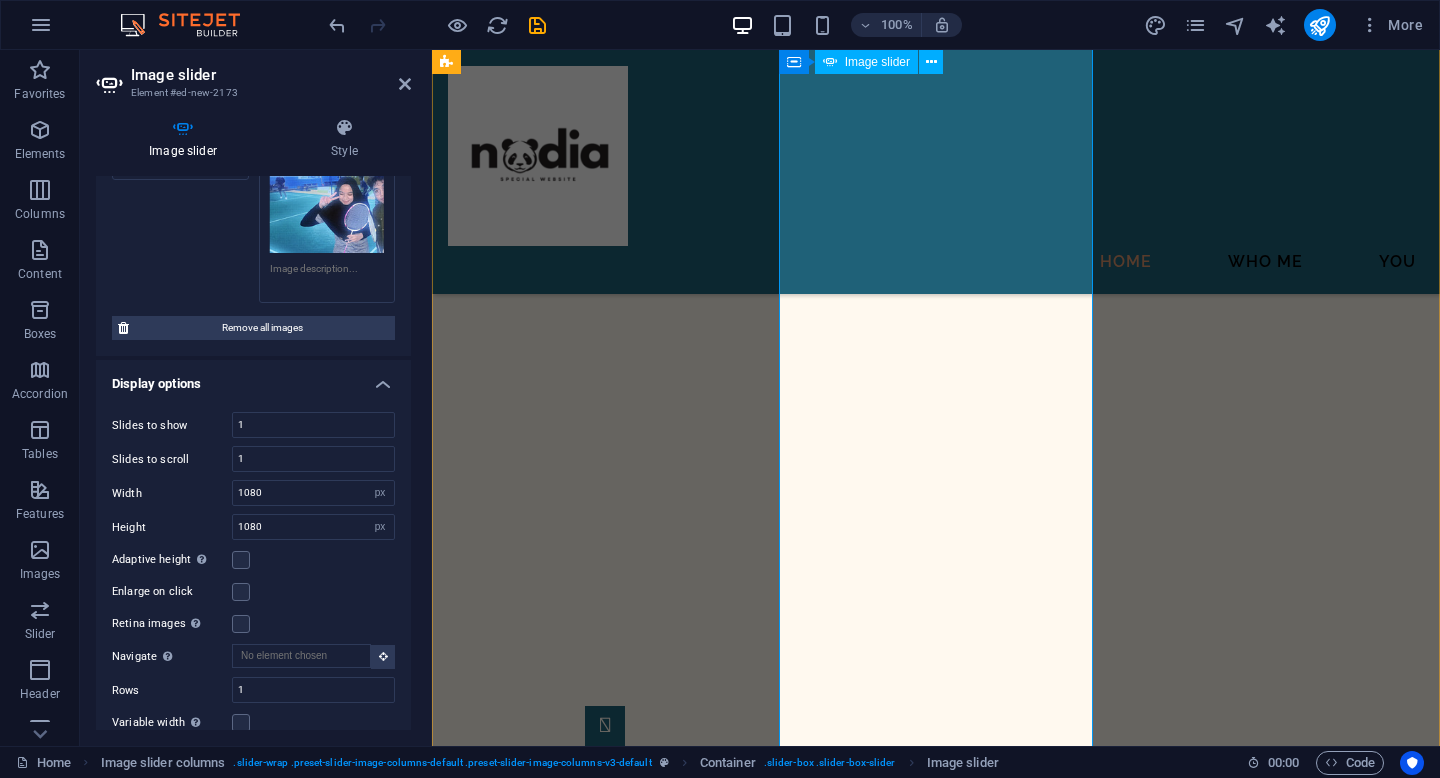 click at bounding box center (605, 726) 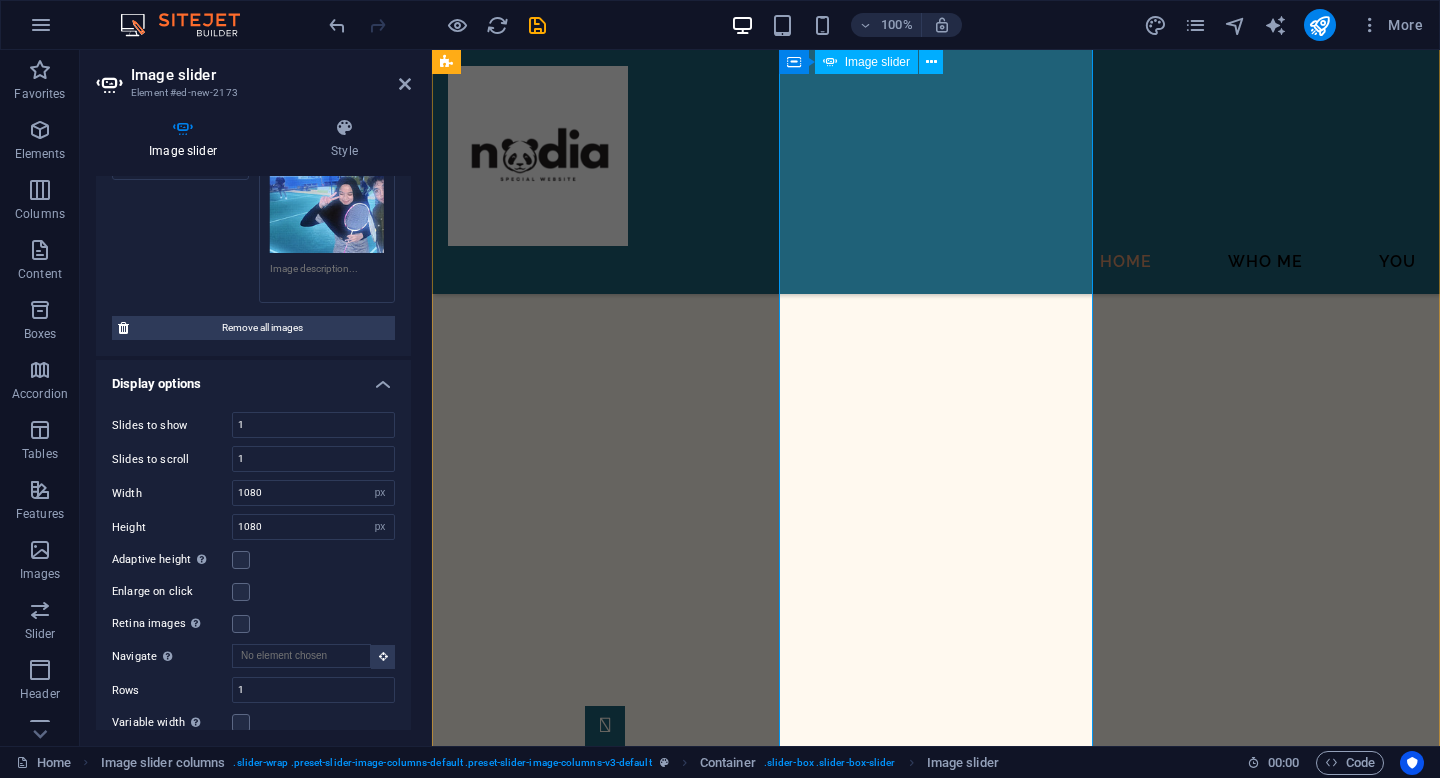 click at bounding box center [605, 726] 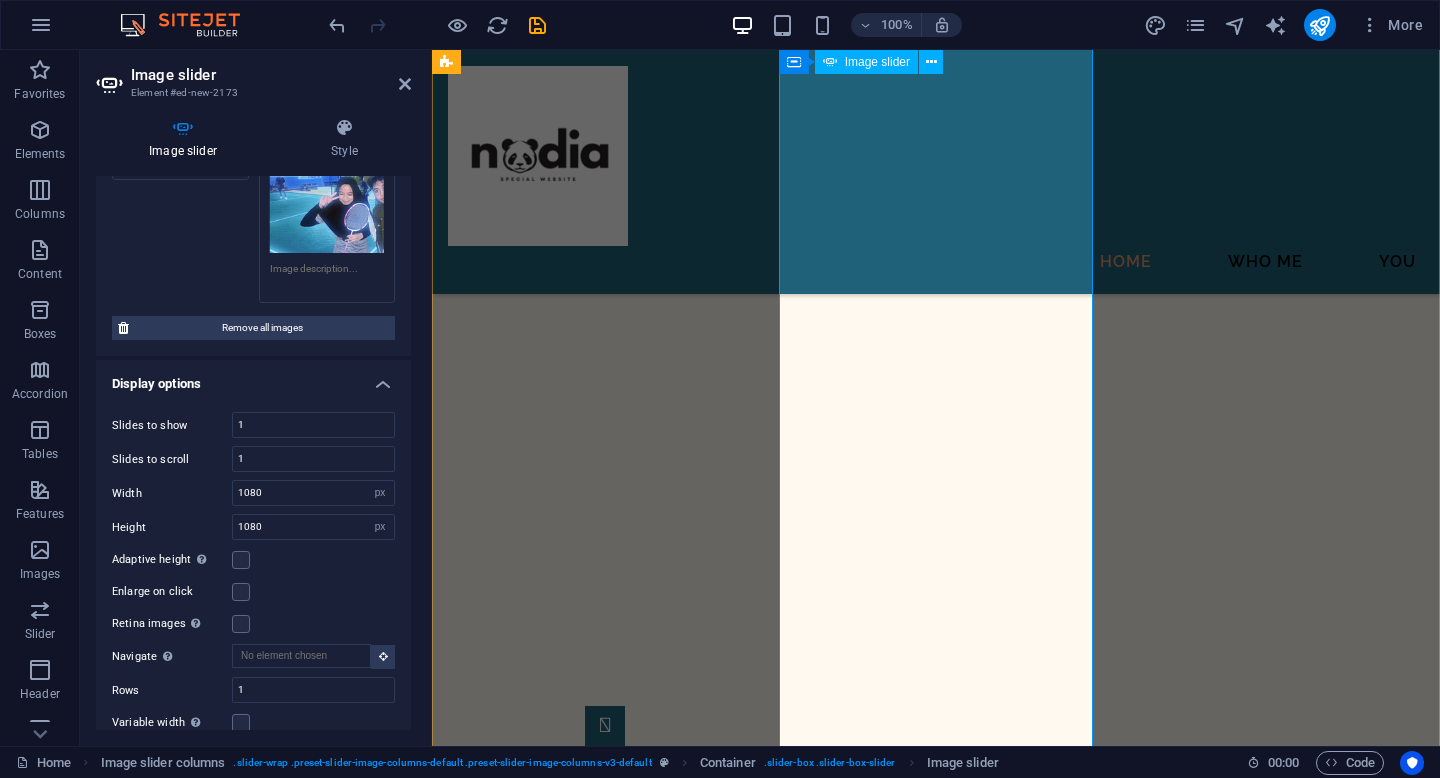 click at bounding box center (605, 726) 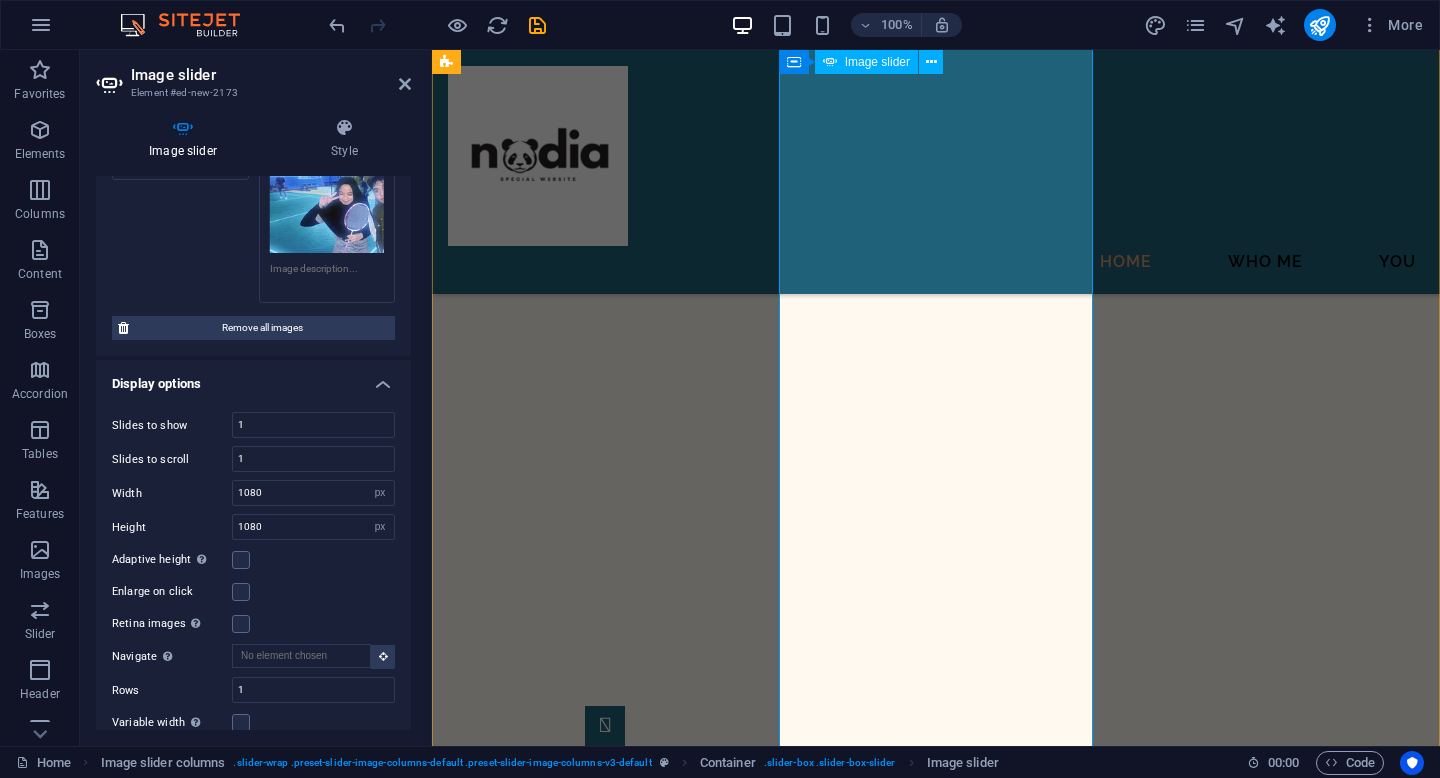 click at bounding box center (605, 726) 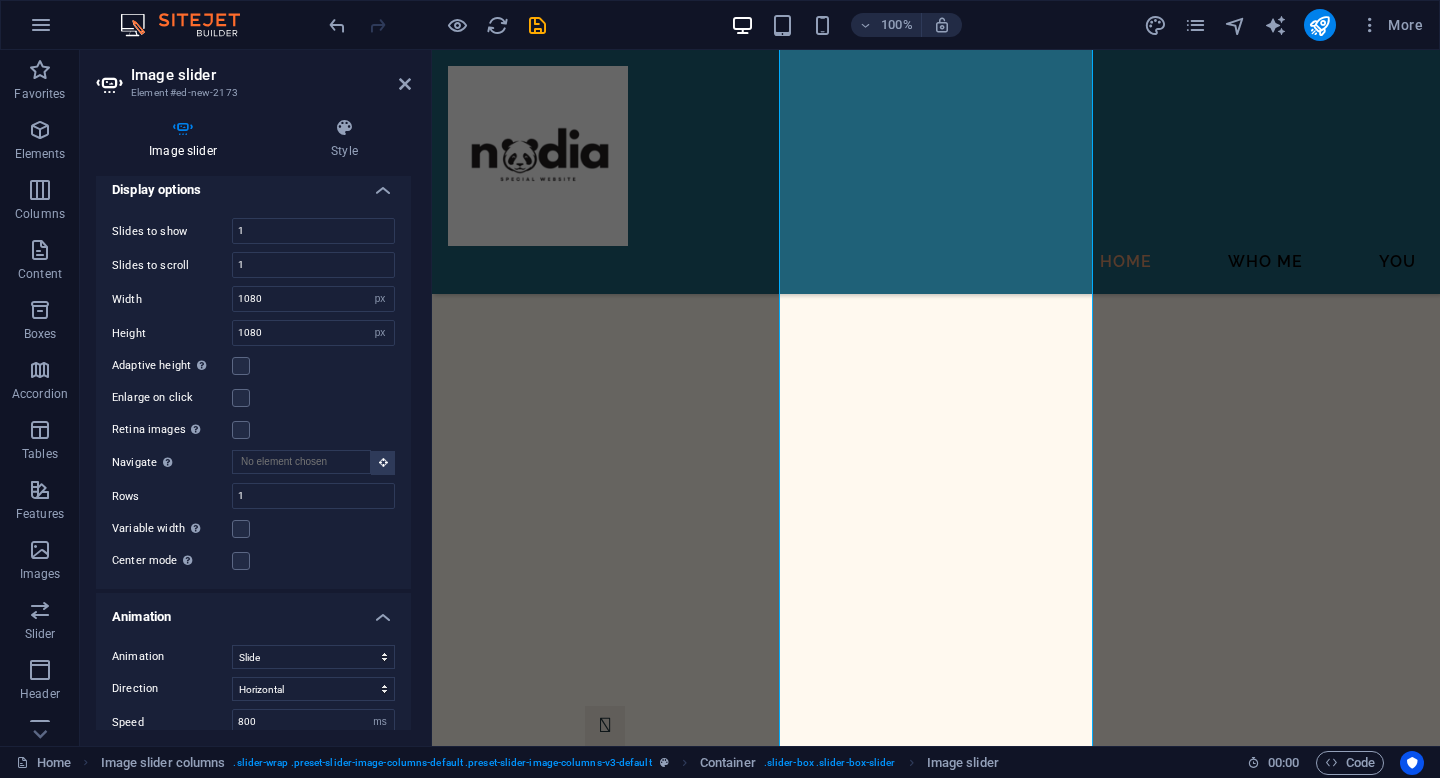 scroll, scrollTop: 759, scrollLeft: 0, axis: vertical 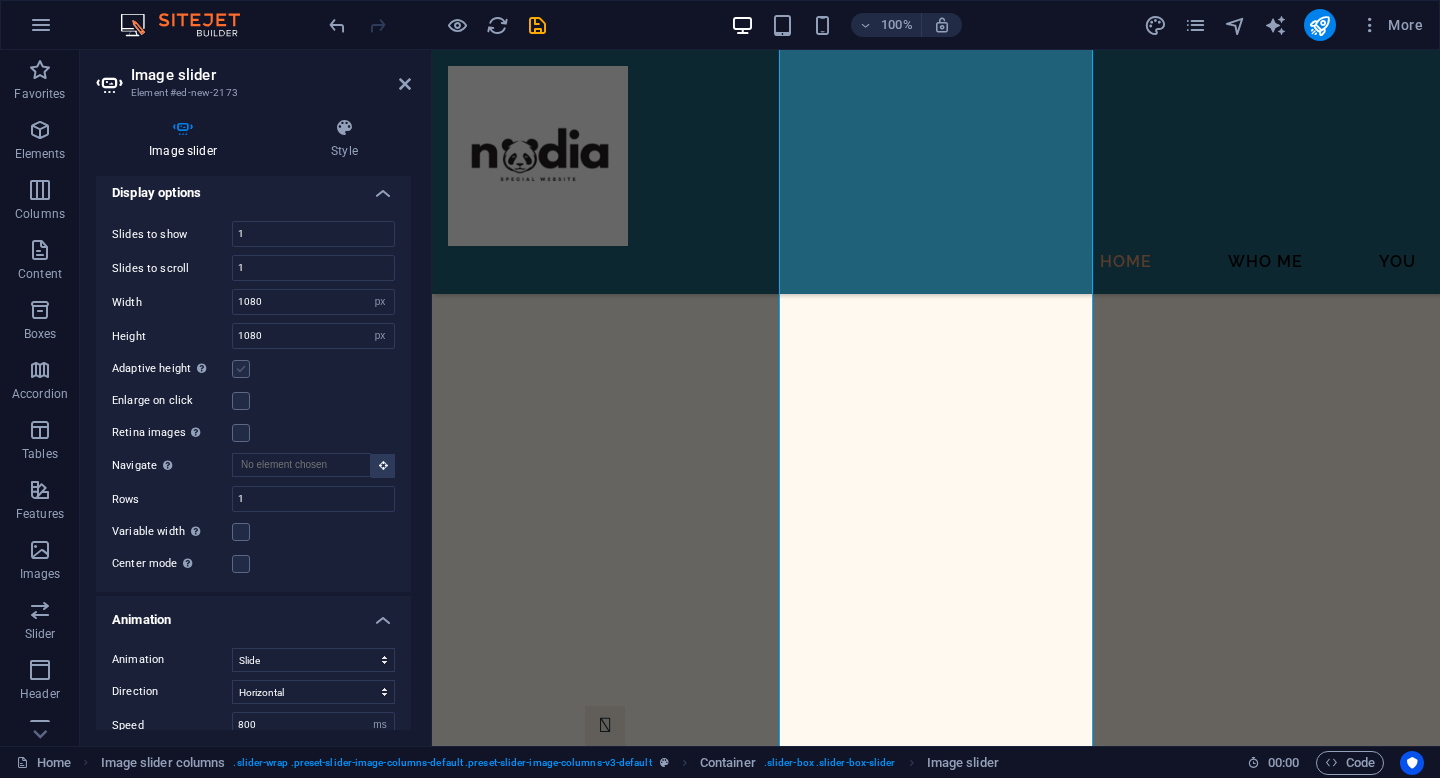 click at bounding box center [241, 369] 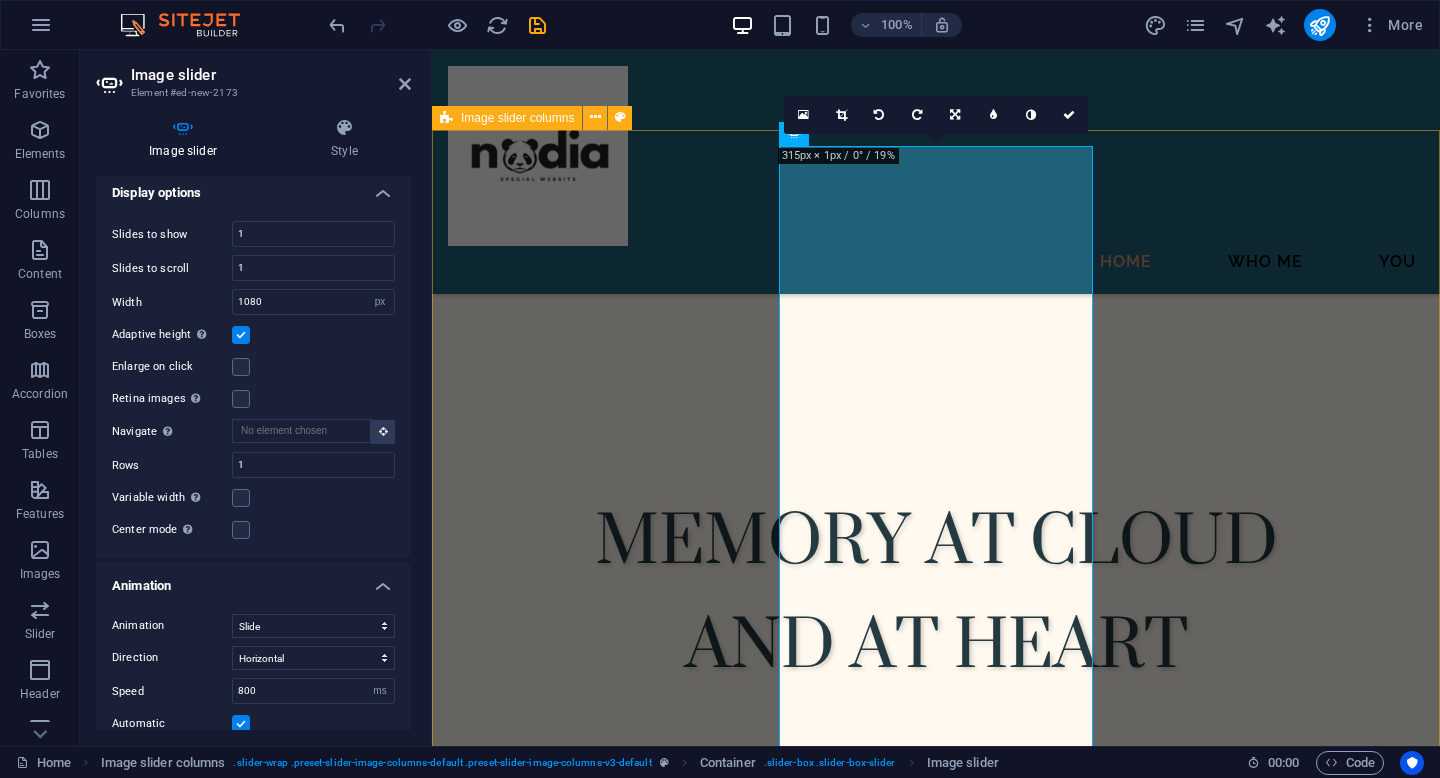scroll, scrollTop: 462, scrollLeft: 0, axis: vertical 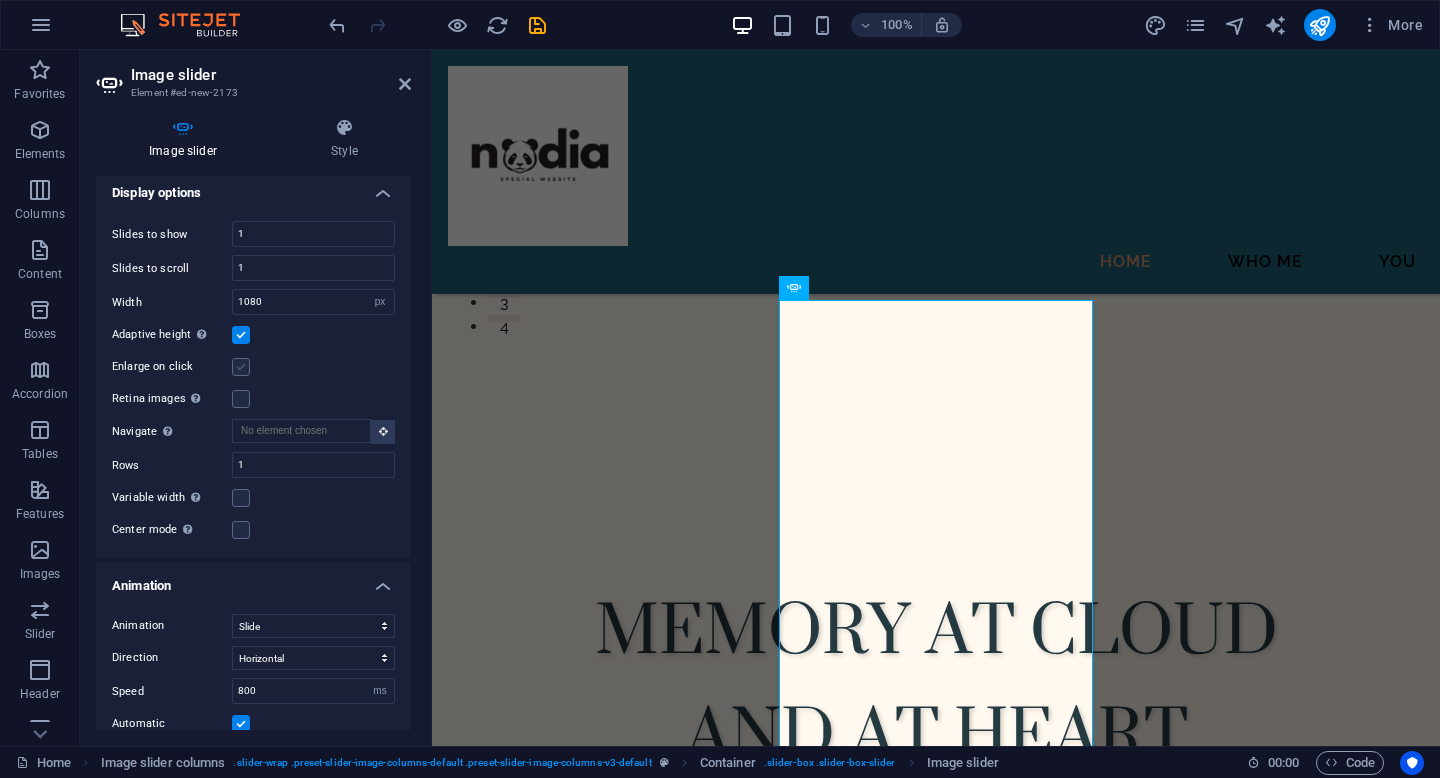 click at bounding box center (241, 367) 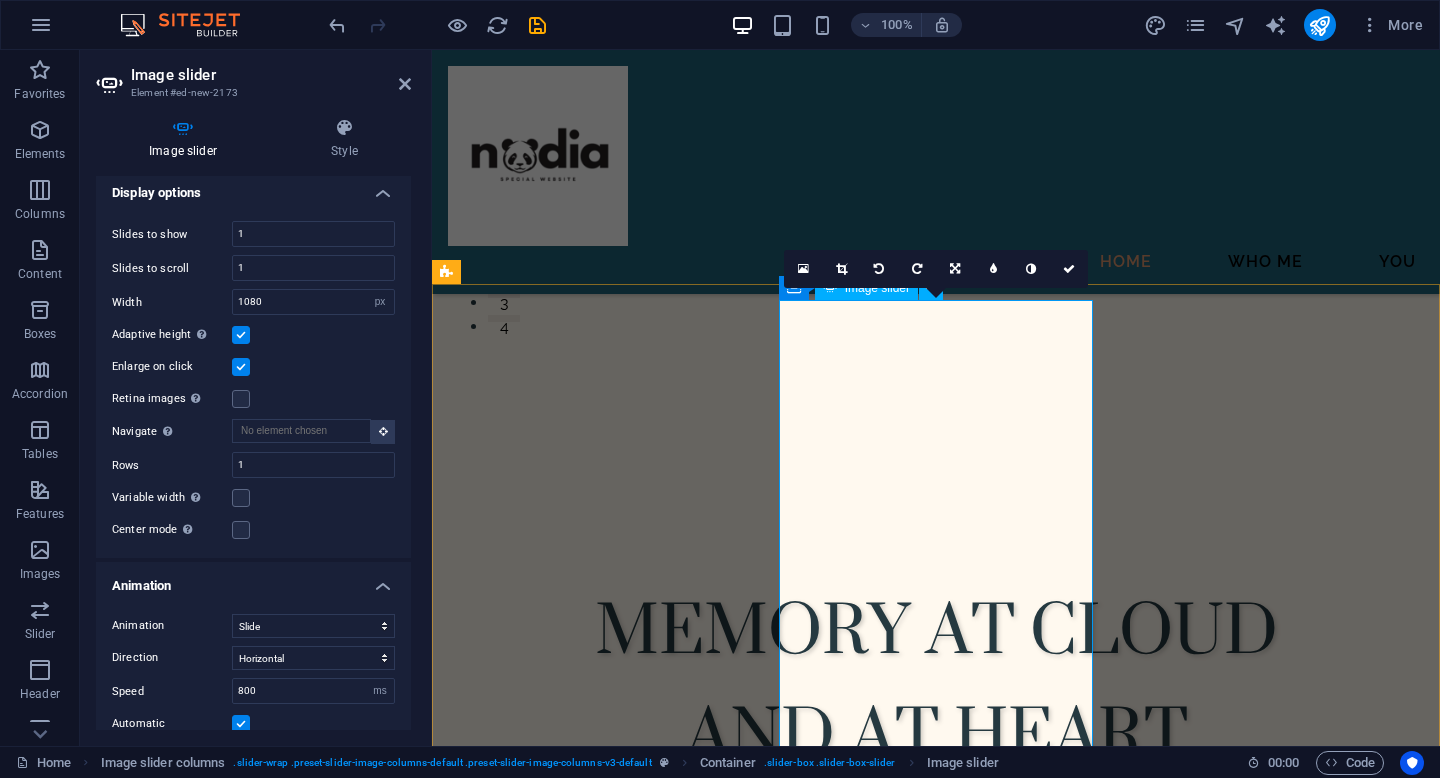 click at bounding box center (605, 1610) 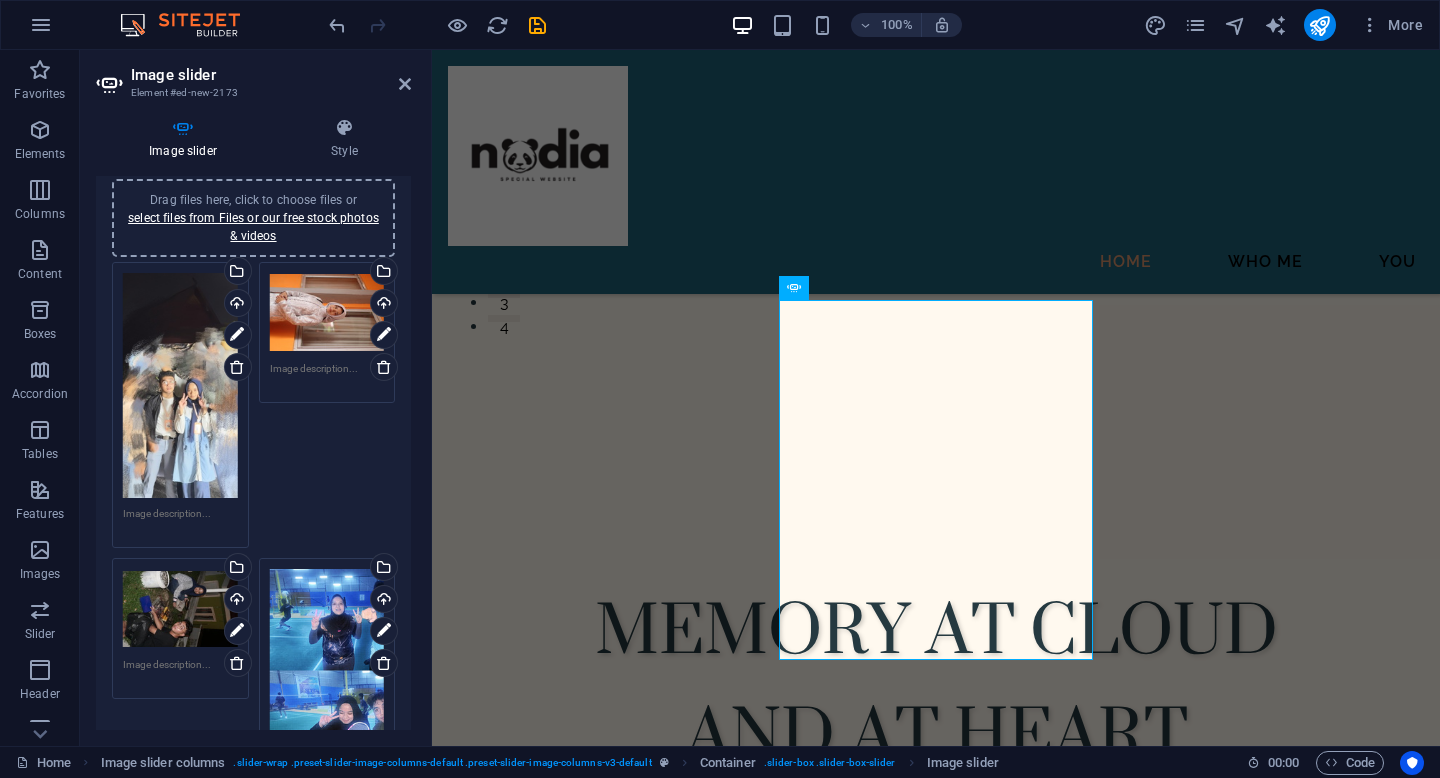 scroll, scrollTop: 0, scrollLeft: 0, axis: both 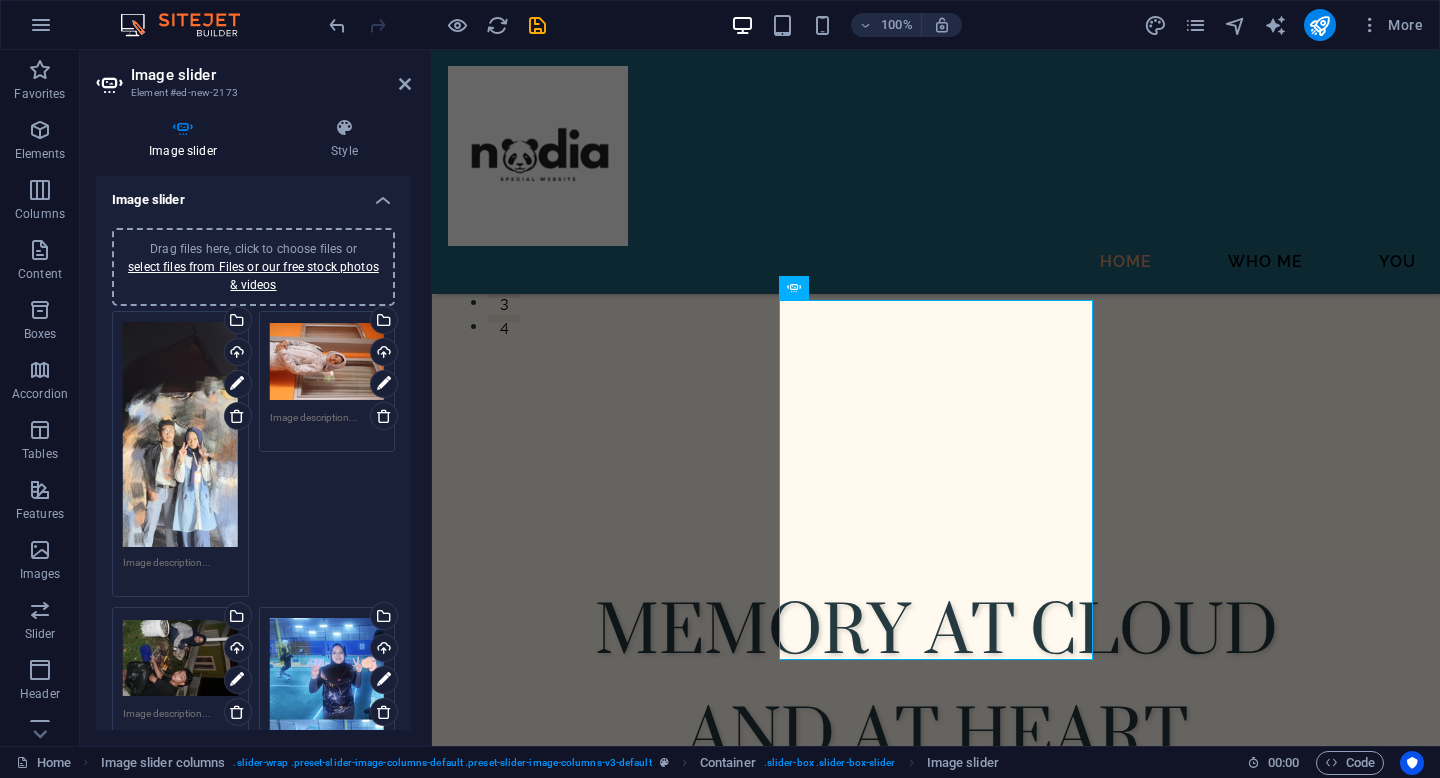 click on "Drag files here, click to choose files or select files from Files or our free stock photos & videos" at bounding box center (253, 267) 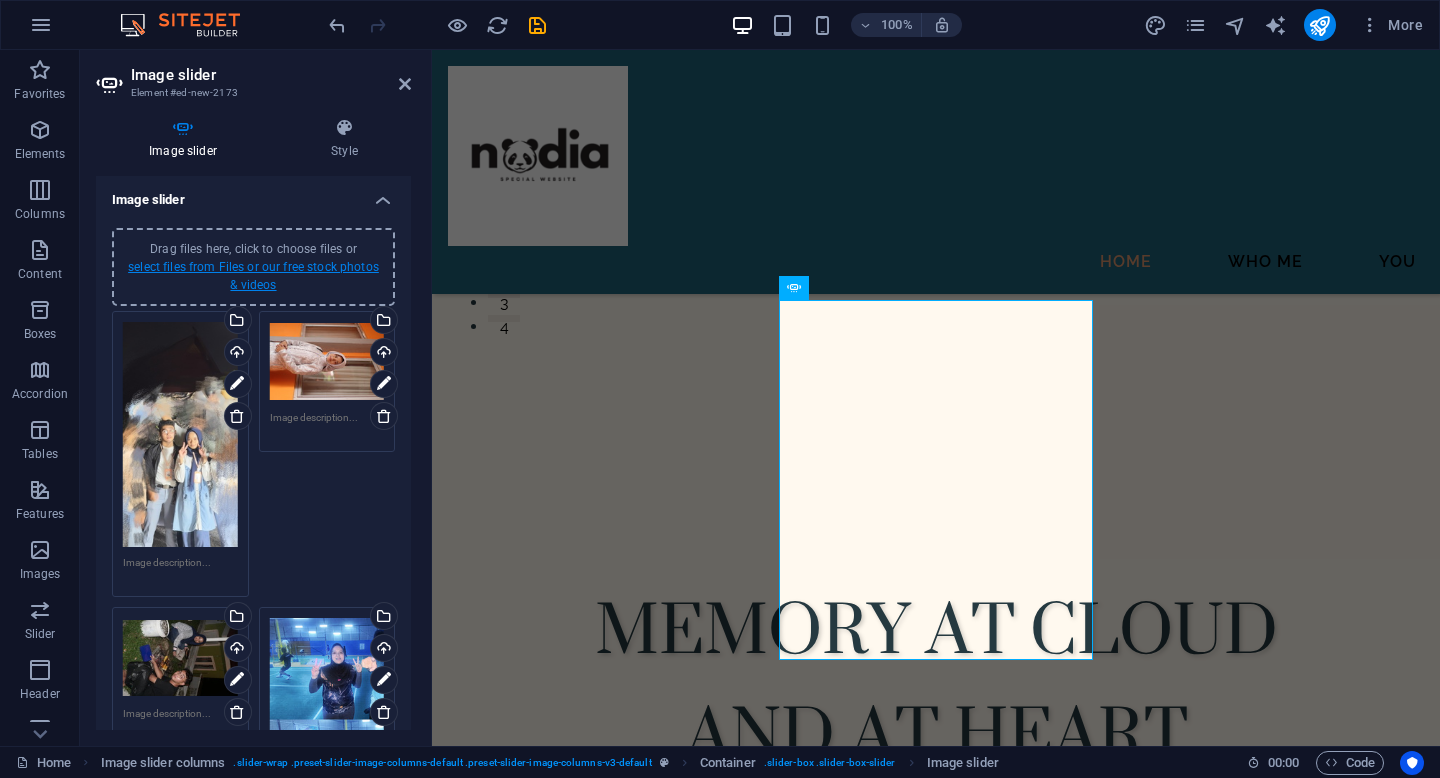 click on "select files from Files or our free stock photos & videos" at bounding box center [253, 276] 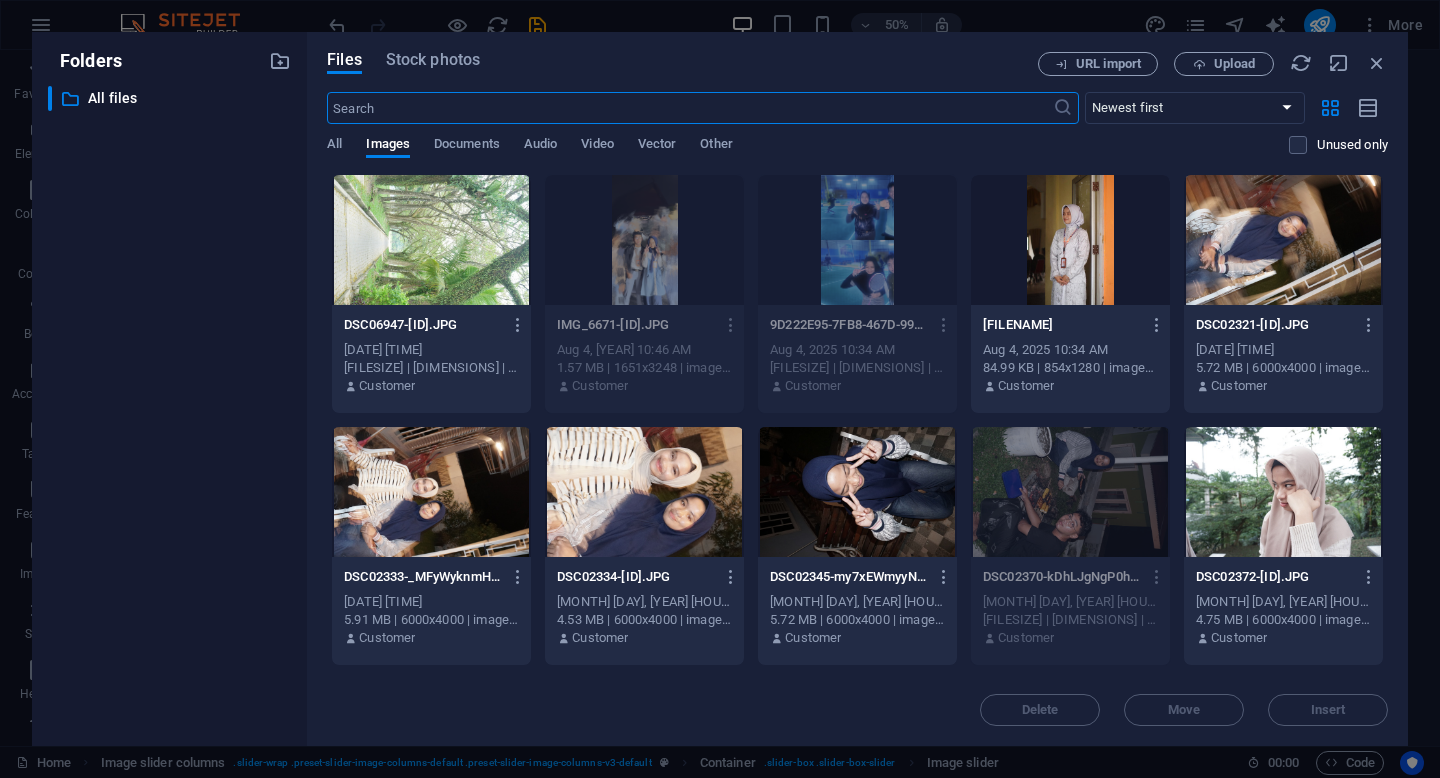 click at bounding box center [1283, 240] 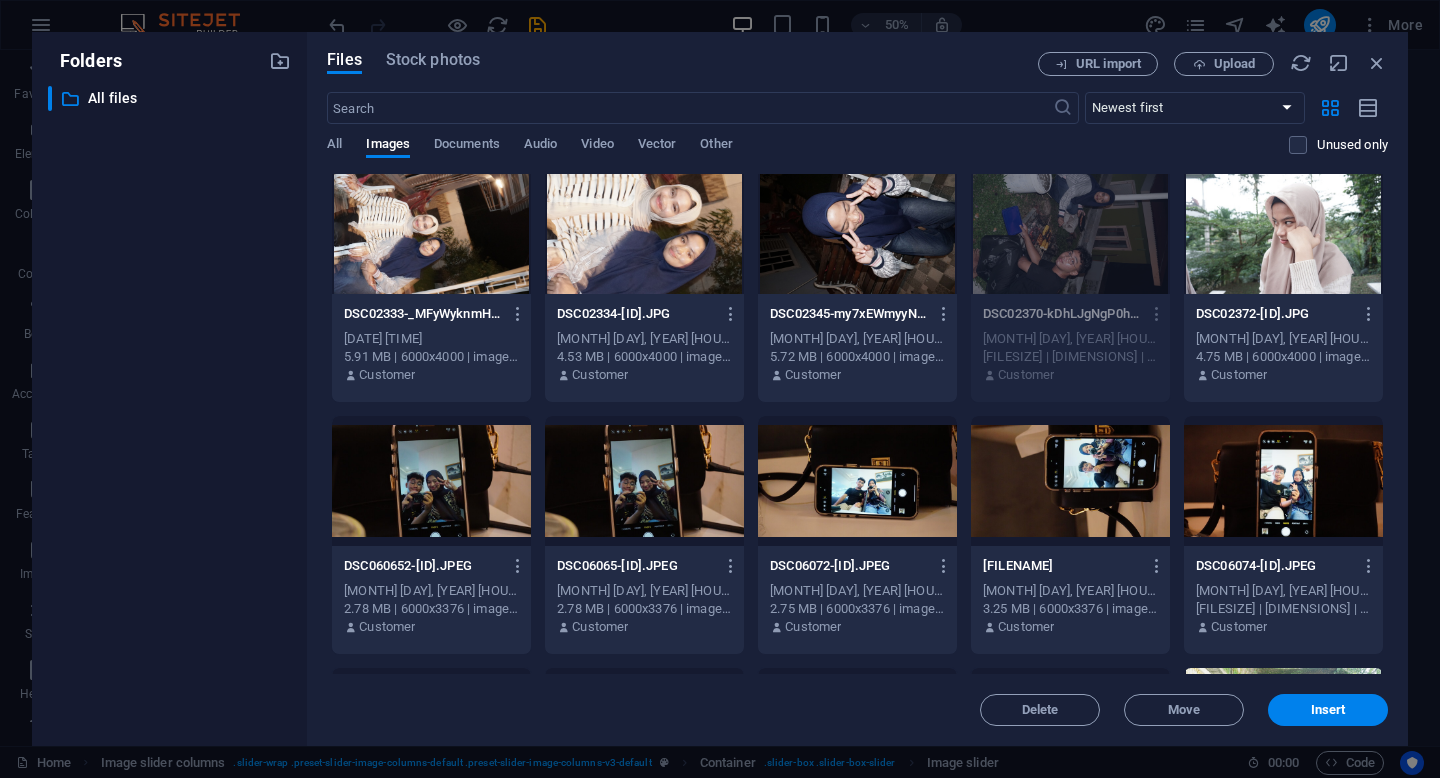 scroll, scrollTop: 265, scrollLeft: 0, axis: vertical 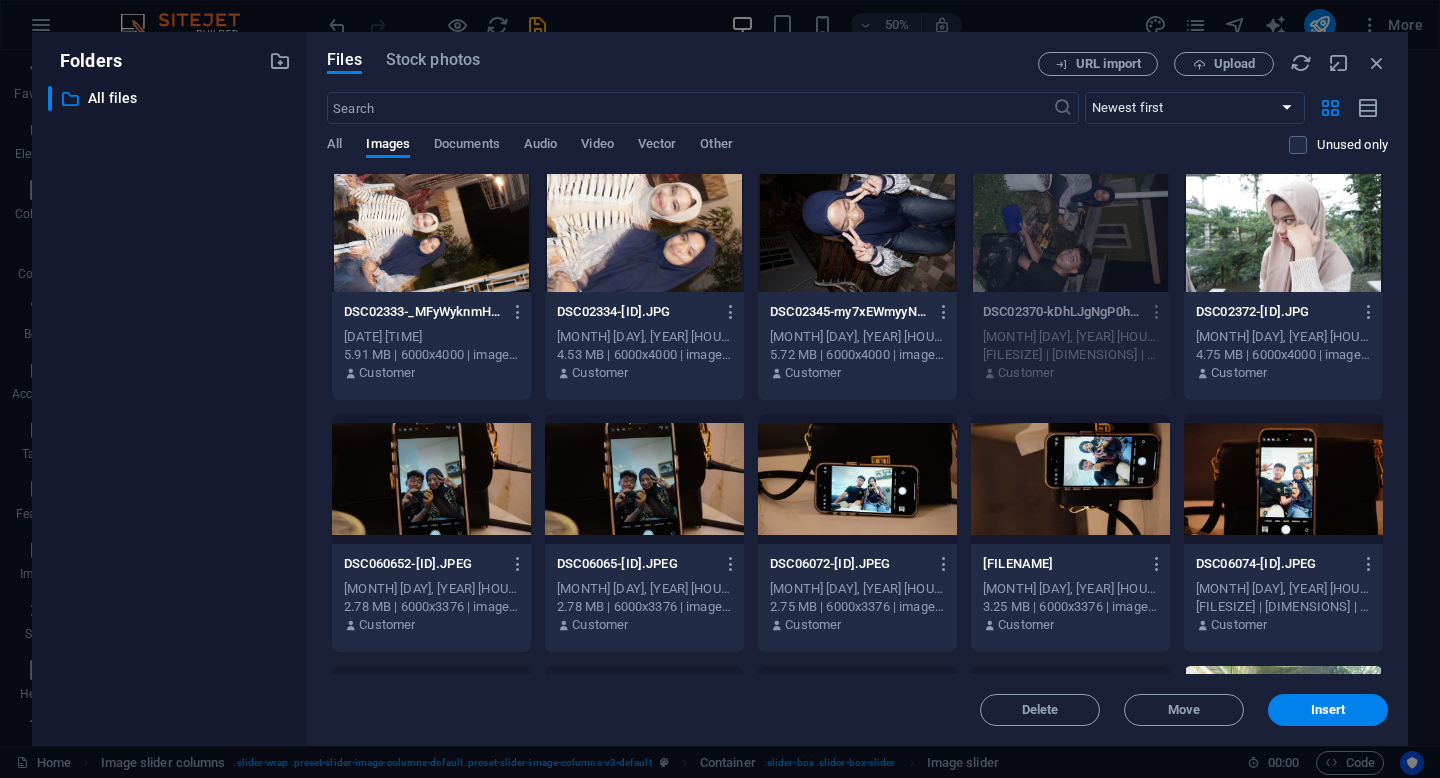 click at bounding box center [1283, 227] 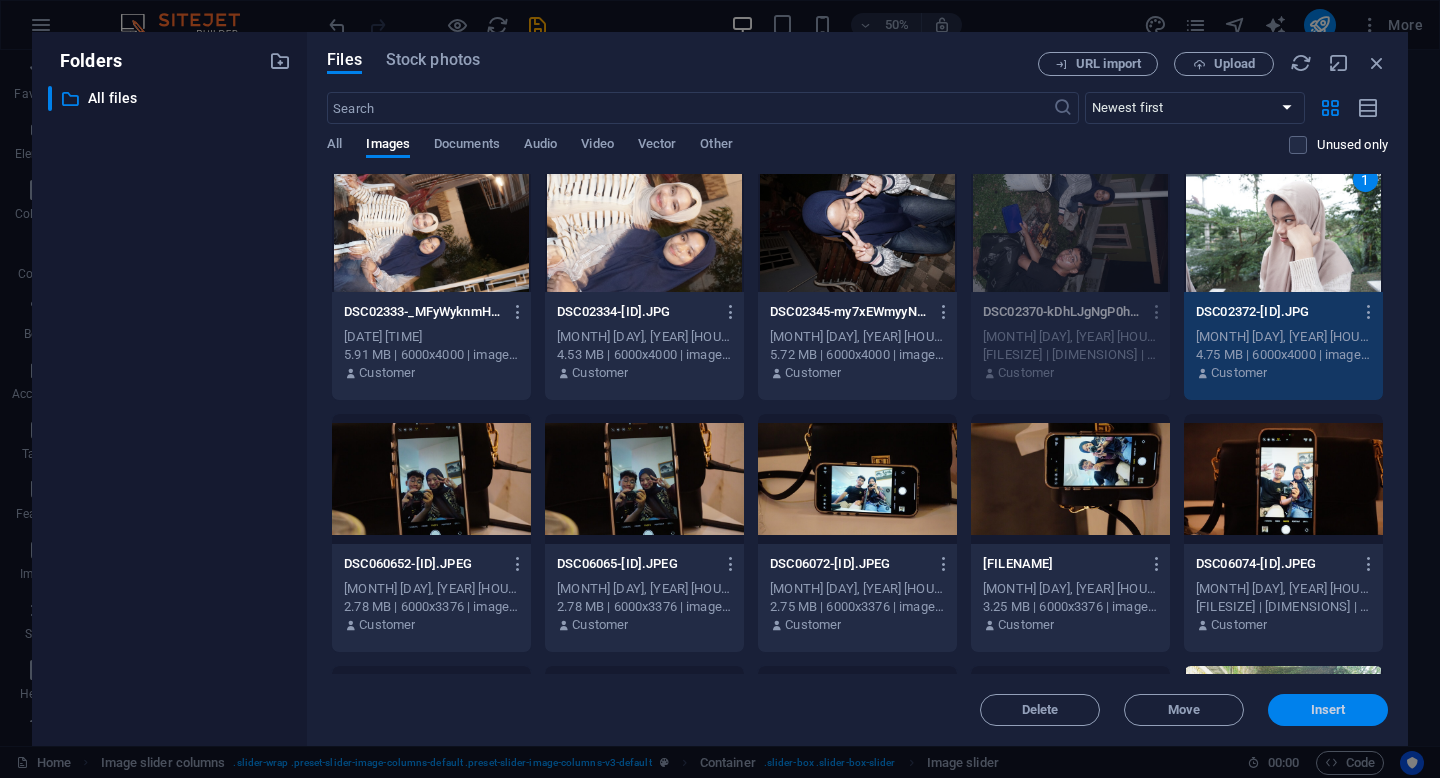 click on "Insert" at bounding box center (1328, 710) 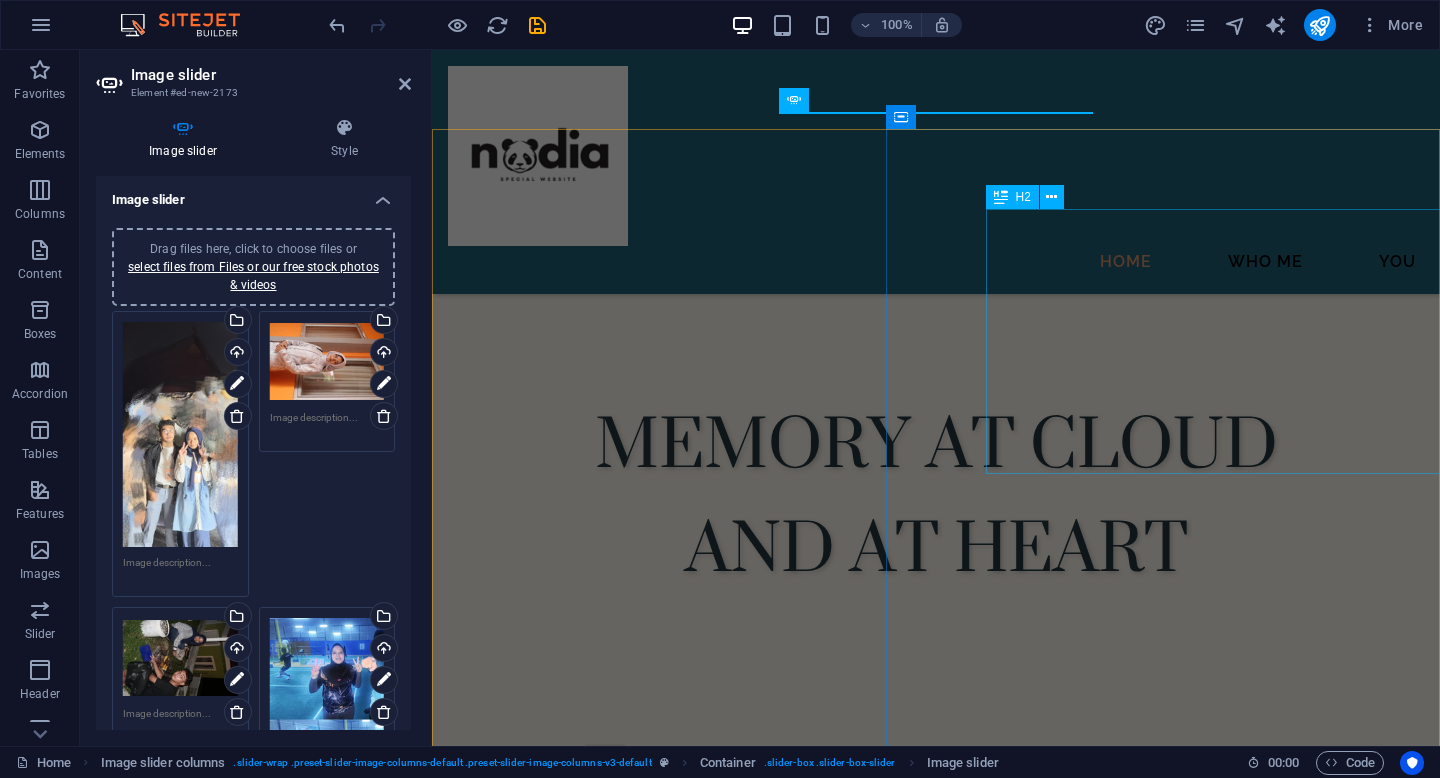 scroll, scrollTop: 651, scrollLeft: 0, axis: vertical 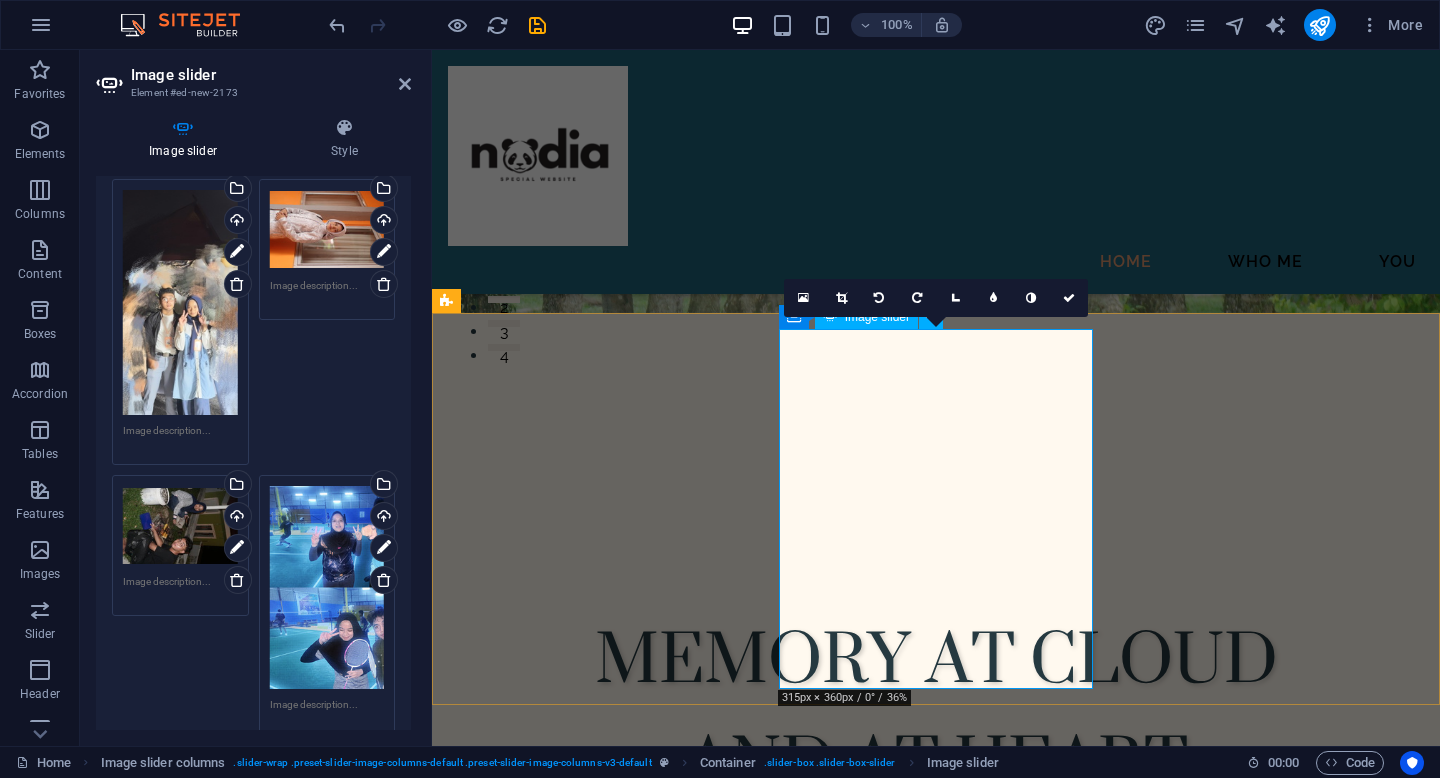 click at bounding box center (605, 1379) 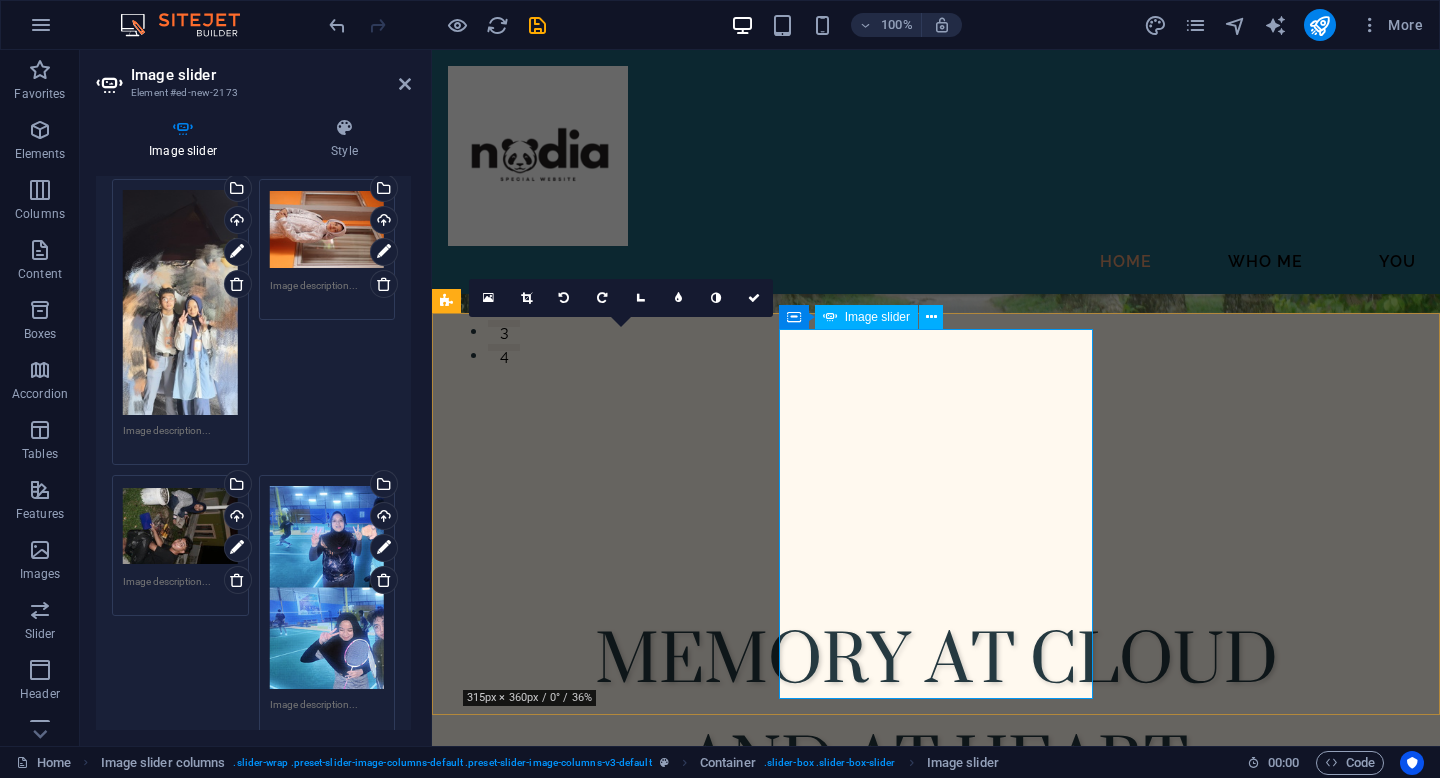 click at bounding box center (605, 1390) 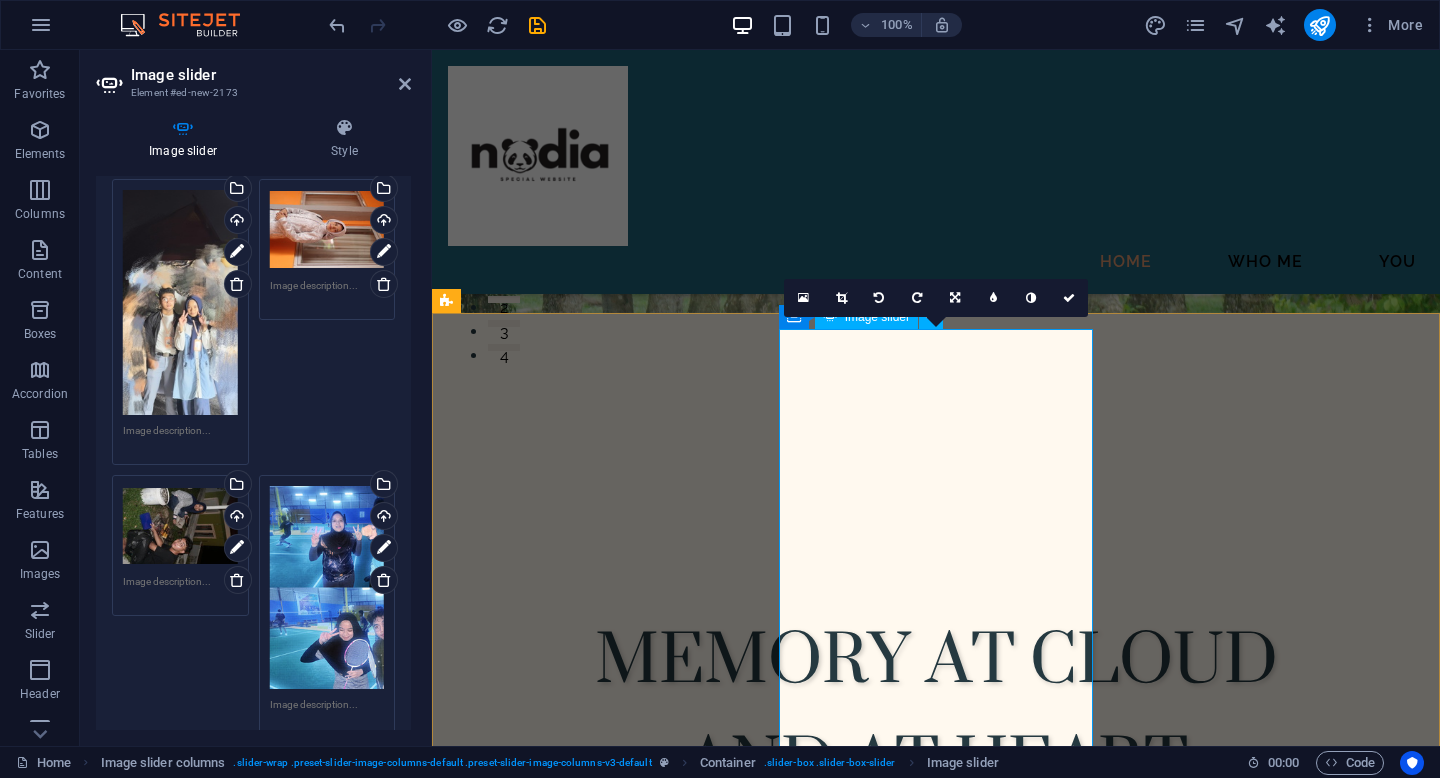 click at bounding box center (605, 1639) 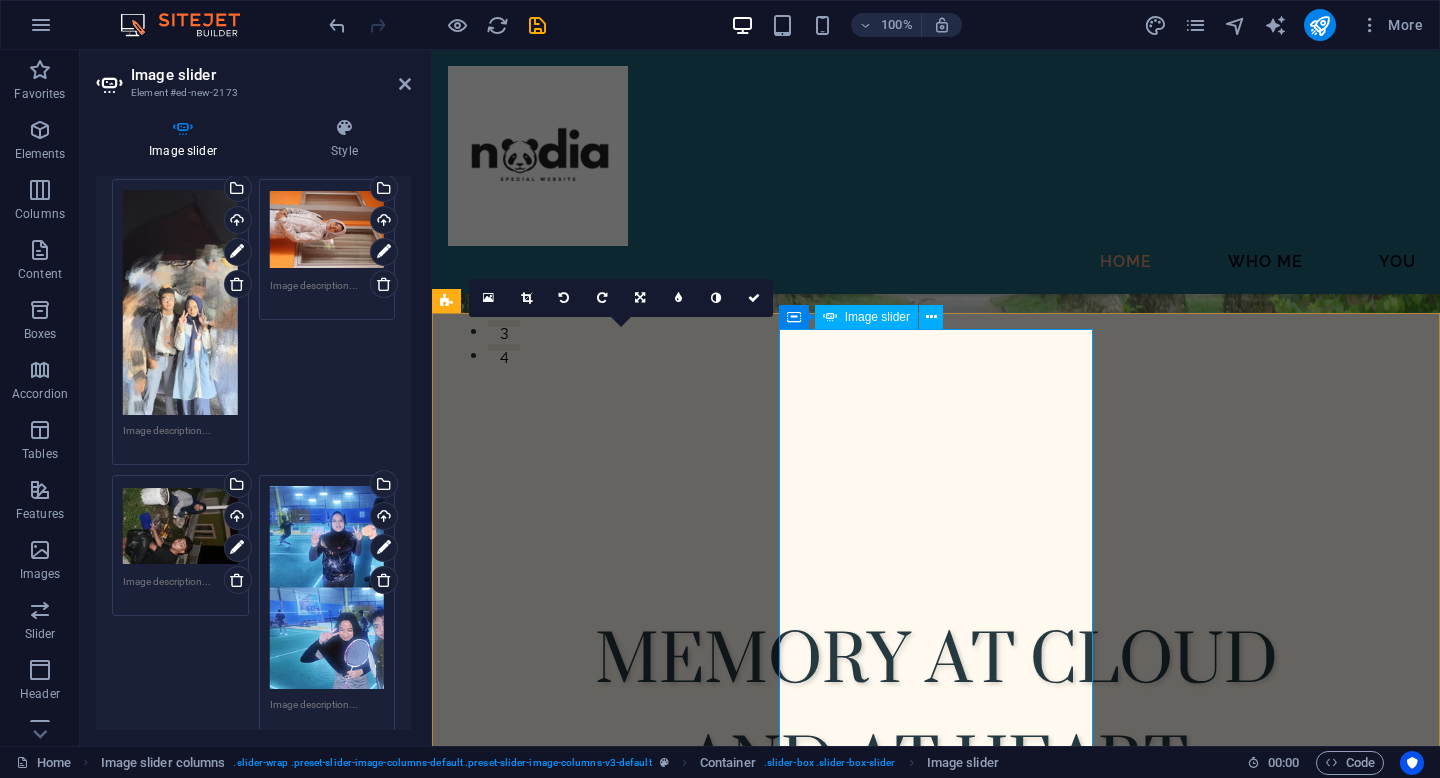 click at bounding box center (605, 1492) 